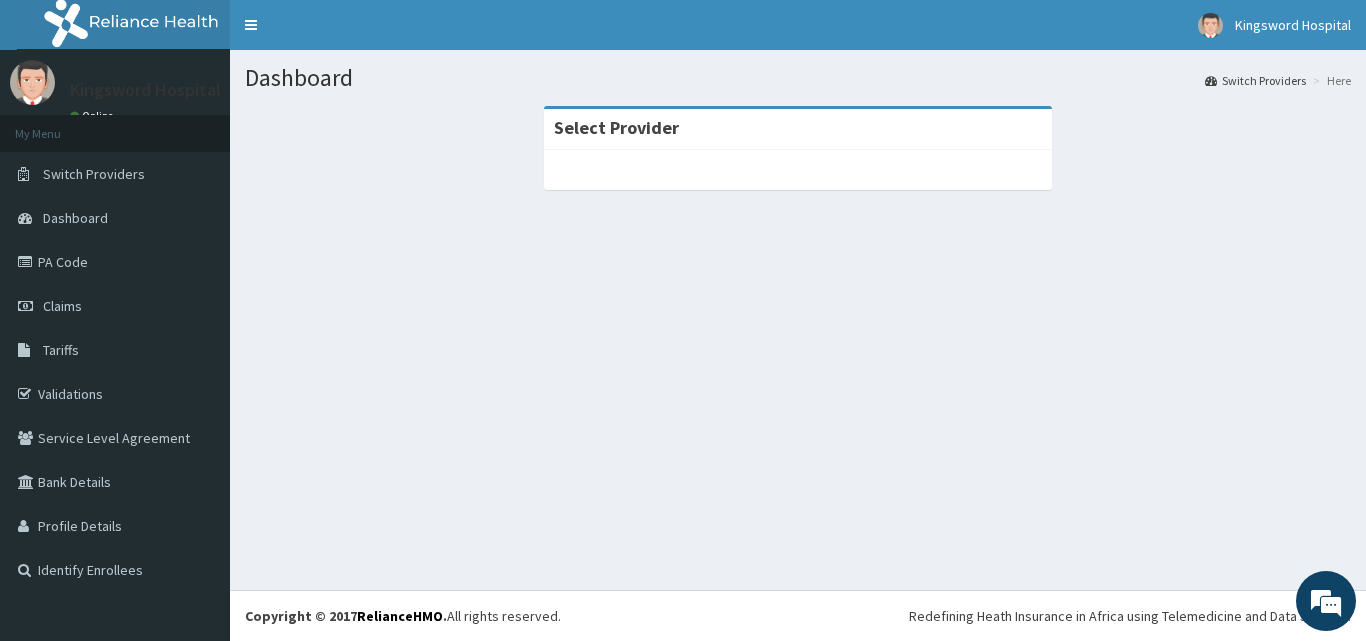 scroll, scrollTop: 0, scrollLeft: 0, axis: both 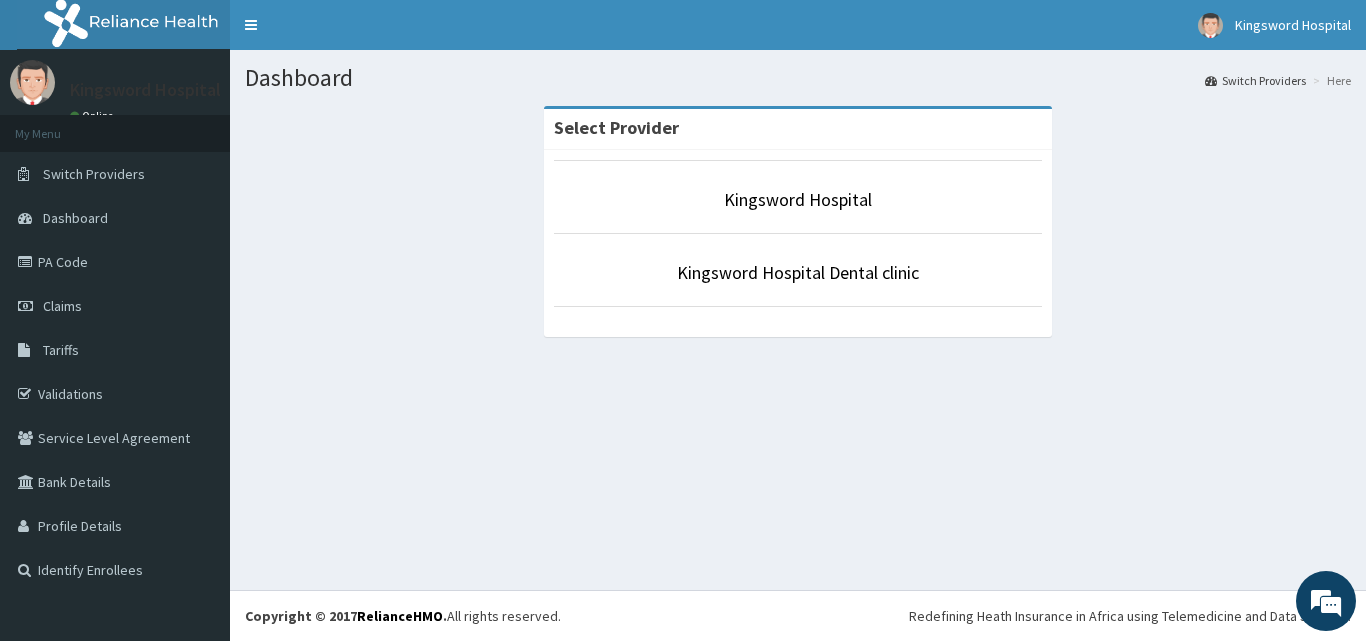 drag, startPoint x: 787, startPoint y: 397, endPoint x: 688, endPoint y: 200, distance: 220.47676 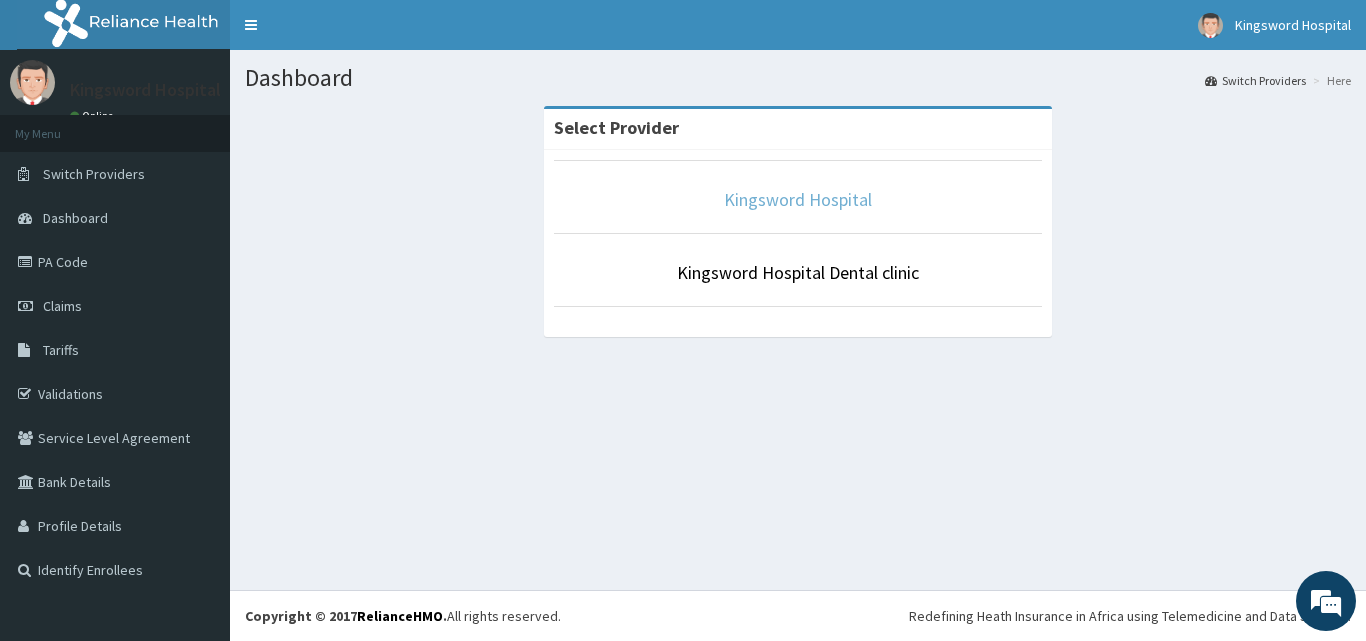 click on "Kingsword Hospital" at bounding box center [798, 199] 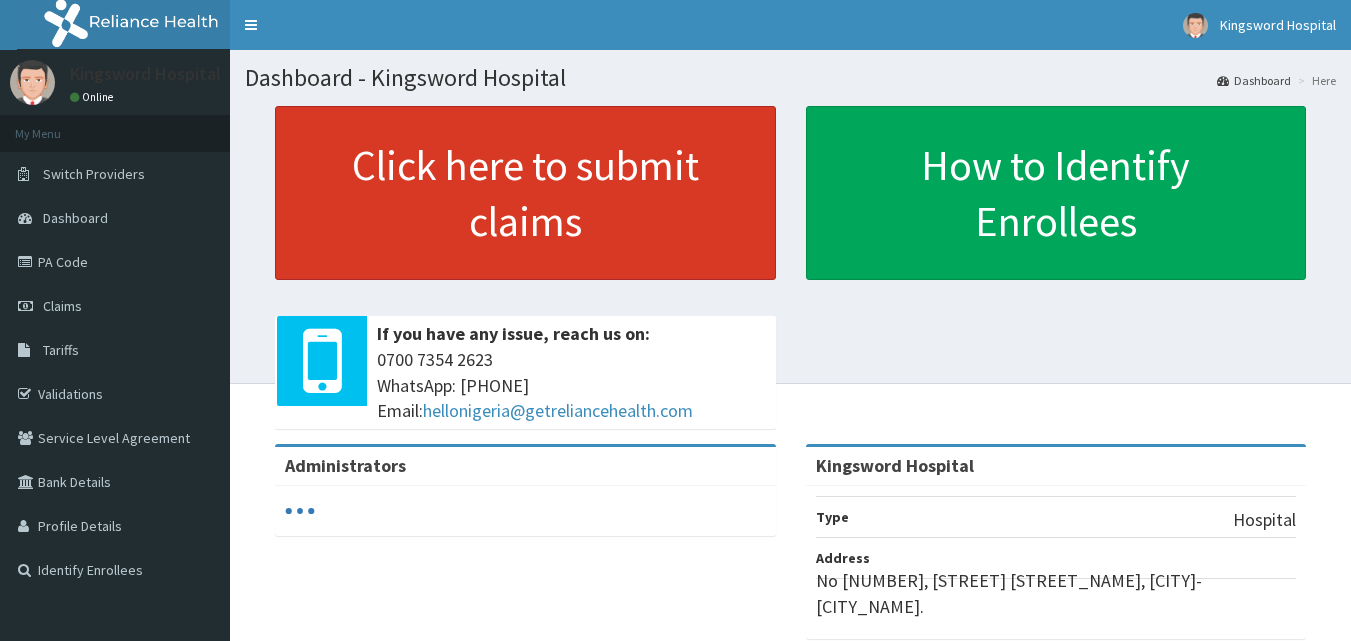 scroll, scrollTop: 0, scrollLeft: 0, axis: both 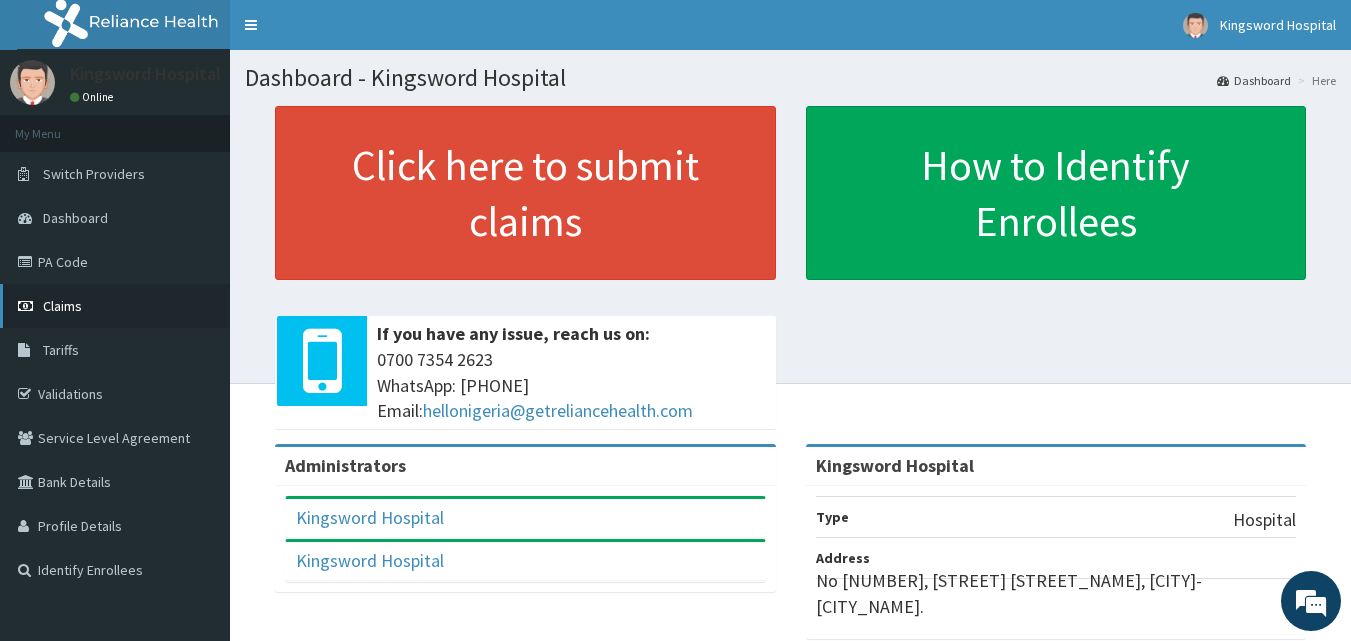 click on "Claims" at bounding box center (62, 306) 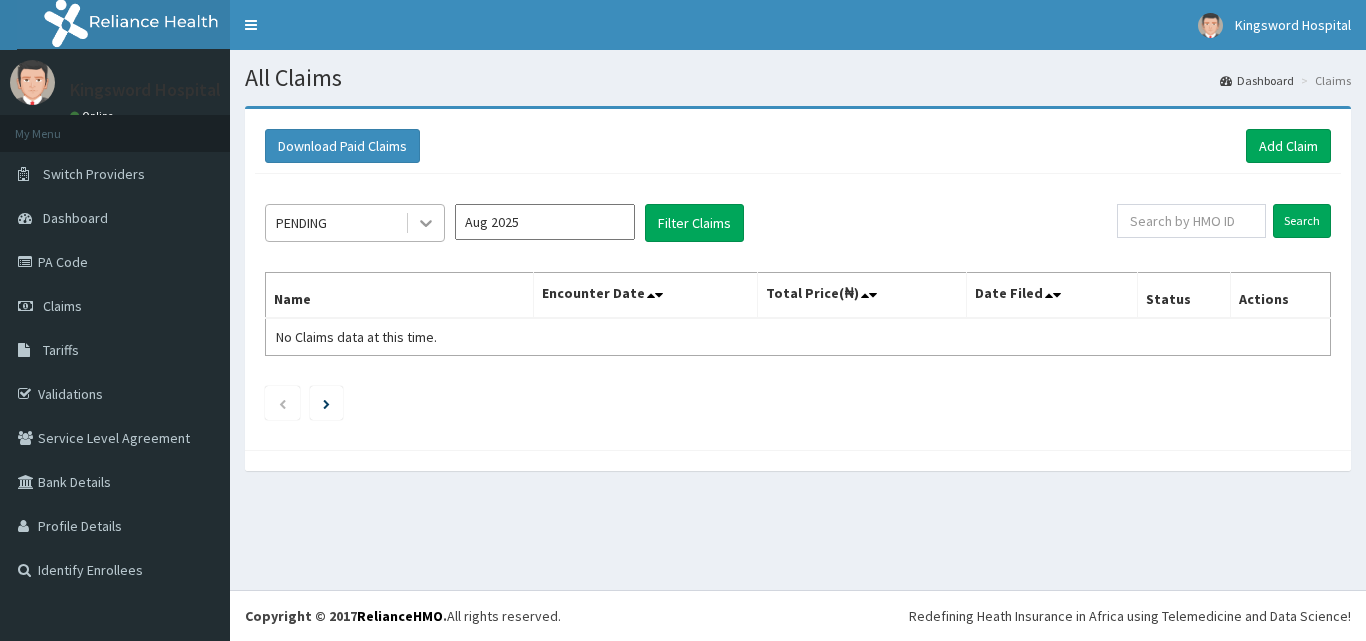 scroll, scrollTop: 0, scrollLeft: 0, axis: both 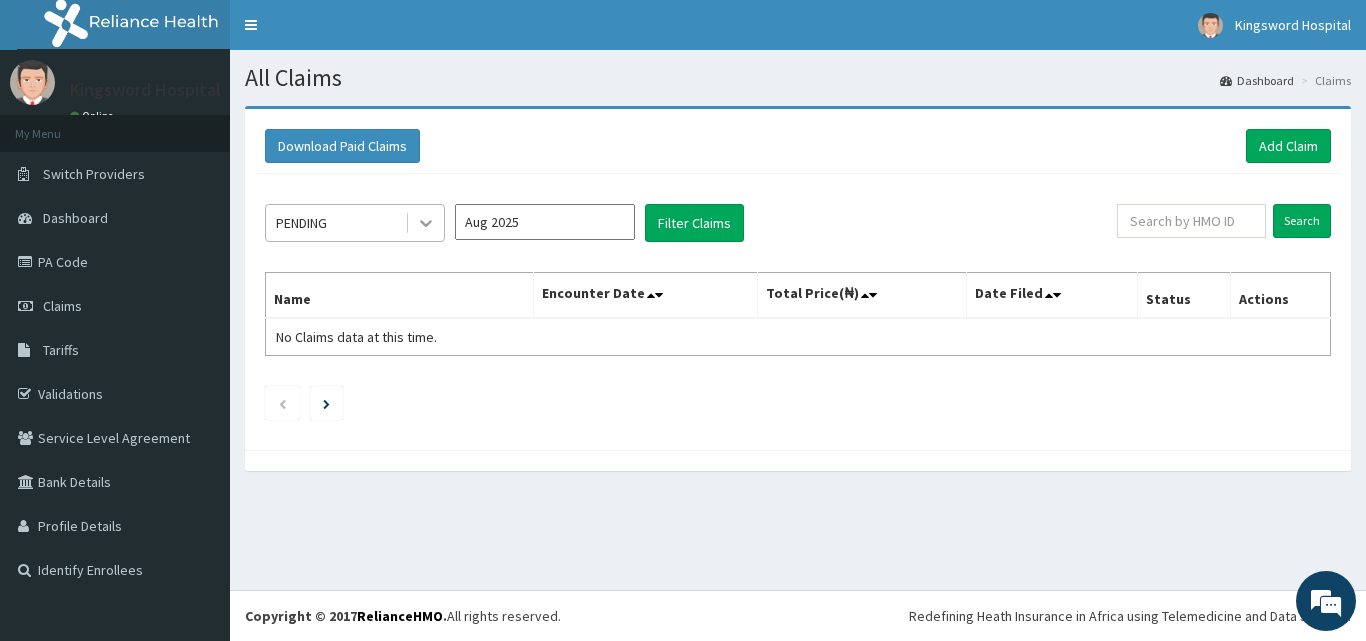 click 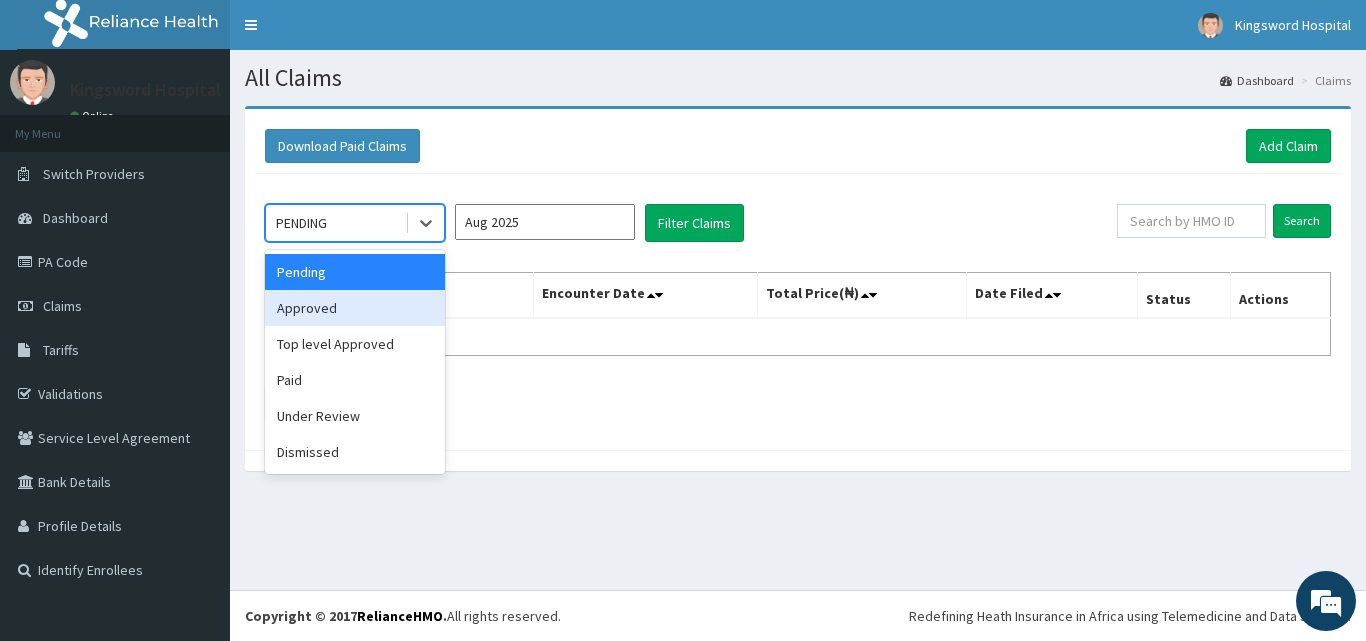 click on "Approved" at bounding box center (355, 308) 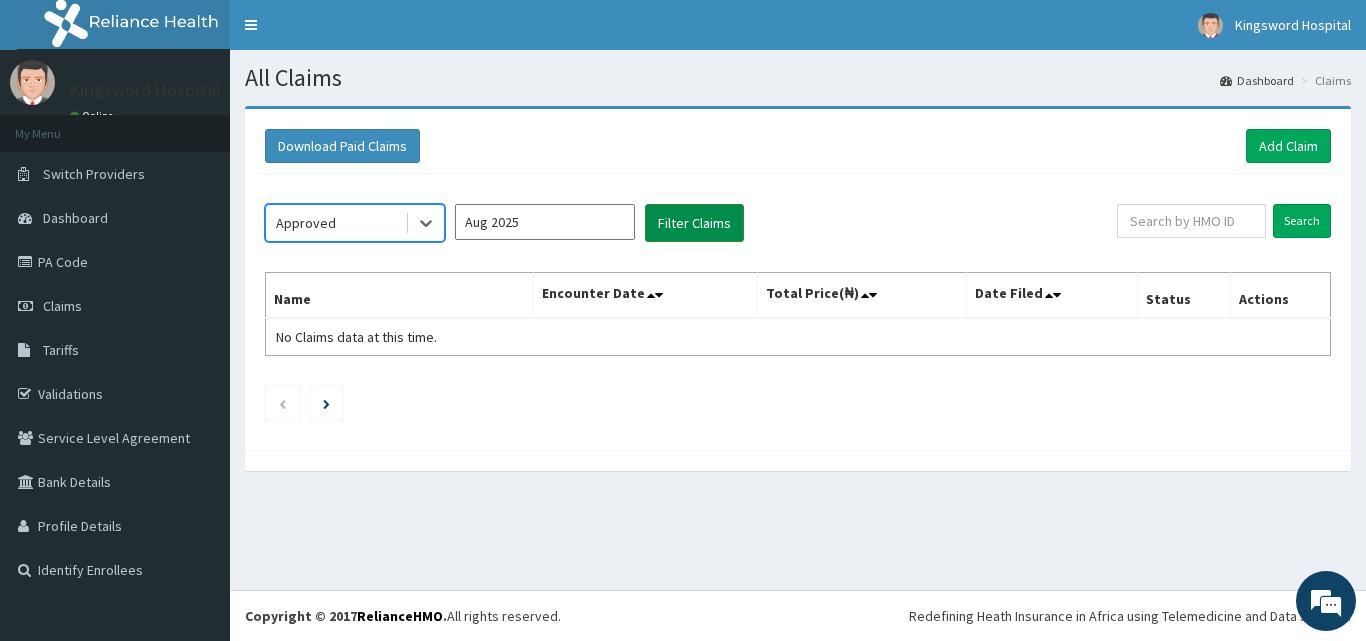 click on "Filter Claims" at bounding box center (694, 223) 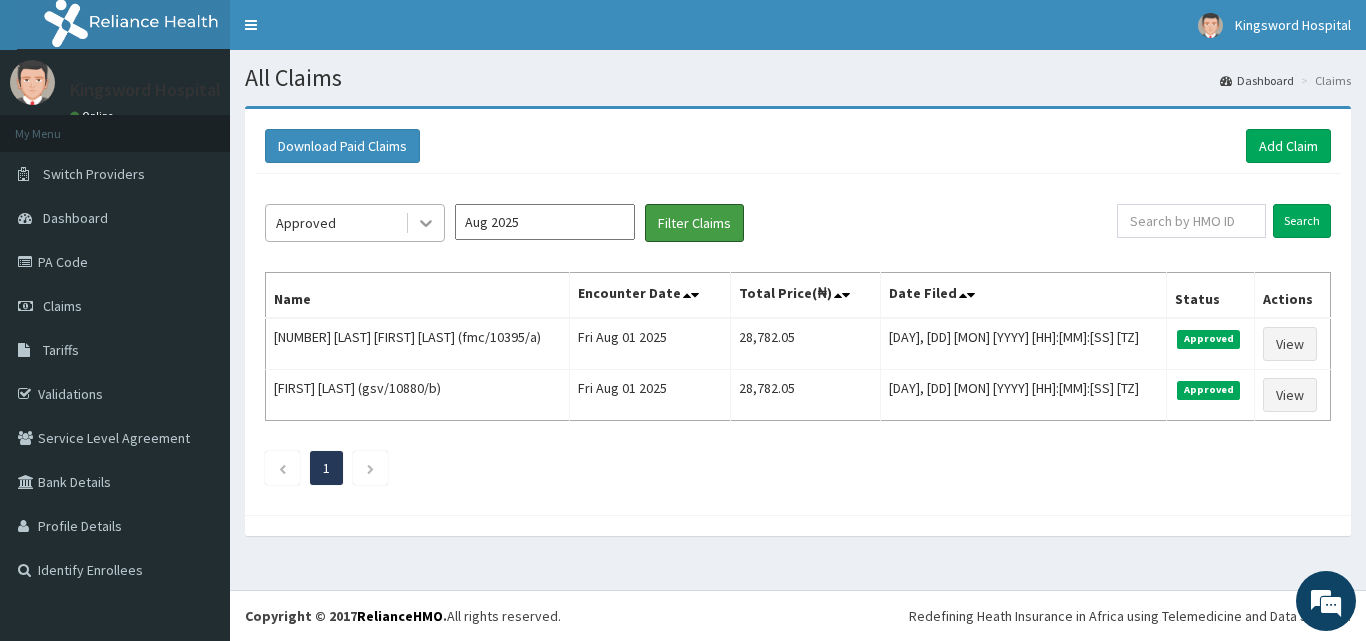 scroll, scrollTop: 0, scrollLeft: 0, axis: both 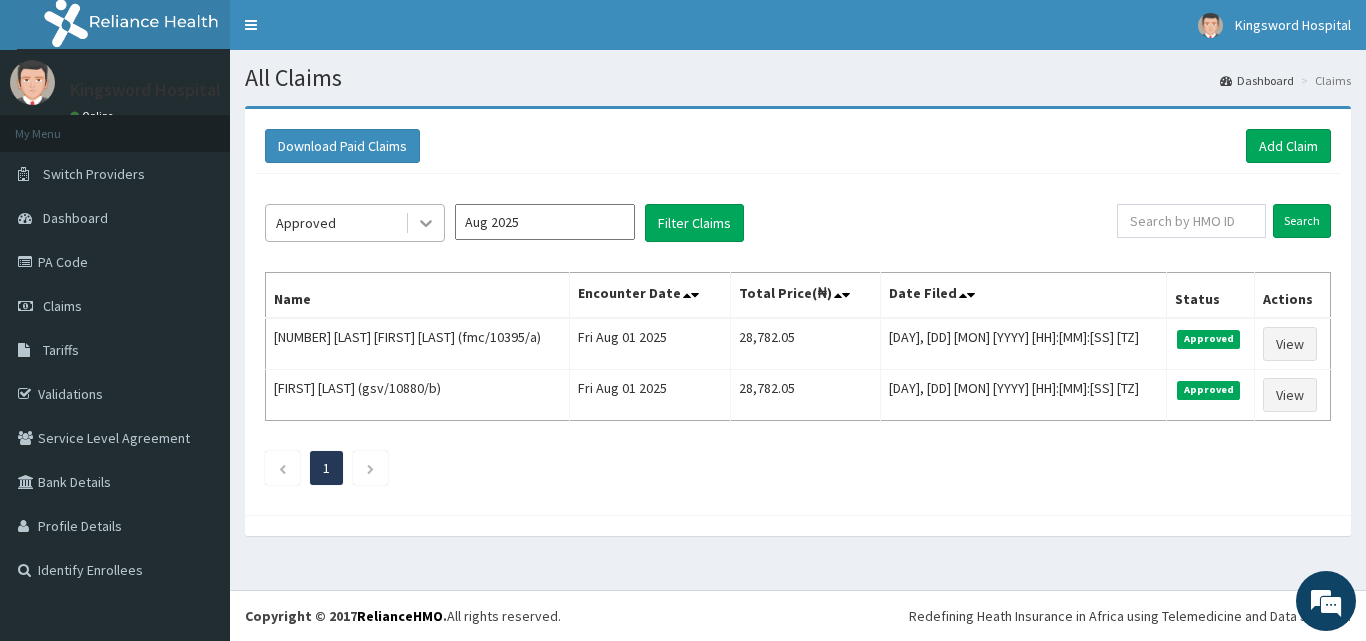 click 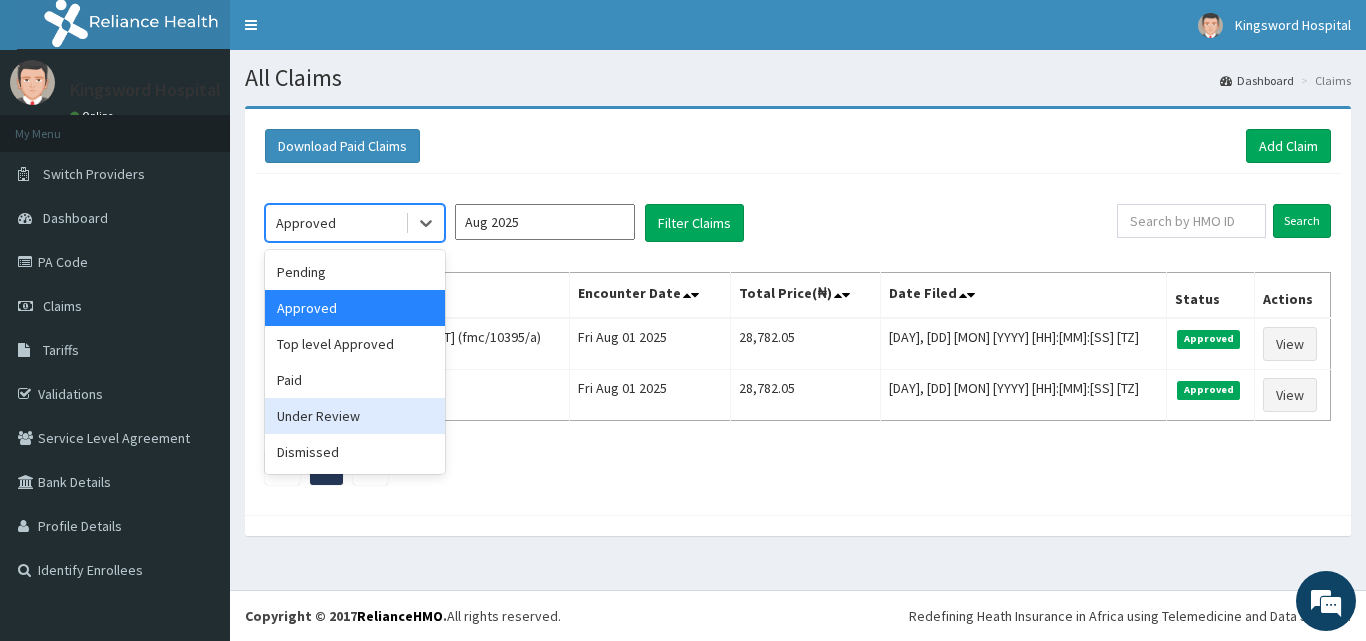 click on "Under Review" at bounding box center (355, 416) 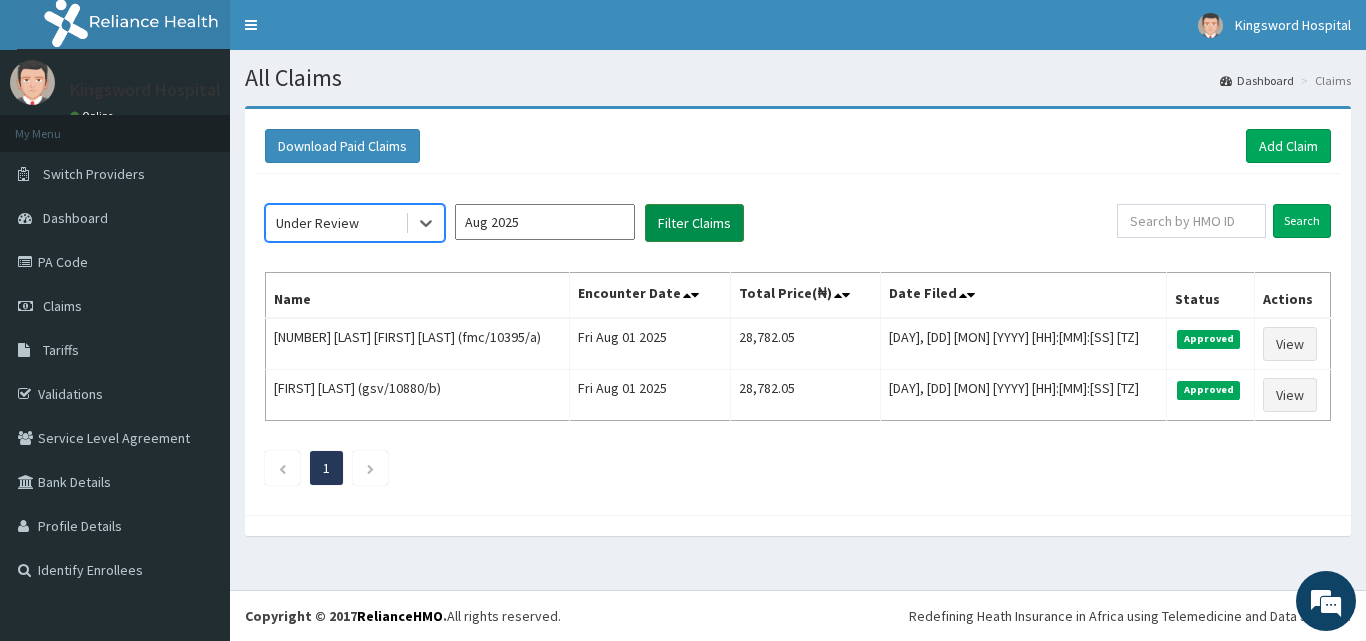 click on "Filter Claims" at bounding box center [694, 223] 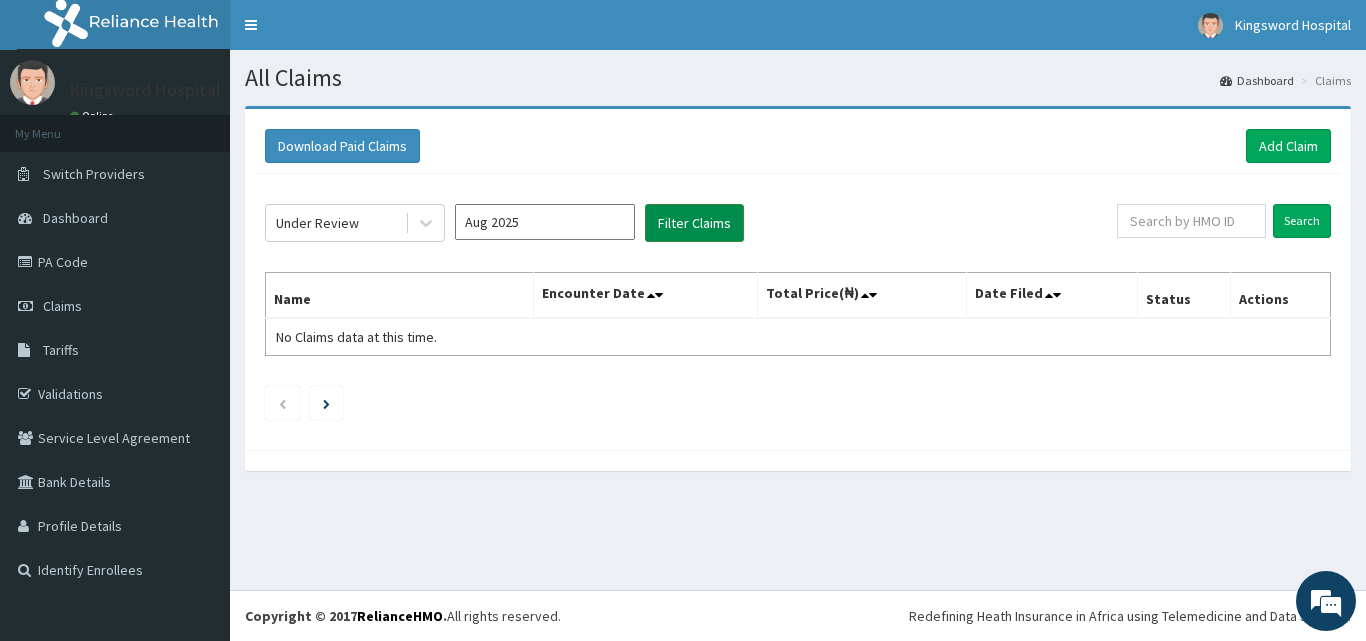 click on "Filter Claims" at bounding box center [694, 223] 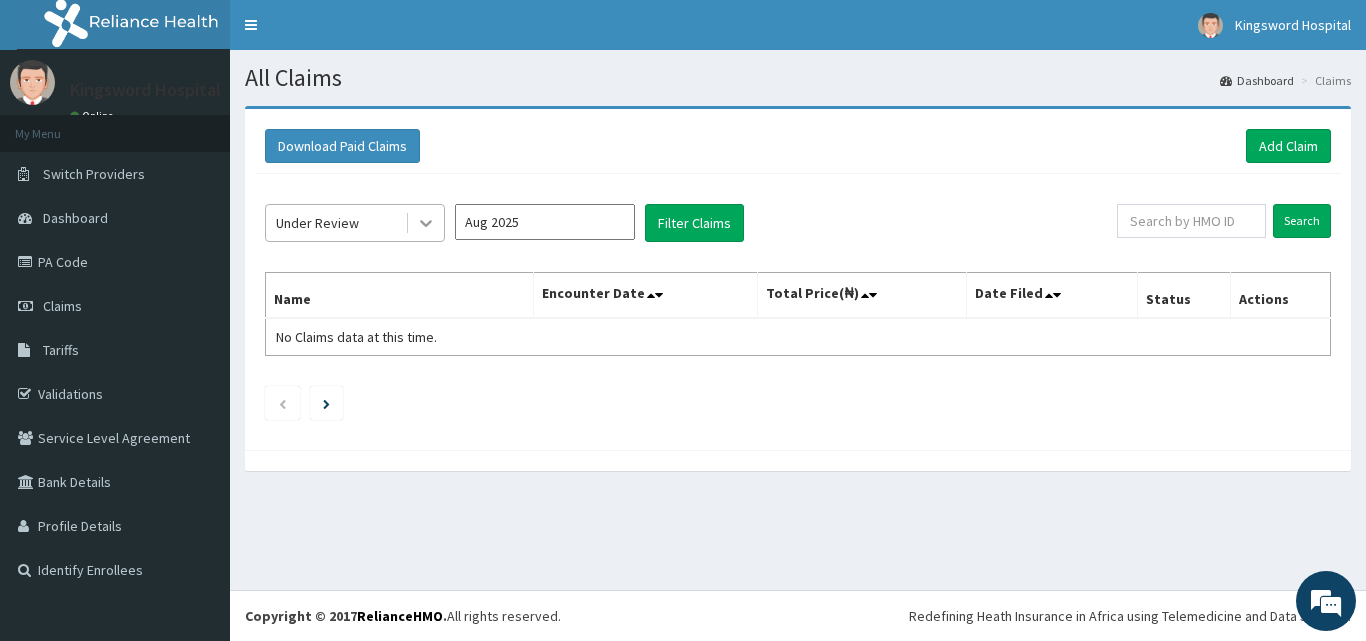 click 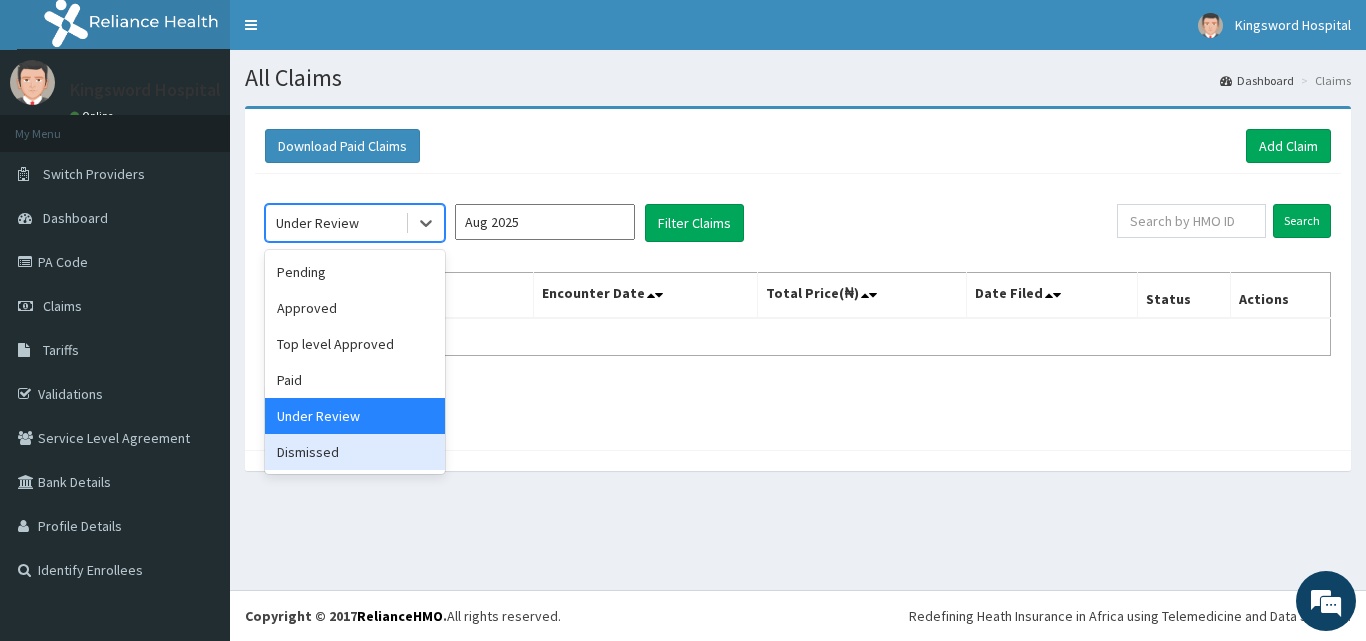 click on "Dismissed" at bounding box center (355, 452) 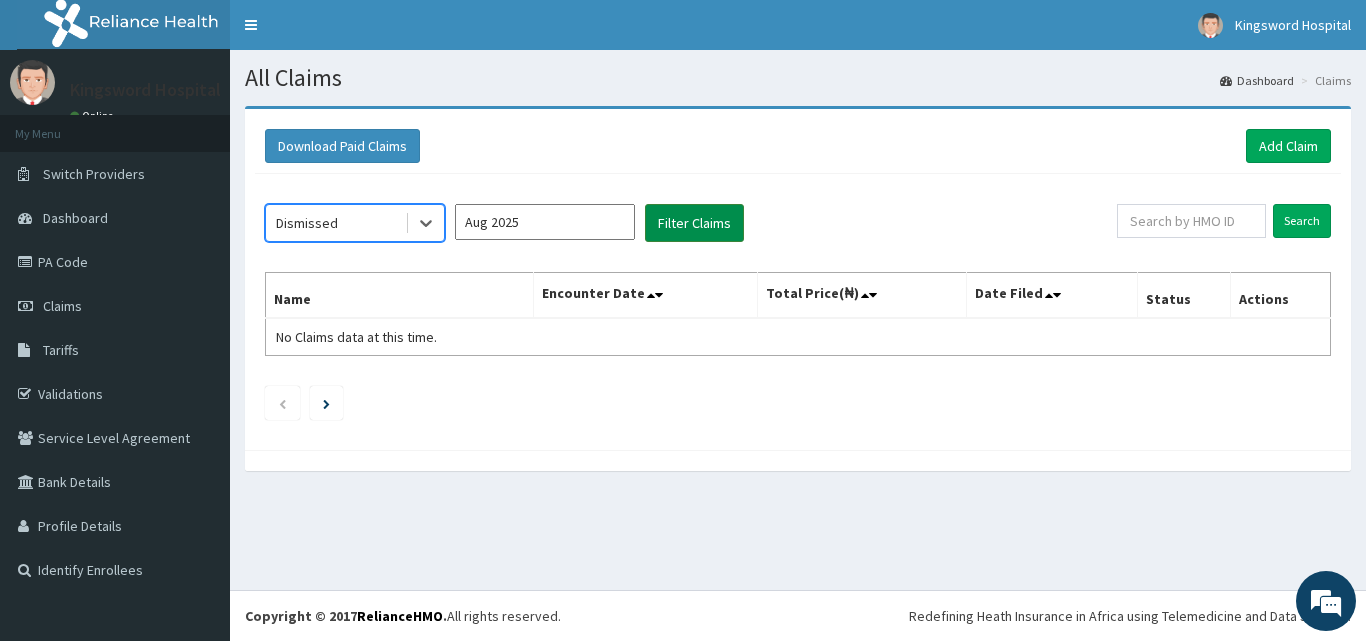 click on "Filter Claims" at bounding box center (694, 223) 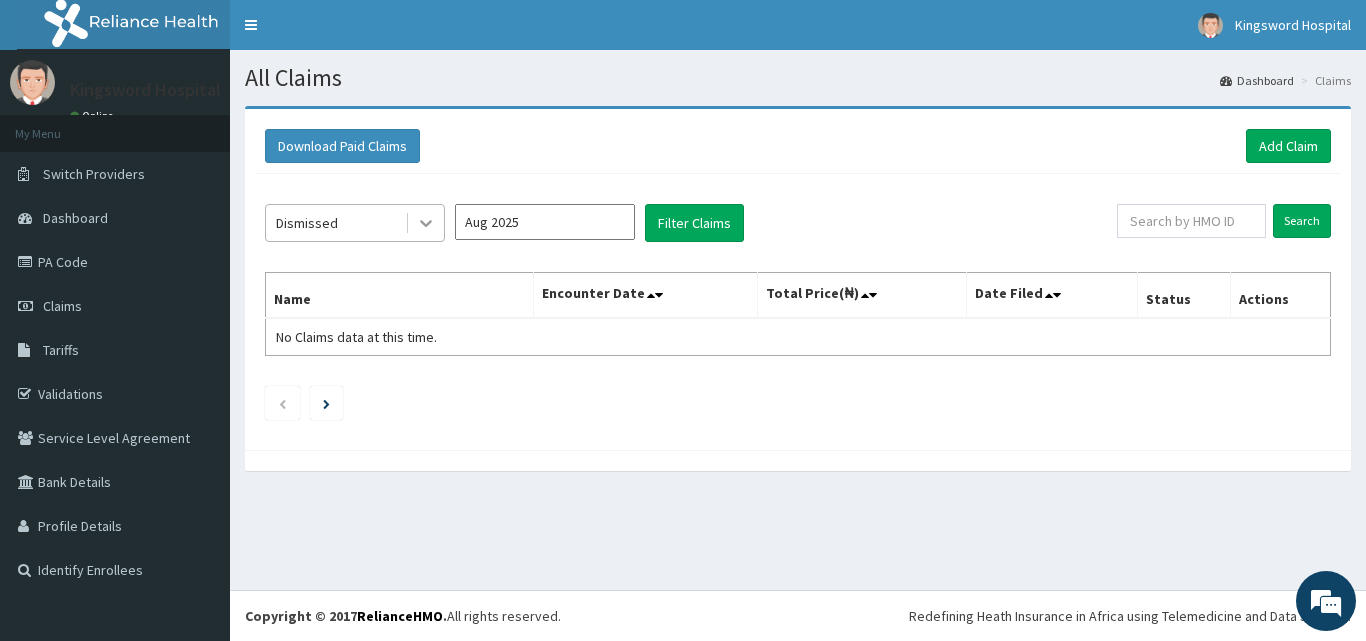 click 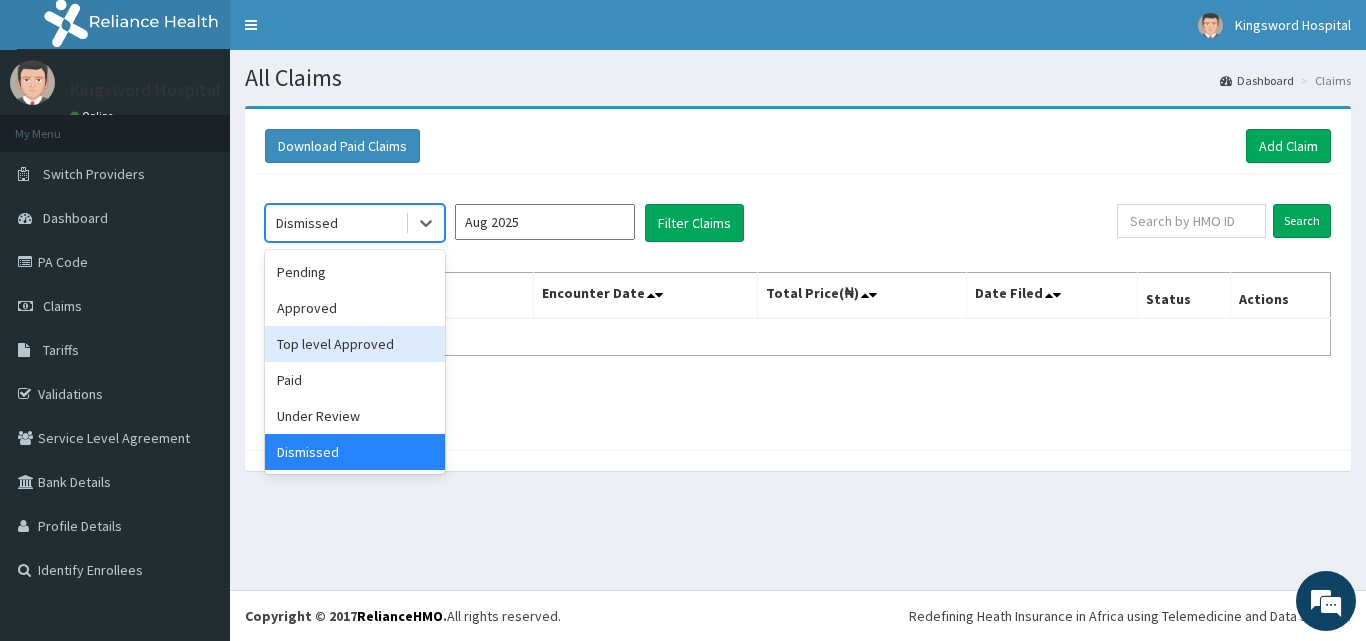click on "Top level Approved" at bounding box center [355, 344] 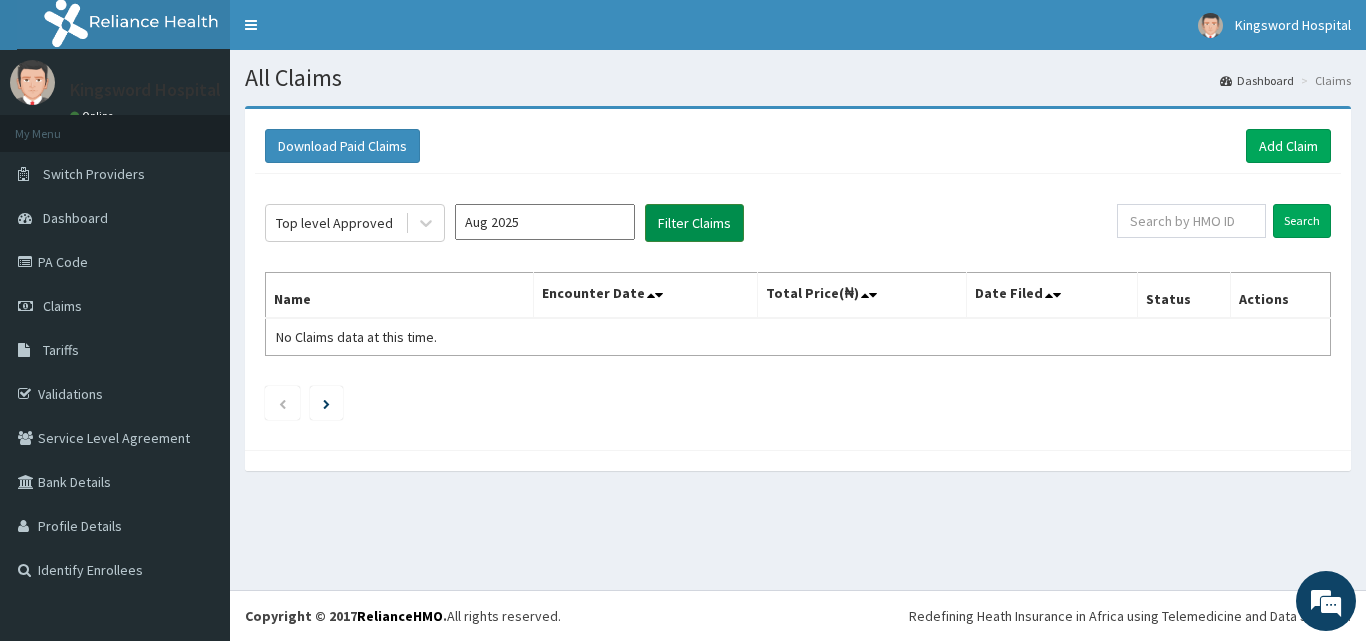 click on "Filter Claims" at bounding box center [694, 223] 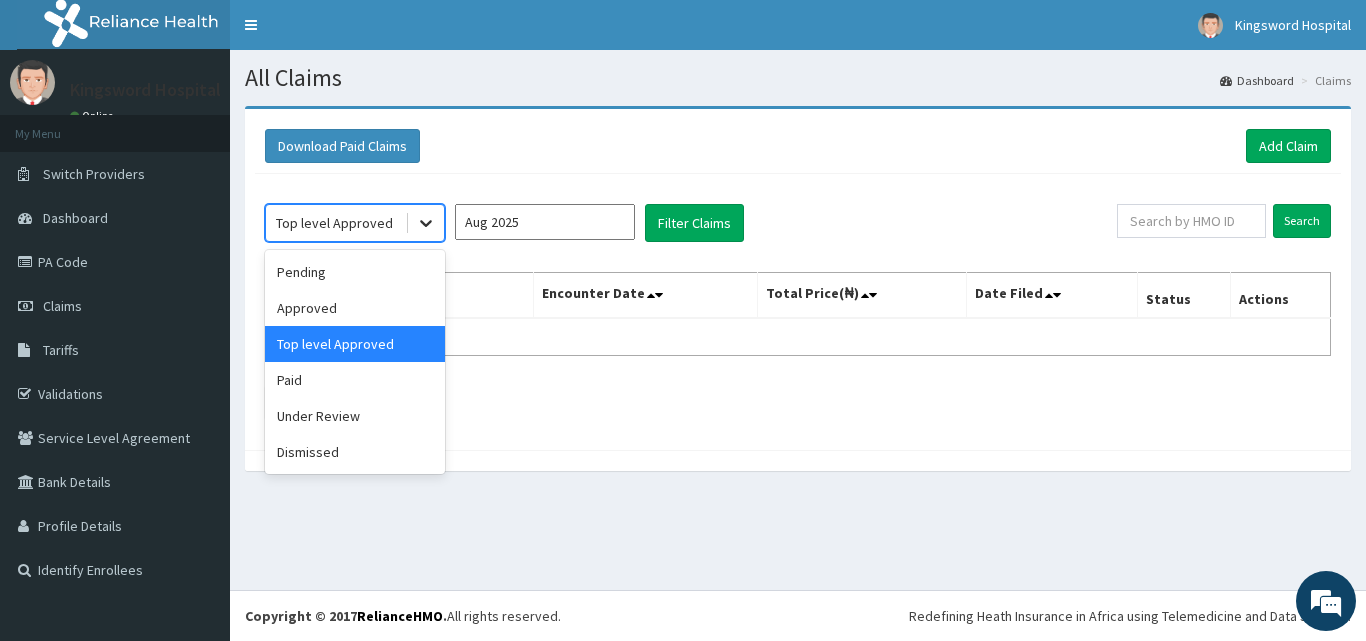 click 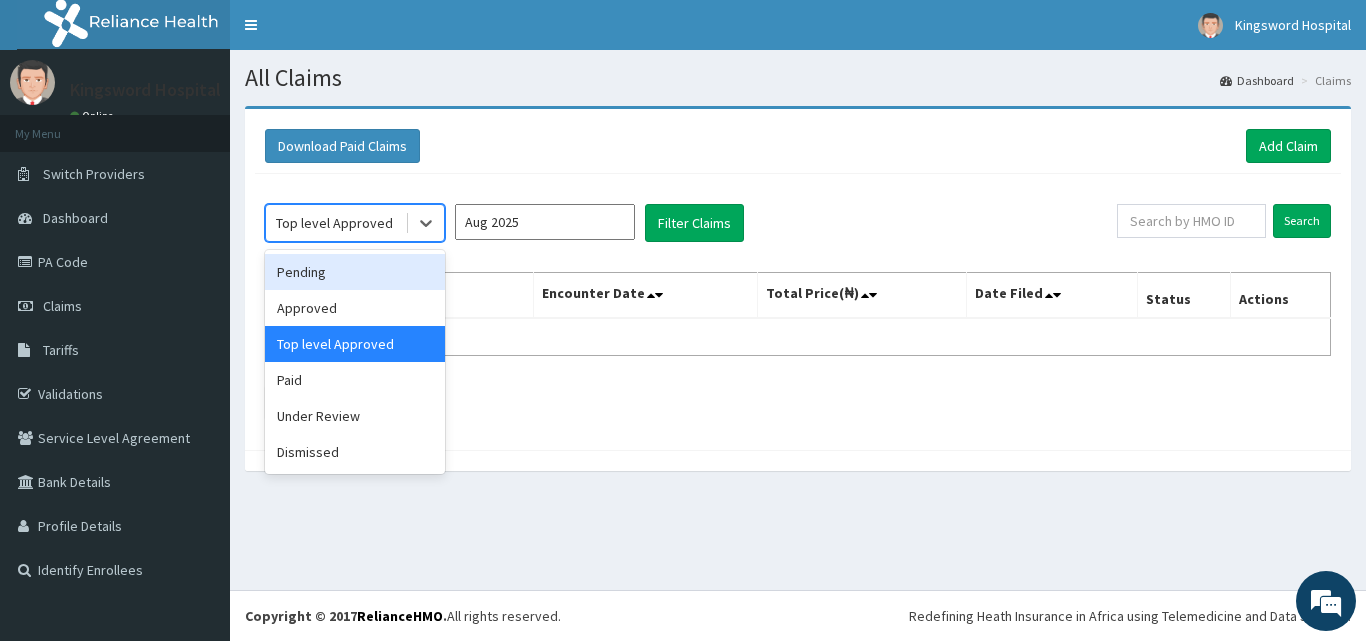 click on "Pending" at bounding box center (355, 272) 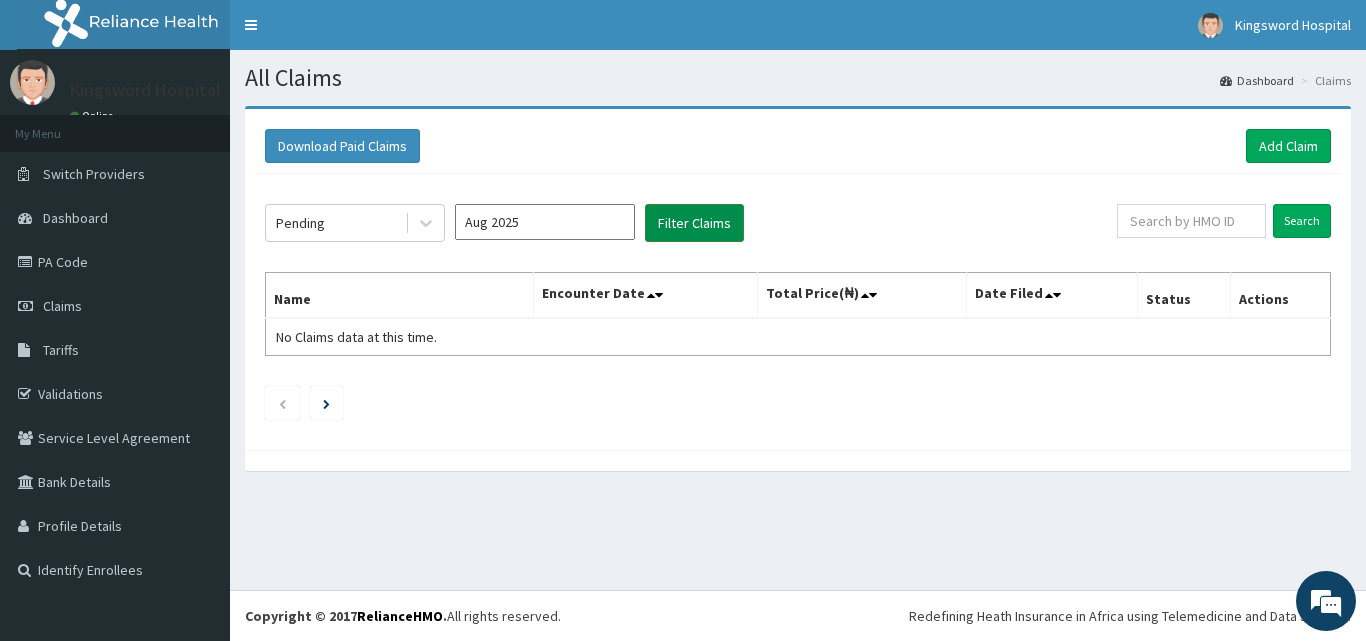 click on "Filter Claims" at bounding box center [694, 223] 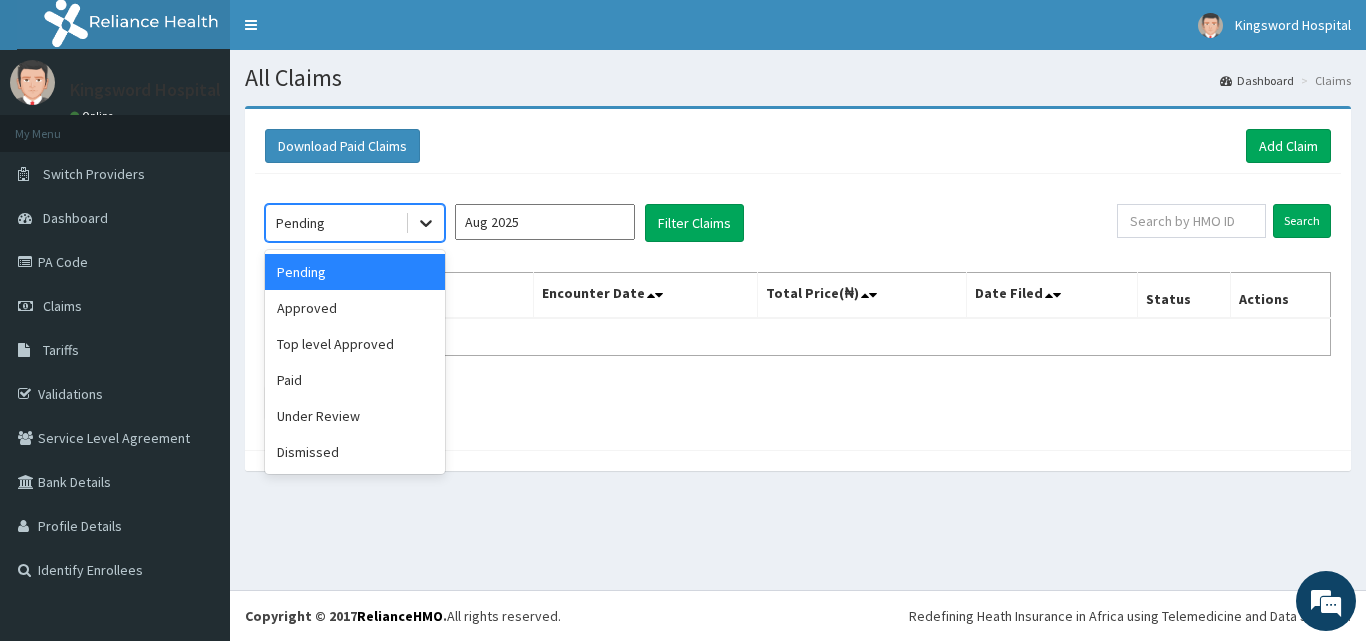 click 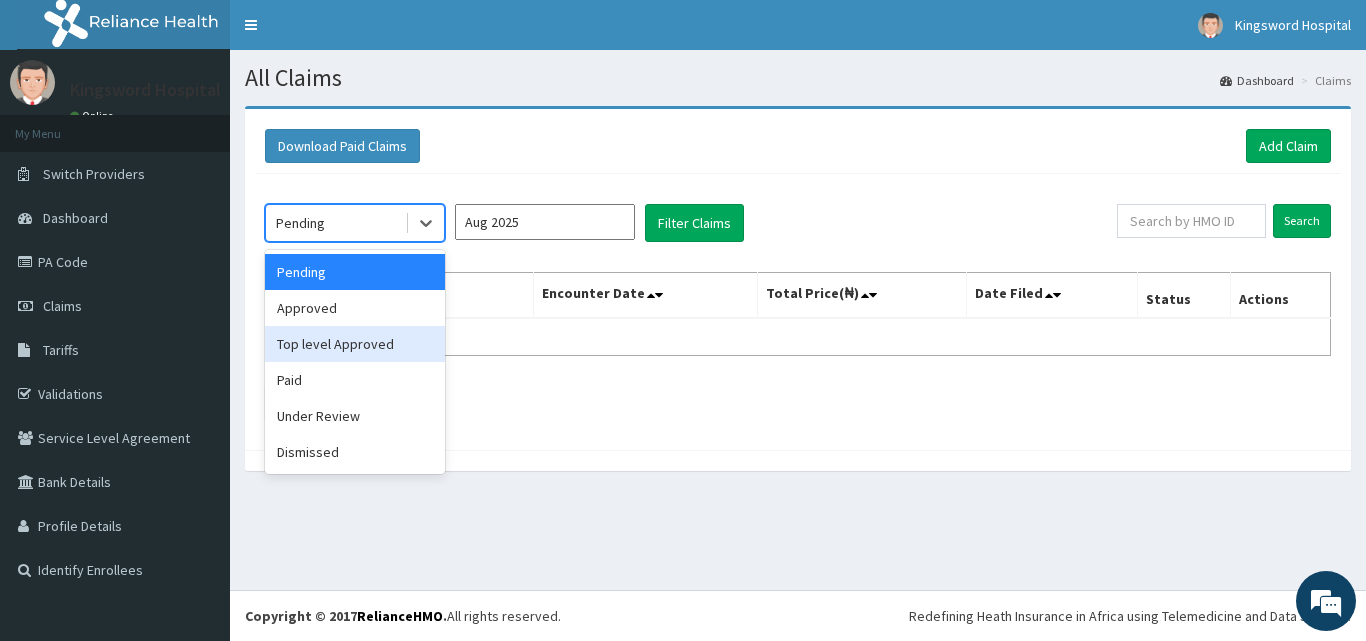 click on "Top level Approved" at bounding box center (355, 344) 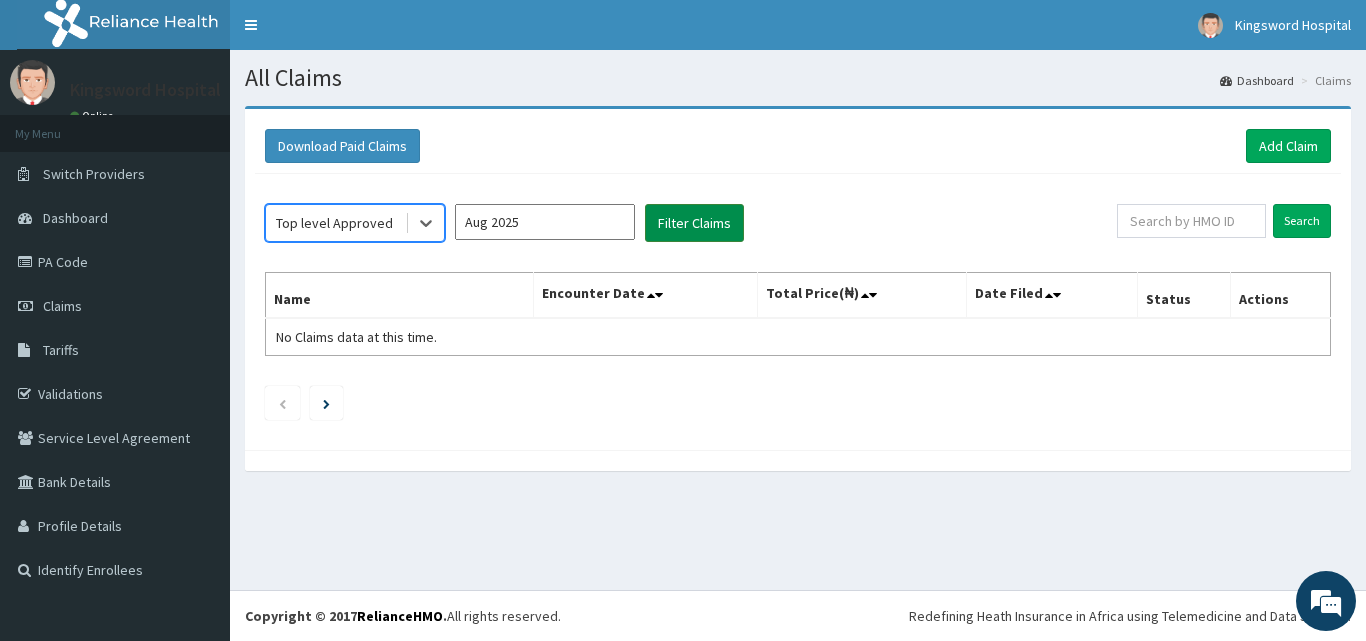 click on "Filter Claims" at bounding box center [694, 223] 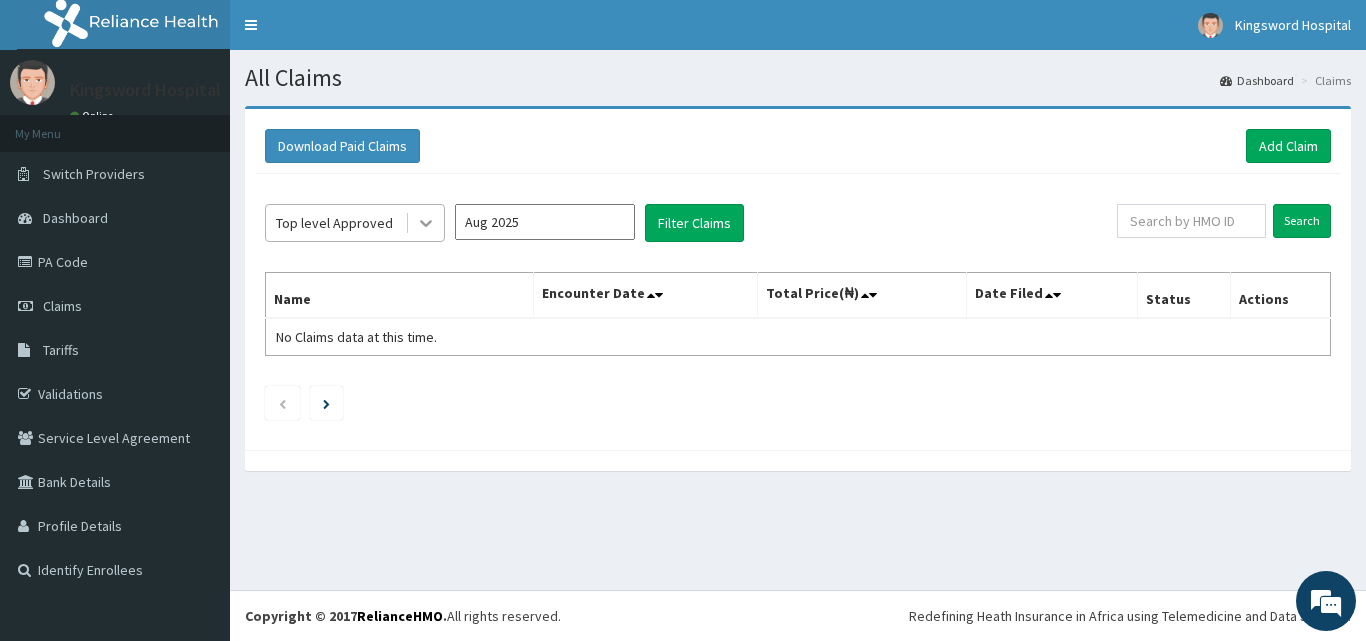 click 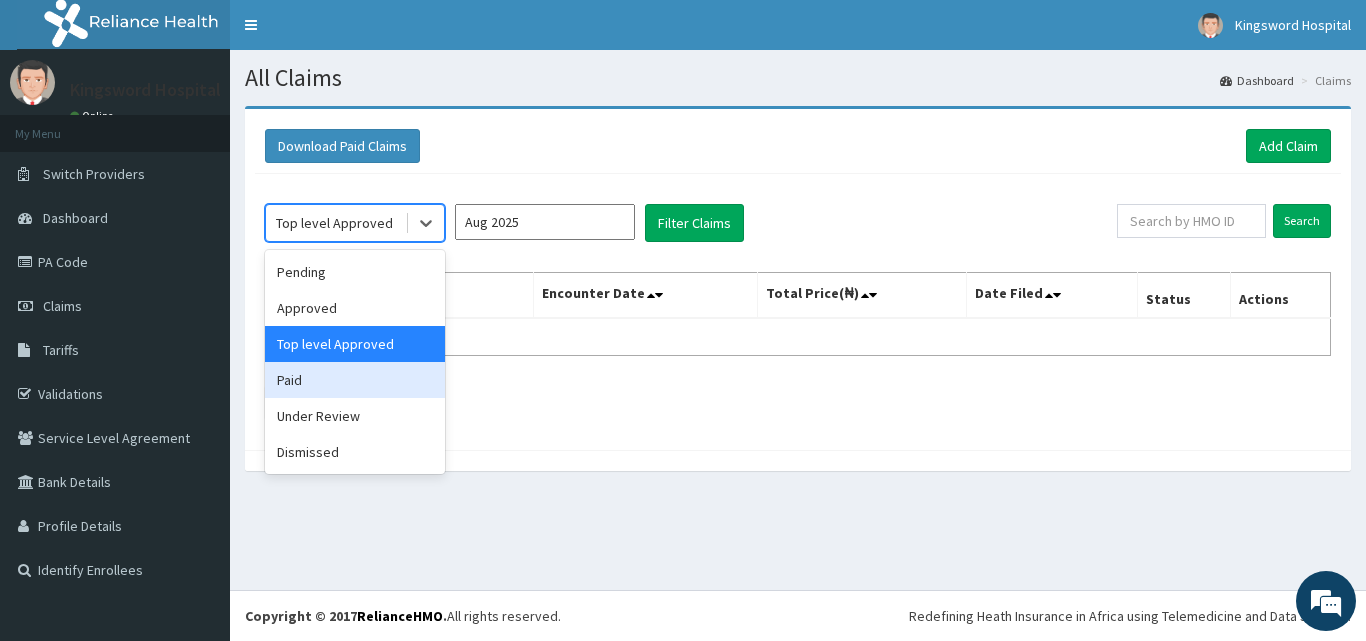 click on "Paid" at bounding box center (355, 380) 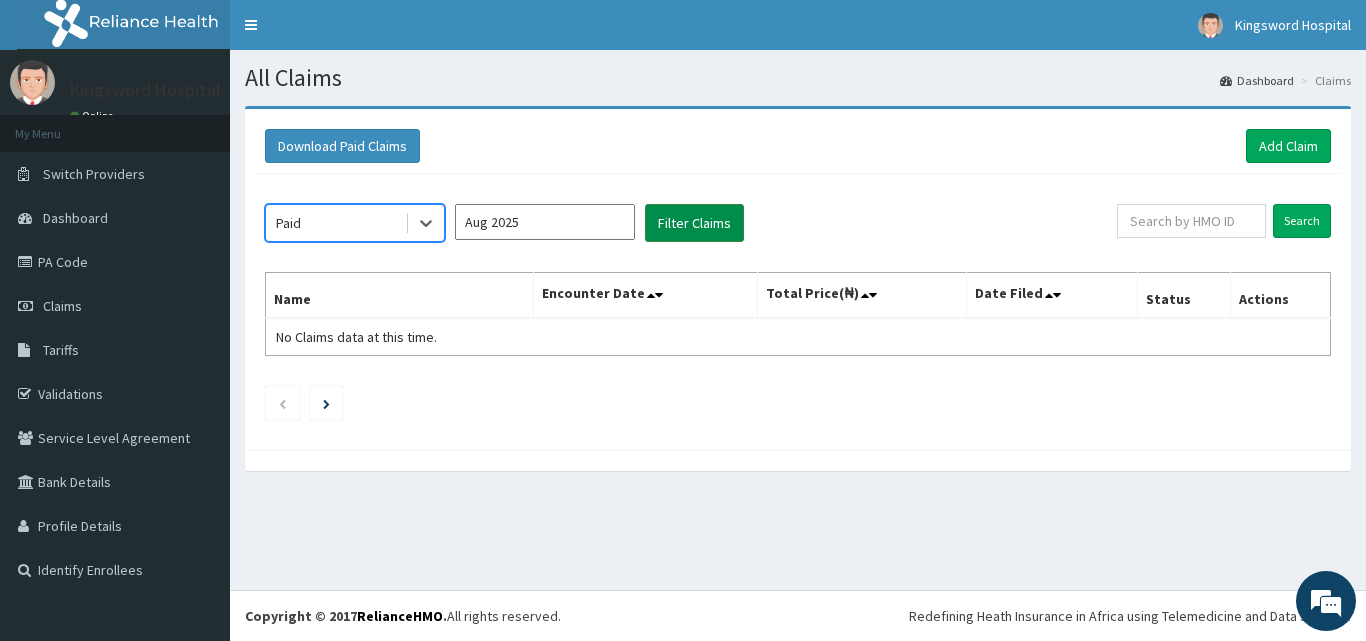 click on "Filter Claims" at bounding box center (694, 223) 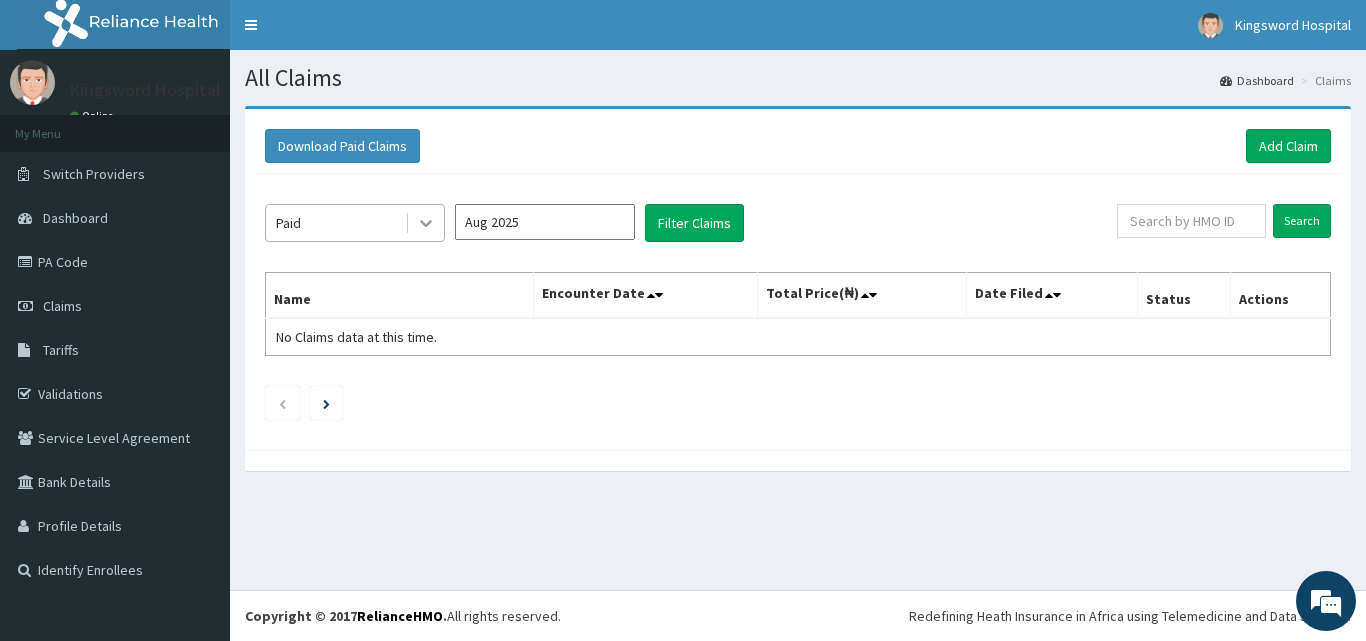 click 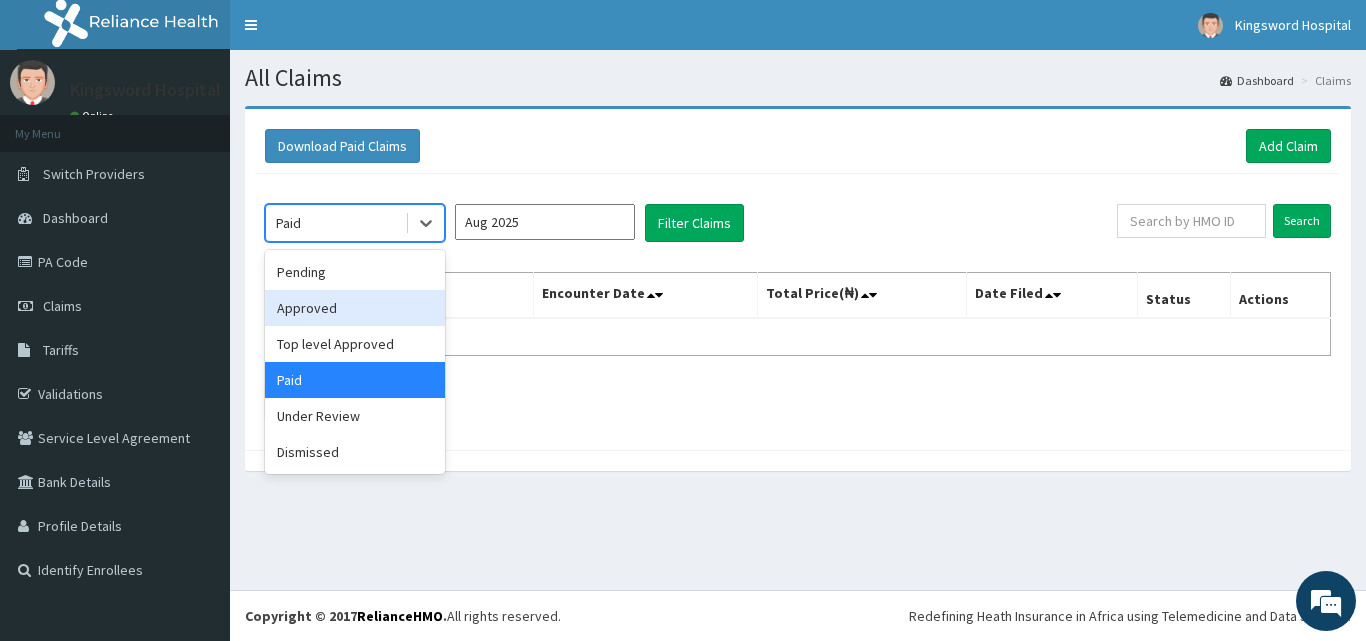 click on "Approved" at bounding box center (355, 308) 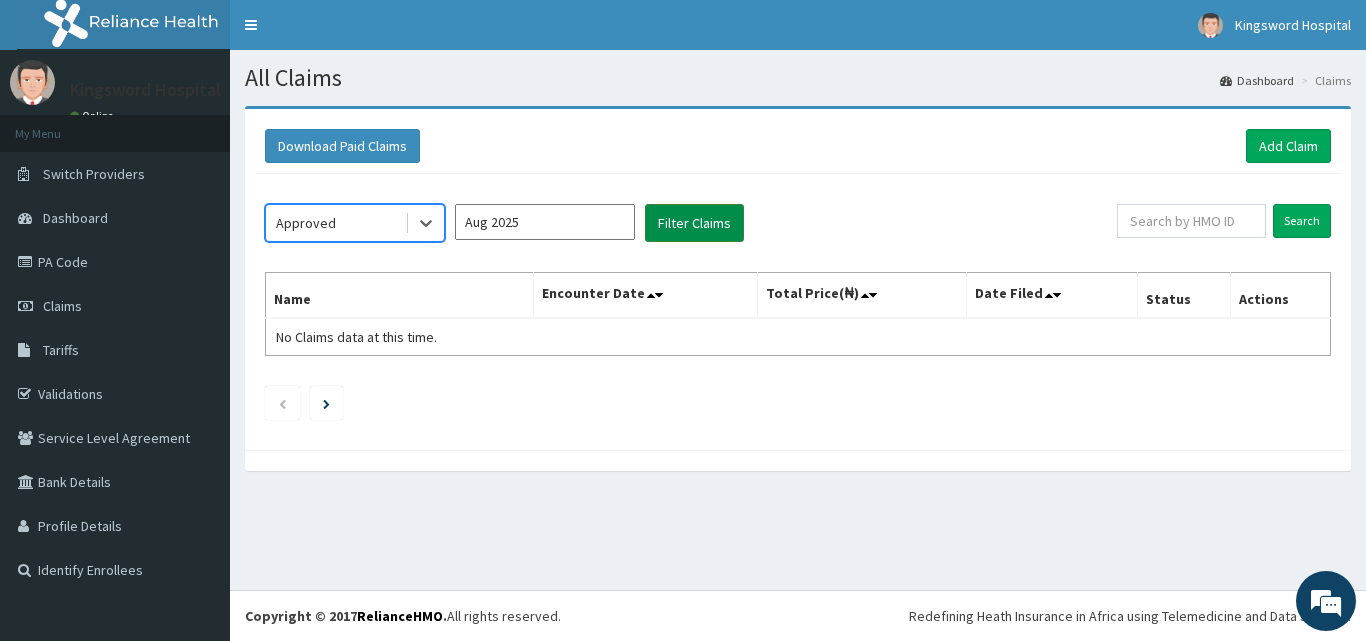 click on "Filter Claims" at bounding box center [694, 223] 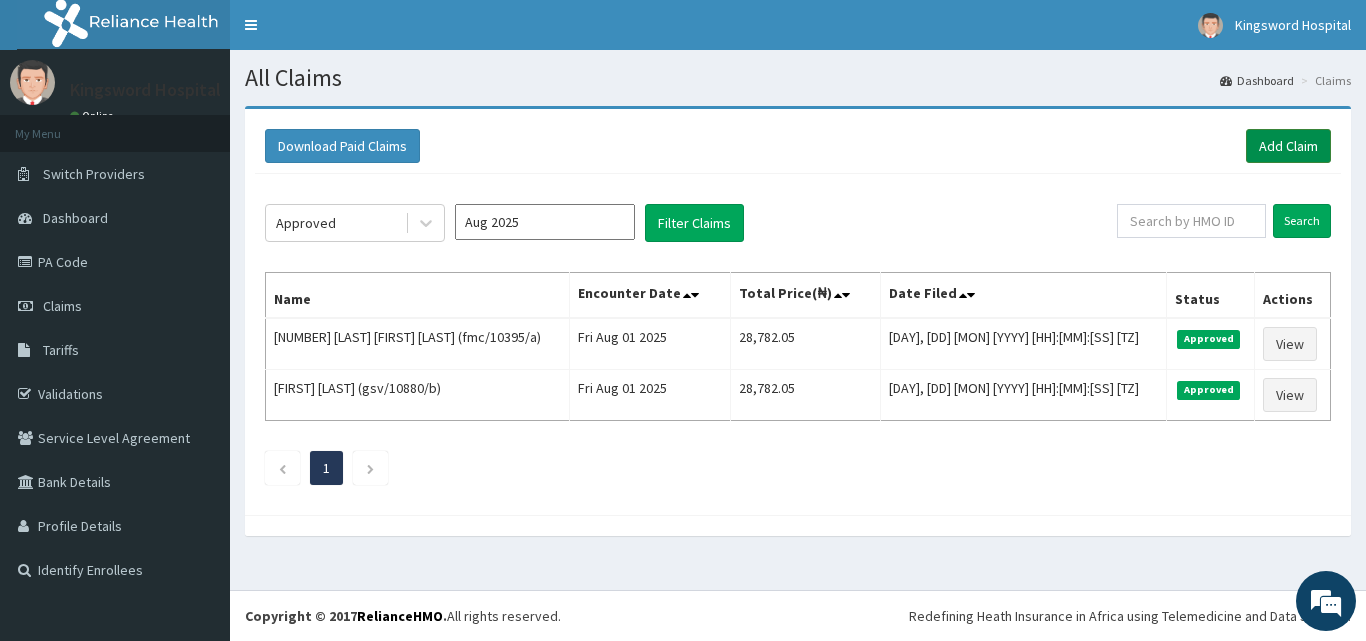 click on "Add Claim" at bounding box center [1288, 146] 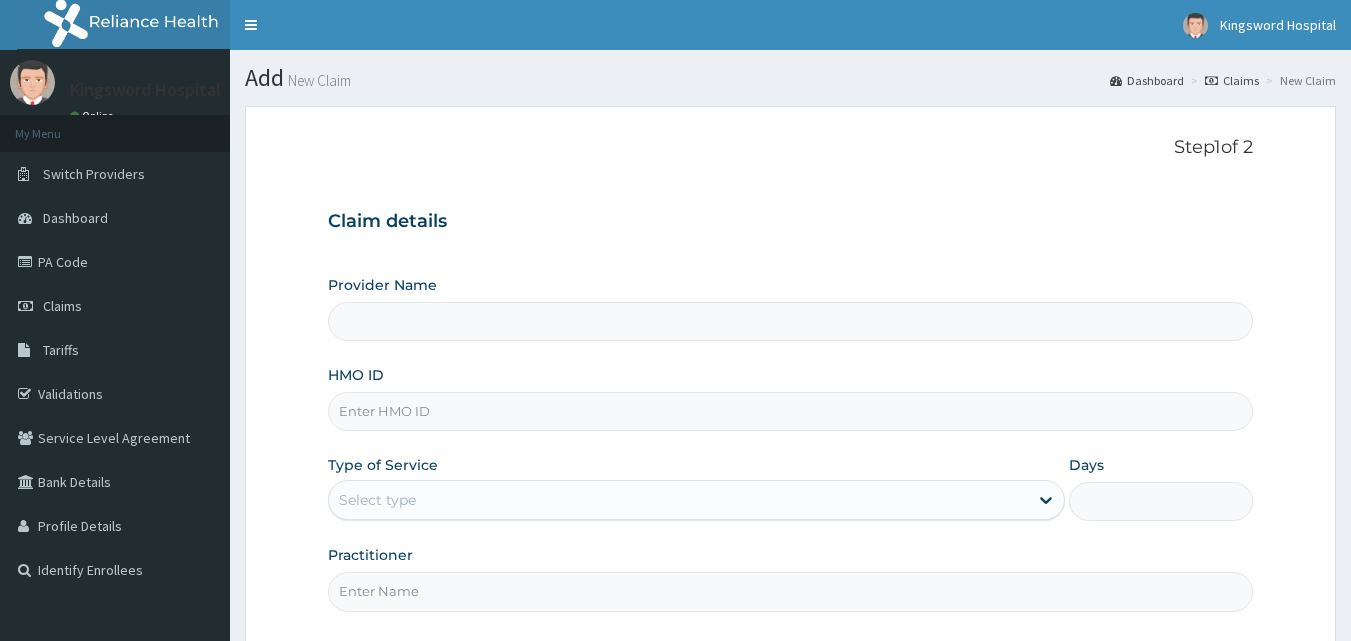 scroll, scrollTop: 0, scrollLeft: 0, axis: both 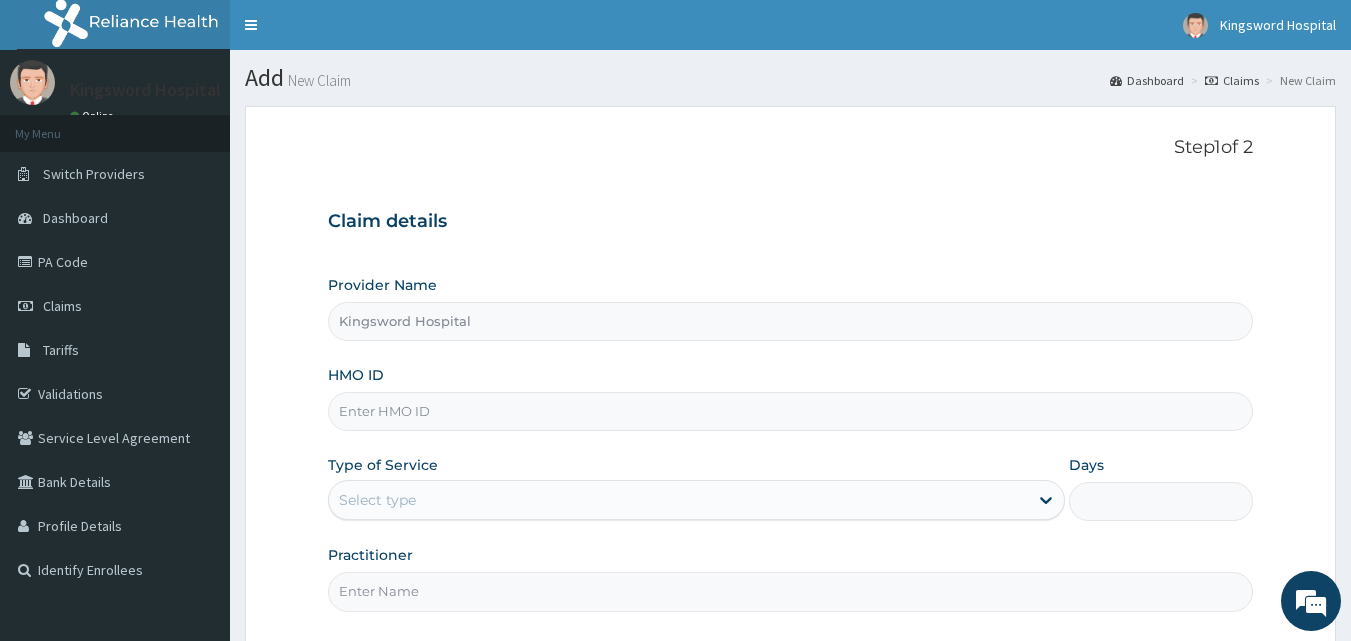 click on "HMO ID" at bounding box center (791, 411) 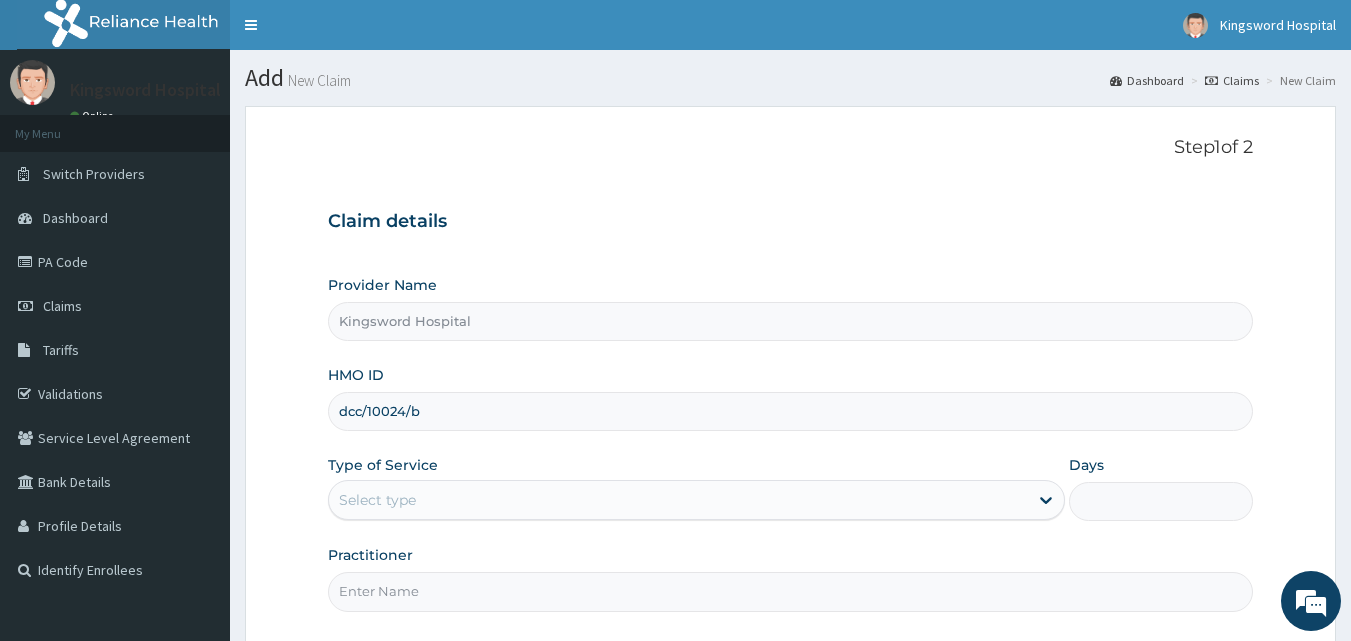 type on "dcc/10024/b" 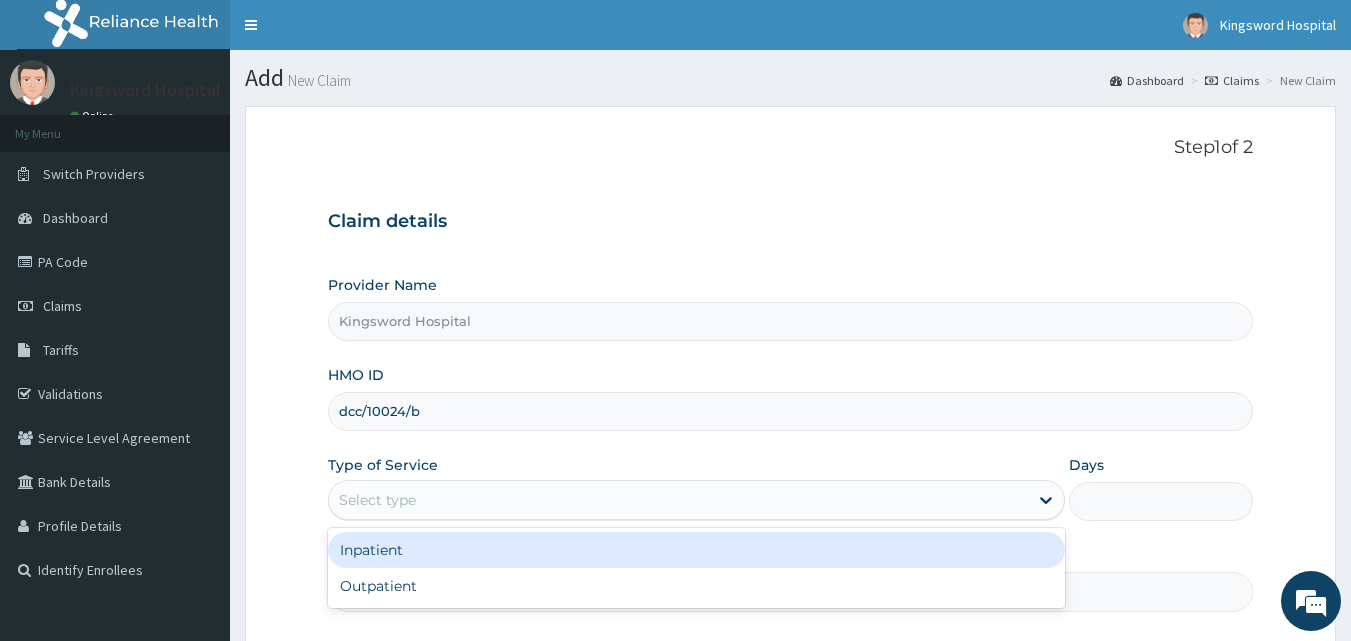 click on "Select type" at bounding box center (678, 500) 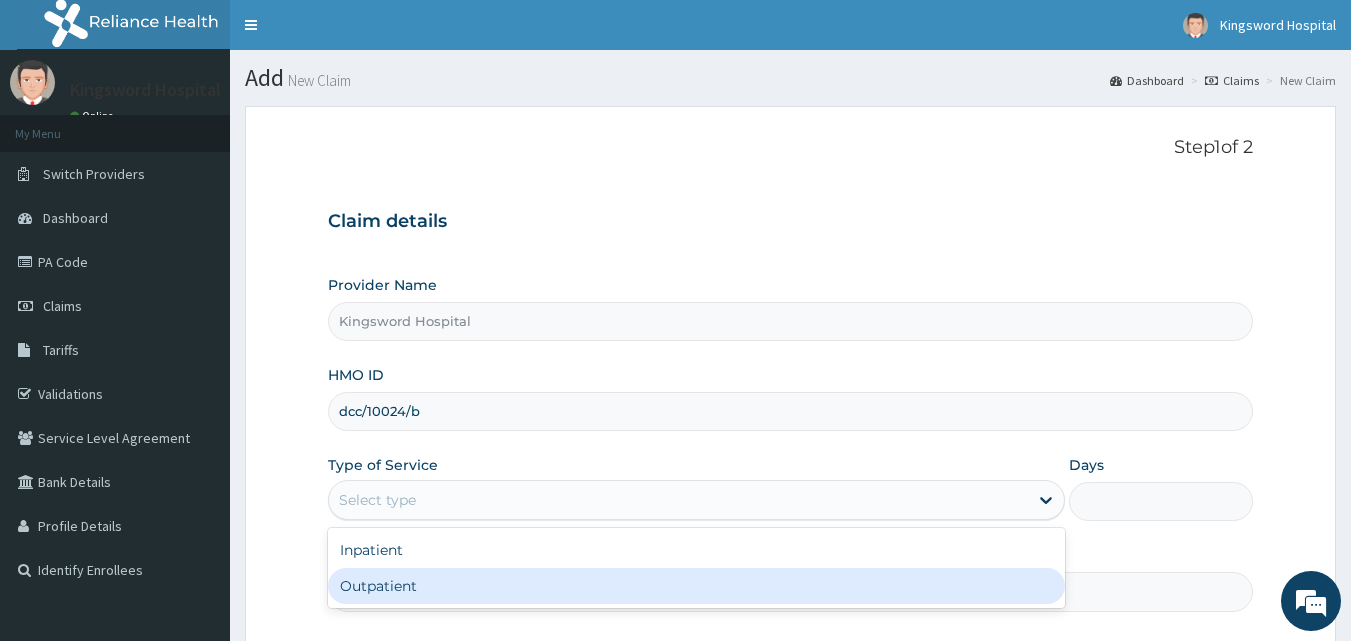 click on "Outpatient" at bounding box center [696, 586] 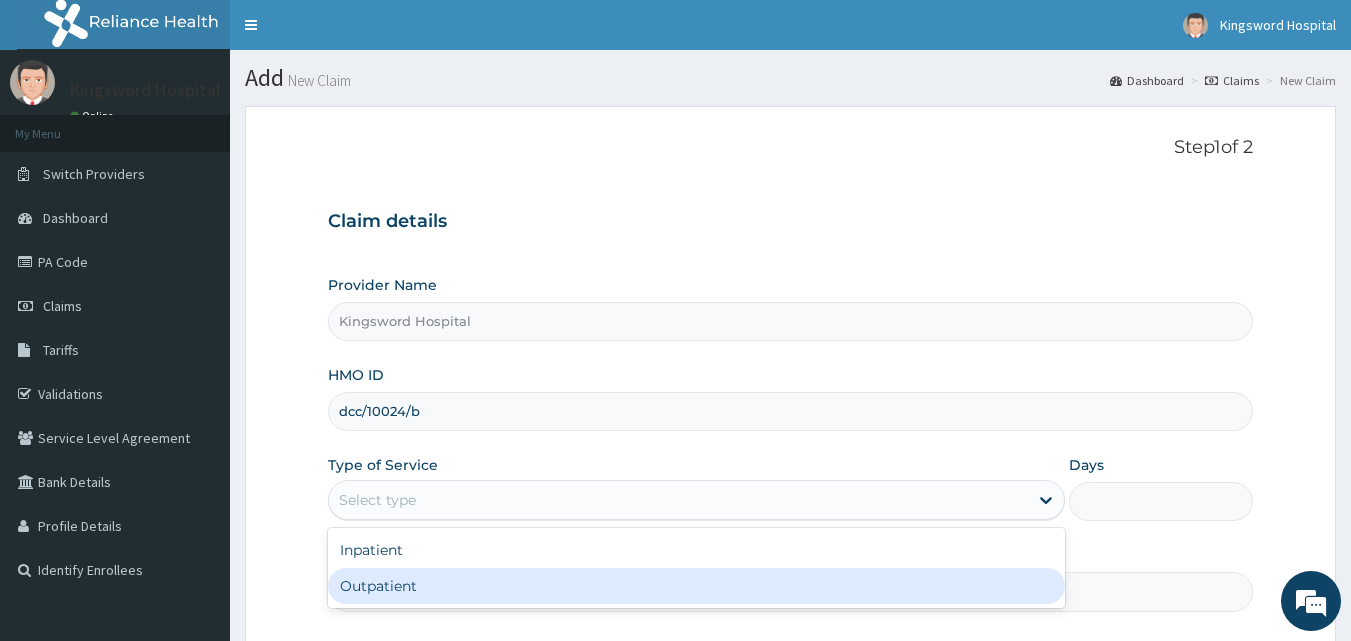 type on "1" 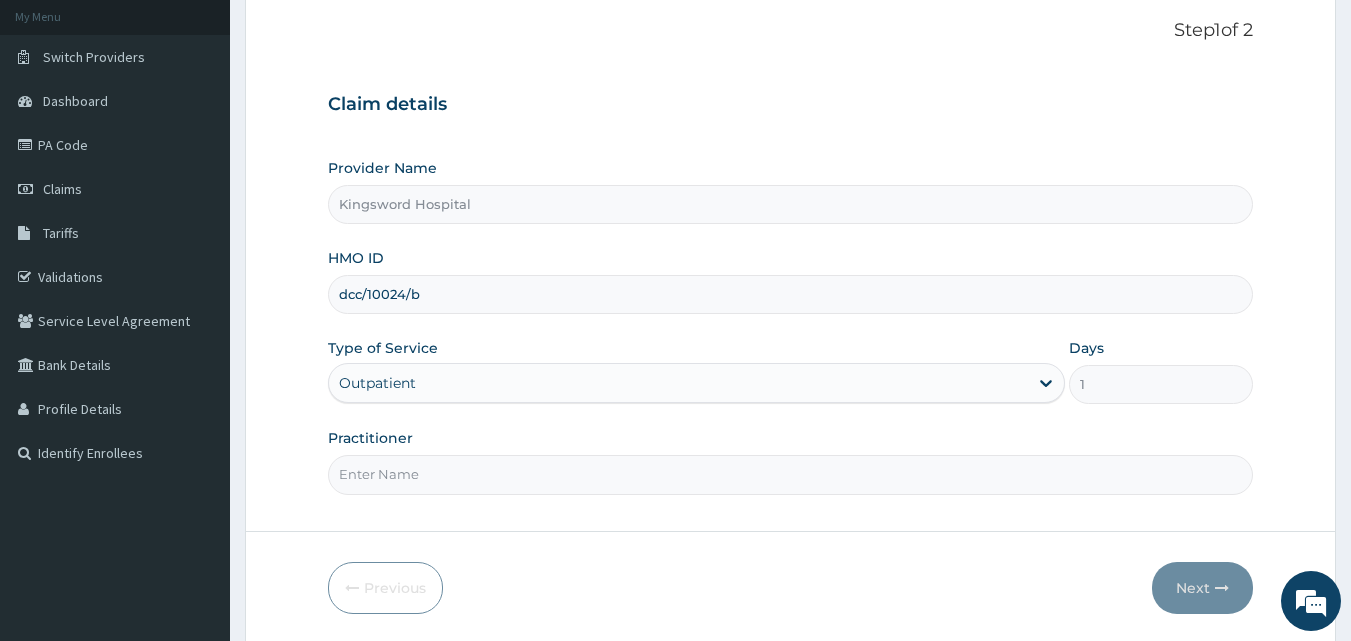 scroll, scrollTop: 187, scrollLeft: 0, axis: vertical 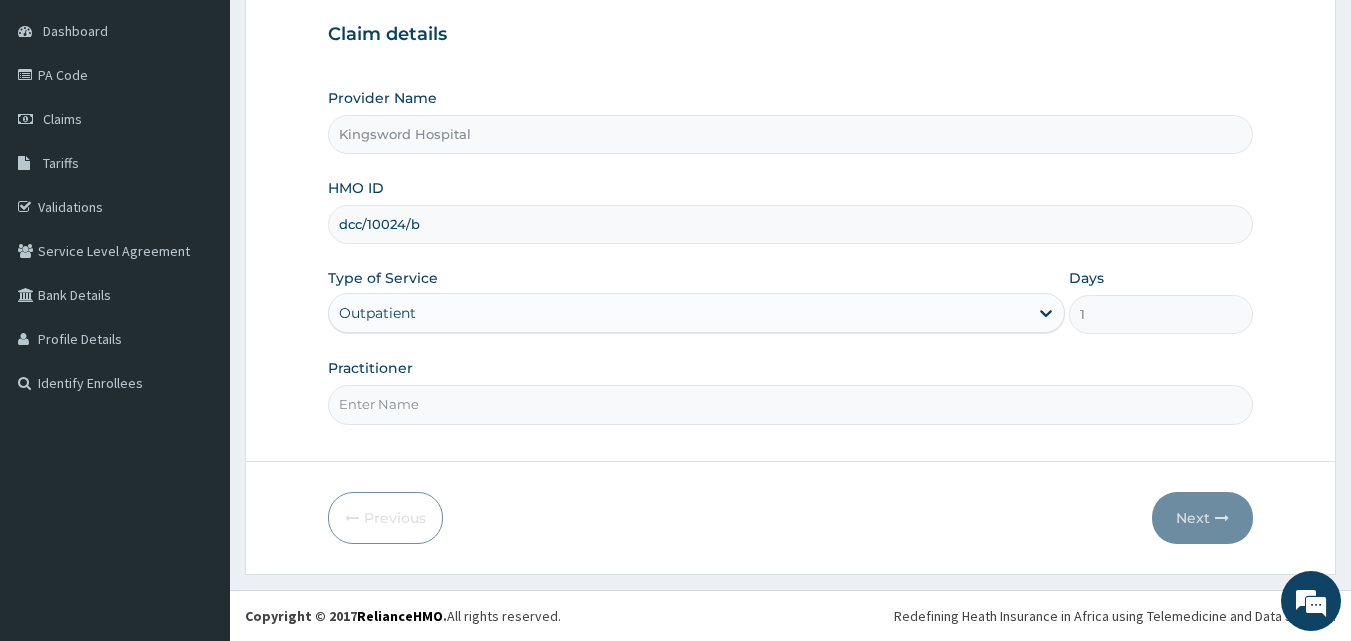click on "Practitioner" at bounding box center [791, 404] 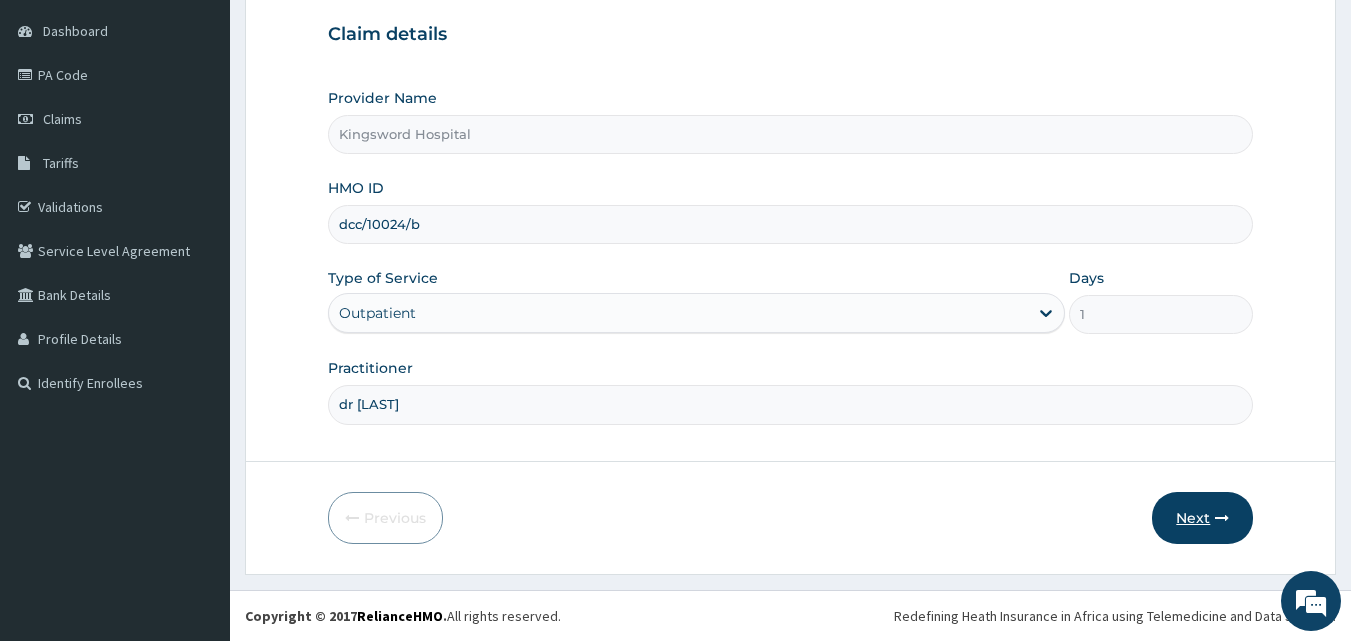 type on "dr [LASTNAME]" 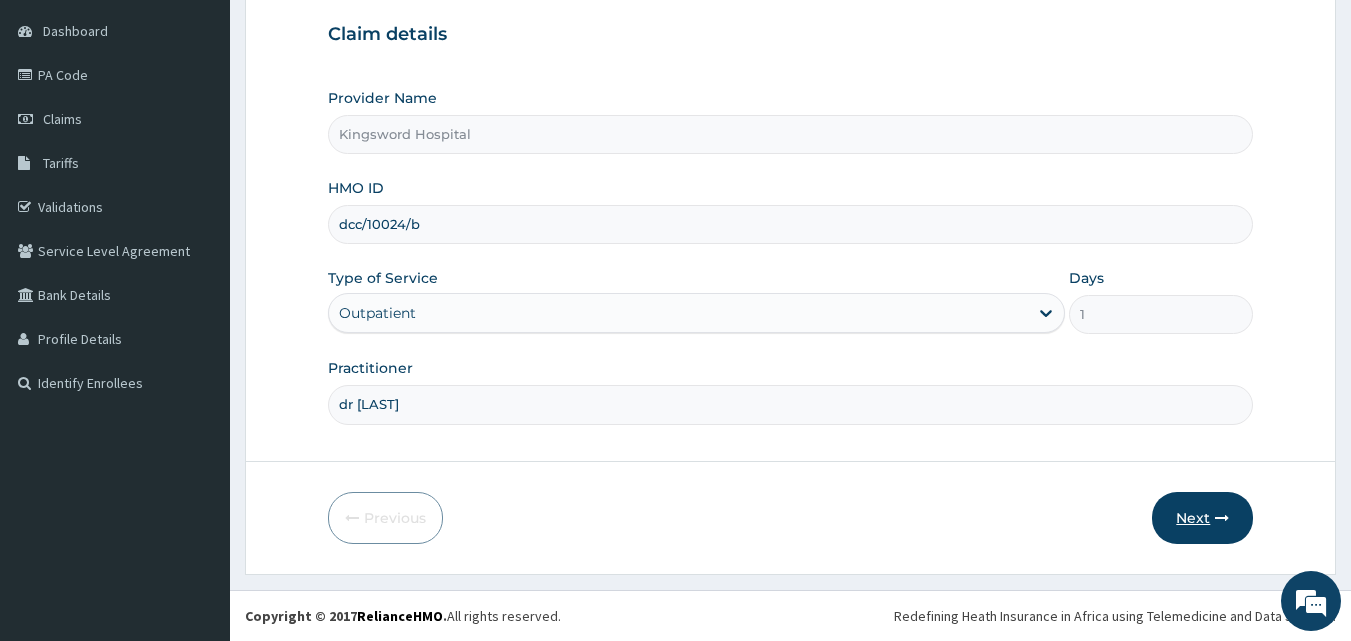 click on "Next" at bounding box center (1202, 518) 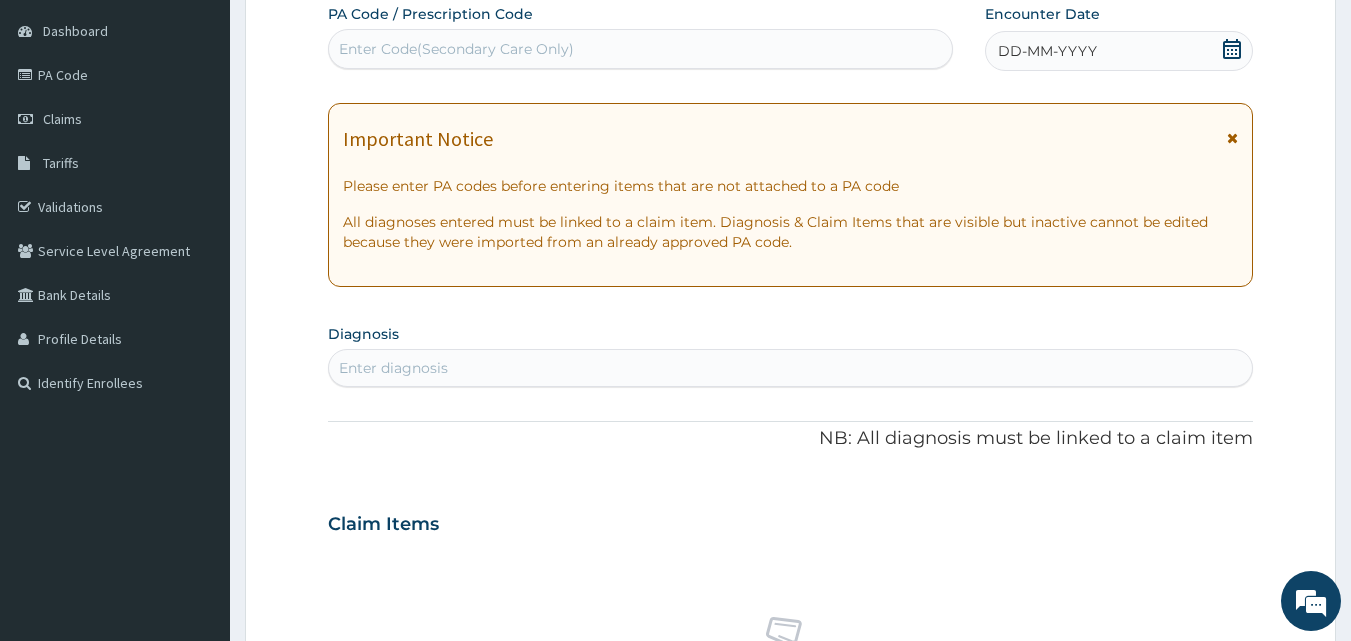 click 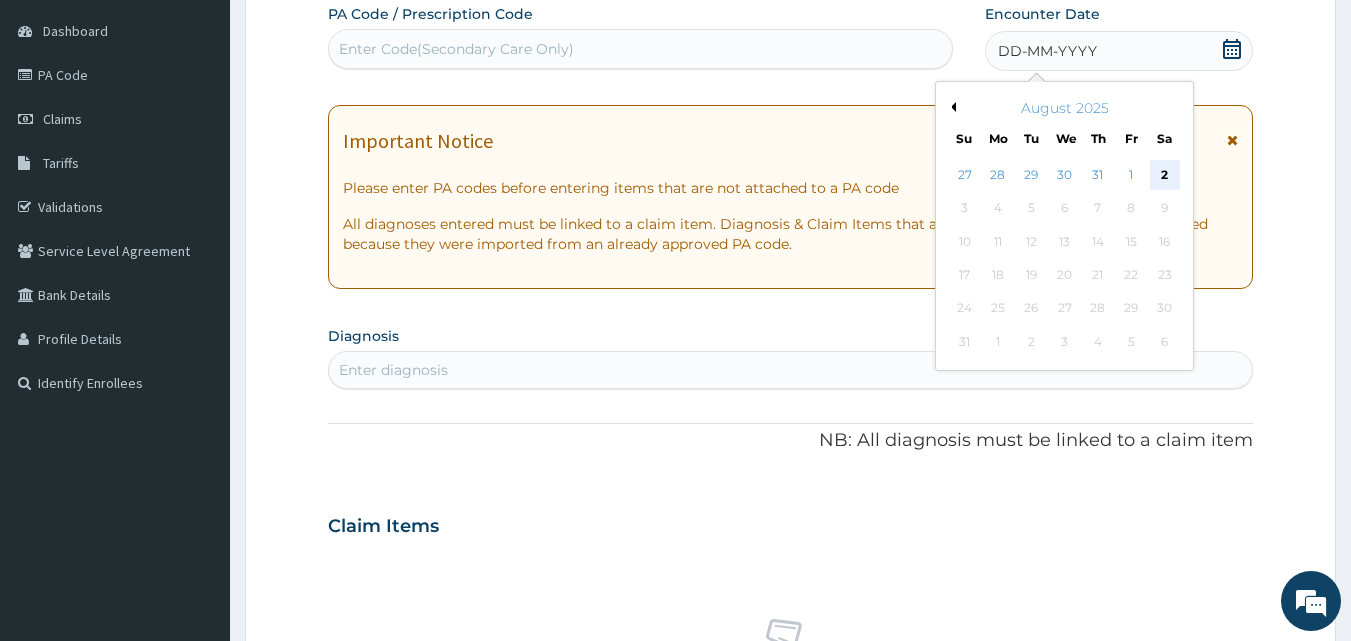 click on "2" at bounding box center (1165, 175) 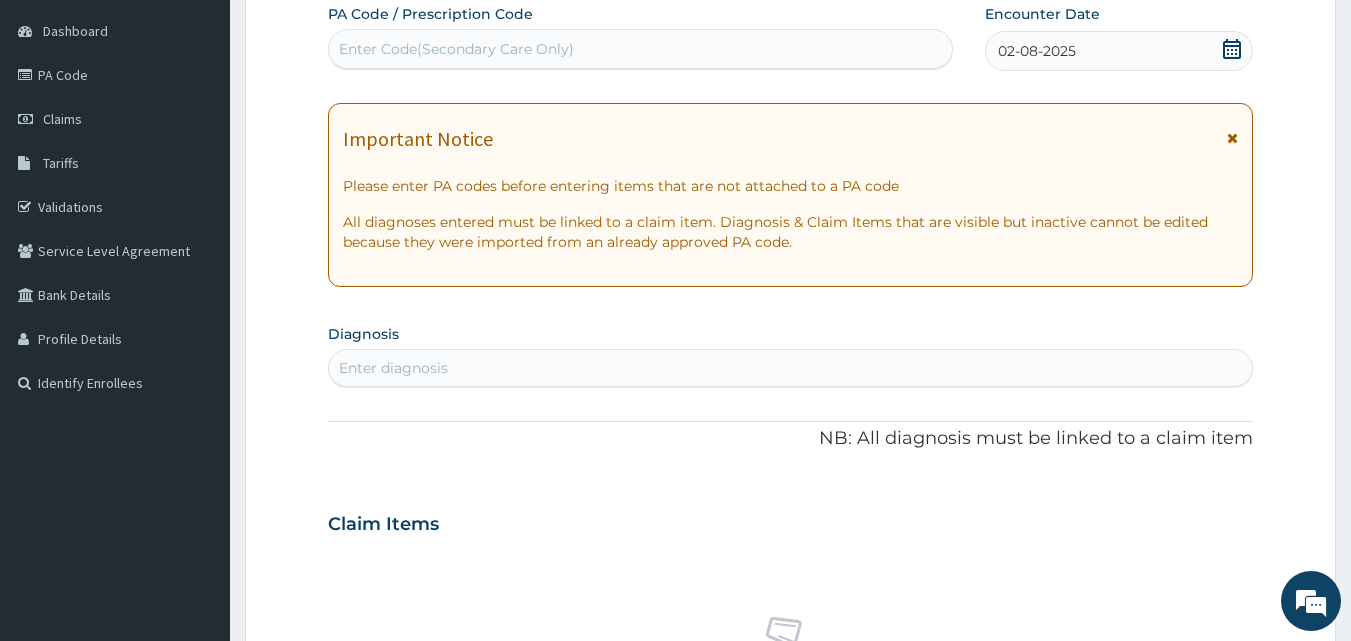 click on "Enter diagnosis" at bounding box center (791, 368) 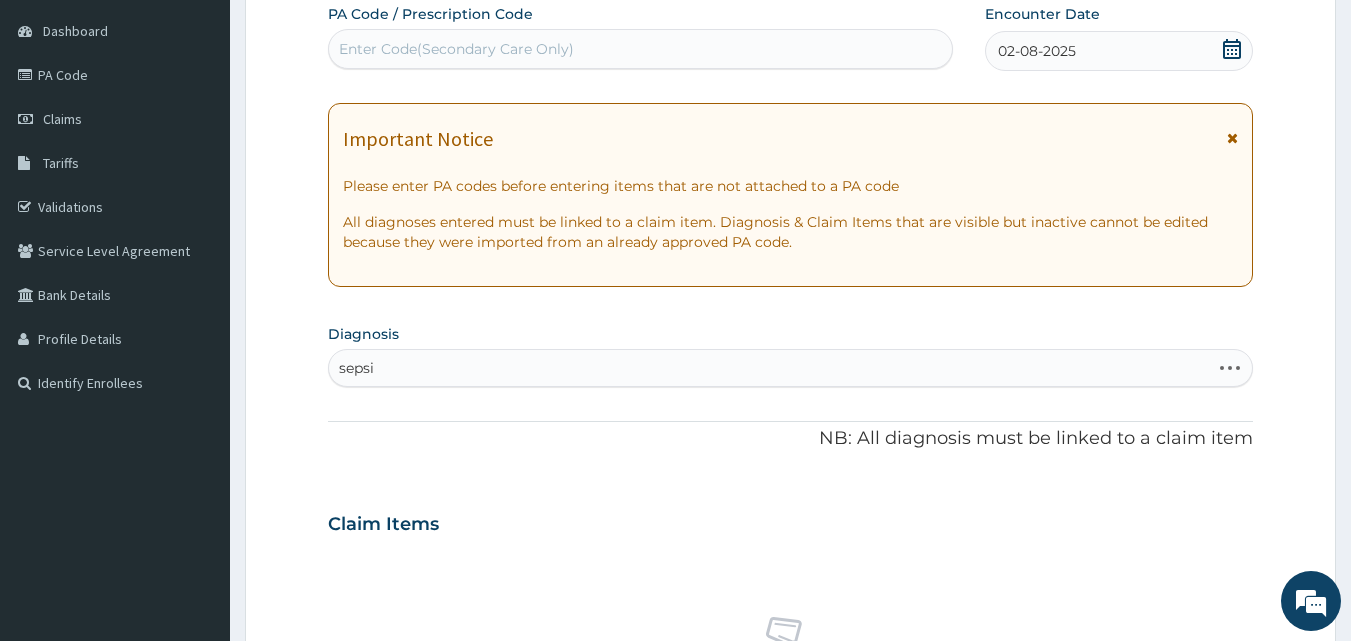 type on "sepsis" 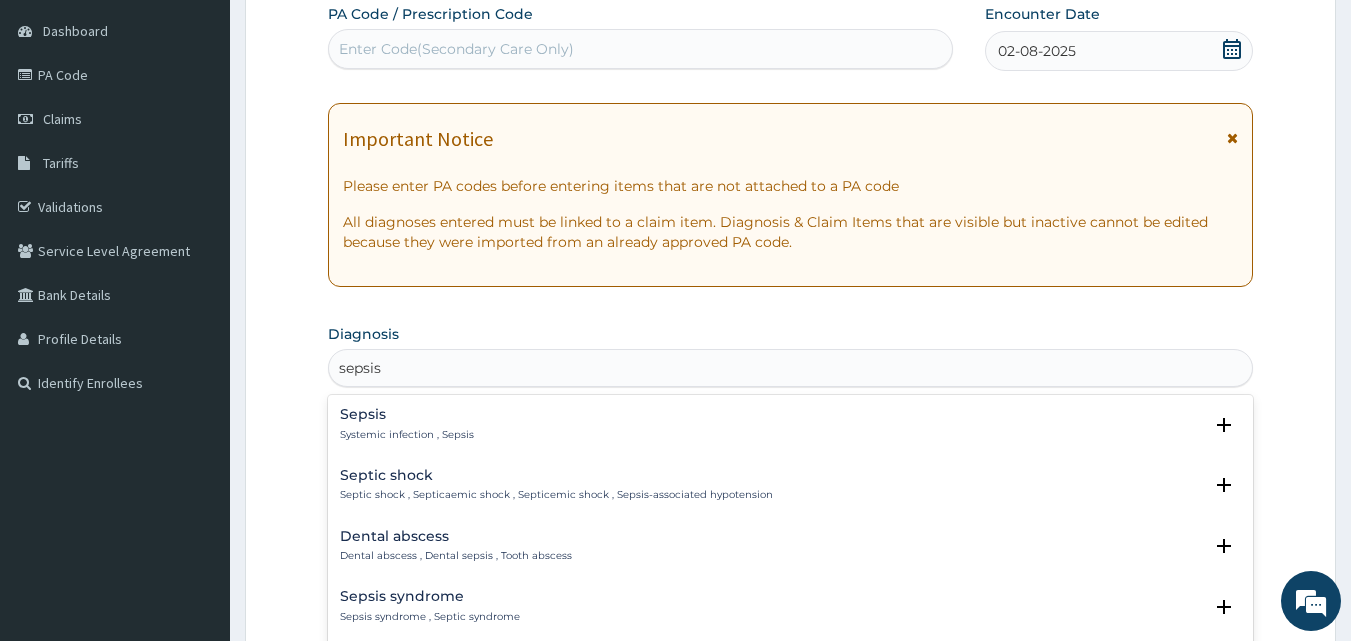 click on "Sepsis" at bounding box center [407, 414] 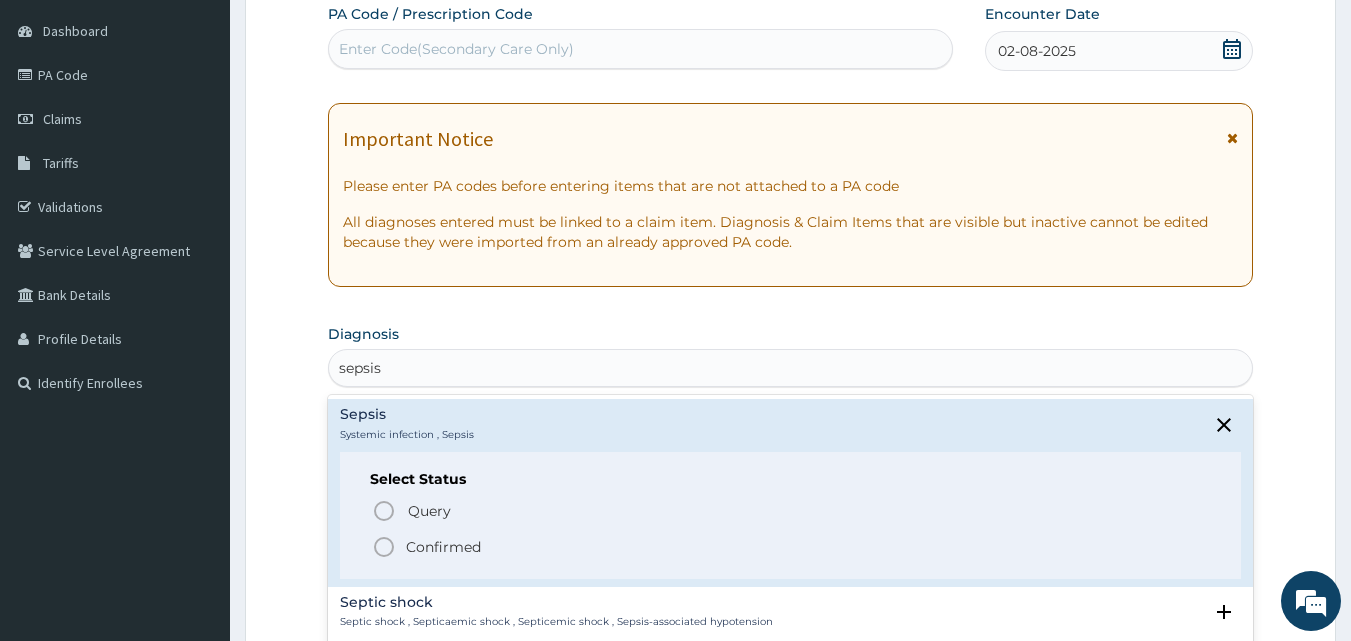 click 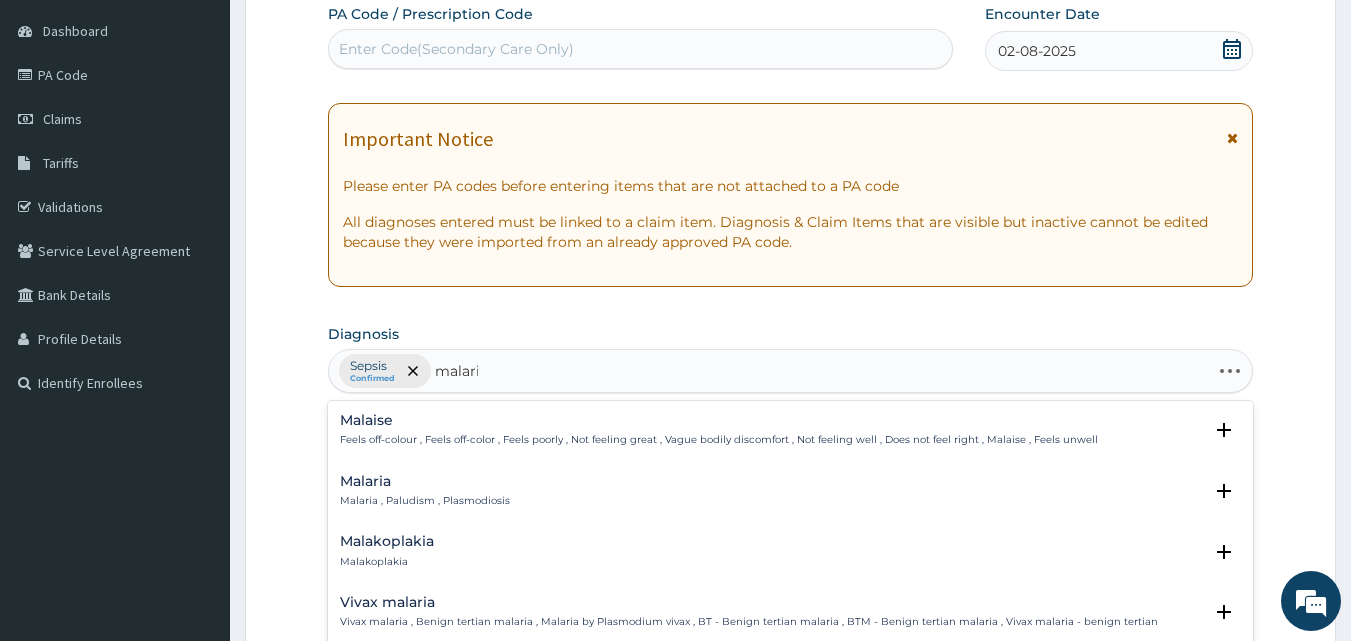 type on "malaria" 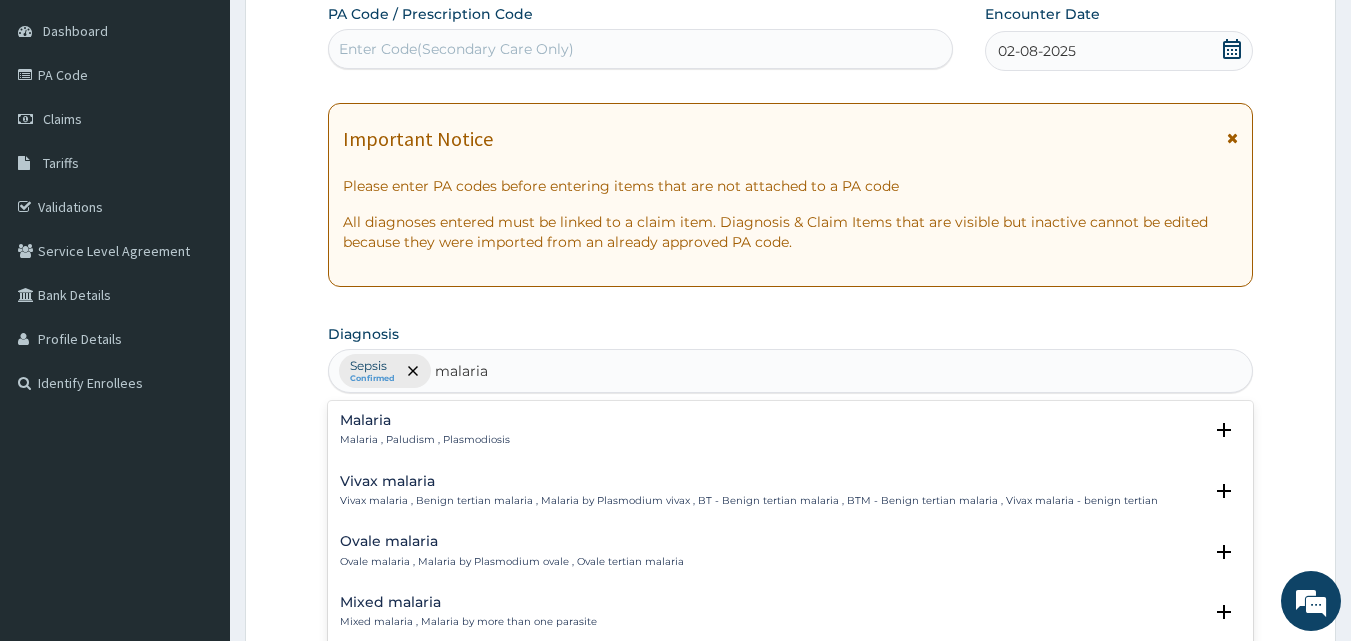 click on "Malaria" at bounding box center (425, 420) 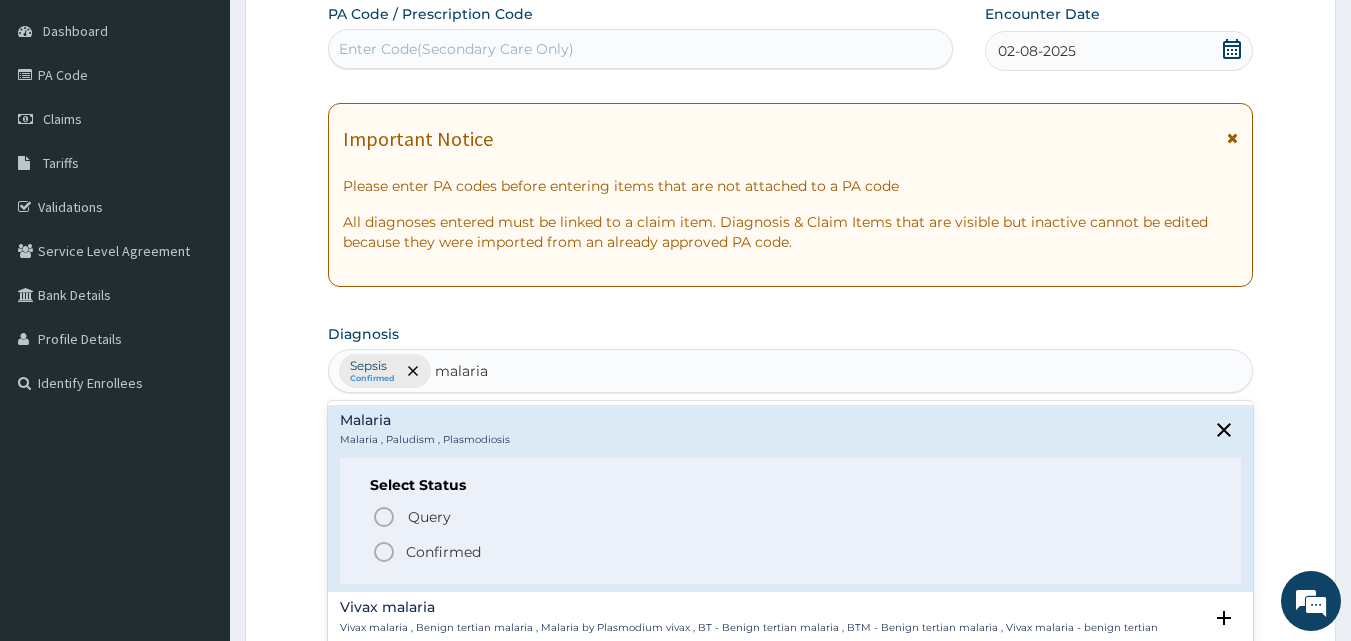 click 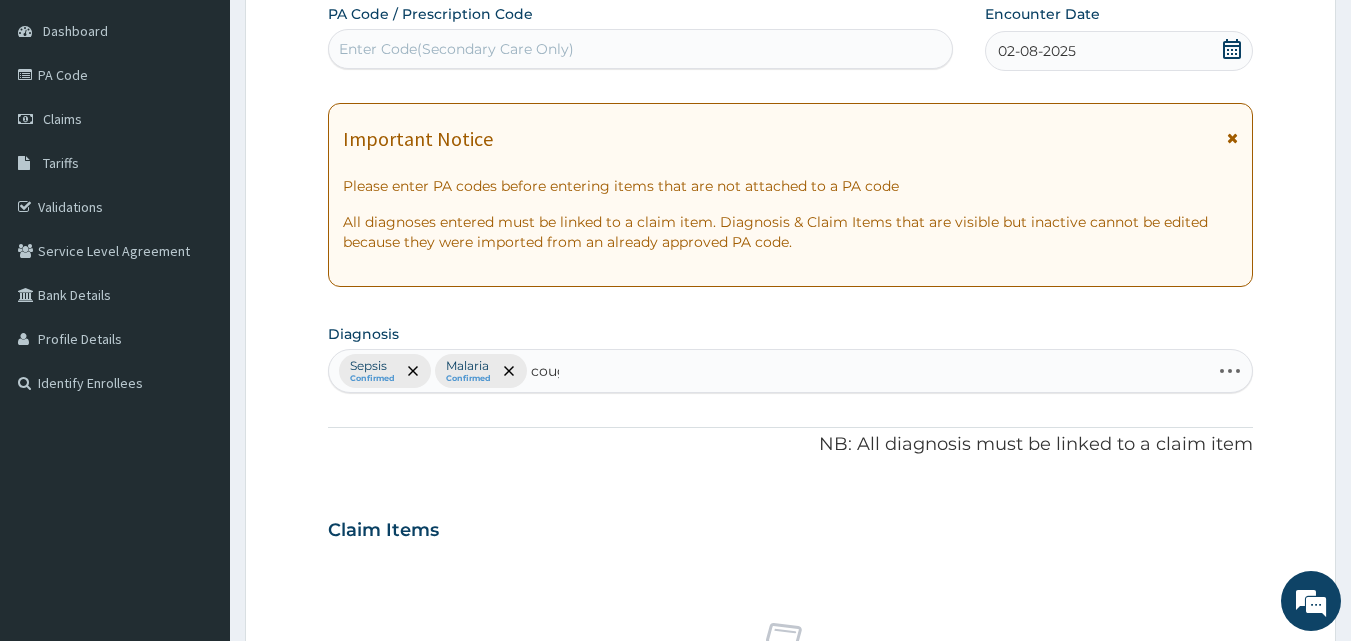 type on "cough" 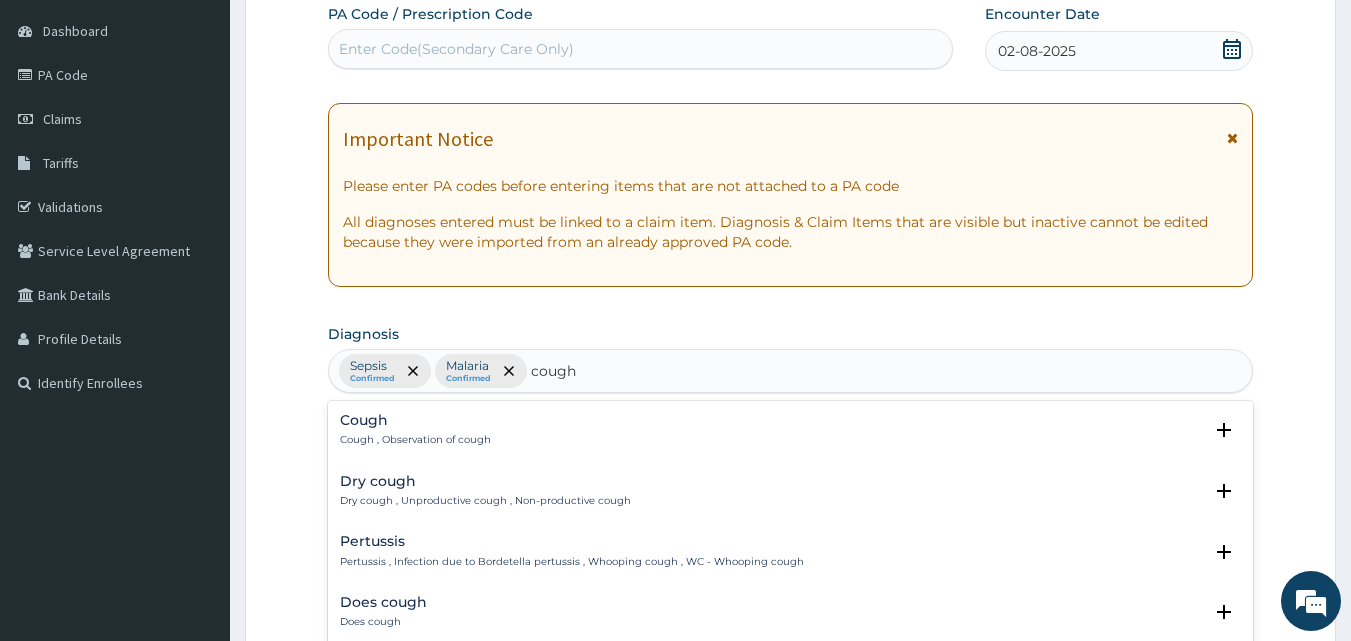 click on "Cough , Observation of cough" at bounding box center [415, 440] 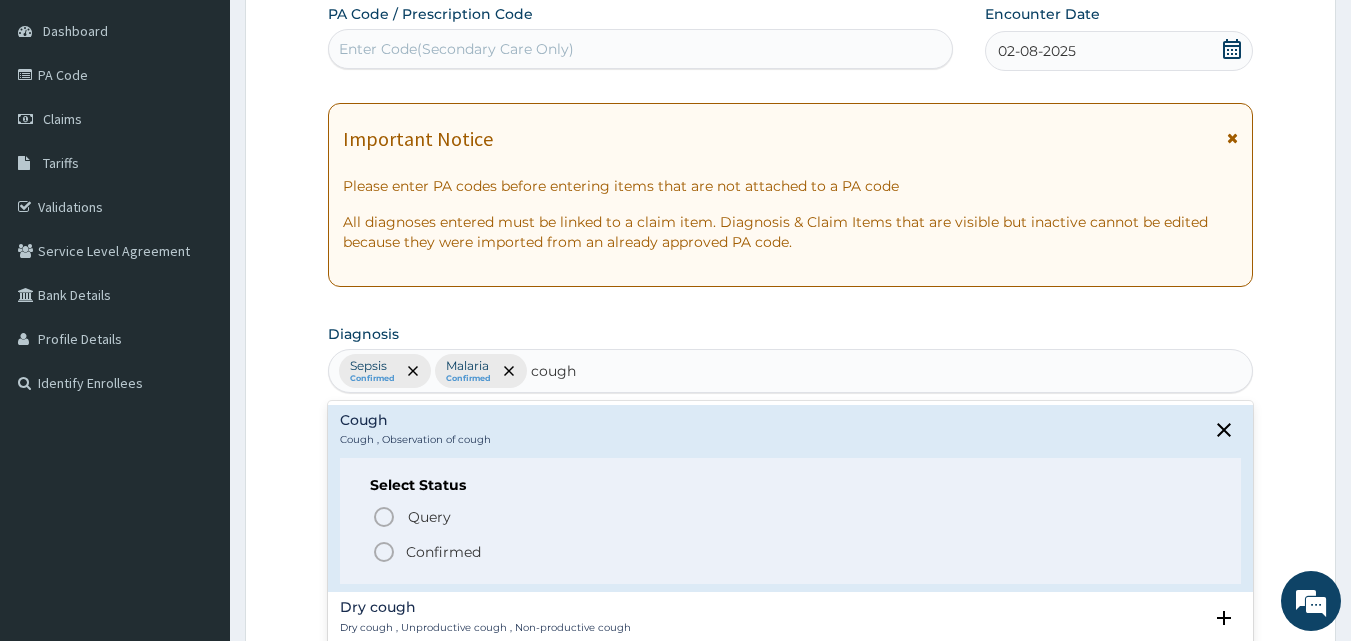 click on "Confirmed" at bounding box center (792, 552) 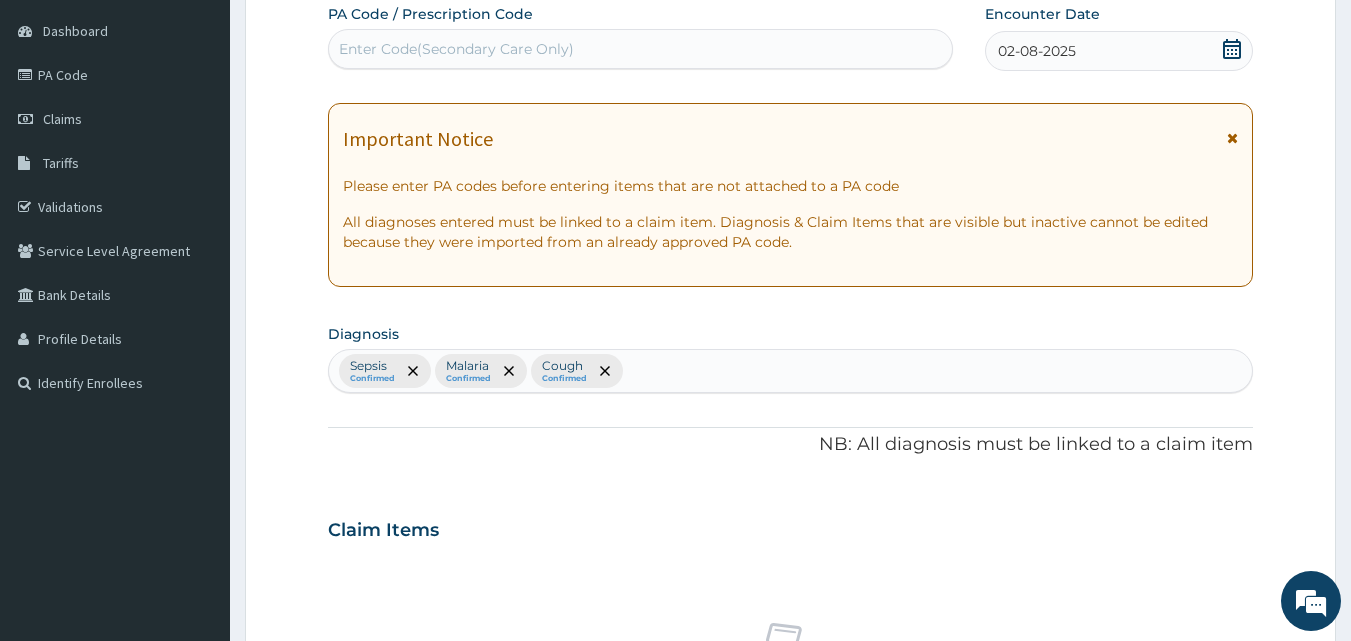 scroll, scrollTop: 747, scrollLeft: 0, axis: vertical 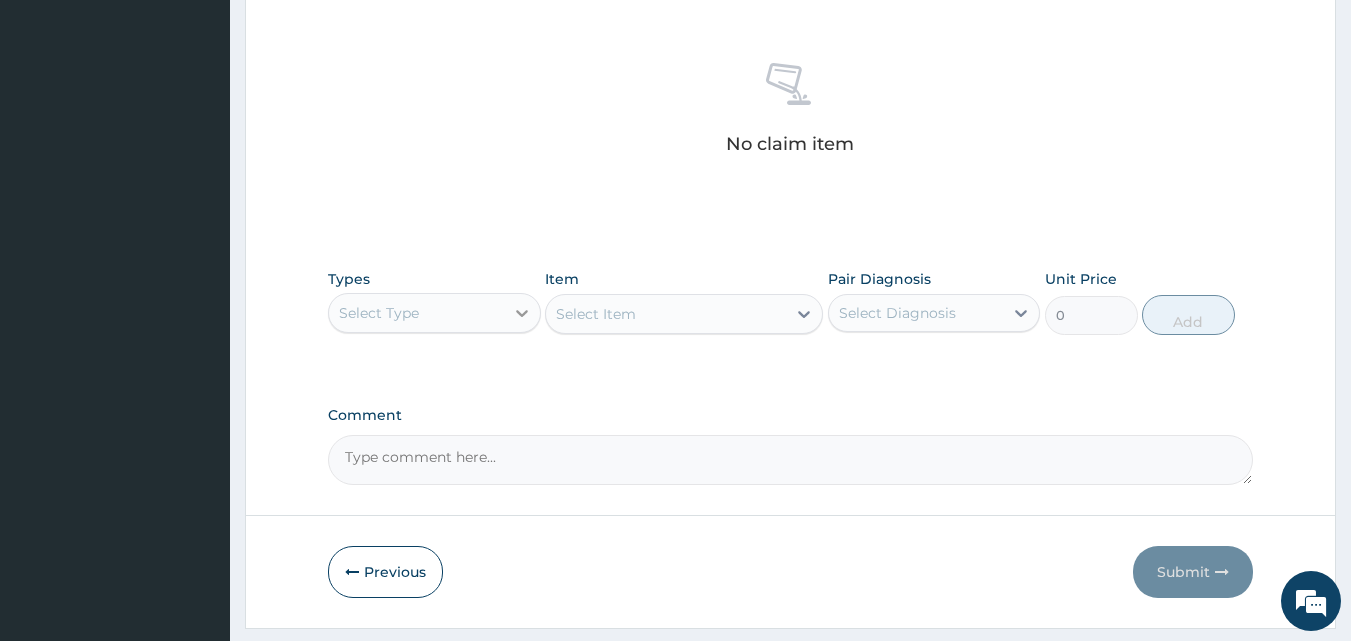 click 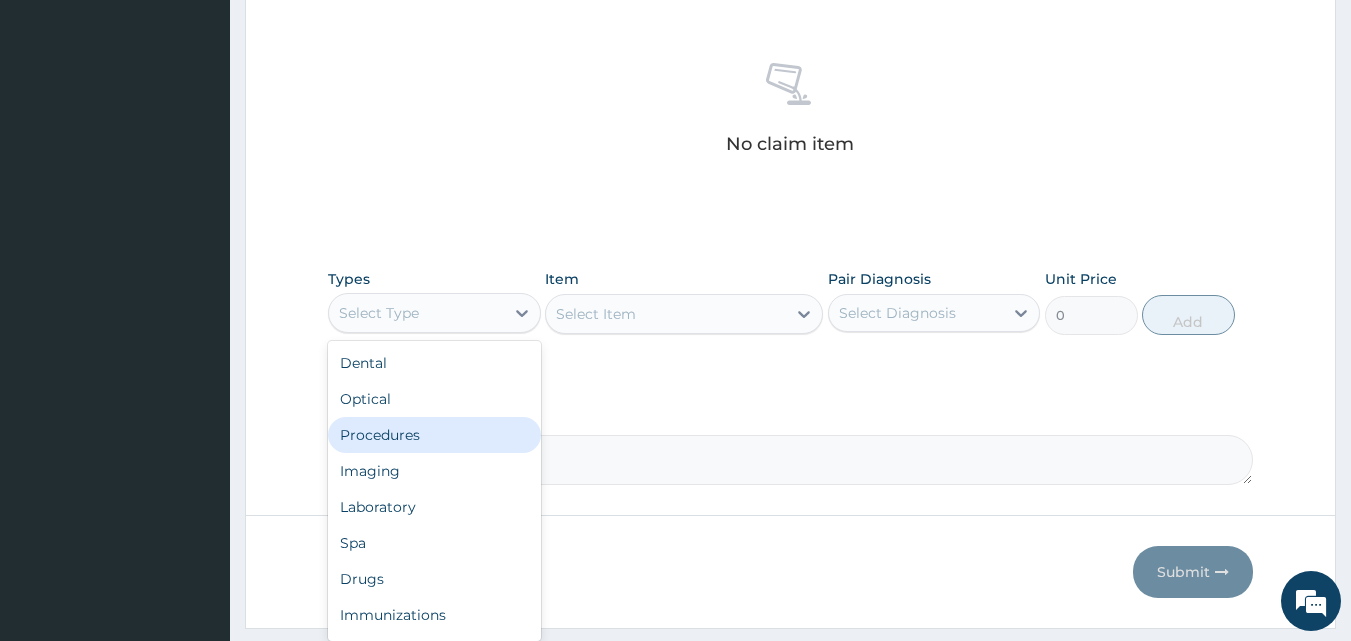 click on "Procedures" at bounding box center [434, 435] 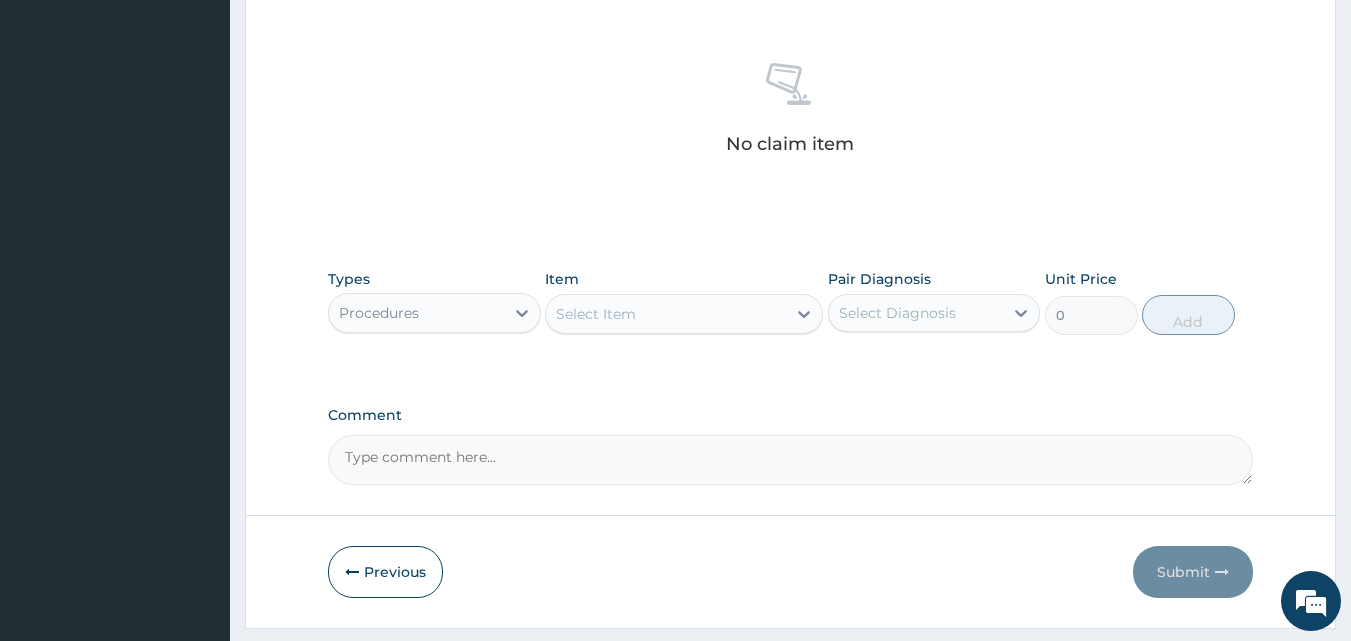 click on "Select Item" at bounding box center (596, 314) 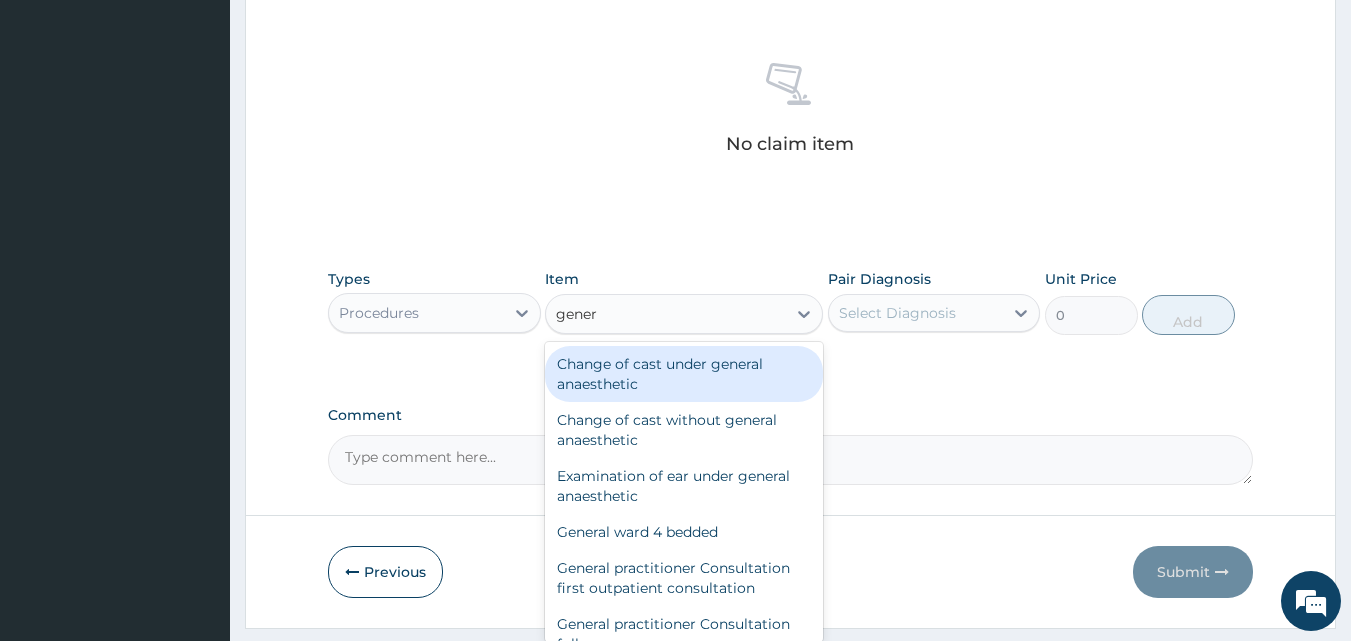 type on "genera" 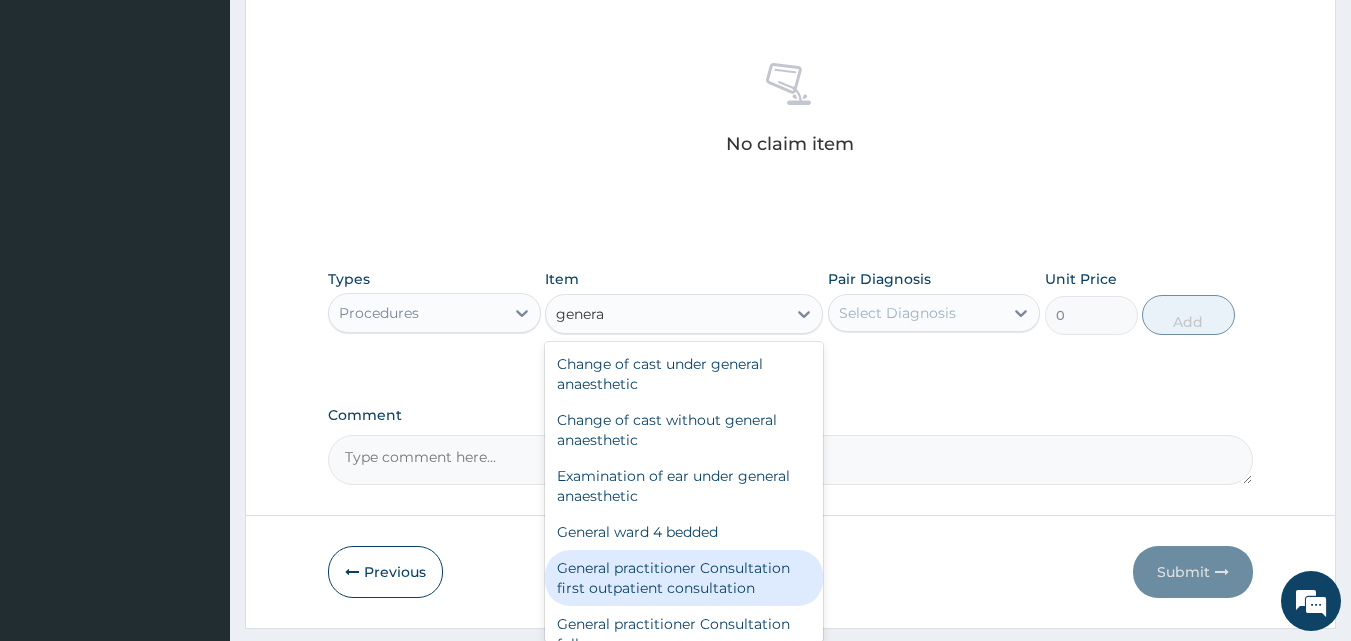 click on "General practitioner Consultation first outpatient consultation" at bounding box center (684, 578) 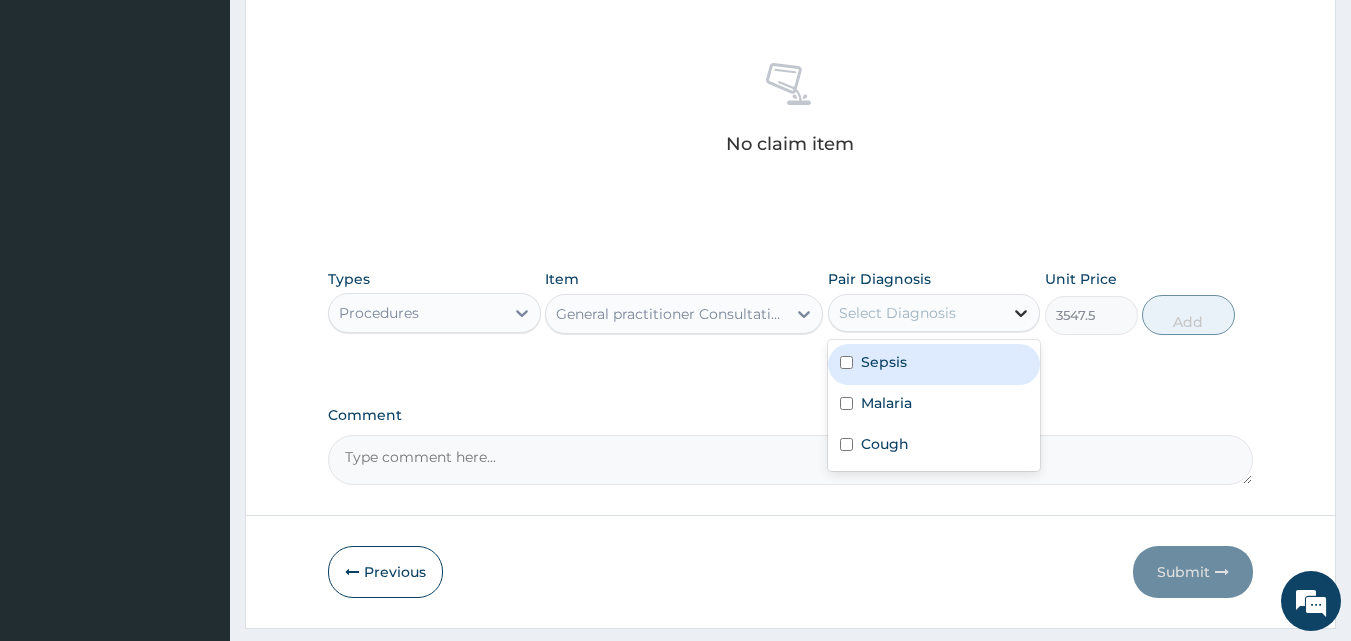 click 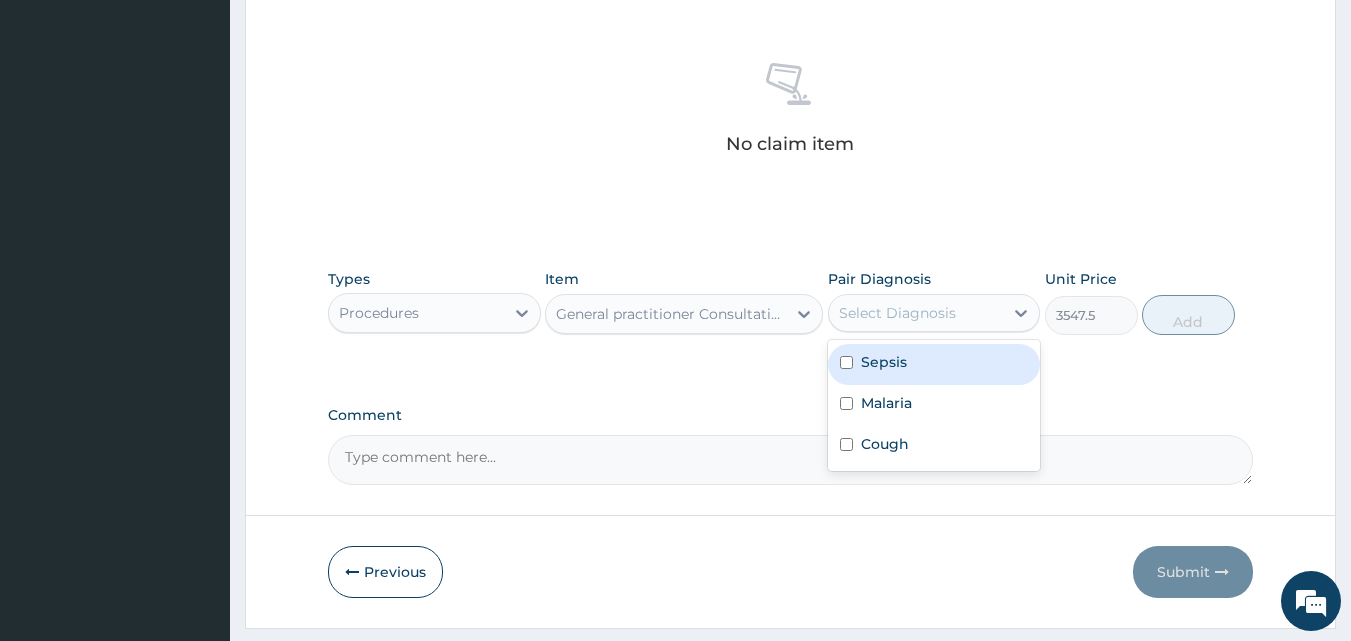 click on "Sepsis" at bounding box center (934, 364) 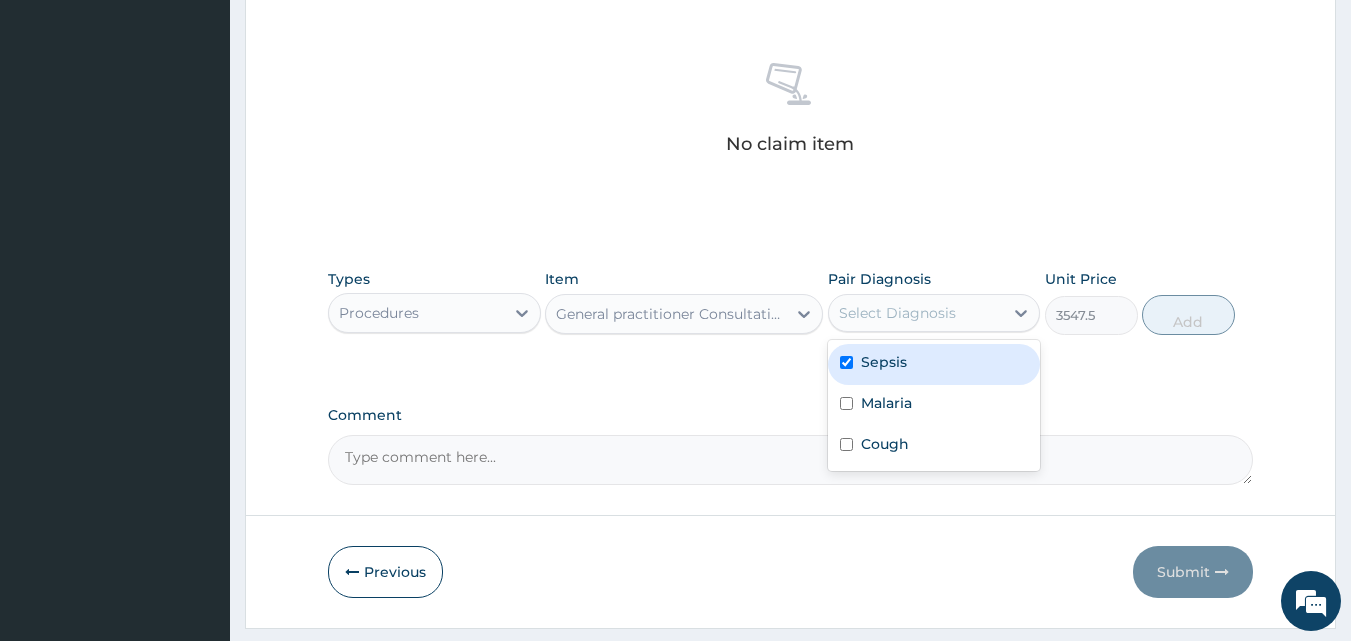 checkbox on "true" 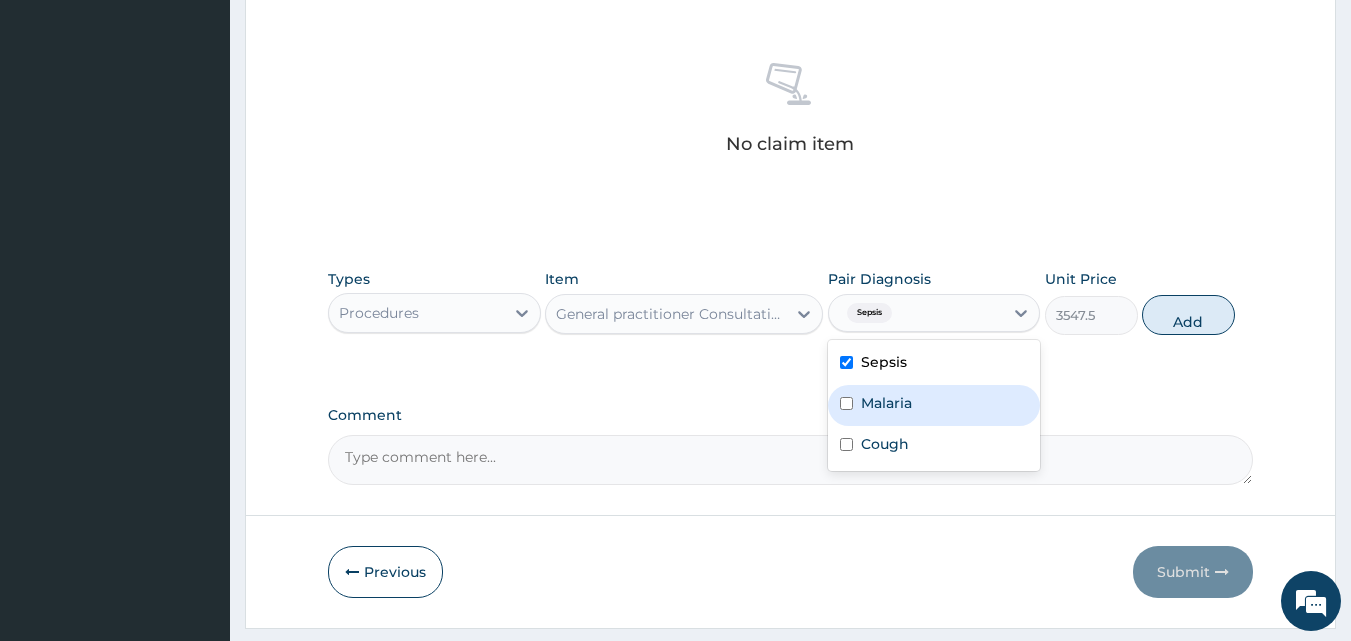 click on "Malaria" at bounding box center (886, 403) 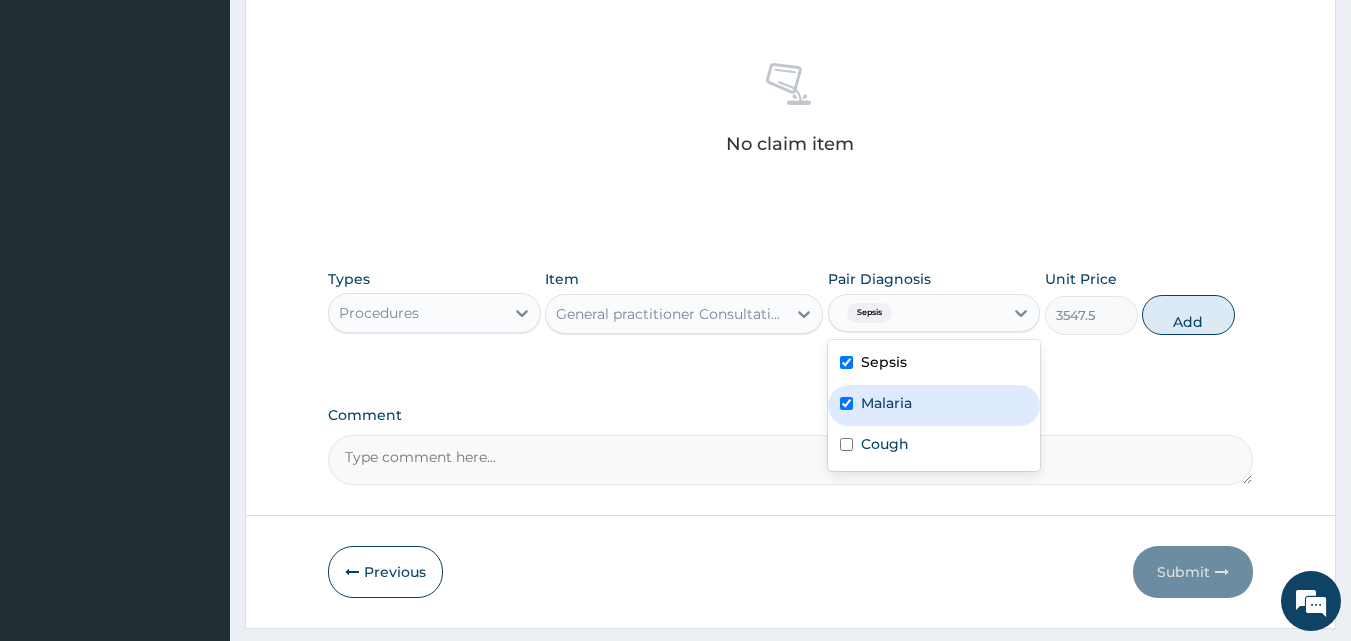 checkbox on "true" 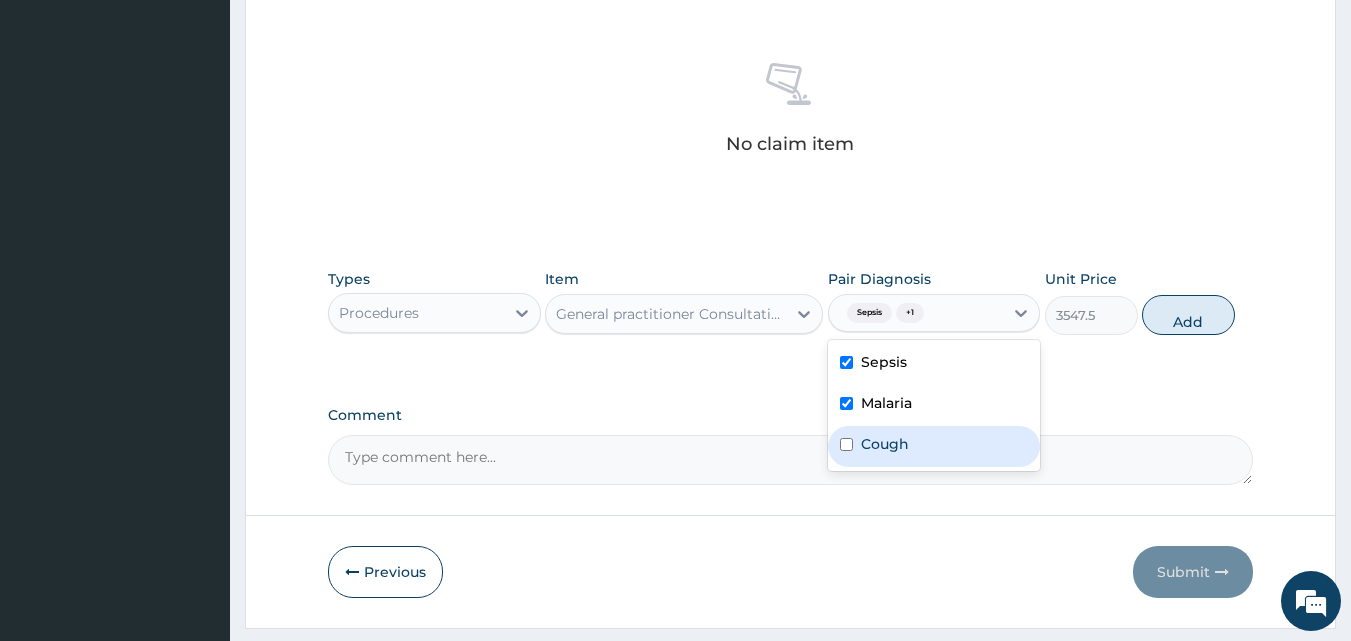 click on "Cough" at bounding box center [885, 444] 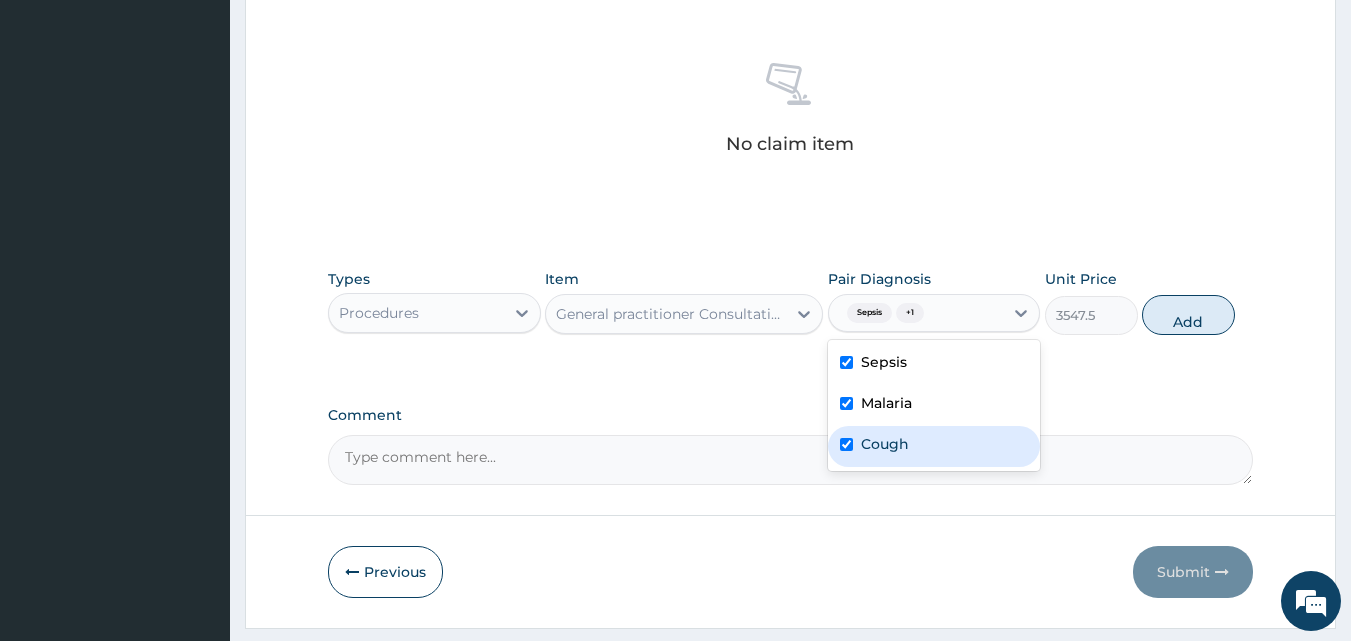 checkbox on "true" 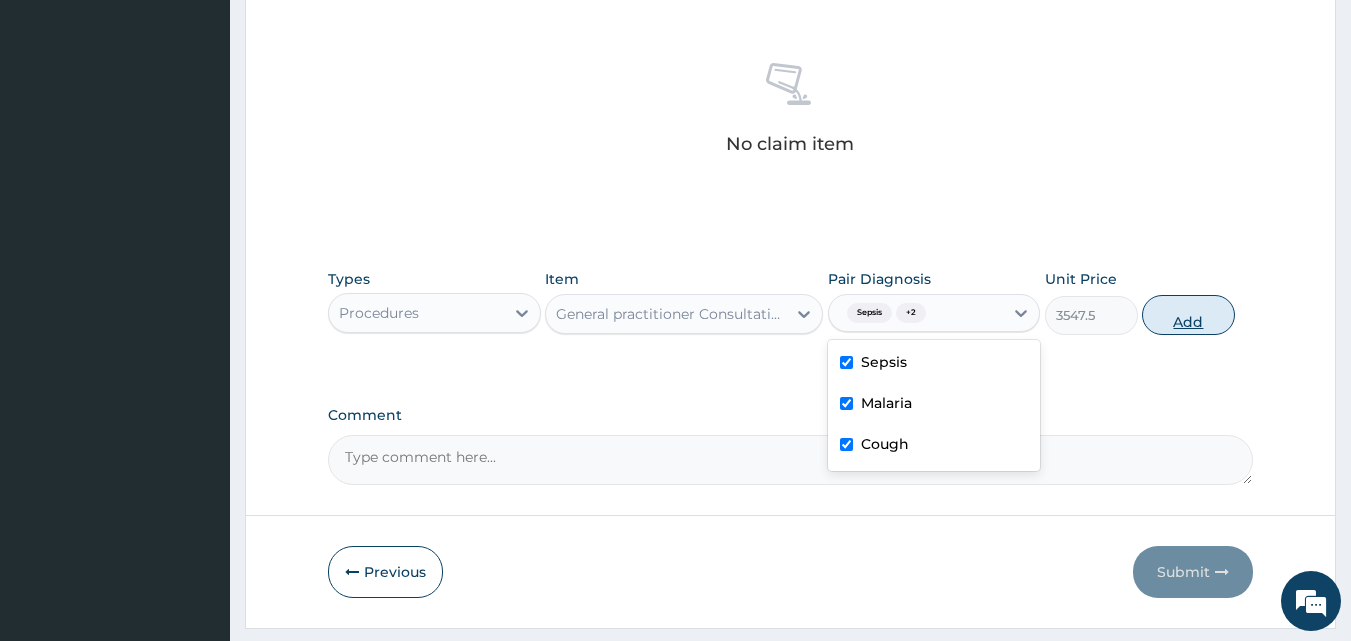 click on "Add" at bounding box center (1188, 315) 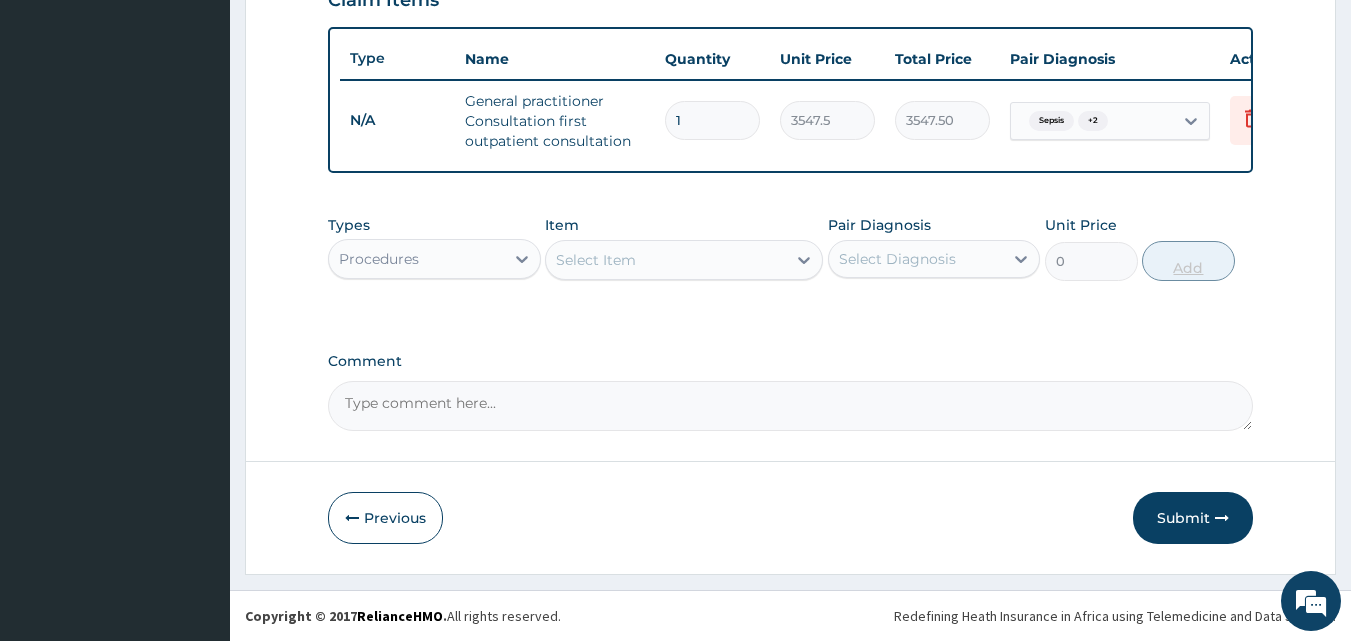 scroll, scrollTop: 732, scrollLeft: 0, axis: vertical 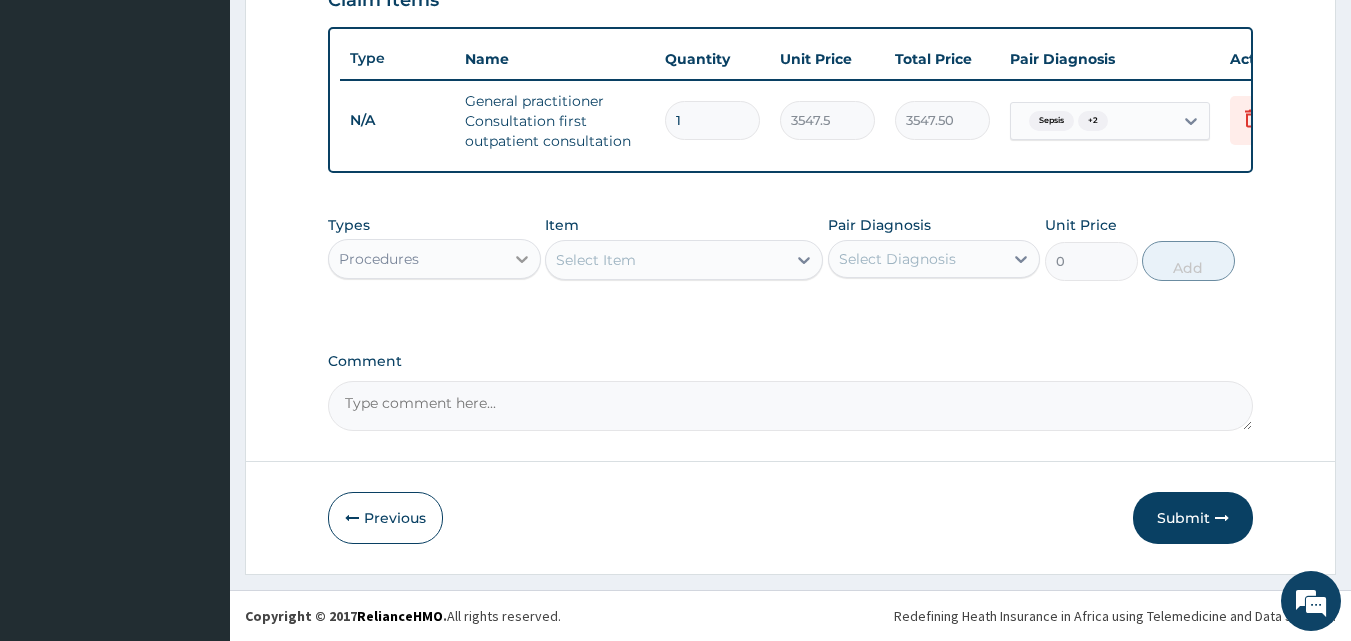 click 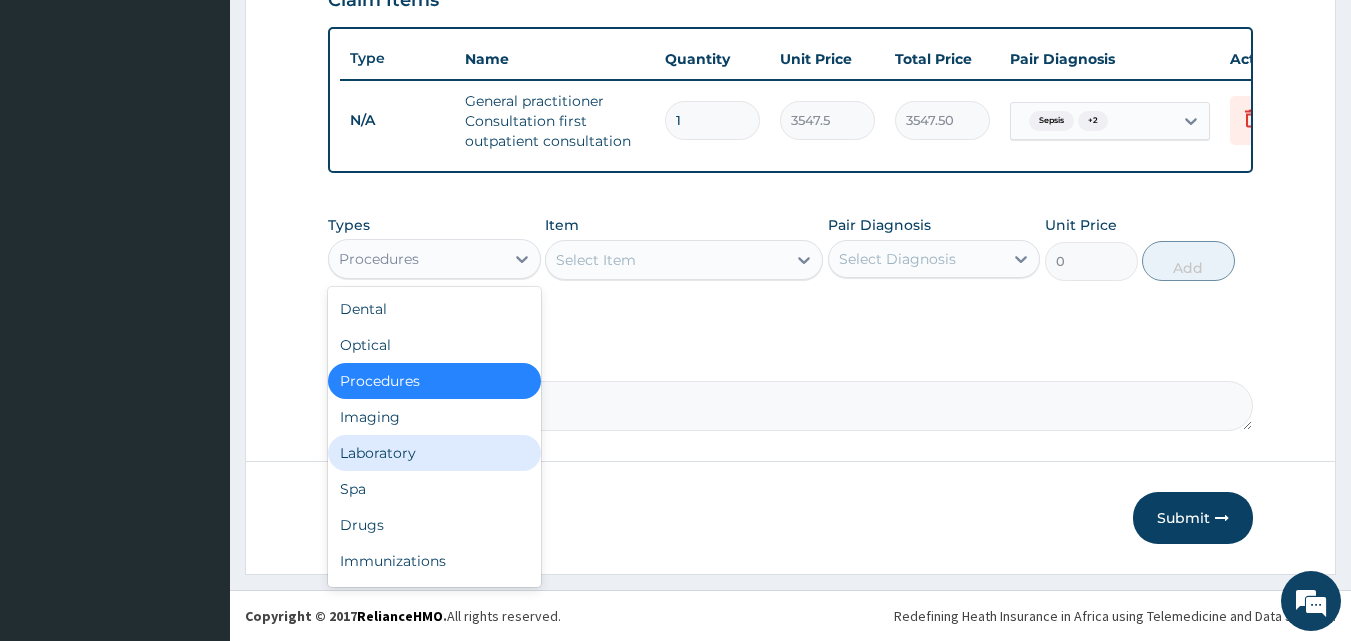 click on "Laboratory" at bounding box center (434, 453) 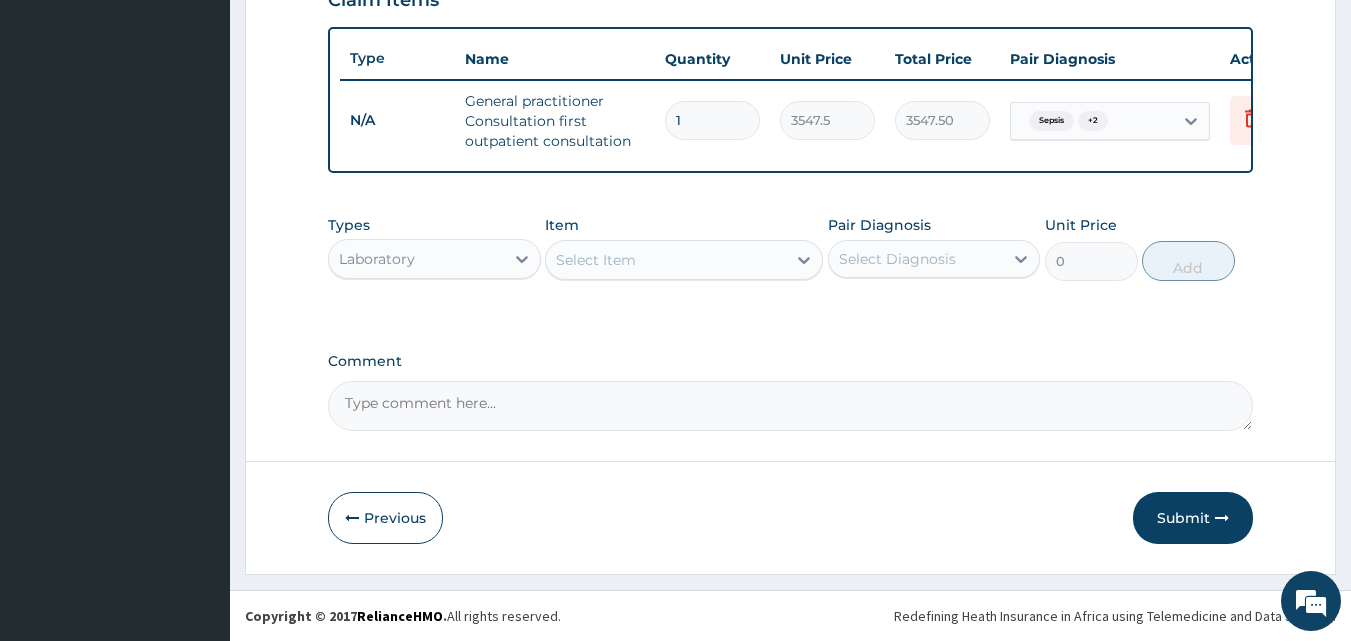 click on "Select Item" at bounding box center [596, 260] 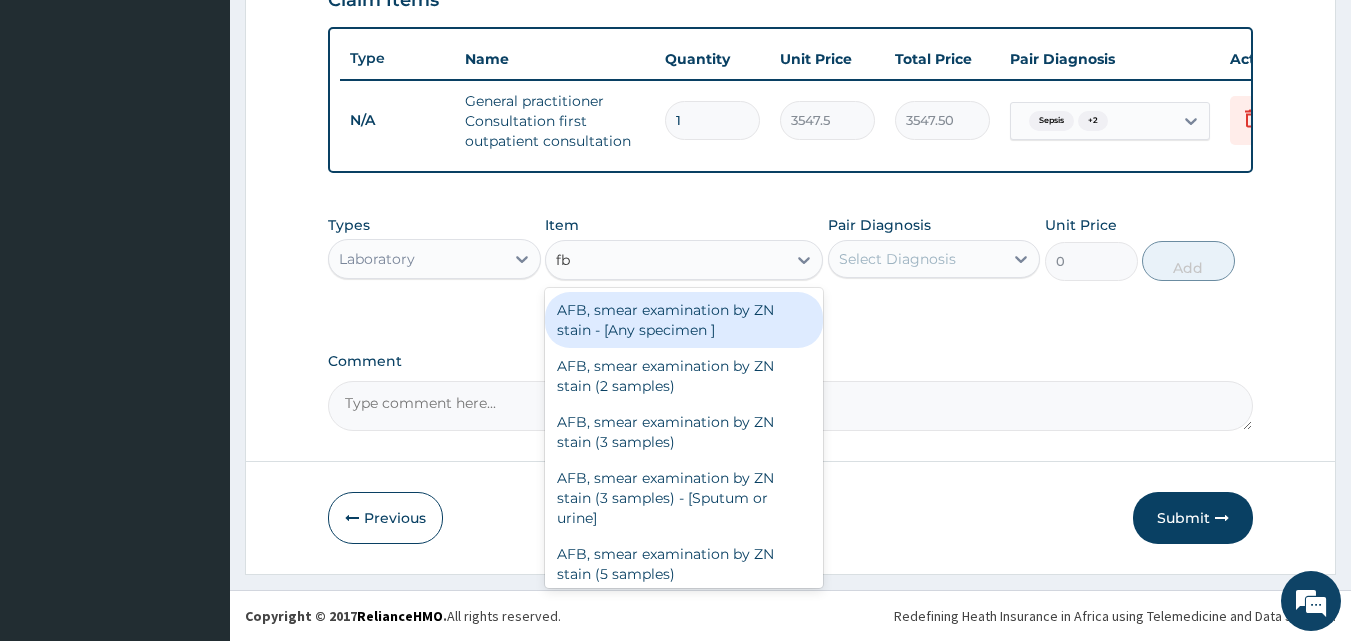 type on "fbc" 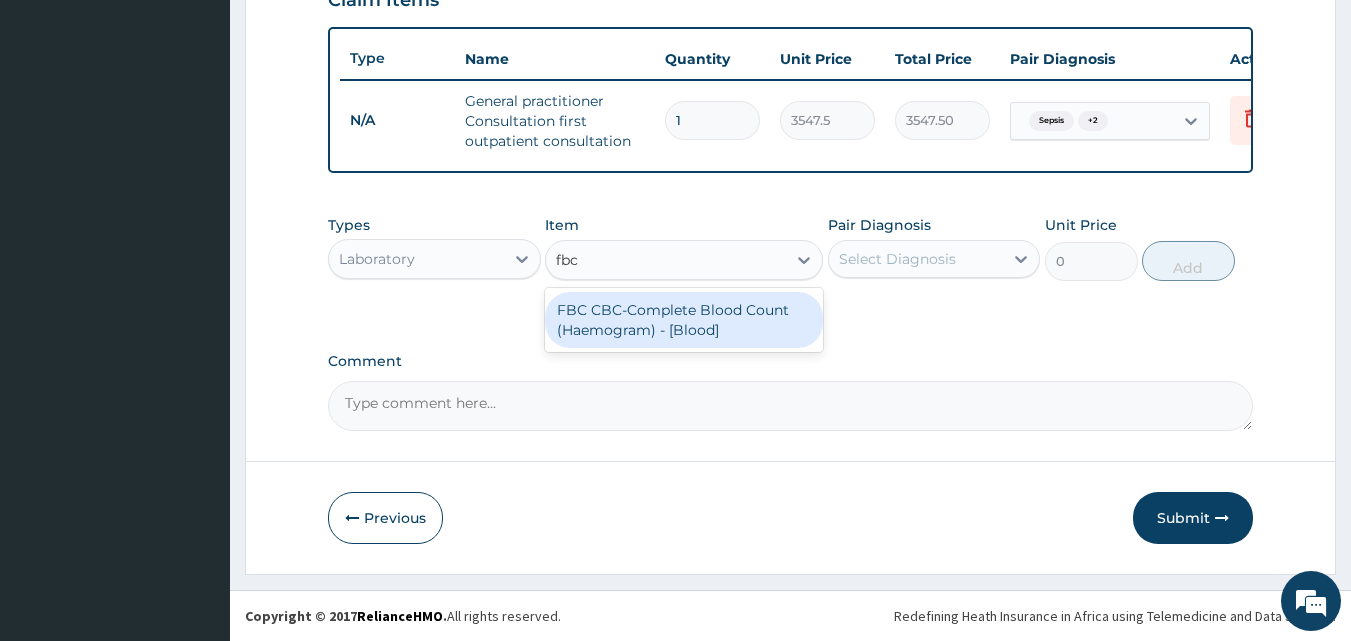 click on "FBC CBC-Complete Blood Count (Haemogram) - [Blood]" at bounding box center (684, 320) 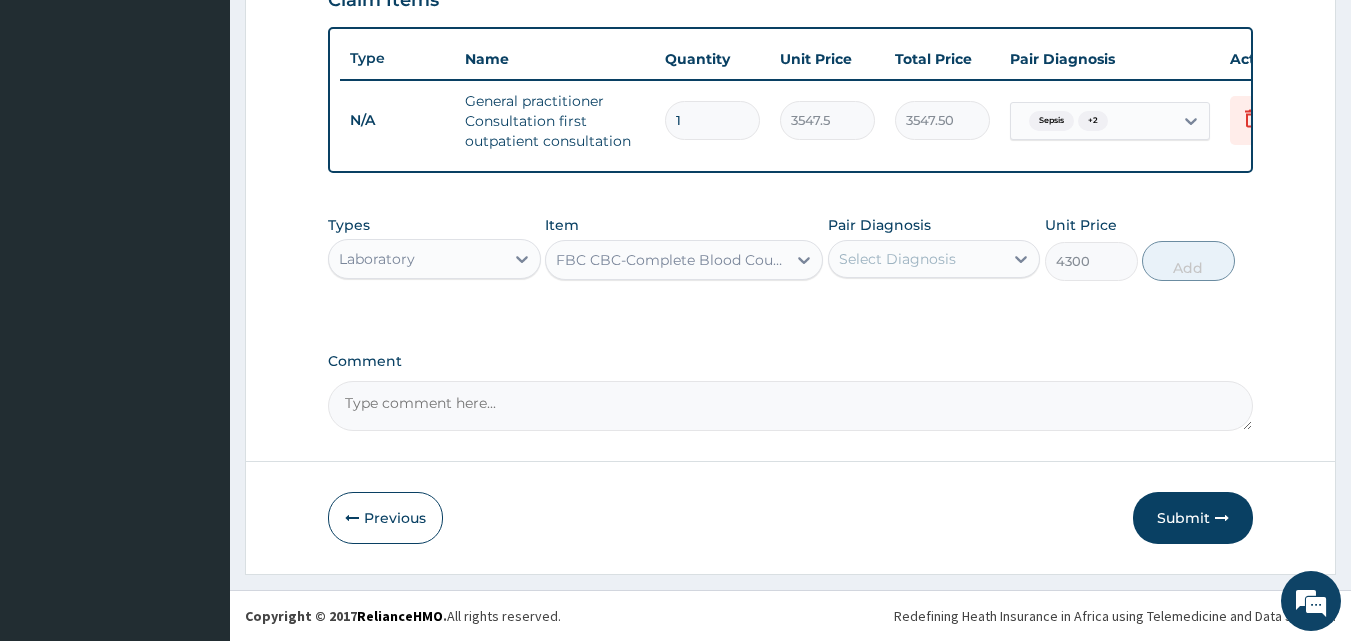 click on "Select Diagnosis" at bounding box center [916, 259] 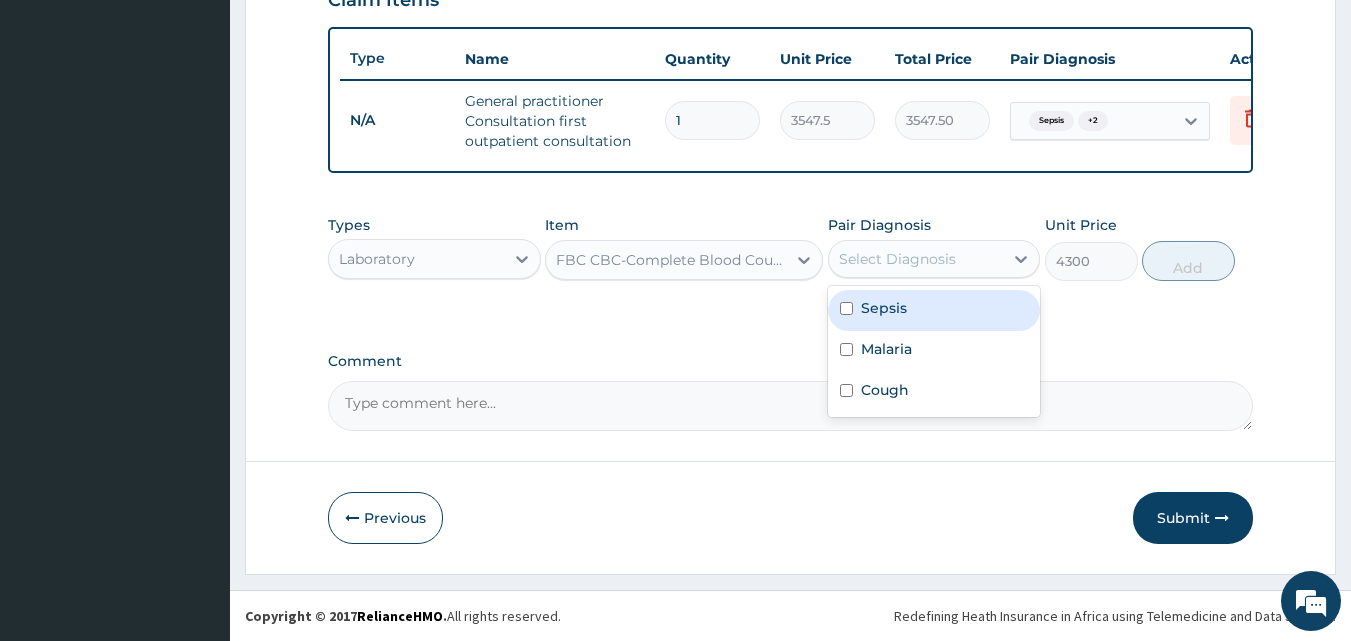 click on "Sepsis" at bounding box center [884, 308] 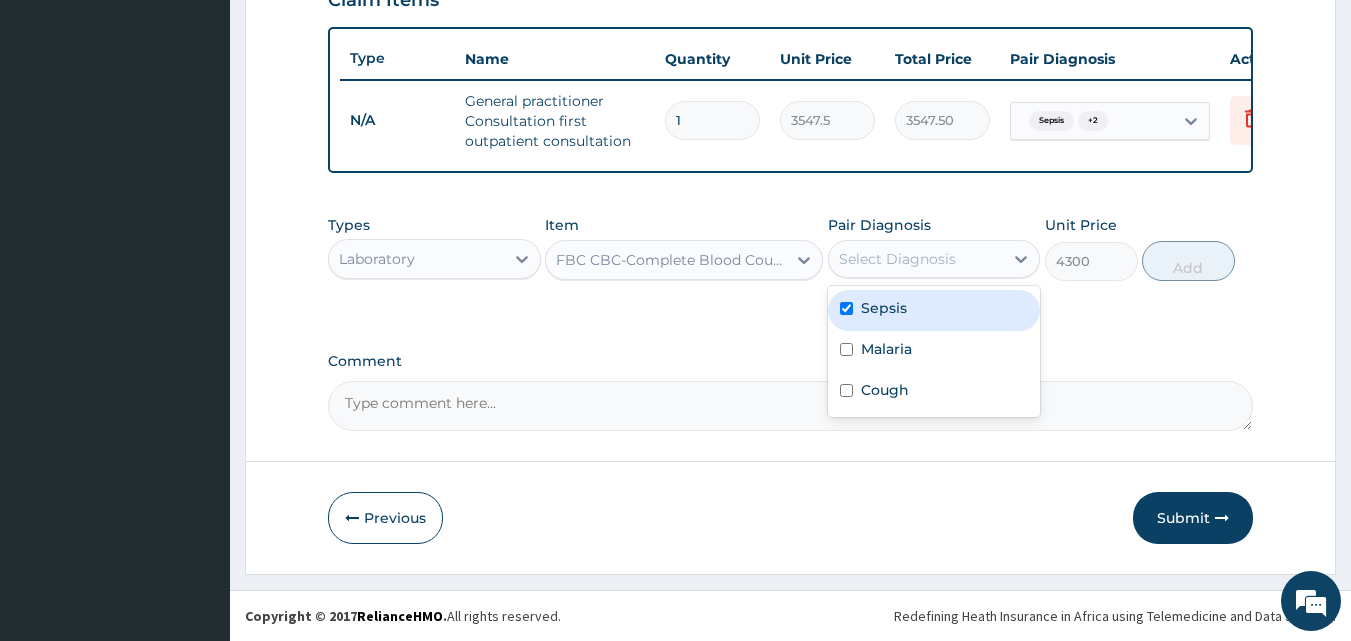 checkbox on "true" 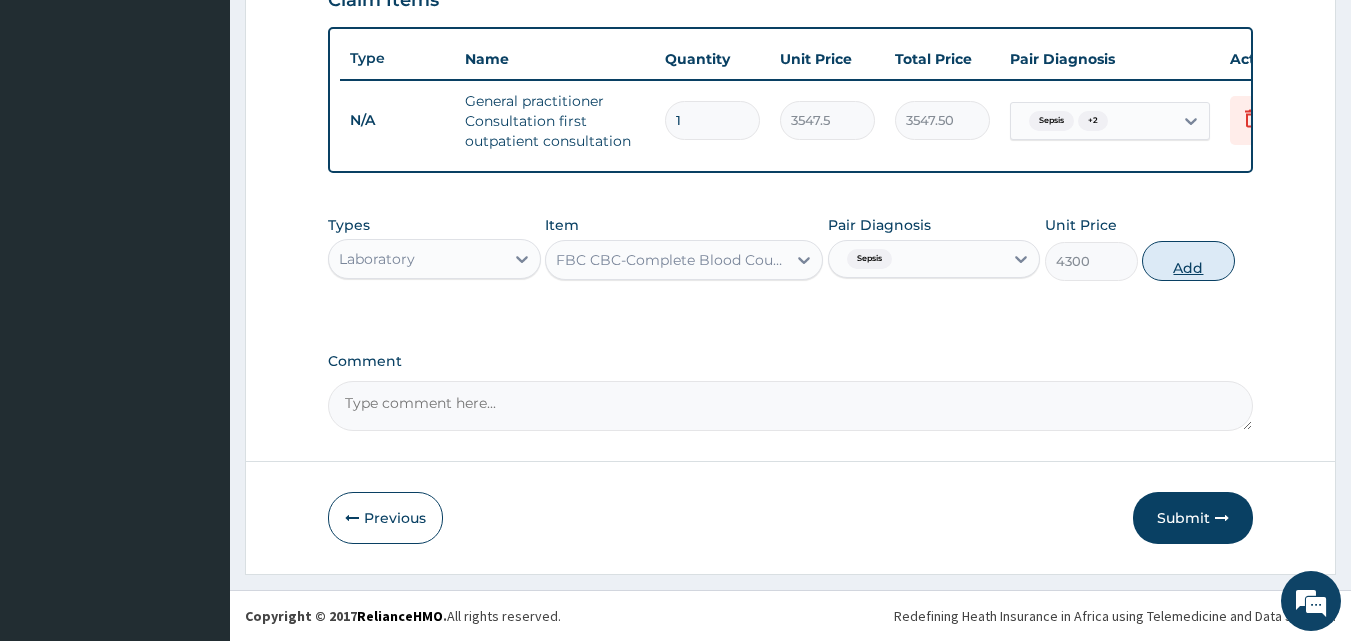 click on "Add" at bounding box center (1188, 261) 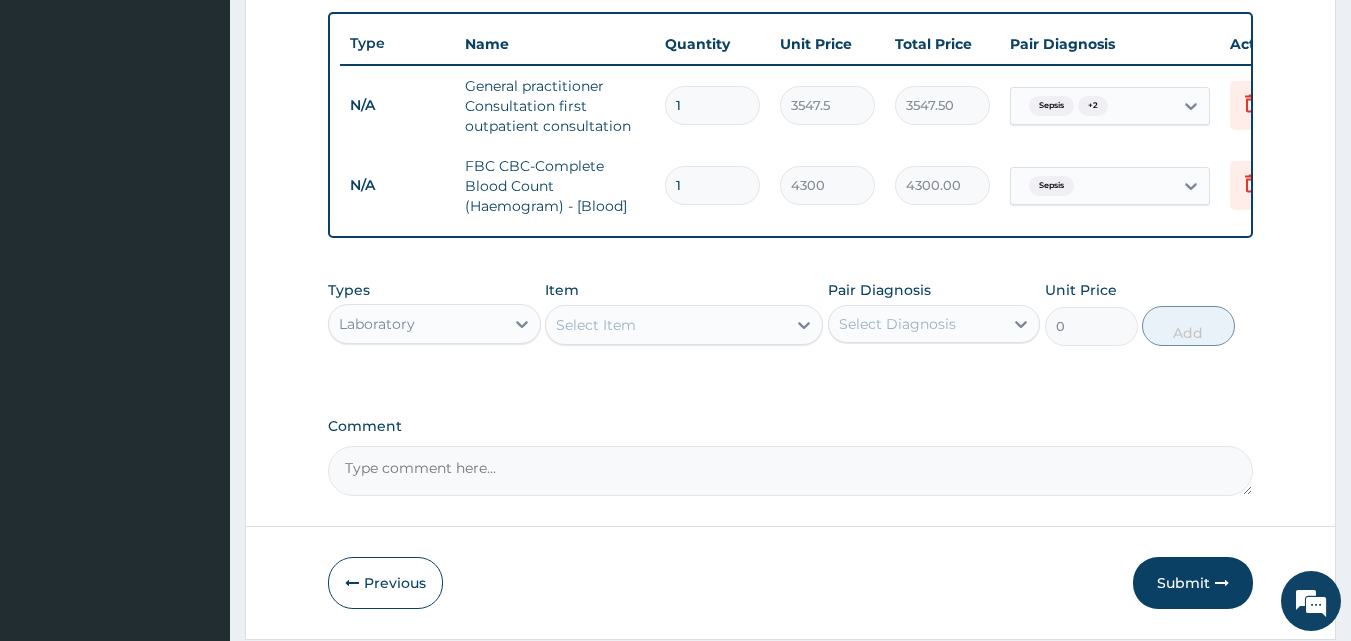 click on "Select Diagnosis" at bounding box center (897, 324) 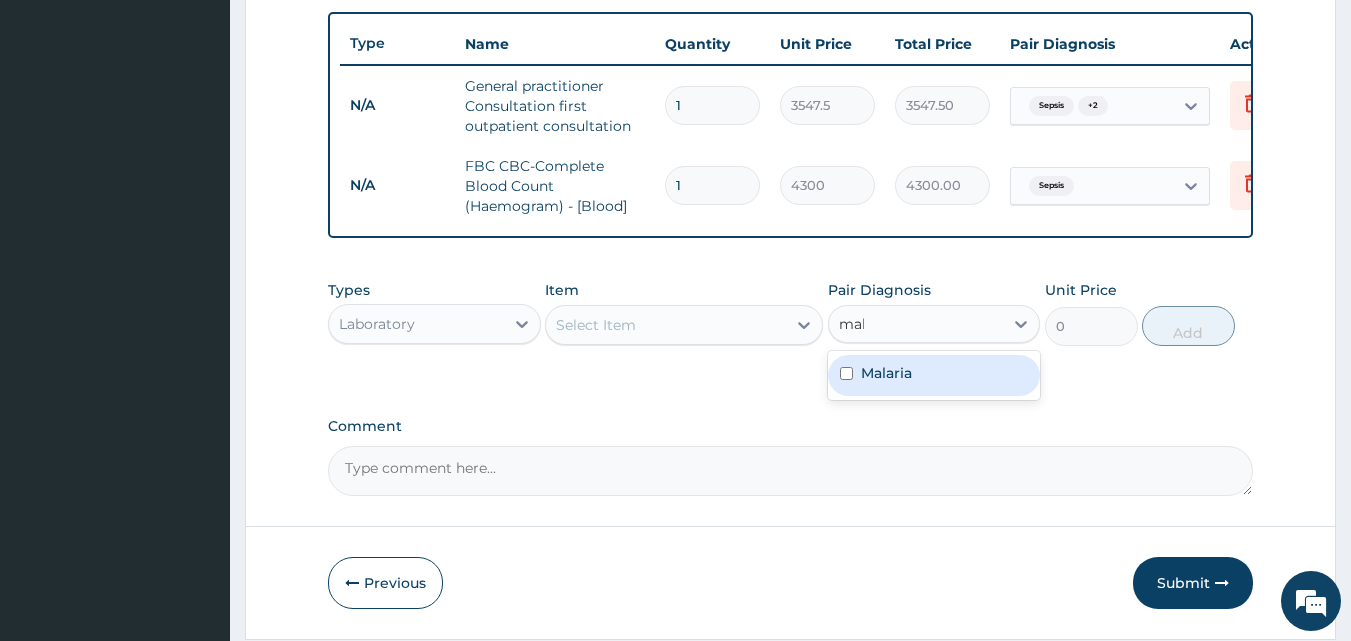 type on "mala" 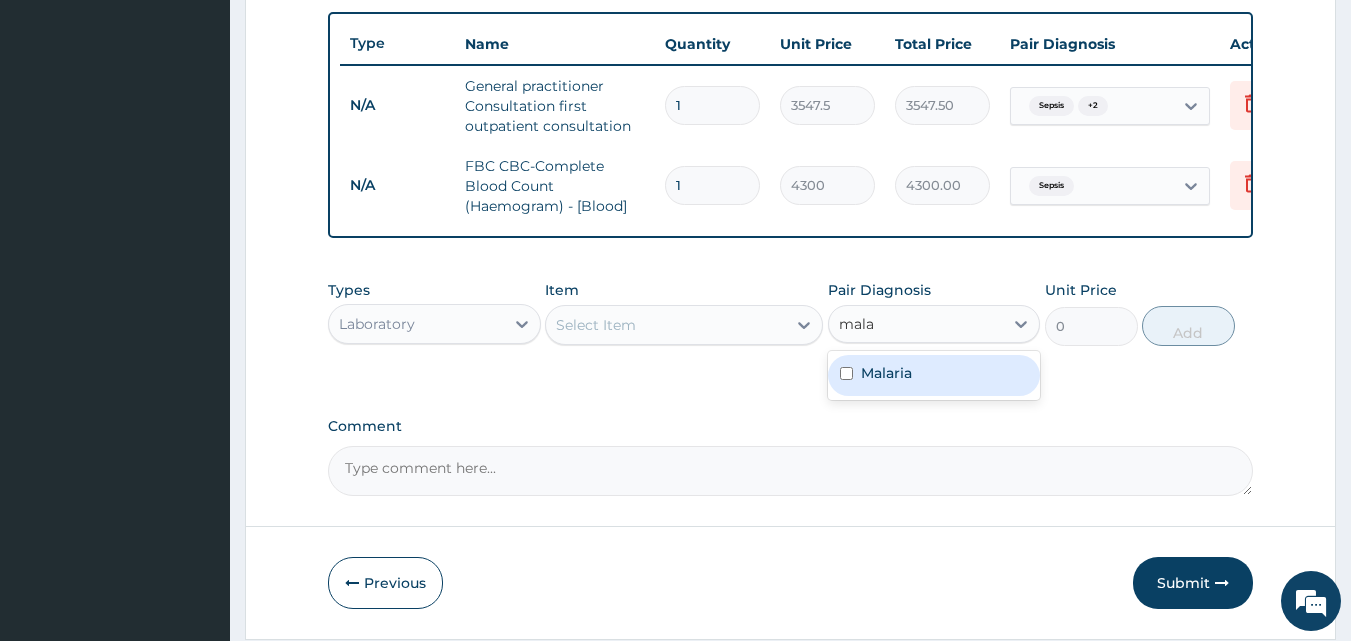 click on "Malaria" at bounding box center [886, 373] 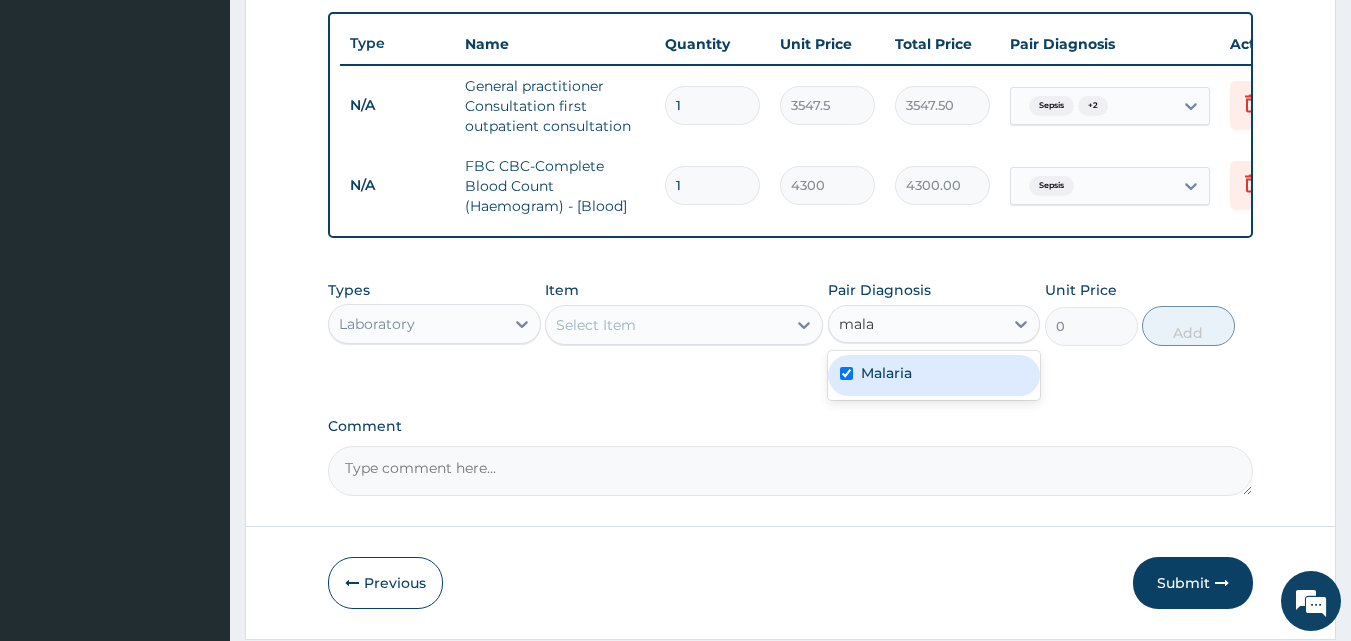 type 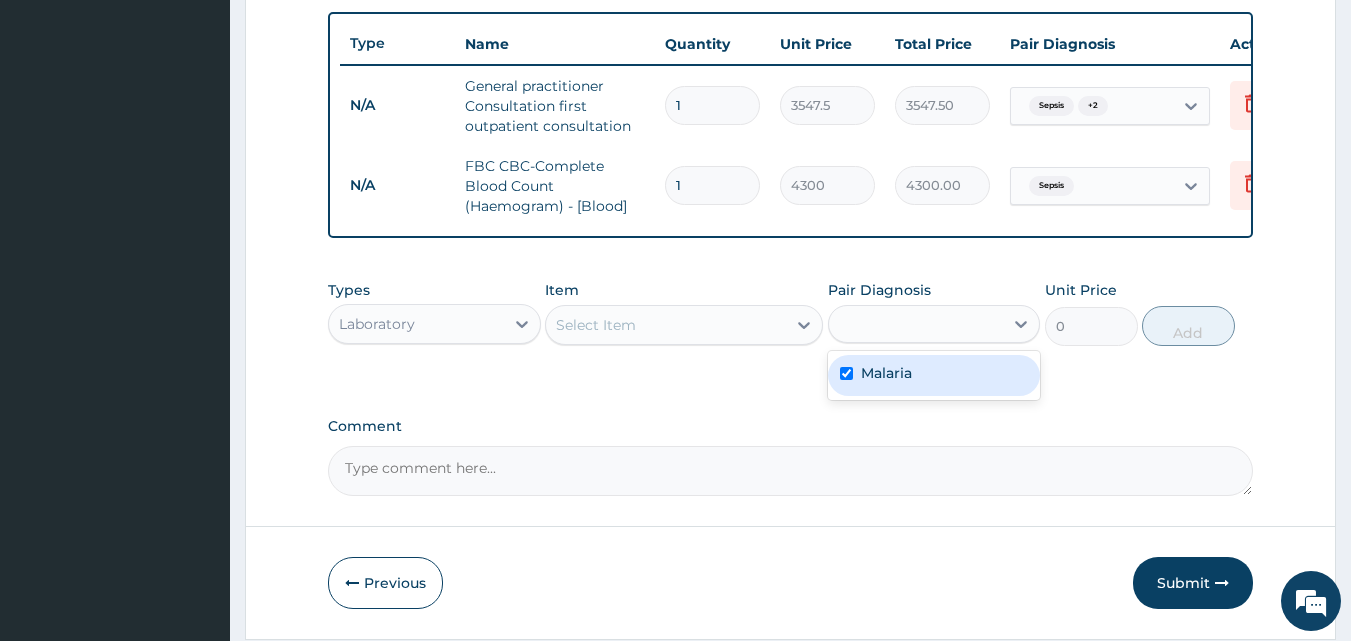 checkbox on "true" 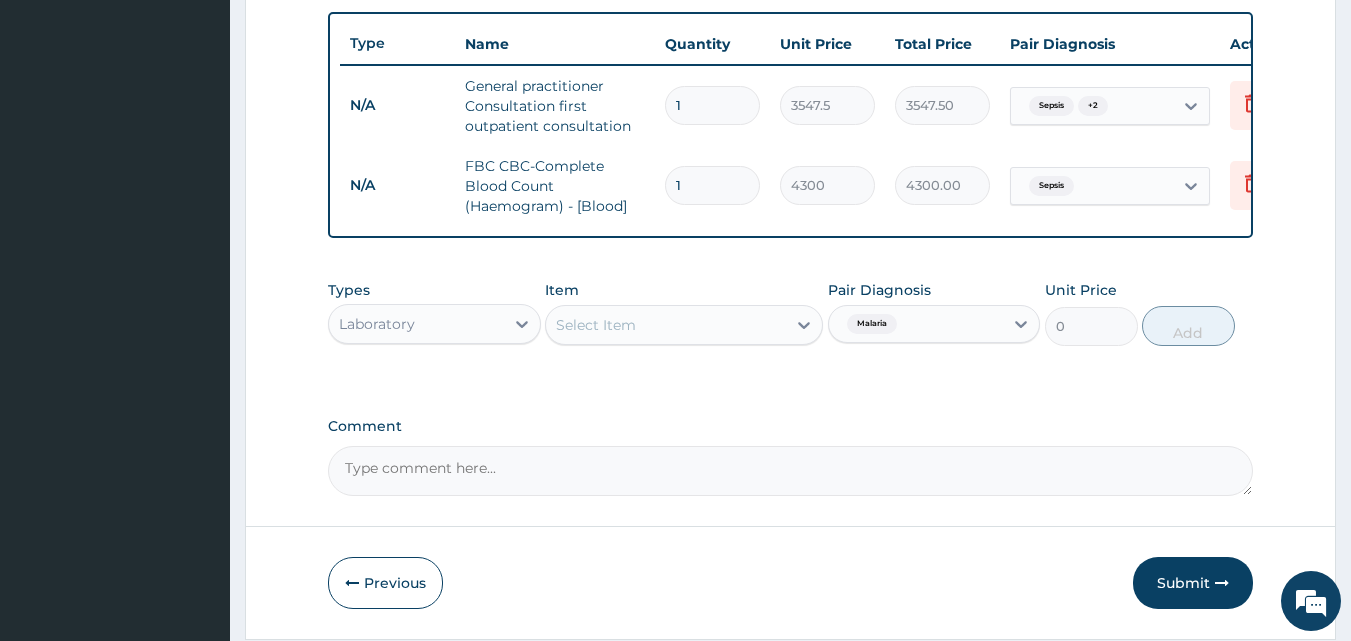 click on "Select Item" at bounding box center [596, 325] 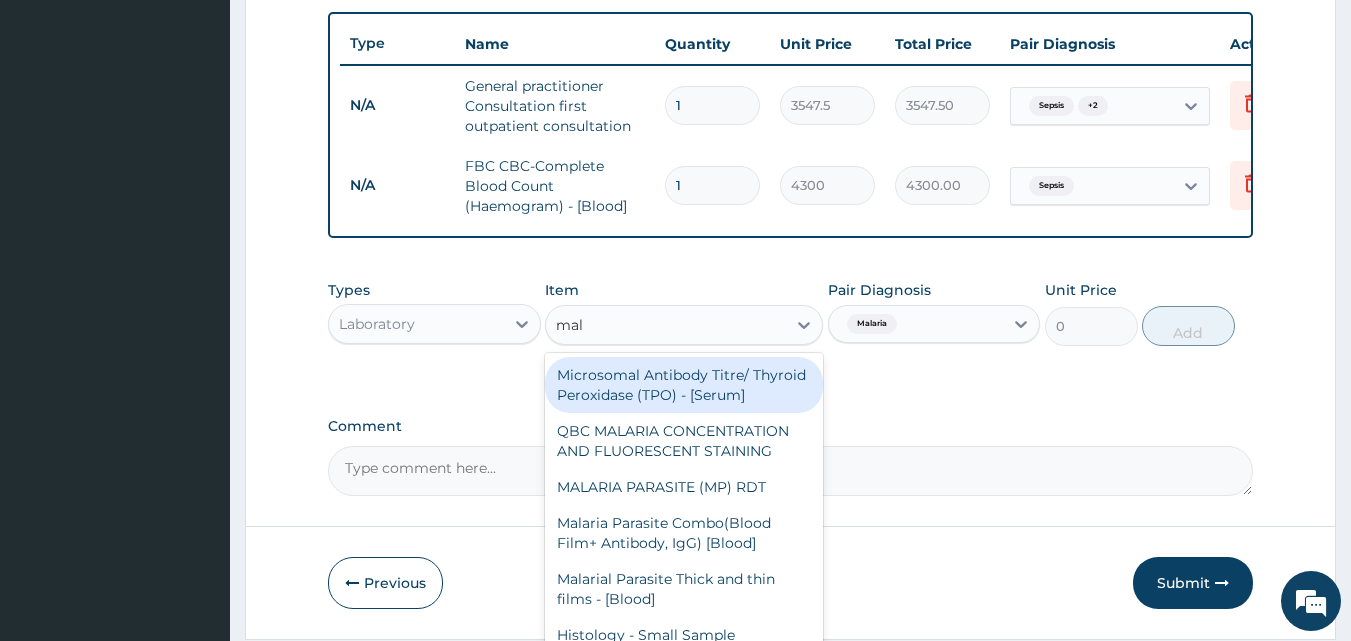 type on "mala" 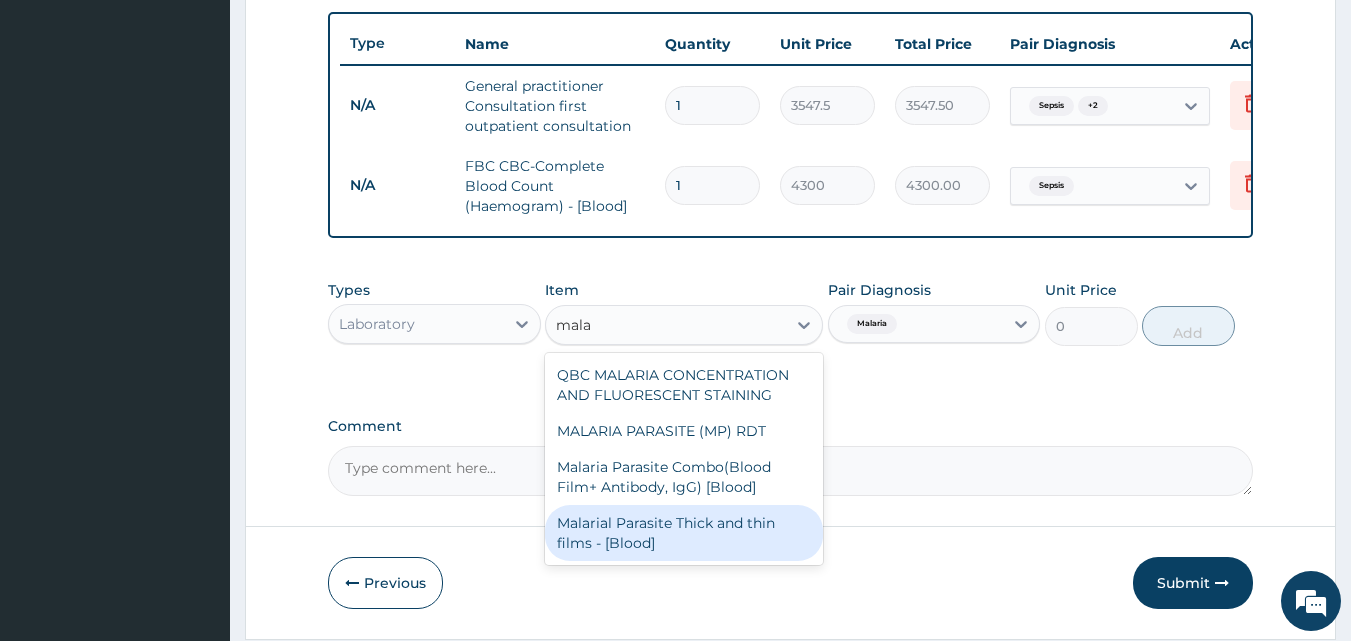 click on "Malarial Parasite Thick and thin films - [Blood]" at bounding box center (684, 533) 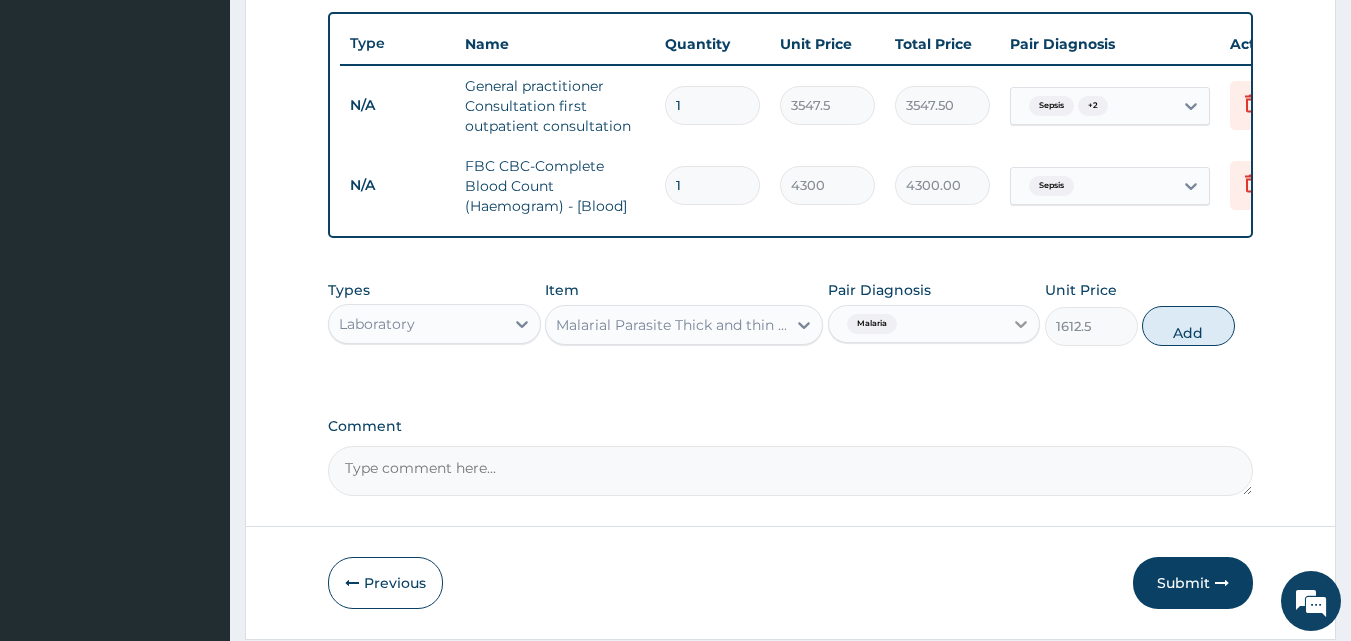 click 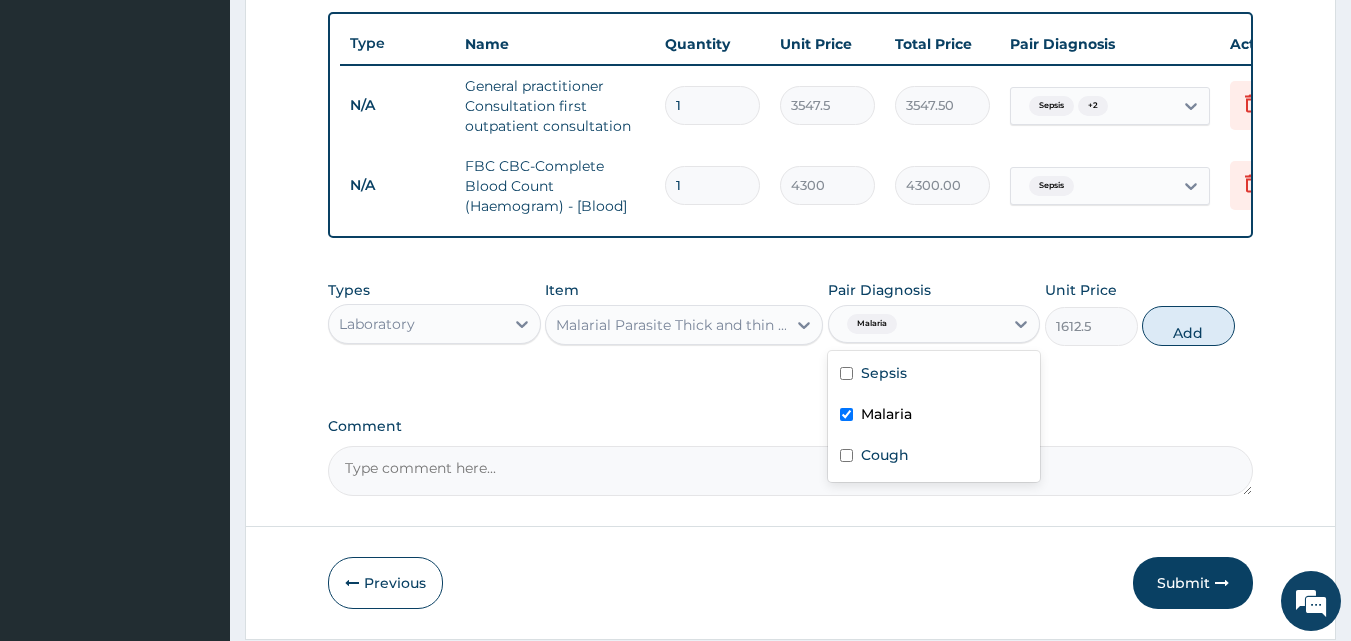click on "Malaria" at bounding box center (886, 414) 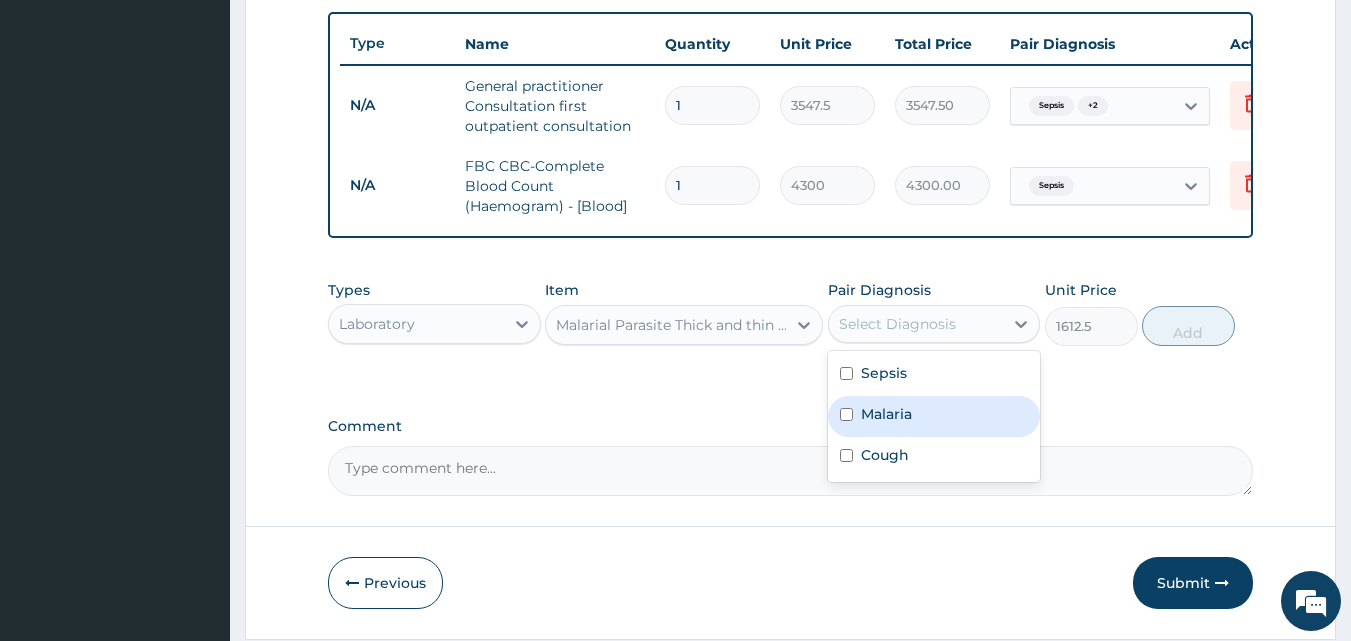 click on "Malaria" at bounding box center [886, 414] 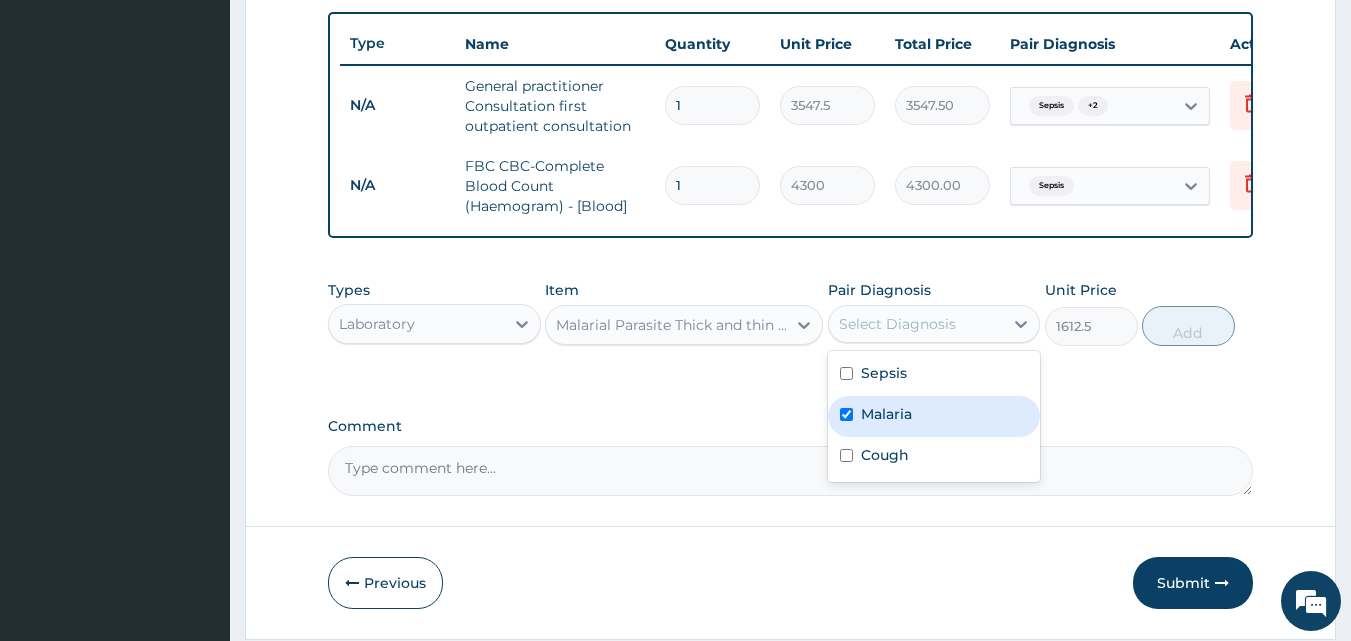 checkbox on "true" 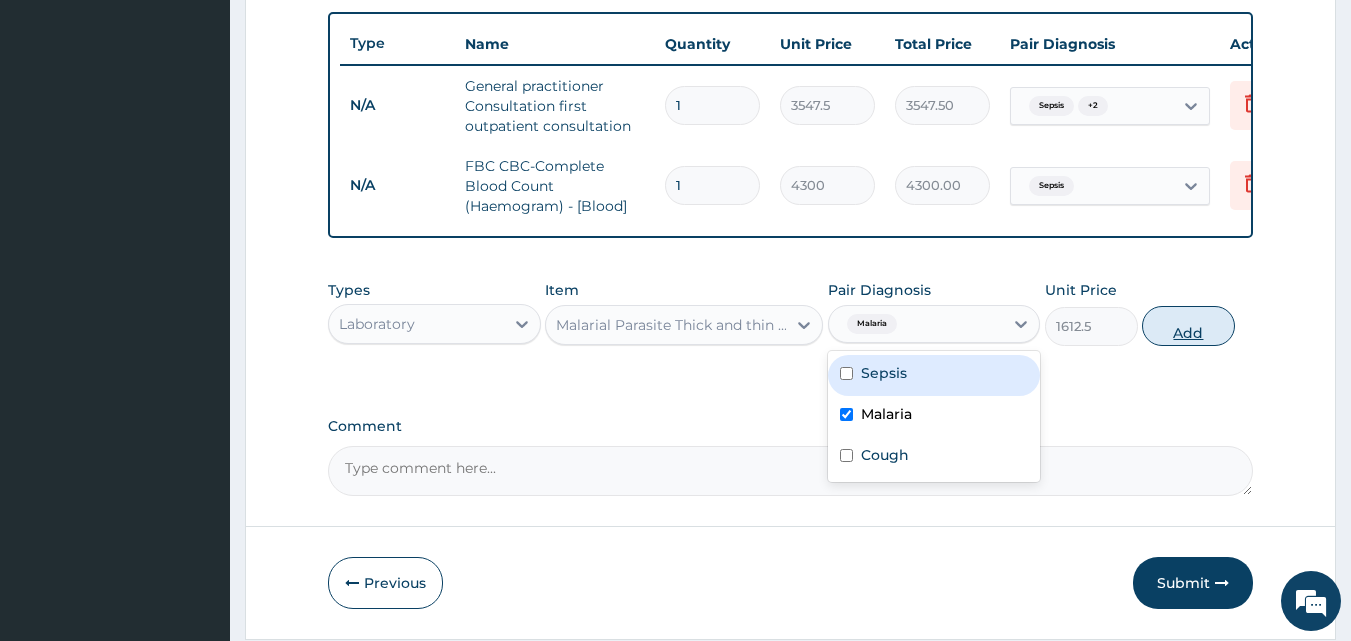 click on "Add" at bounding box center [1188, 326] 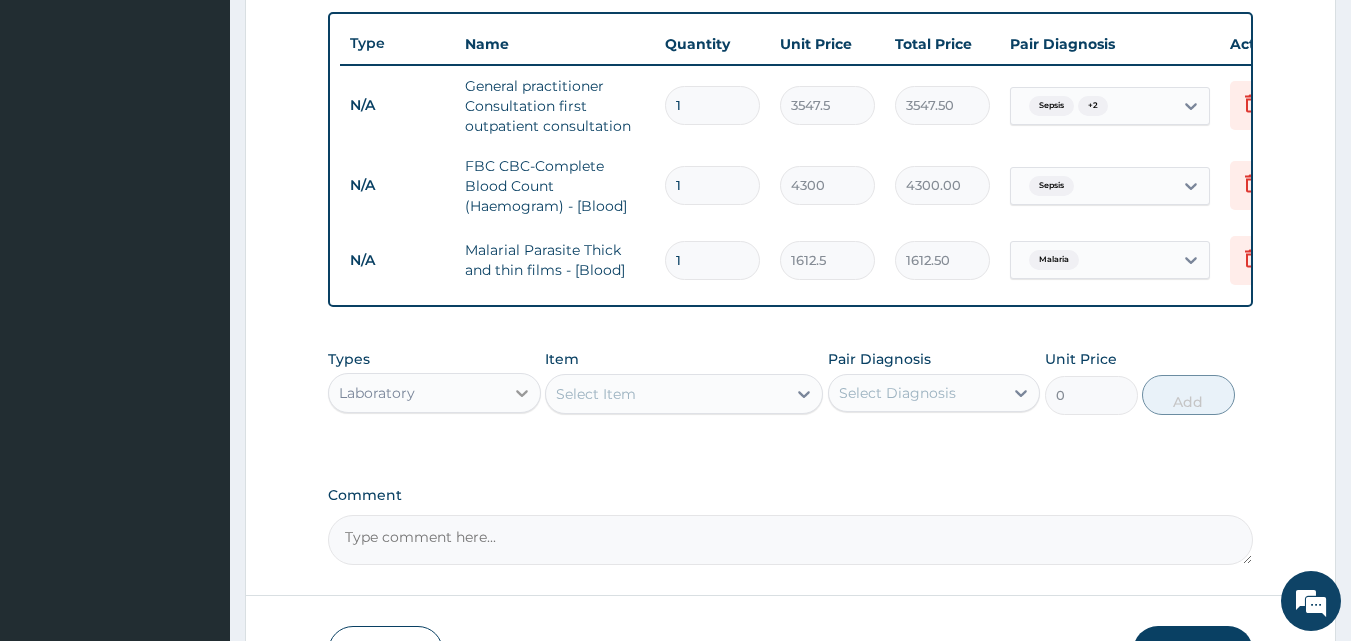 click 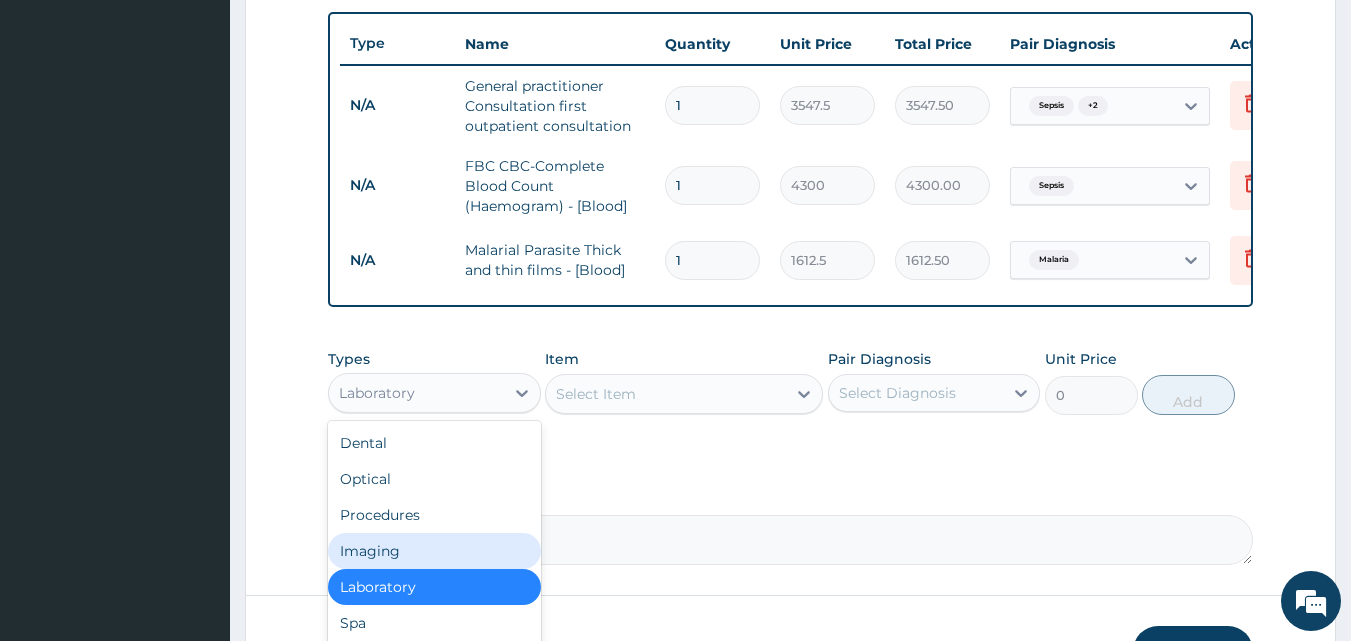 scroll, scrollTop: 881, scrollLeft: 0, axis: vertical 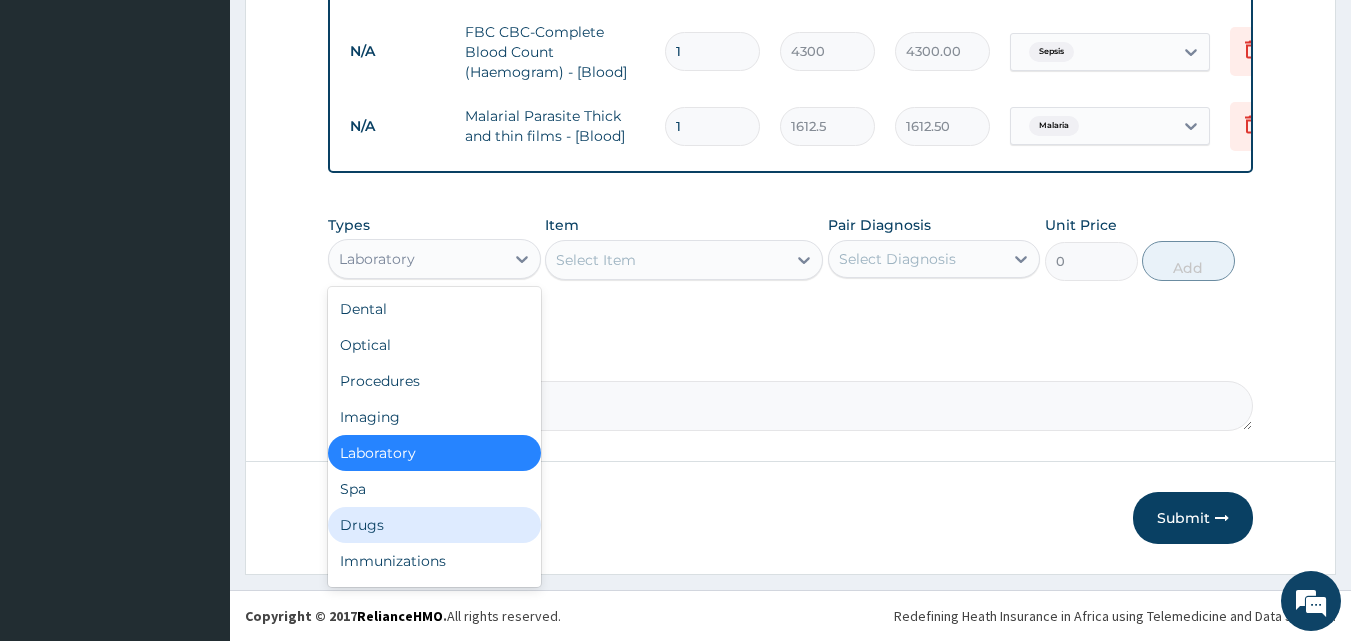 click on "Drugs" at bounding box center (434, 525) 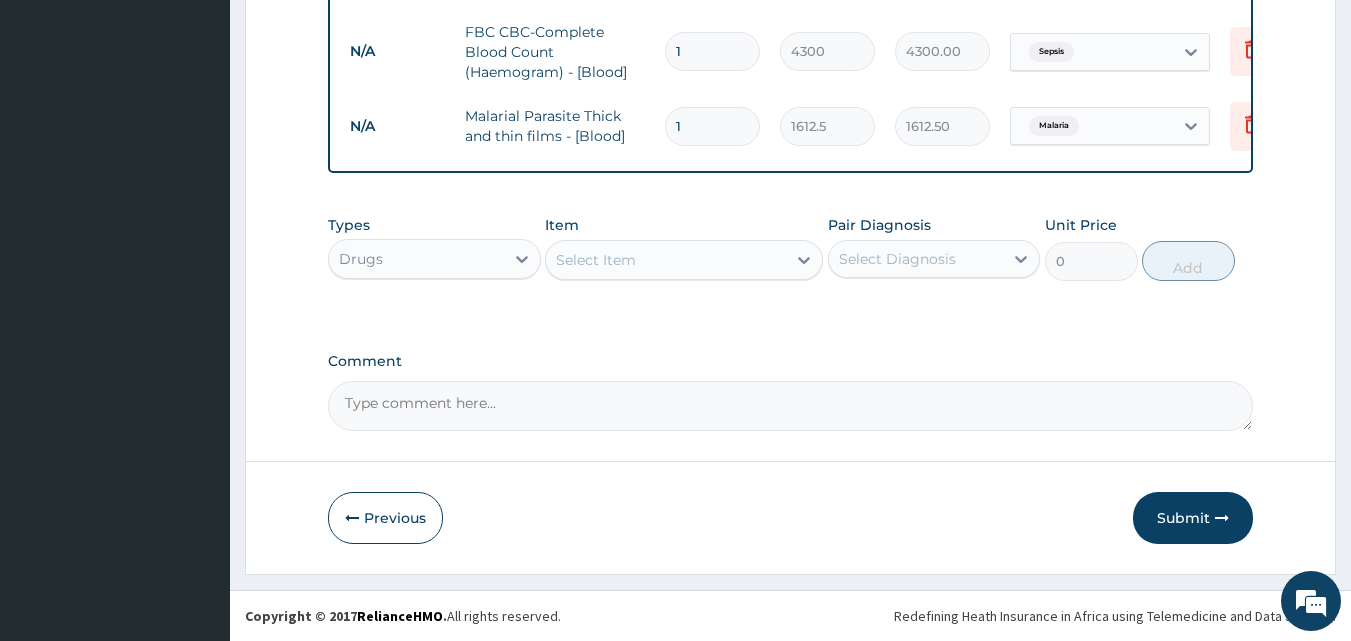 click on "Select Item" at bounding box center [596, 260] 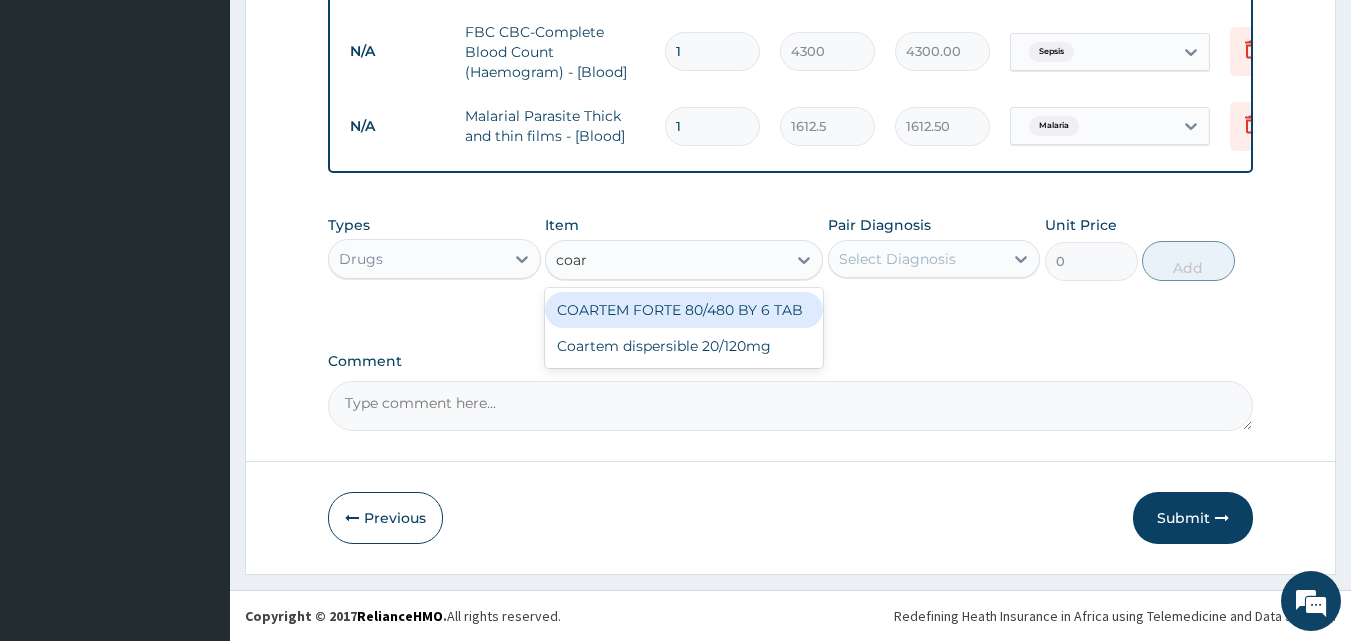 type on "coart" 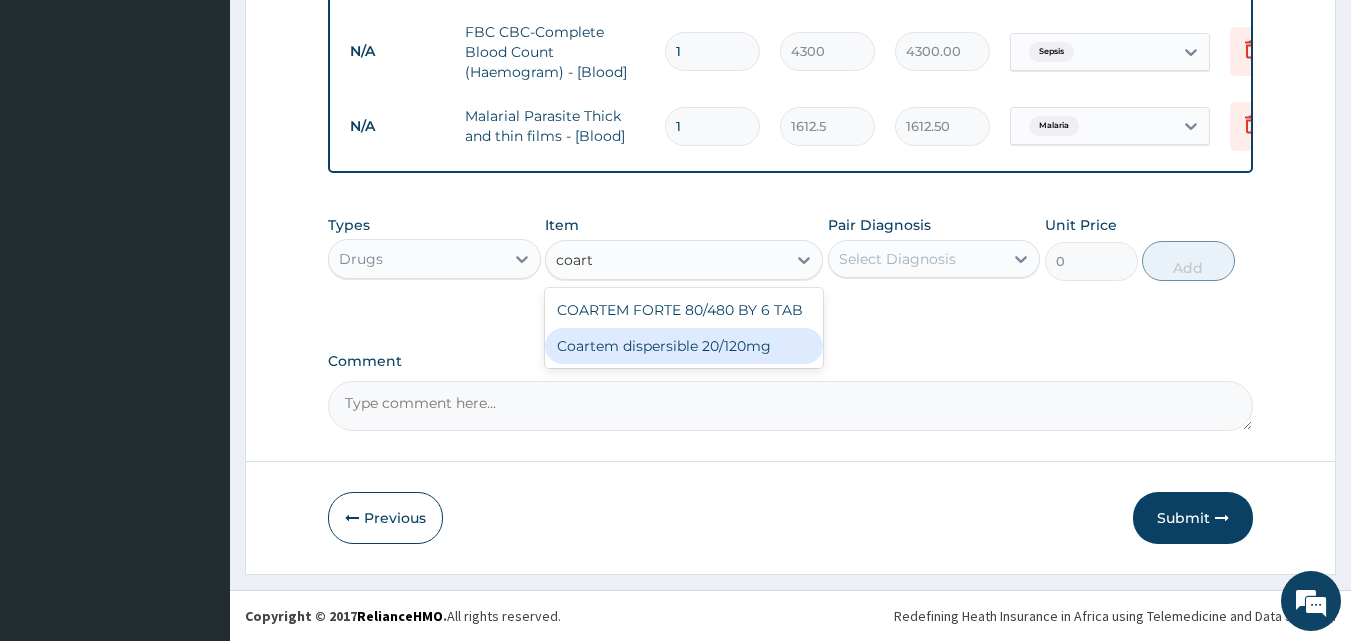 click on "Coartem dispersible 20/120mg" at bounding box center [684, 346] 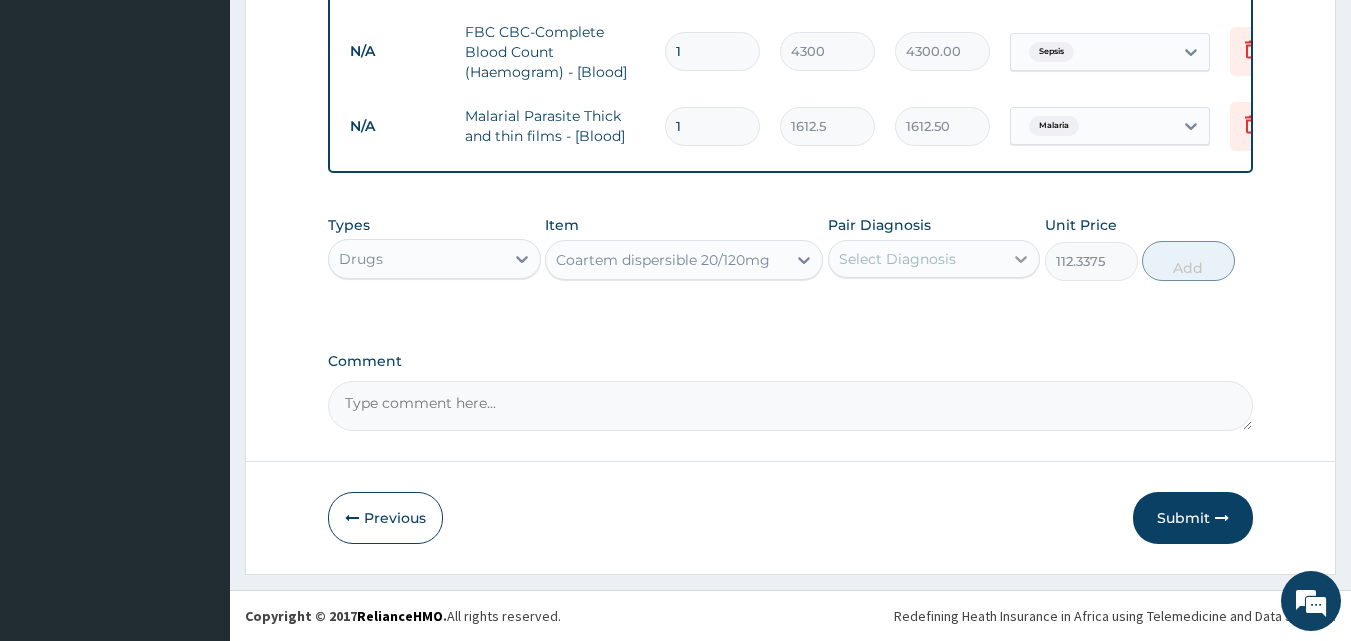 click 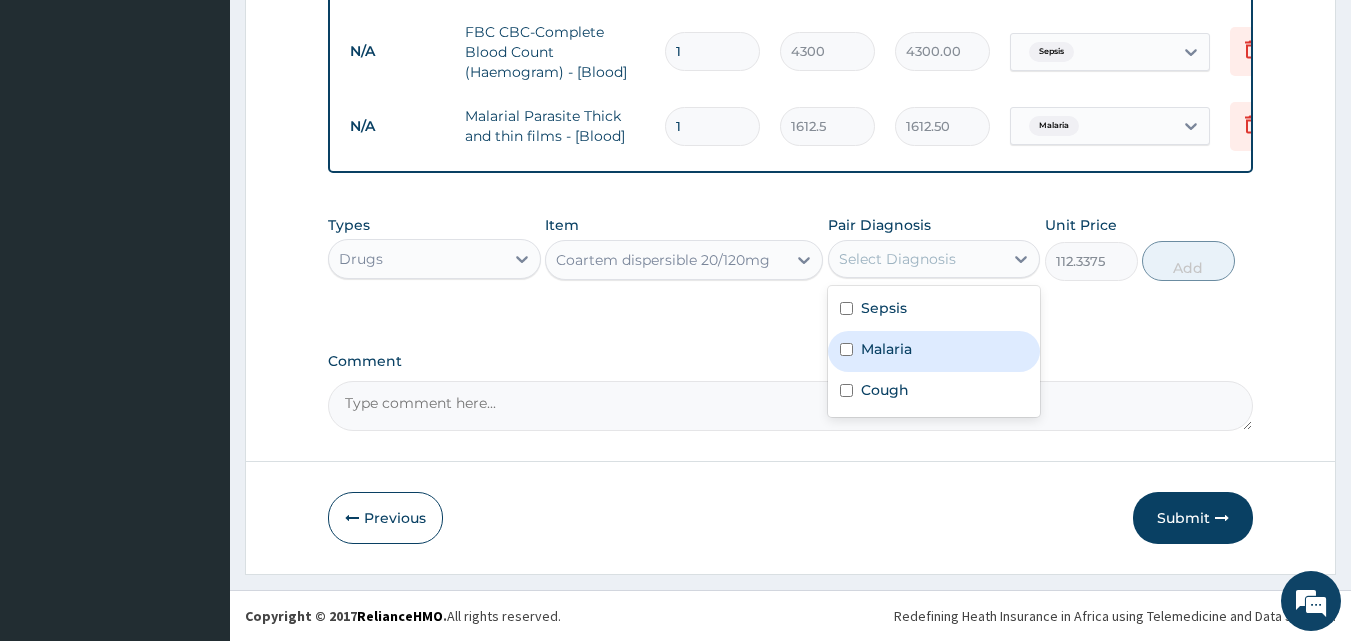 click on "Malaria" at bounding box center (886, 349) 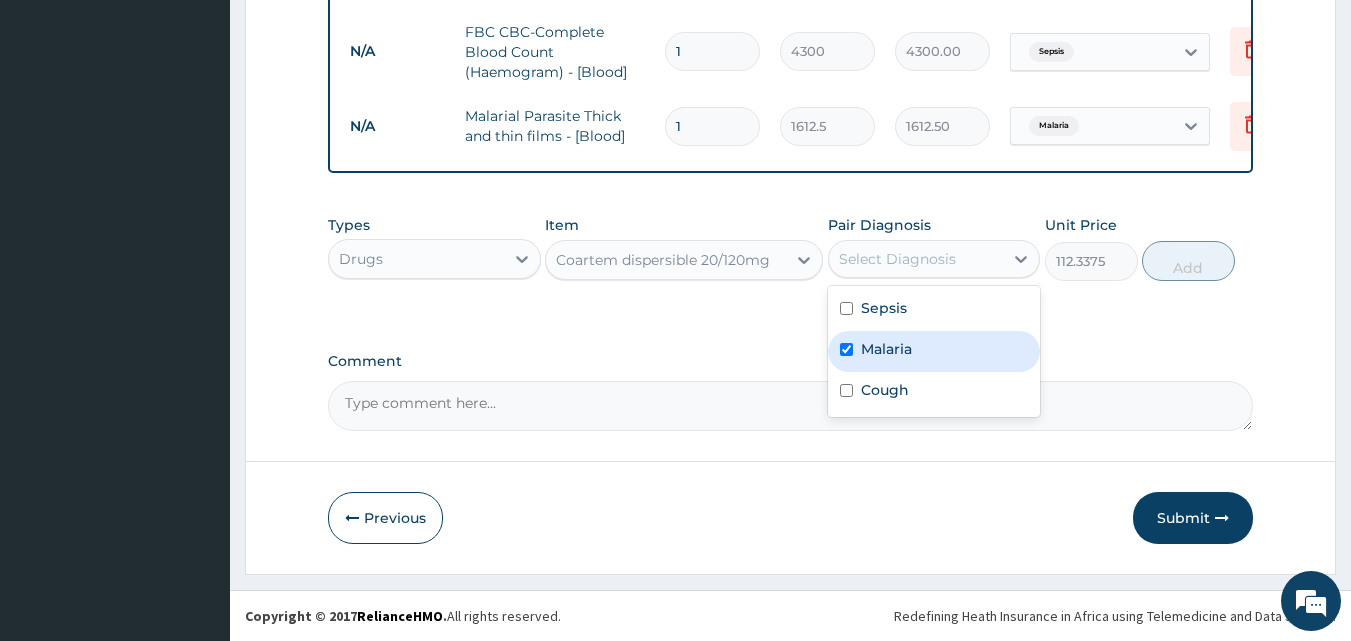 checkbox on "true" 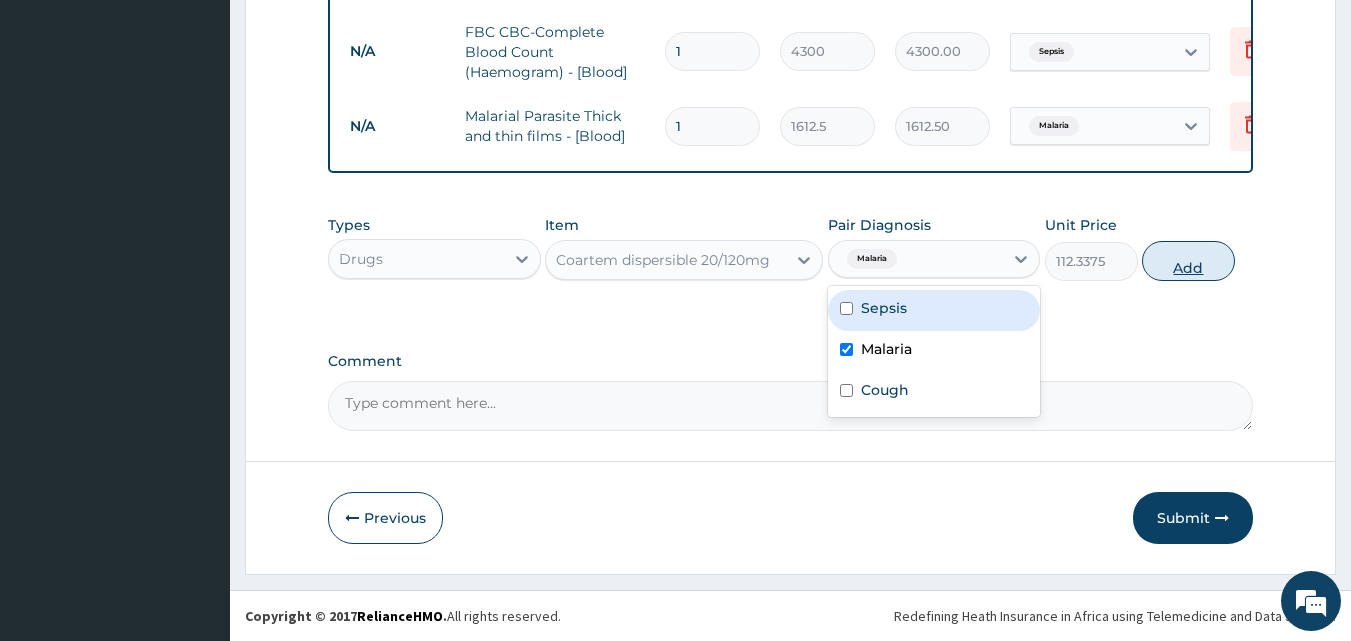 click on "Add" at bounding box center [1188, 261] 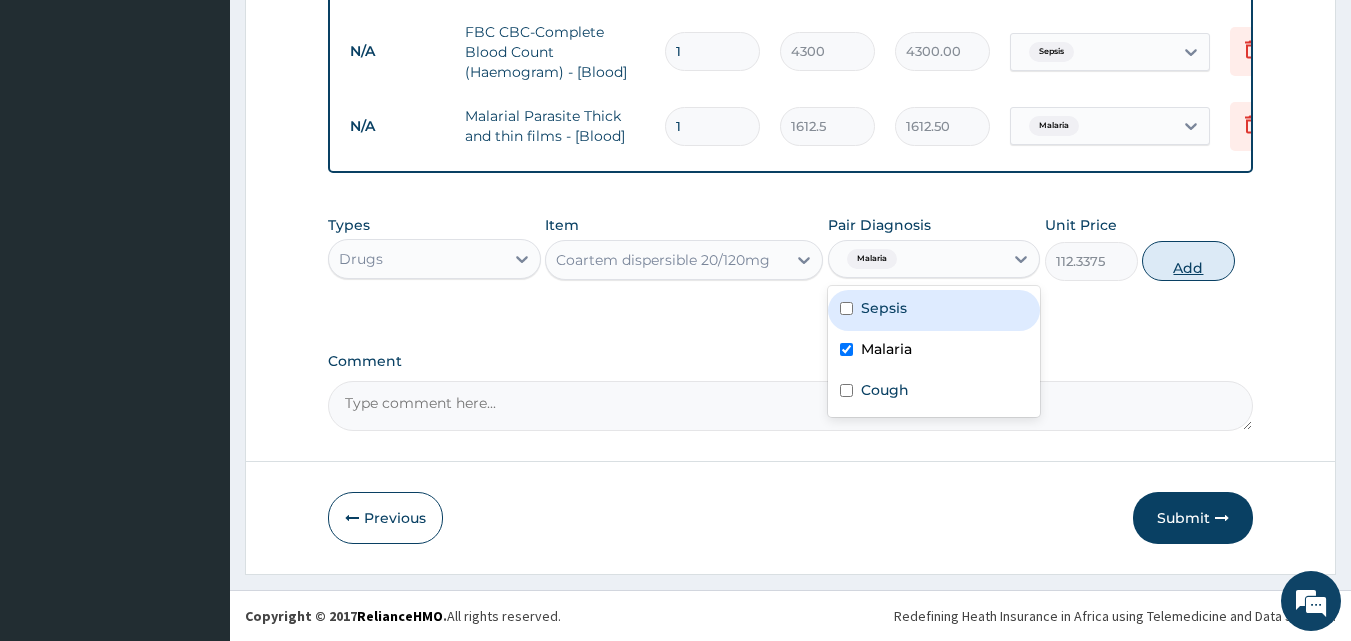 type on "0" 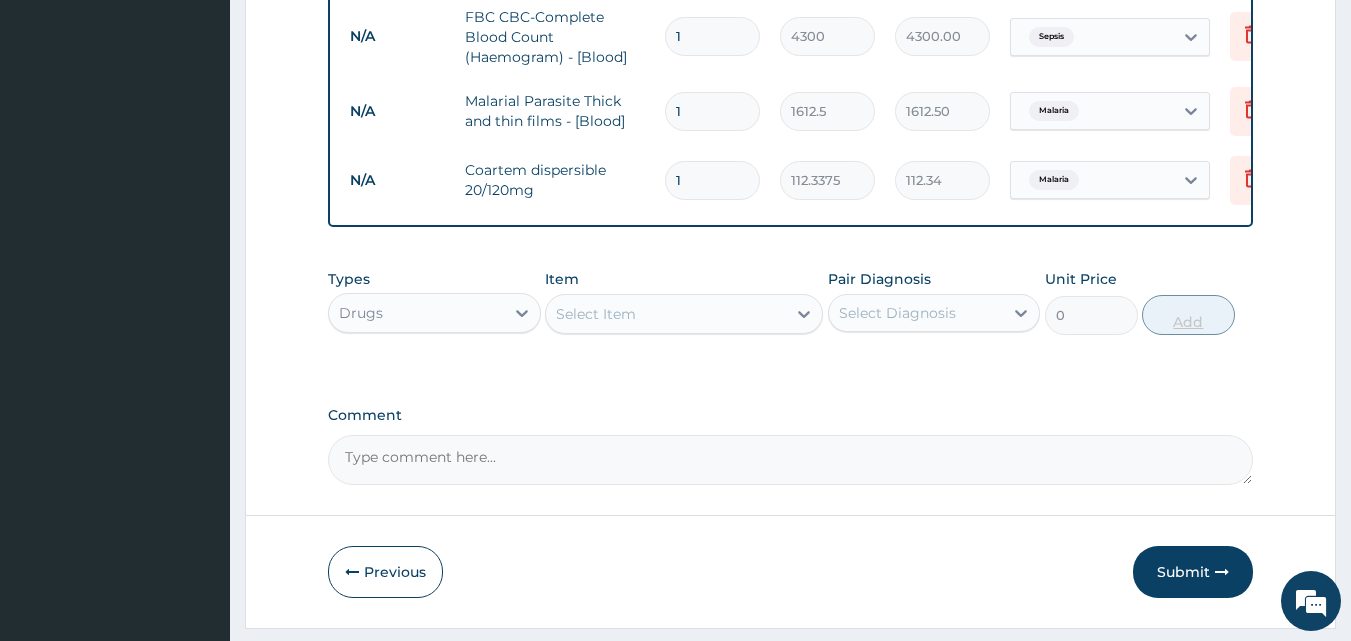 type 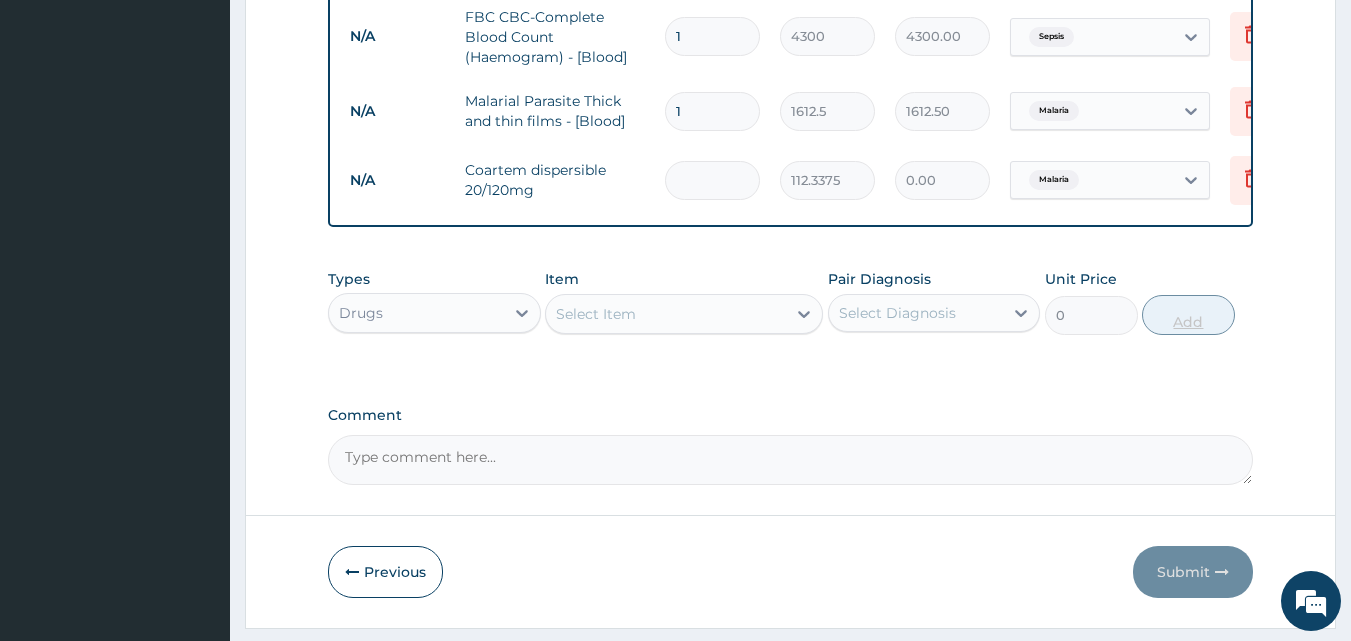 type on "2" 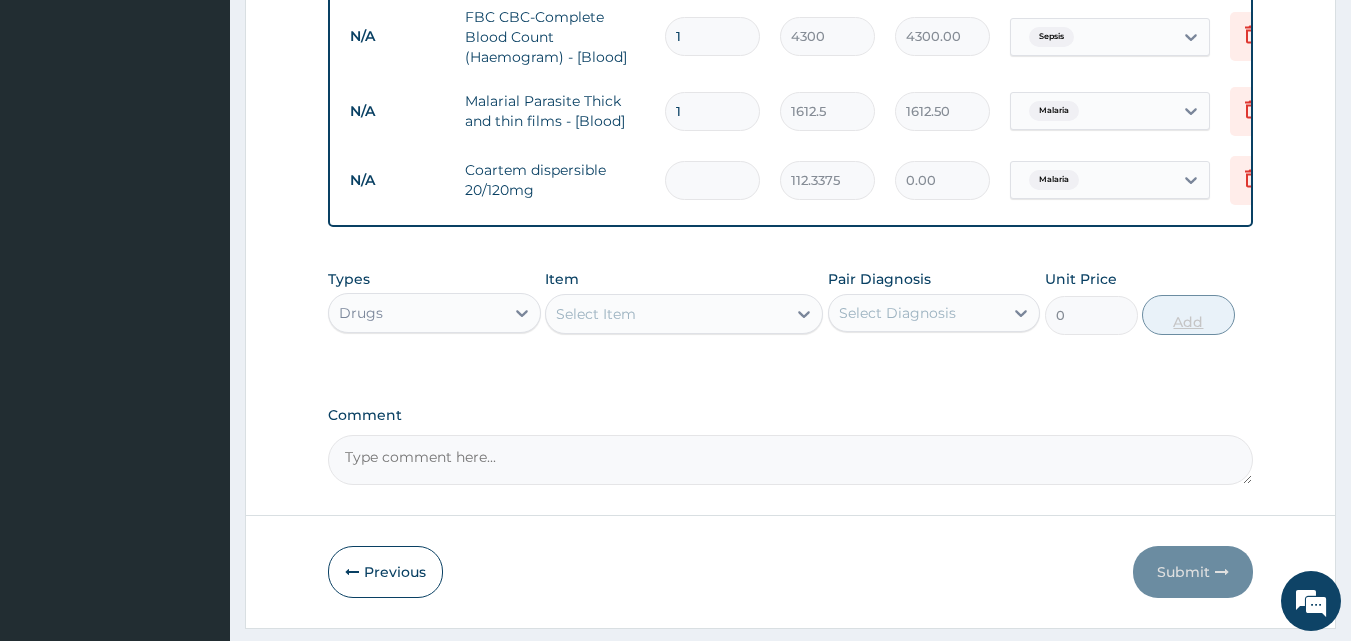 type on "224.68" 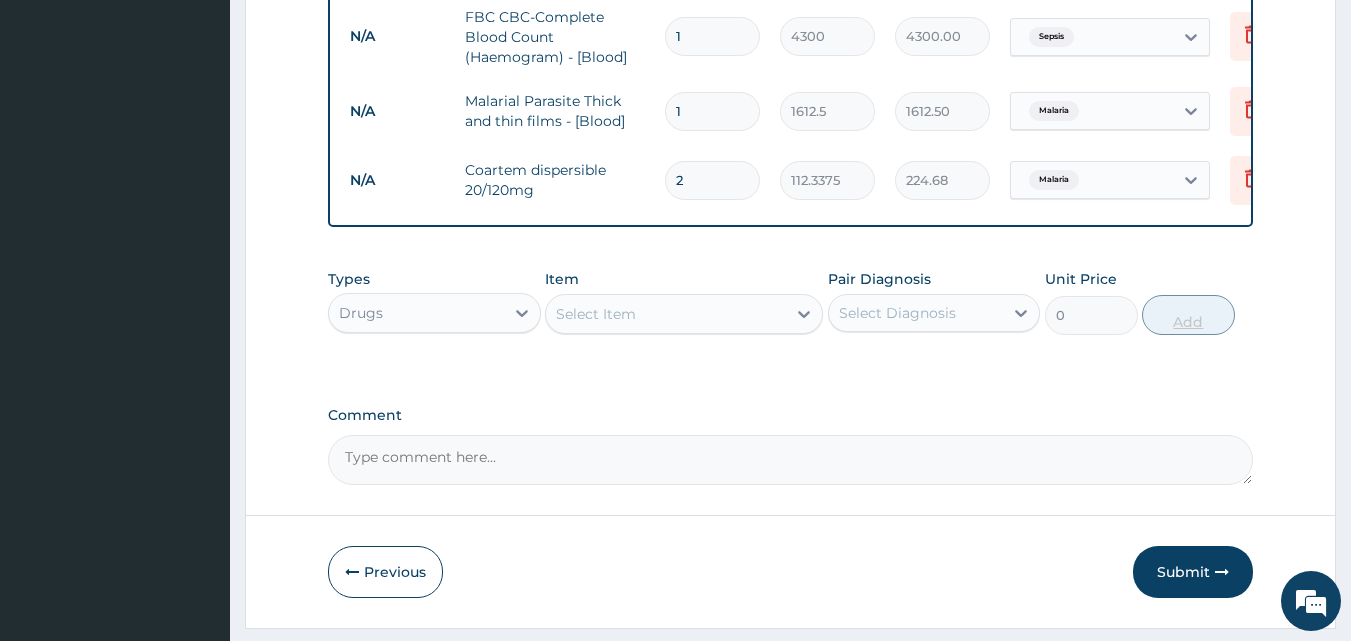 type on "24" 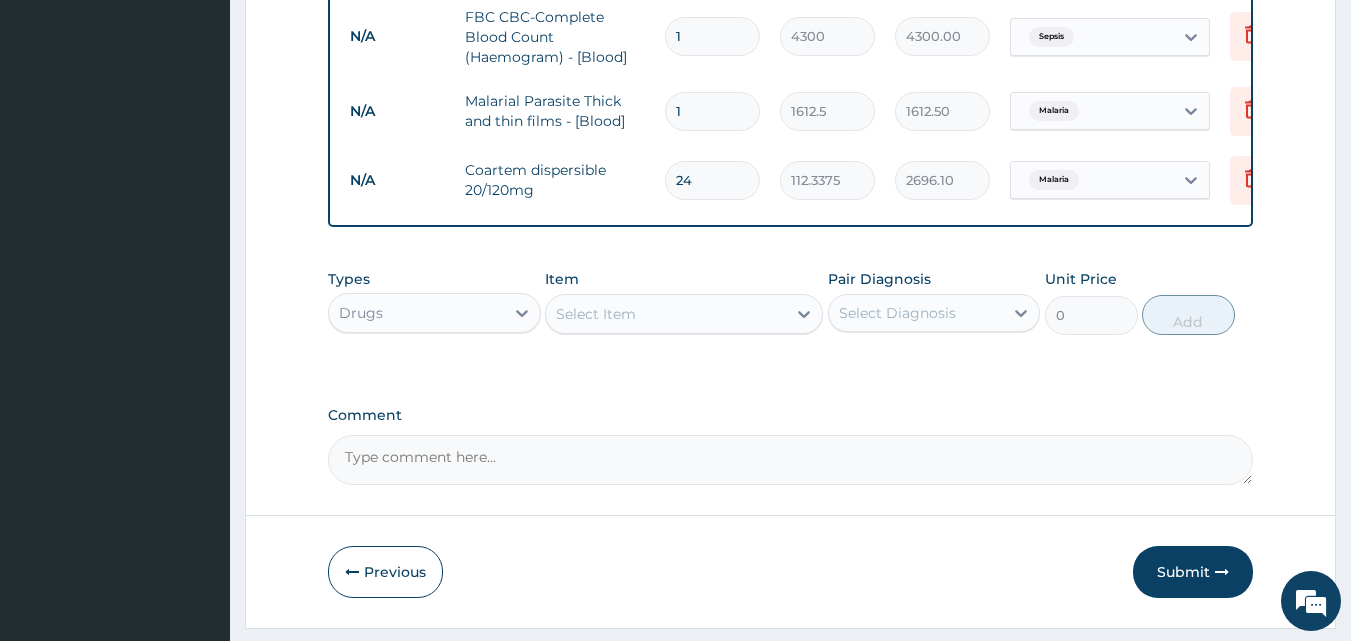 type on "24" 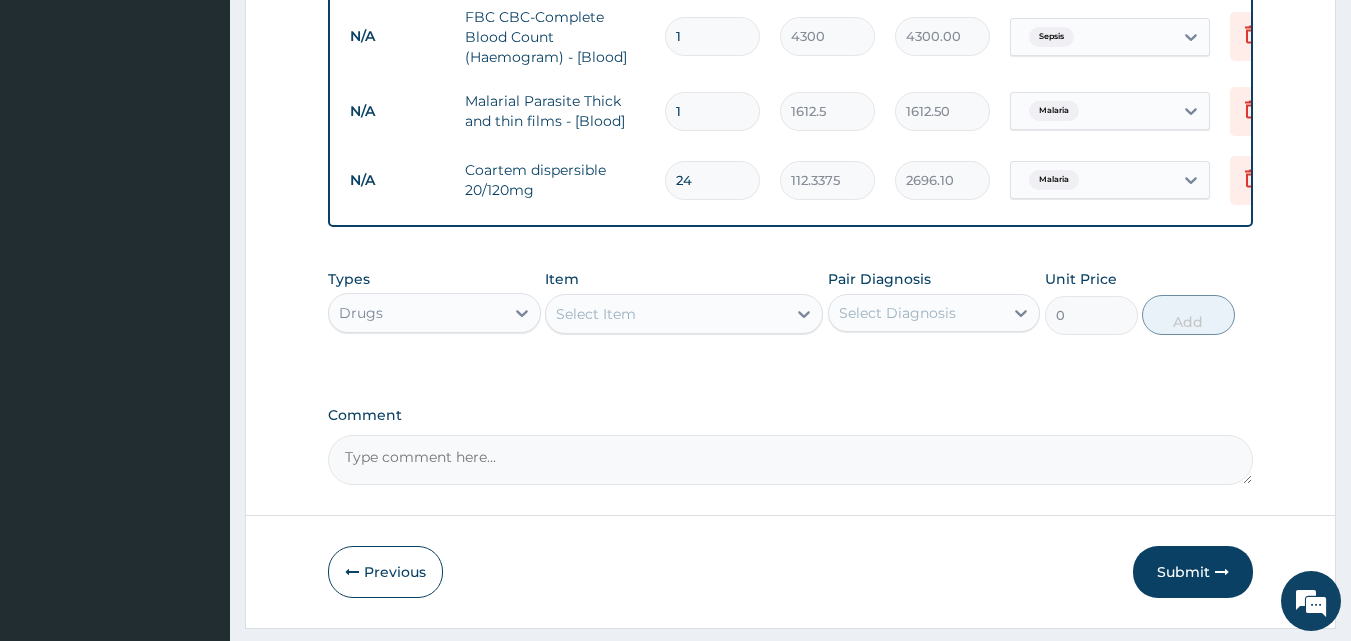 click on "Select Item" at bounding box center (596, 314) 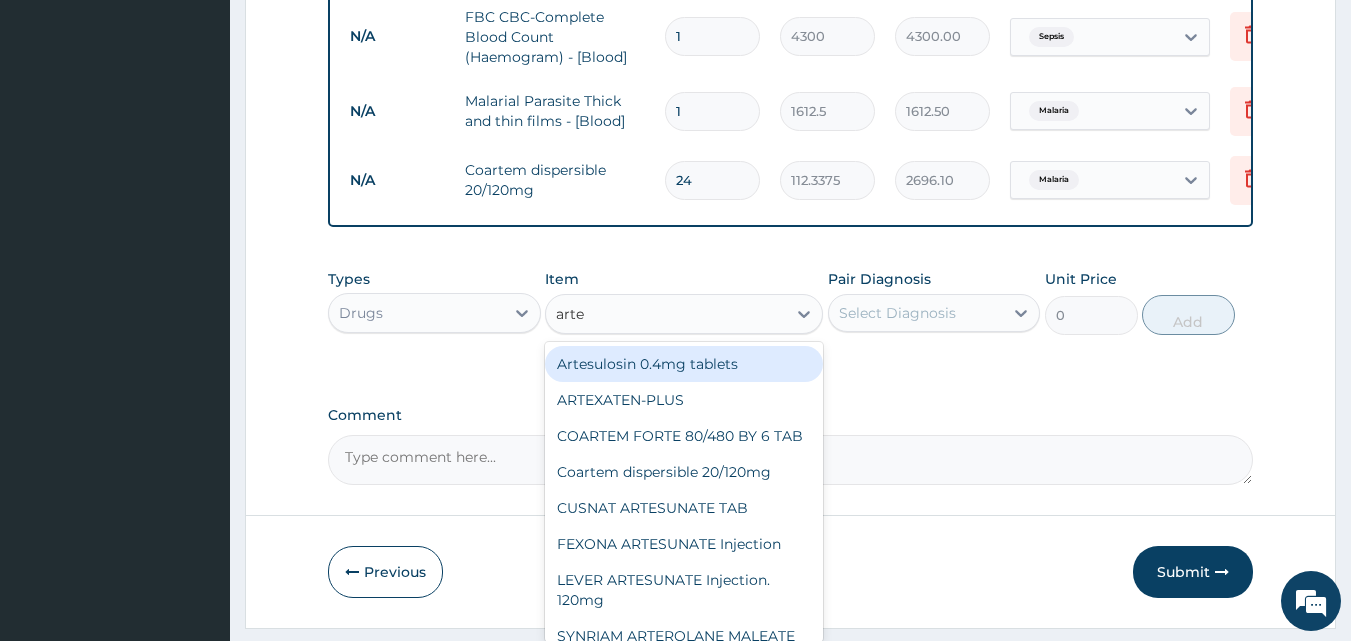 type on "artem" 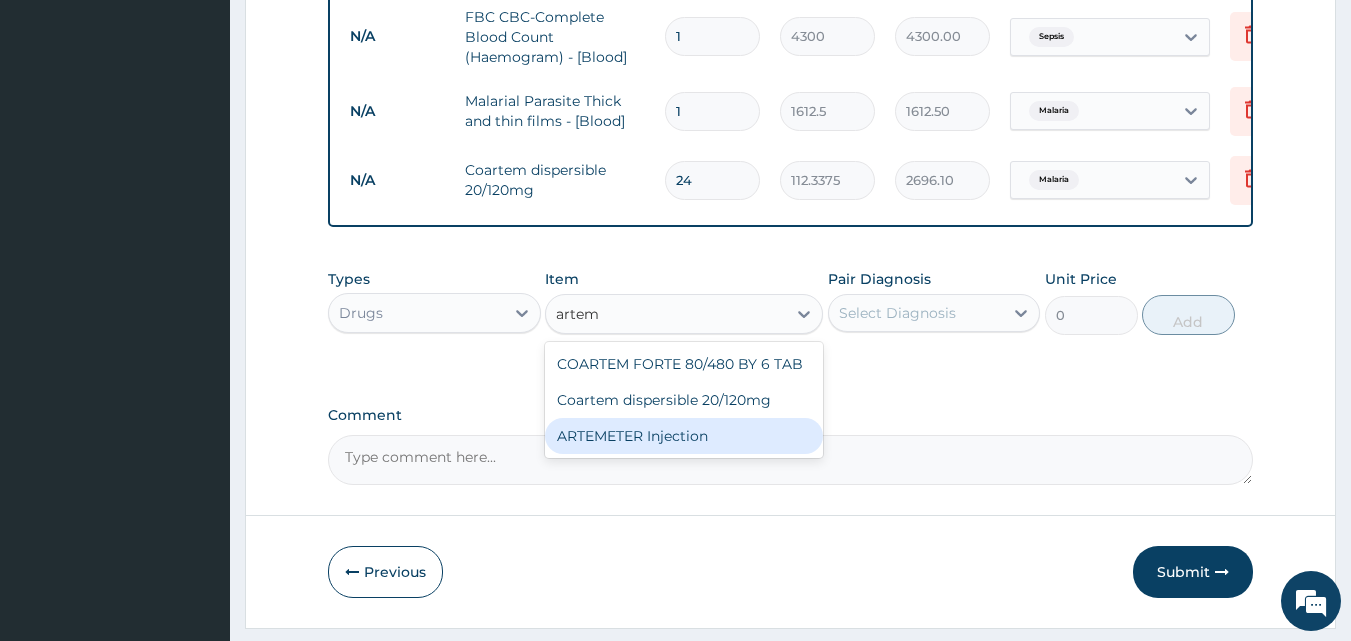 click on "ARTEMETER Injection" at bounding box center [684, 436] 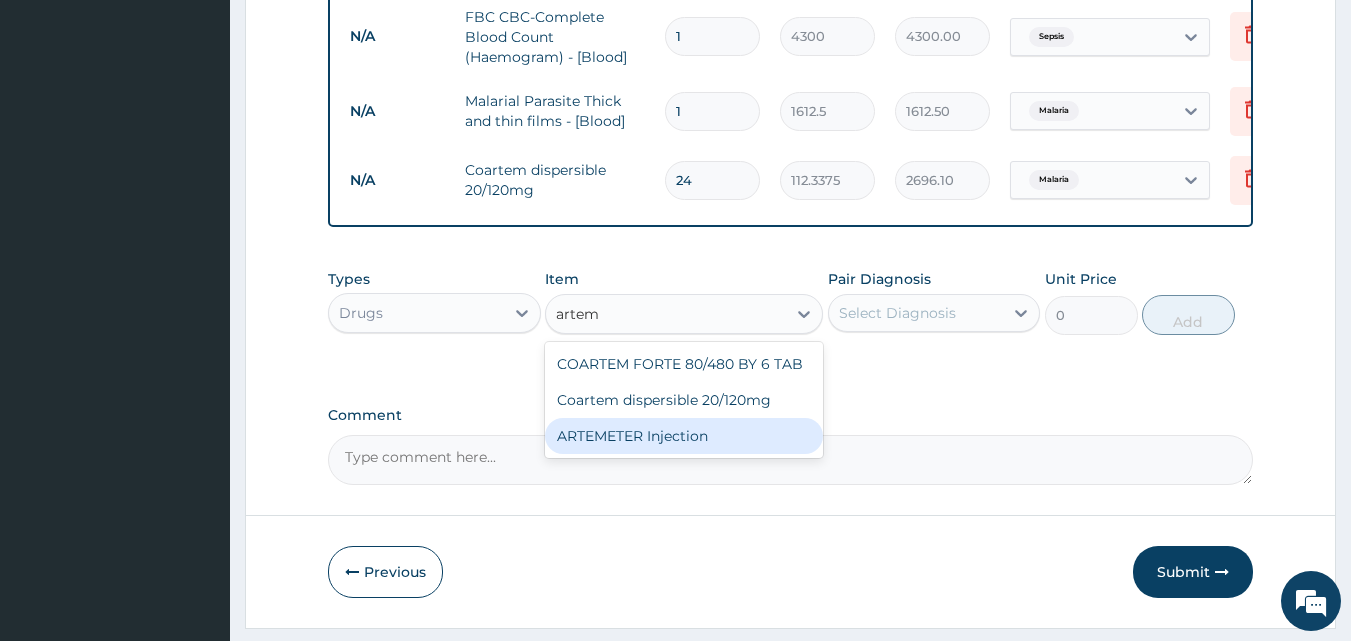 type on "946" 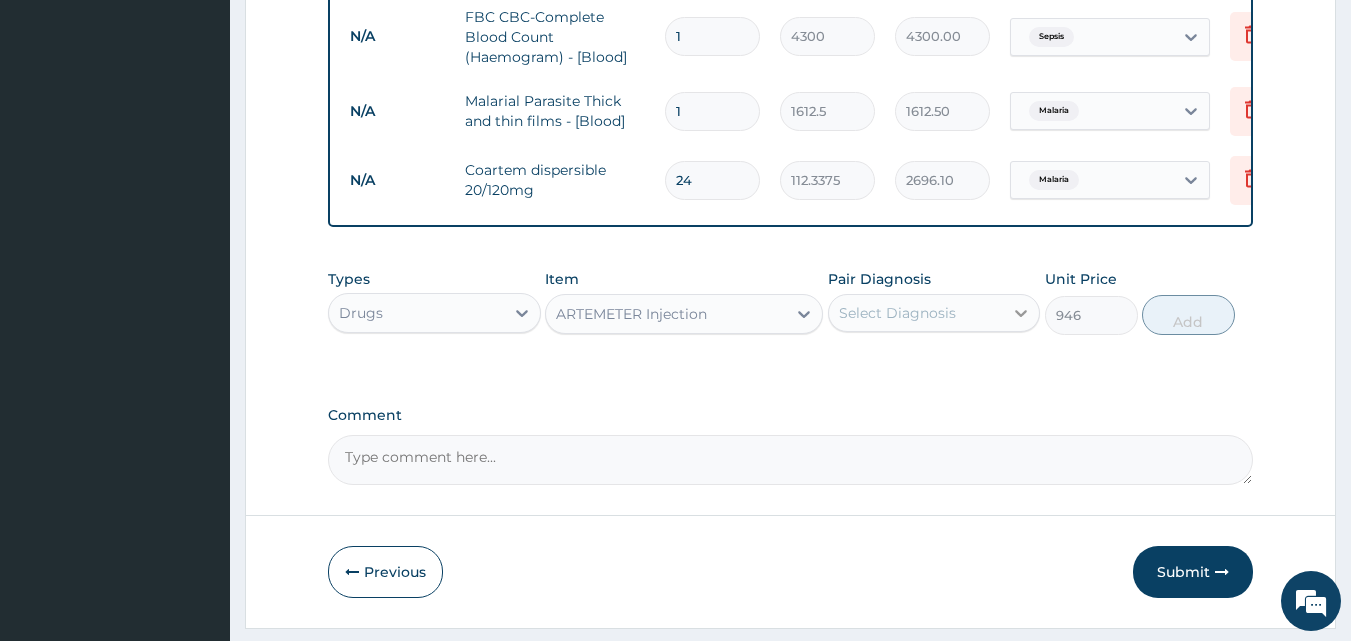 click 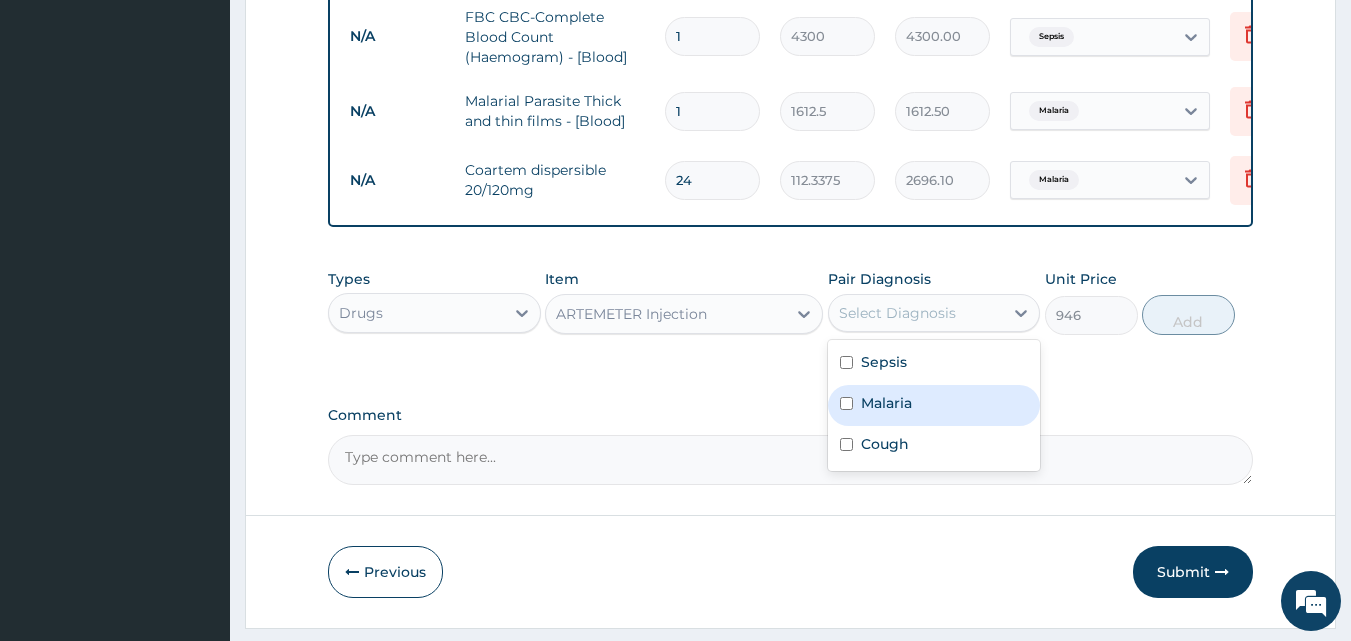 click on "Malaria" at bounding box center [934, 405] 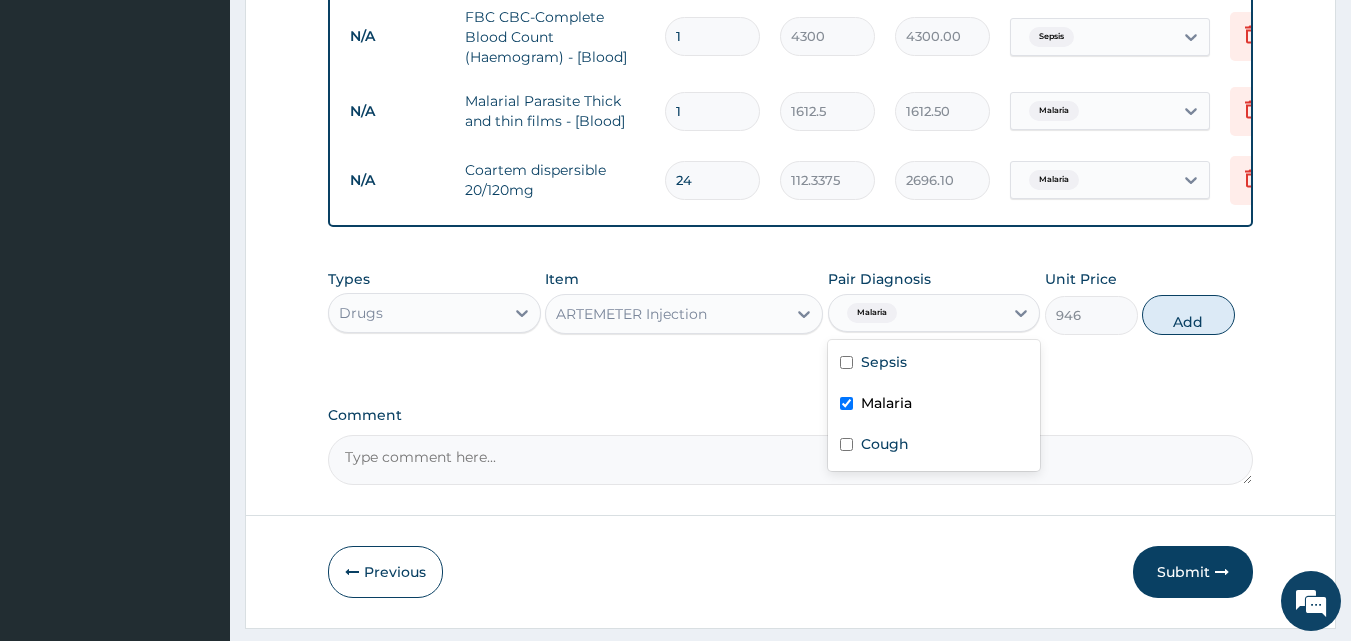 checkbox on "true" 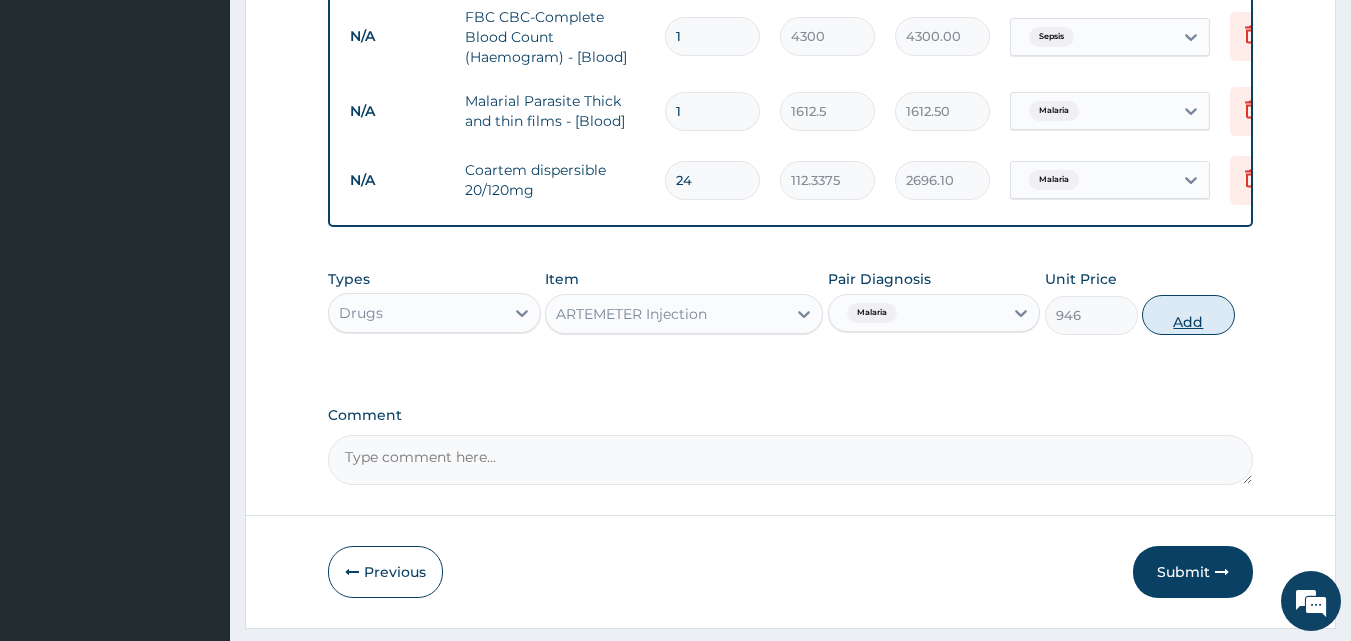 click on "Add" at bounding box center (1188, 315) 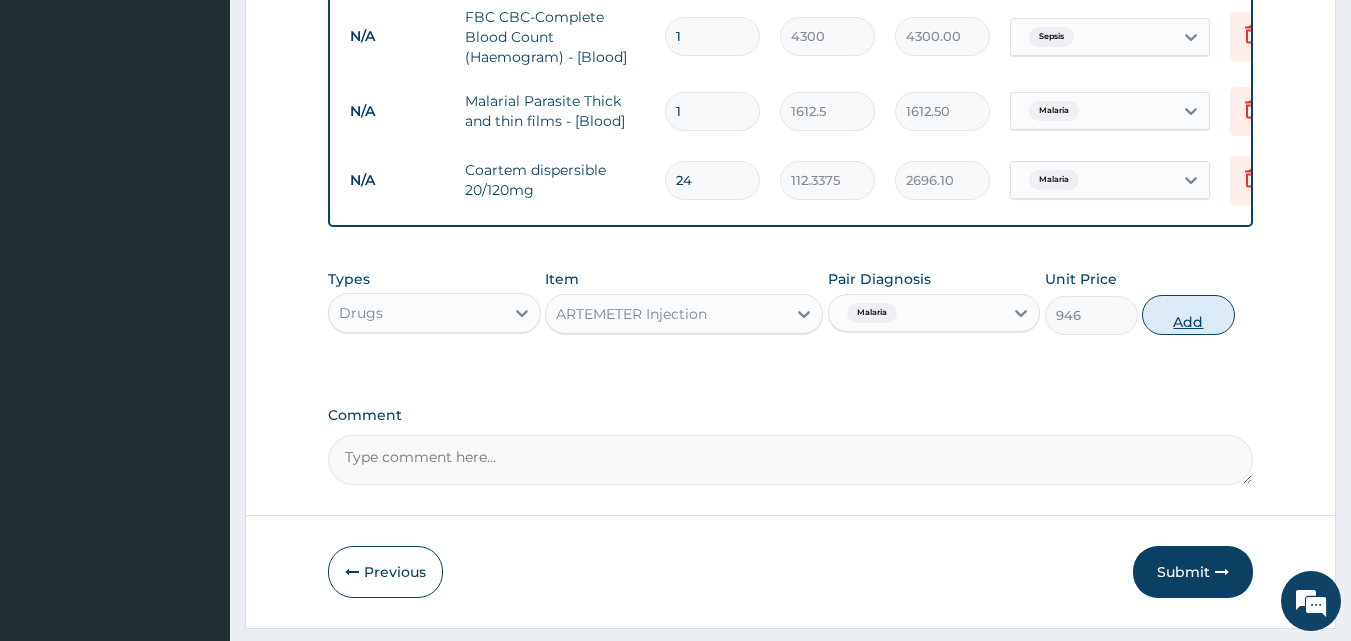 type on "0" 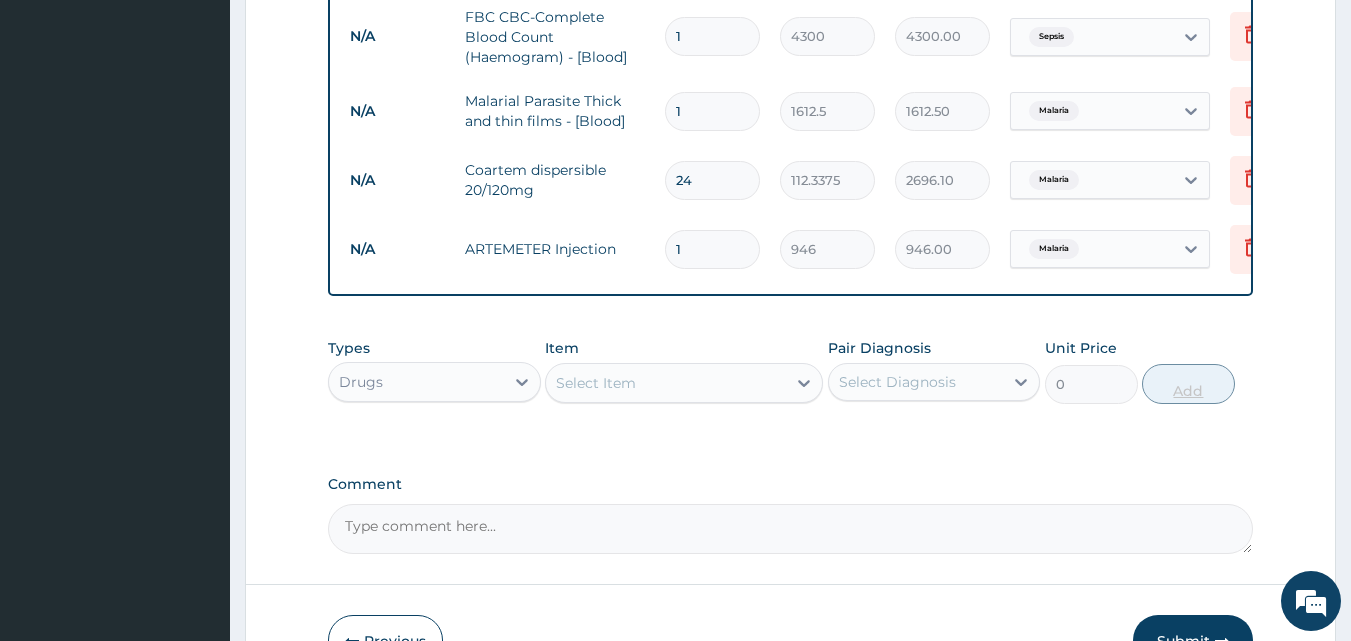 type 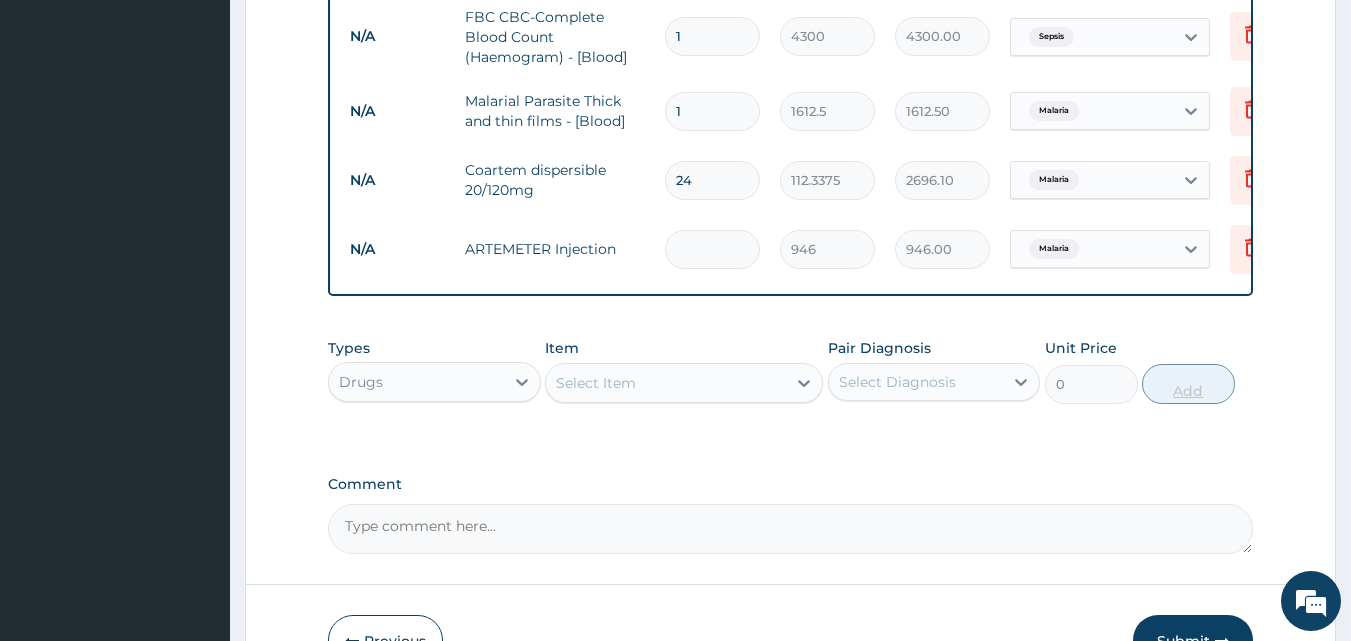 type on "0.00" 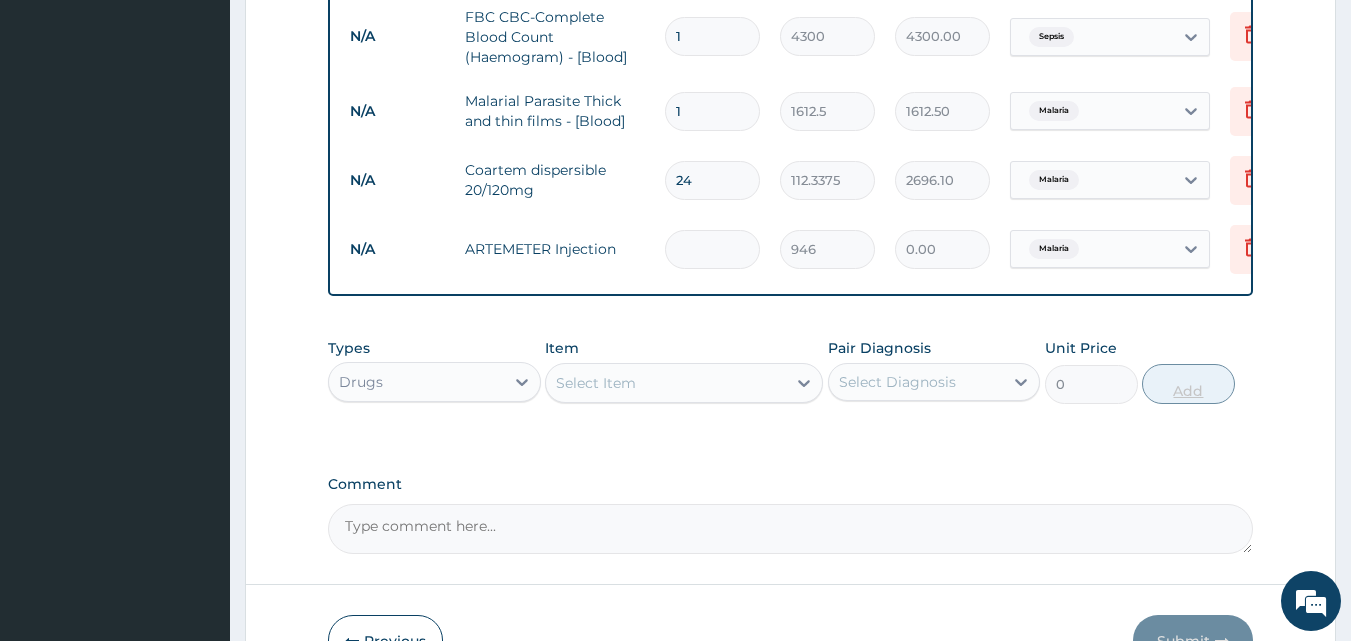 type on "6" 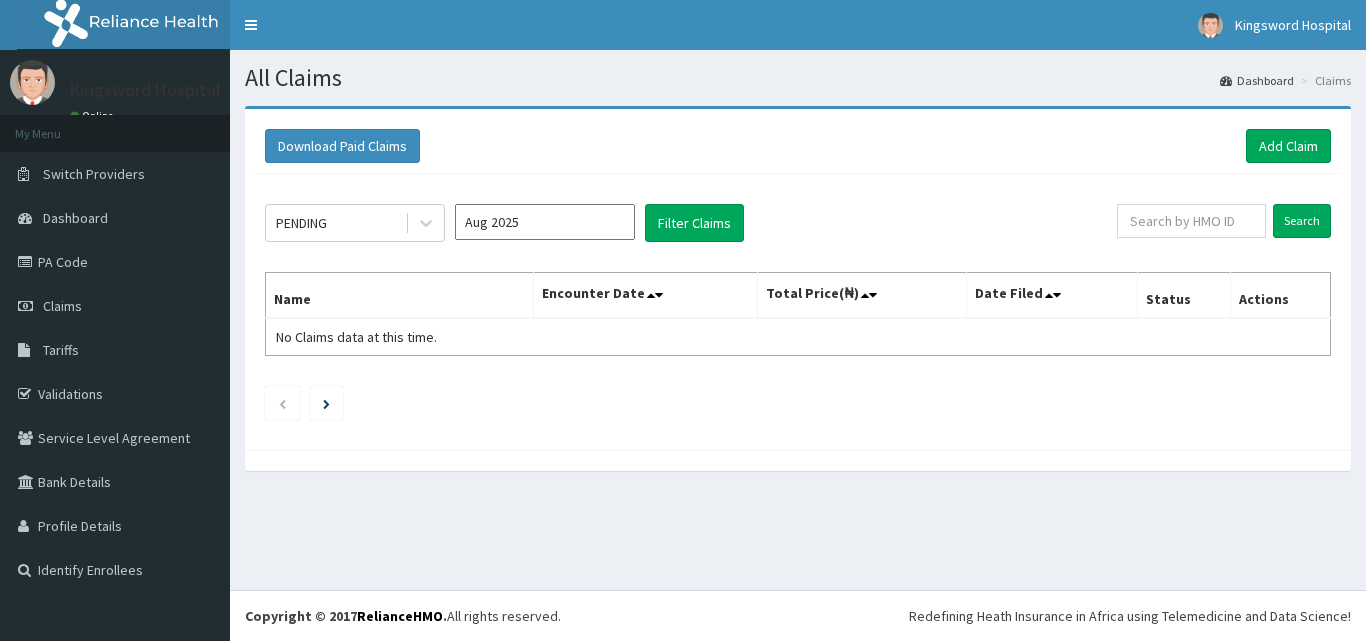 scroll, scrollTop: 0, scrollLeft: 0, axis: both 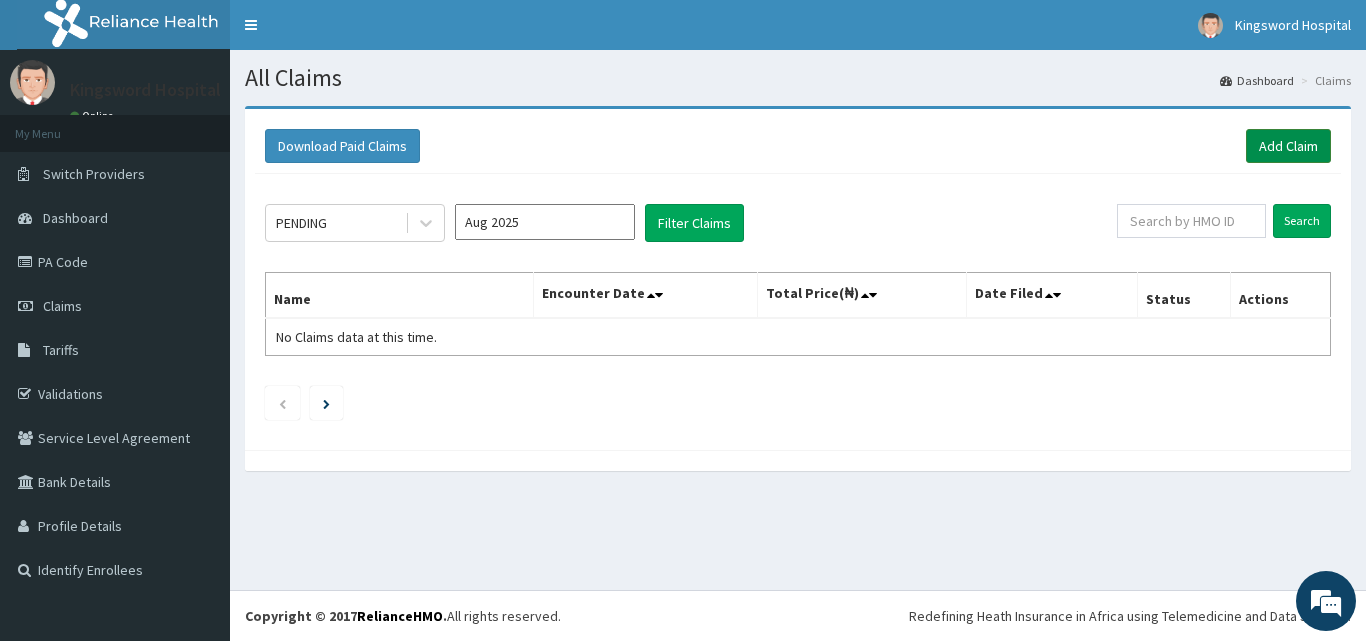 click on "Add Claim" at bounding box center (1288, 146) 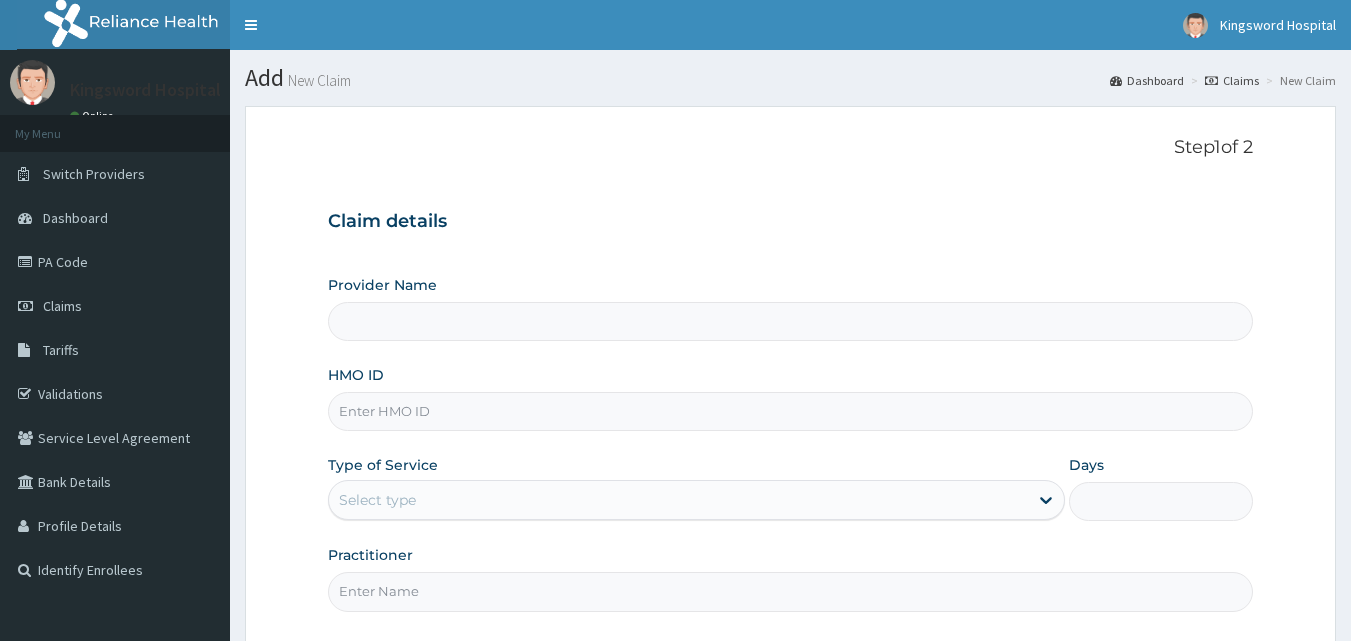 scroll, scrollTop: 0, scrollLeft: 0, axis: both 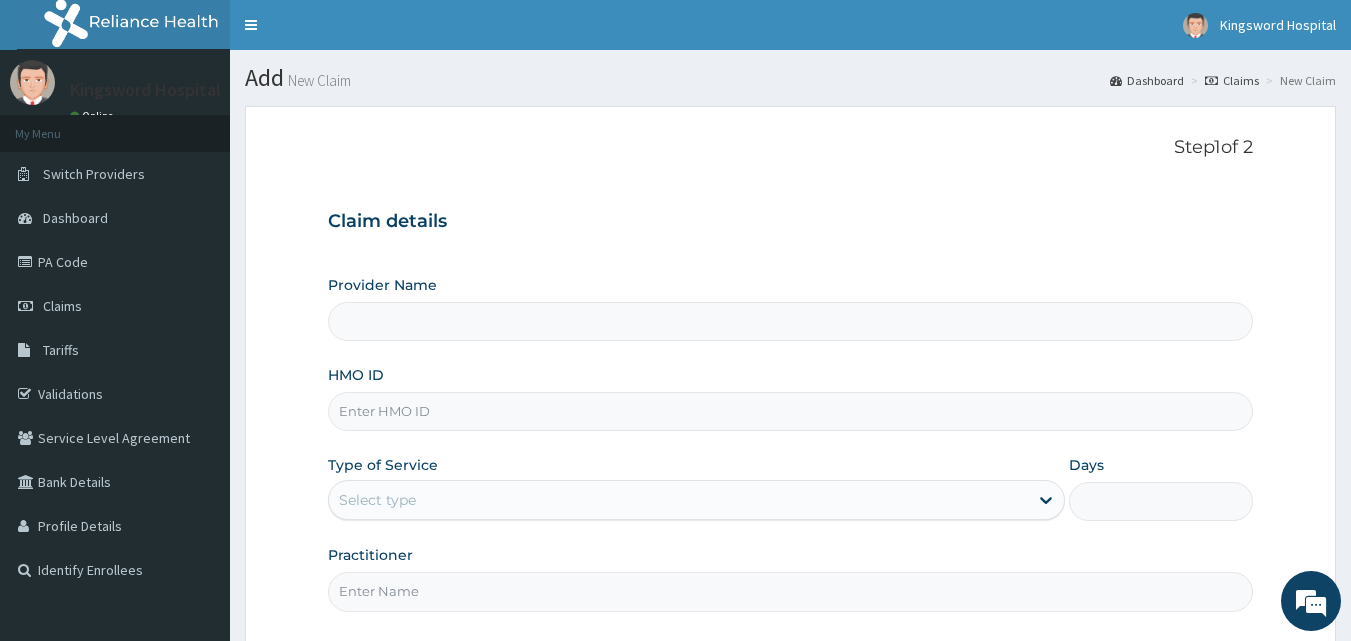 click on "HMO ID" at bounding box center [791, 411] 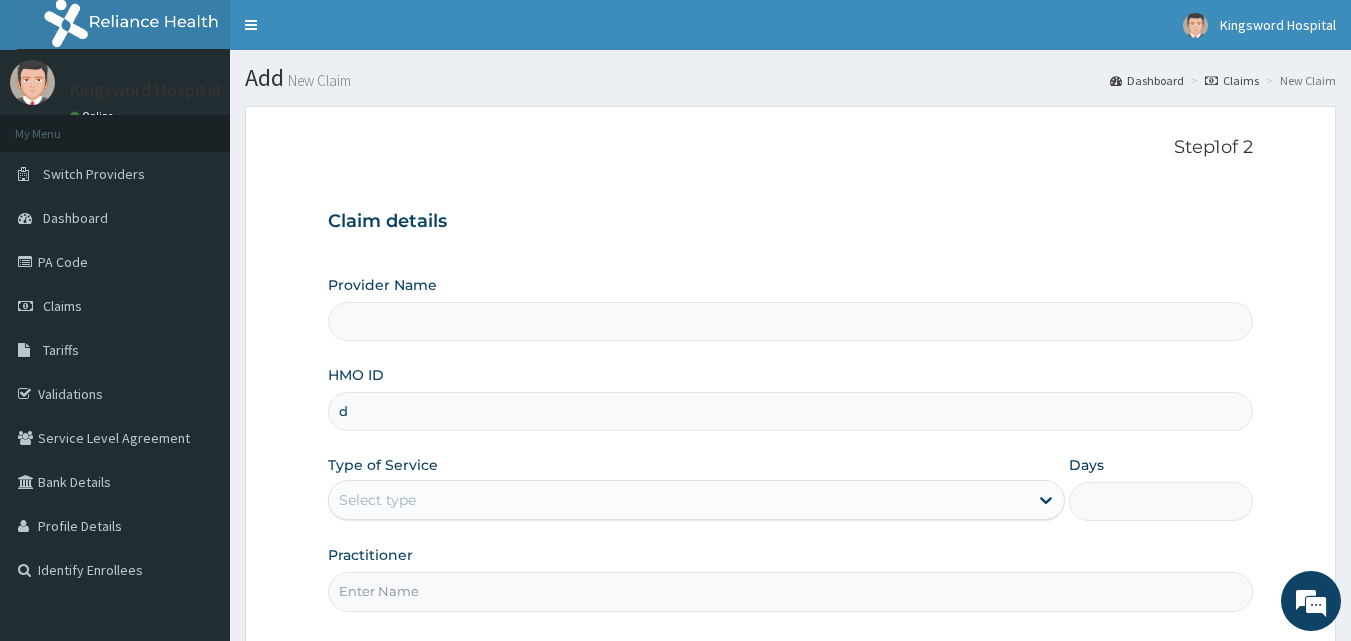 type on "dc" 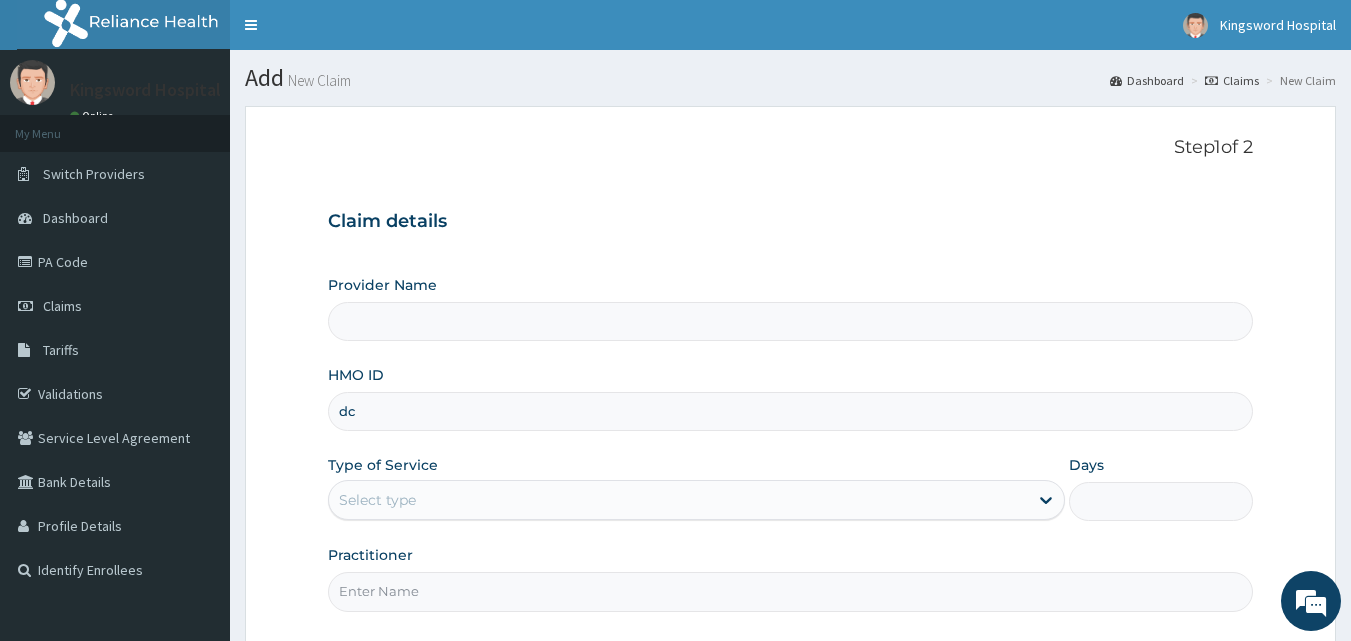 type on "Kingsword Hospital" 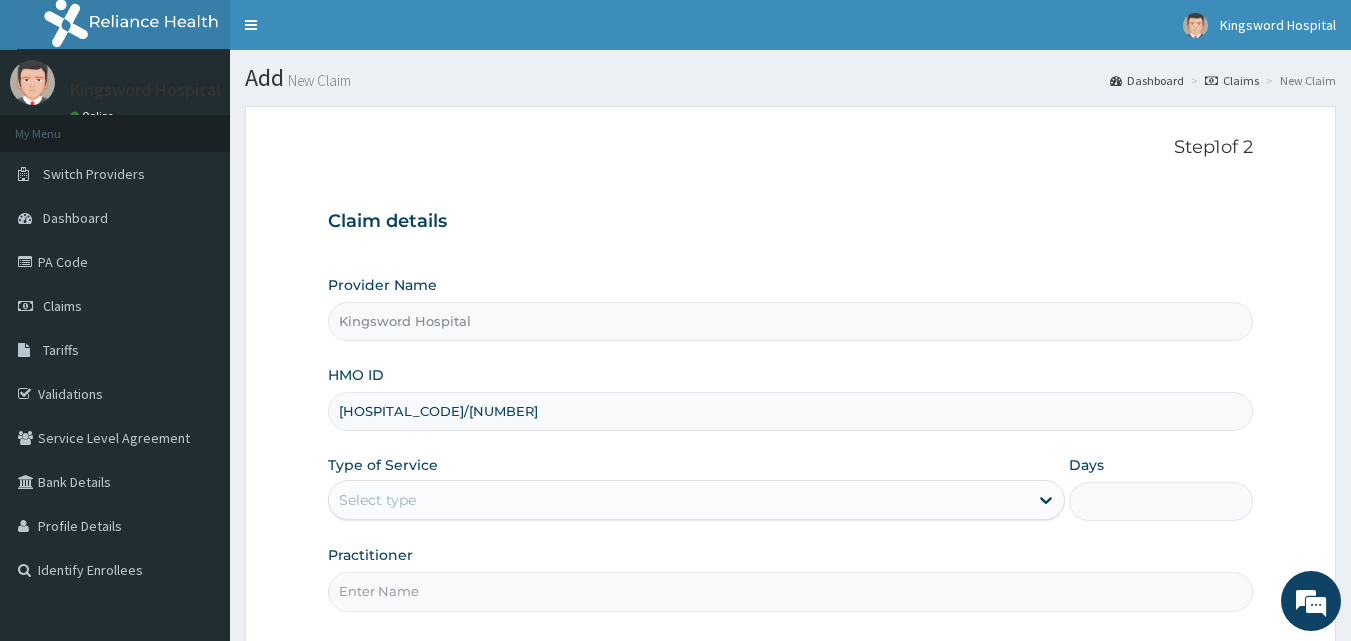 type on "dcc/10024/c" 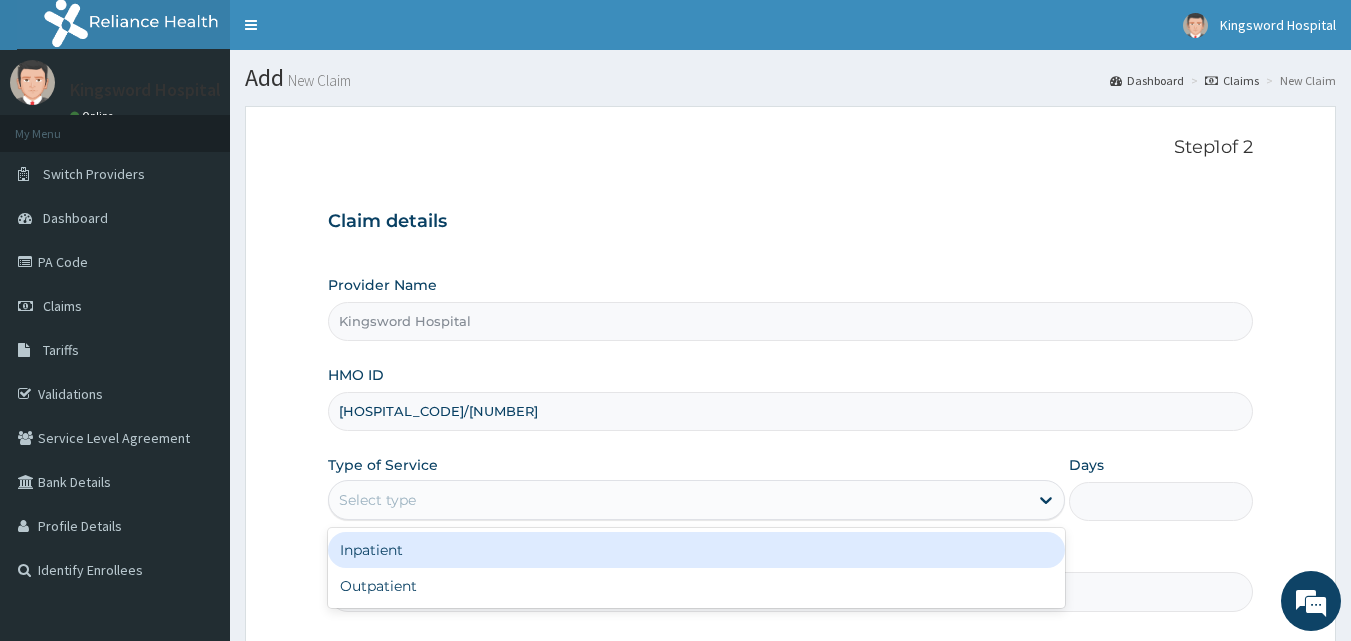 click on "Select type" at bounding box center (678, 500) 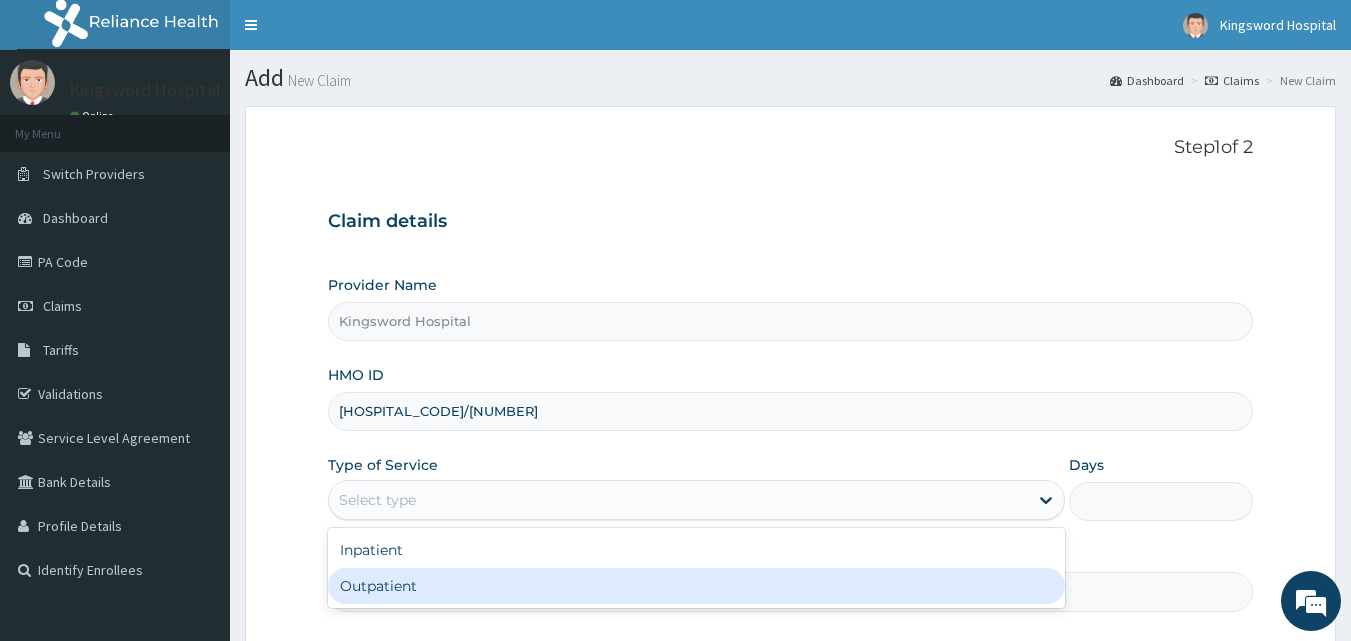 scroll, scrollTop: 0, scrollLeft: 0, axis: both 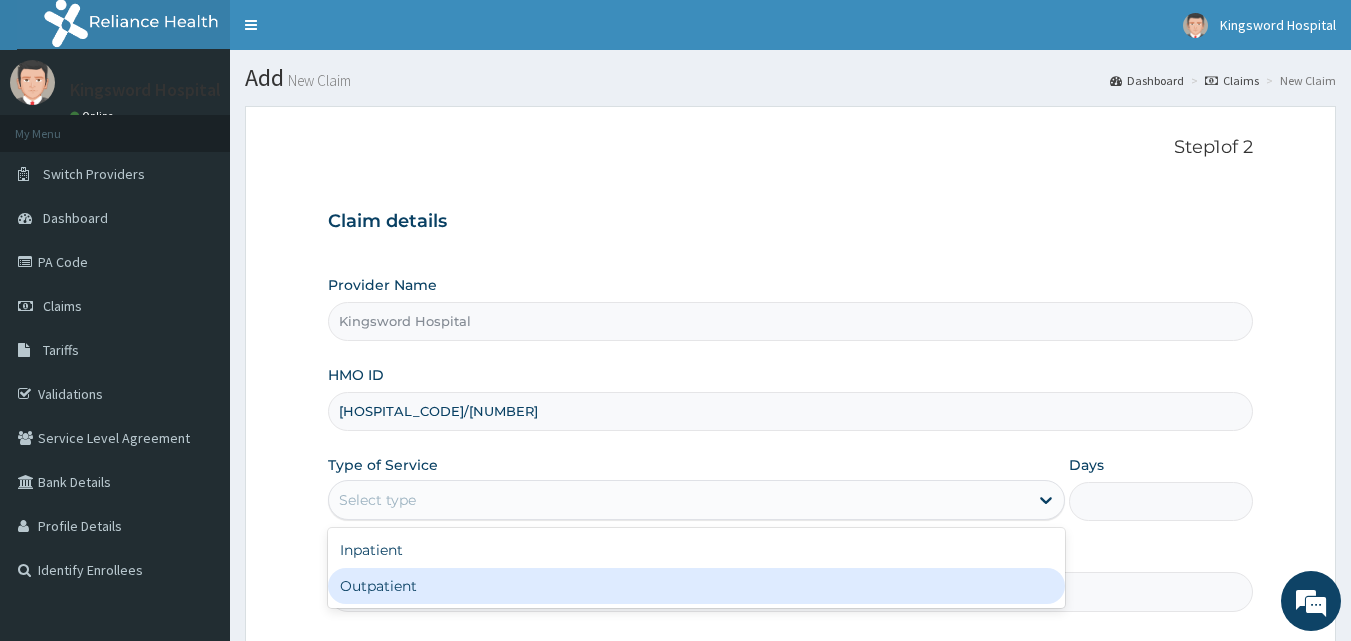 click on "Outpatient" at bounding box center (696, 586) 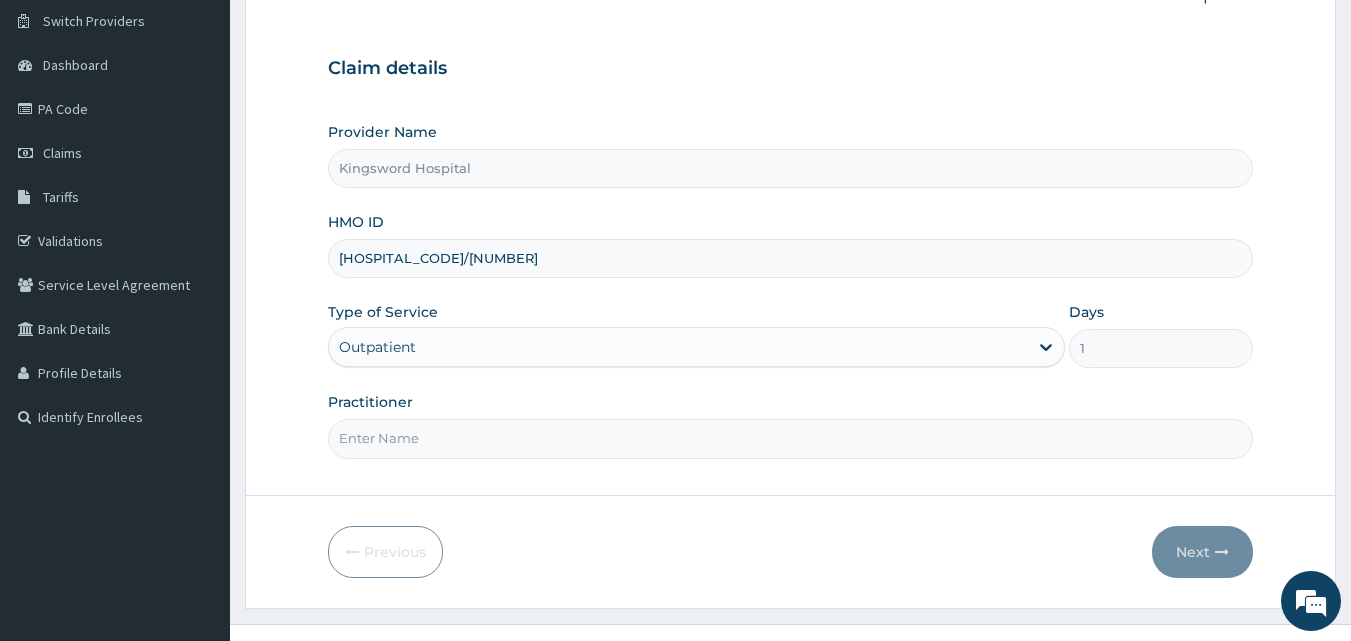 scroll, scrollTop: 187, scrollLeft: 0, axis: vertical 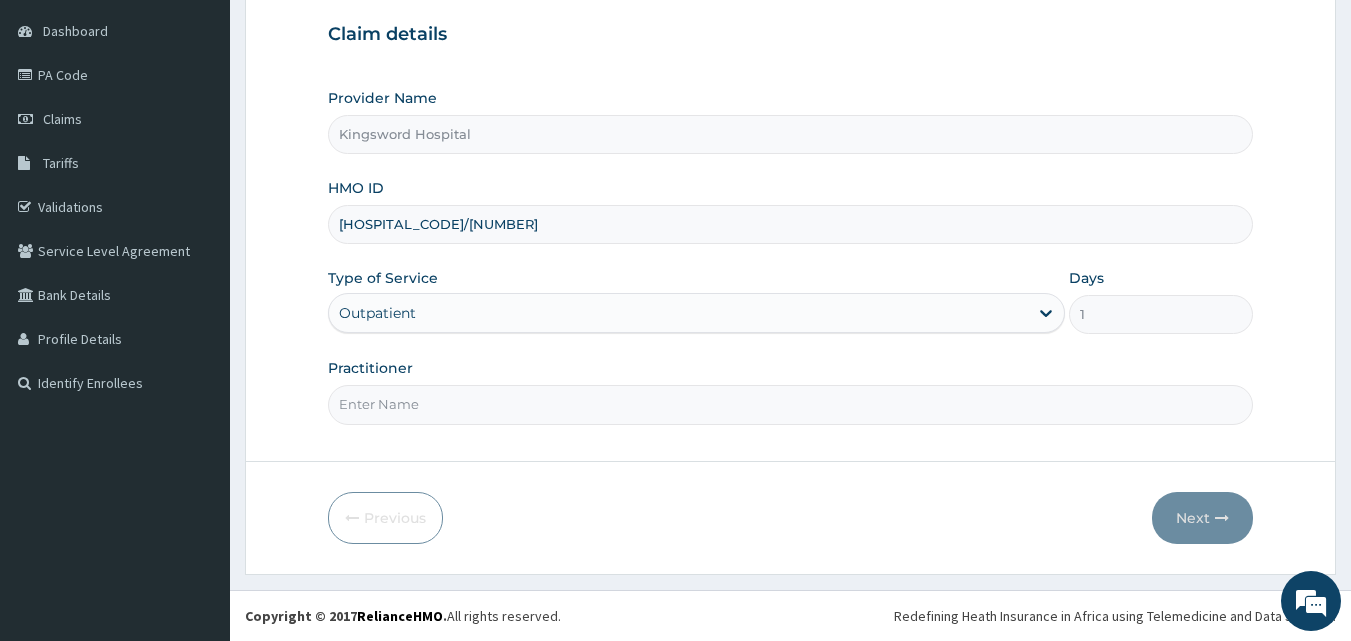 click on "Practitioner" at bounding box center (791, 404) 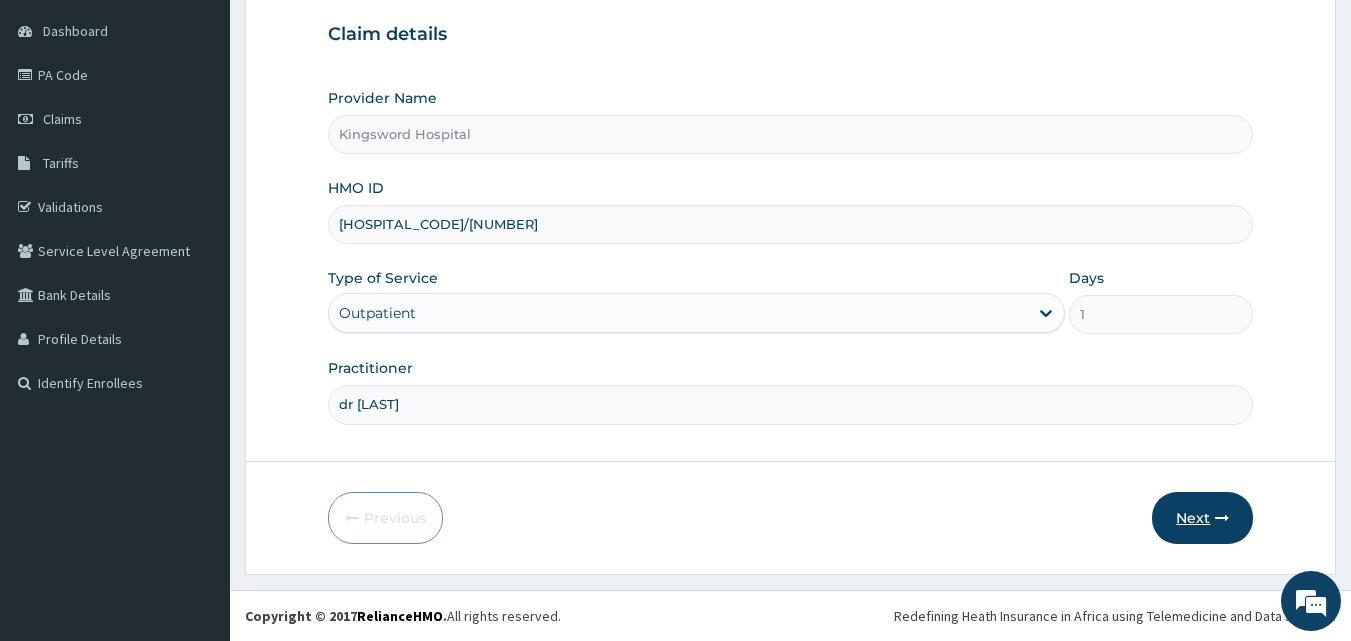 type on "dr [LAST]" 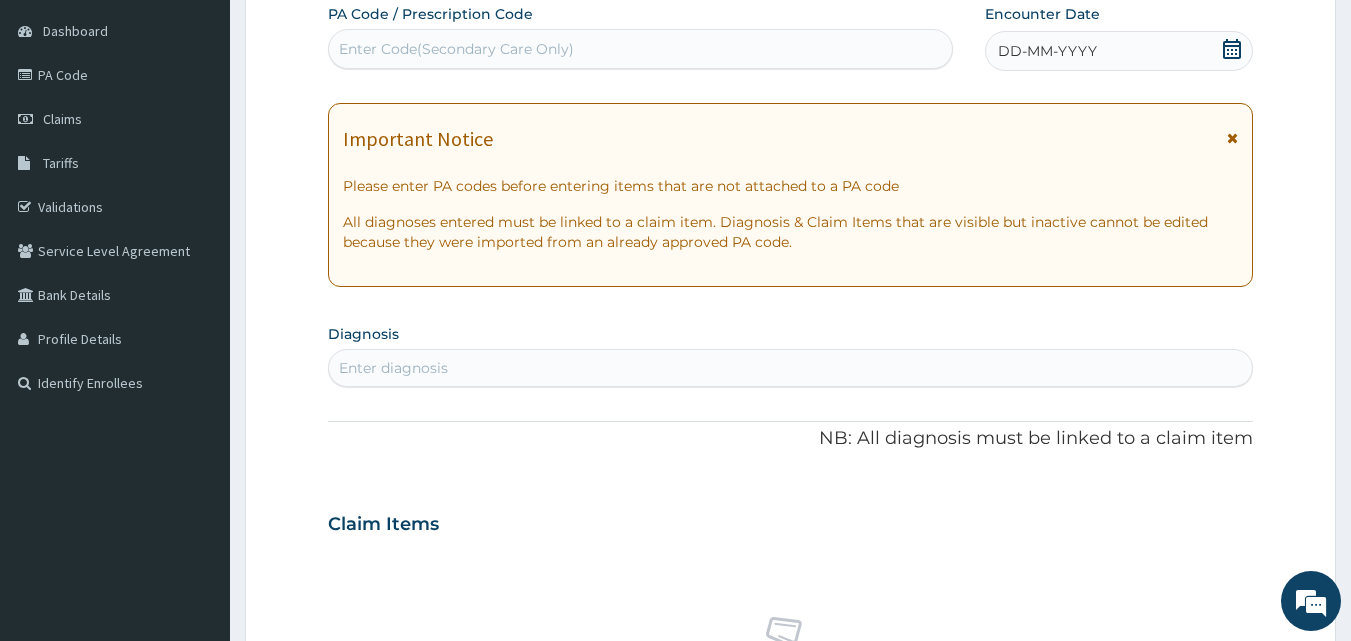 click on "DD-MM-YYYY" at bounding box center [1119, 51] 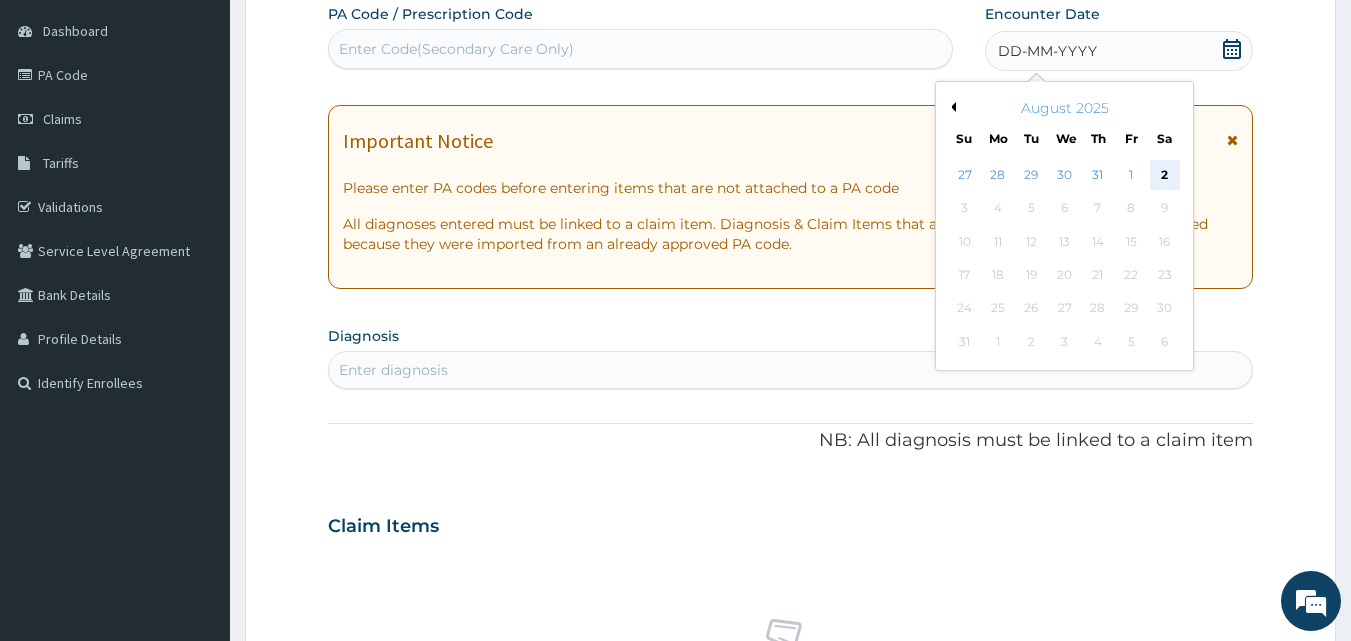 click on "2" at bounding box center [1165, 175] 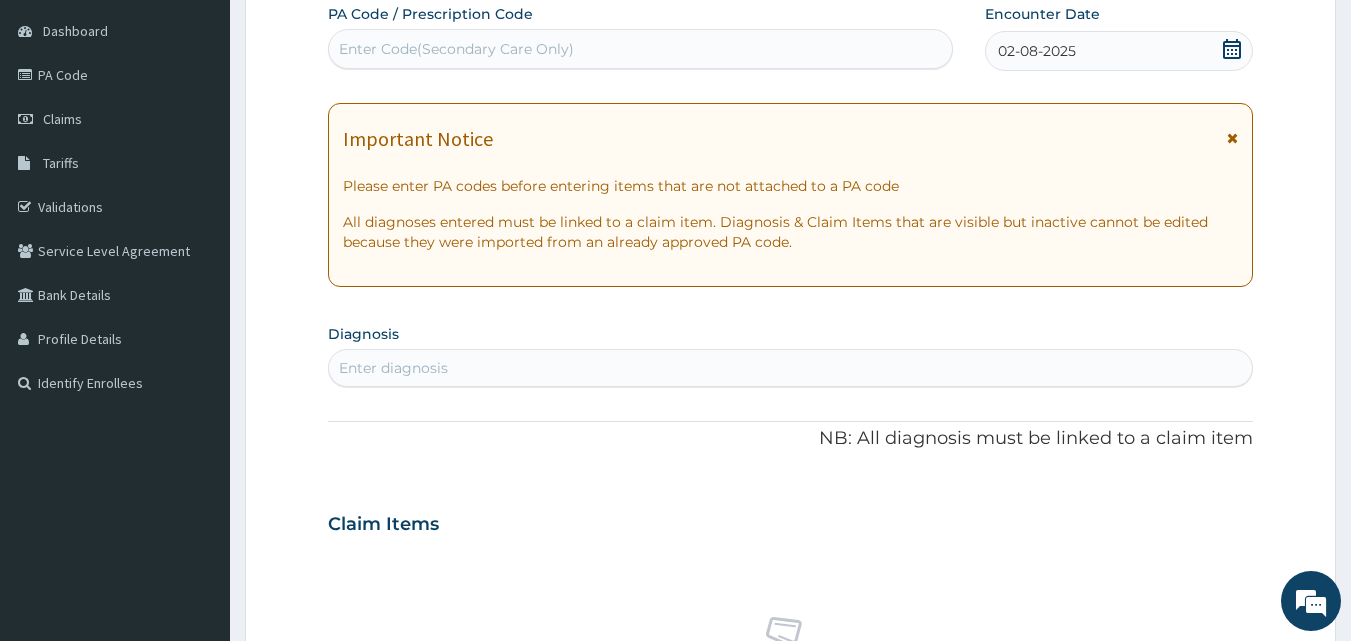 click on "Enter diagnosis" at bounding box center [791, 368] 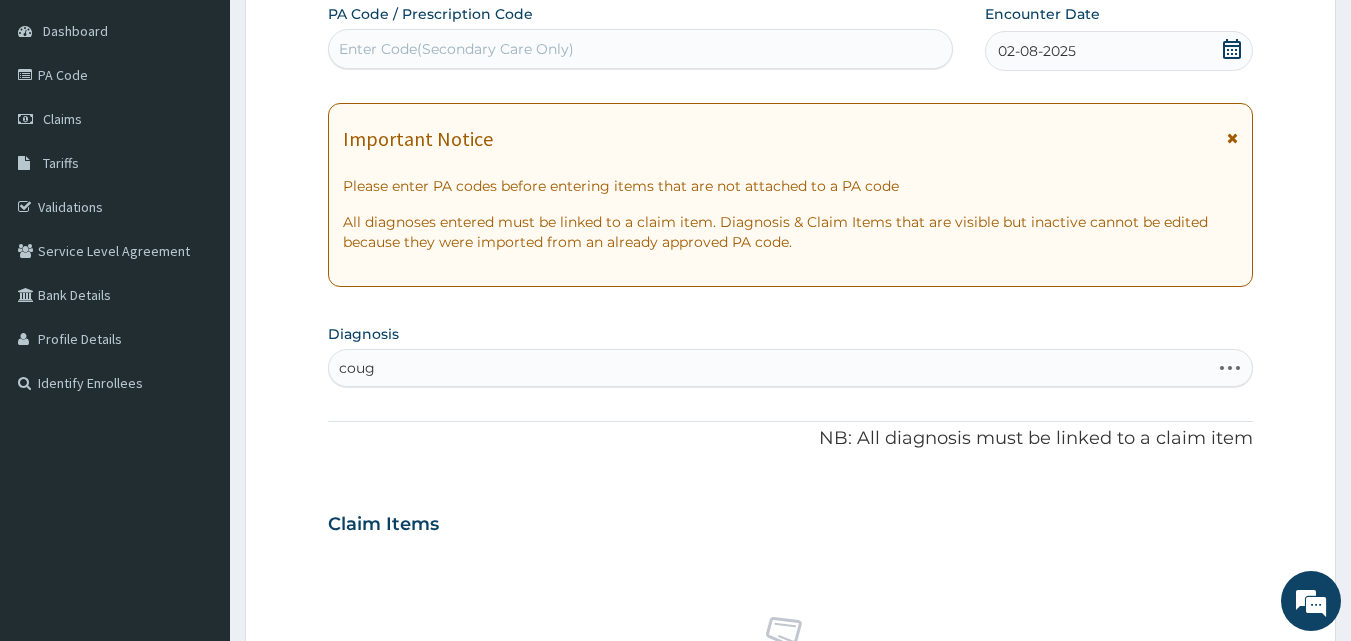 type on "cough" 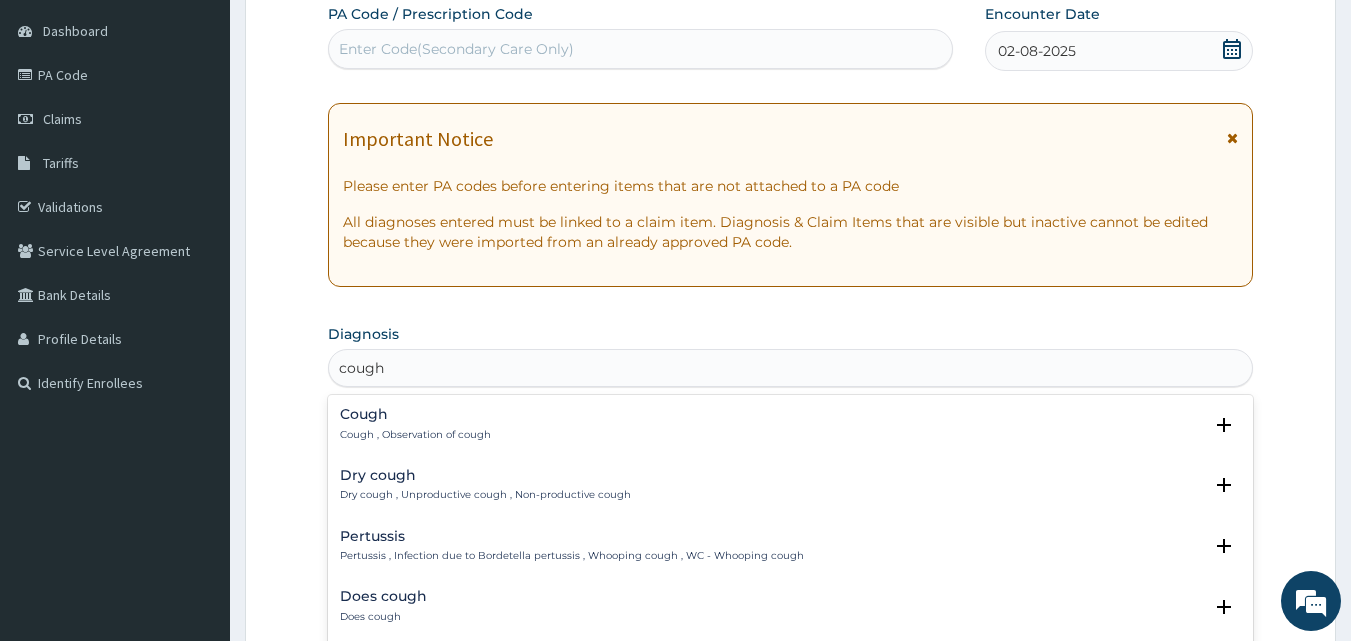 click on "Cough Cough , Observation of cough Select Status Query Query covers suspected (?), Keep in view (kiv), Ruled out (r/o) Confirmed" at bounding box center (791, 429) 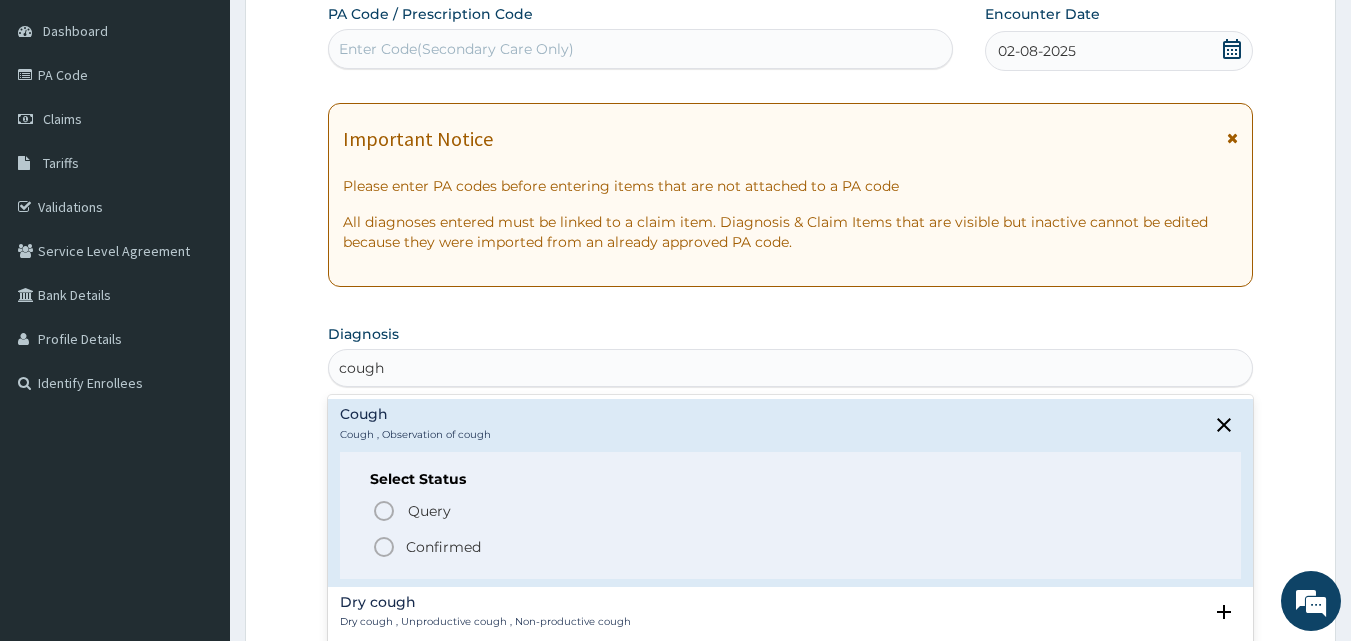 click 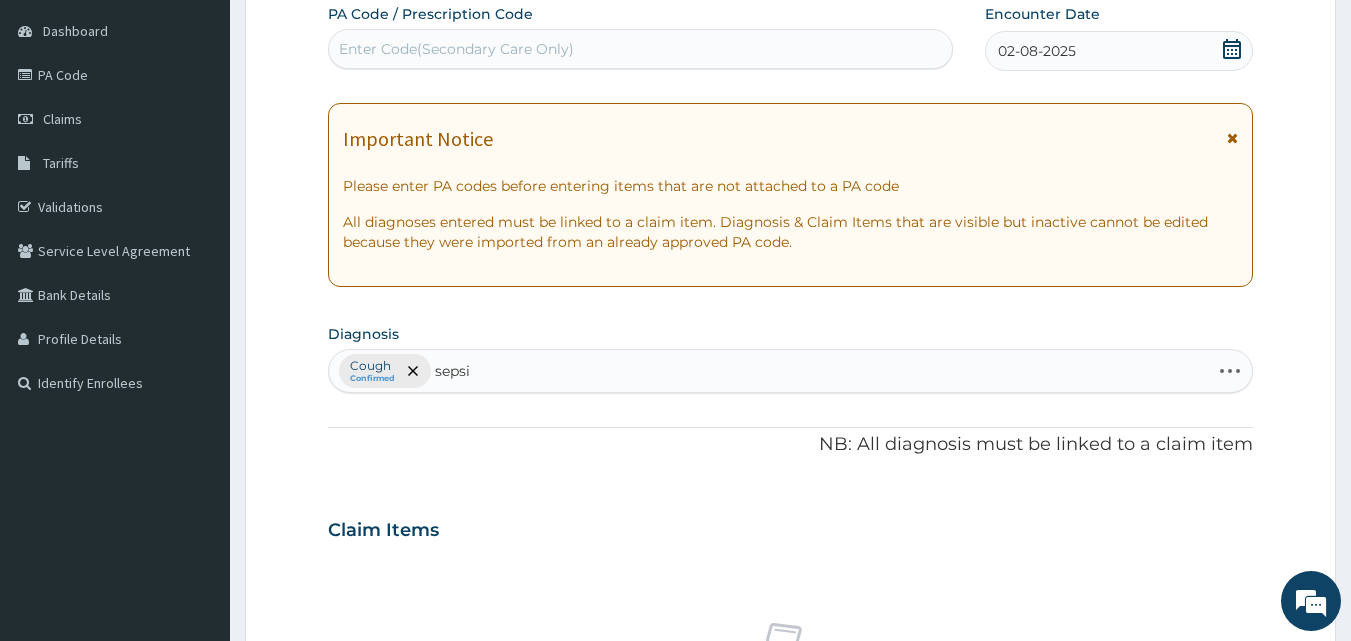 type on "sepsis" 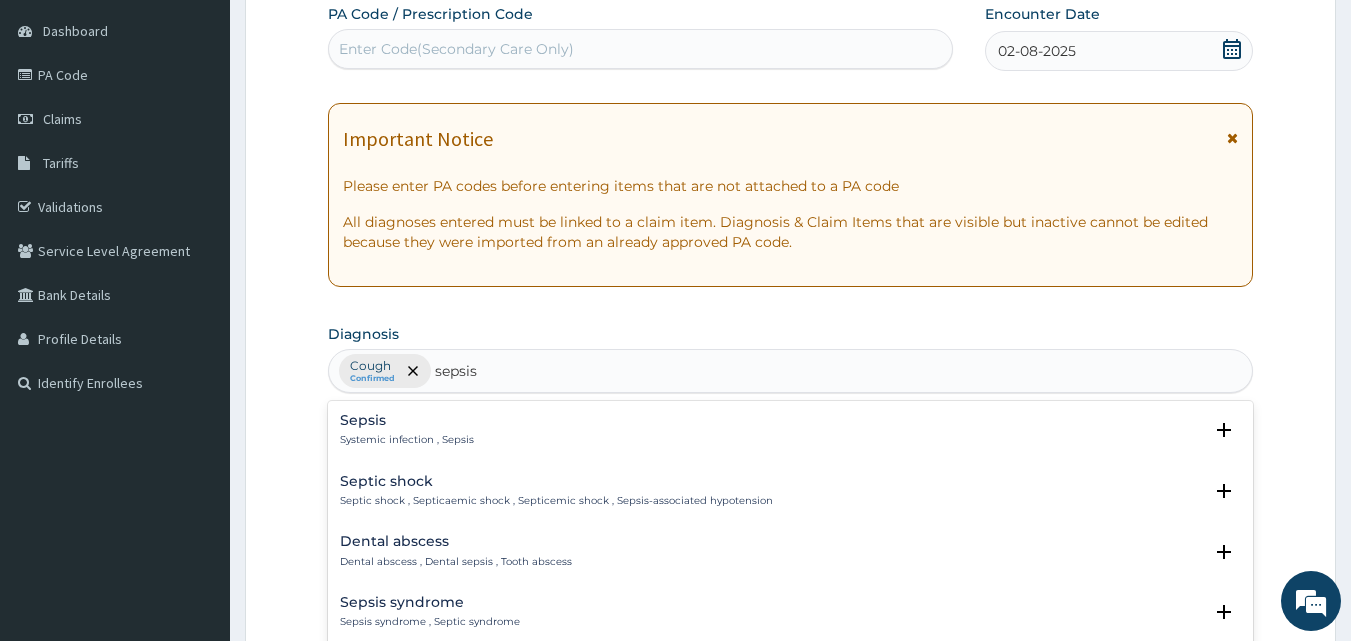 click on "Systemic infection , Sepsis" at bounding box center (407, 440) 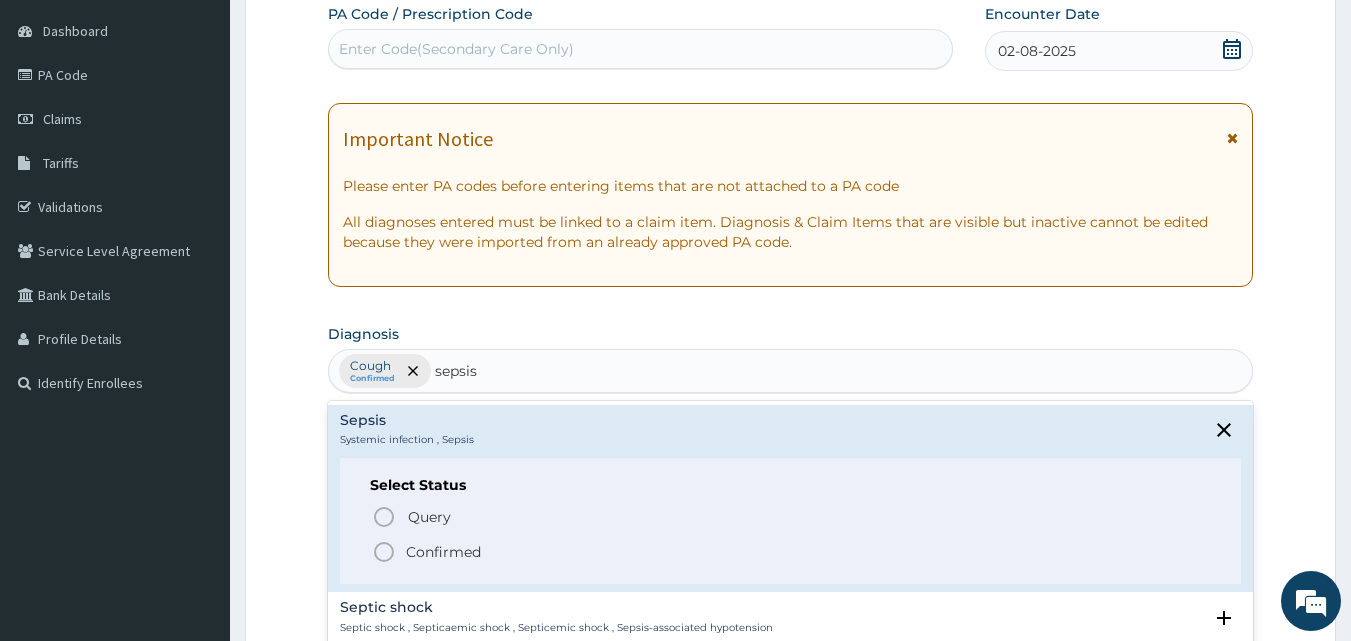 click 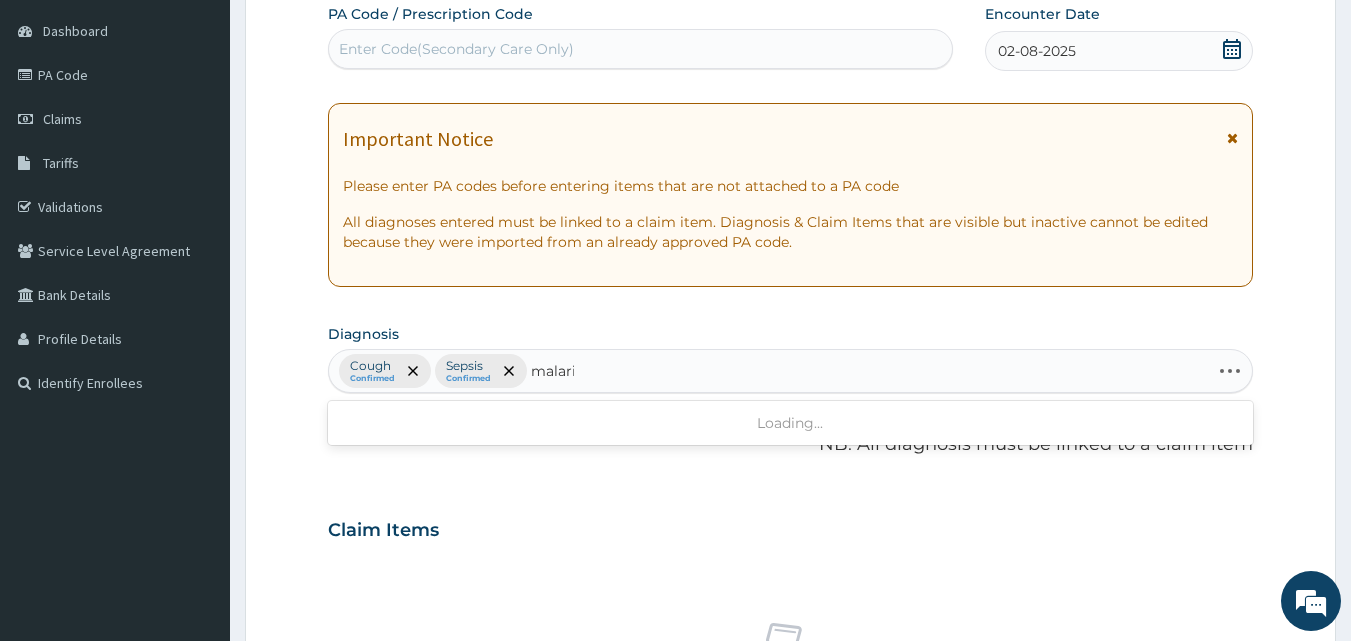 type on "malaria" 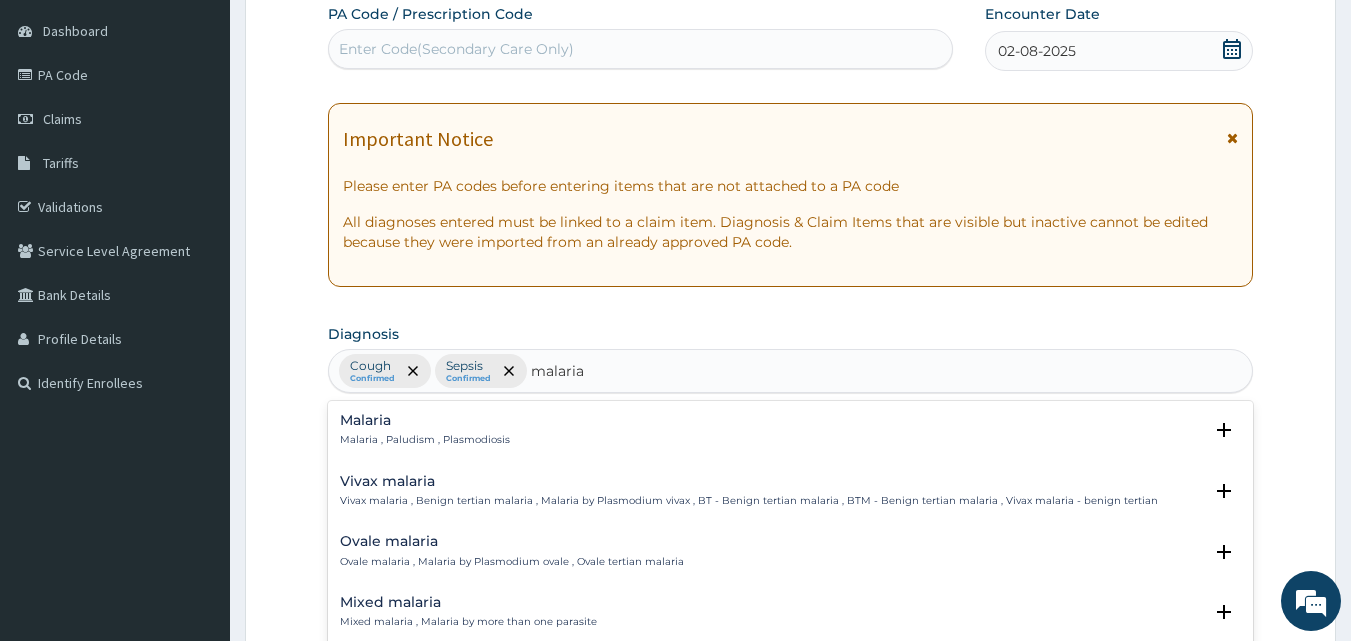 click on "Malaria" at bounding box center [425, 420] 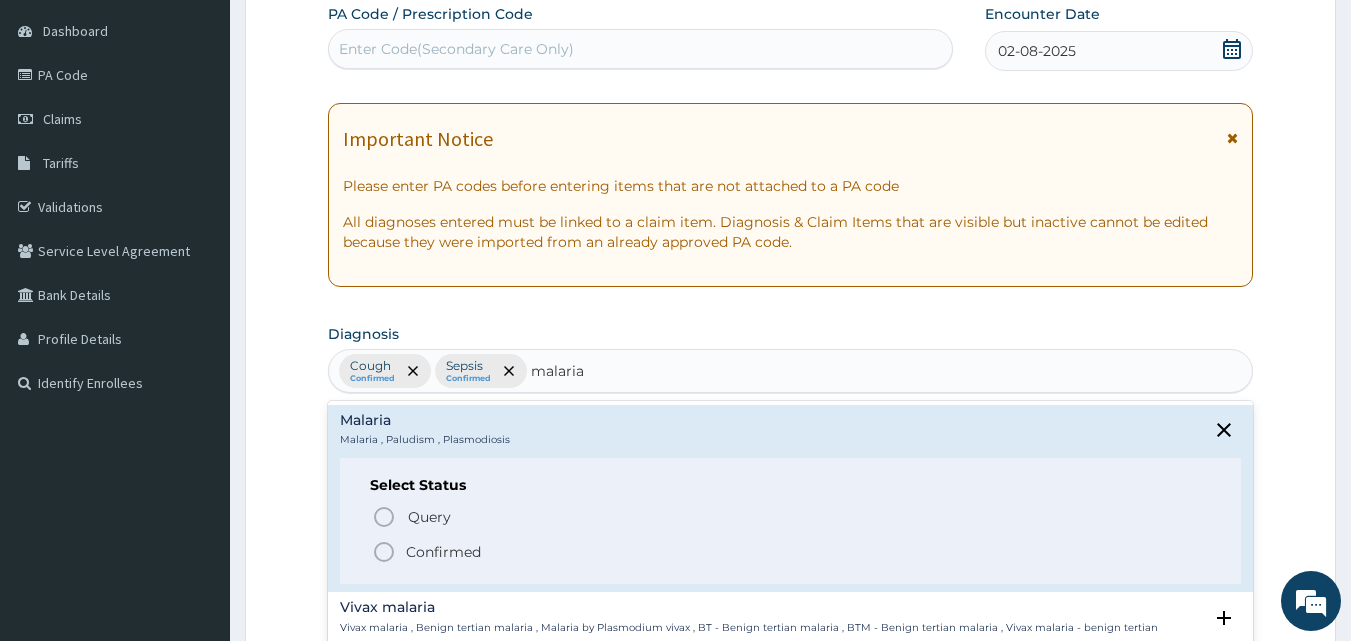 click 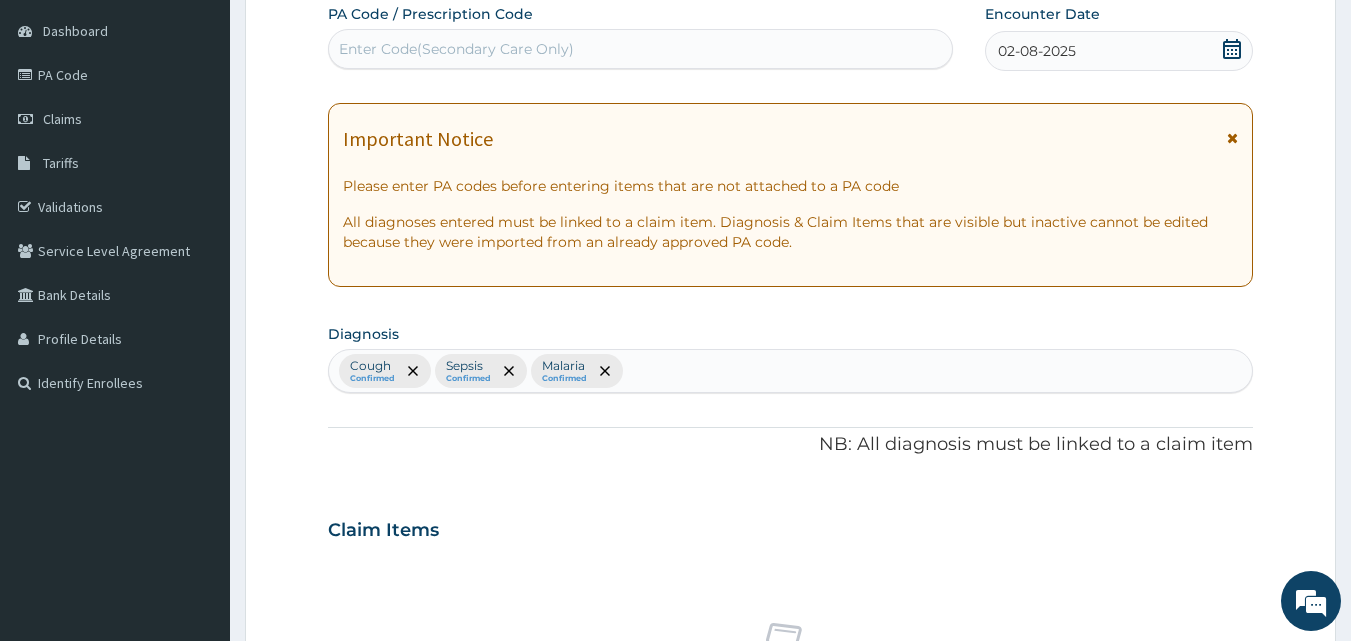 scroll, scrollTop: 747, scrollLeft: 0, axis: vertical 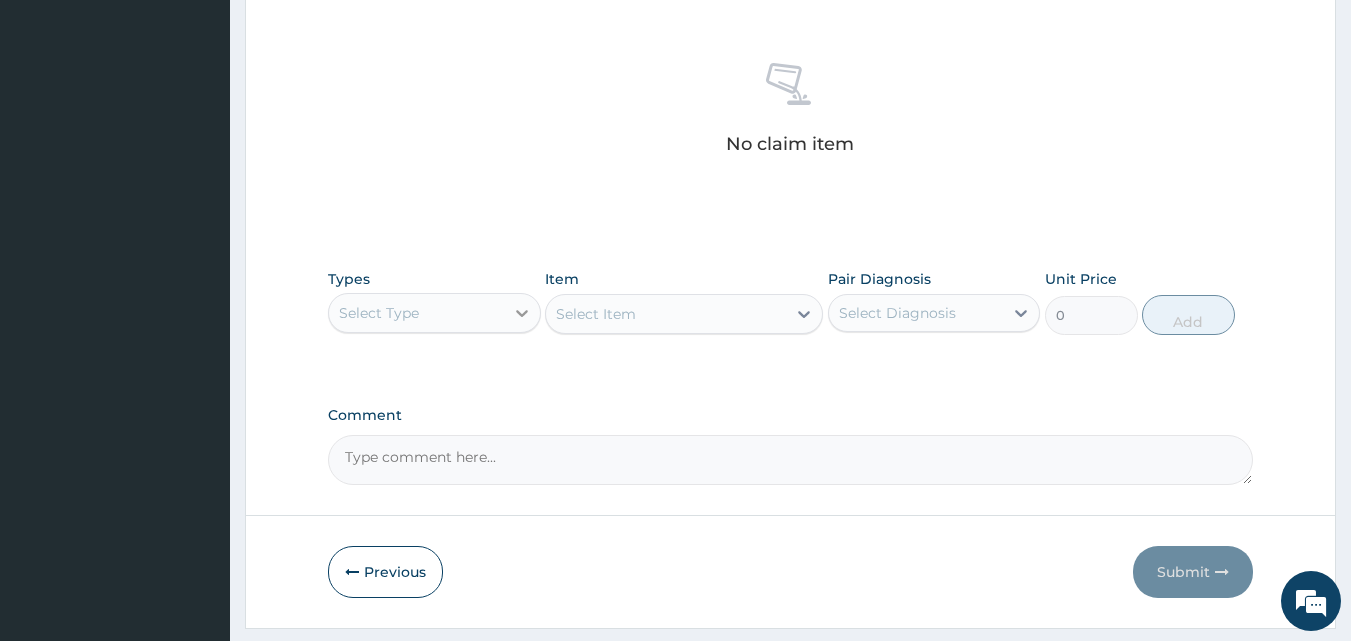 click 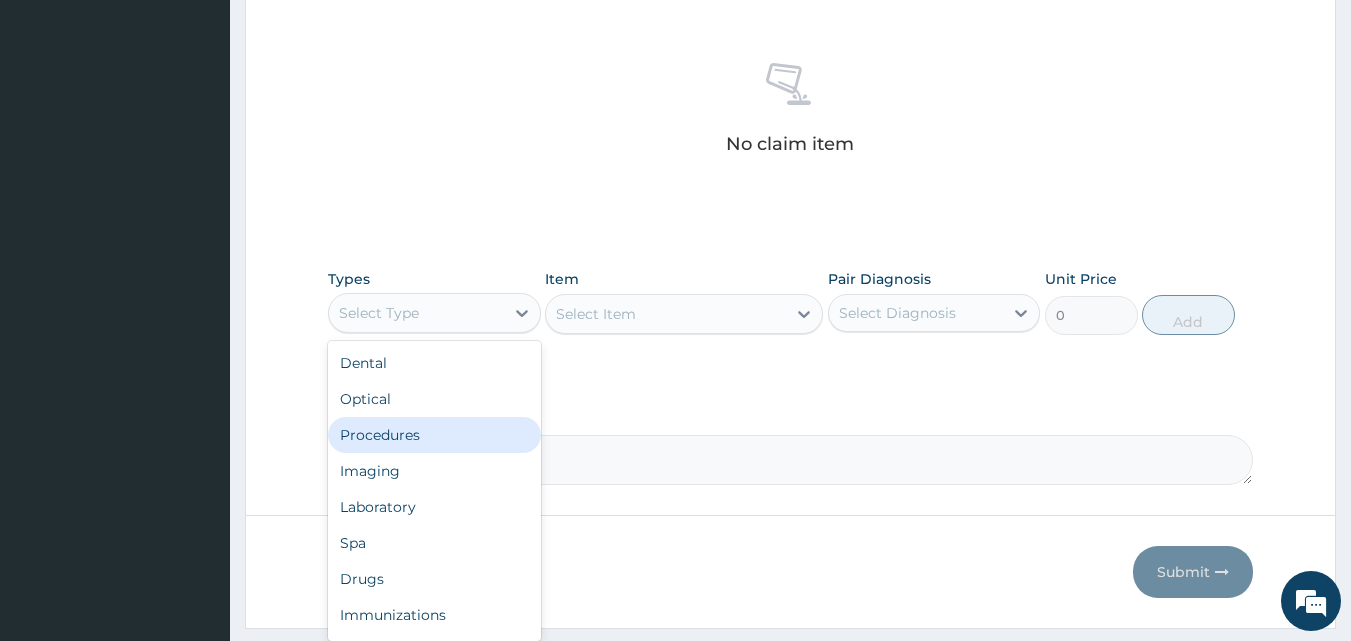 click on "Procedures" at bounding box center [434, 435] 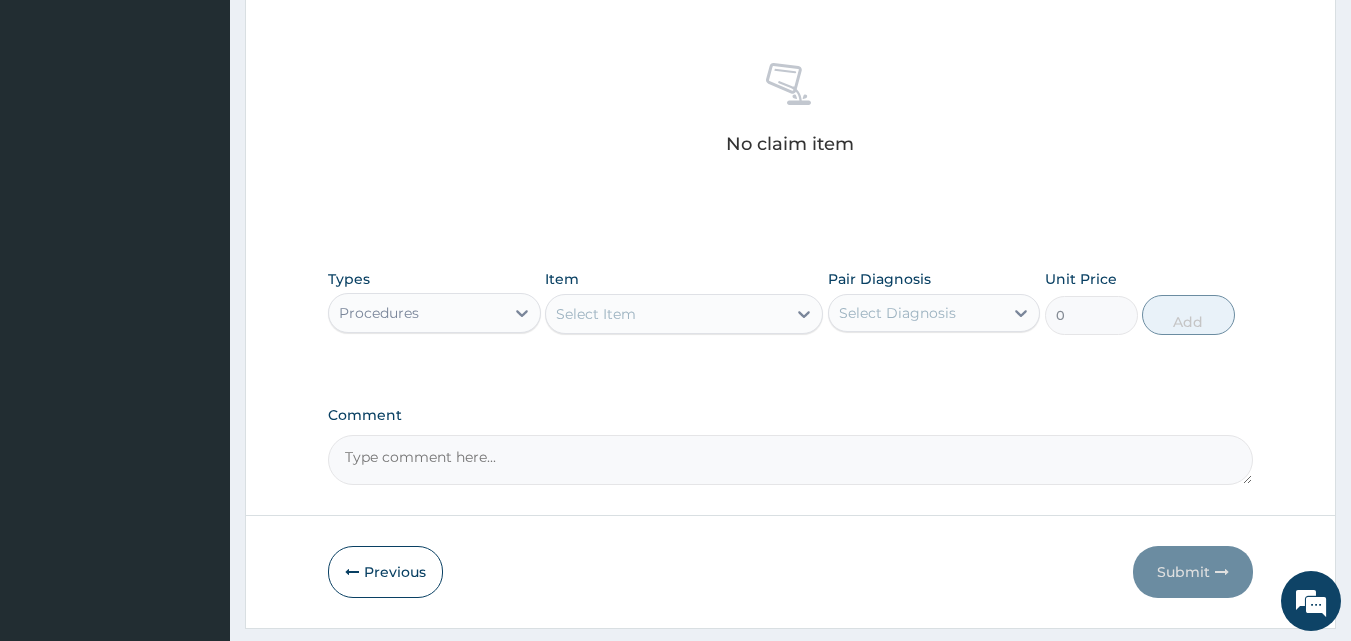 click on "Select Item" at bounding box center (596, 314) 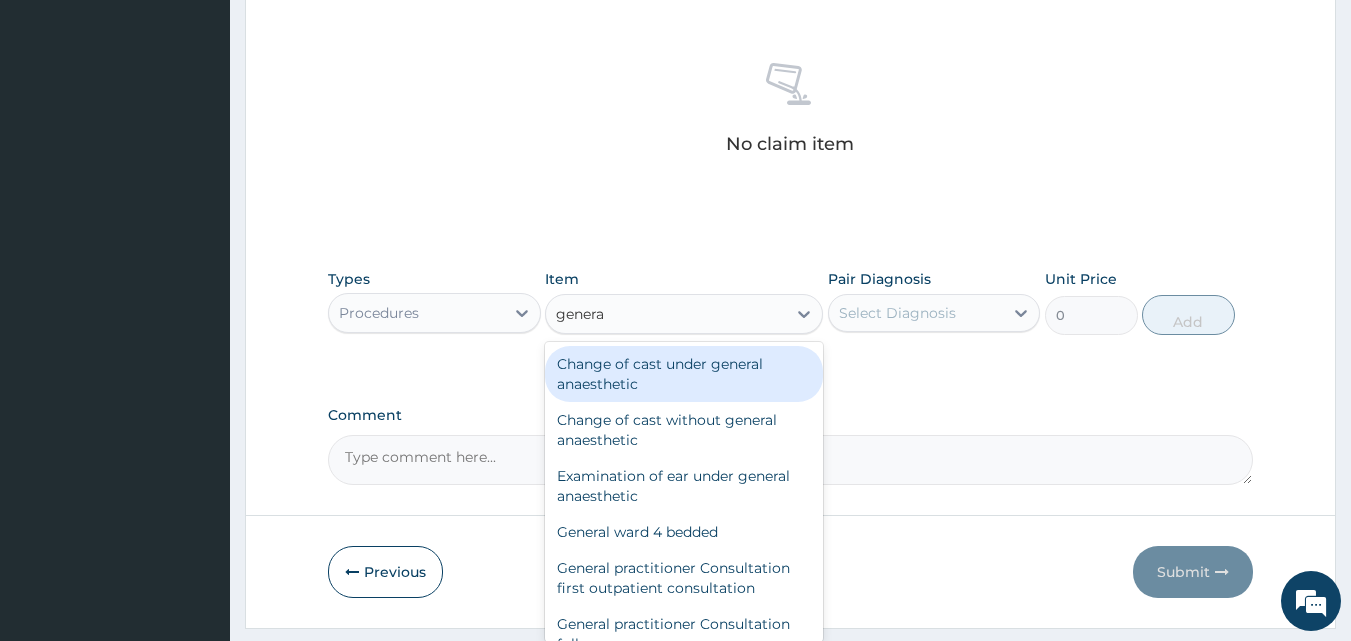 type on "general" 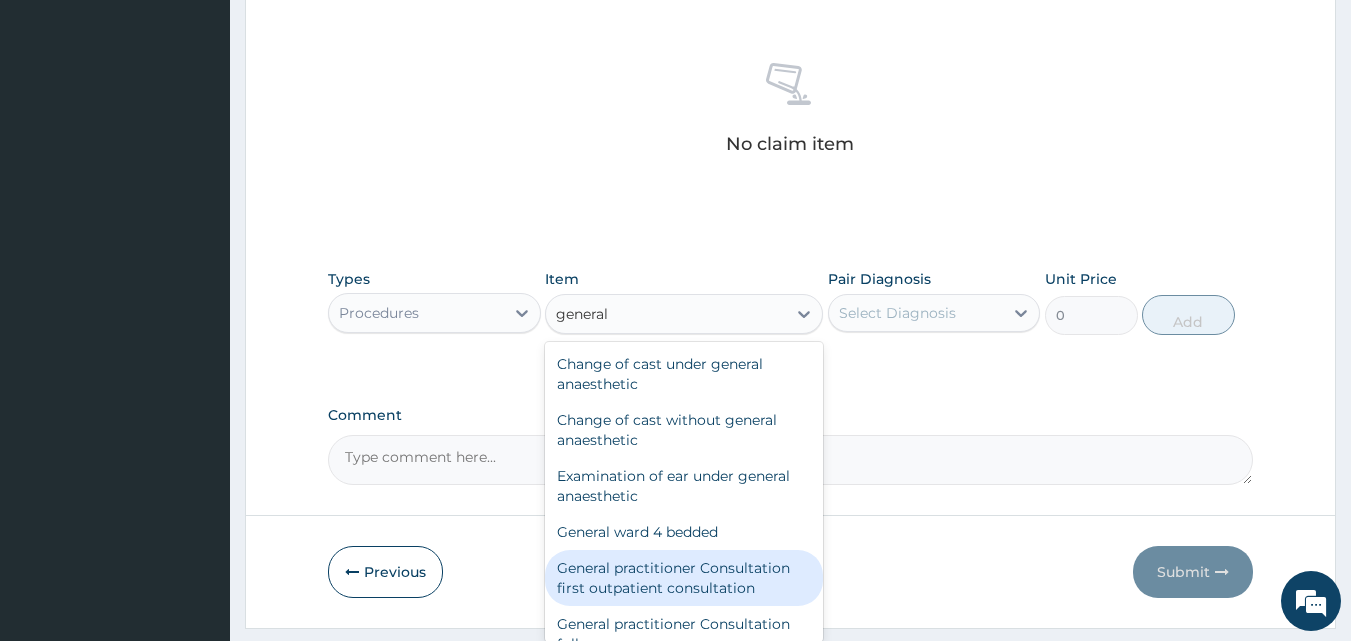 click on "General practitioner Consultation first outpatient consultation" at bounding box center (684, 578) 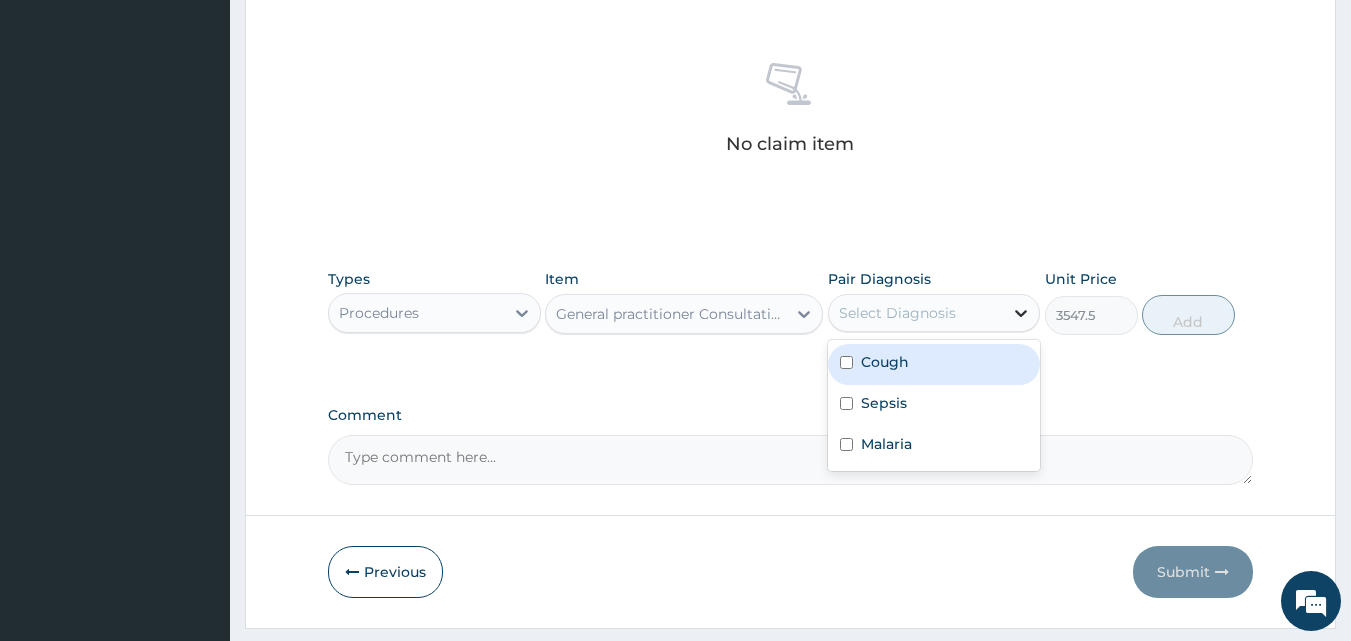 click 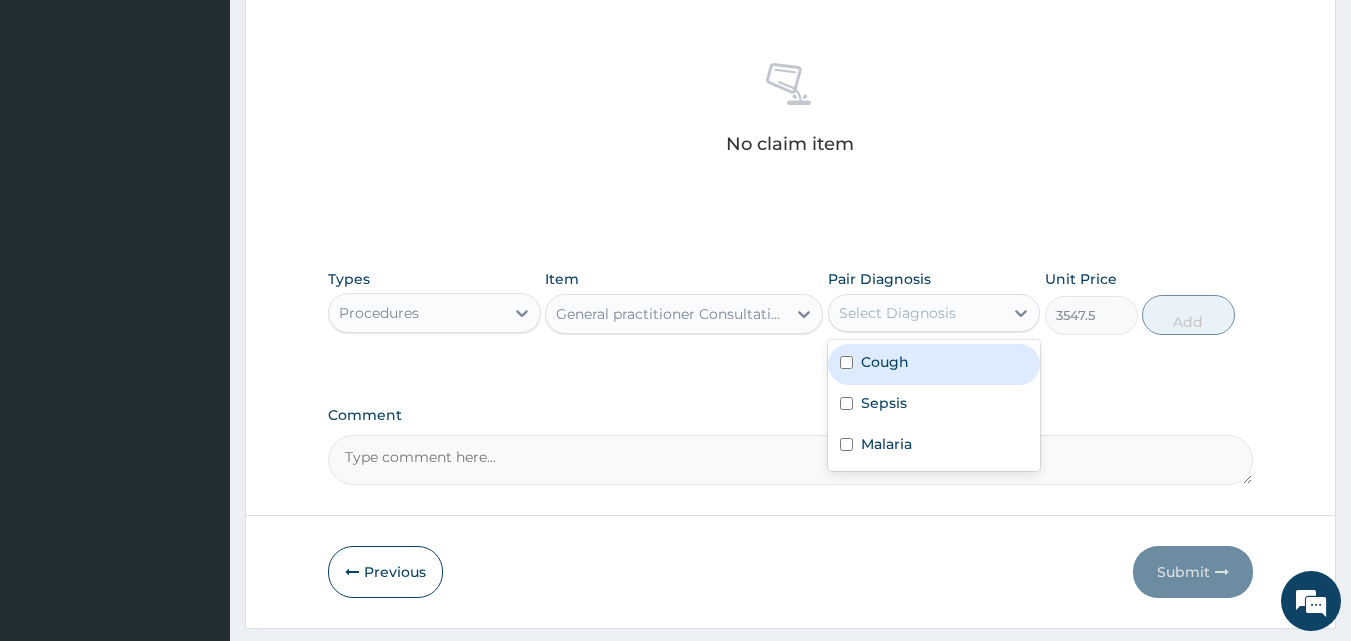 click on "Cough" at bounding box center (934, 364) 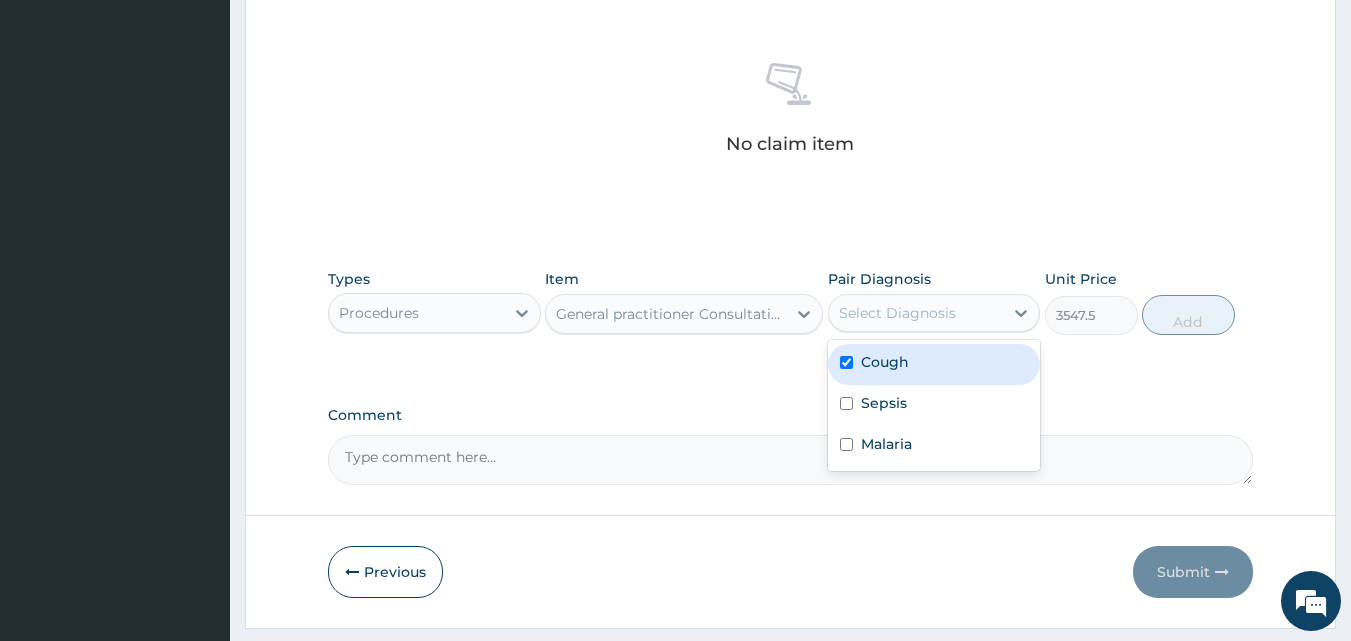checkbox on "true" 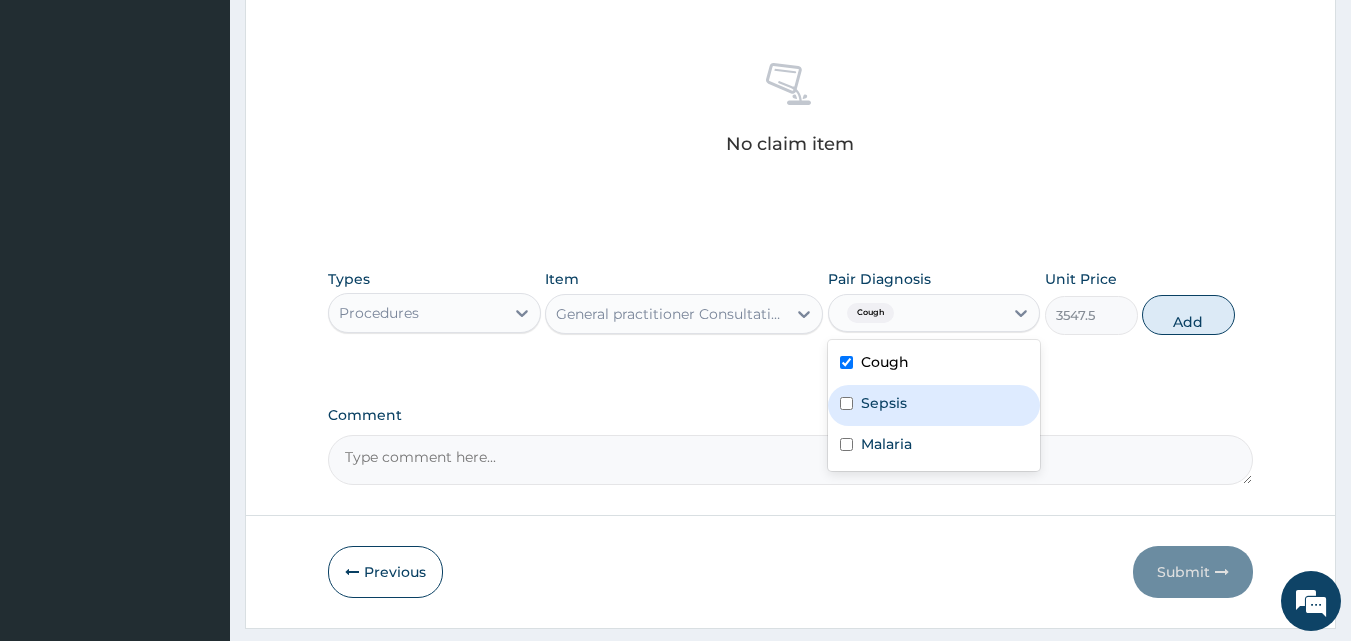 click on "Sepsis" at bounding box center [884, 403] 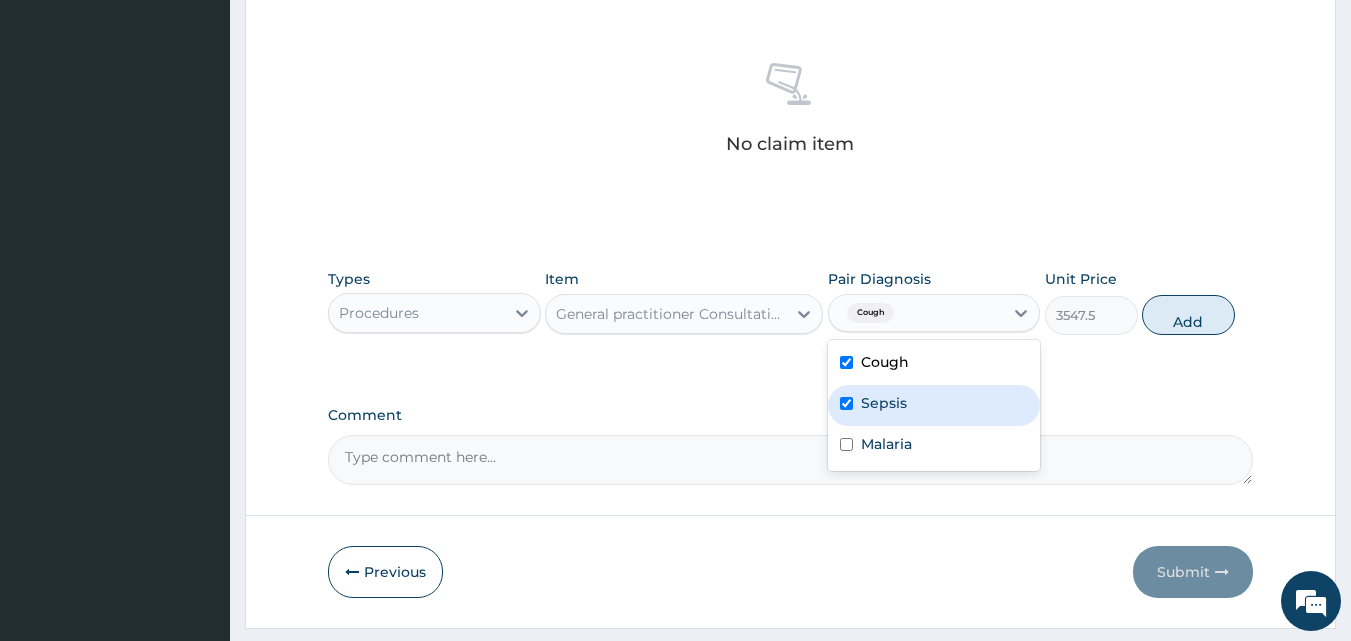 checkbox on "true" 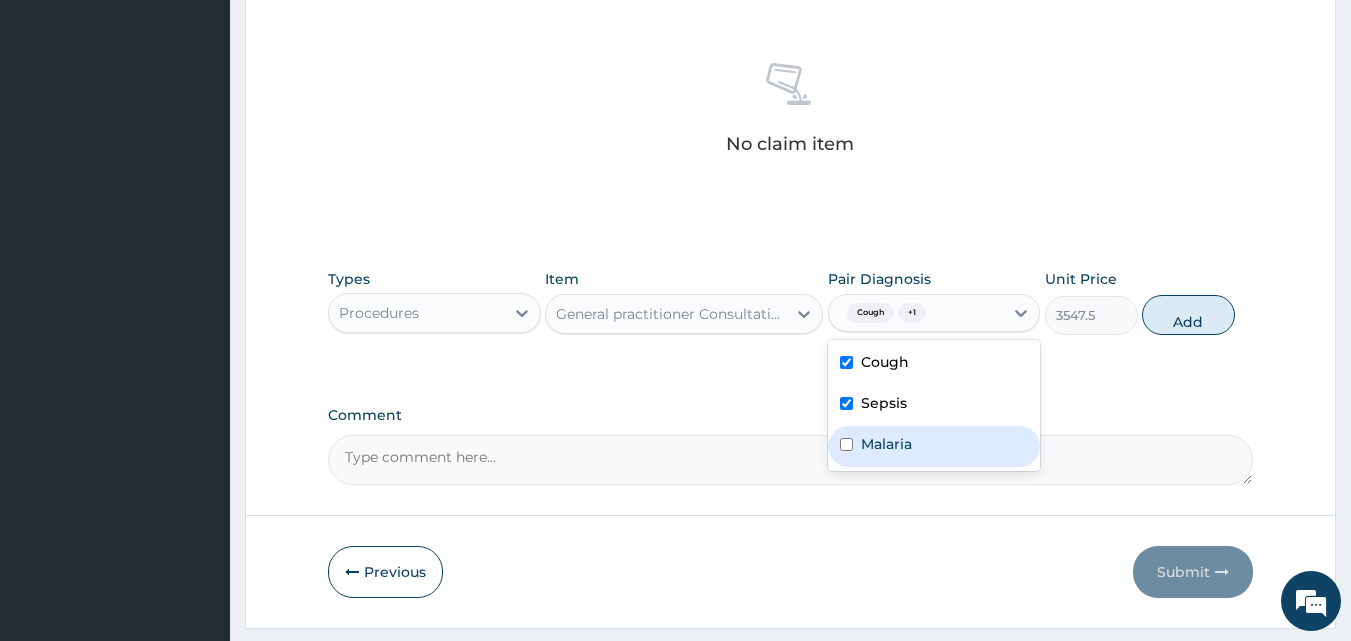click on "Malaria" at bounding box center (886, 444) 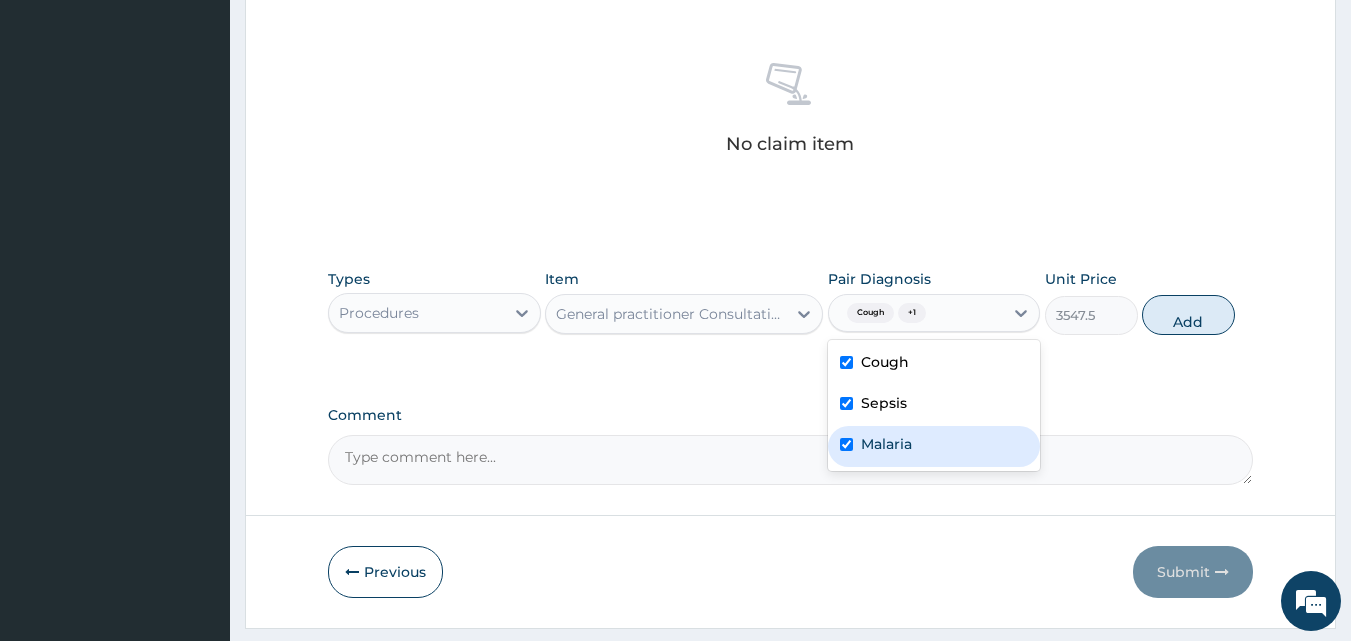 checkbox on "true" 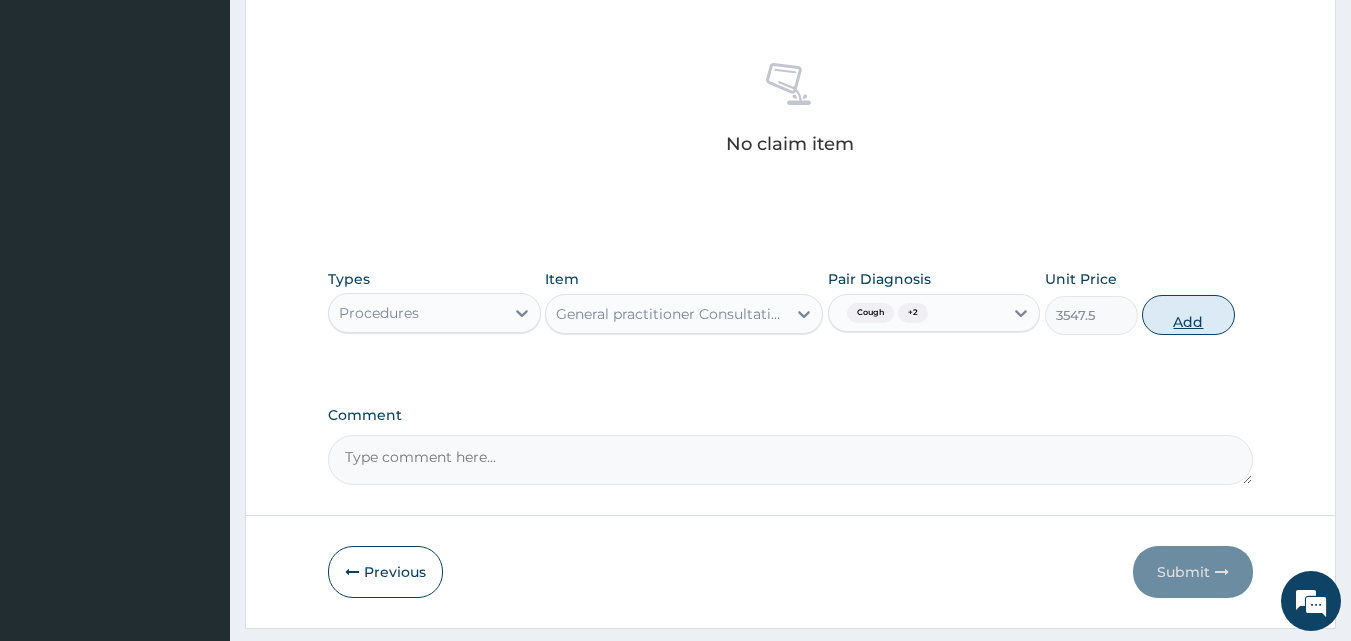 click on "Add" at bounding box center (1188, 315) 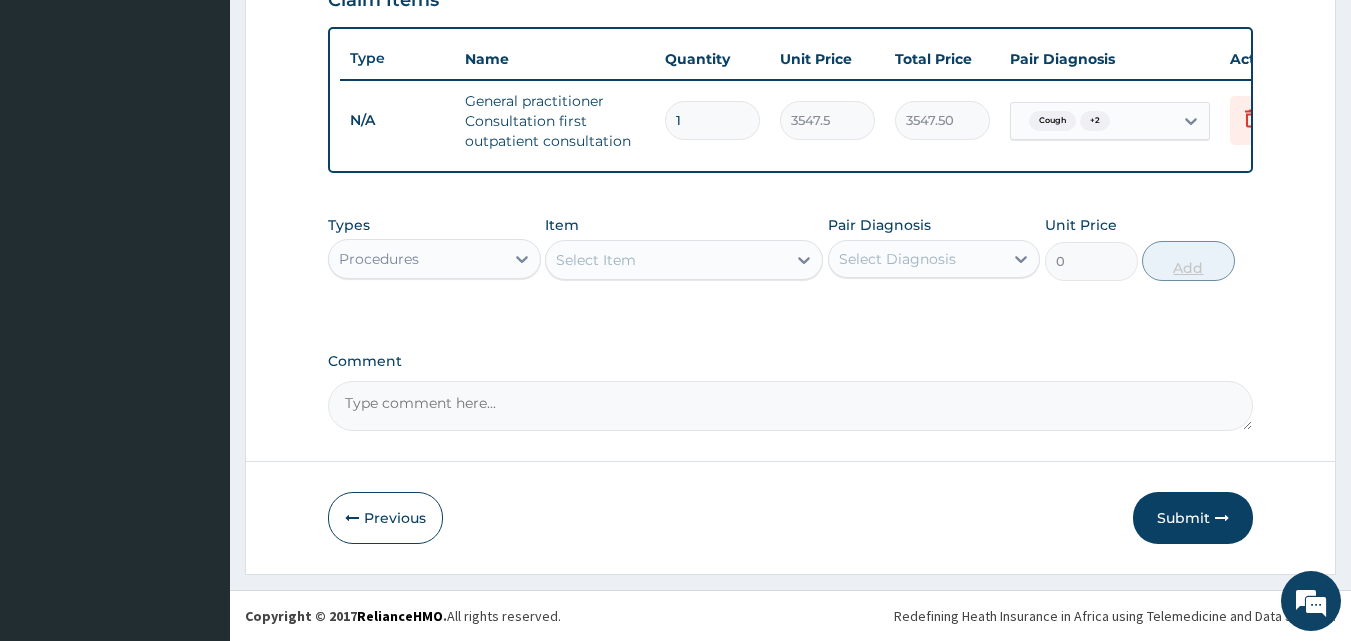 scroll, scrollTop: 732, scrollLeft: 0, axis: vertical 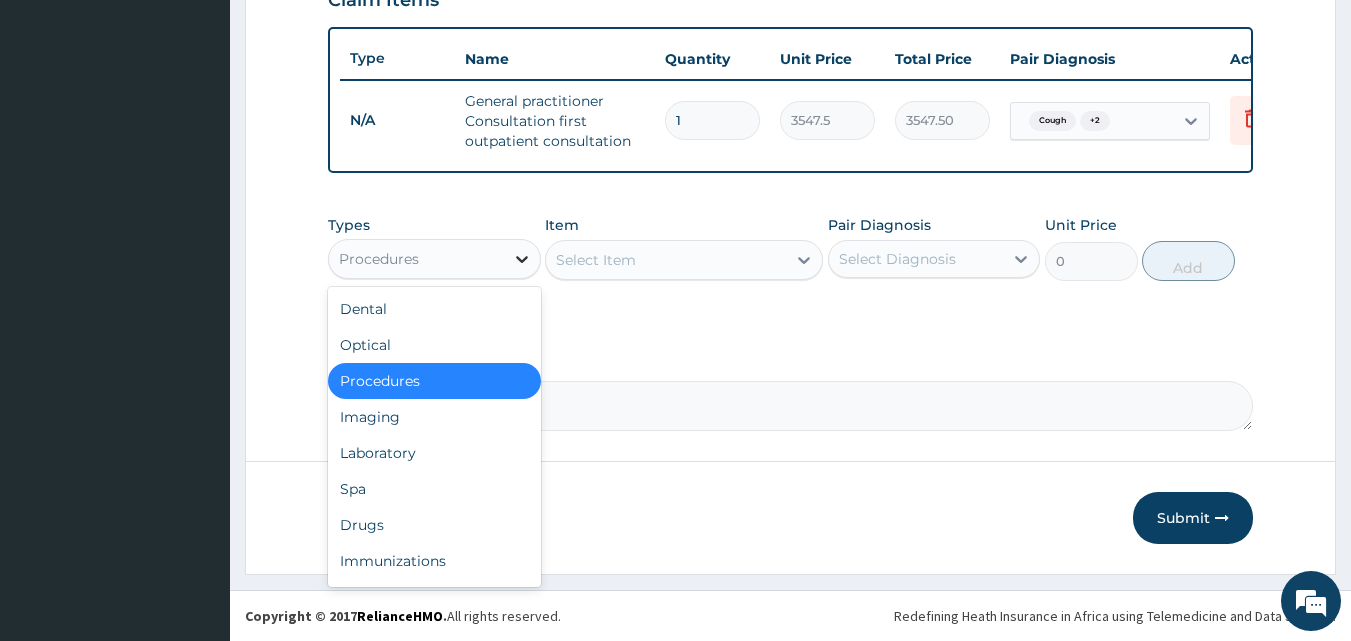 click 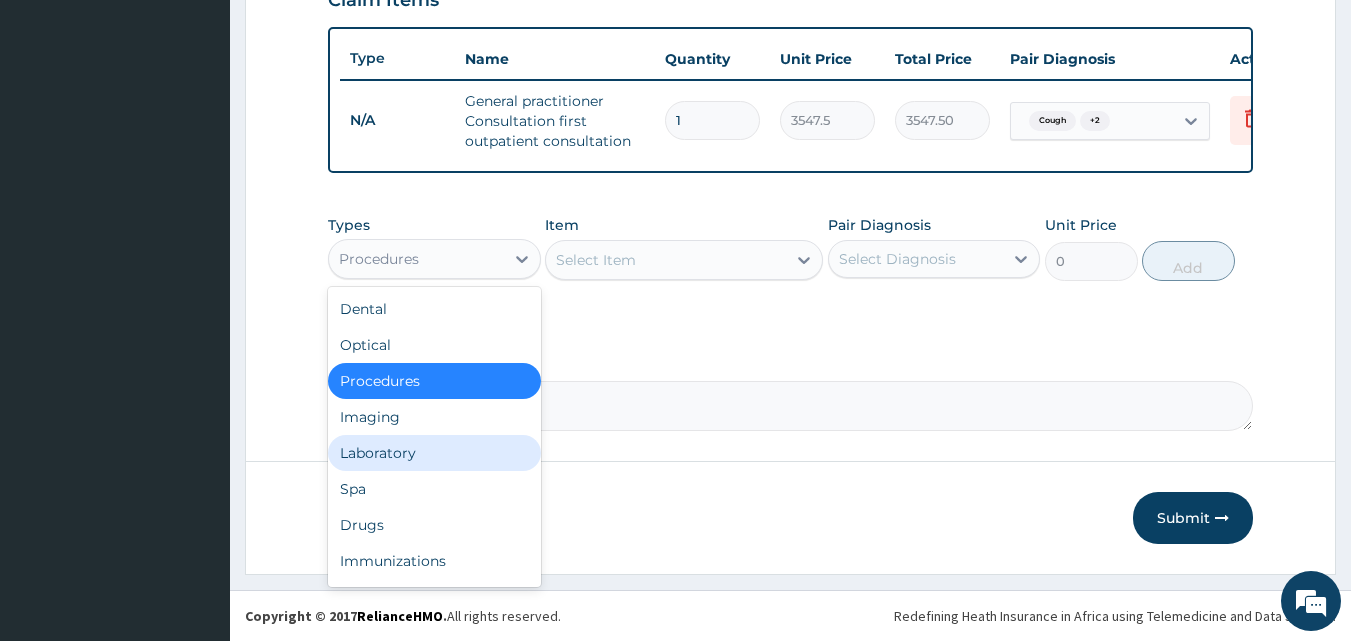 click on "Laboratory" at bounding box center [434, 453] 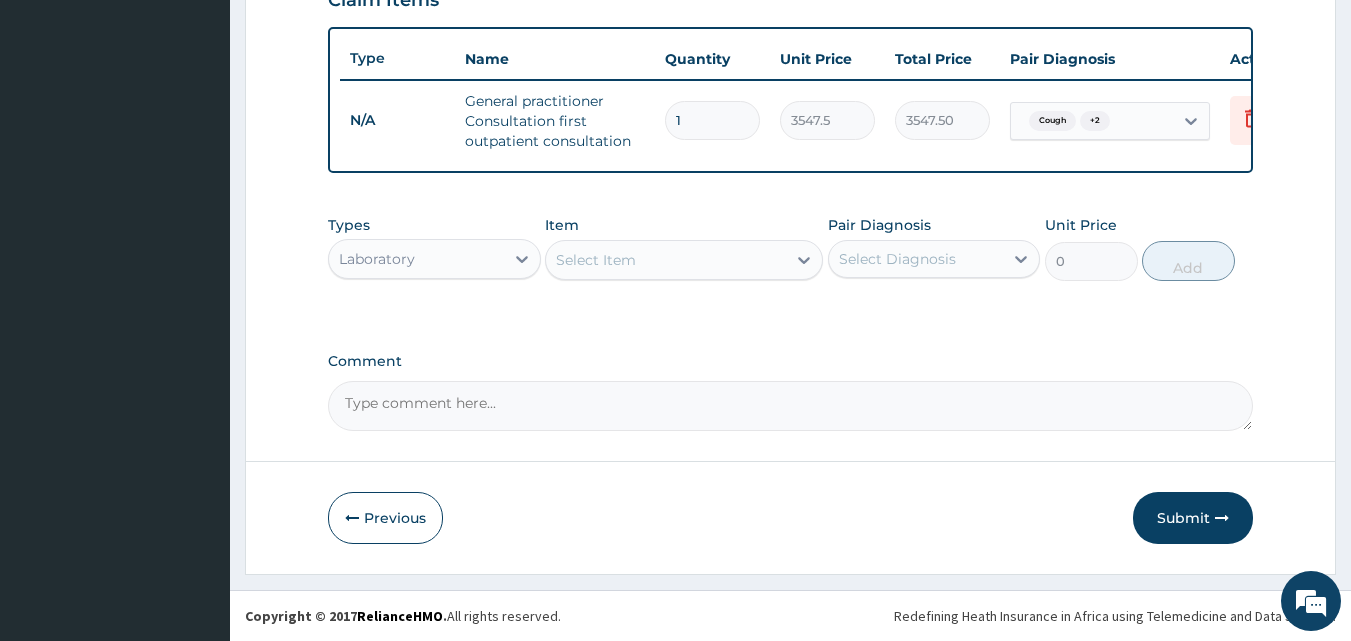 click on "Select Item" at bounding box center (596, 260) 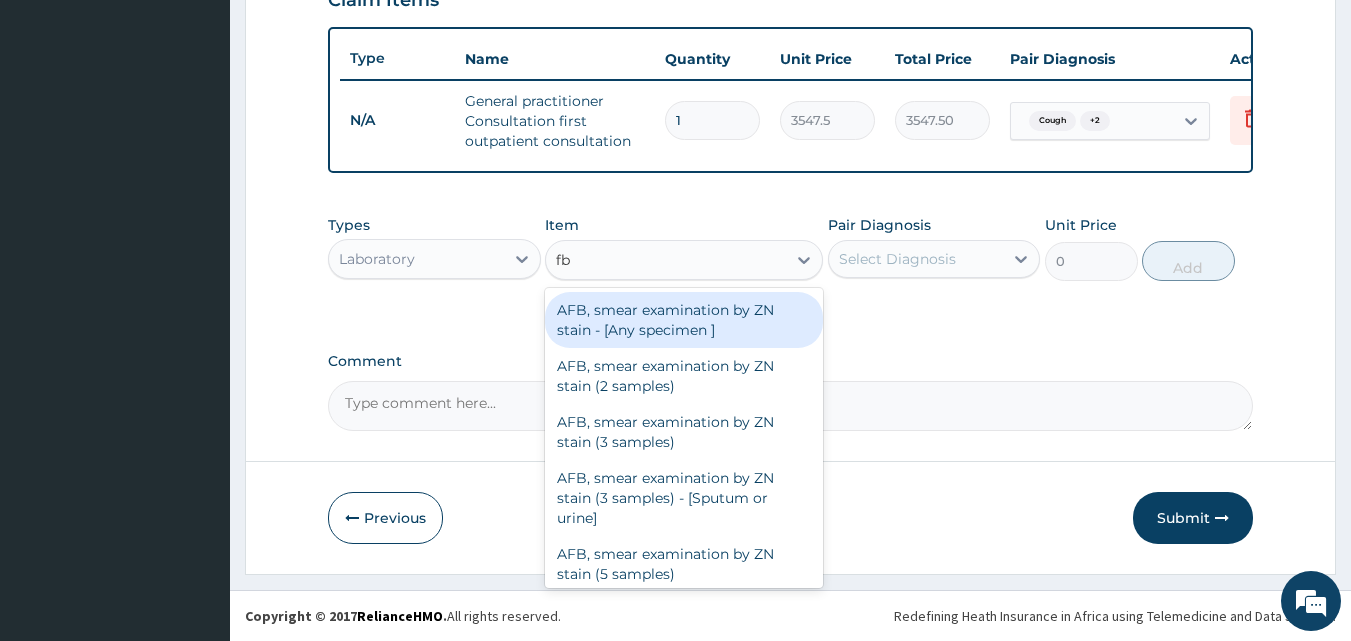 type on "fbc" 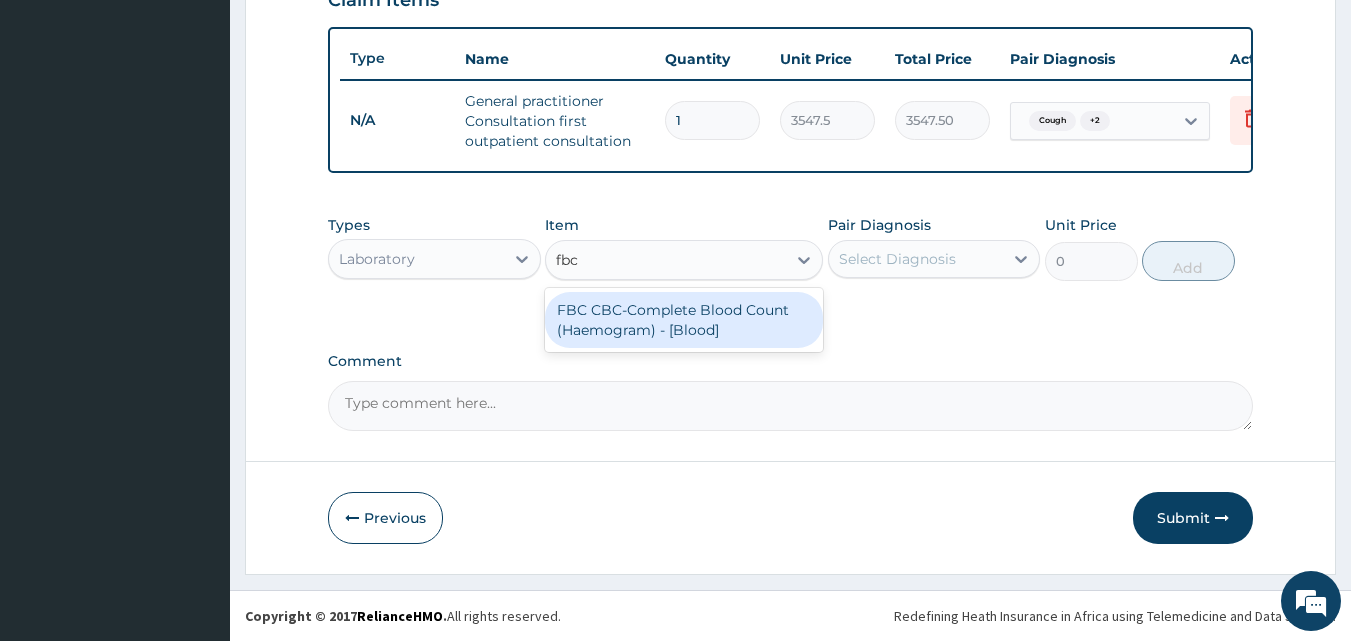 click on "FBC CBC-Complete Blood Count (Haemogram) - [Blood]" at bounding box center [684, 320] 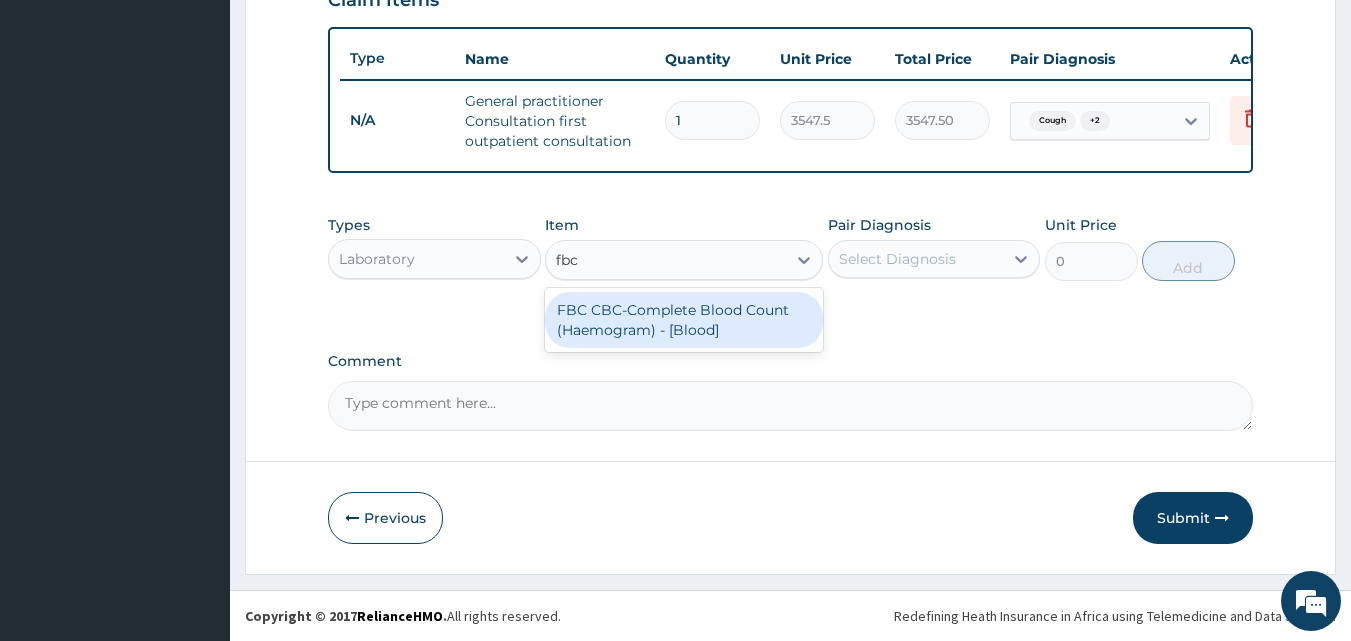 type 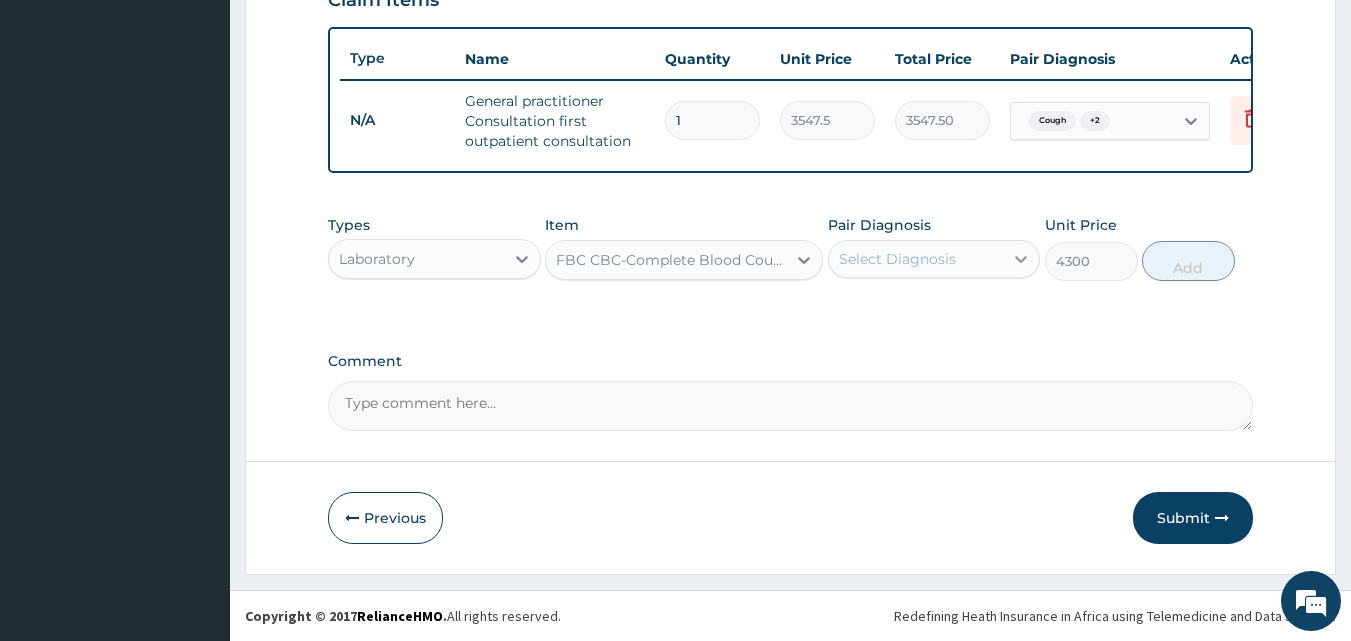click 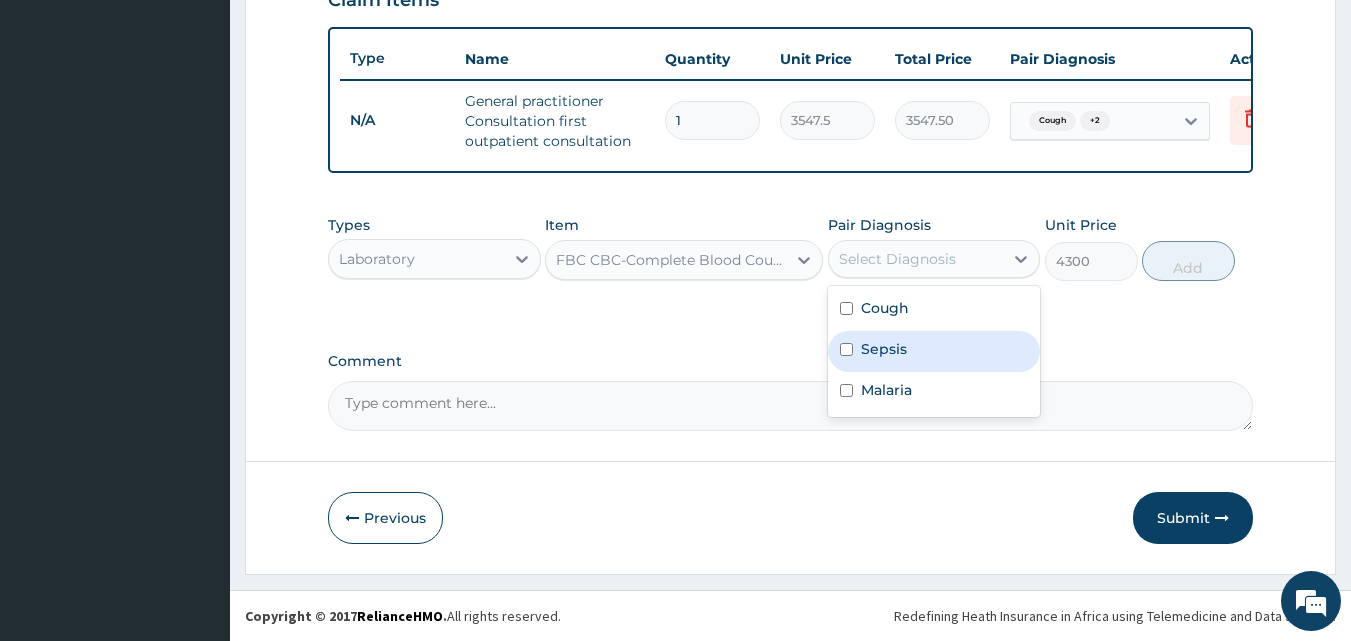 click on "Sepsis" at bounding box center (884, 349) 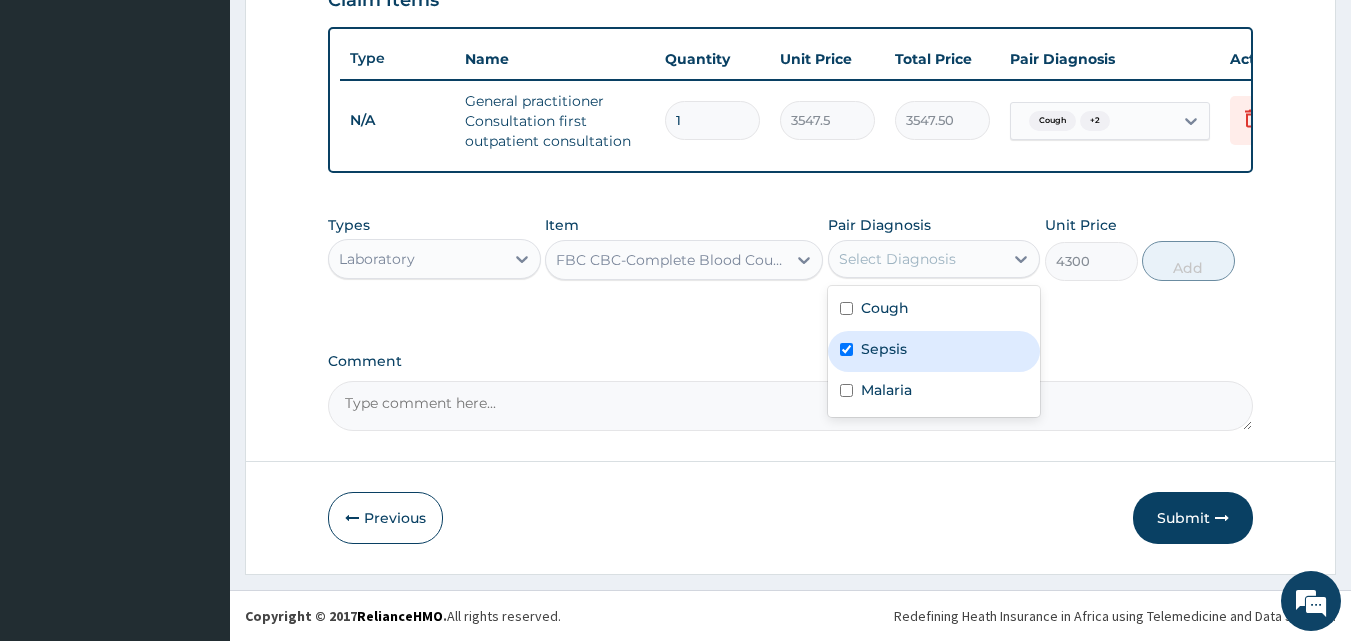 checkbox on "true" 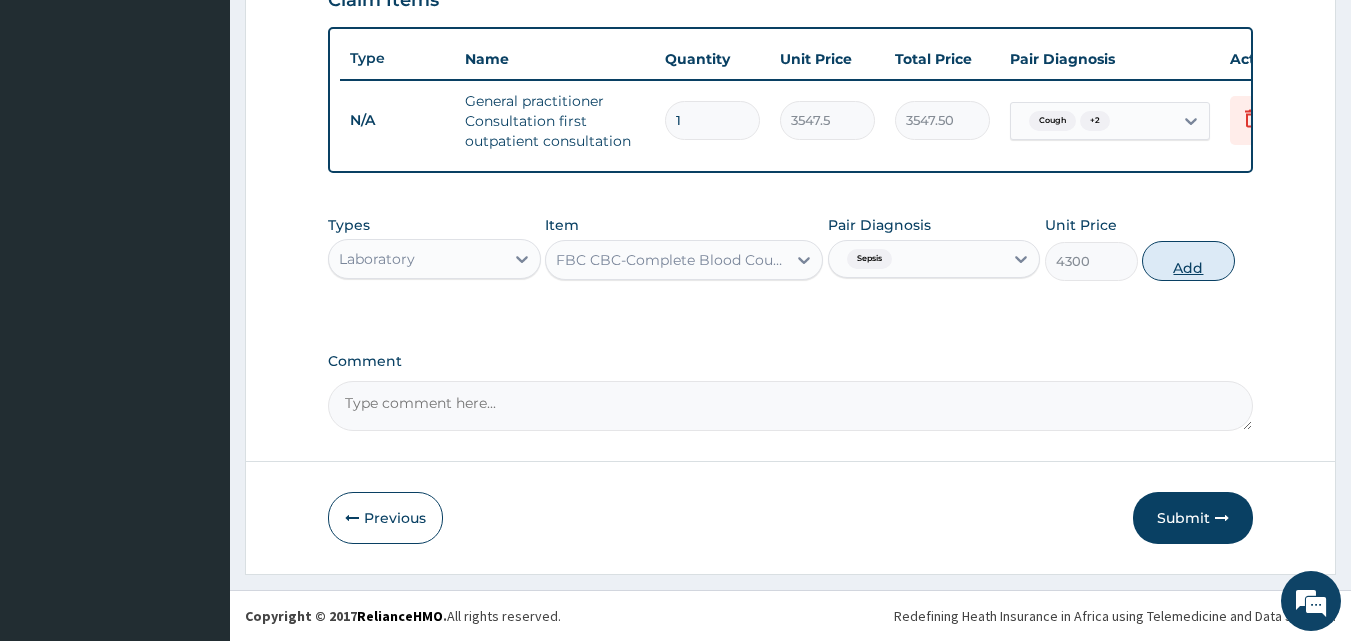 click on "Add" at bounding box center [1188, 261] 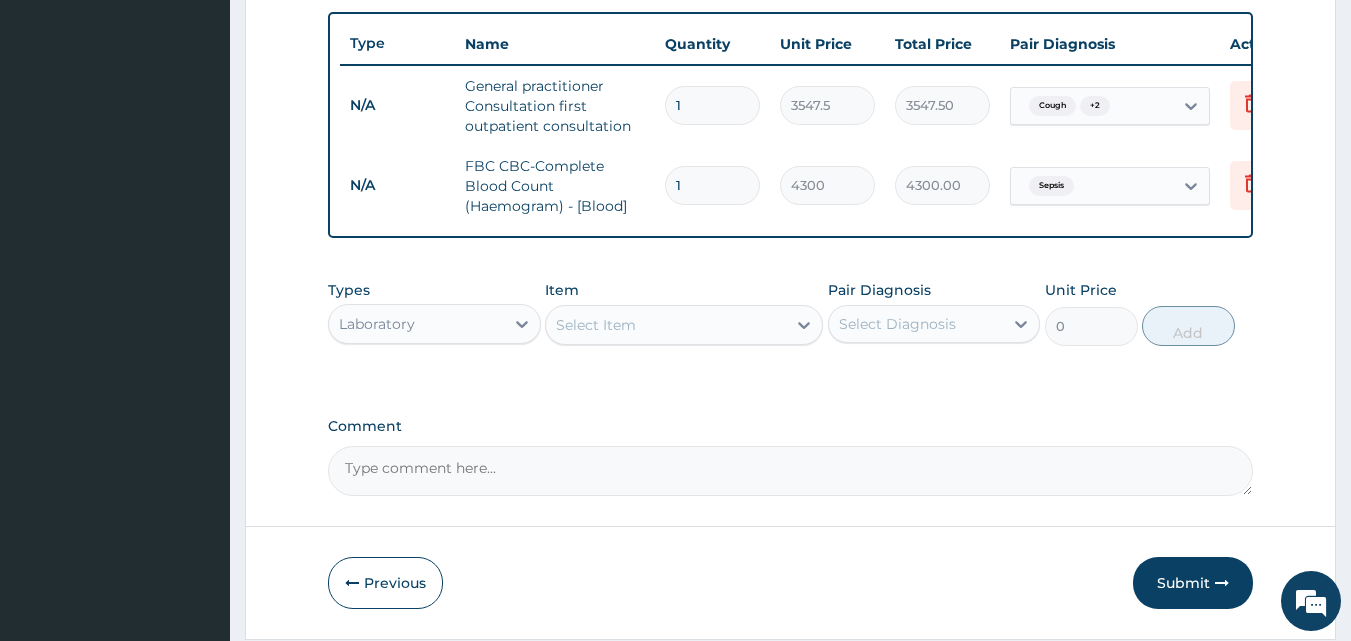 click on "Select Item" at bounding box center (596, 325) 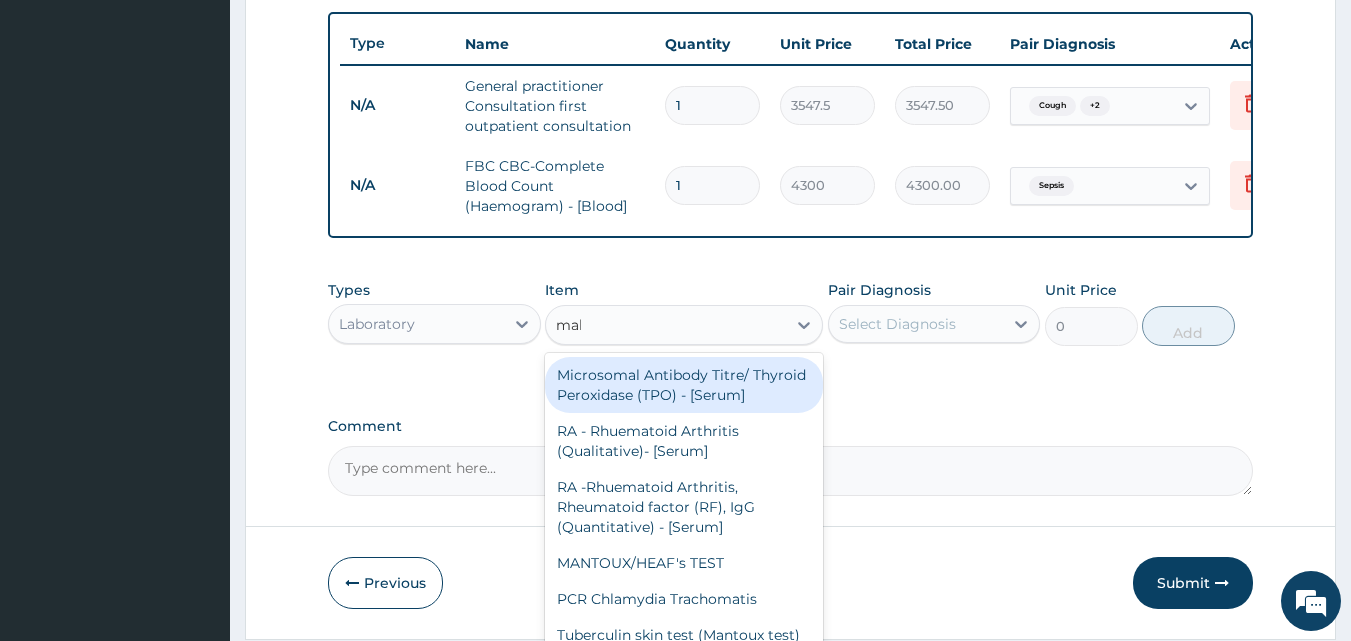 type on "mala" 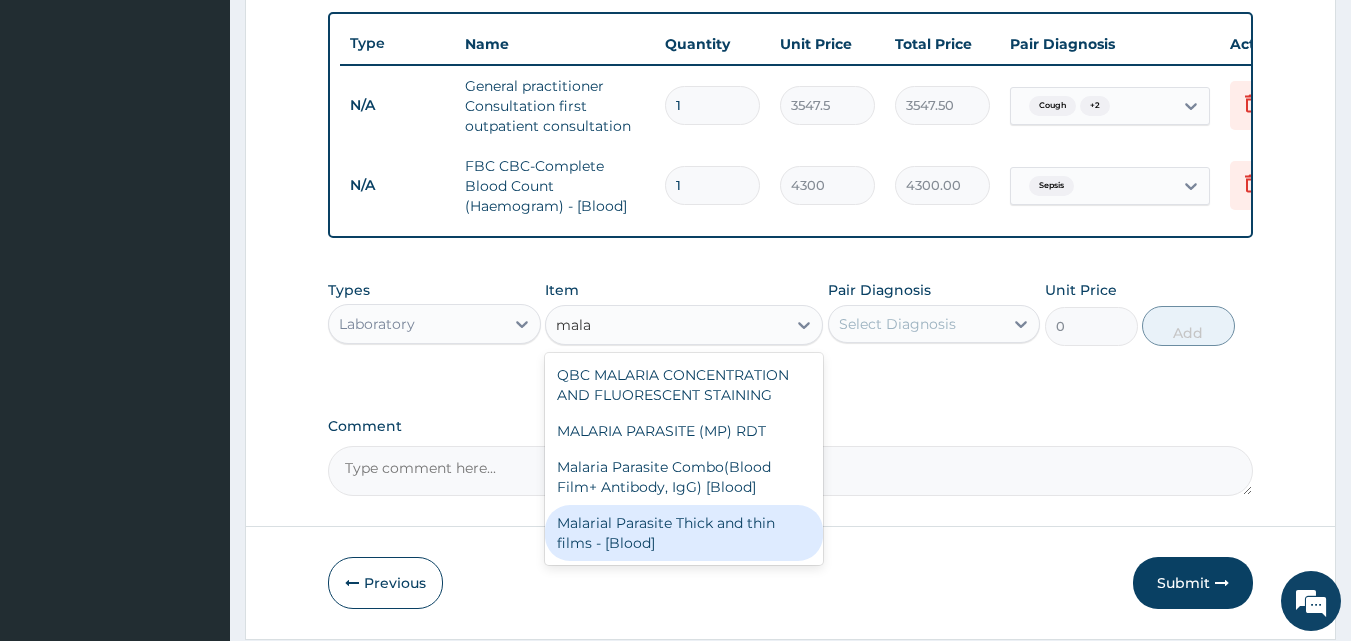 click on "Malarial Parasite Thick and thin films - [Blood]" at bounding box center [684, 533] 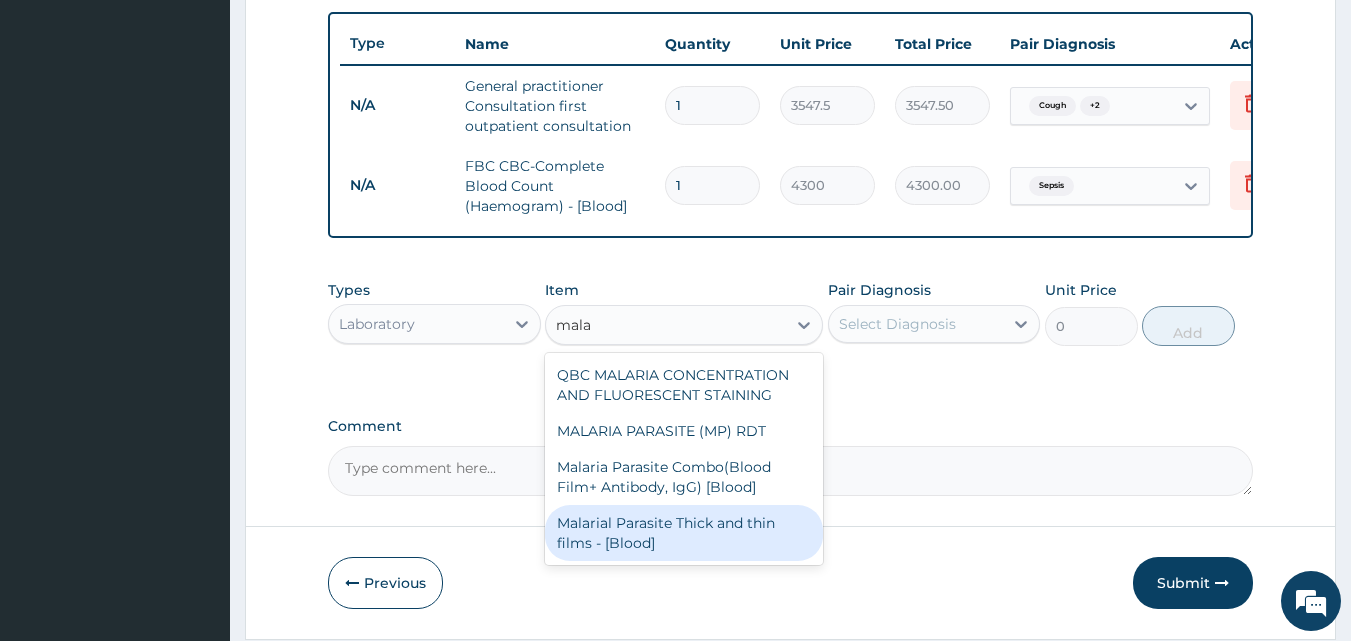 type 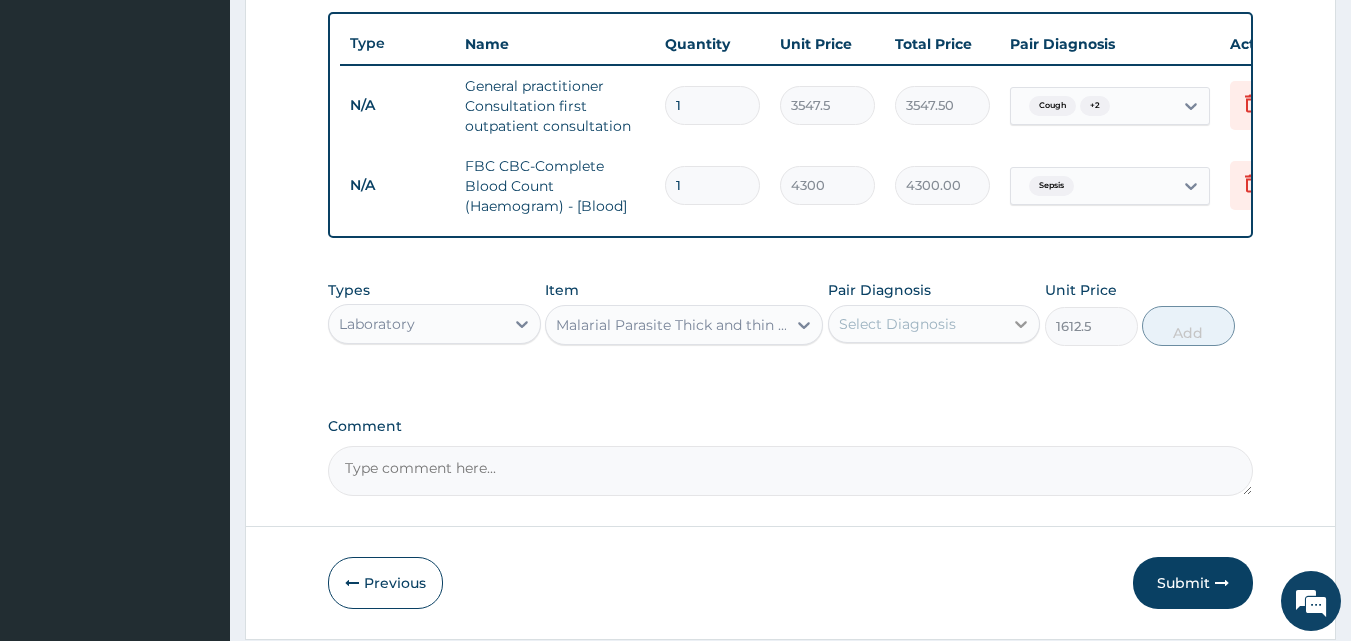 click 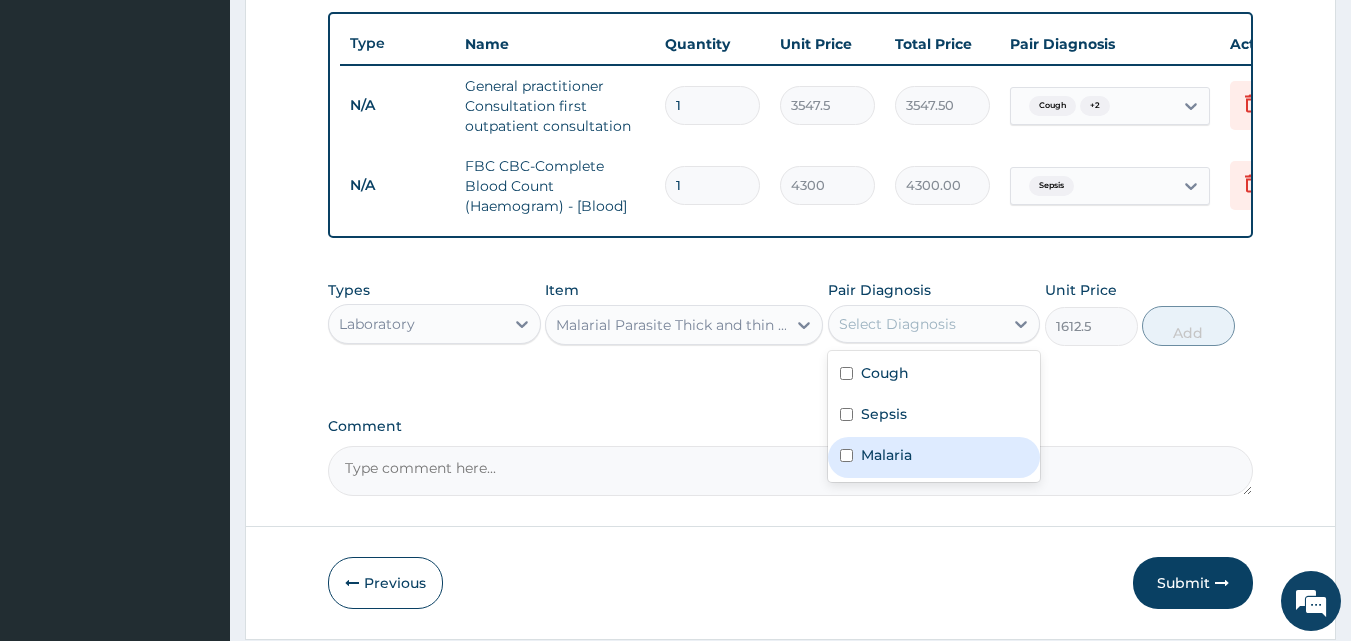 click on "Malaria" at bounding box center [886, 455] 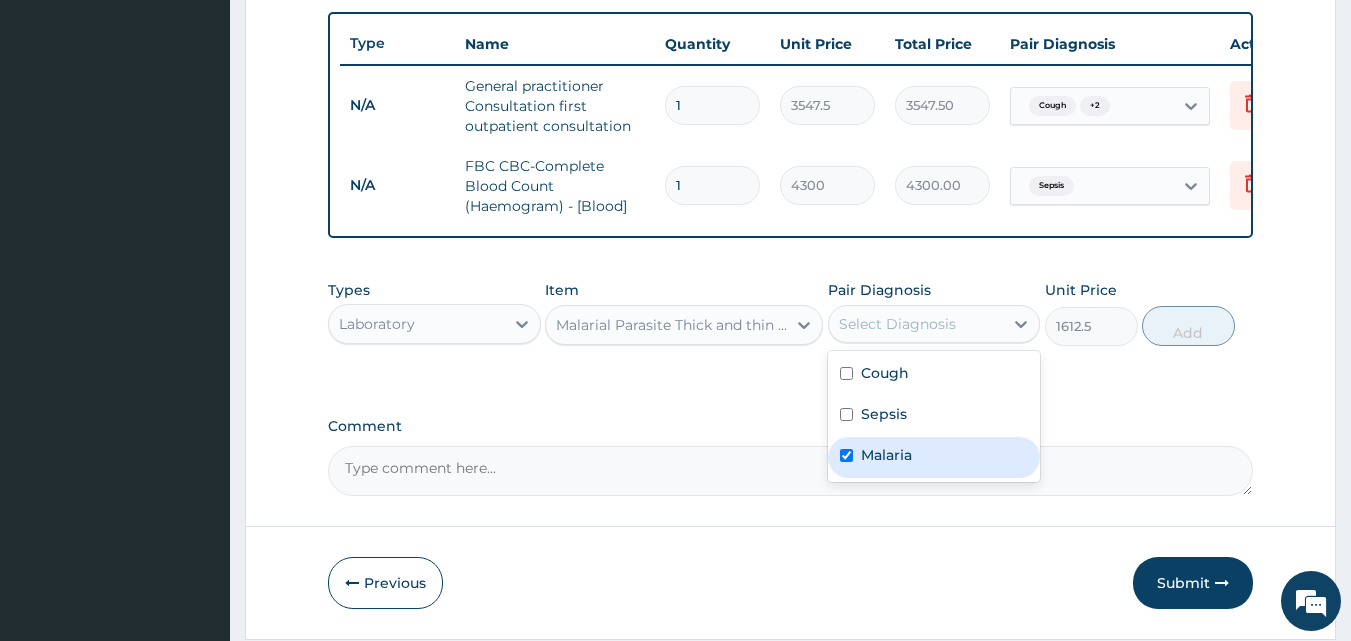 checkbox on "true" 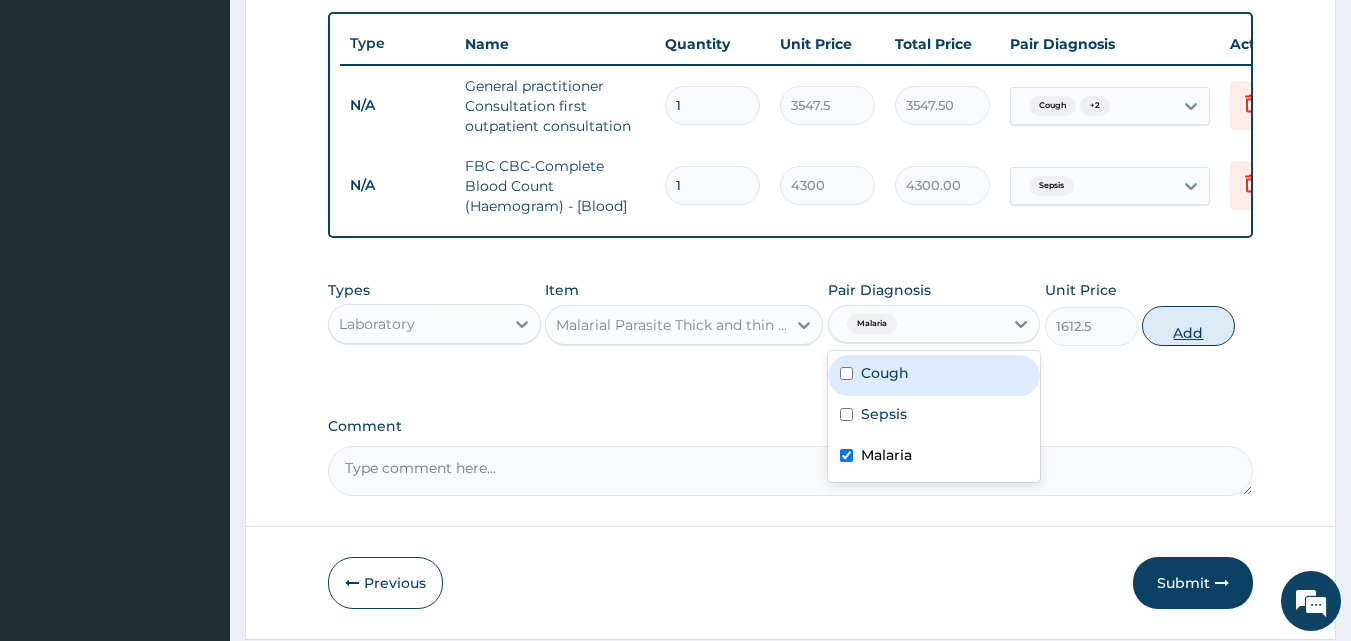 click on "Add" at bounding box center [1188, 326] 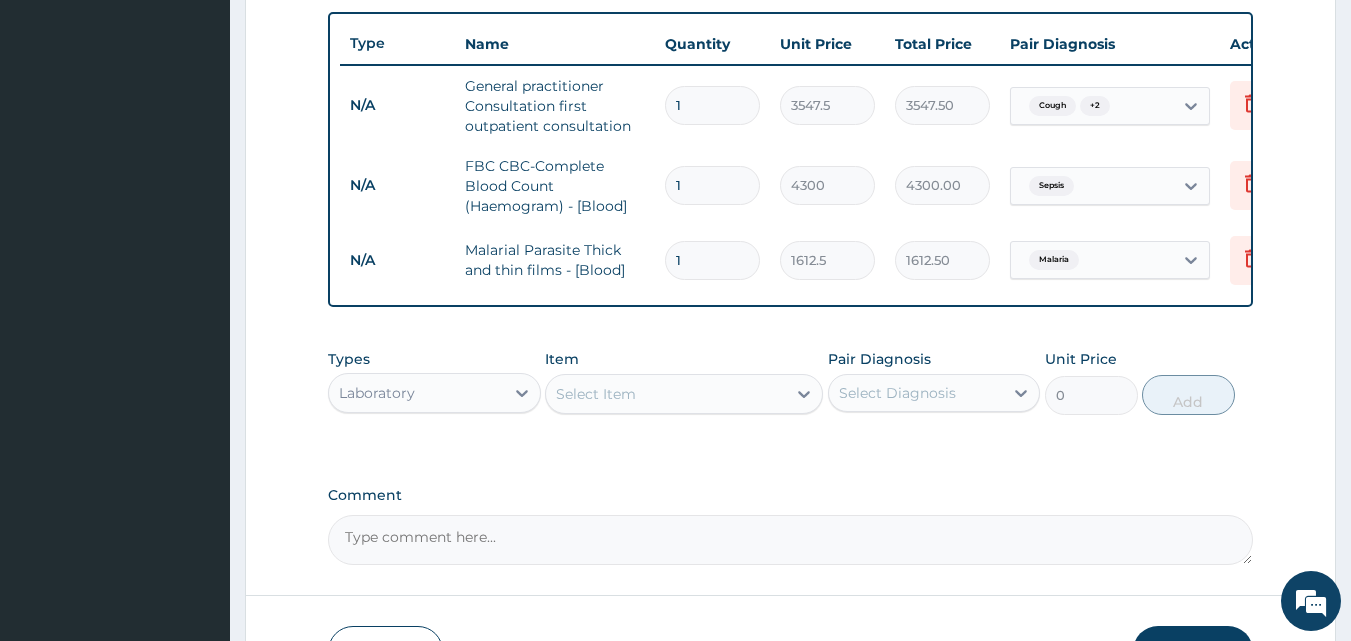 scroll, scrollTop: 881, scrollLeft: 0, axis: vertical 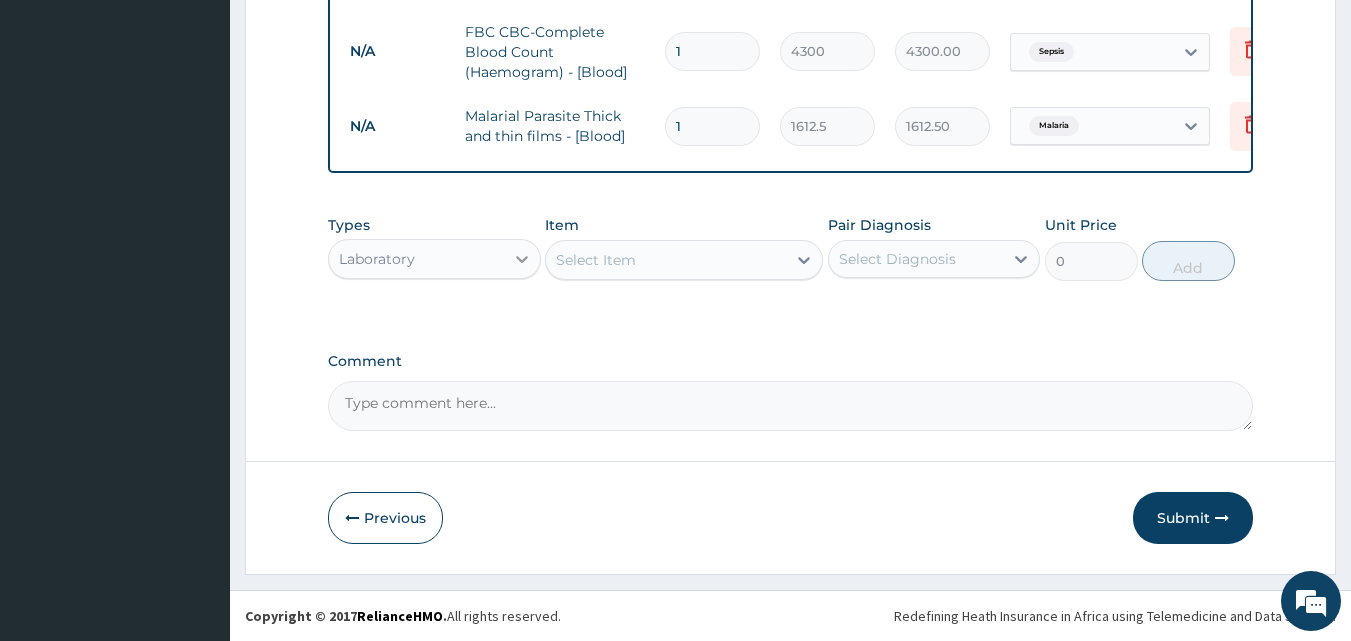 click 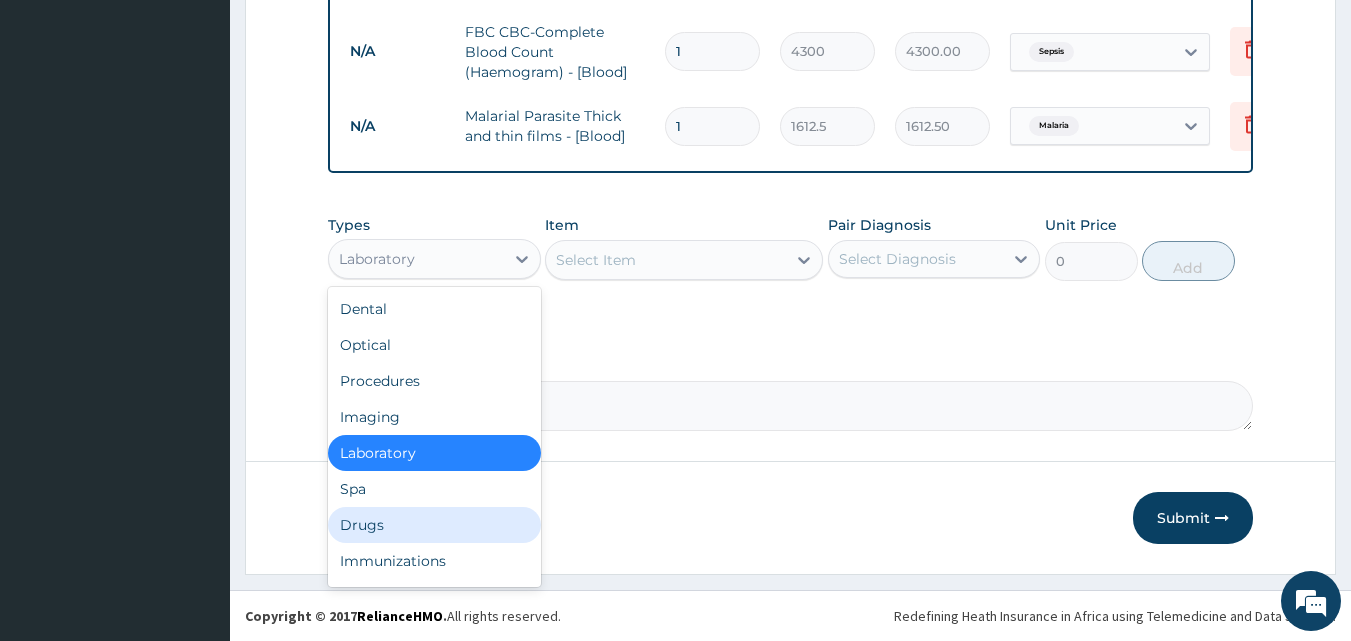 click on "Drugs" at bounding box center (434, 525) 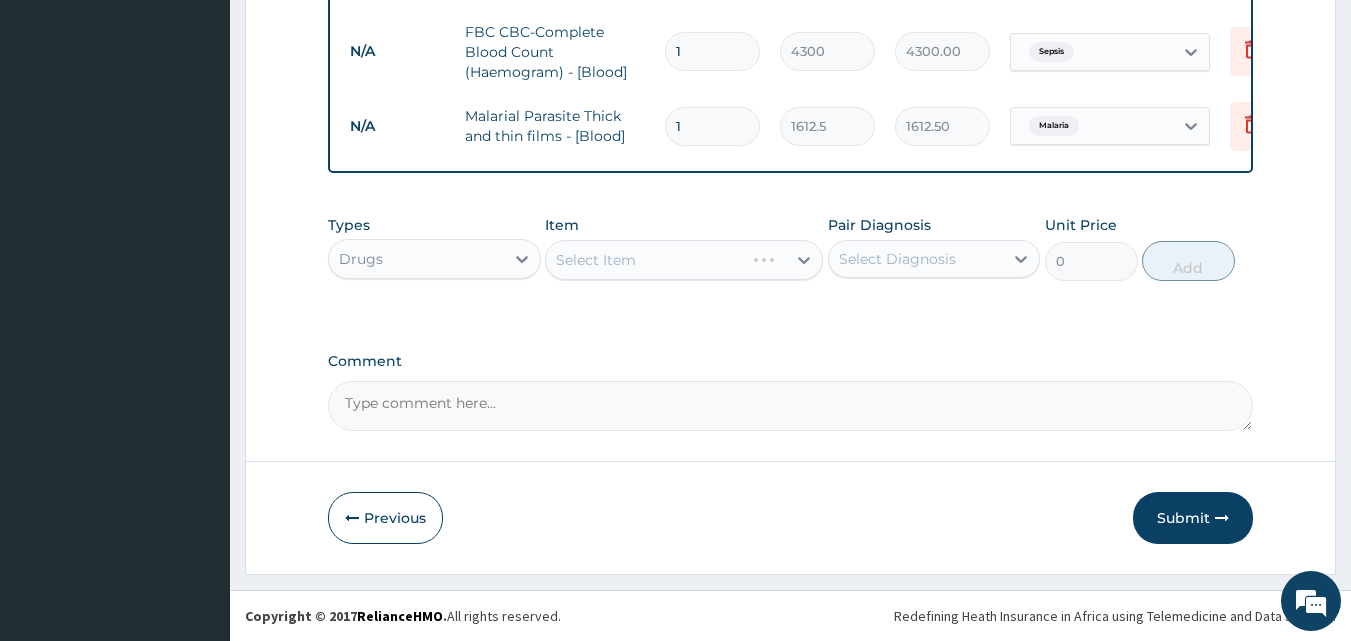 click on "Select Item" at bounding box center [684, 260] 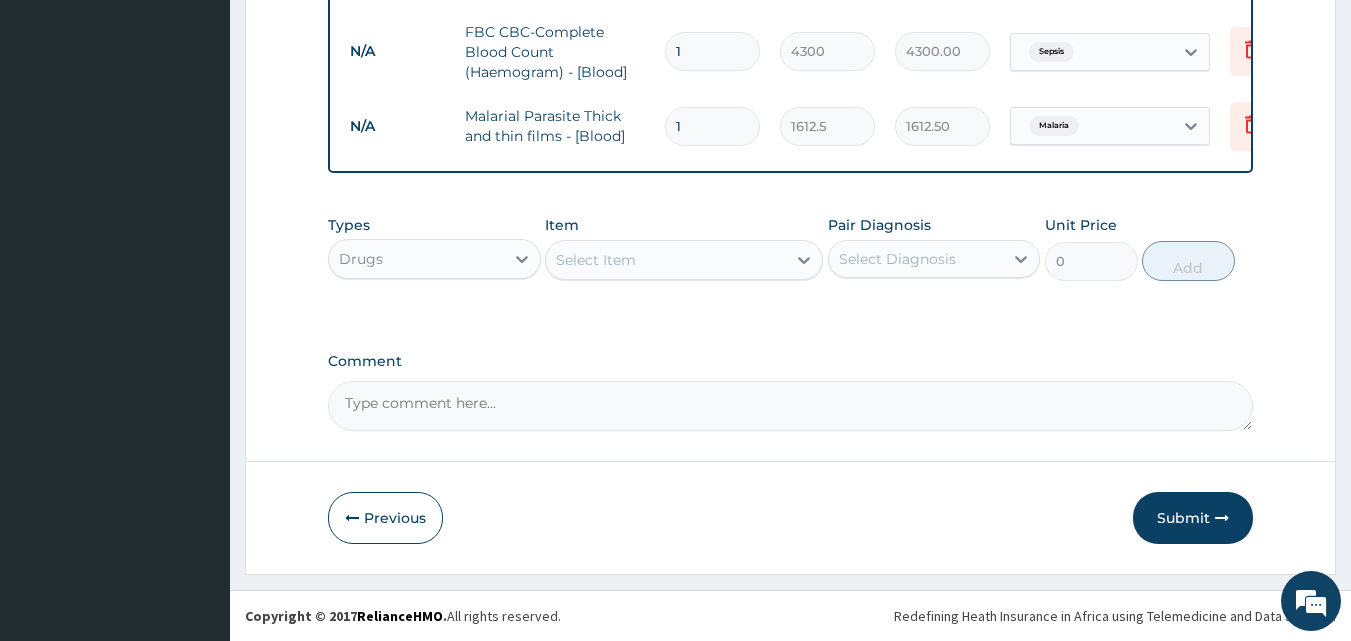 click on "Select Item" at bounding box center [596, 260] 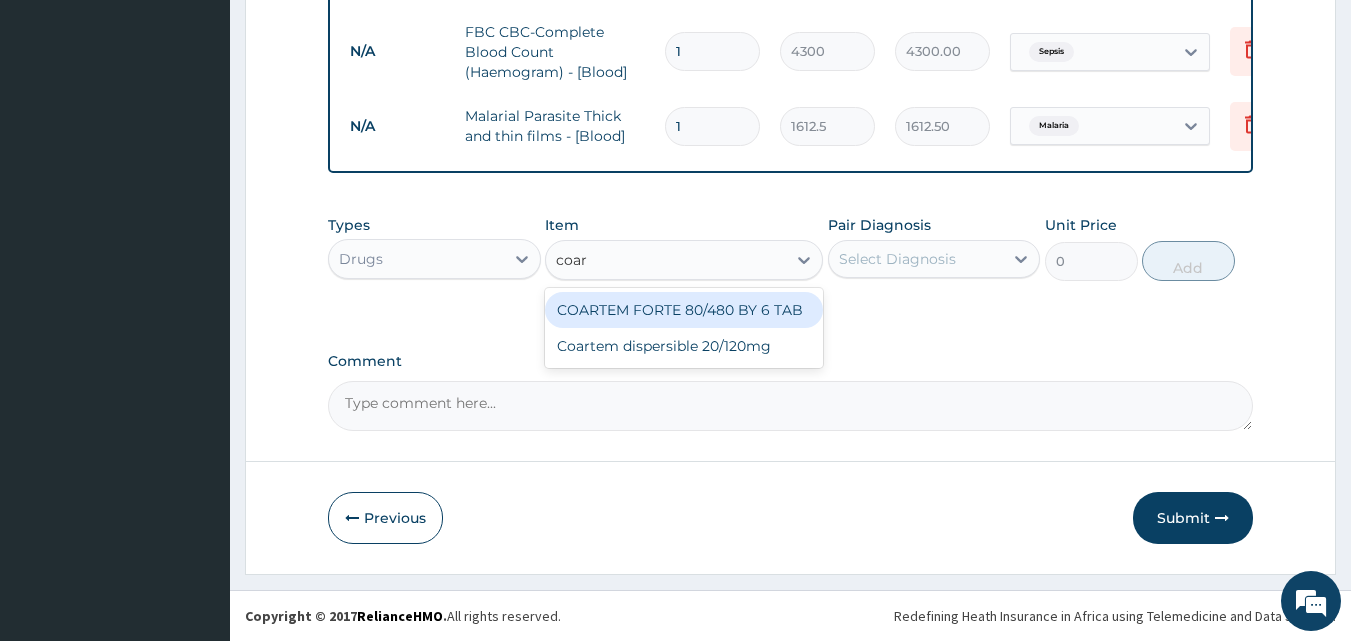 type on "coart" 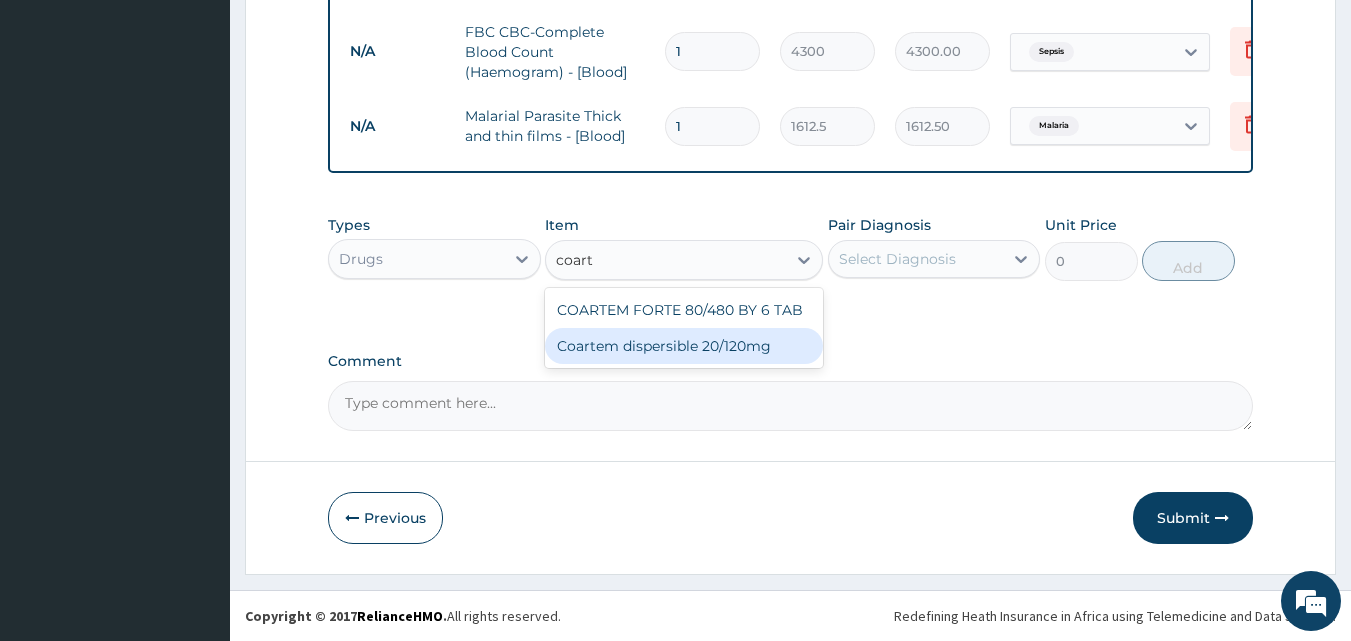 click on "Coartem dispersible 20/120mg" at bounding box center (684, 346) 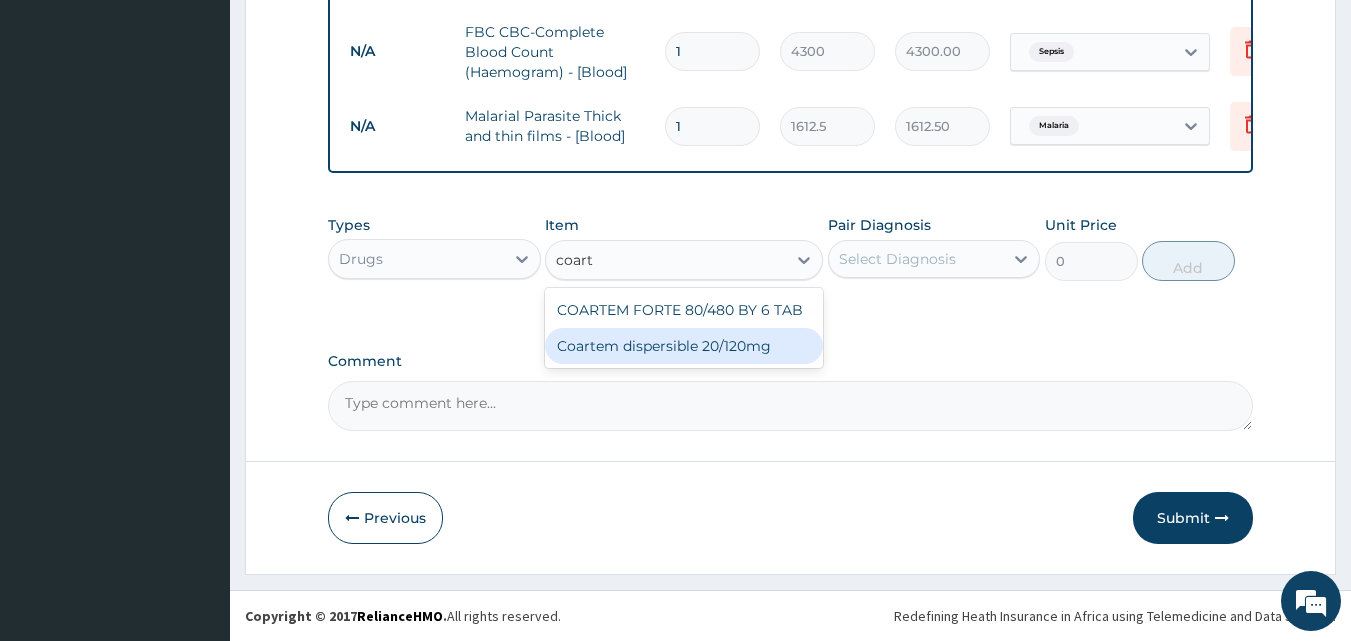 type 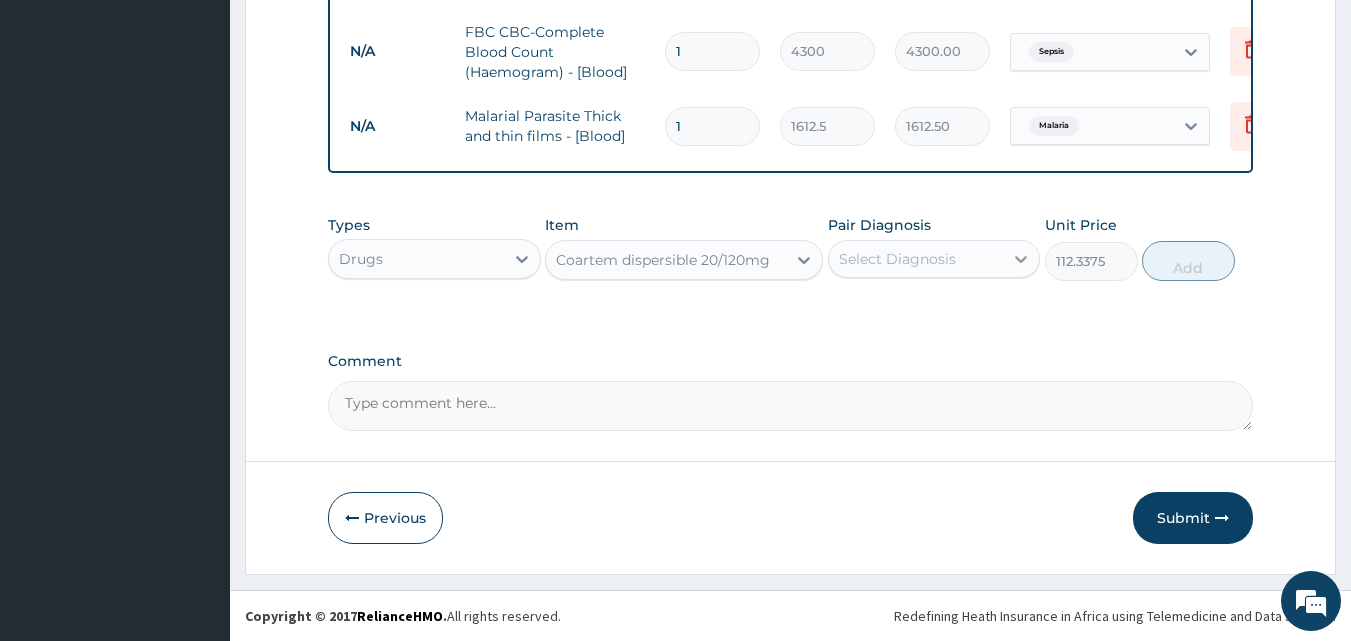 click 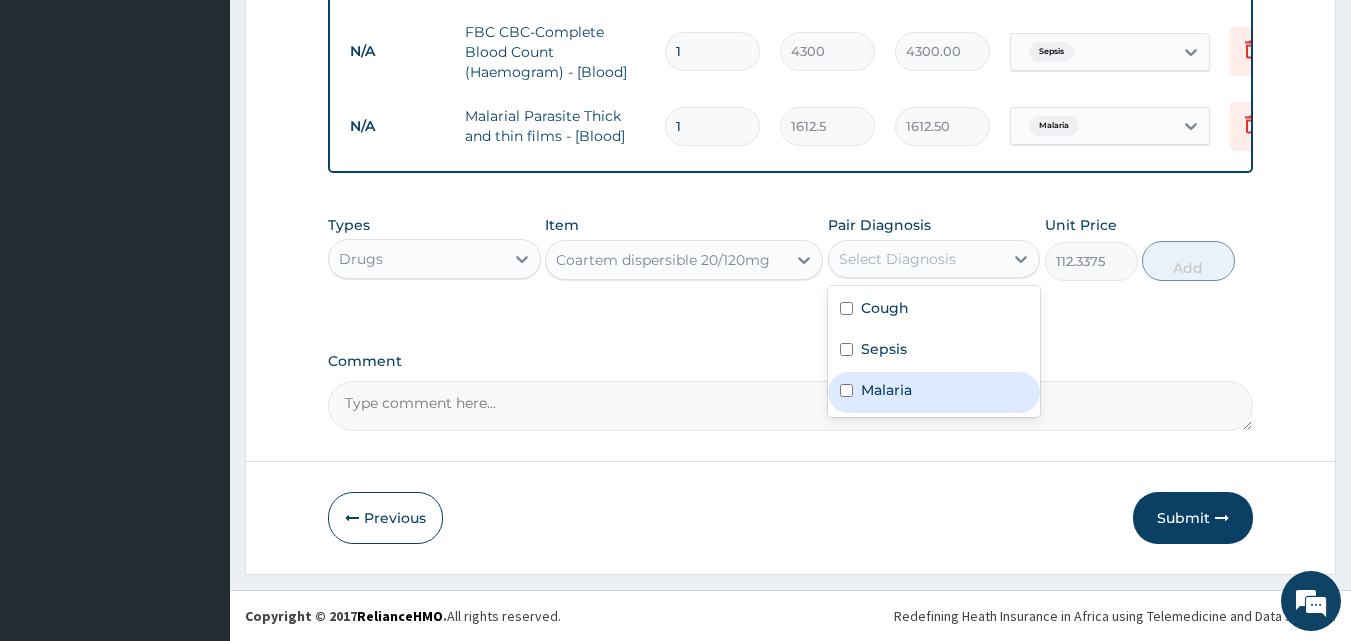 click on "Malaria" at bounding box center (934, 392) 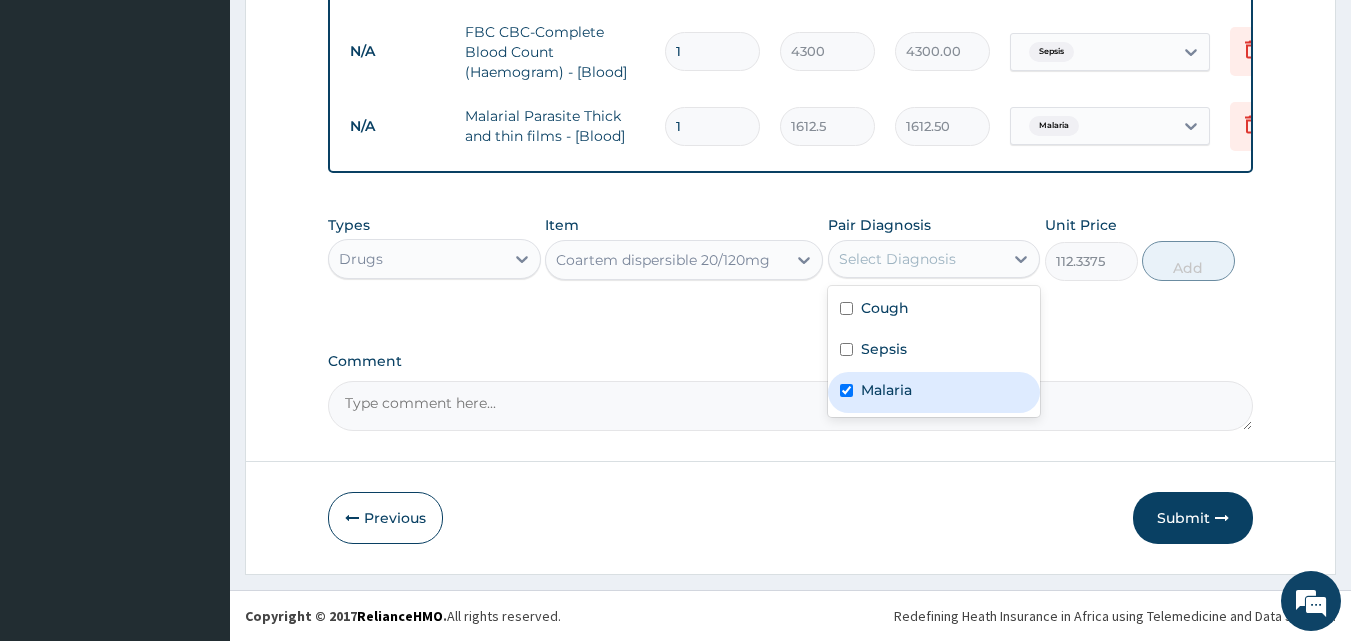 checkbox on "true" 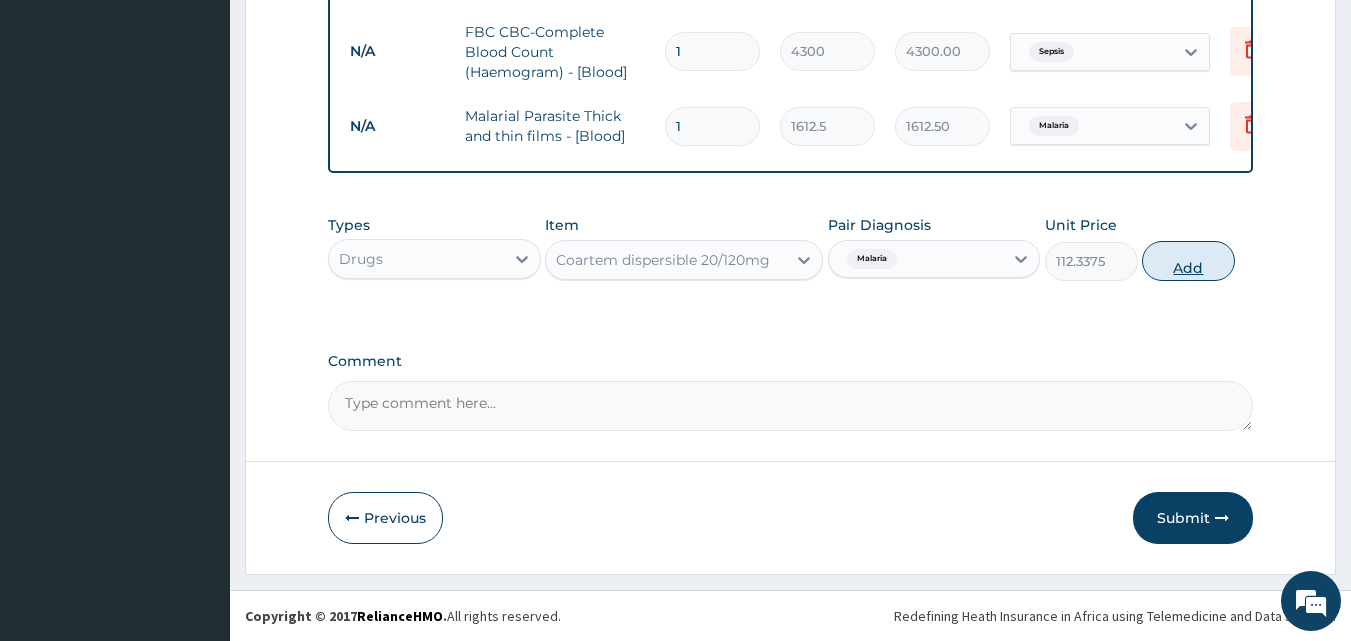 click on "Add" at bounding box center (1188, 261) 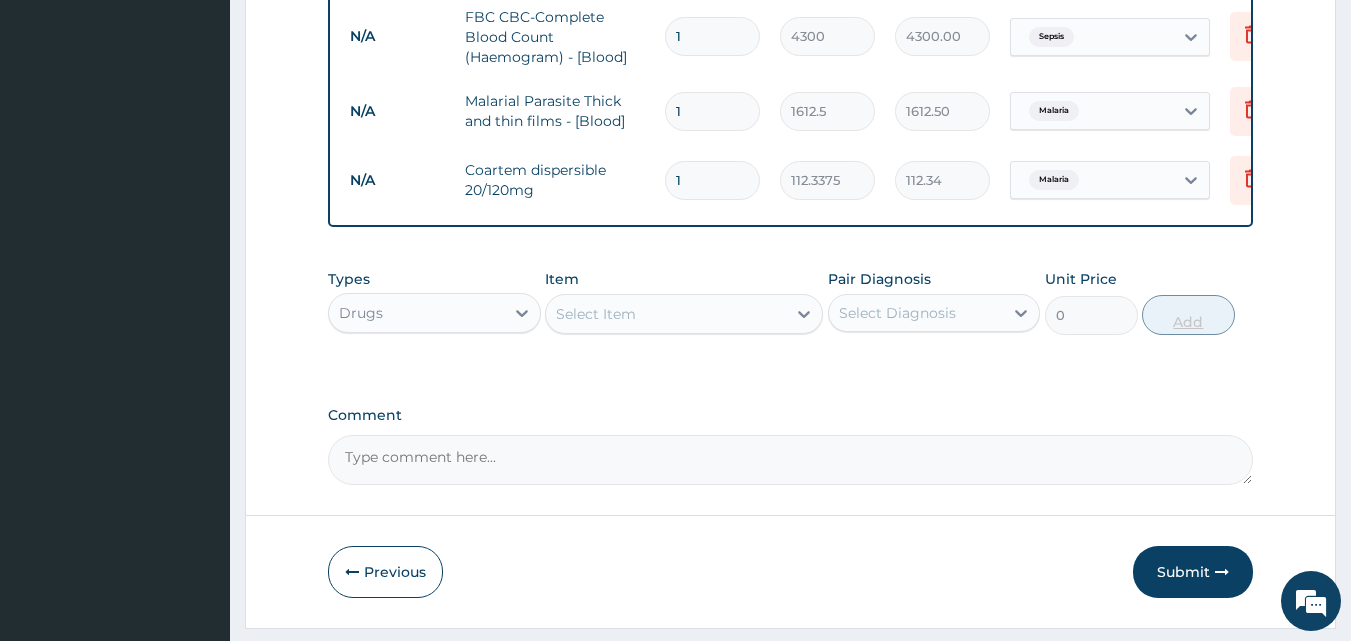 type 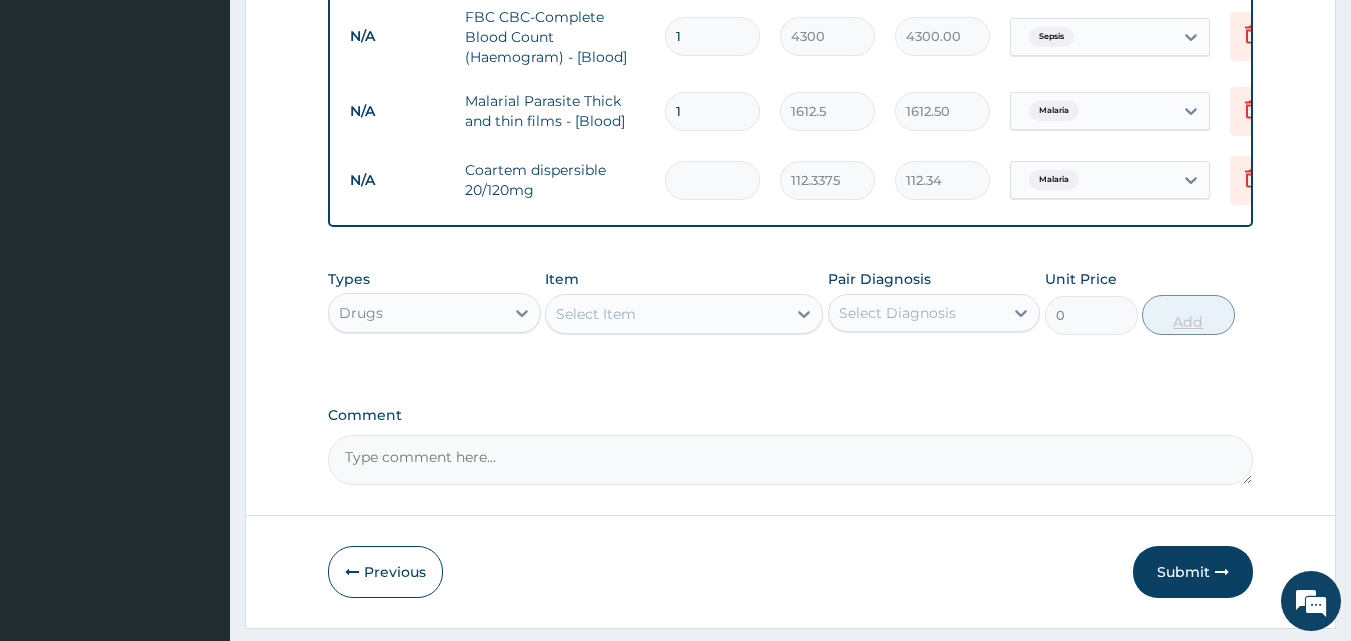 type on "0.00" 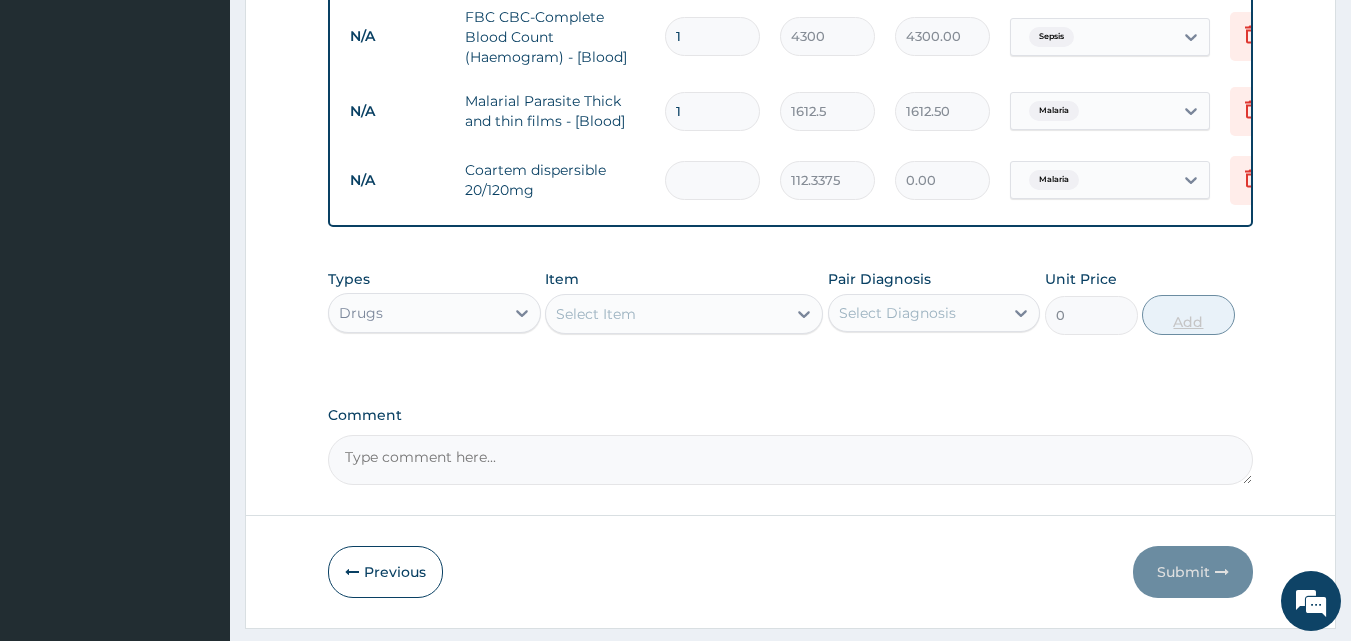 type on "2" 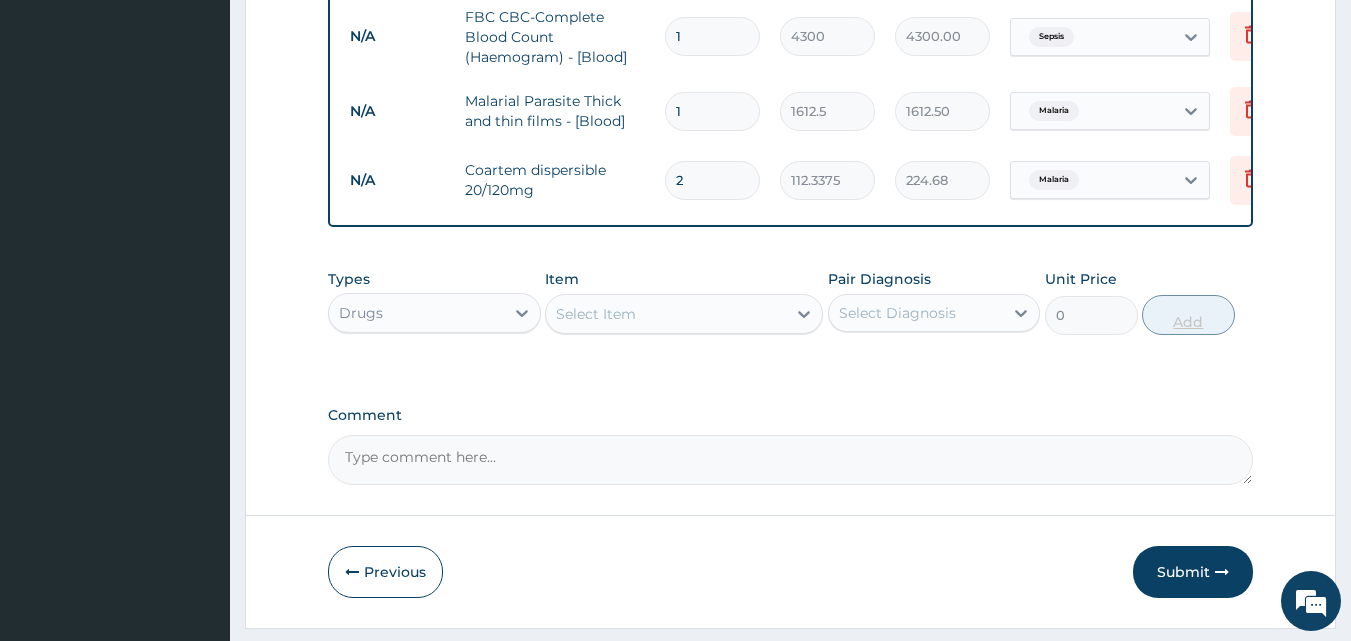 type on "24" 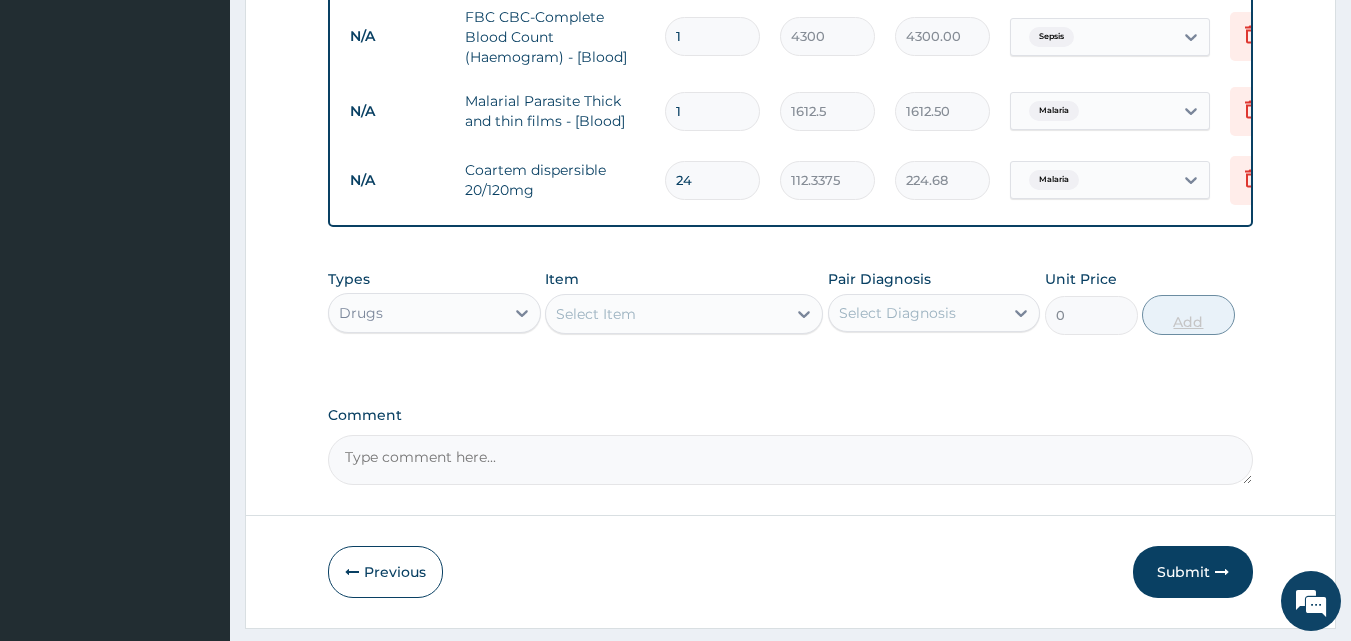 type on "2696.10" 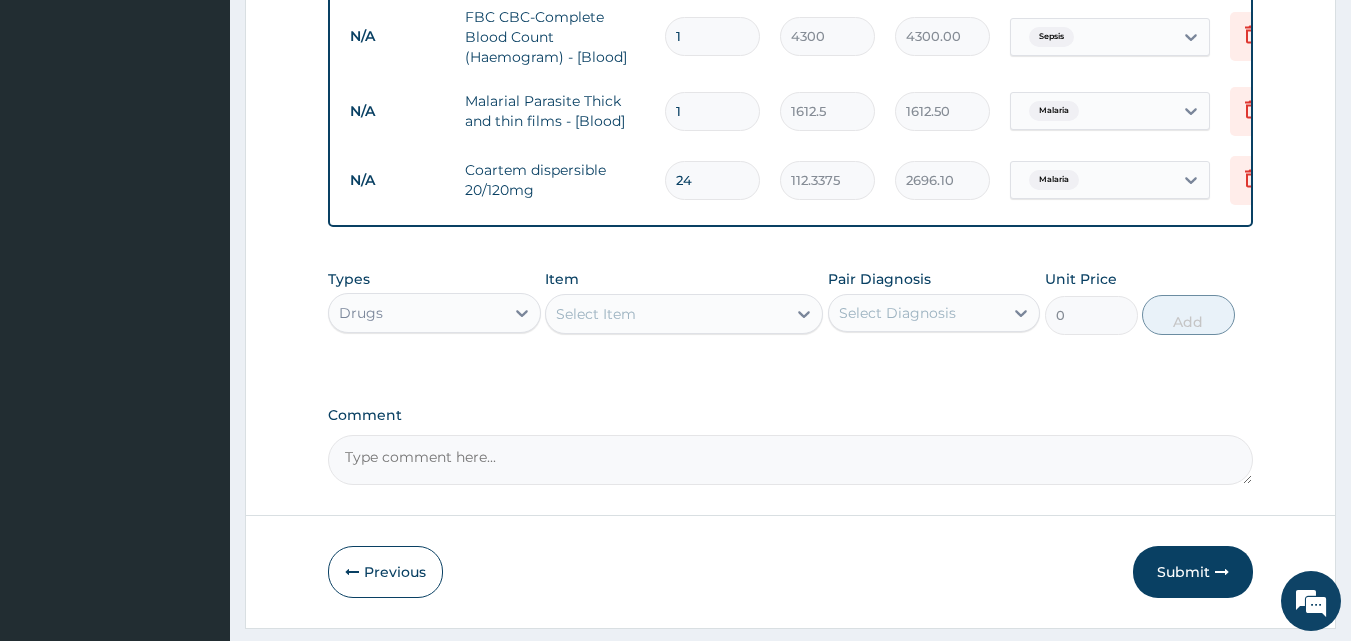 type on "24" 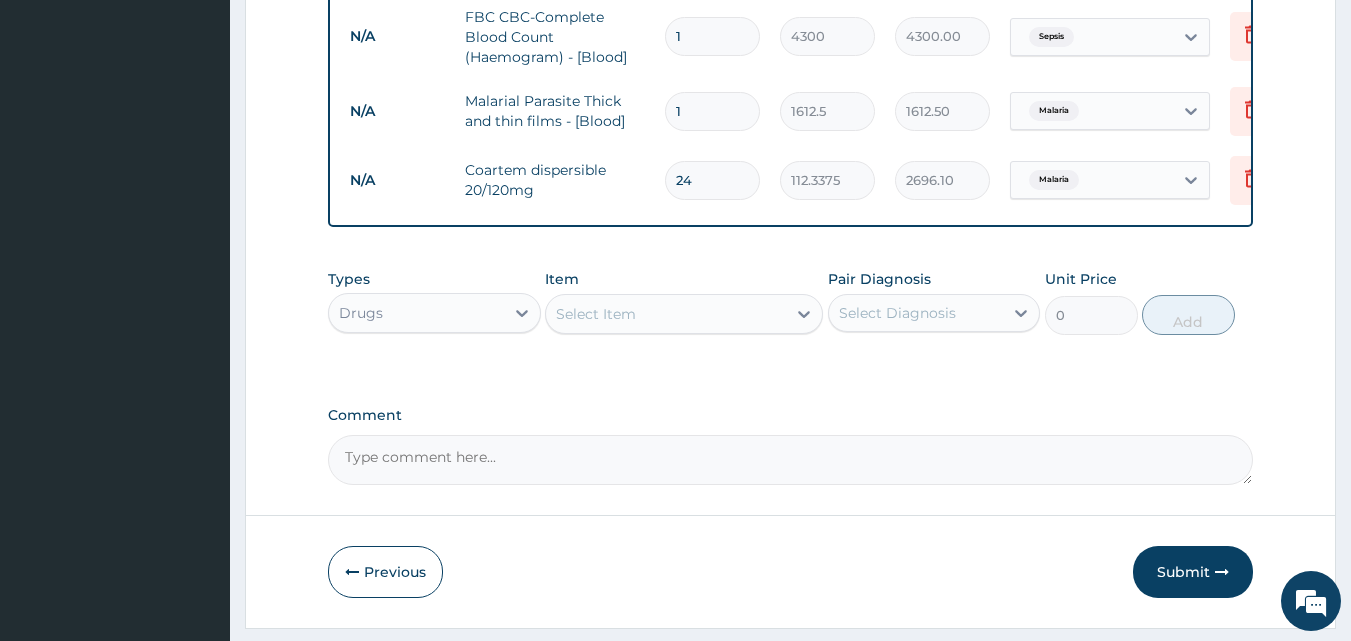 click on "Select Item" at bounding box center [666, 314] 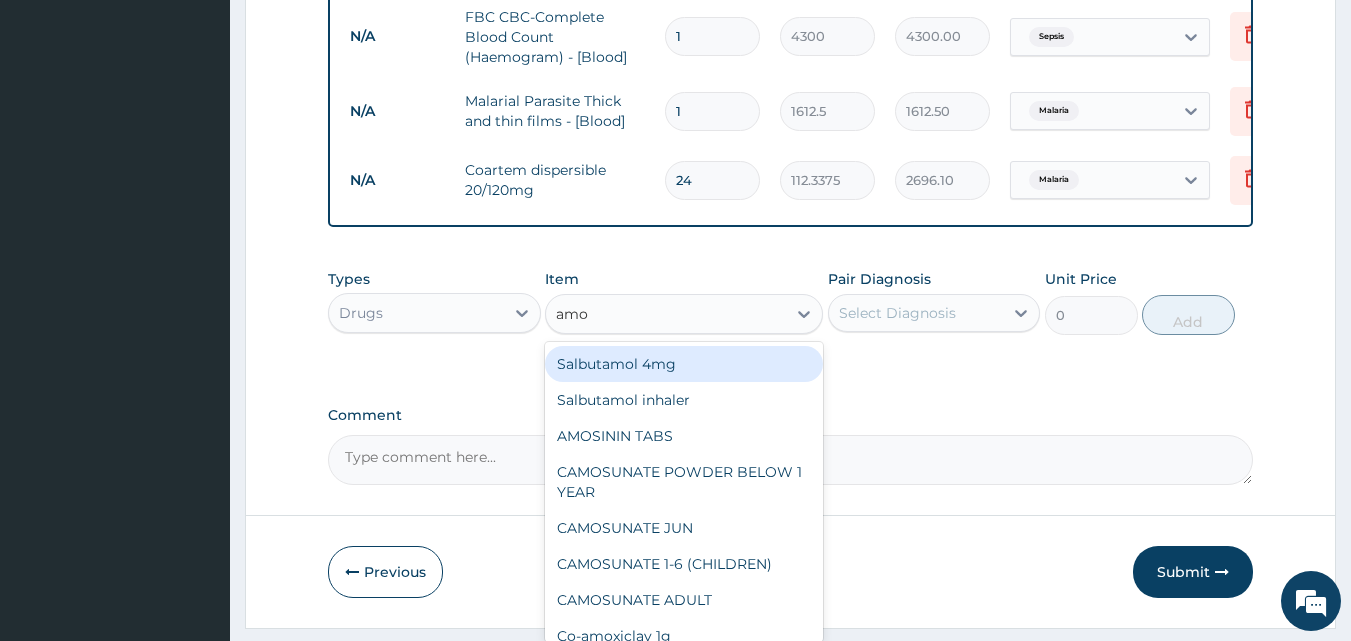 type on "amox" 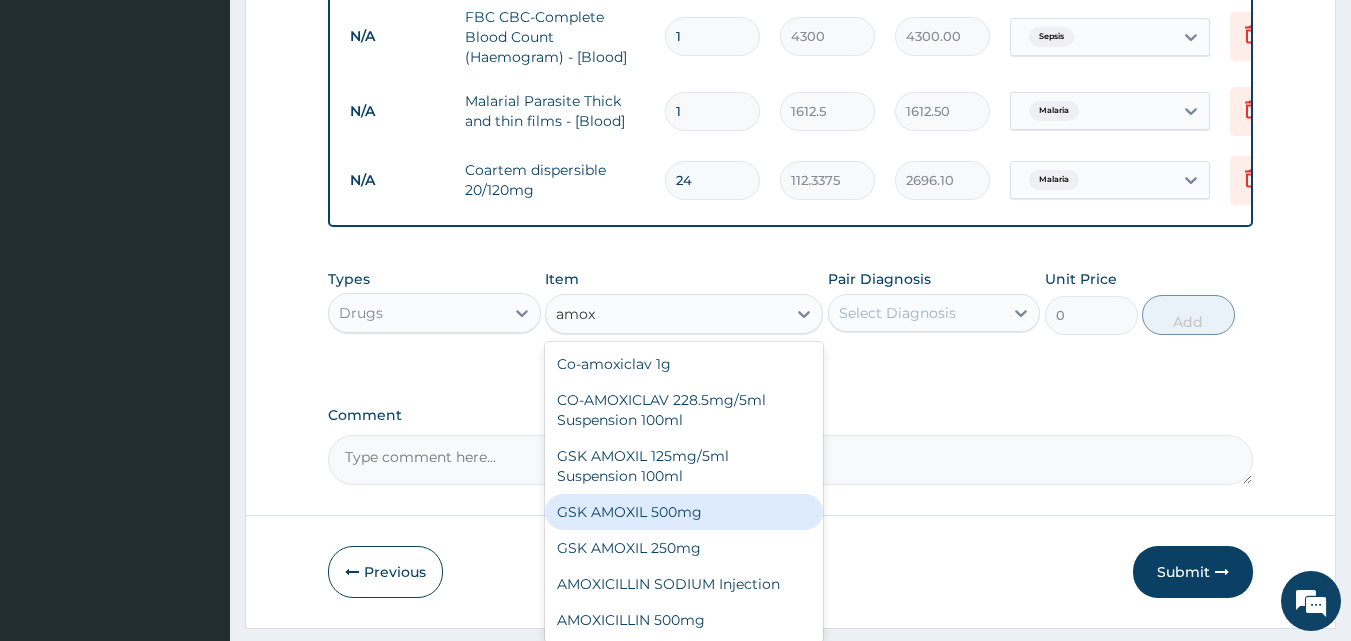 click on "GSK AMOXIL 500mg" at bounding box center (684, 512) 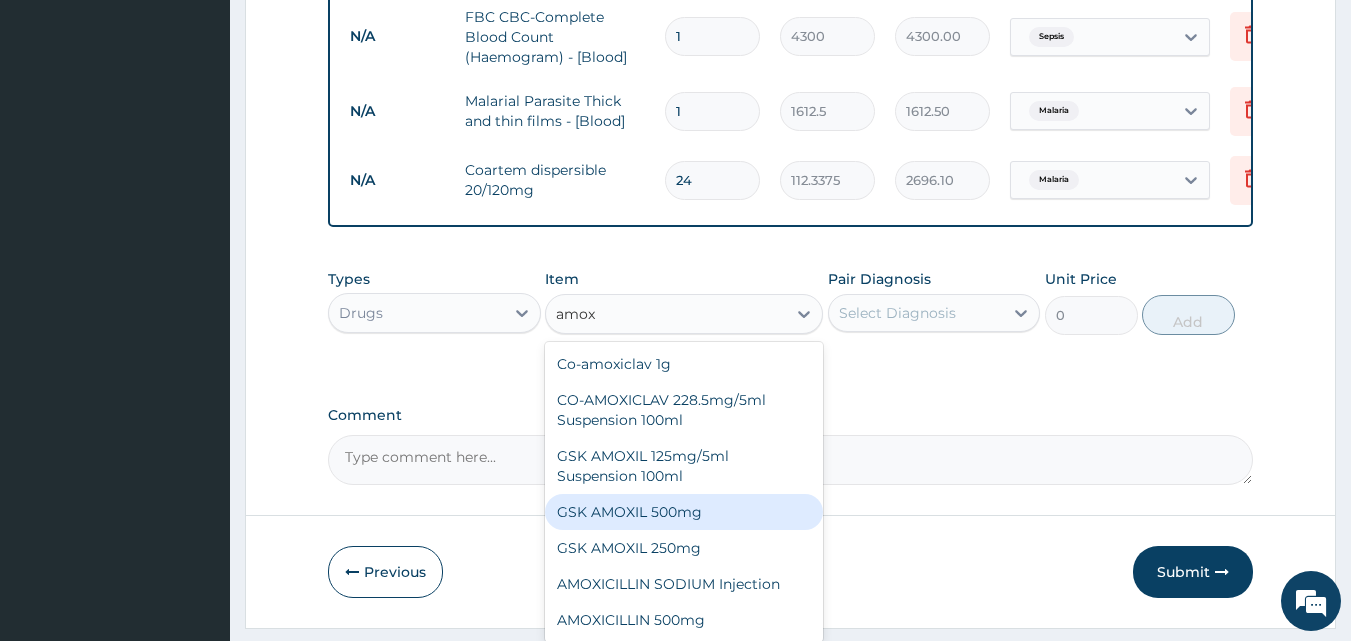 type 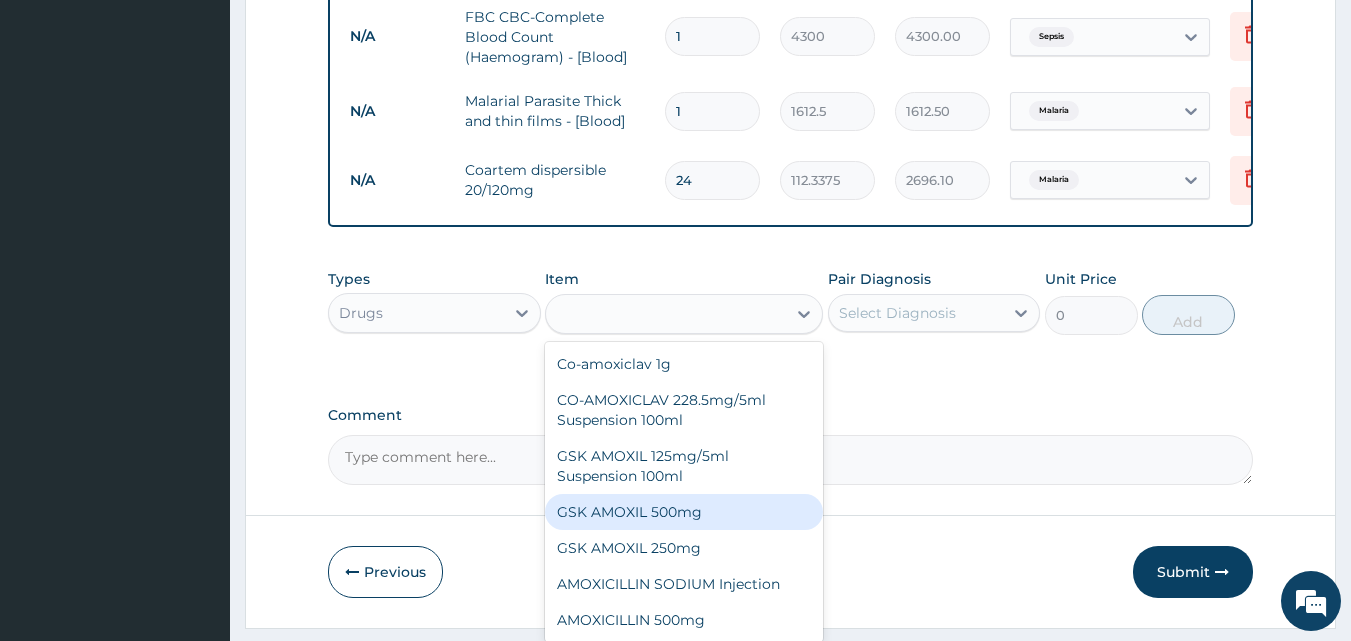 type on "59.125" 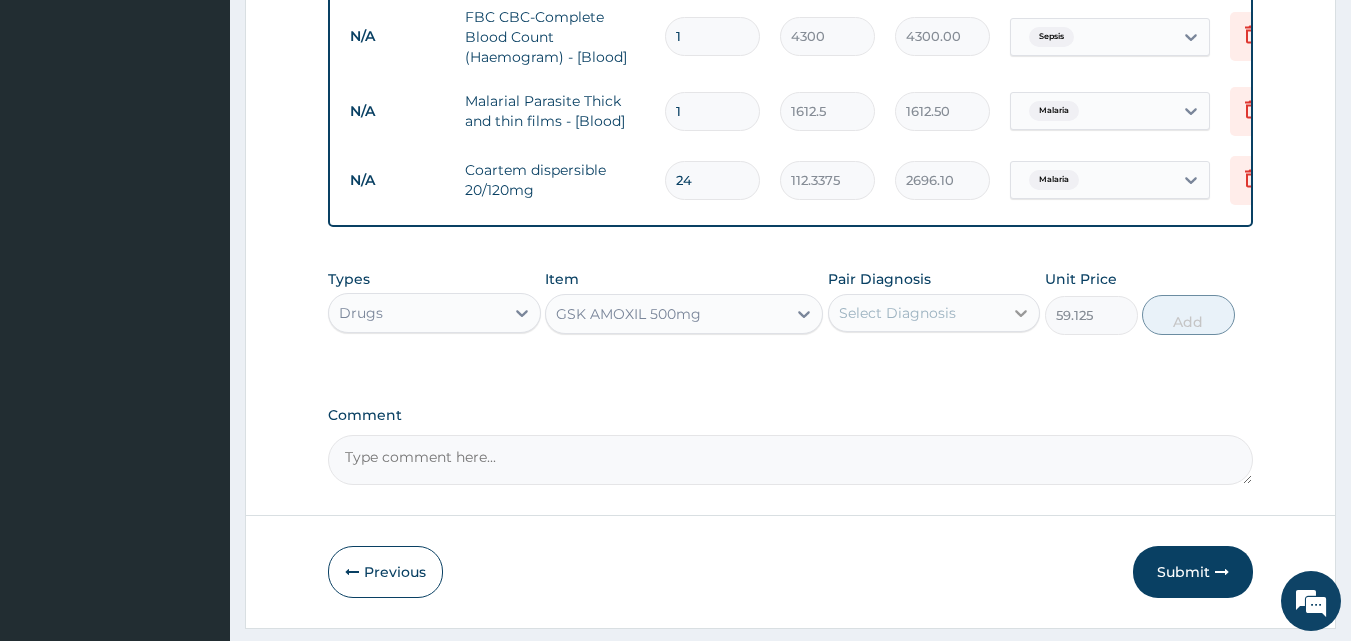 click 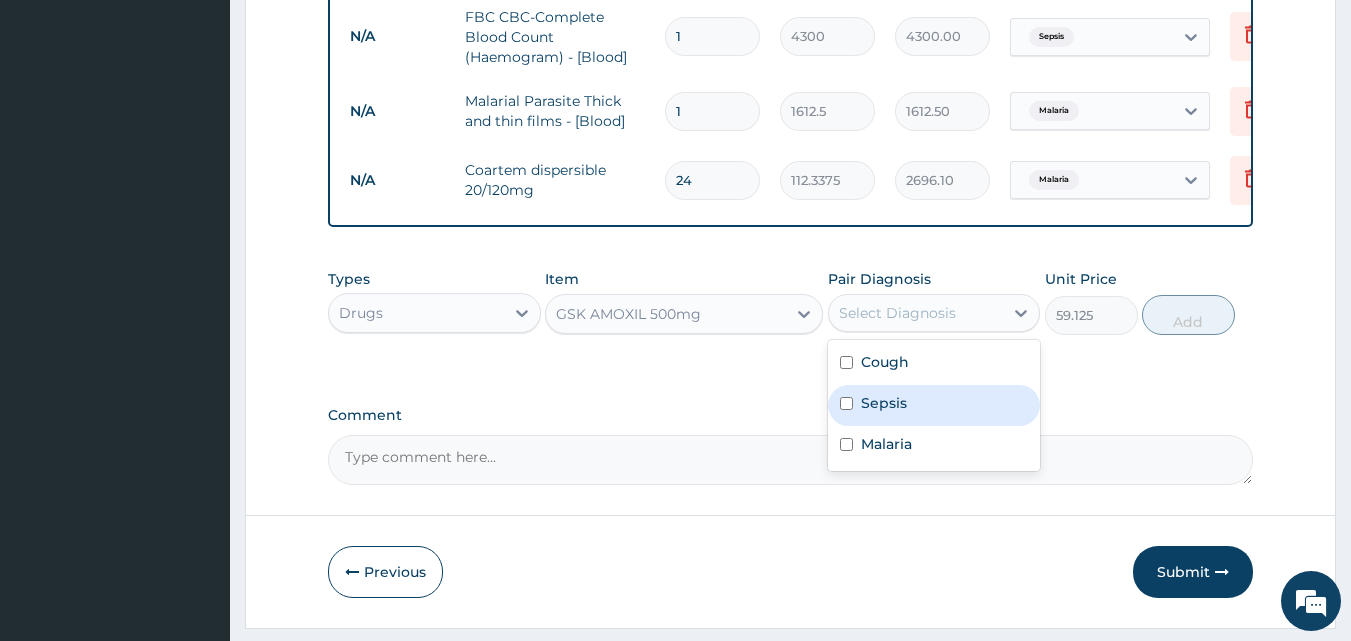click on "Sepsis" at bounding box center (934, 405) 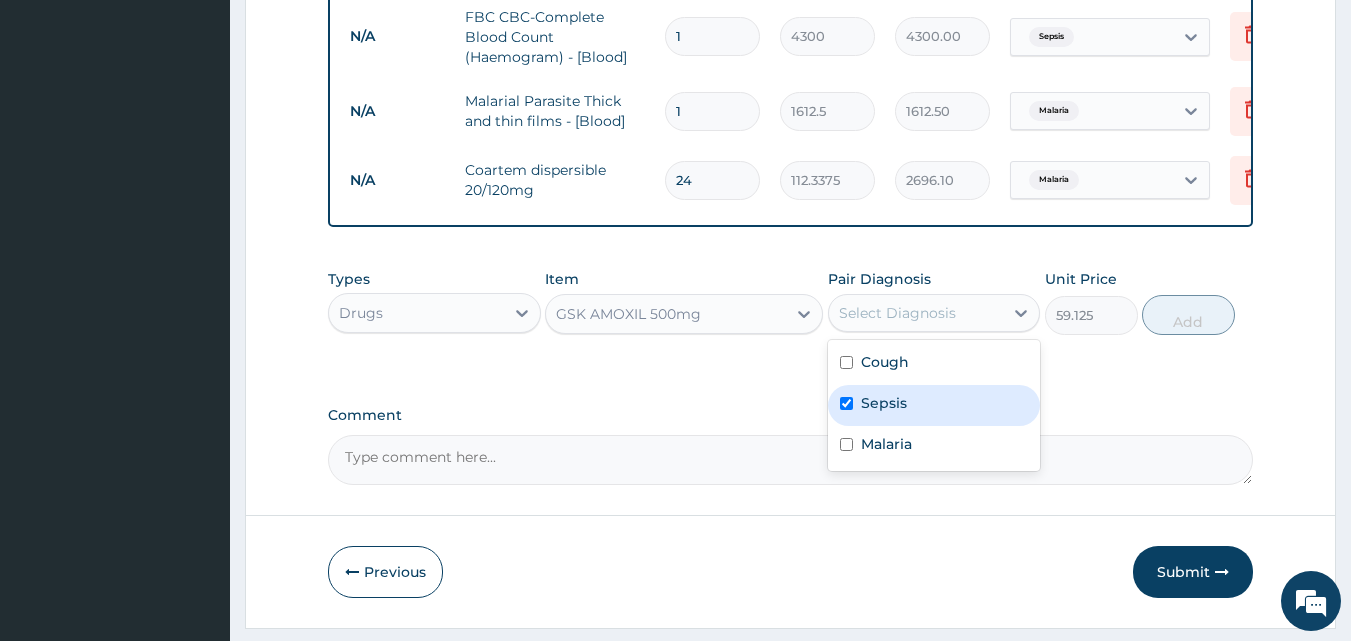 checkbox on "true" 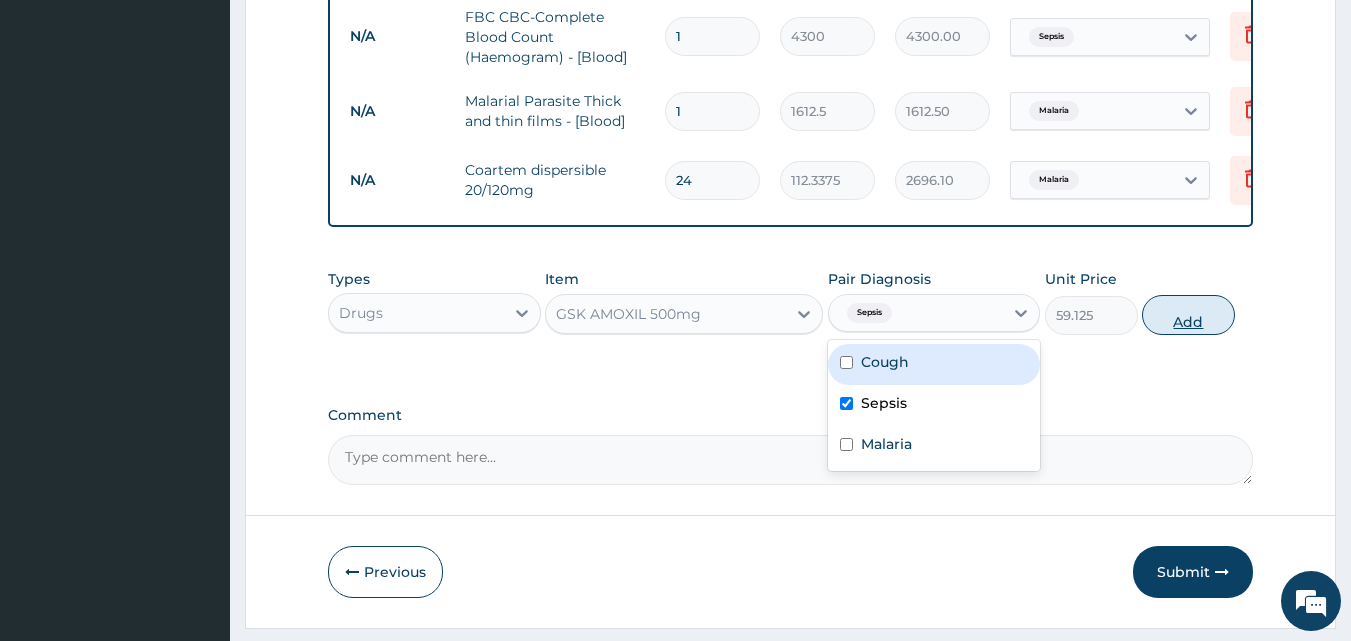 click on "Add" at bounding box center (1188, 315) 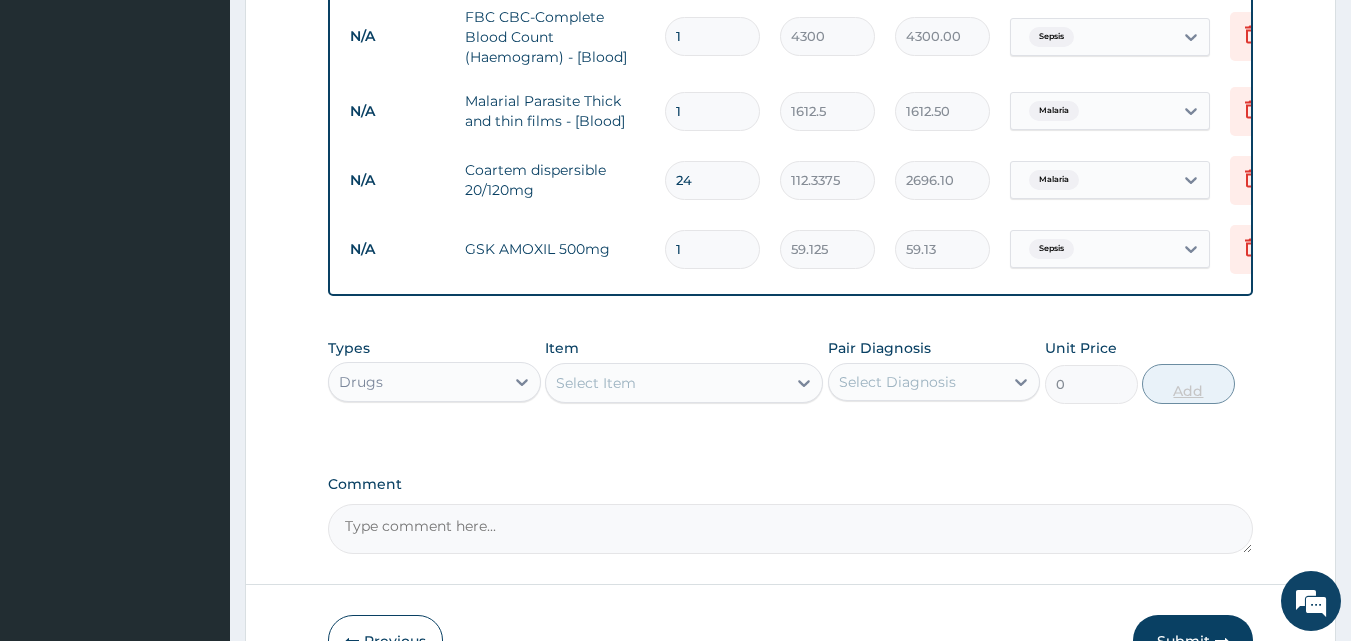 type on "15" 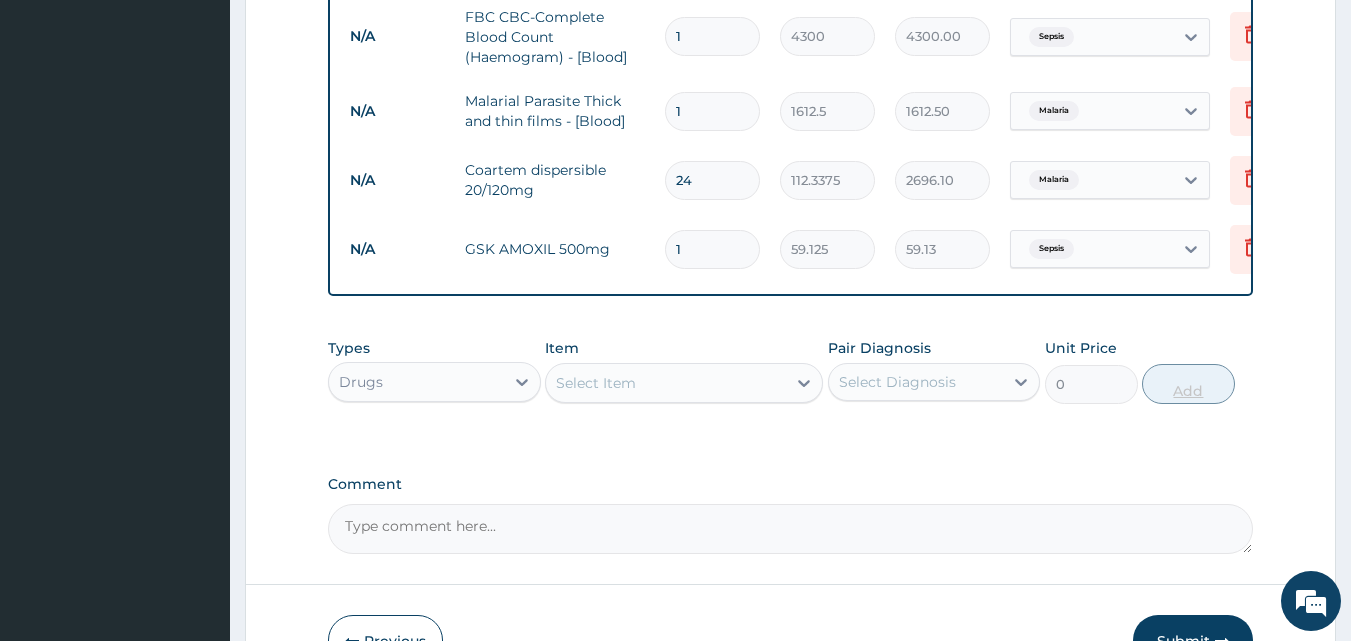 type on "886.88" 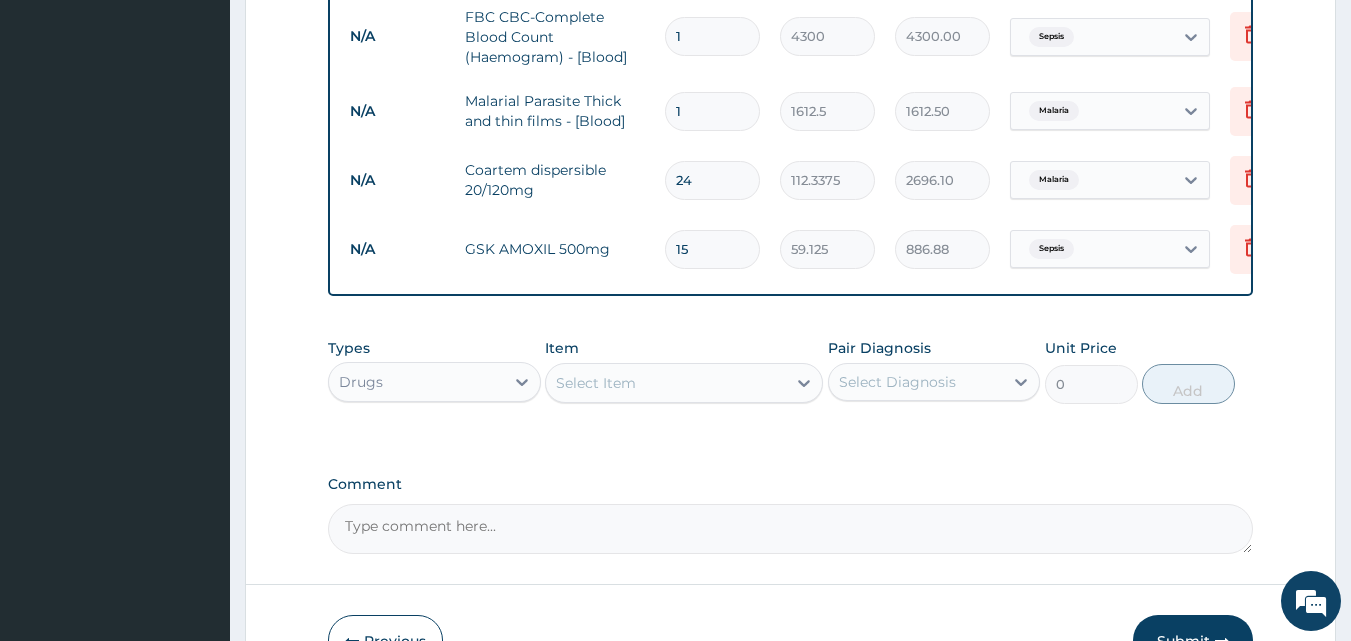 type on "15" 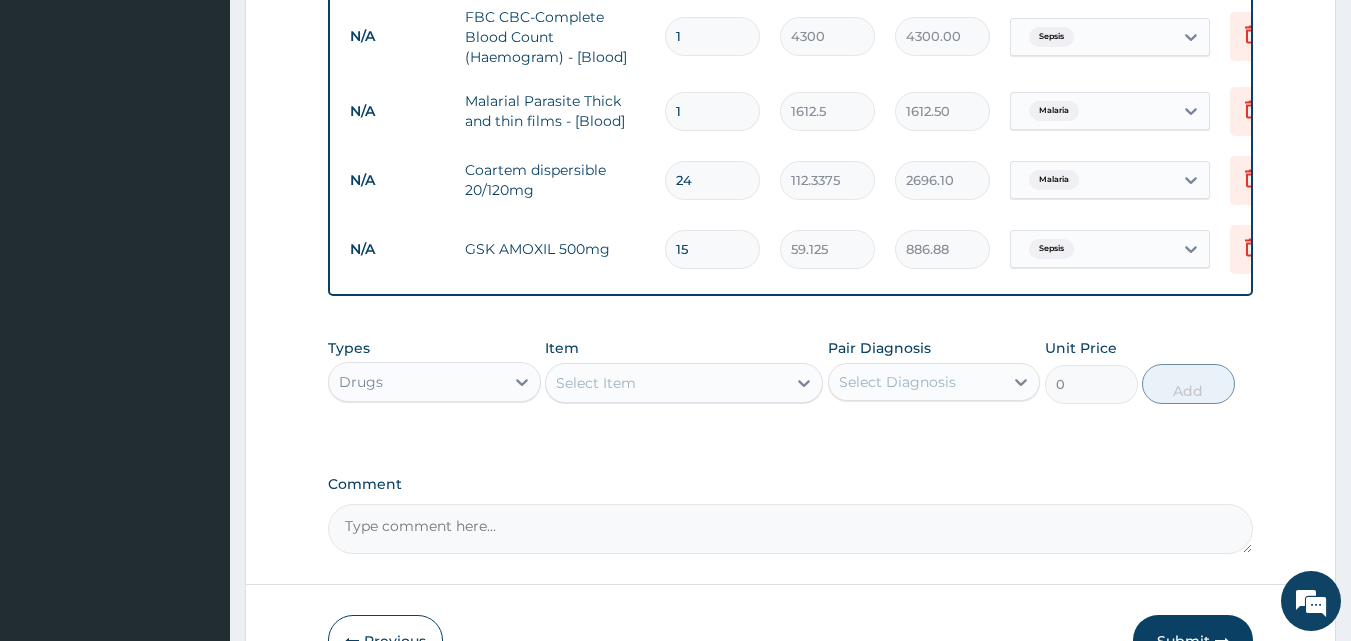 click on "Select Item" at bounding box center [596, 383] 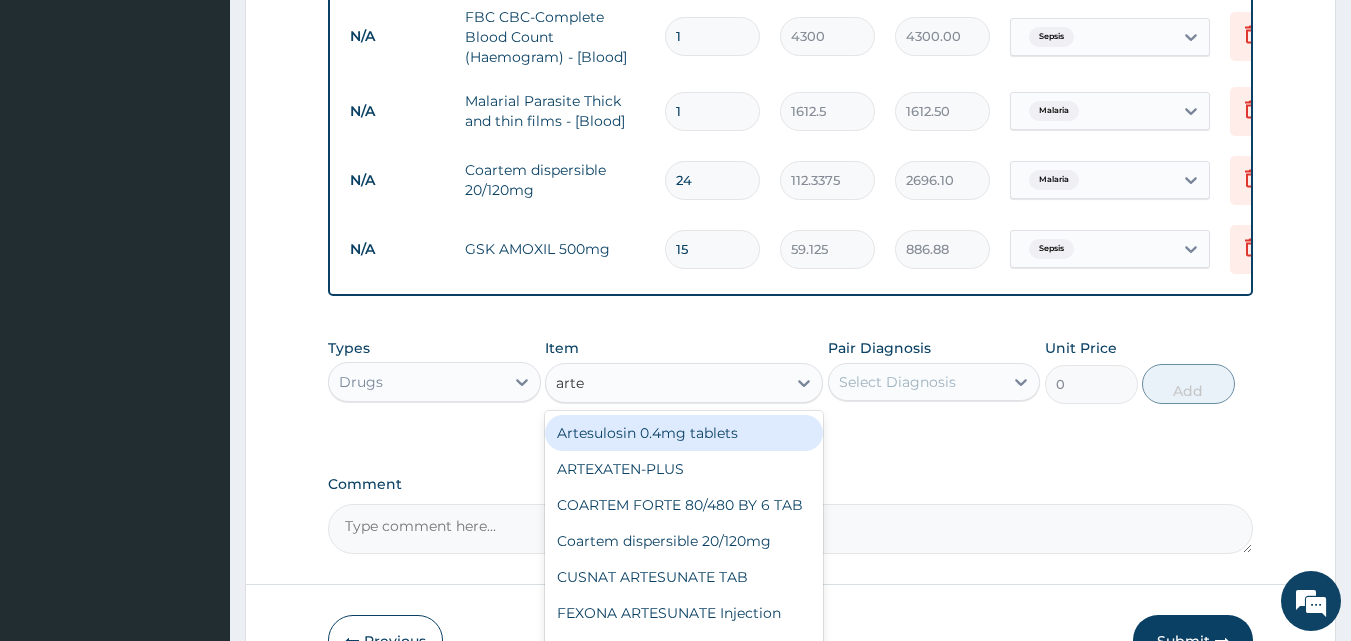 type on "artem" 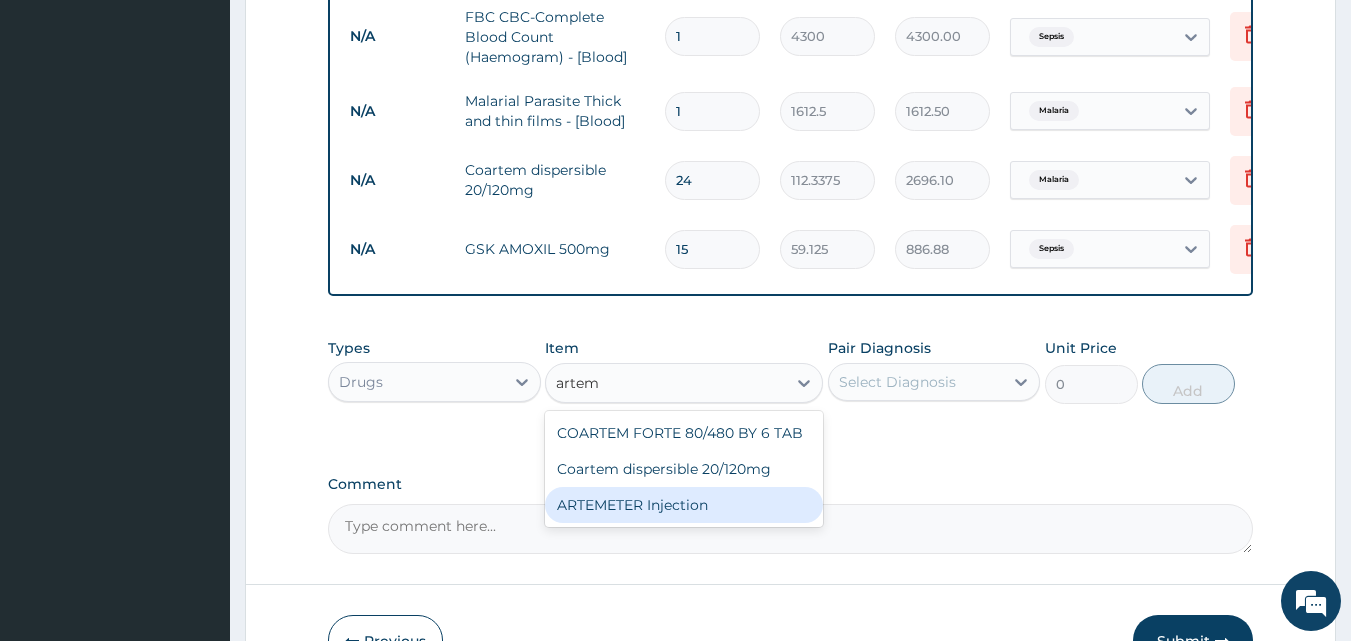 click on "ARTEMETER Injection" at bounding box center (684, 505) 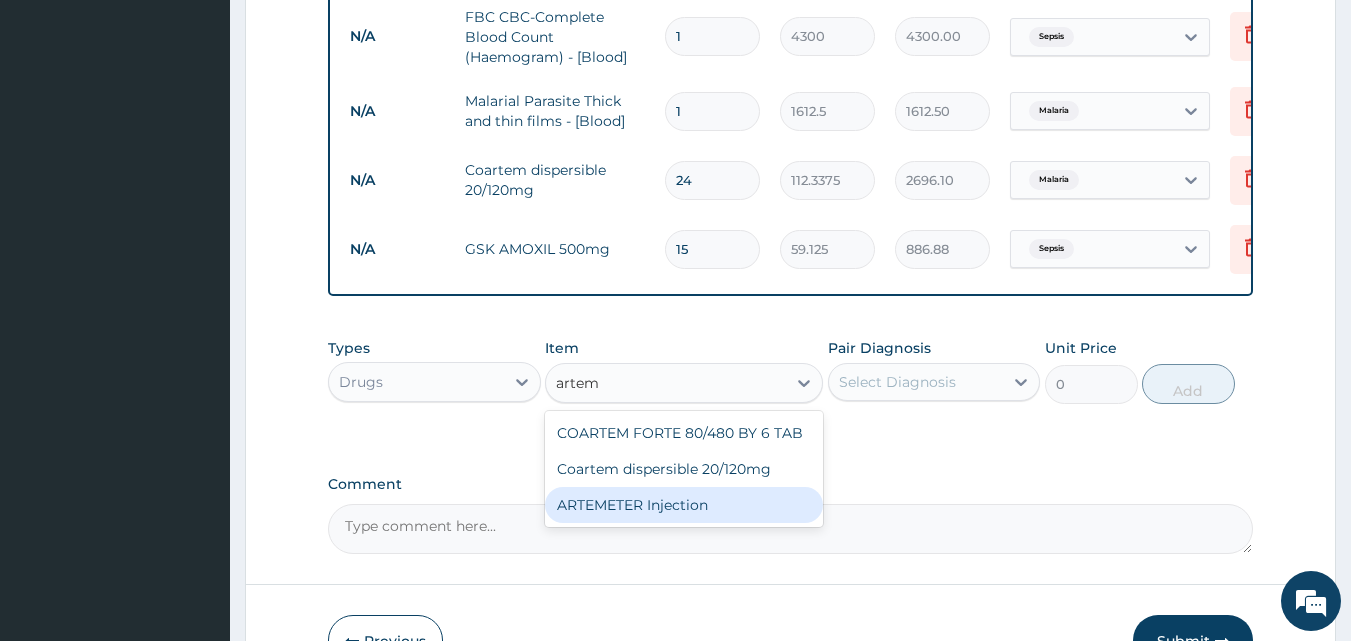 type 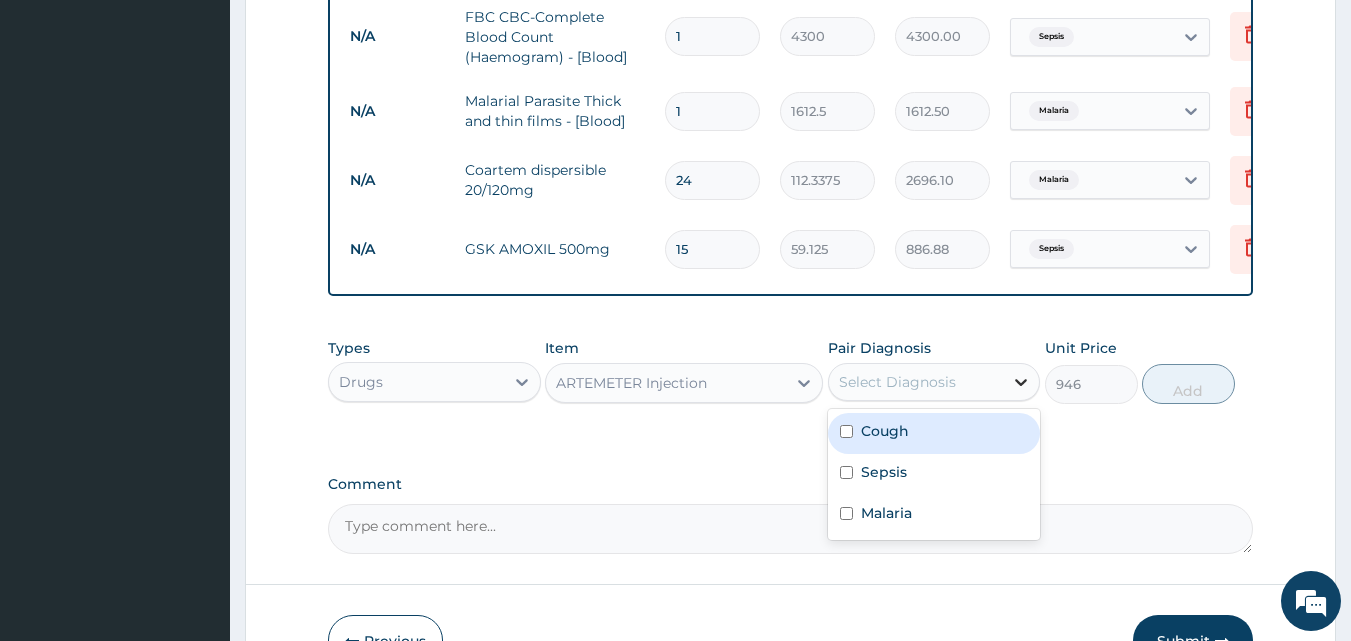 click 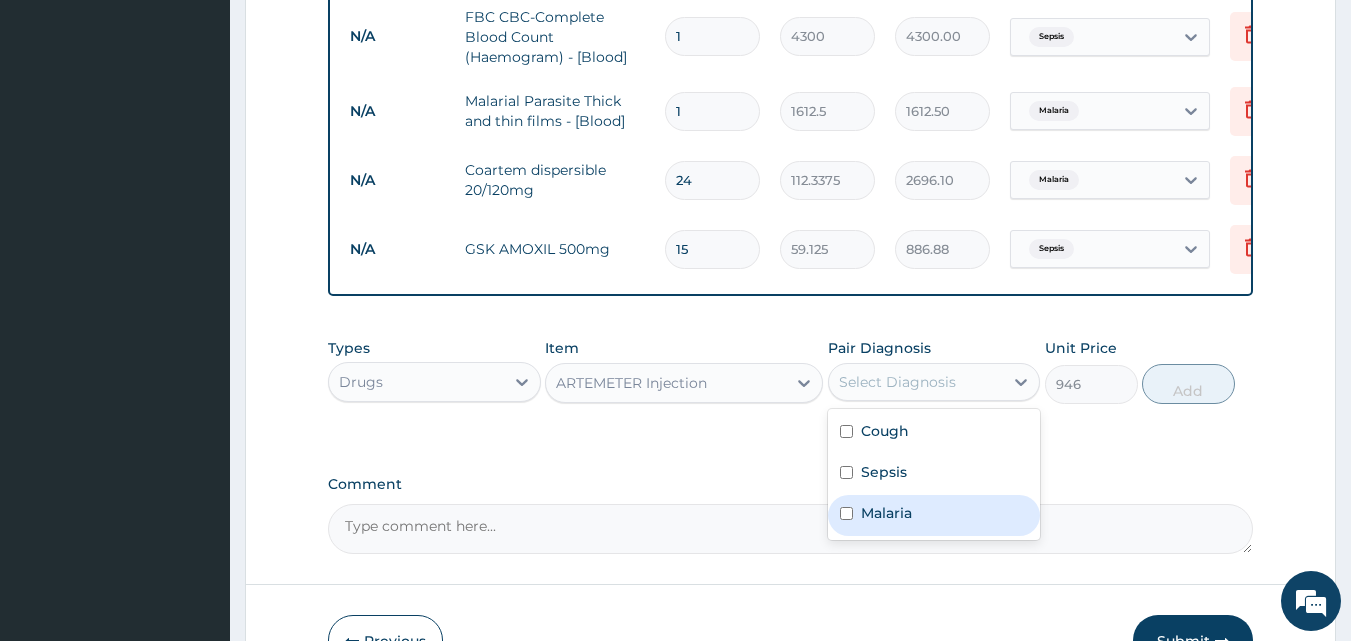 click on "Malaria" at bounding box center (934, 515) 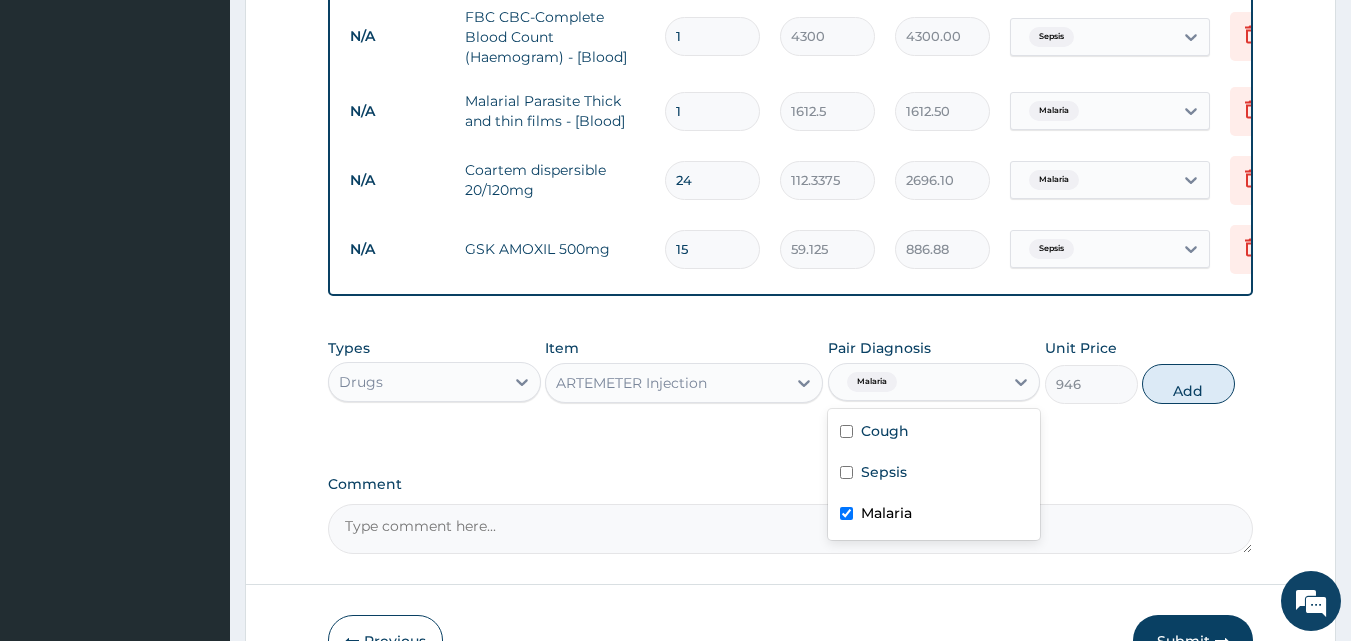 checkbox on "true" 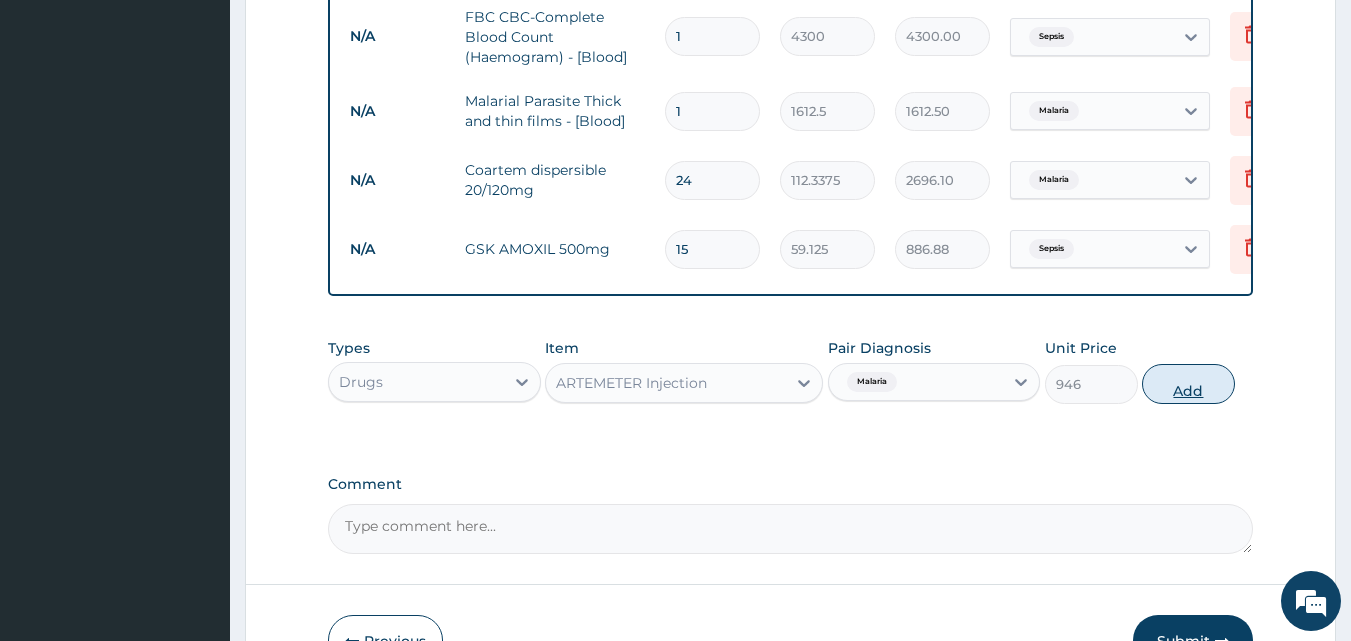 click on "Add" at bounding box center (1188, 384) 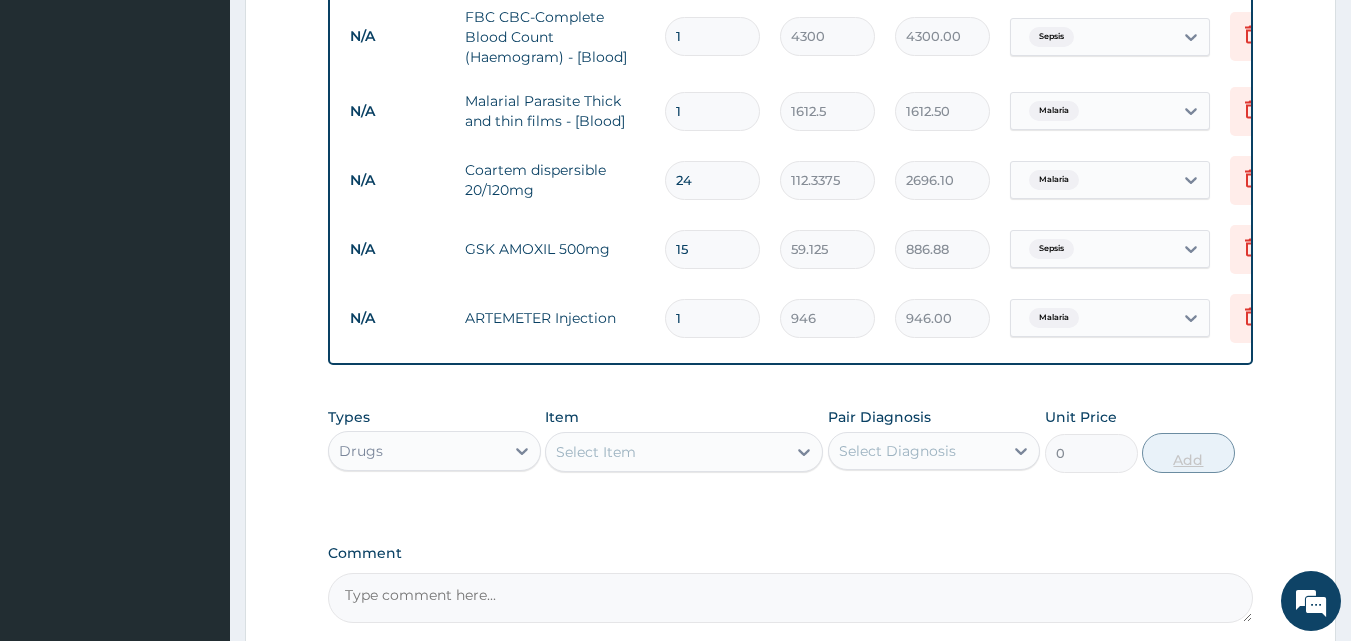 type on "14" 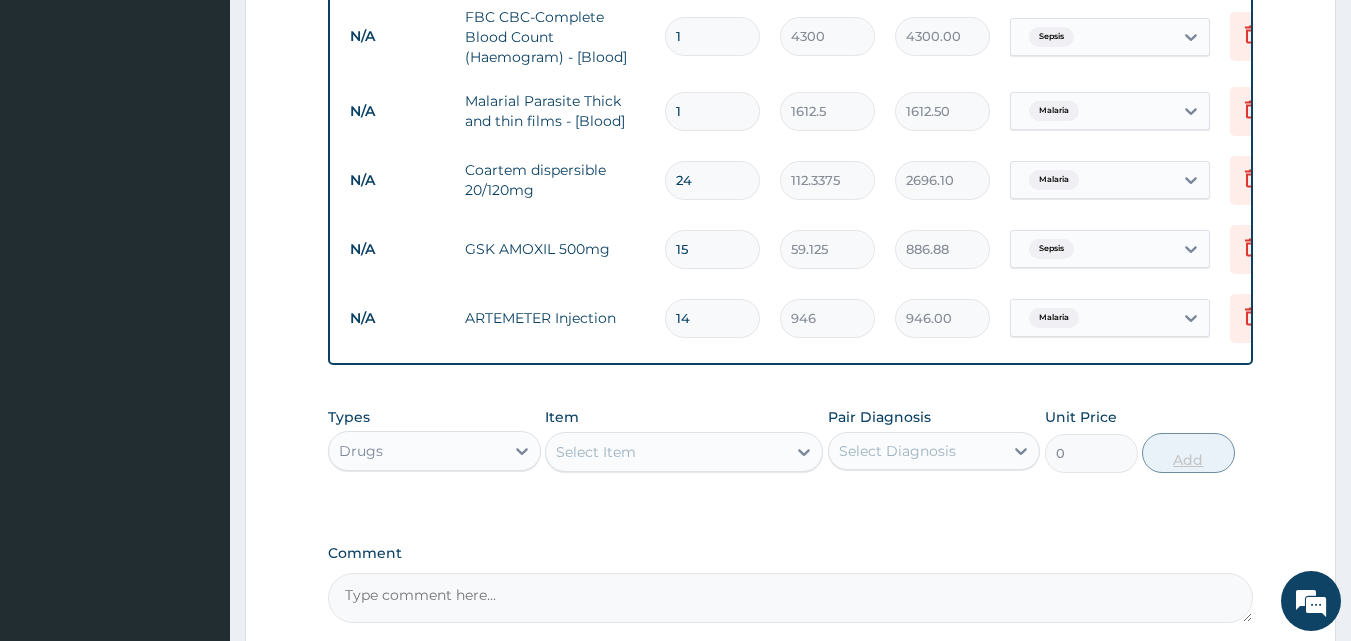 type on "13244.00" 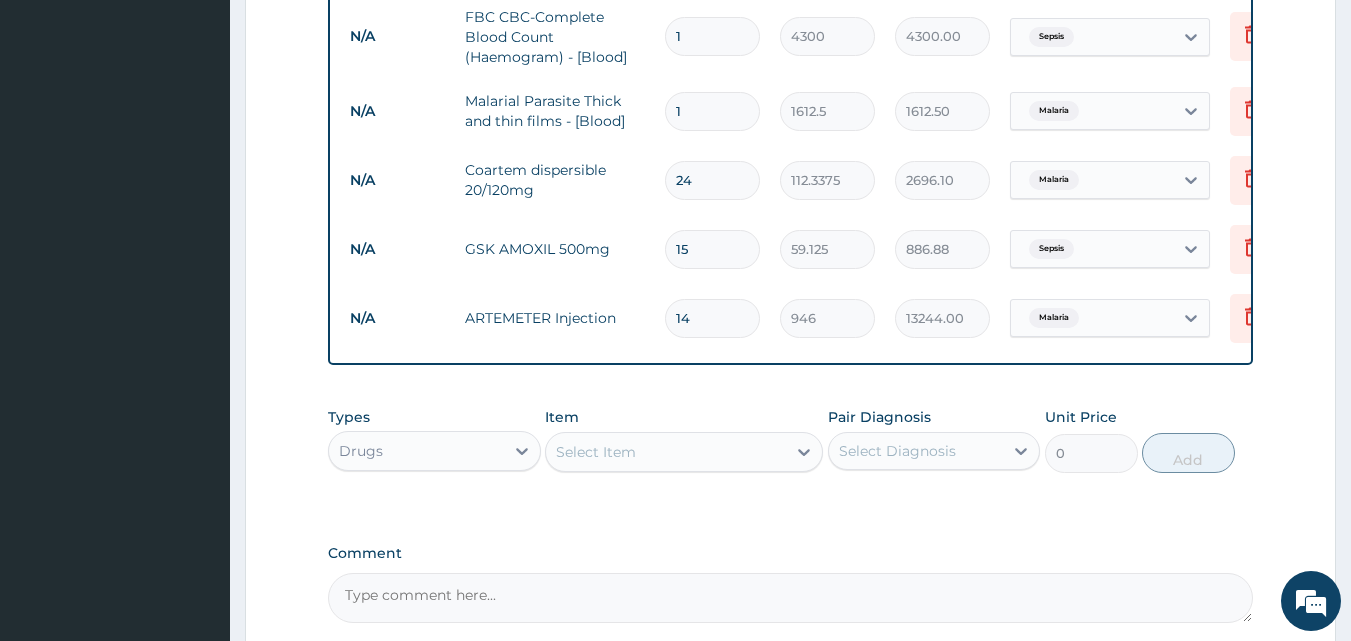type on "1" 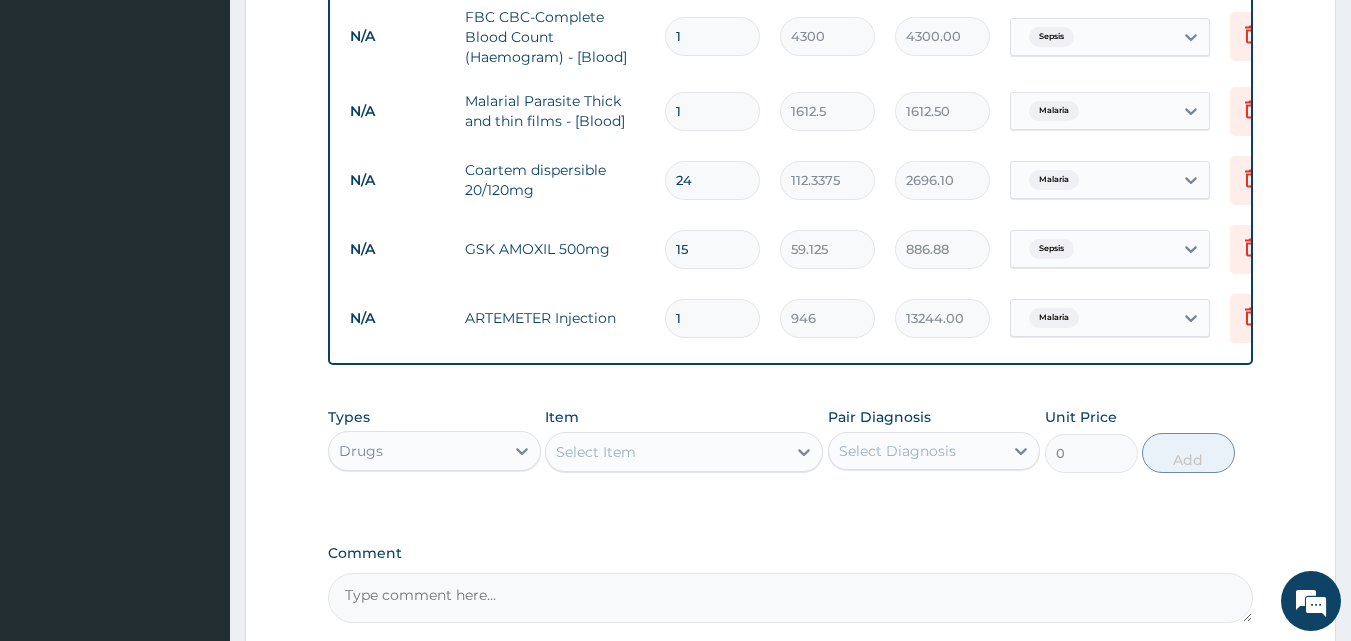 type on "946.00" 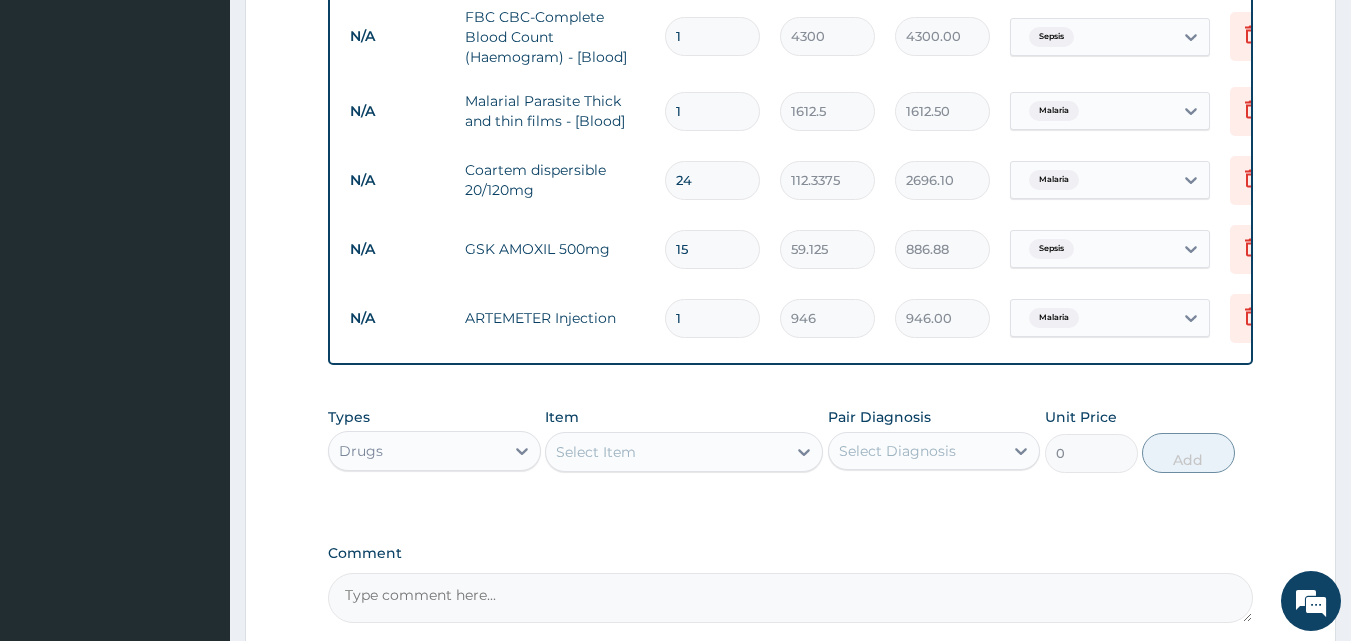 type 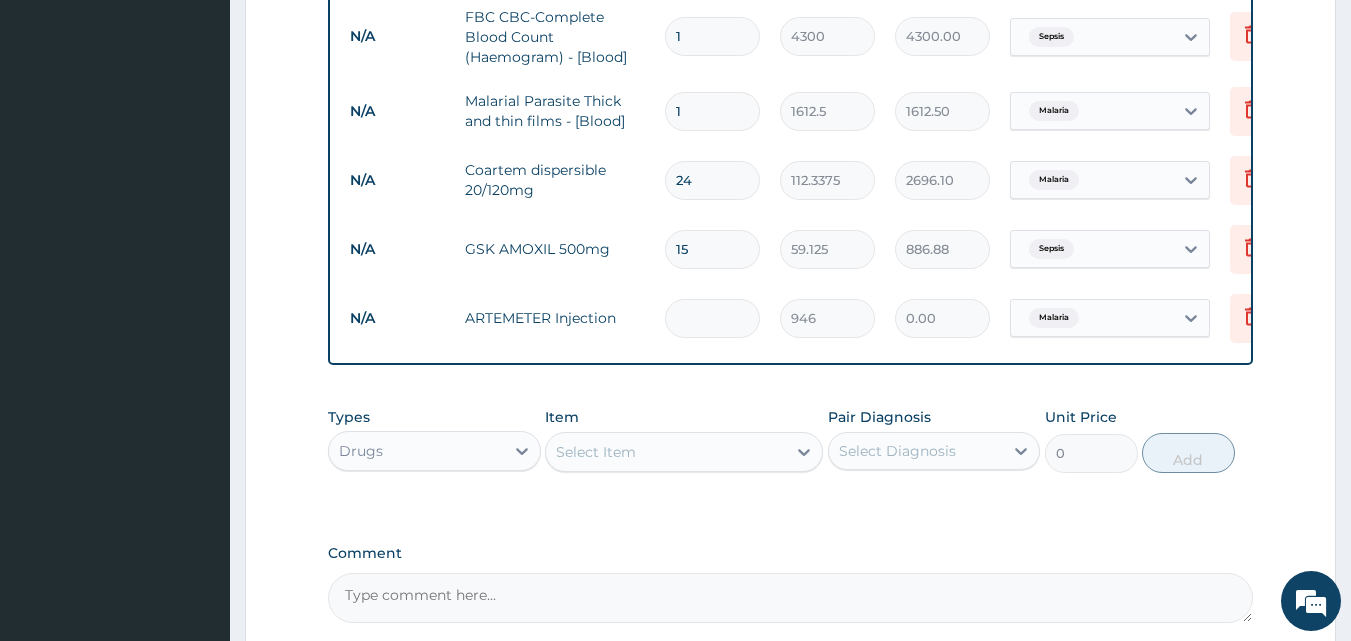 type on "4" 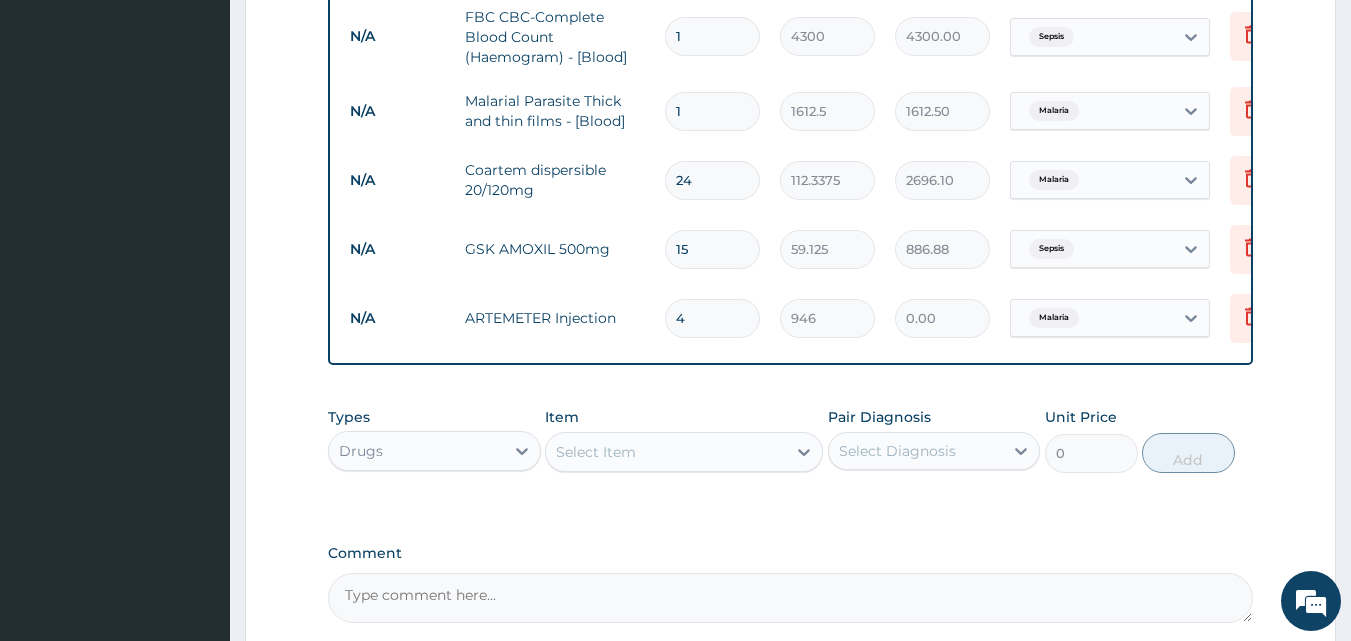 type on "3784.00" 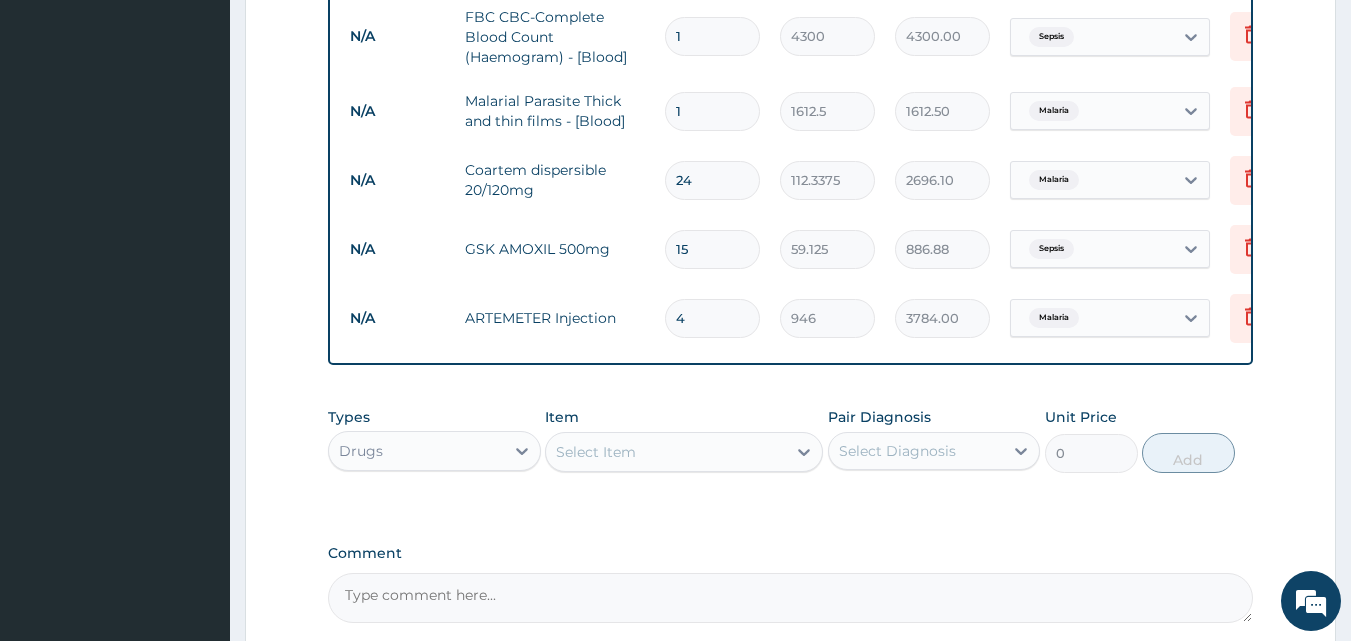 scroll, scrollTop: 1088, scrollLeft: 0, axis: vertical 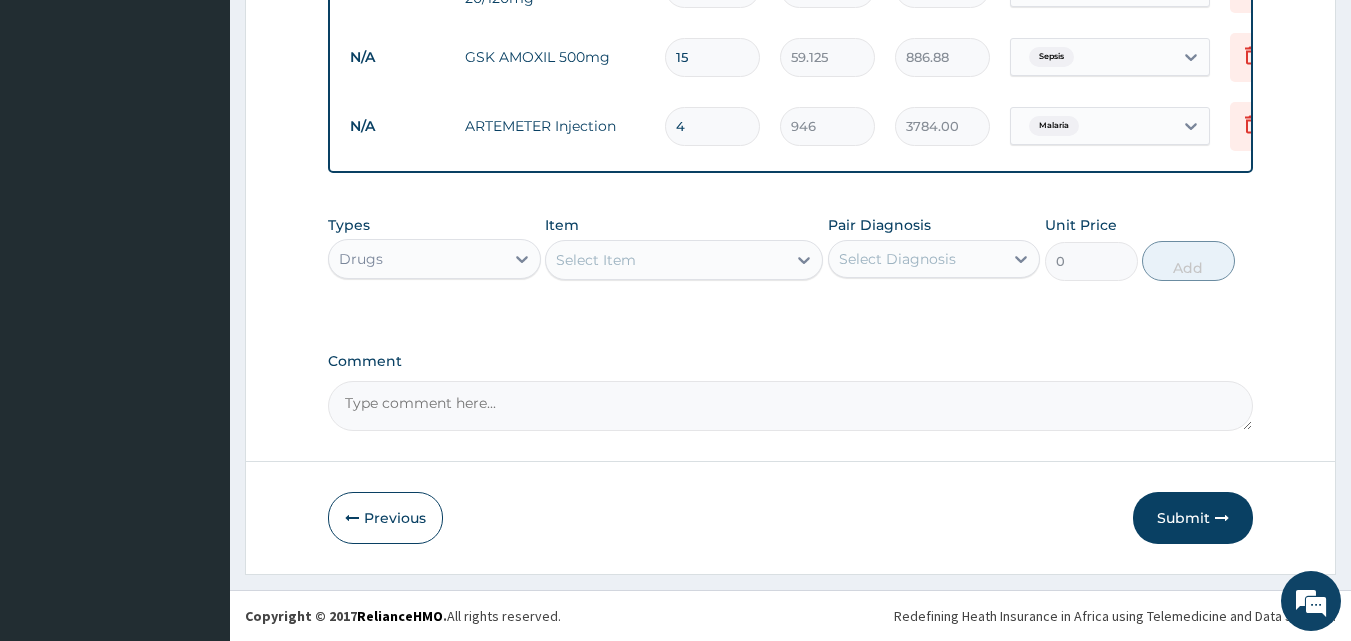 type on "4" 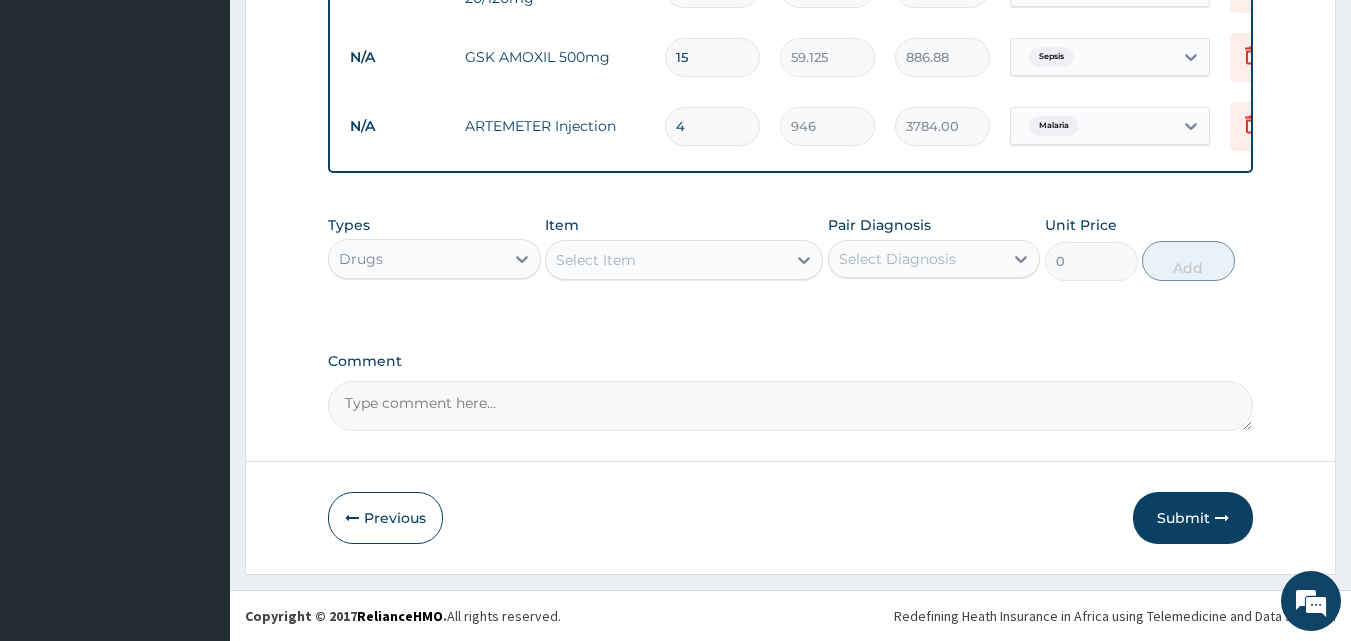 click on "Select Item" at bounding box center (596, 260) 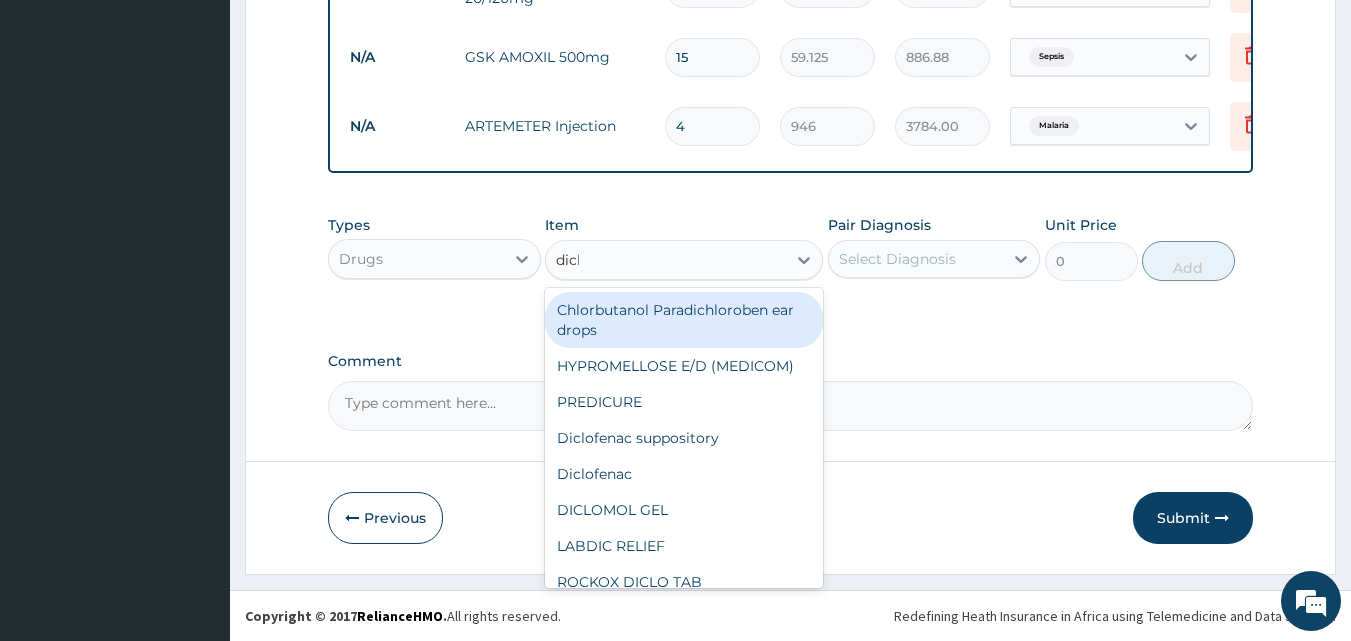 type on "diclo" 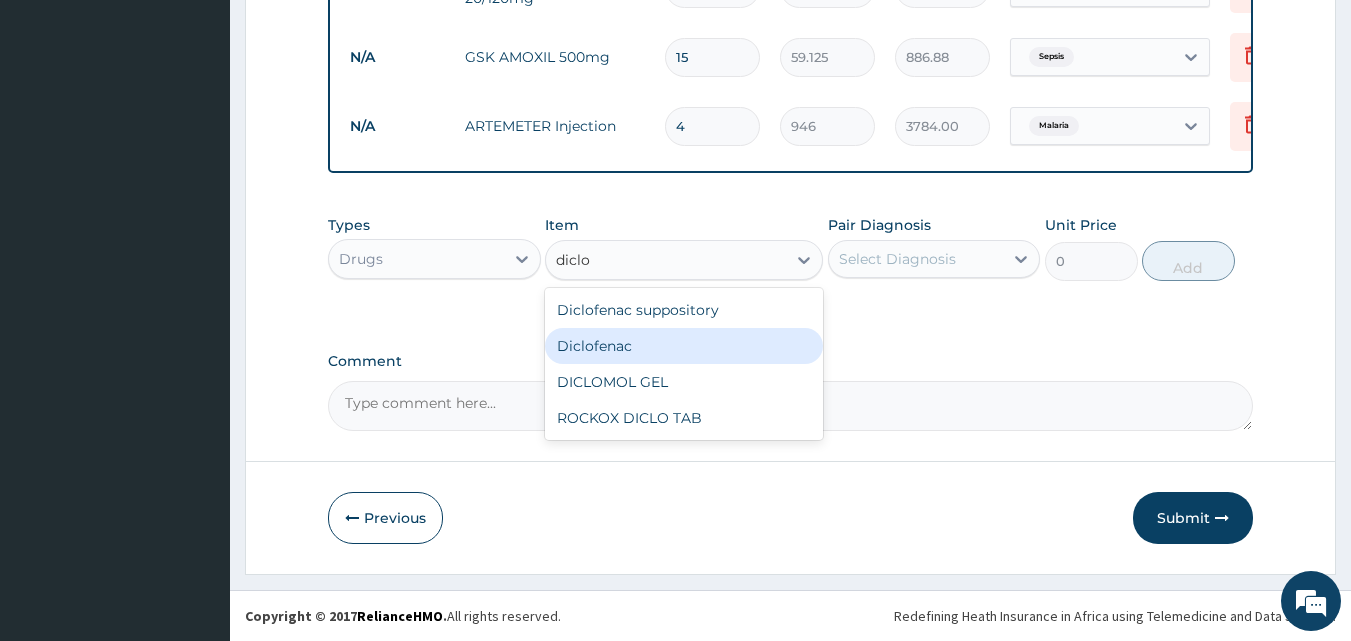 click on "Diclofenac" at bounding box center [684, 346] 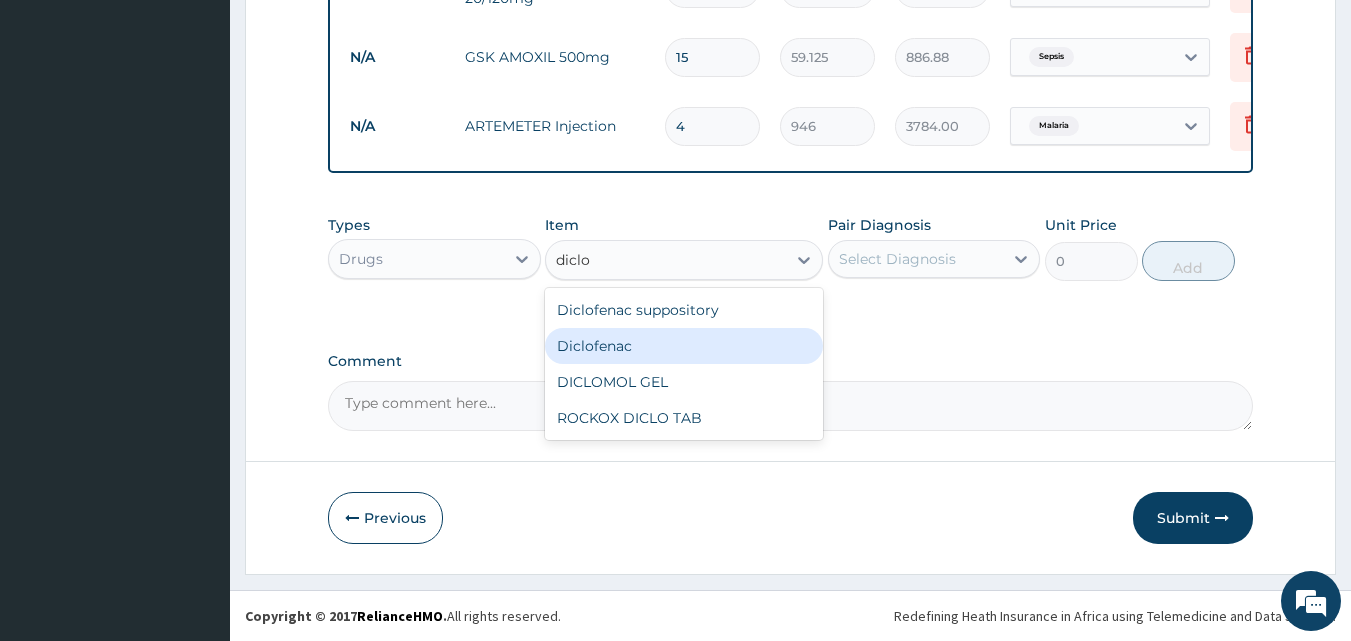 type 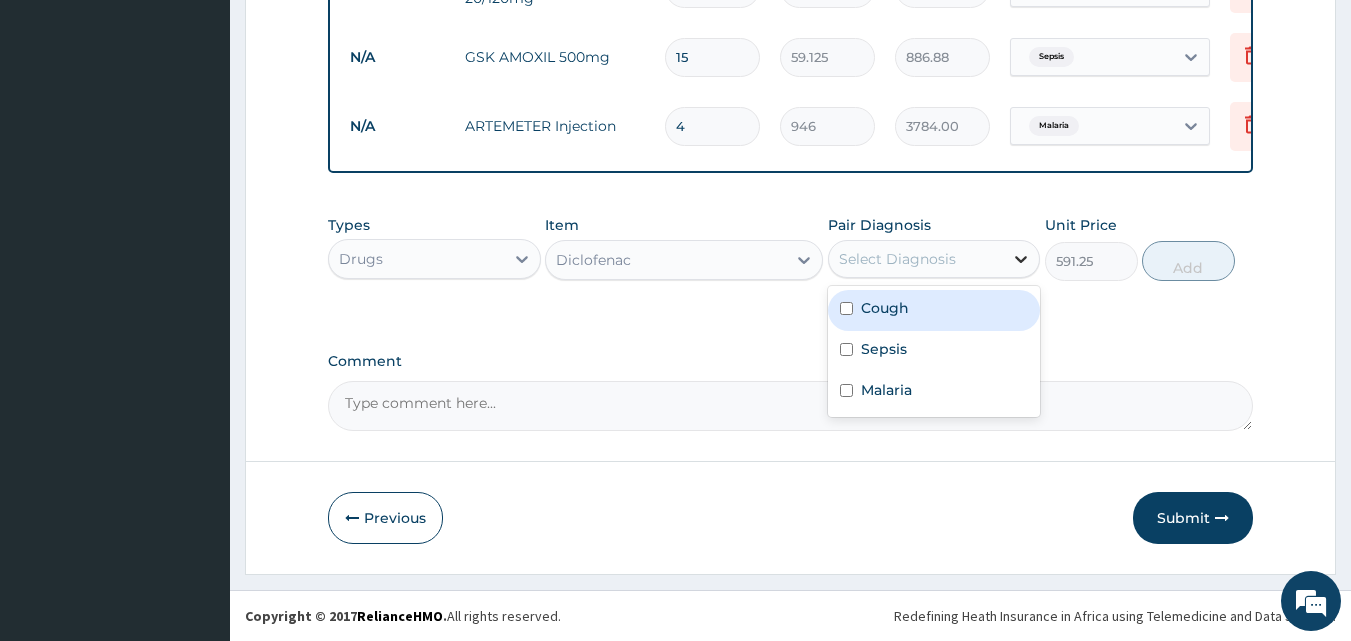 click 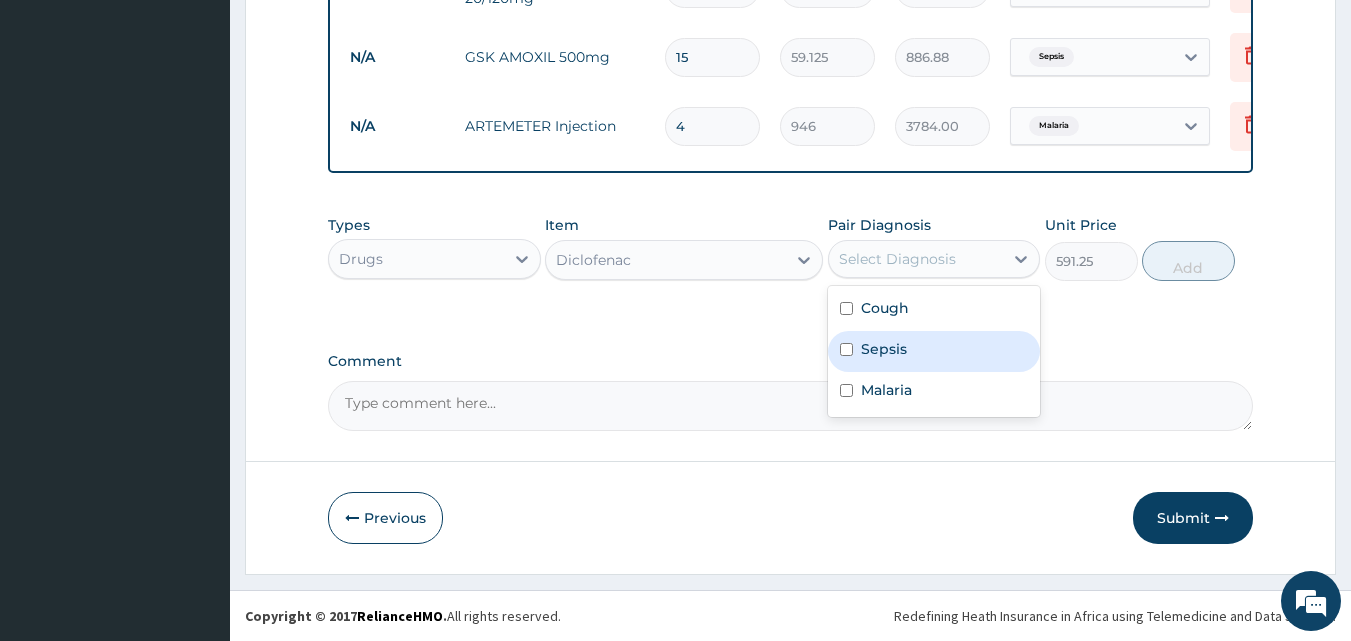 click on "Sepsis" at bounding box center (934, 351) 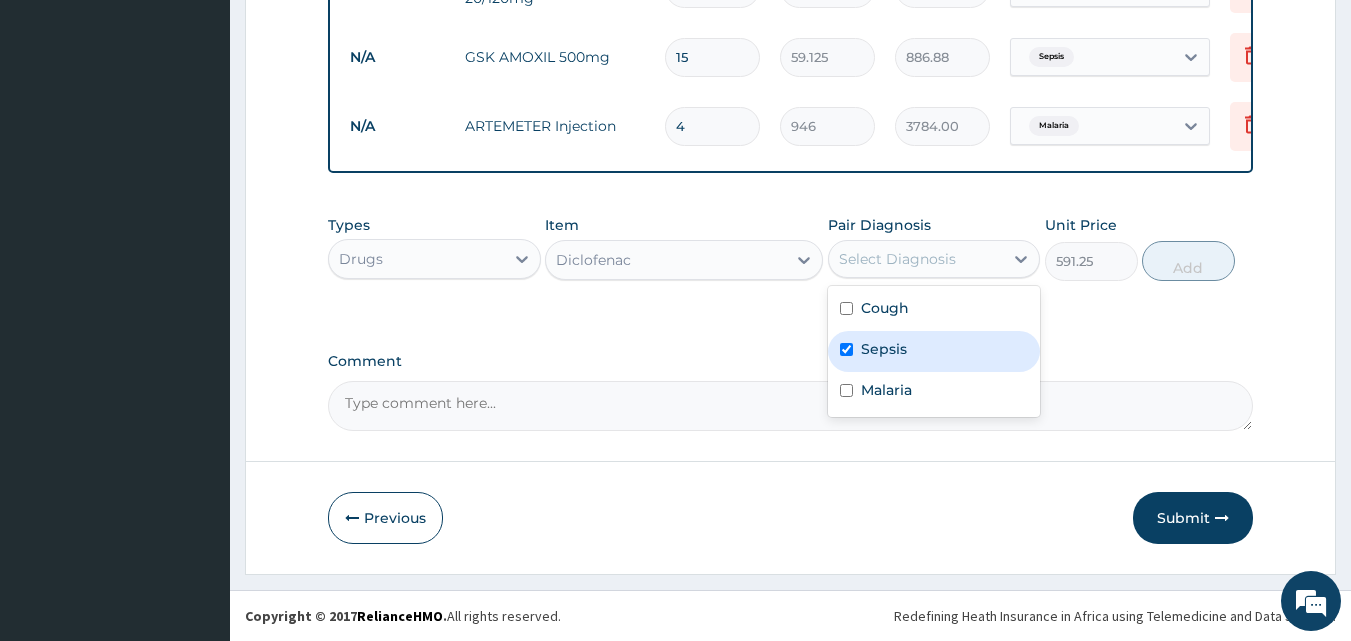 checkbox on "true" 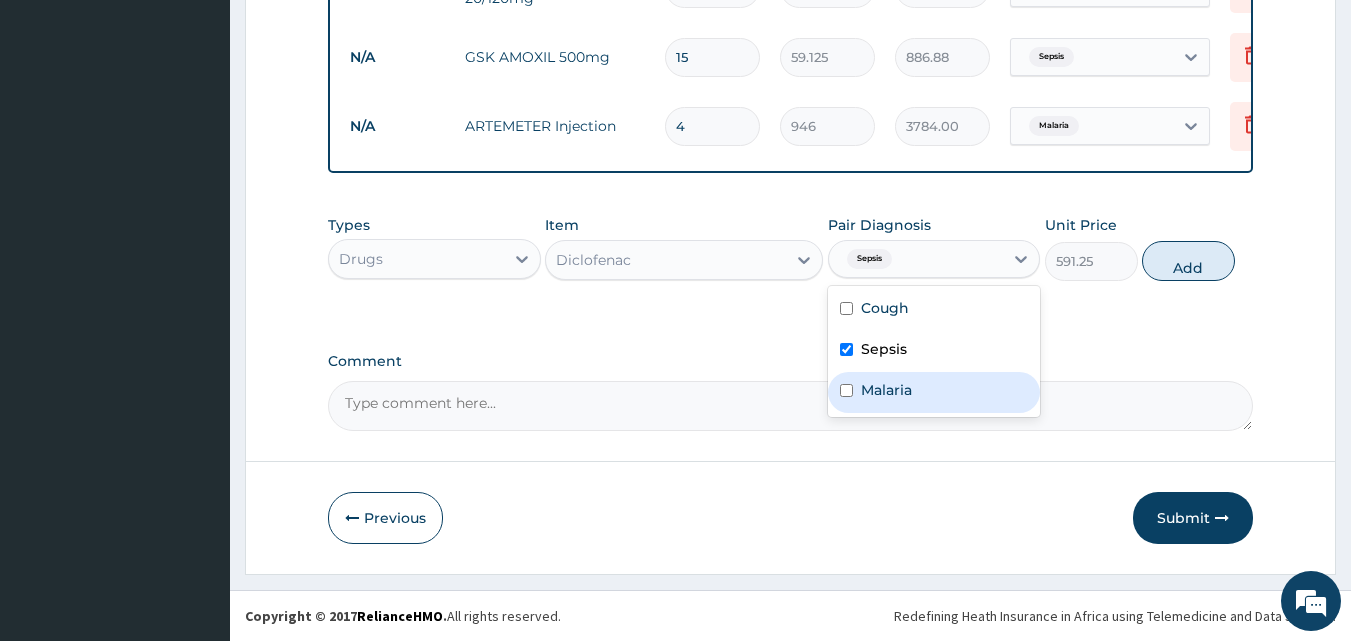 click on "Malaria" at bounding box center [886, 390] 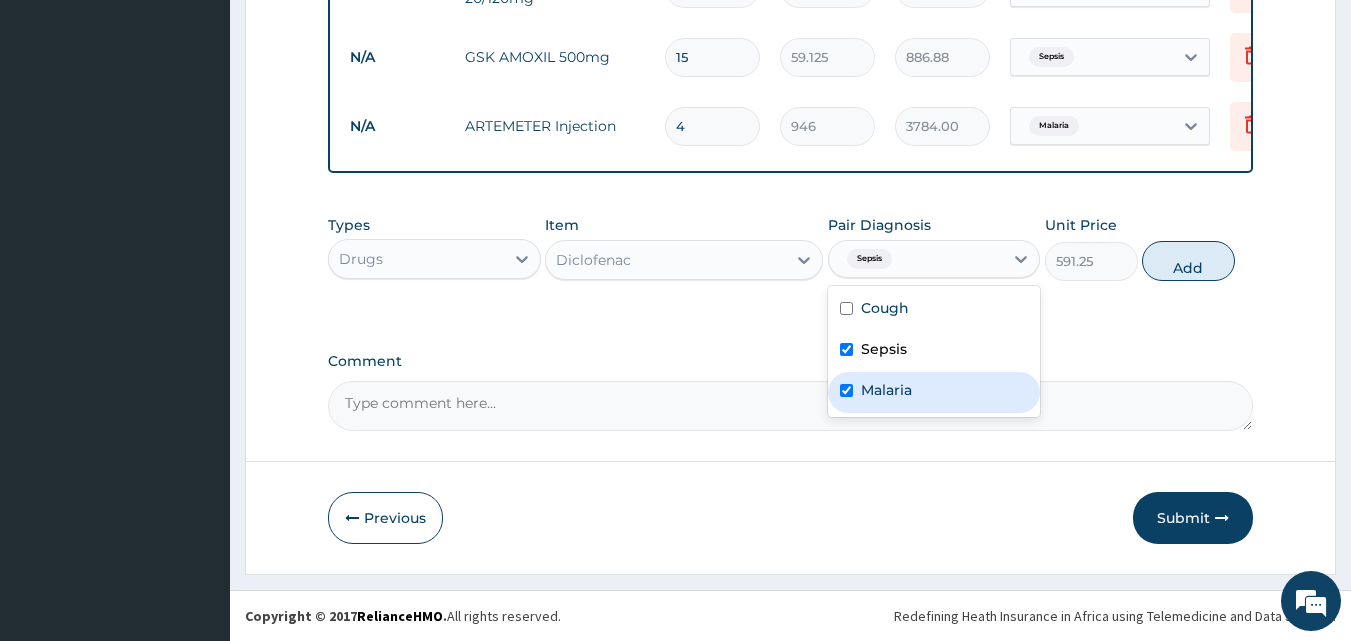 checkbox on "true" 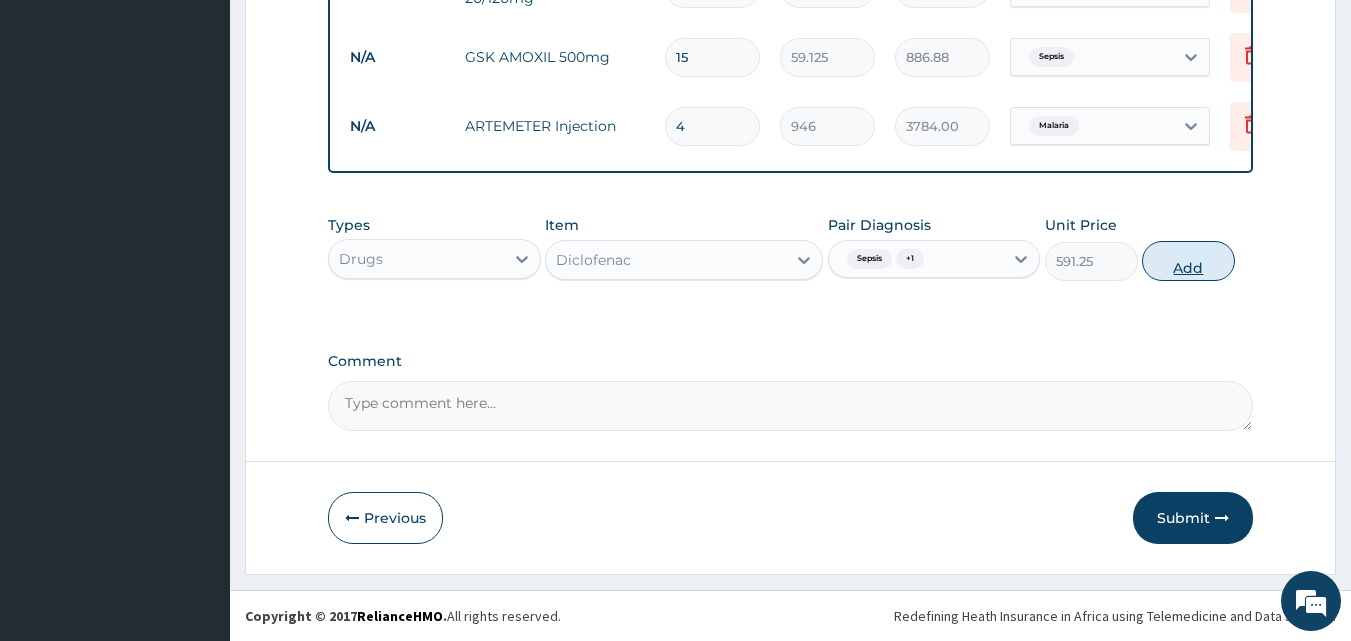 click on "Add" at bounding box center (1188, 261) 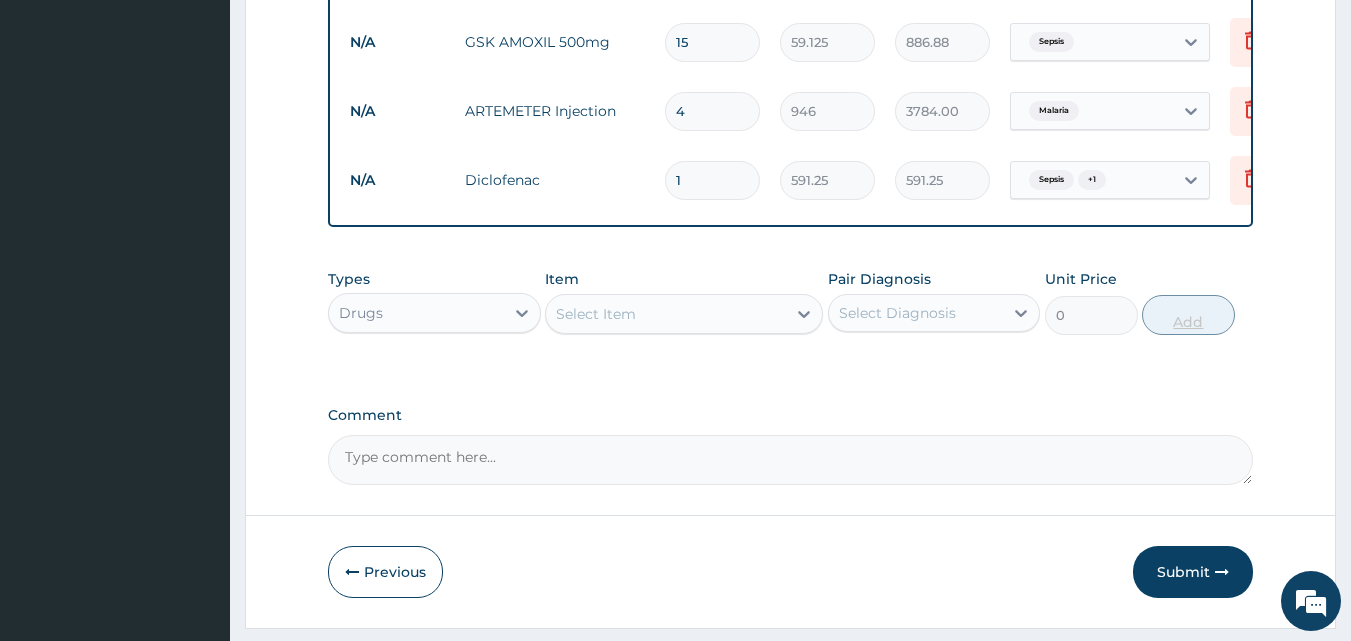 type 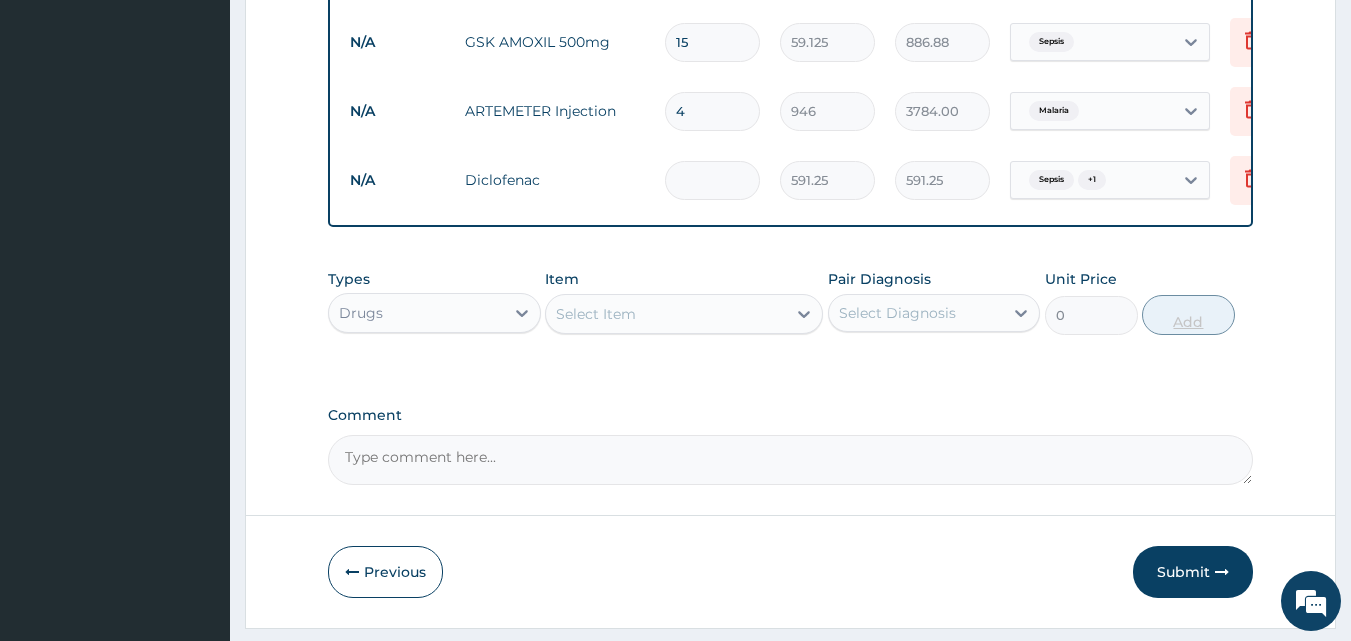 type on "0.00" 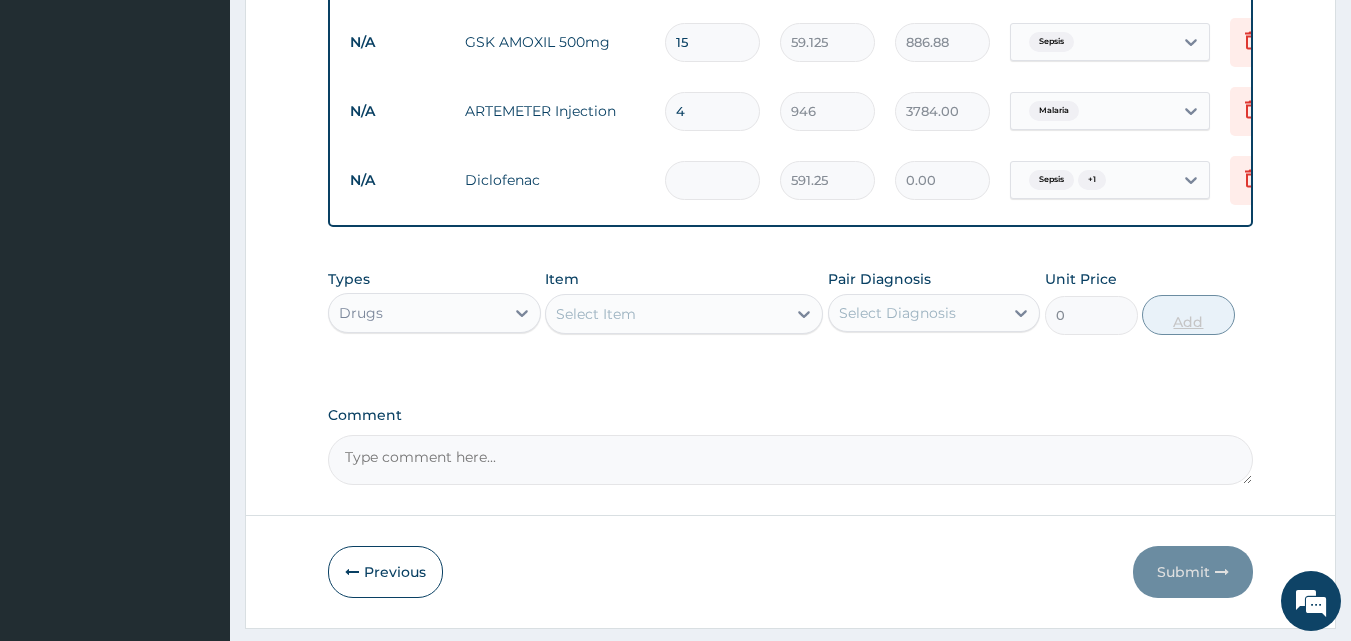 type on "2" 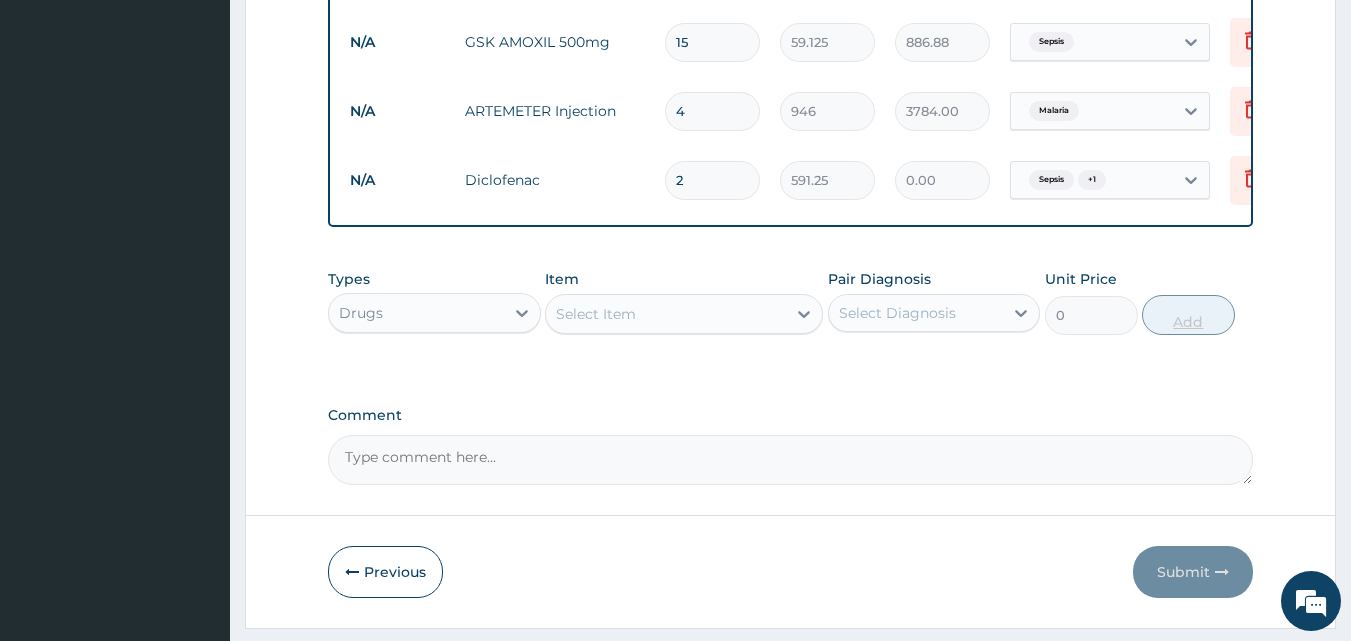 type on "1182.50" 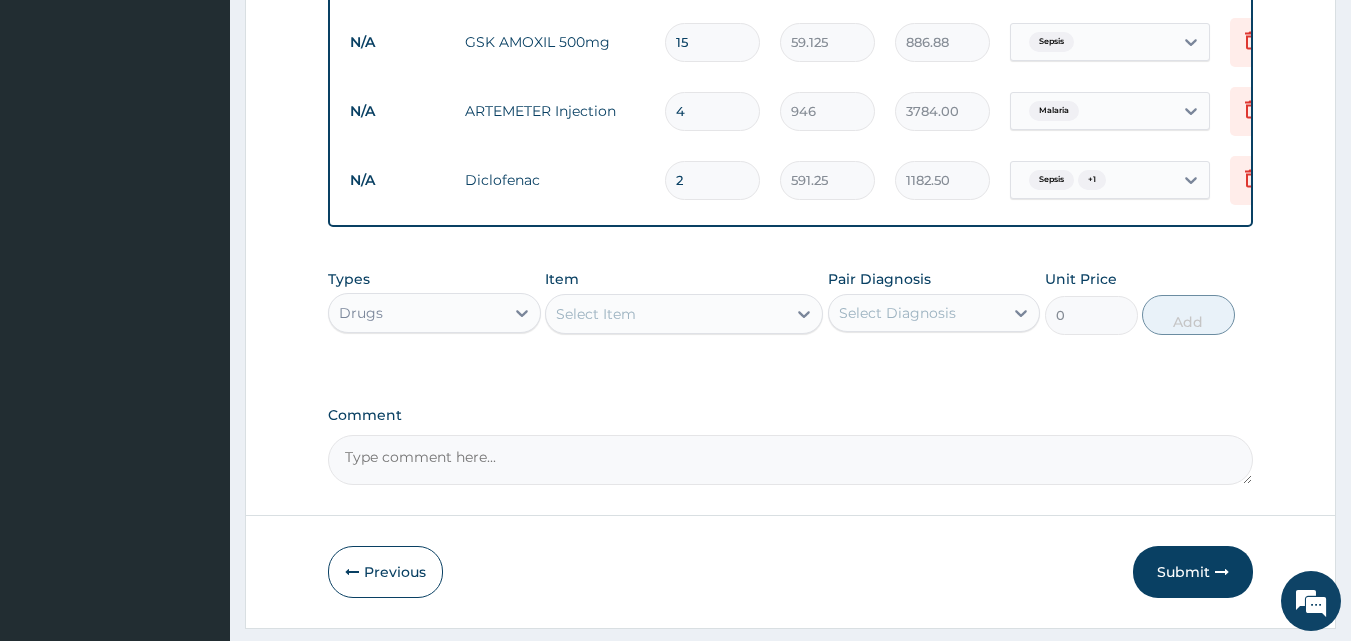 type on "2" 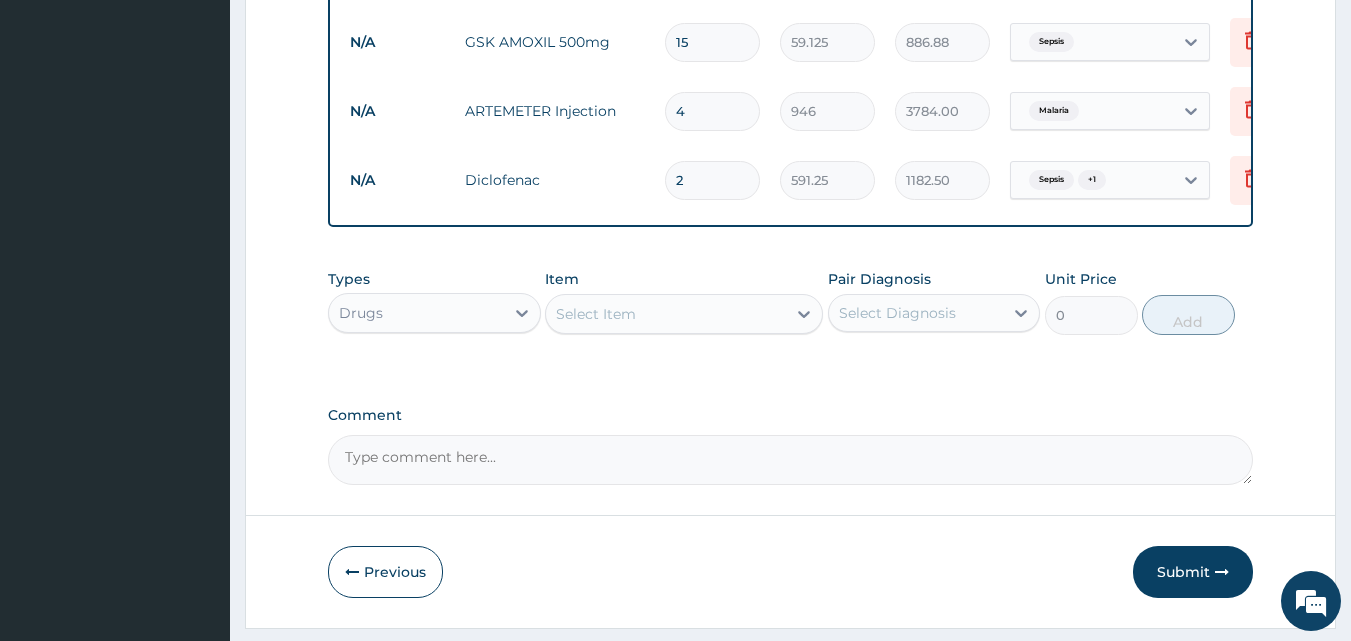 click on "Select Item" at bounding box center (596, 314) 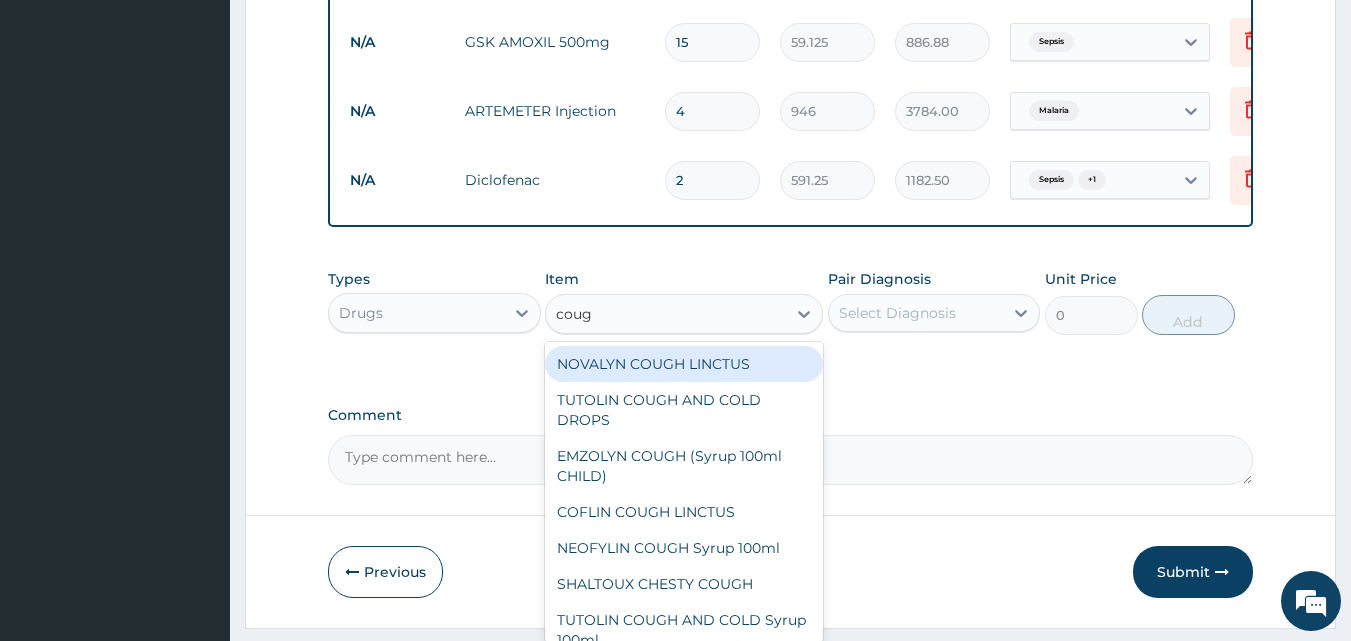 type on "cough" 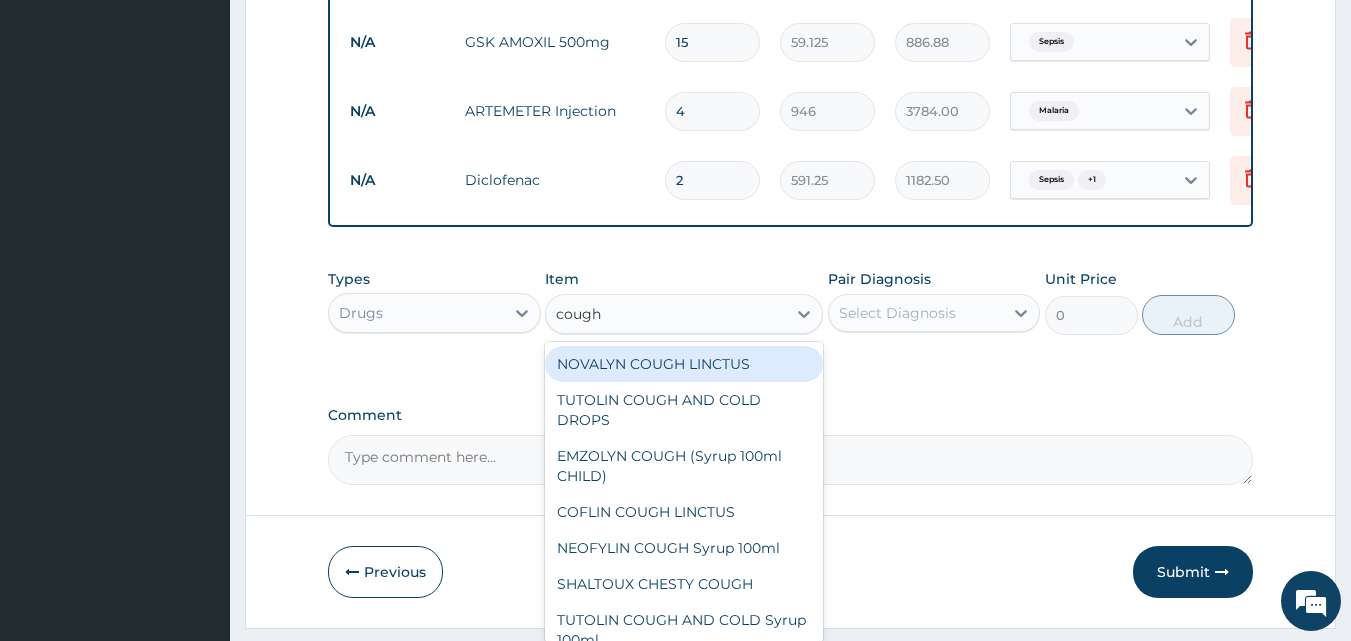 click on "NOVALYN COUGH LINCTUS" at bounding box center (684, 364) 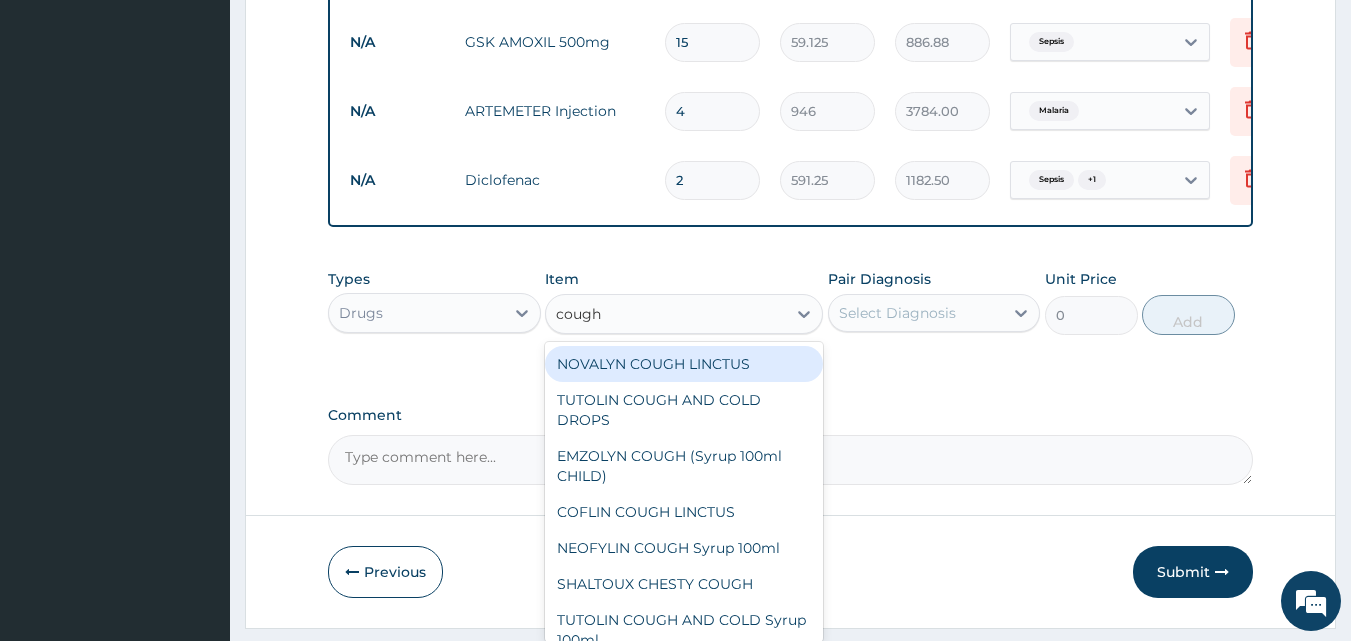 type 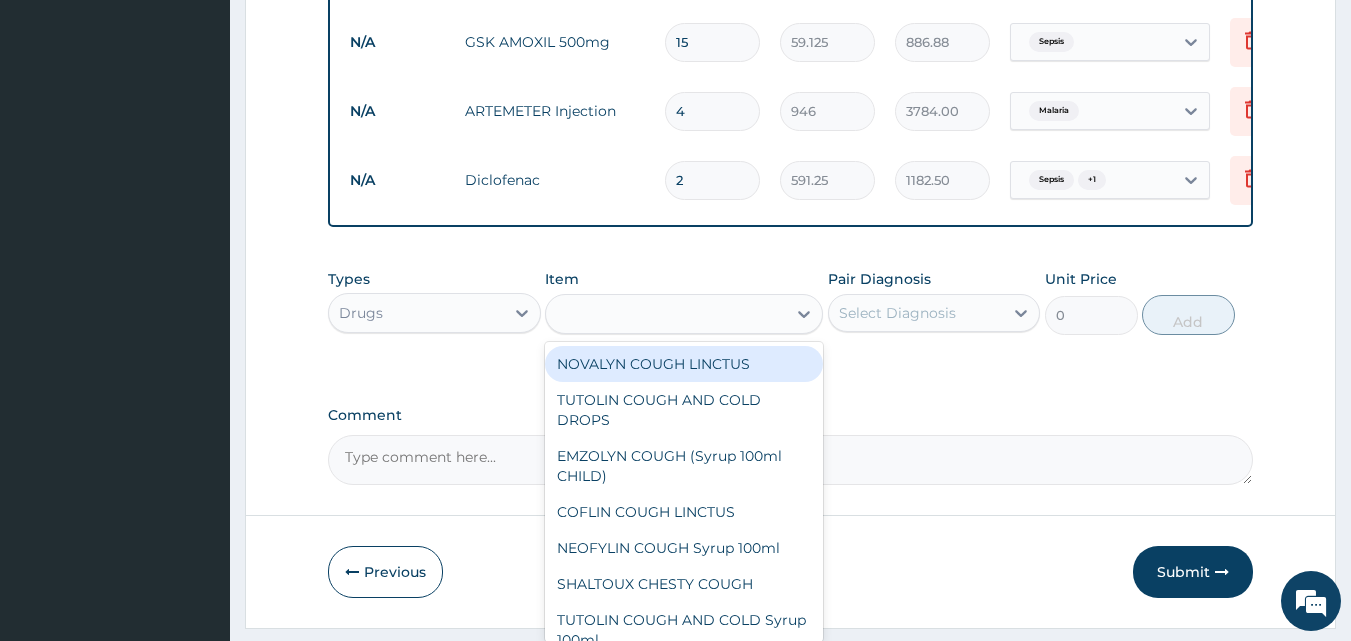 type on "1419" 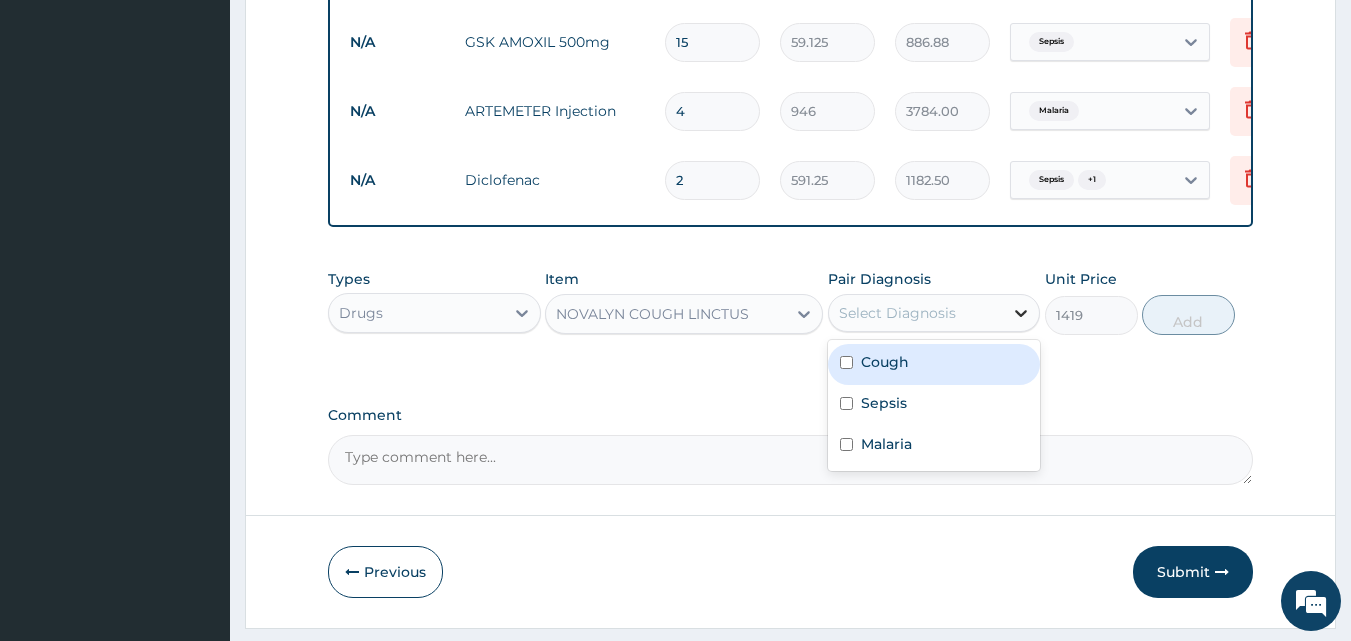 click 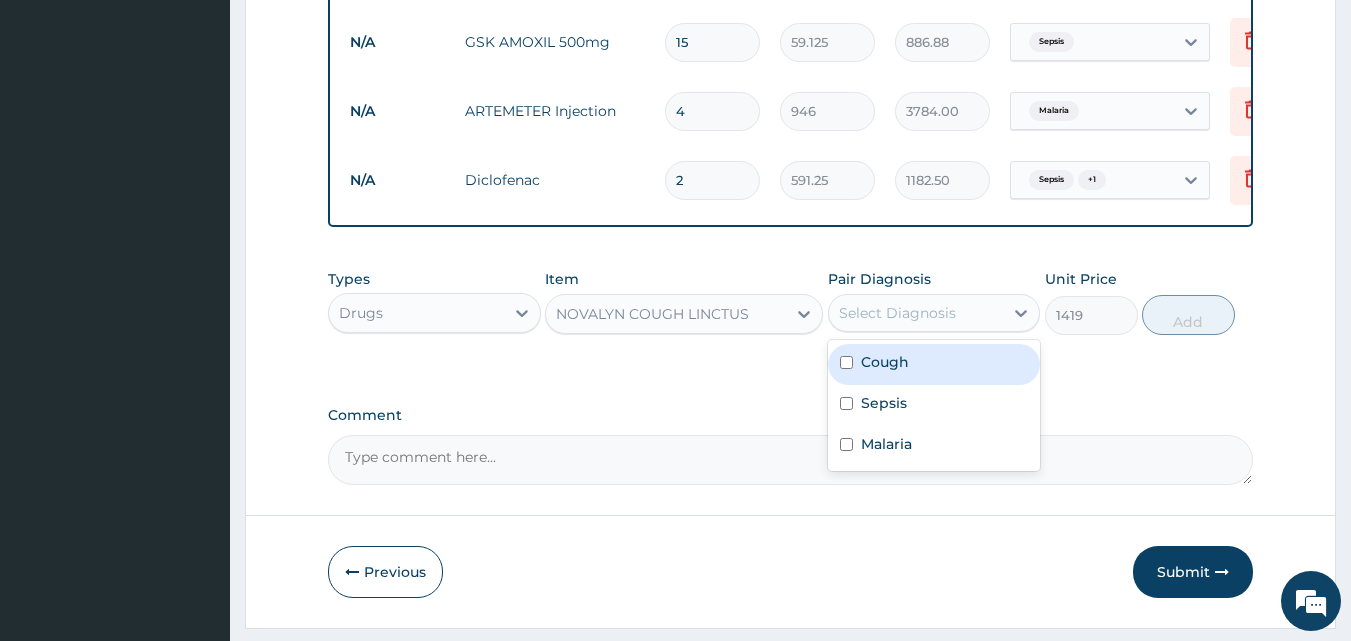 click on "Cough" at bounding box center [934, 364] 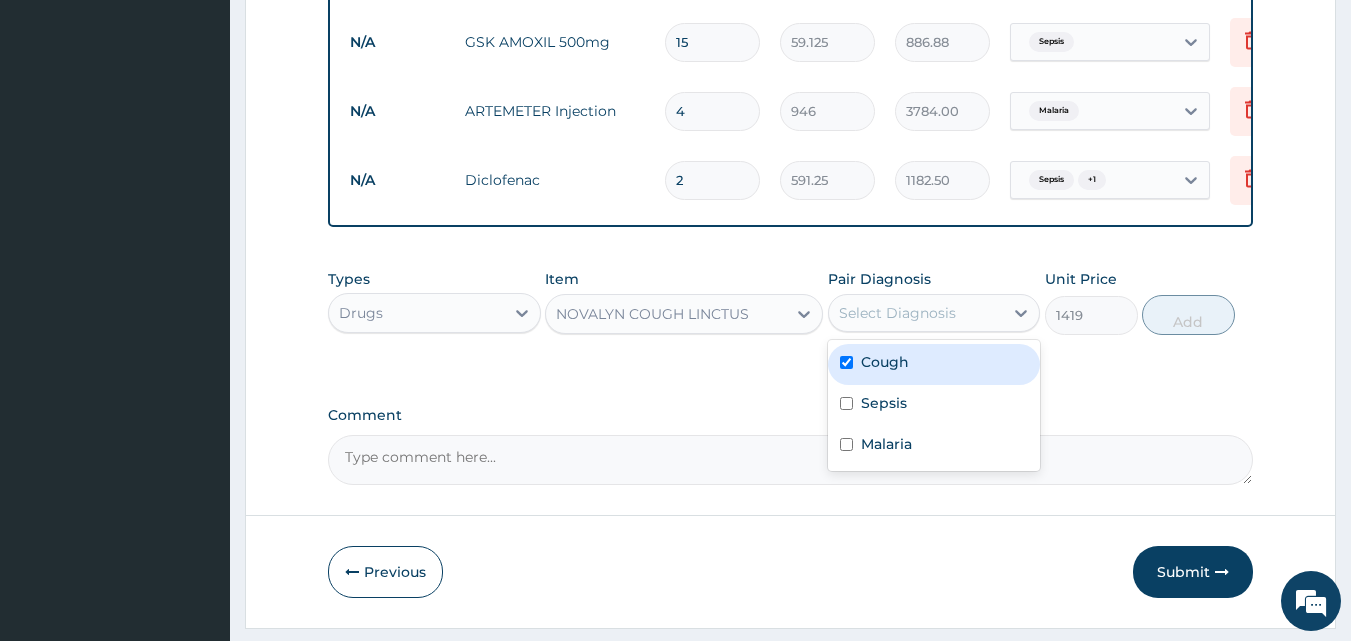 checkbox on "true" 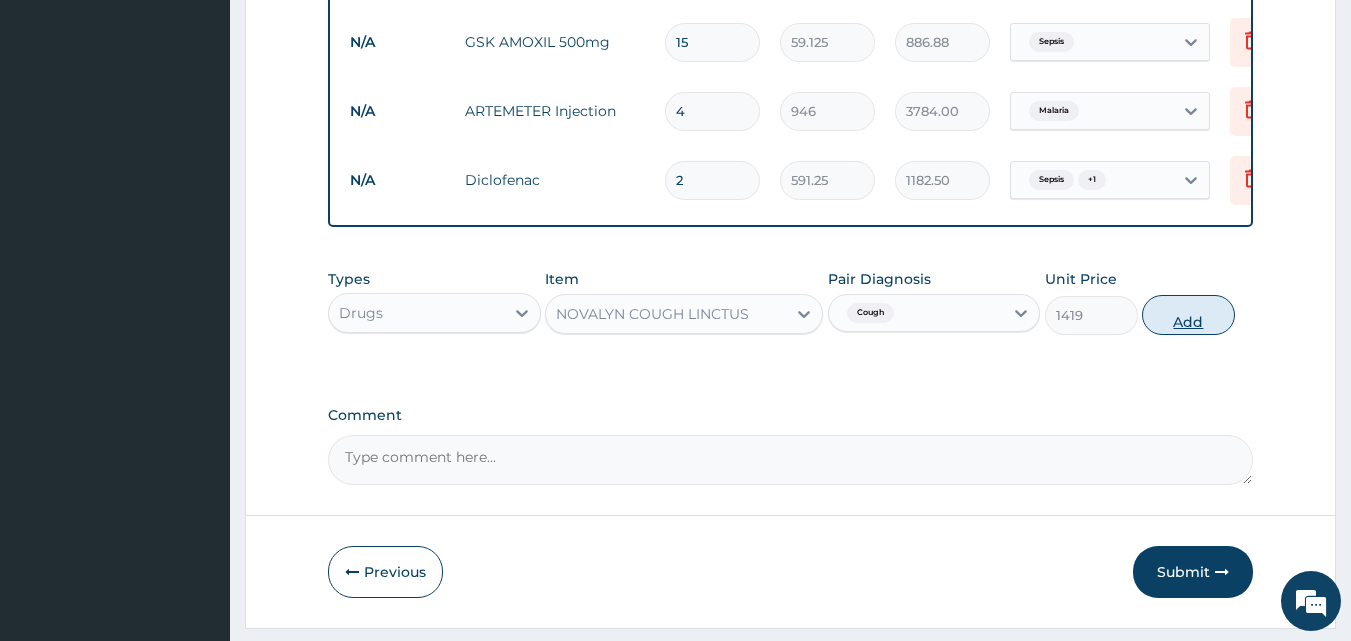 click on "Add" at bounding box center [1188, 315] 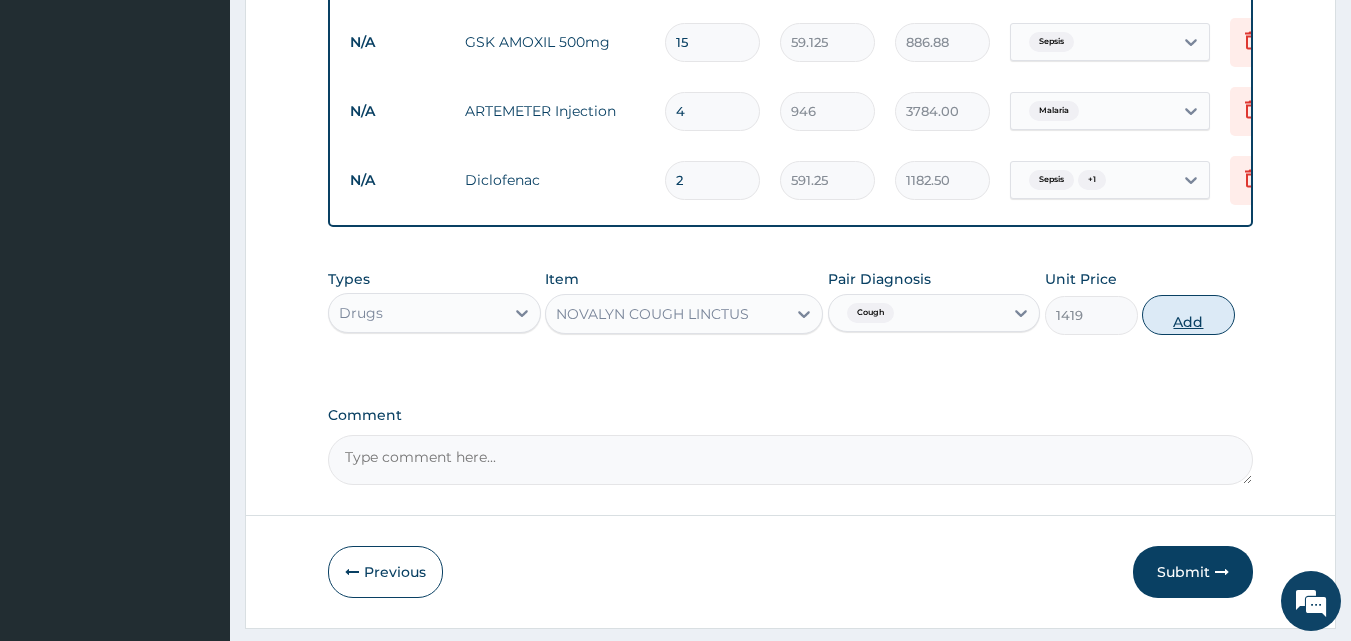 type on "0" 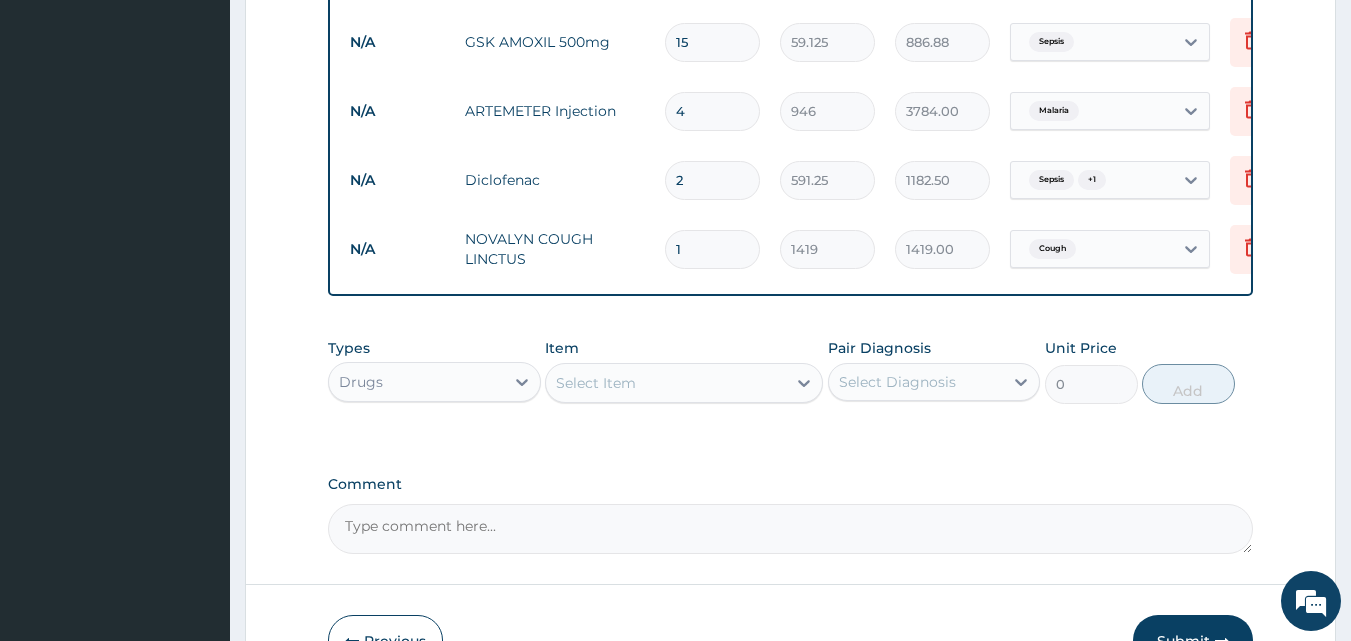 click on "Select Item" at bounding box center (596, 383) 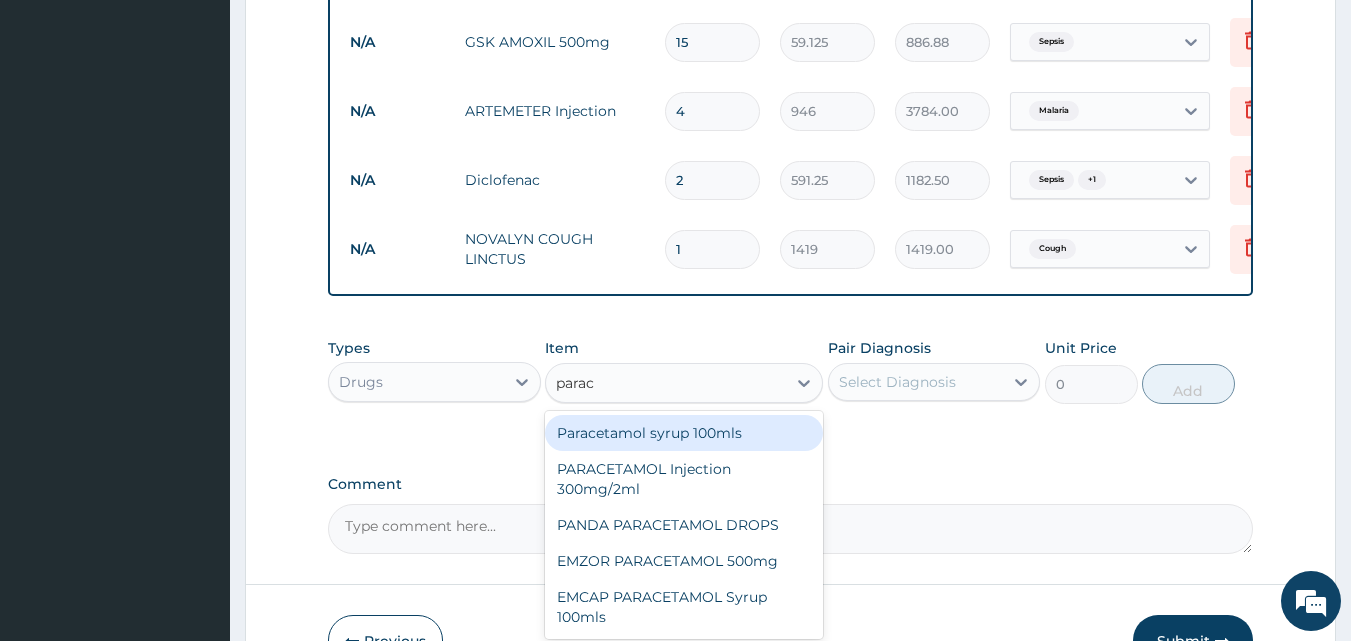 type on "parace" 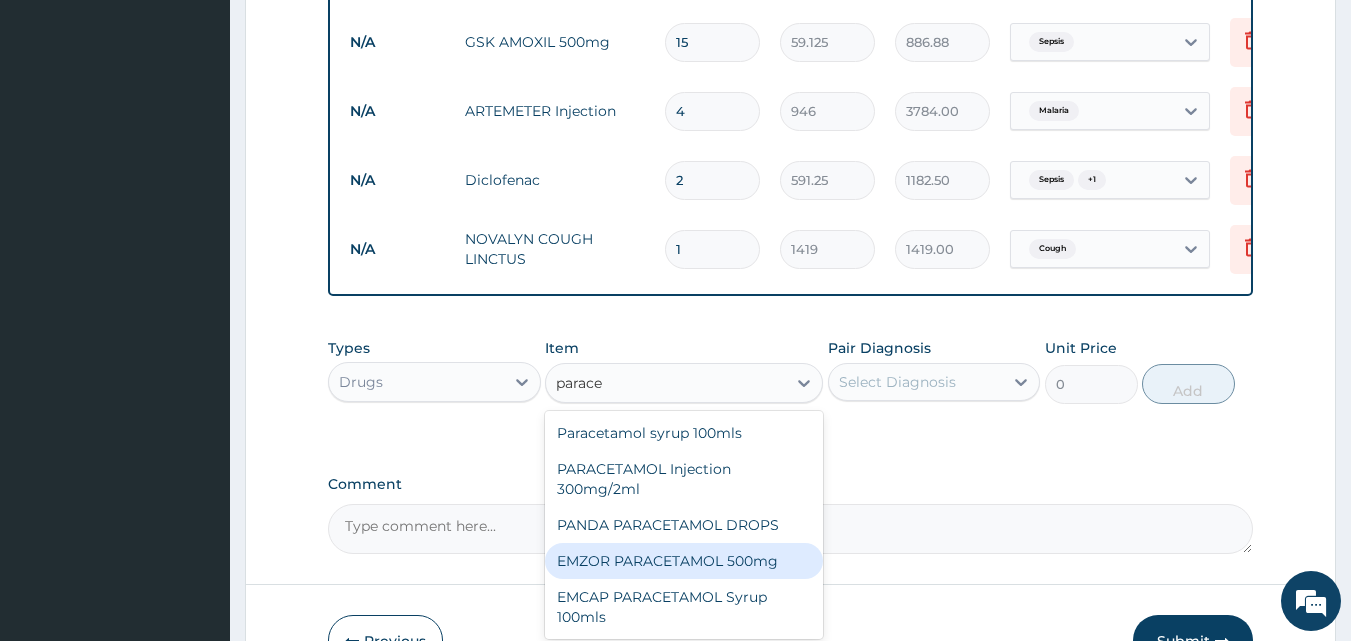 click on "EMZOR PARACETAMOL 500mg" at bounding box center [684, 561] 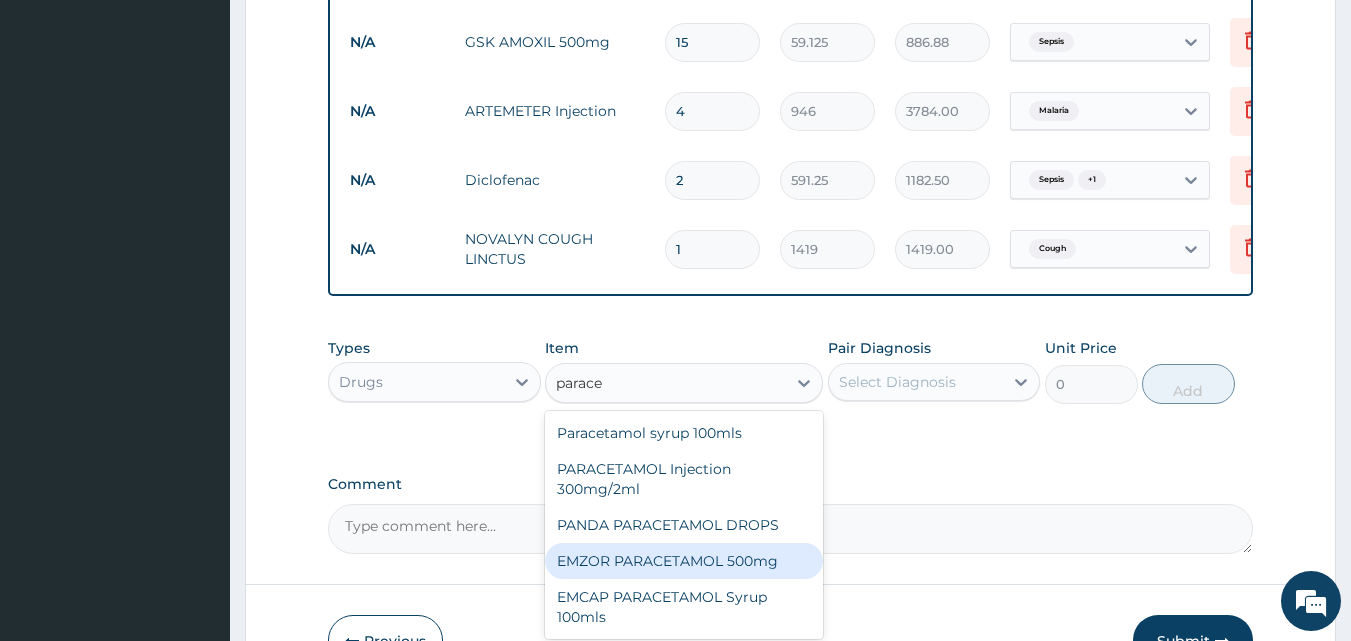 type 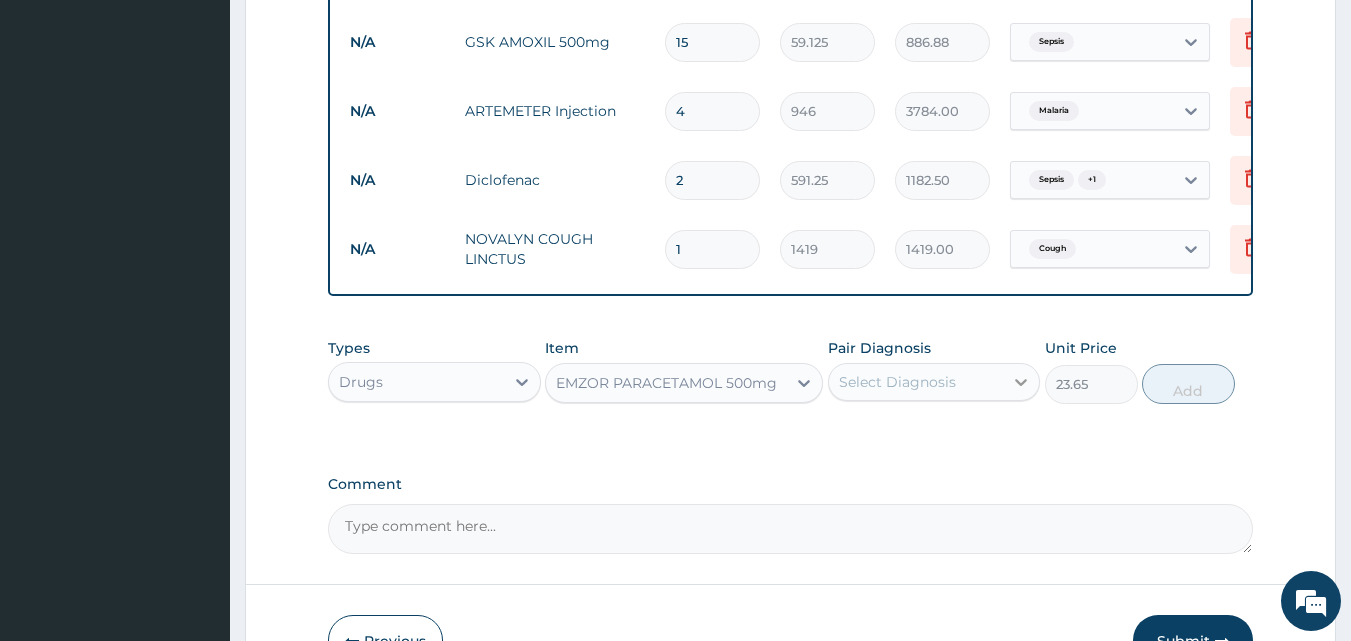 click 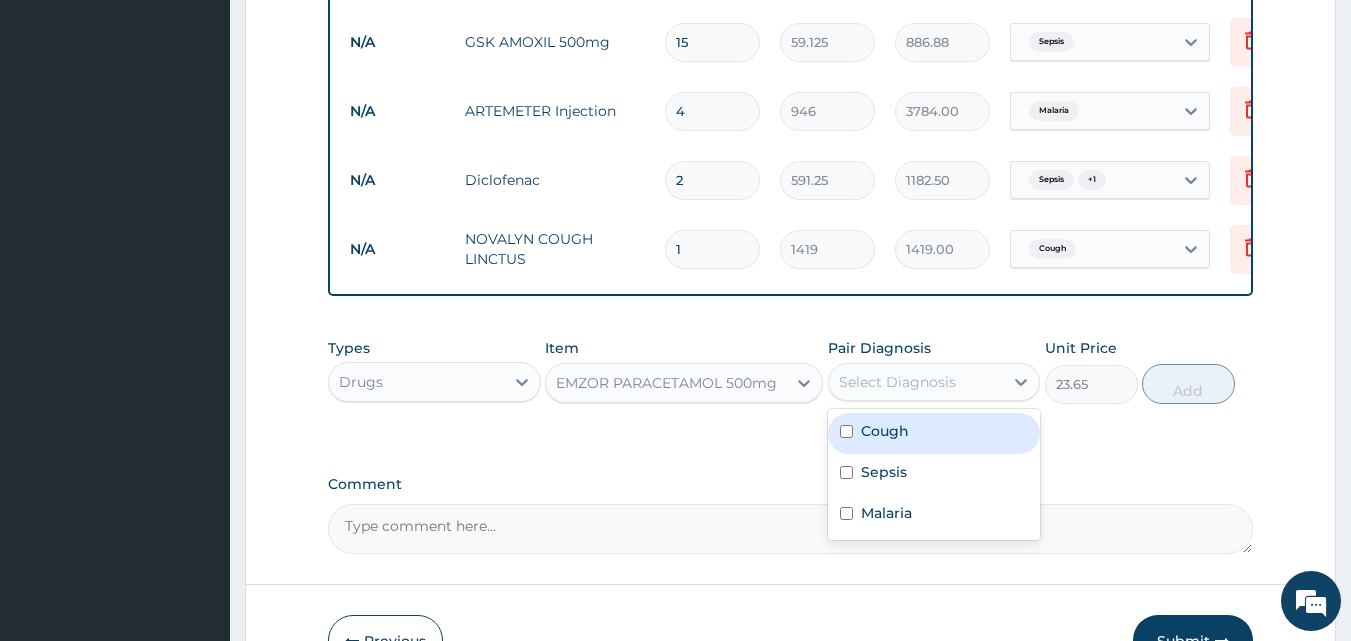 click on "Cough" at bounding box center (934, 433) 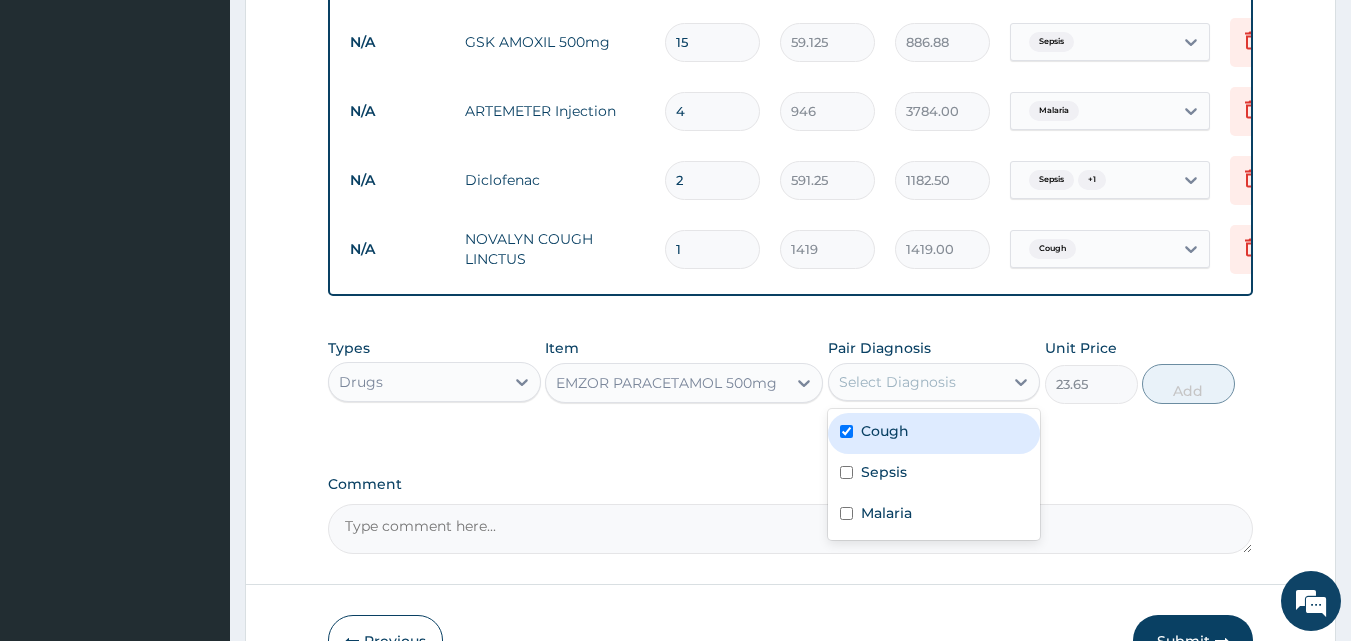 checkbox on "true" 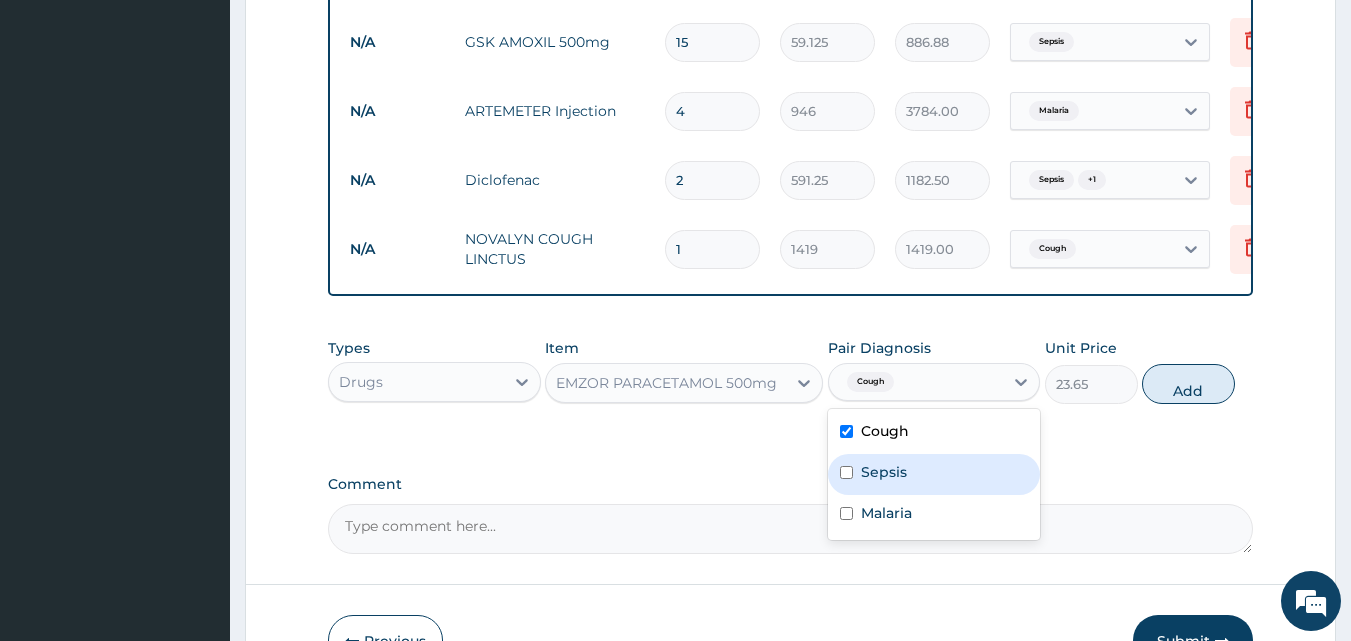 click on "Sepsis" at bounding box center [934, 474] 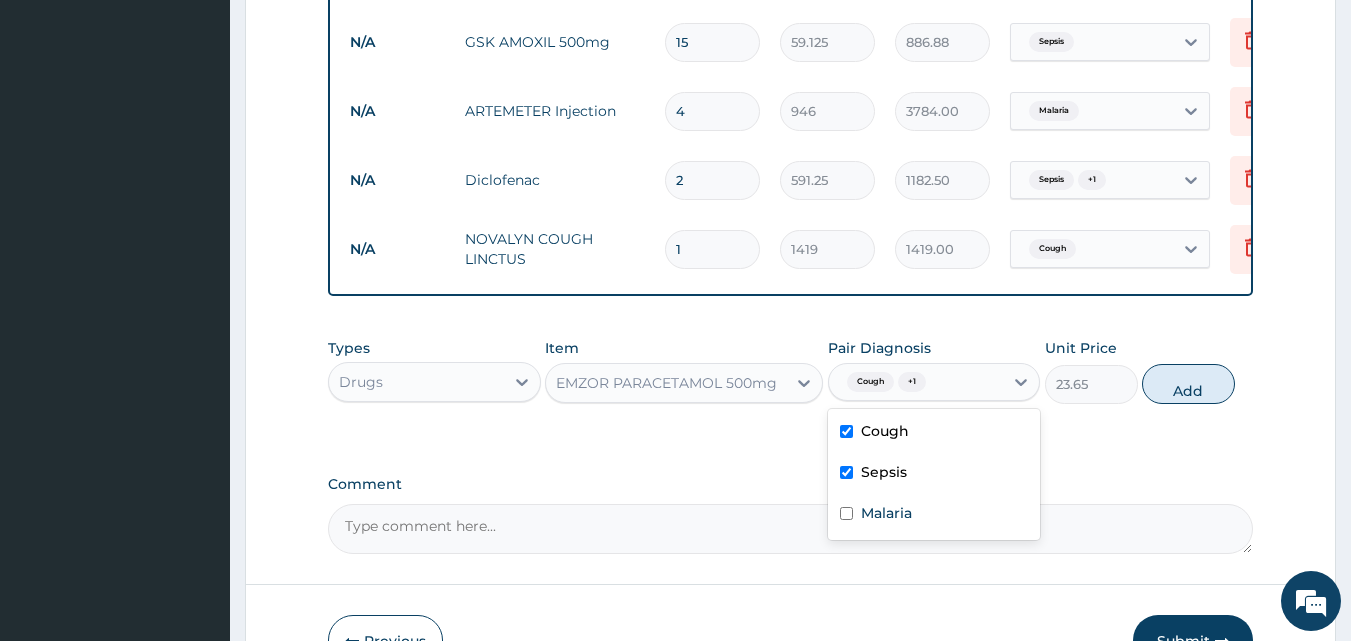 checkbox on "true" 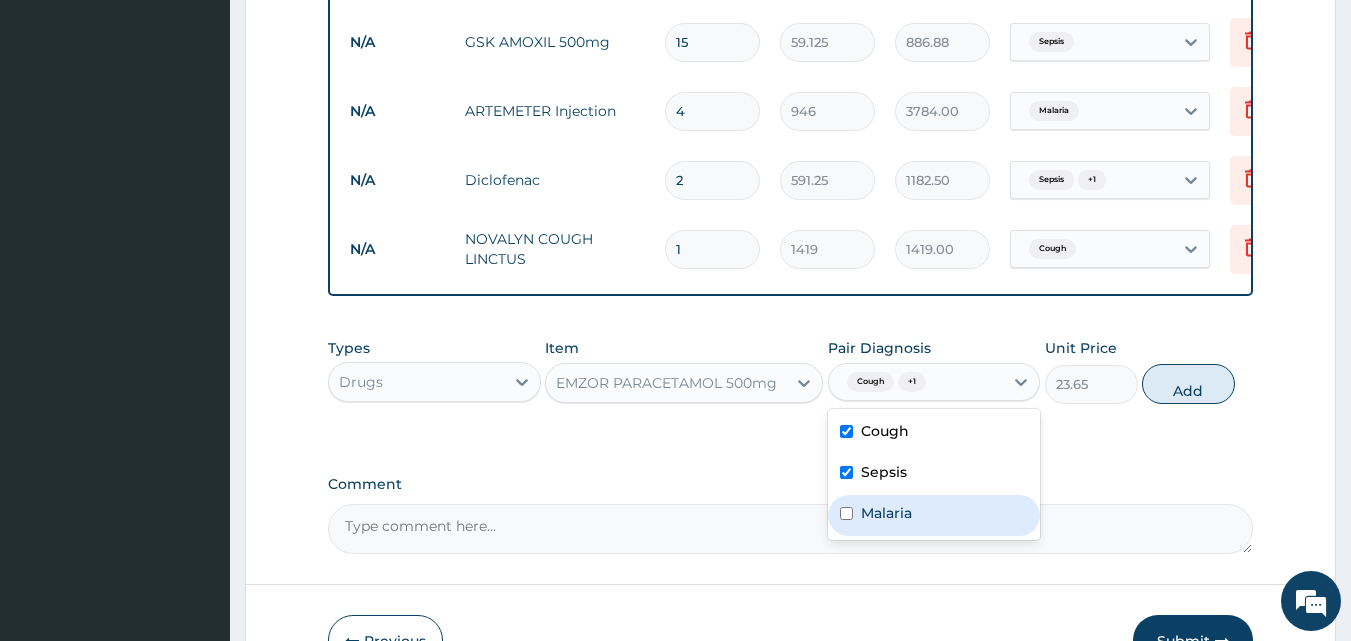 click on "Malaria" at bounding box center (934, 515) 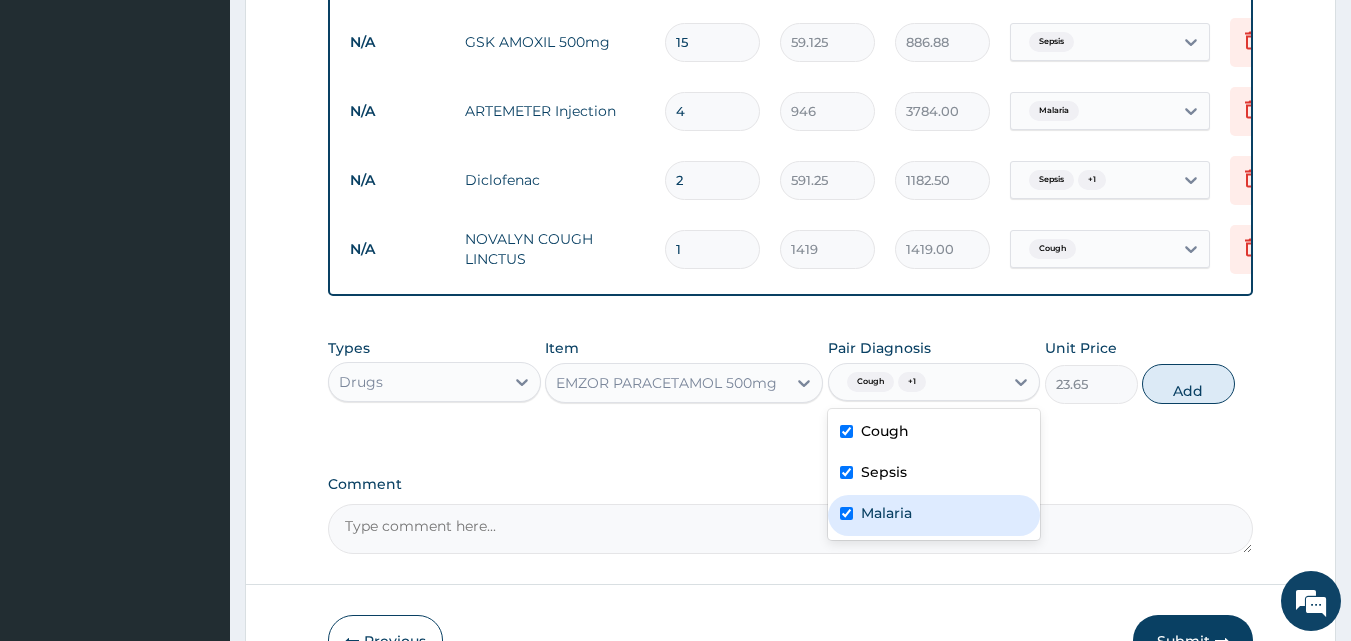 checkbox on "true" 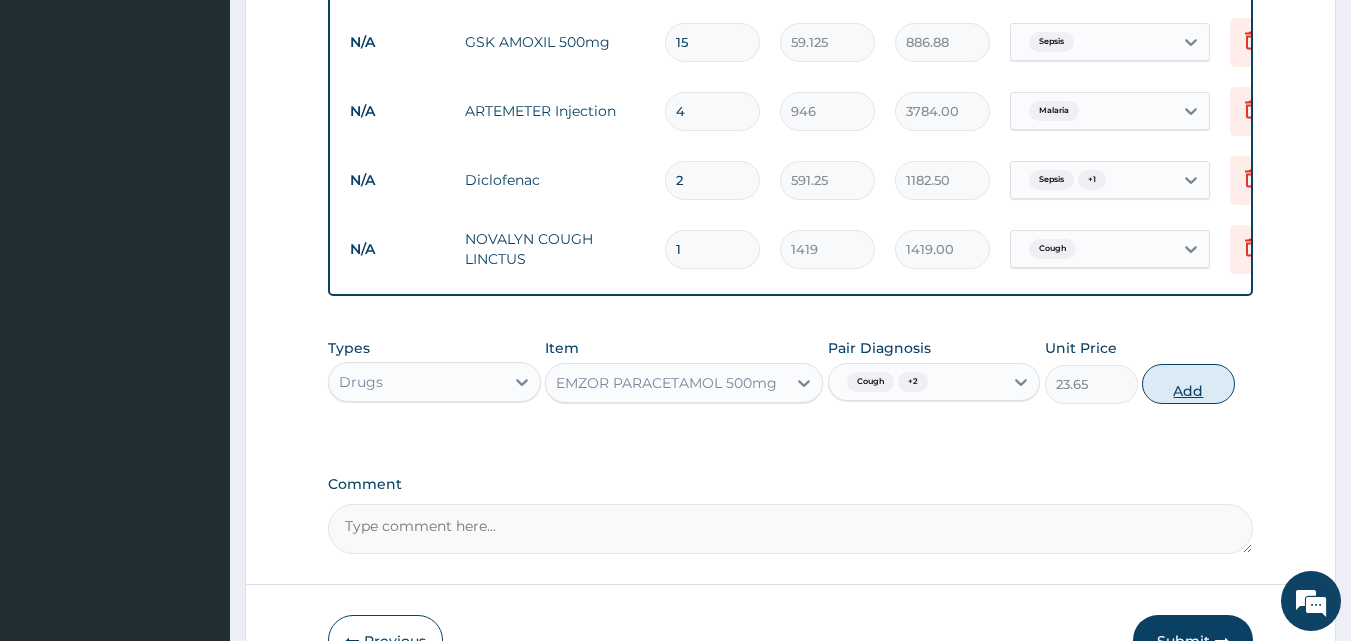 click on "Add" at bounding box center (1188, 384) 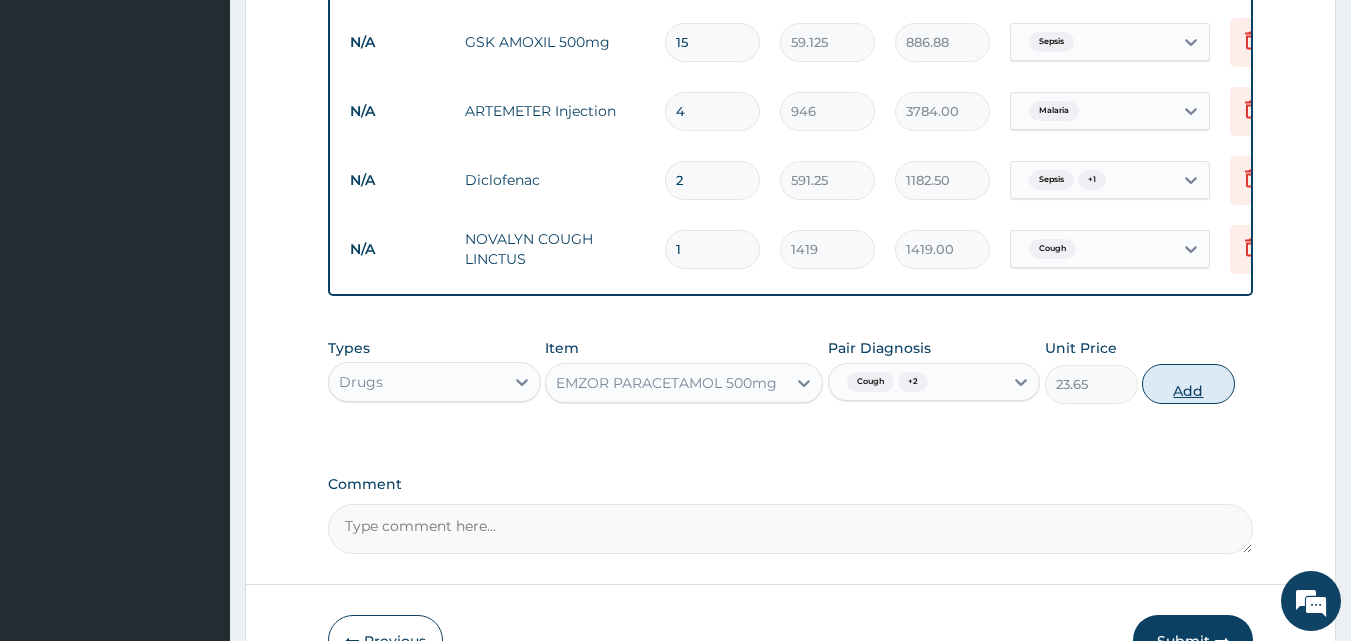 type on "0" 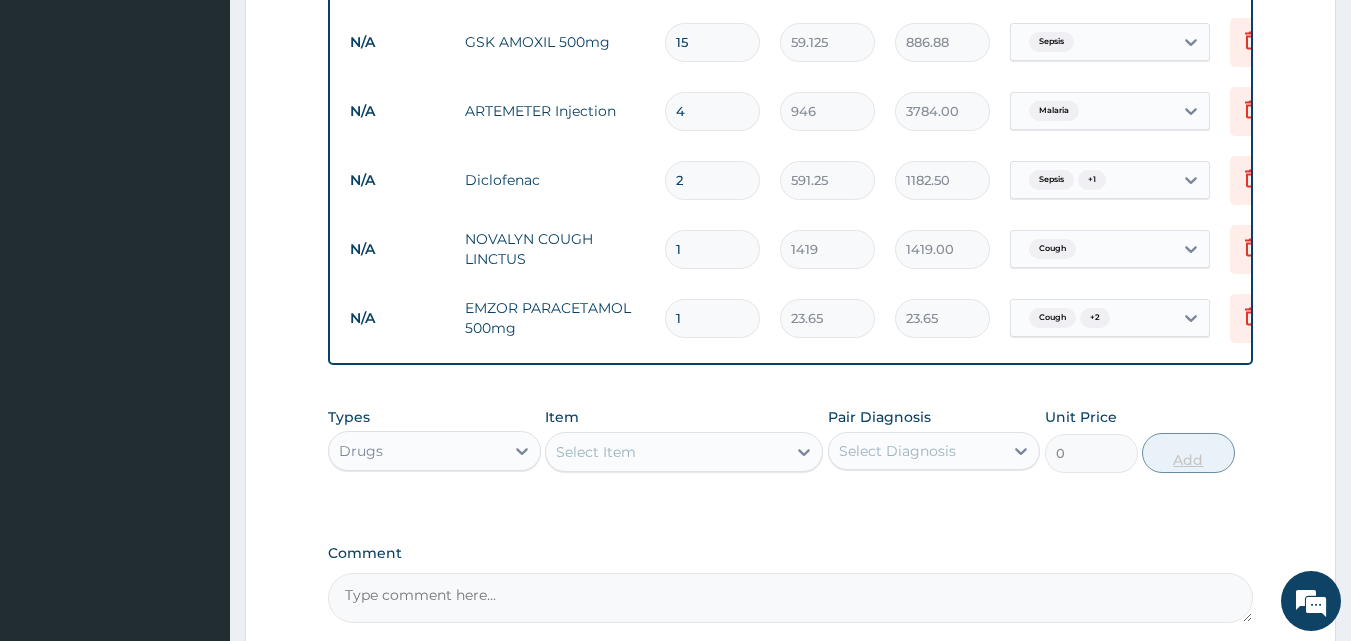 type on "18" 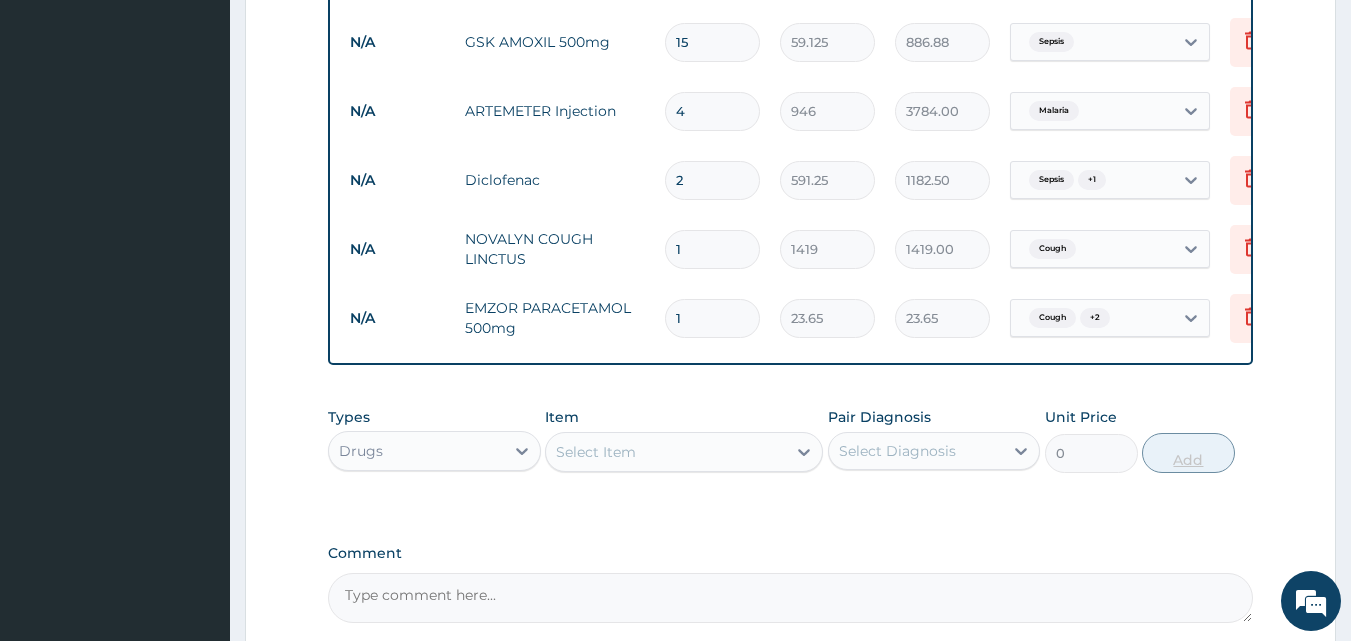 type on "425.70" 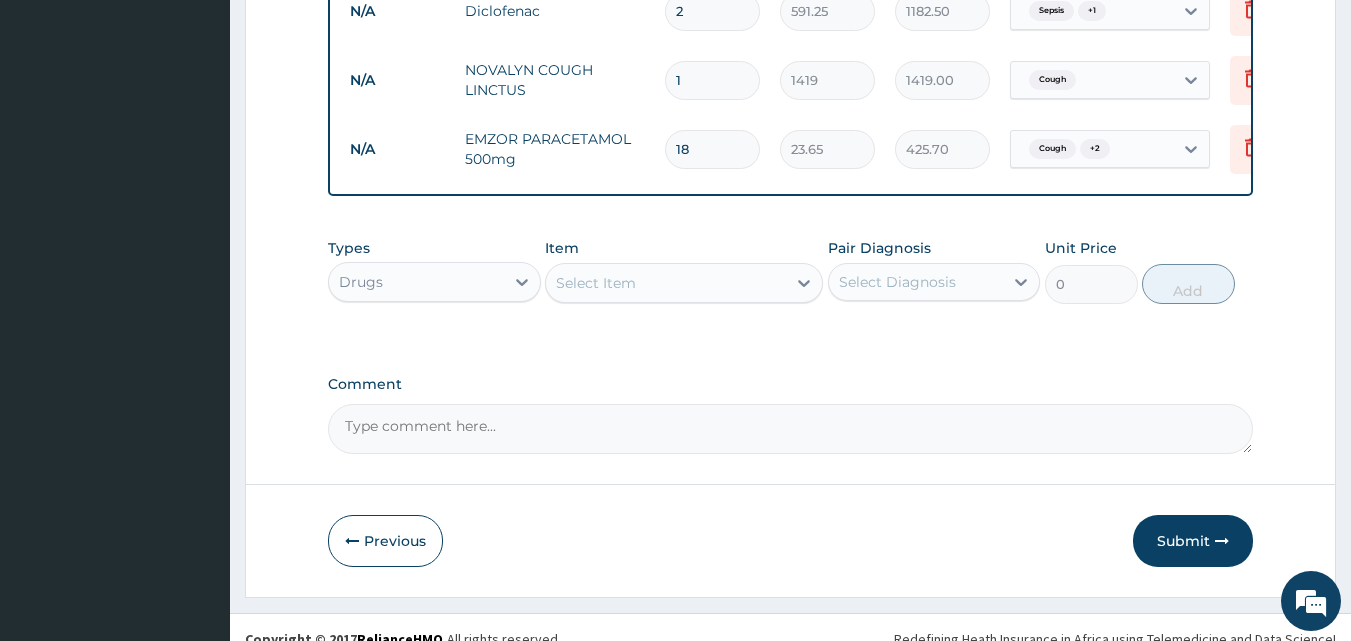 scroll, scrollTop: 1295, scrollLeft: 0, axis: vertical 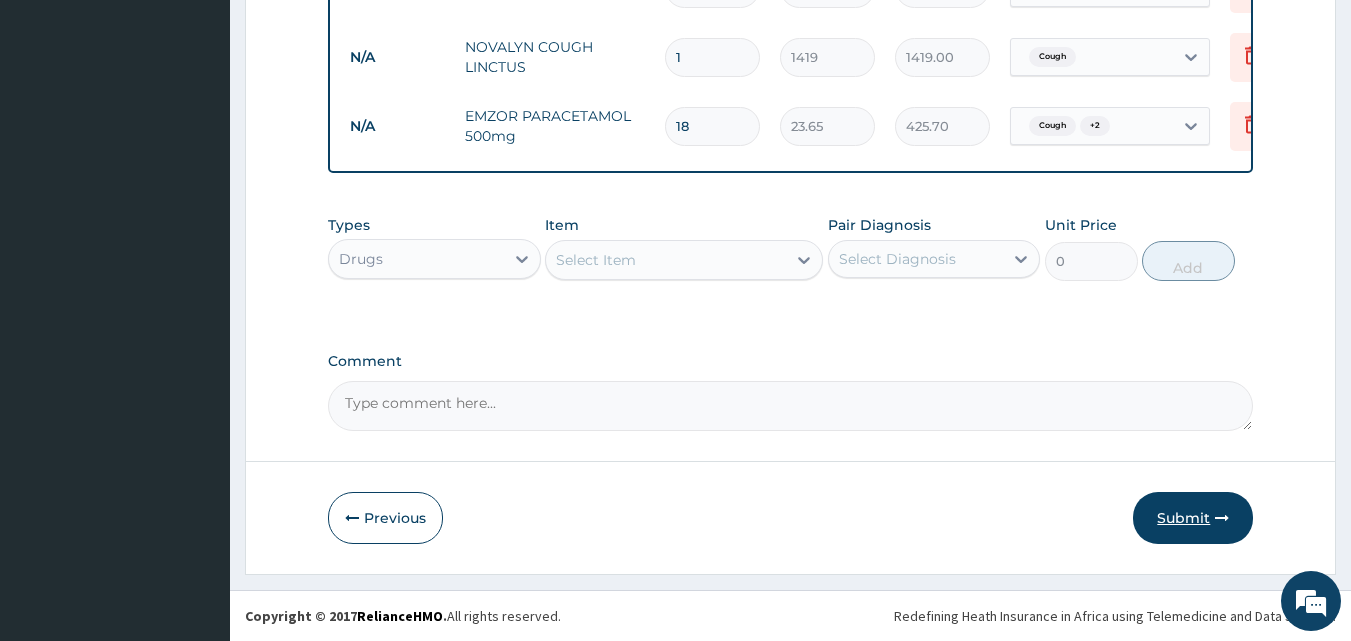 type on "18" 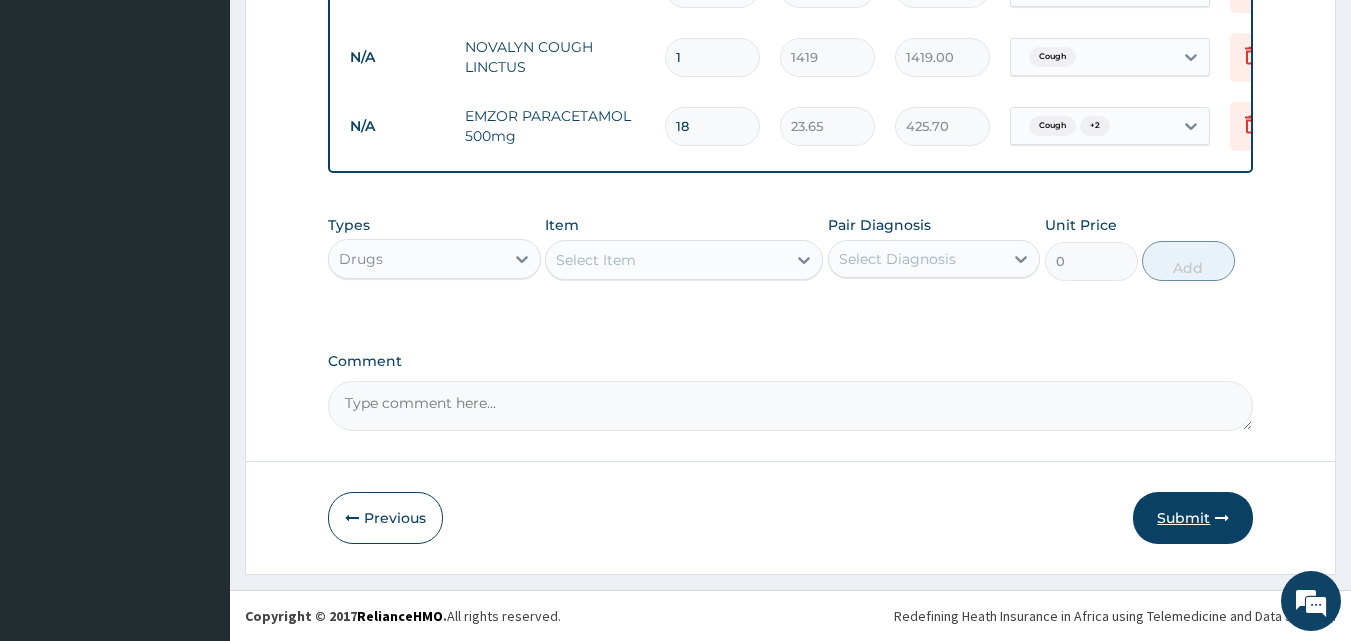 click on "Submit" at bounding box center (1193, 518) 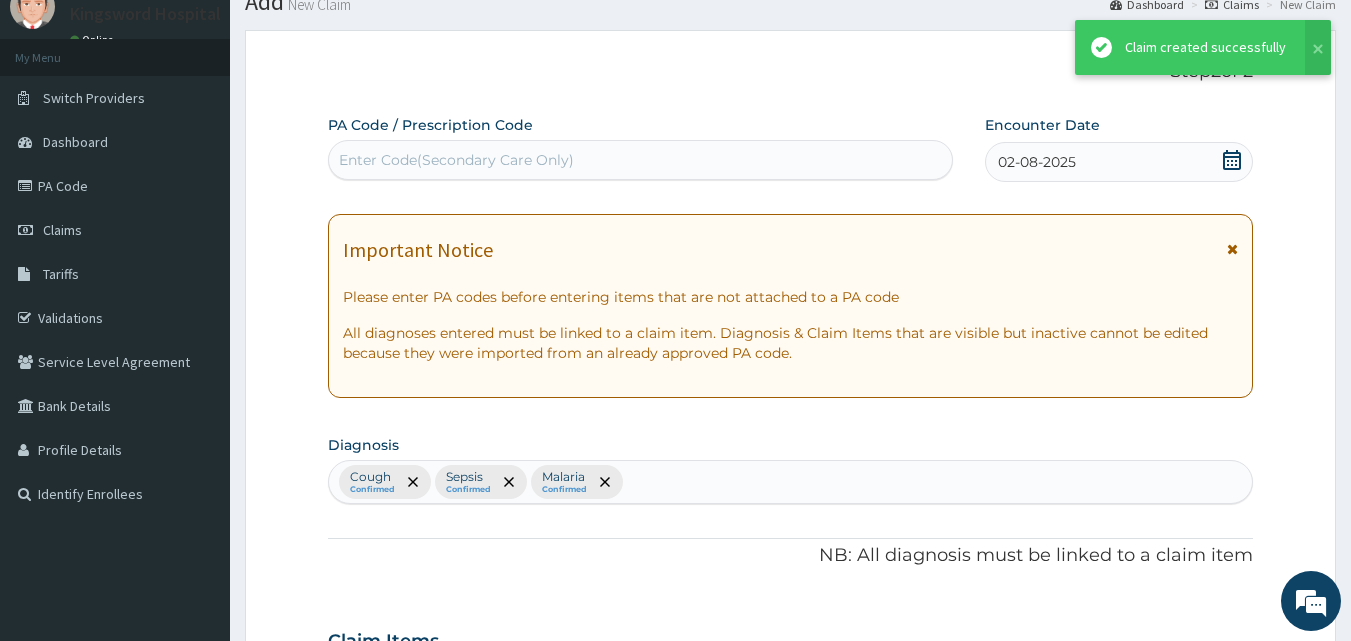 scroll, scrollTop: 1295, scrollLeft: 0, axis: vertical 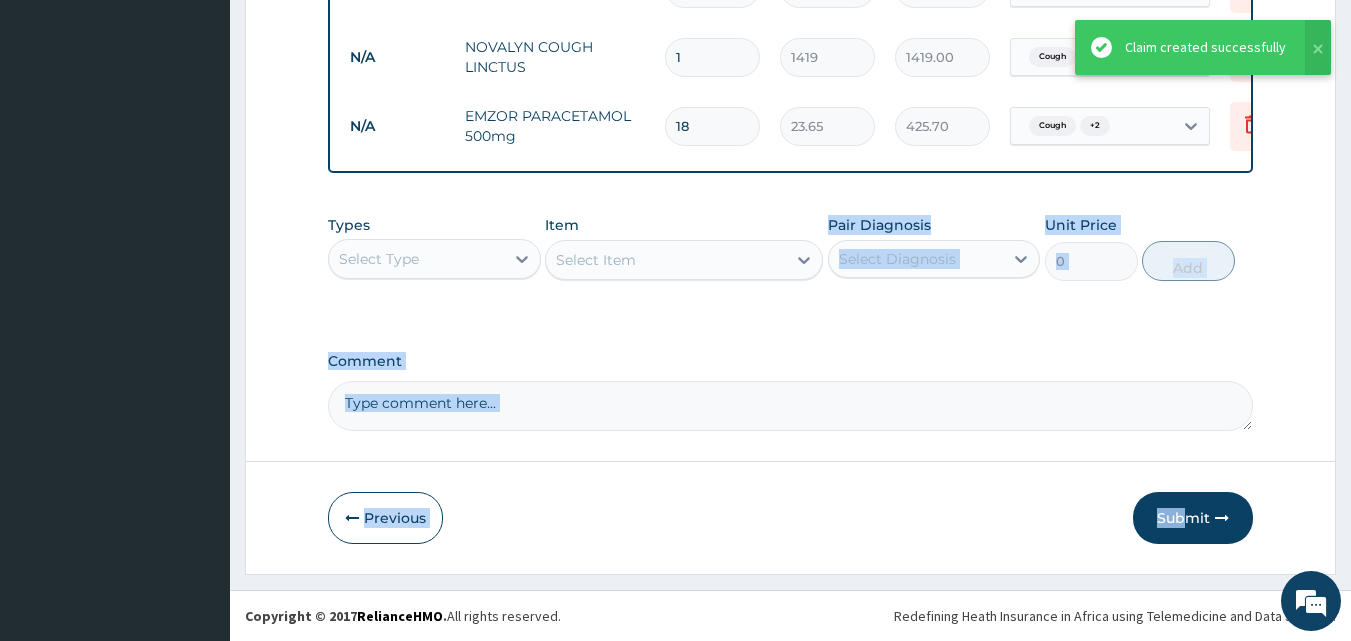 drag, startPoint x: 1193, startPoint y: 512, endPoint x: 753, endPoint y: 267, distance: 503.61197 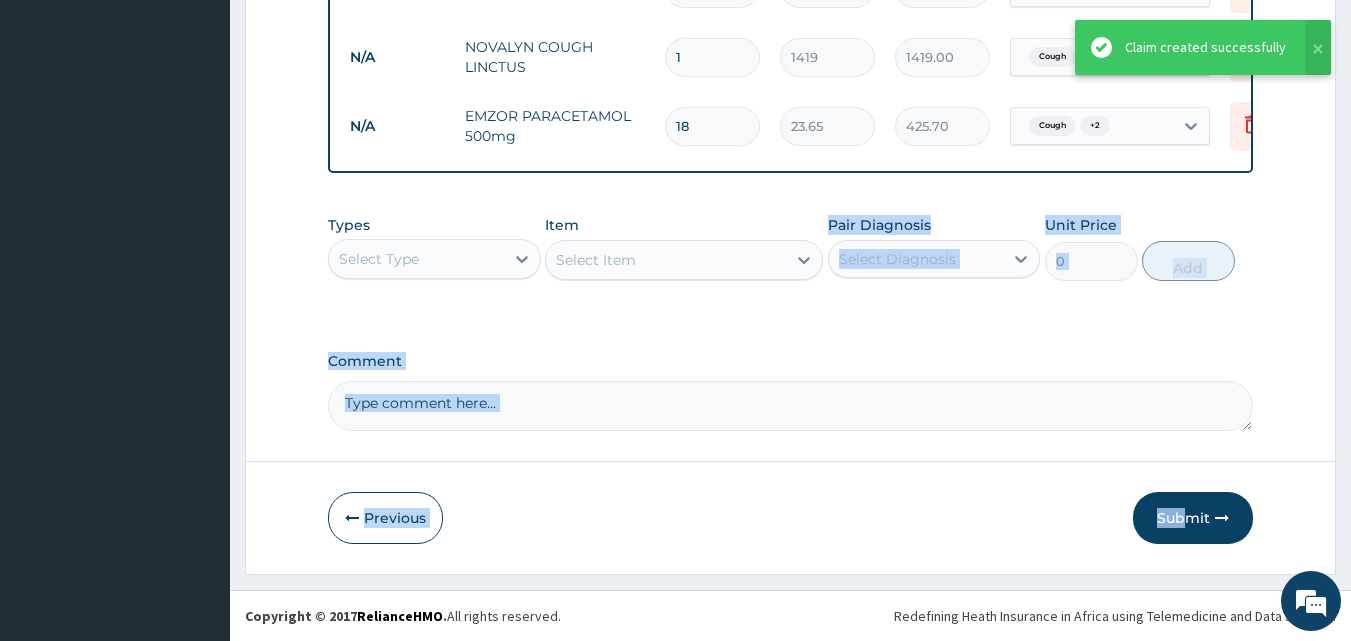 click on "Step  2  of 2 PA Code / Prescription Code Enter Code(Secondary Care Only) Encounter Date 02-08-2025 Important Notice Please enter PA codes before entering items that are not attached to a PA code   All diagnoses entered must be linked to a claim item. Diagnosis & Claim Items that are visible but inactive cannot be edited because they were imported from an already approved PA code. Diagnosis Cough Confirmed Sepsis Confirmed Malaria Confirmed NB: All diagnosis must be linked to a claim item Claim Items Type Name Quantity Unit Price Total Price Pair Diagnosis Actions N/A General practitioner Consultation first outpatient consultation 1 3547.5 3547.50 Cough  + 2 Delete N/A FBC CBC-Complete Blood Count (Haemogram) - [Blood] 1 4300 4300.00 Sepsis Delete N/A Malarial Parasite Thick and thin films - [Blood] 1 1612.5 1612.50 Malaria Delete N/A Coartem dispersible 20/120mg 24 112.3375 2696.10 Malaria Delete N/A GSK AMOXIL 500mg 15 59.125 886.88 Sepsis Delete N/A ARTEMETER Injection 4 946 3784.00 Malaria Delete N/A 2  +" at bounding box center [790, -300] 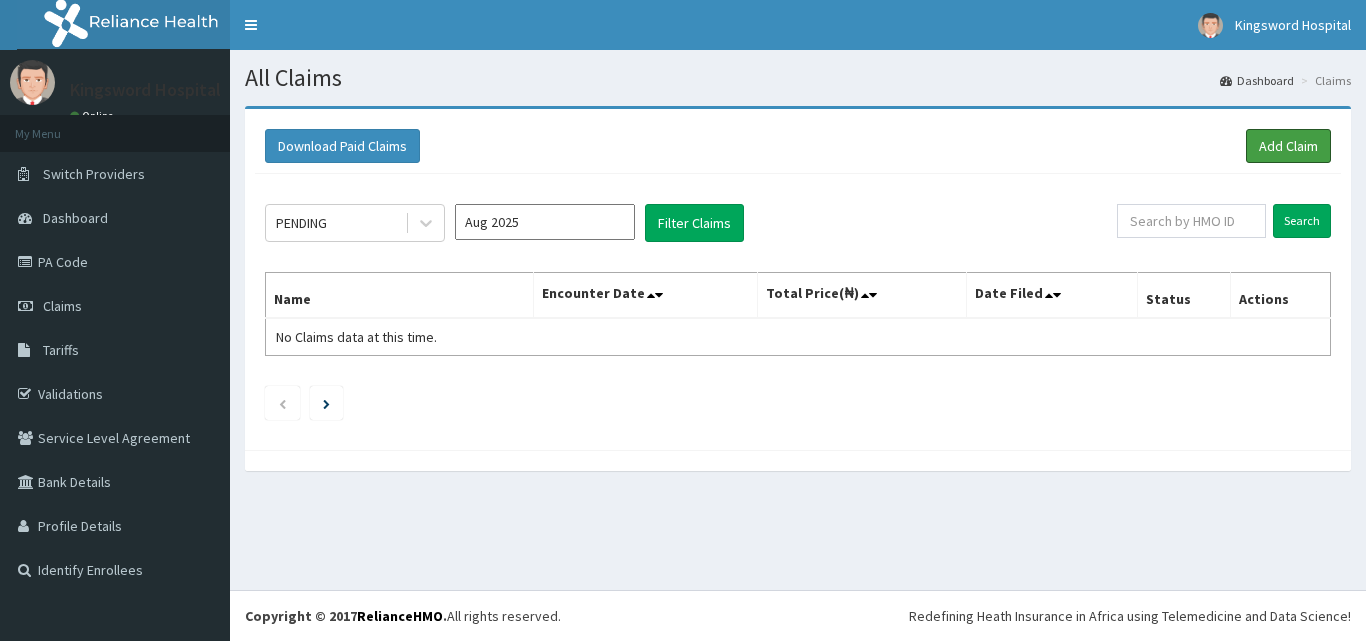 click on "Add Claim" at bounding box center (1288, 146) 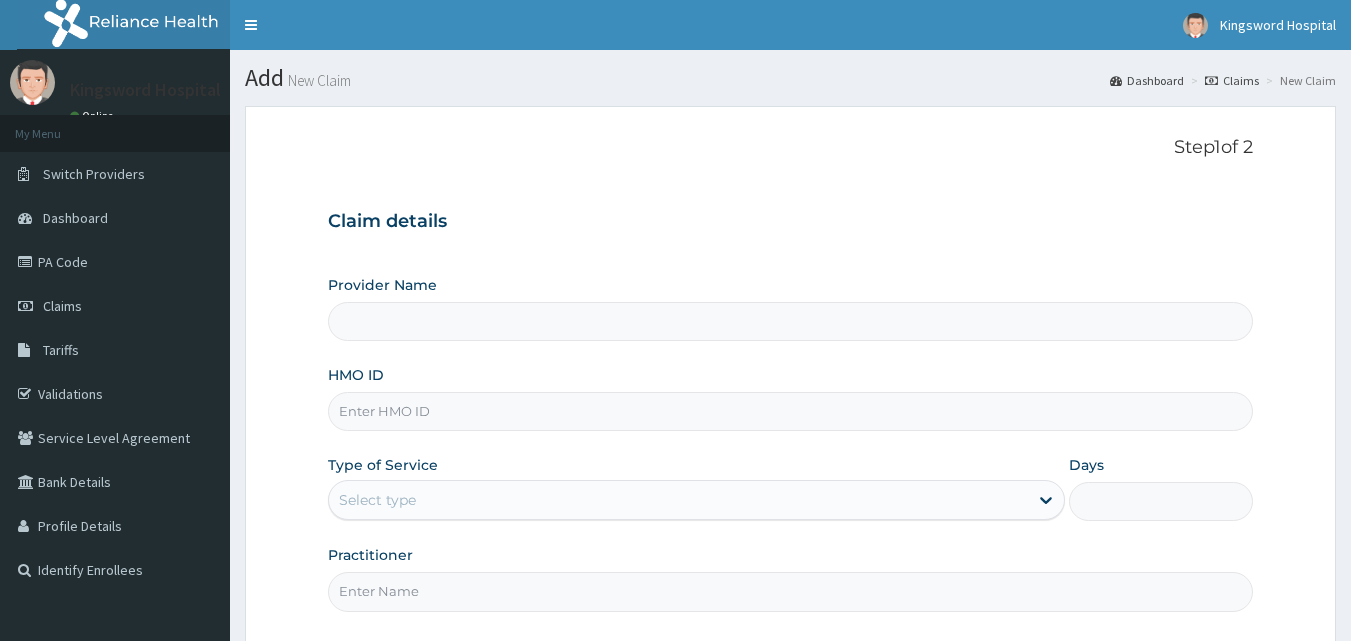 scroll, scrollTop: 0, scrollLeft: 0, axis: both 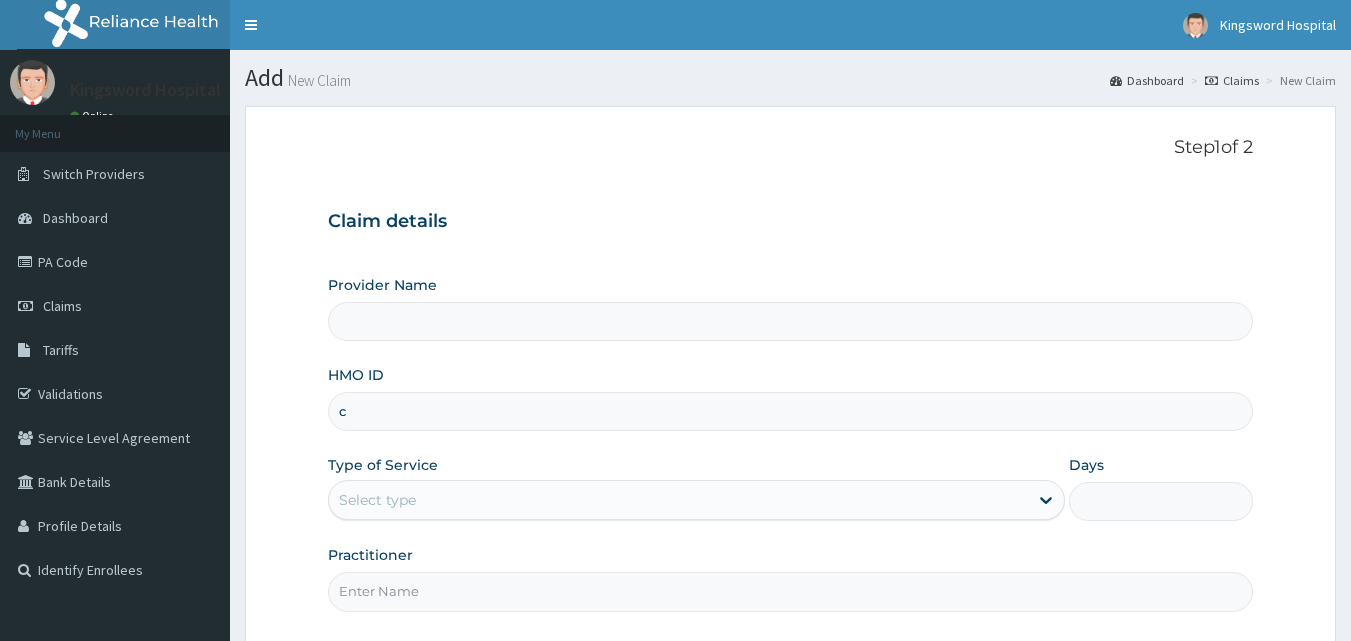 type 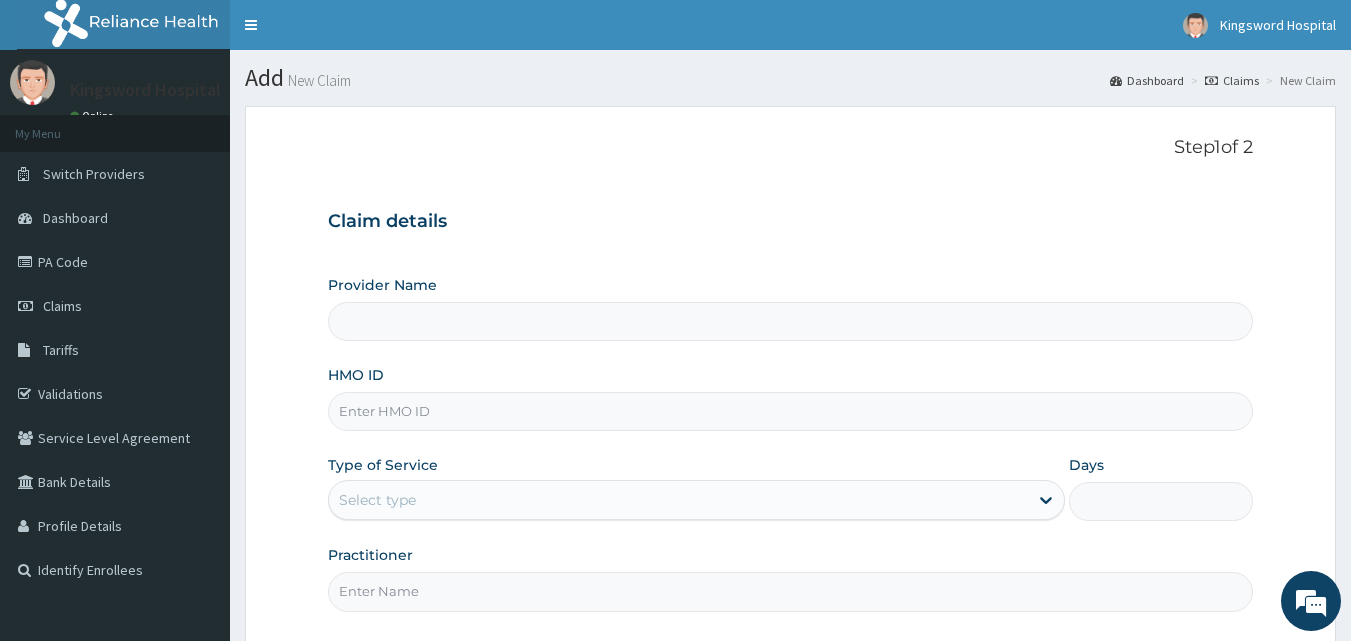 type on "Kingsword Hospital" 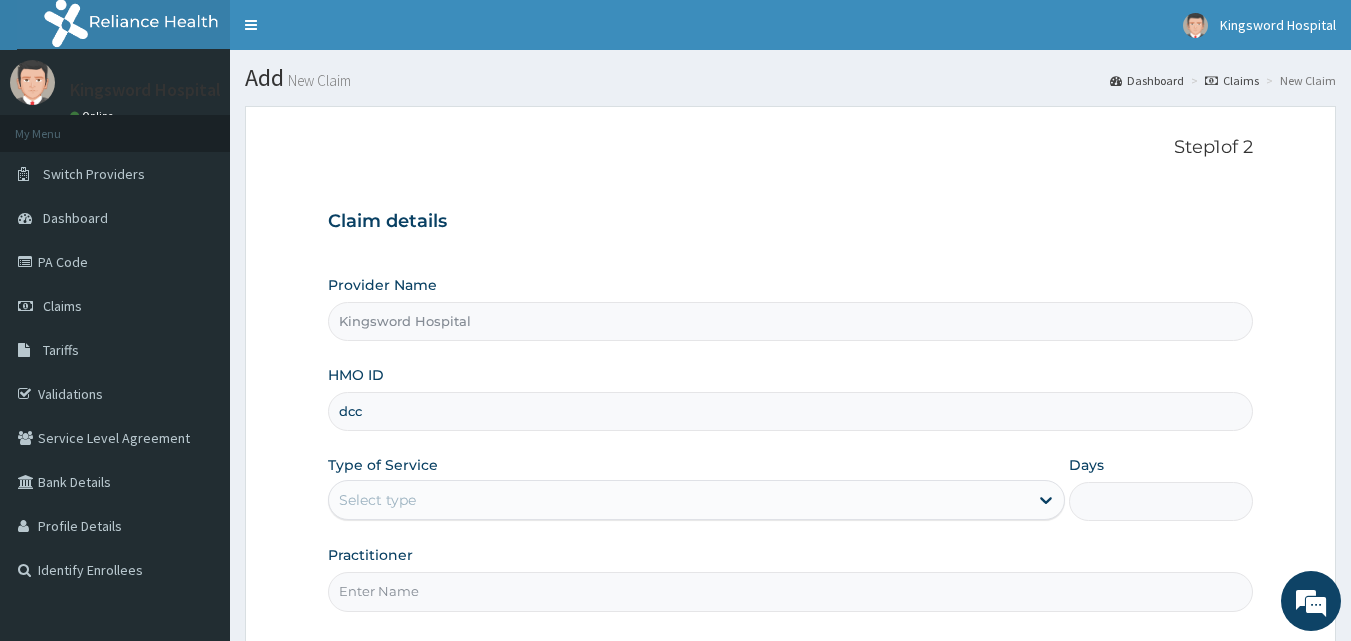 scroll, scrollTop: 0, scrollLeft: 0, axis: both 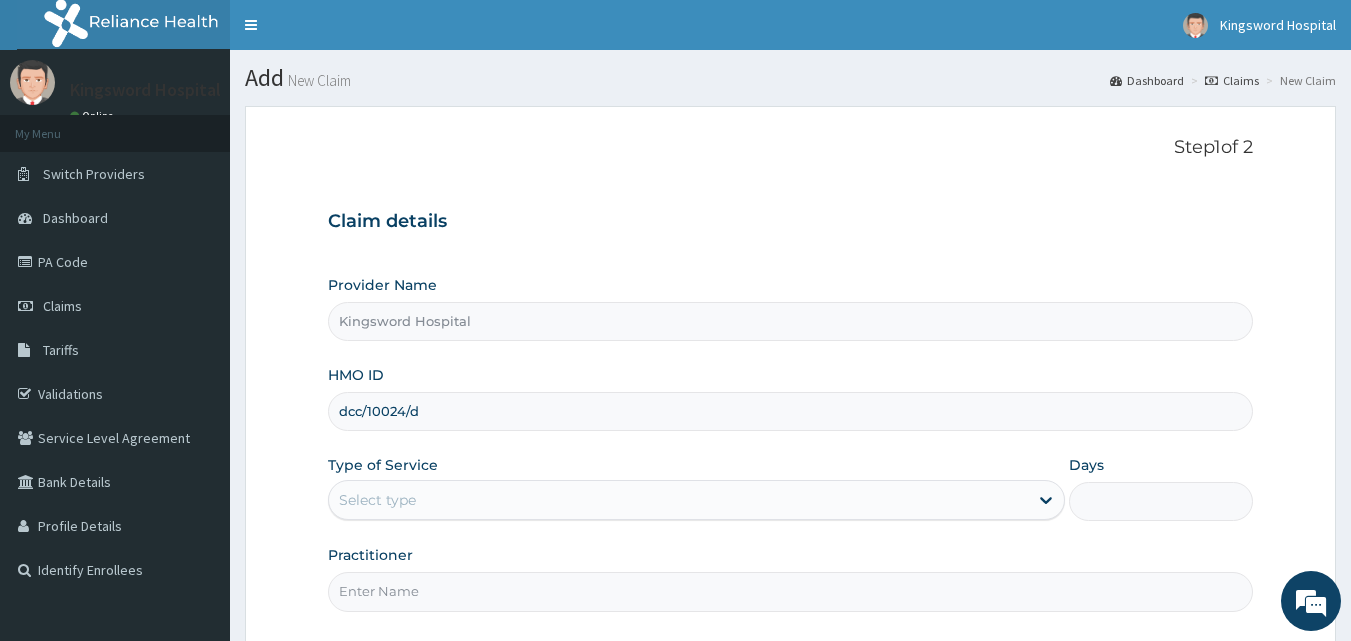 type on "dcc/10024/d" 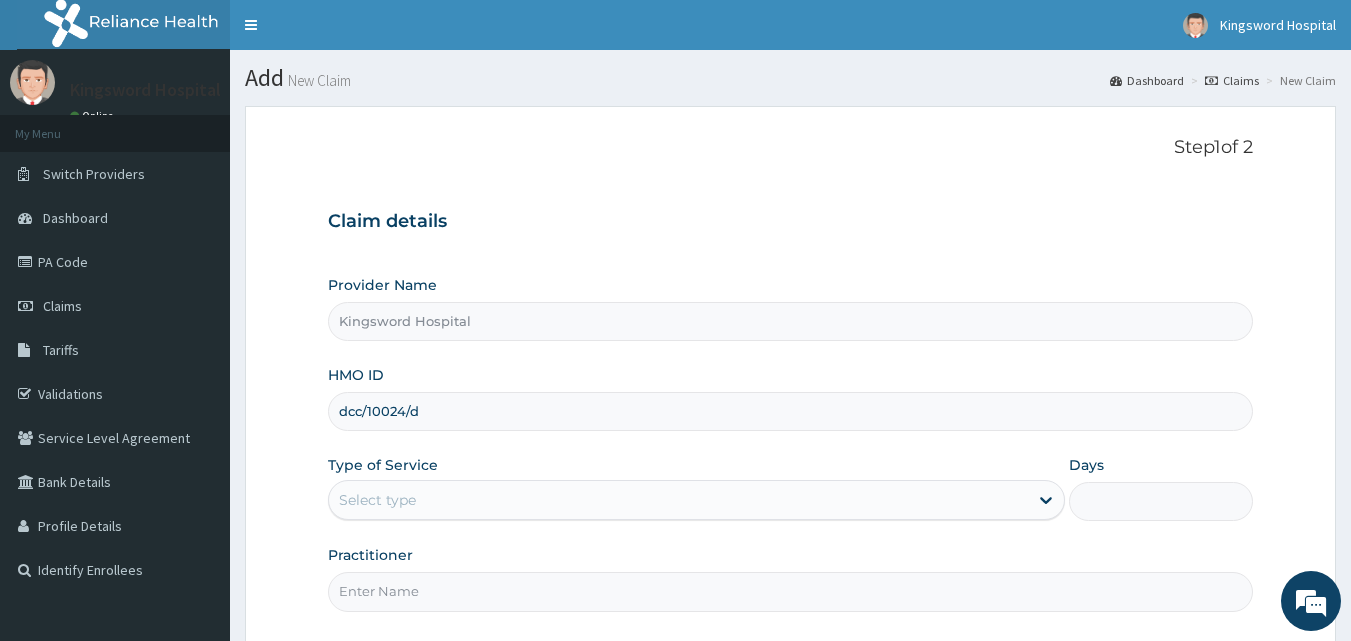 click on "Select type" at bounding box center [678, 500] 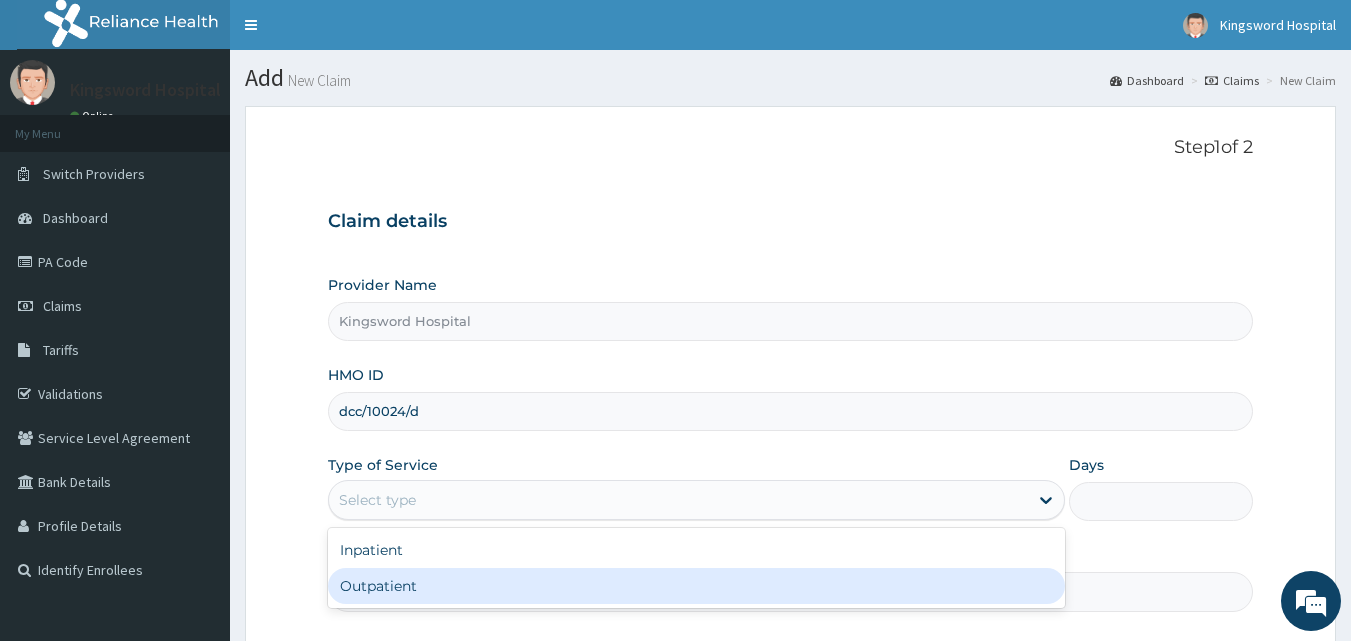 click on "Outpatient" at bounding box center (696, 586) 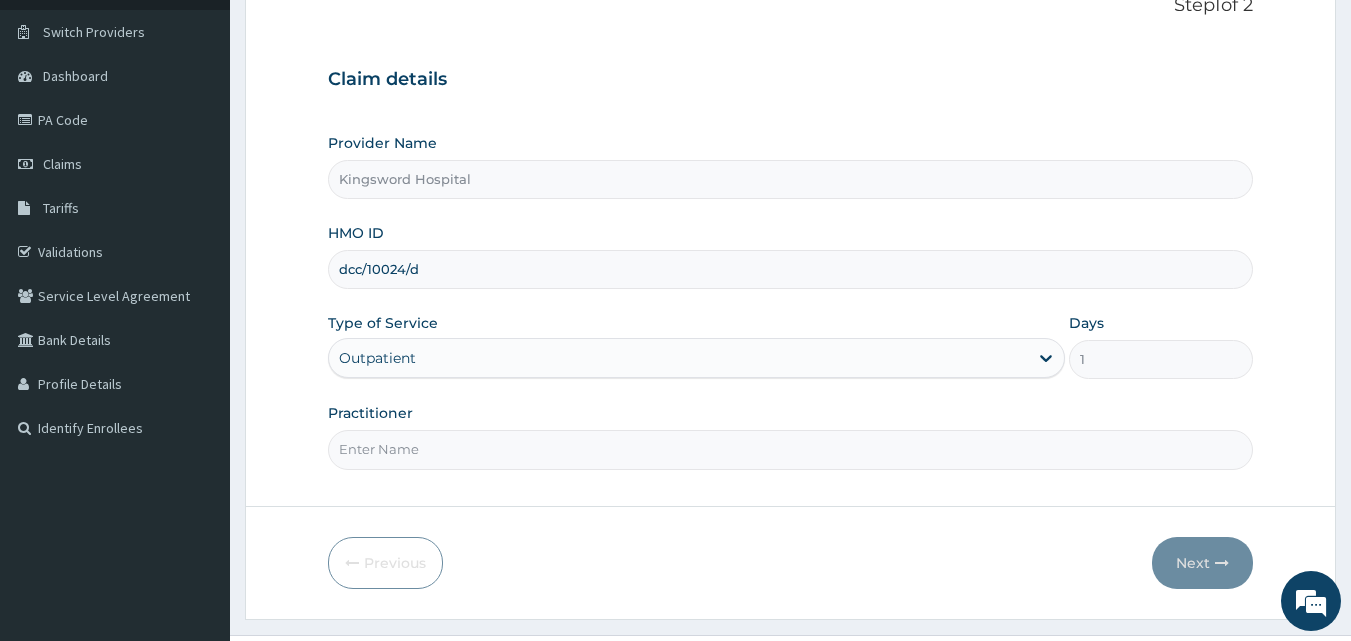 scroll, scrollTop: 187, scrollLeft: 0, axis: vertical 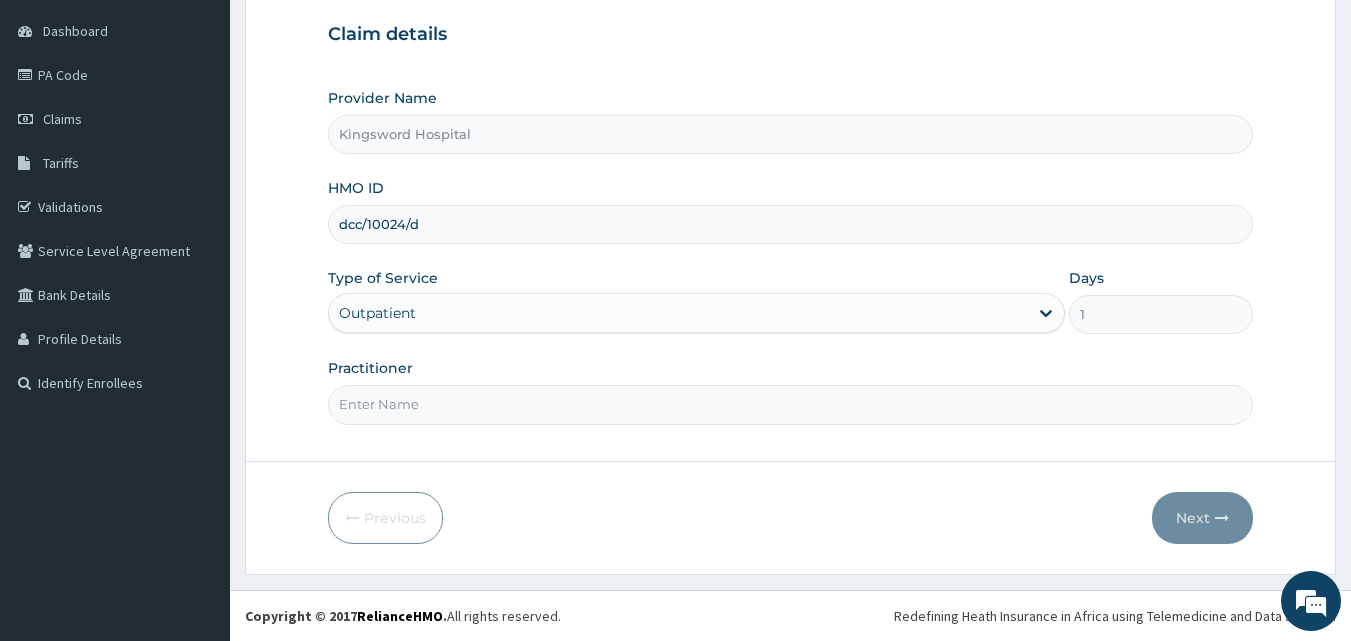 click on "Practitioner" at bounding box center [791, 404] 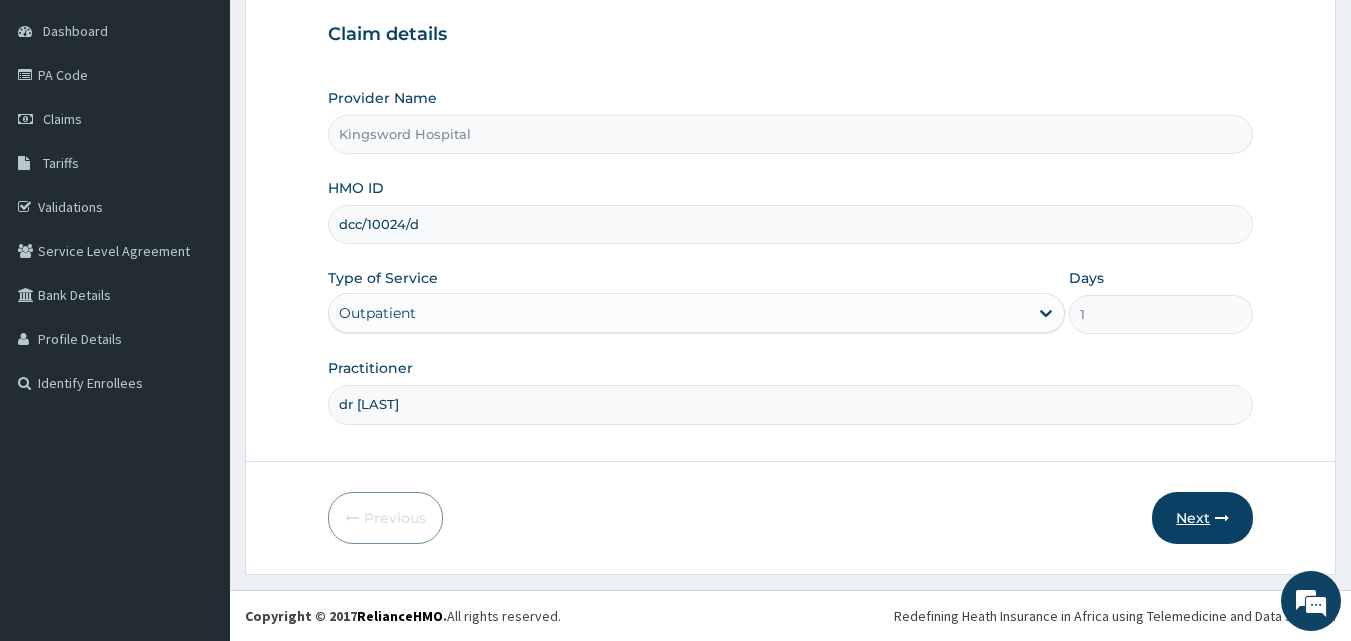 type on "dr [LAST]" 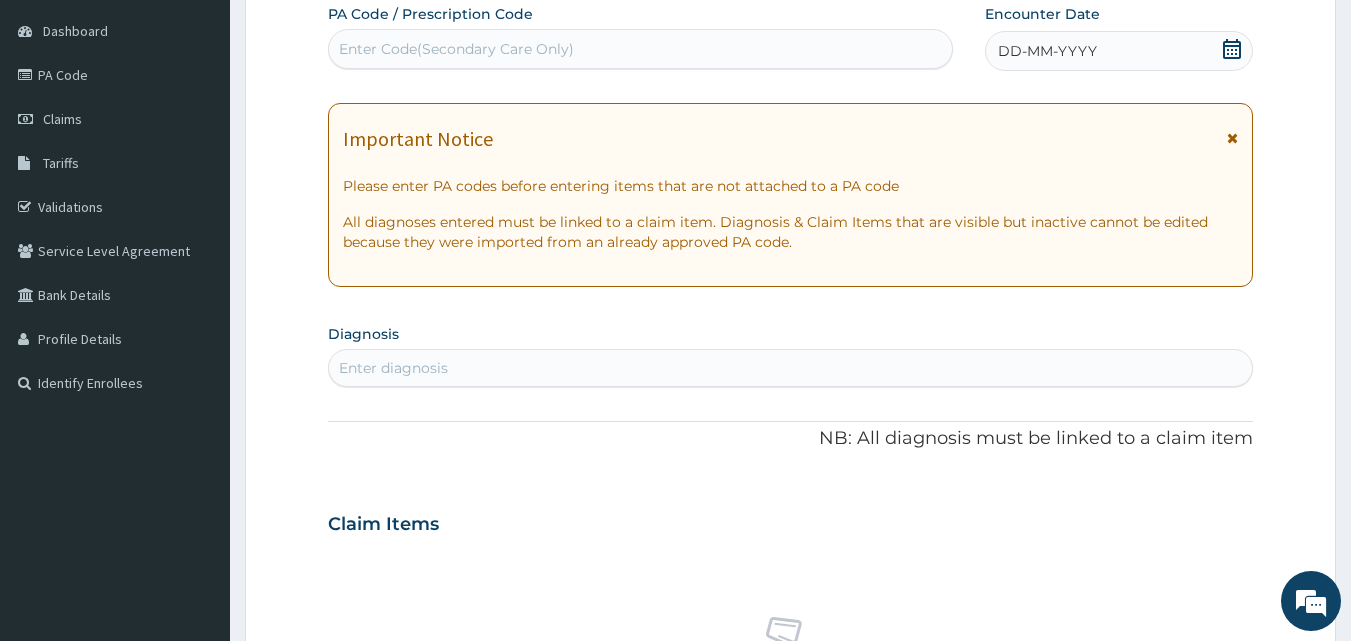 click on "DD-MM-YYYY" at bounding box center [1047, 51] 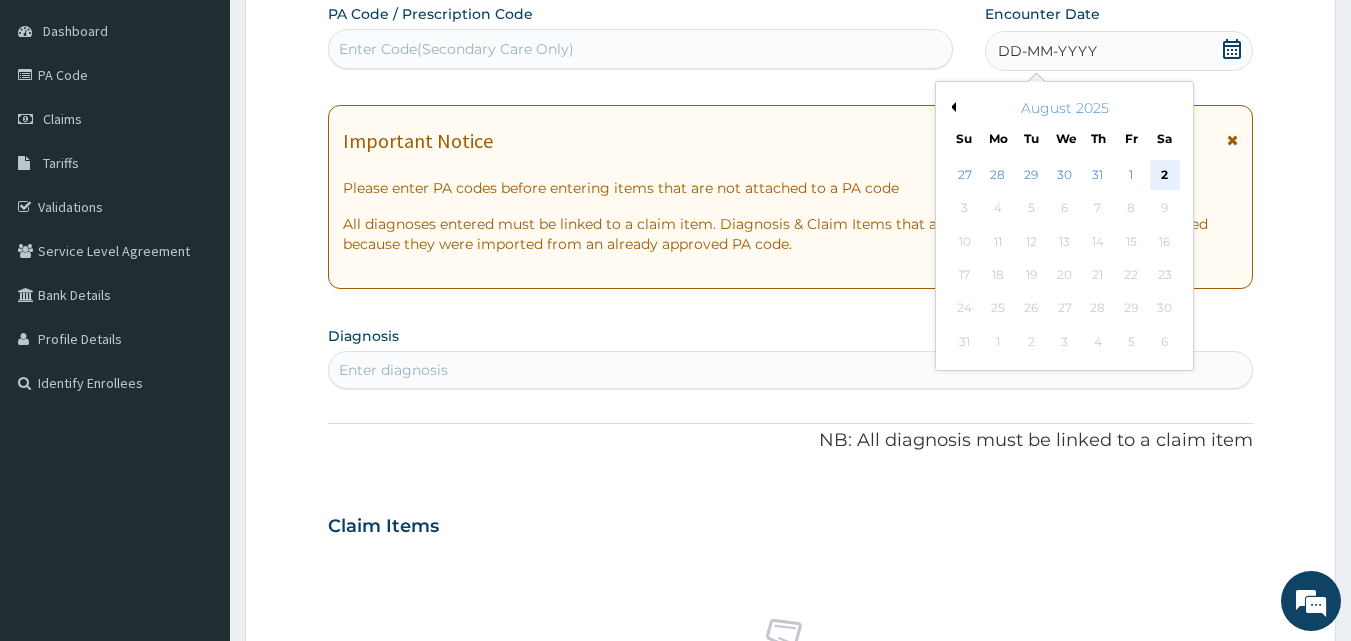 click on "2" at bounding box center [1165, 175] 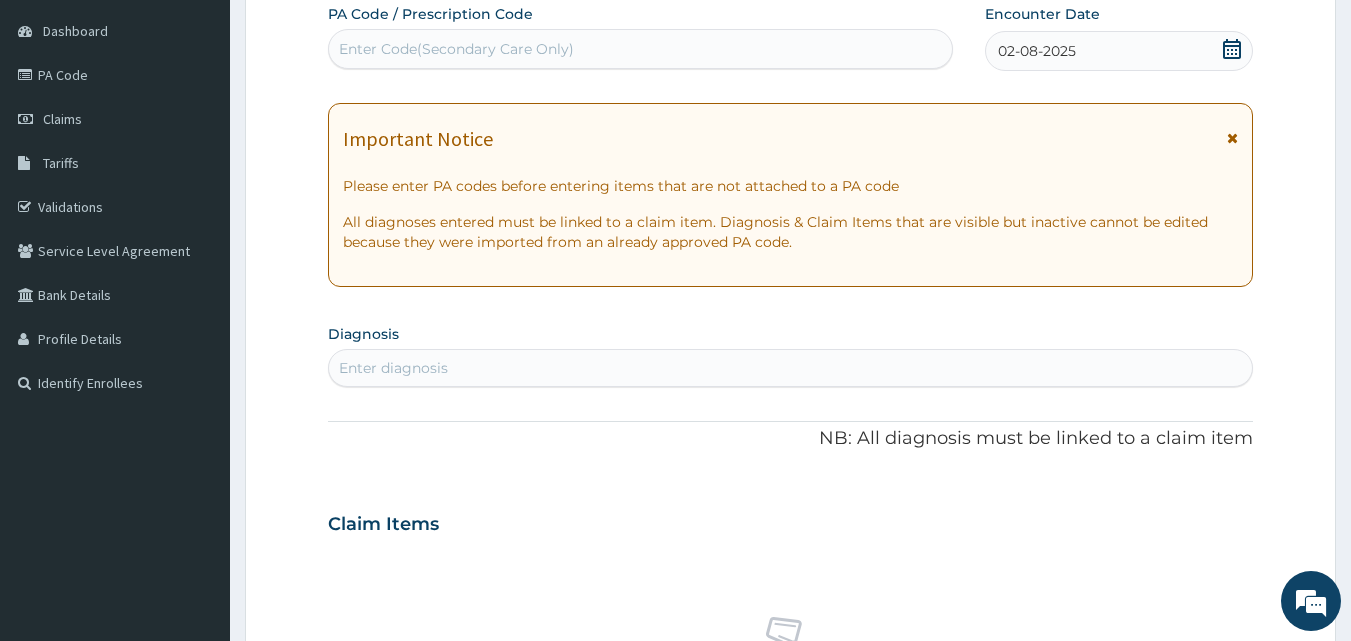 click on "Enter diagnosis" at bounding box center [791, 368] 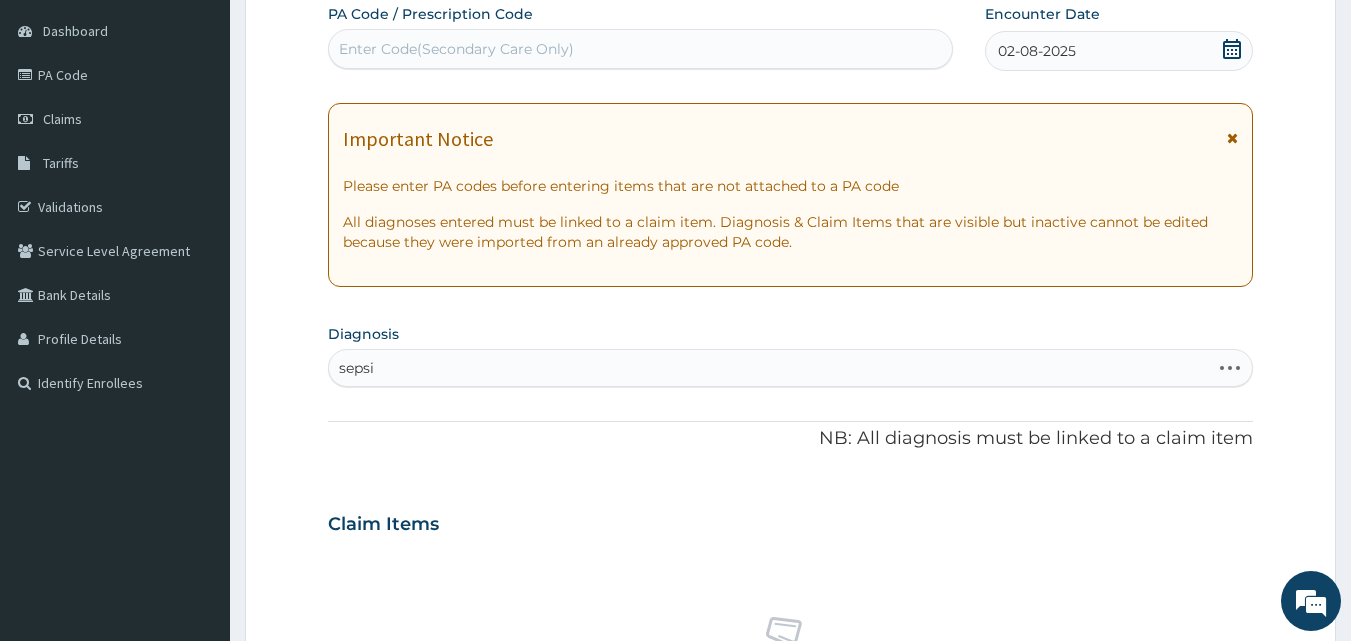 type on "sepsis" 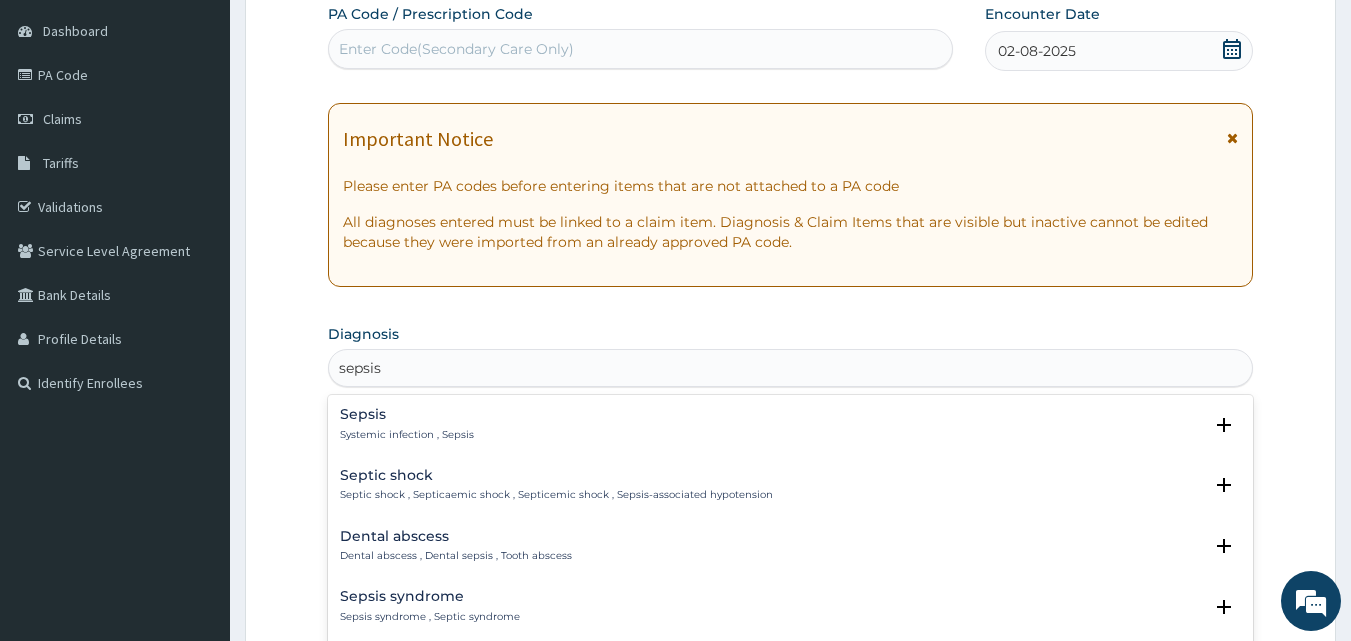 click on "Sepsis Systemic infection , Sepsis" at bounding box center (791, 424) 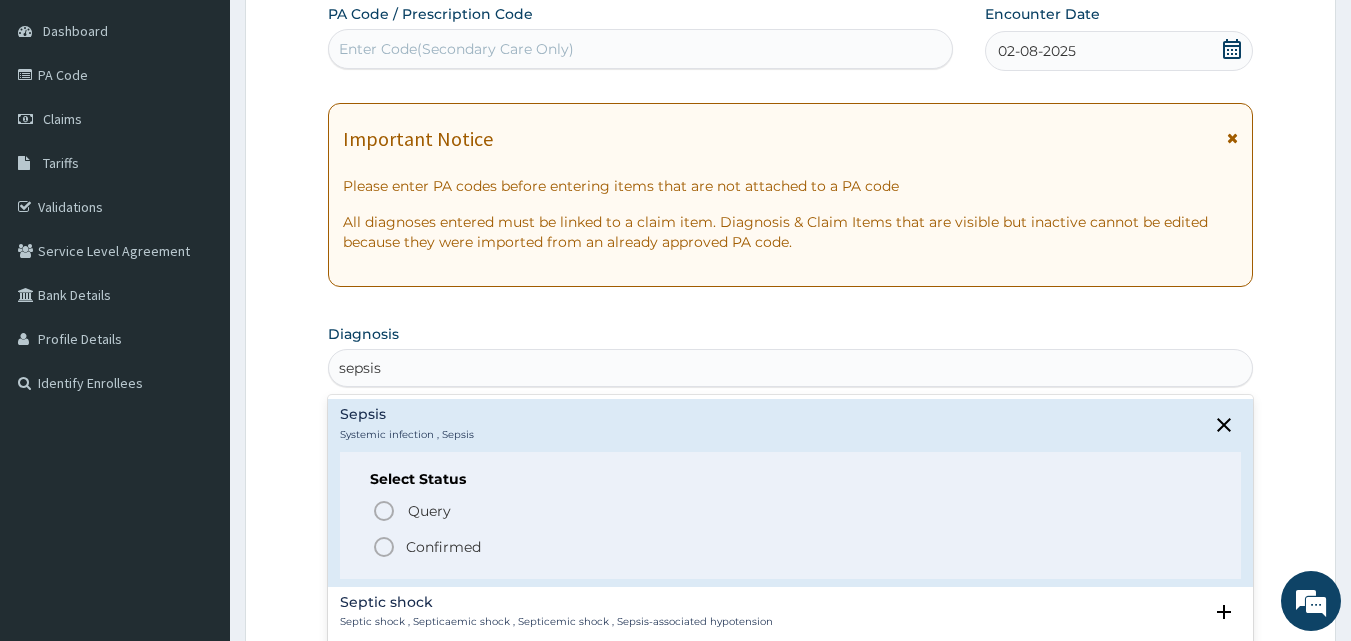 click 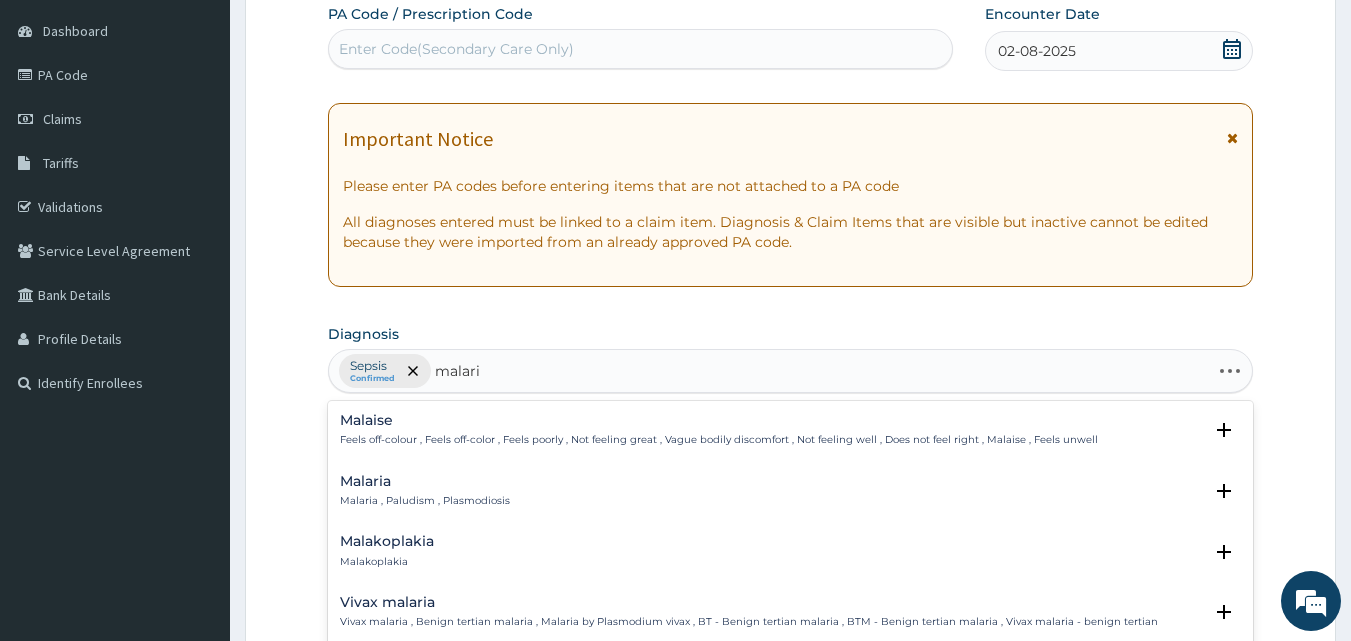 type on "malaria" 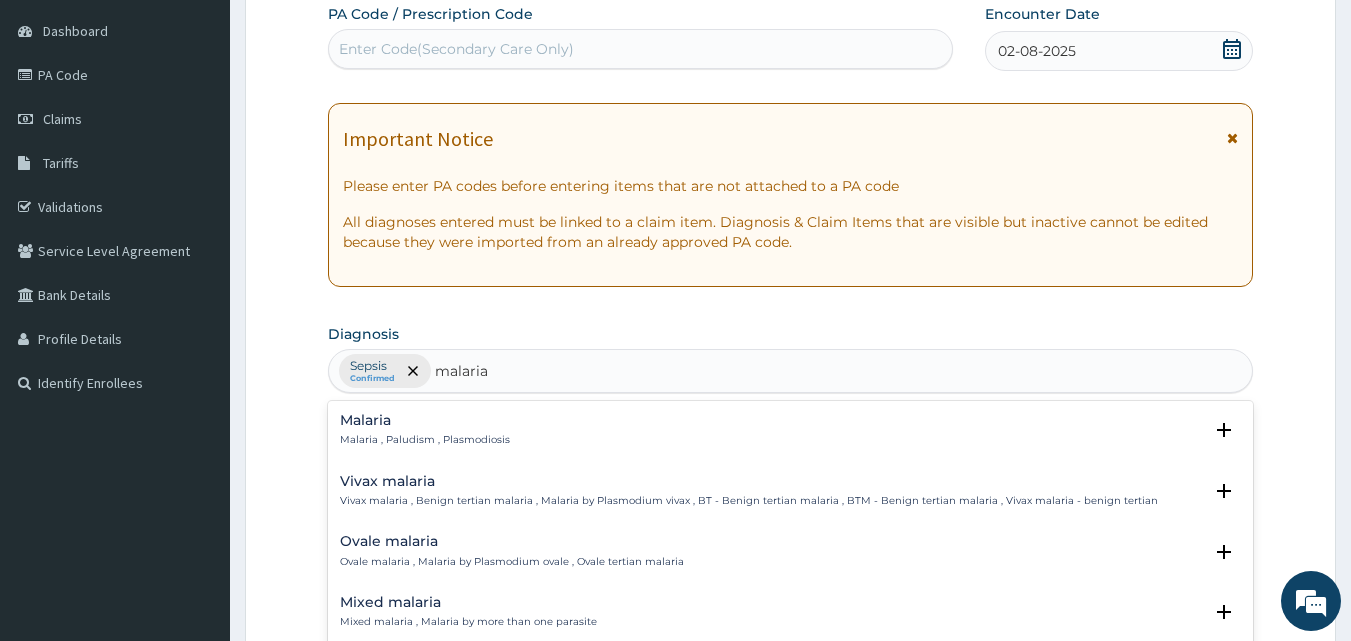 click on "Malaria , Paludism , Plasmodiosis" at bounding box center [425, 440] 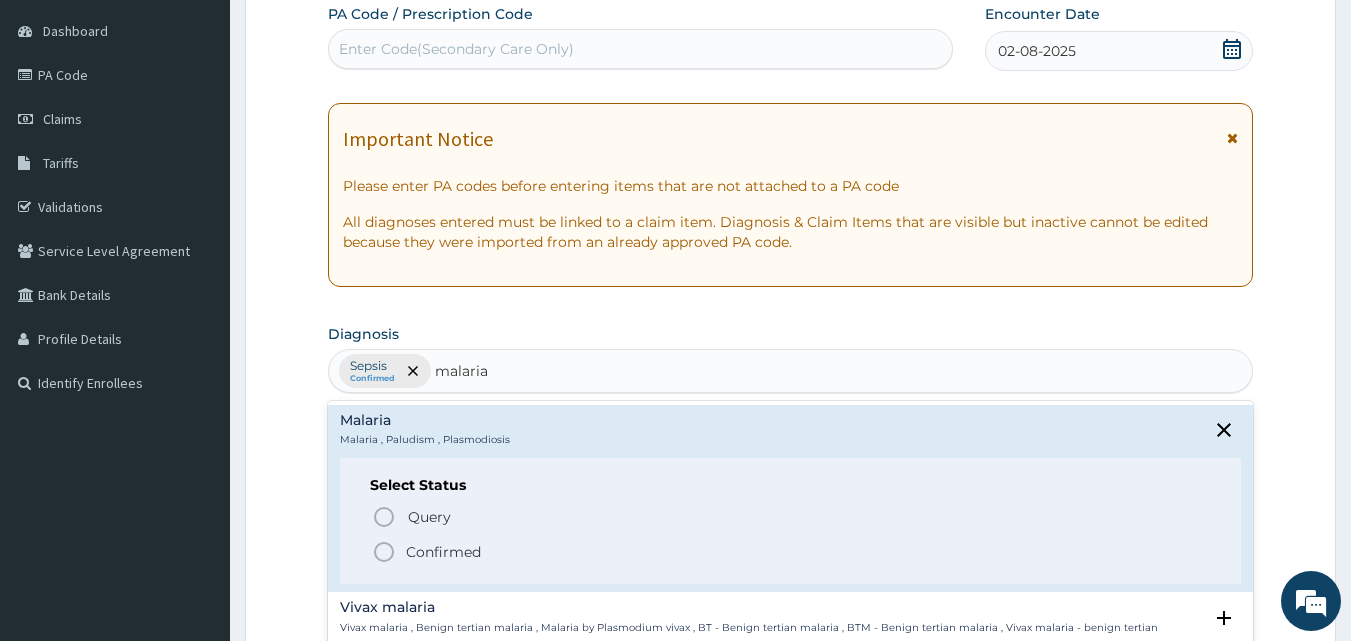 click 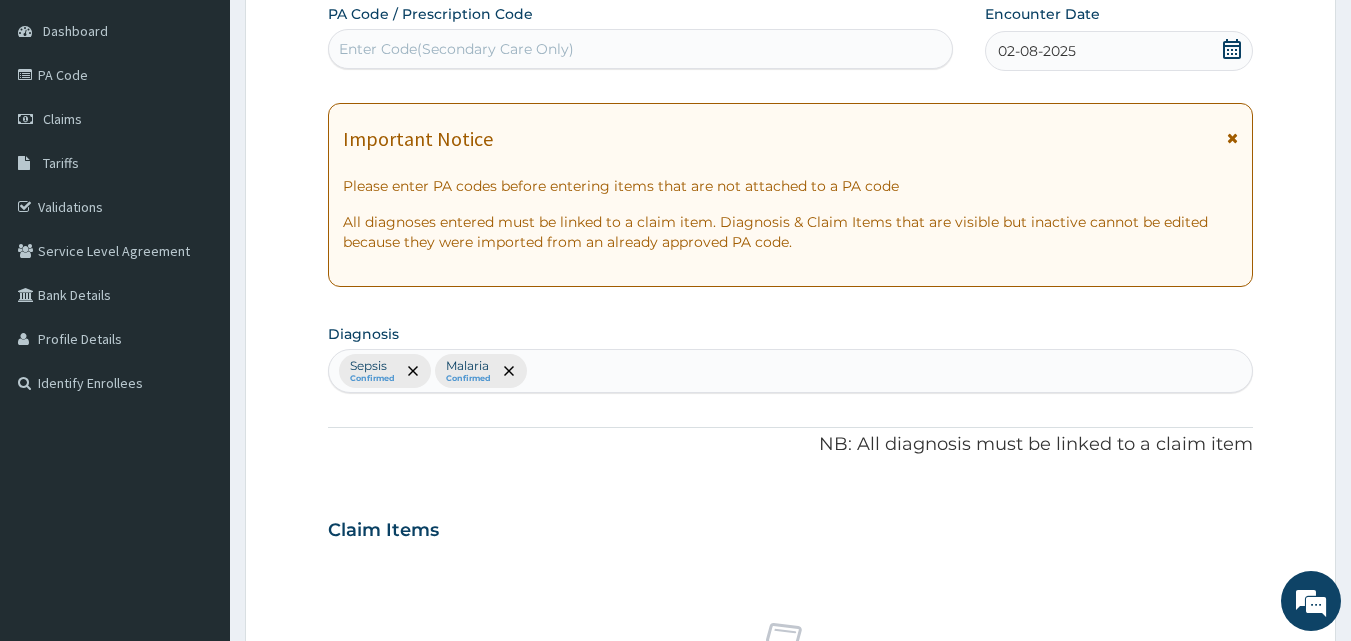 scroll, scrollTop: 747, scrollLeft: 0, axis: vertical 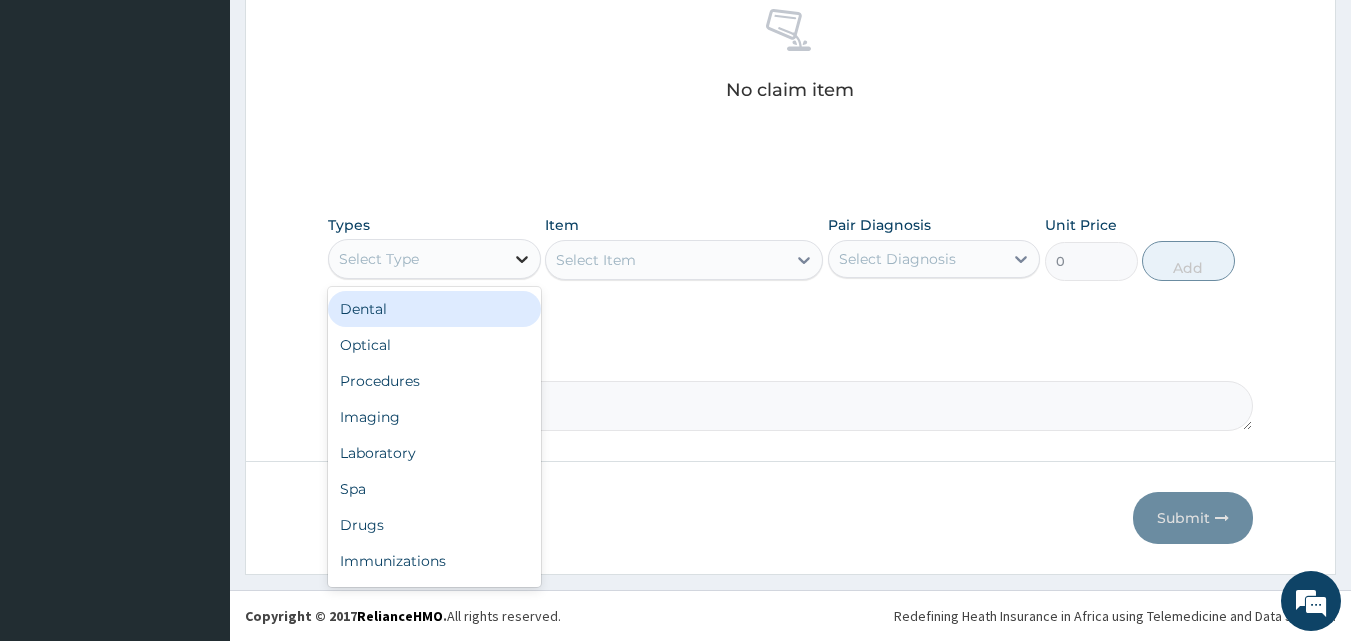 click 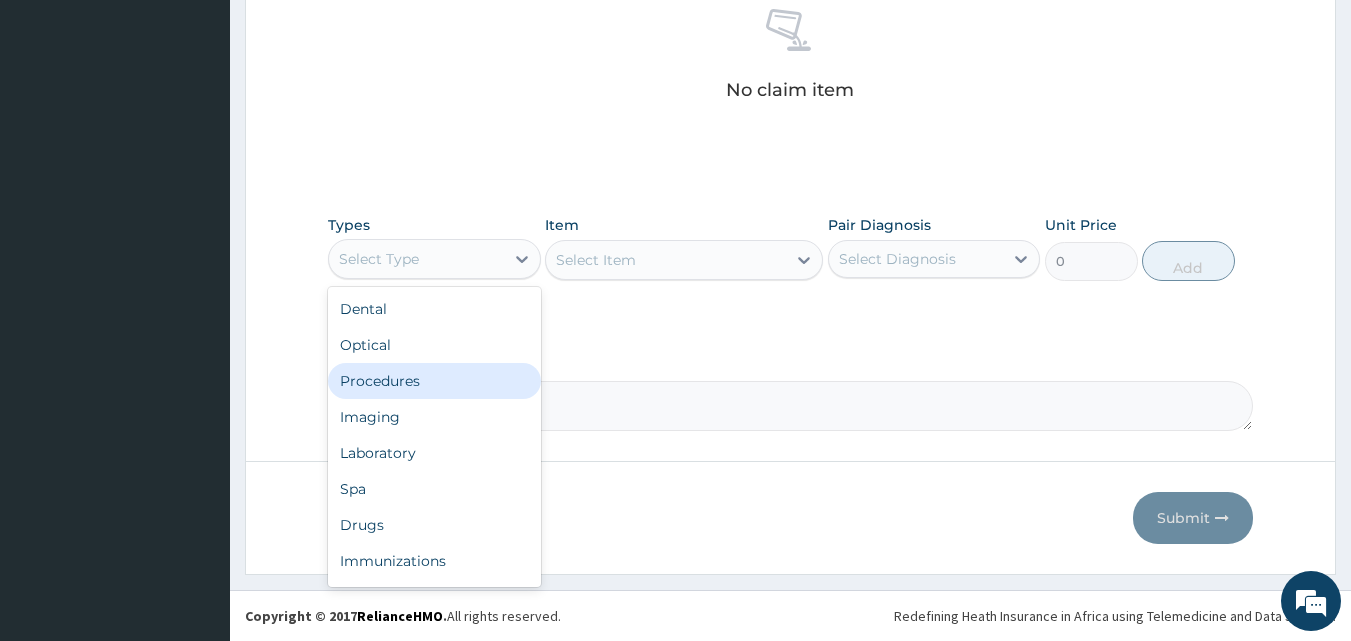 click on "Procedures" at bounding box center [434, 381] 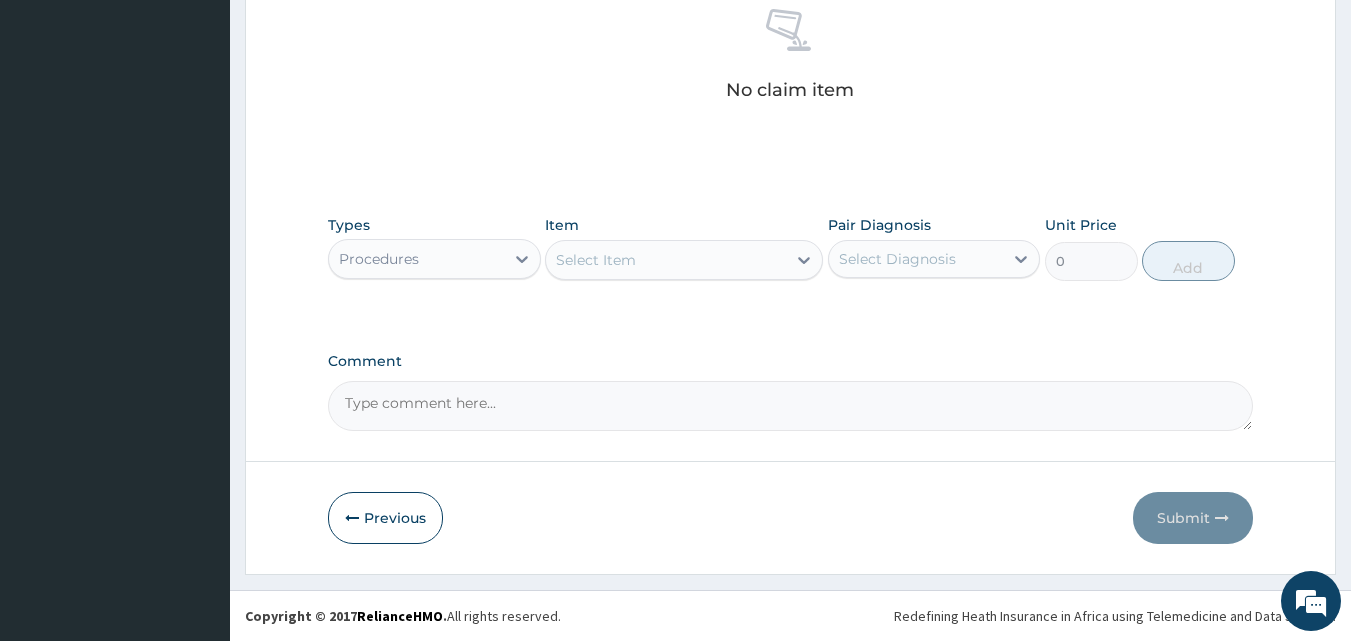 click on "Select Item" at bounding box center [596, 260] 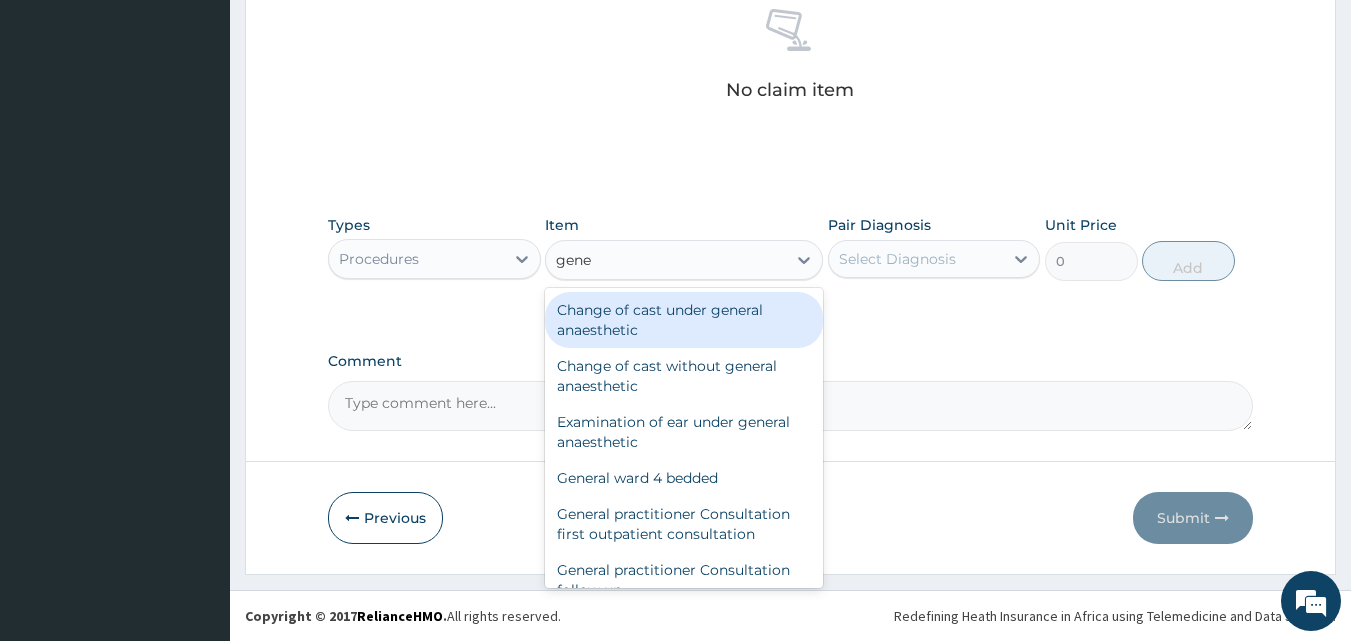 type on "gener" 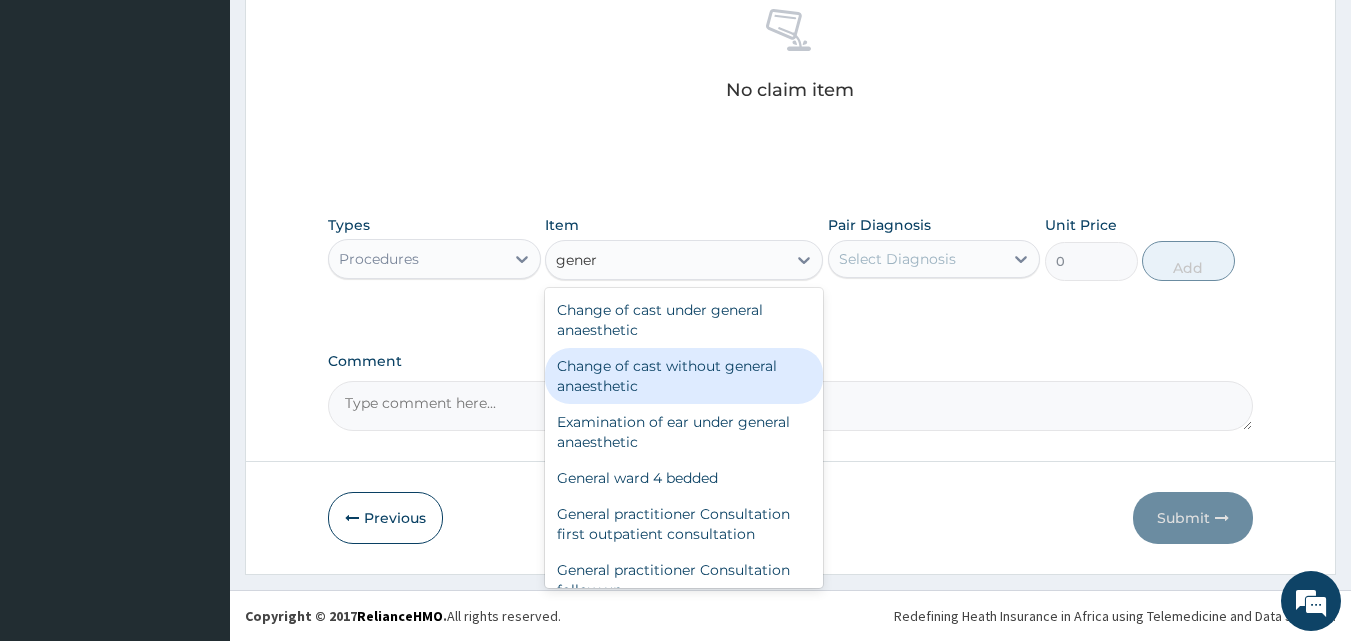 click on "Change of cast without general anaesthetic" at bounding box center (684, 376) 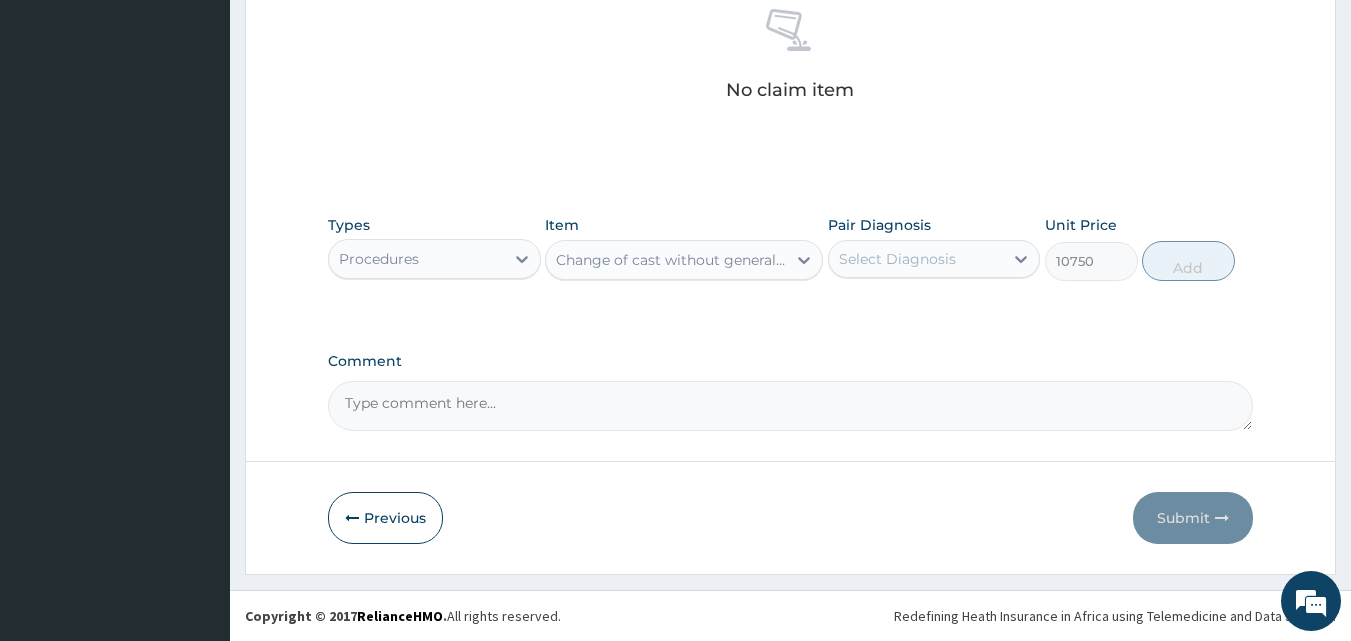 click on "Change of cast without general anaesthetic" at bounding box center (672, 260) 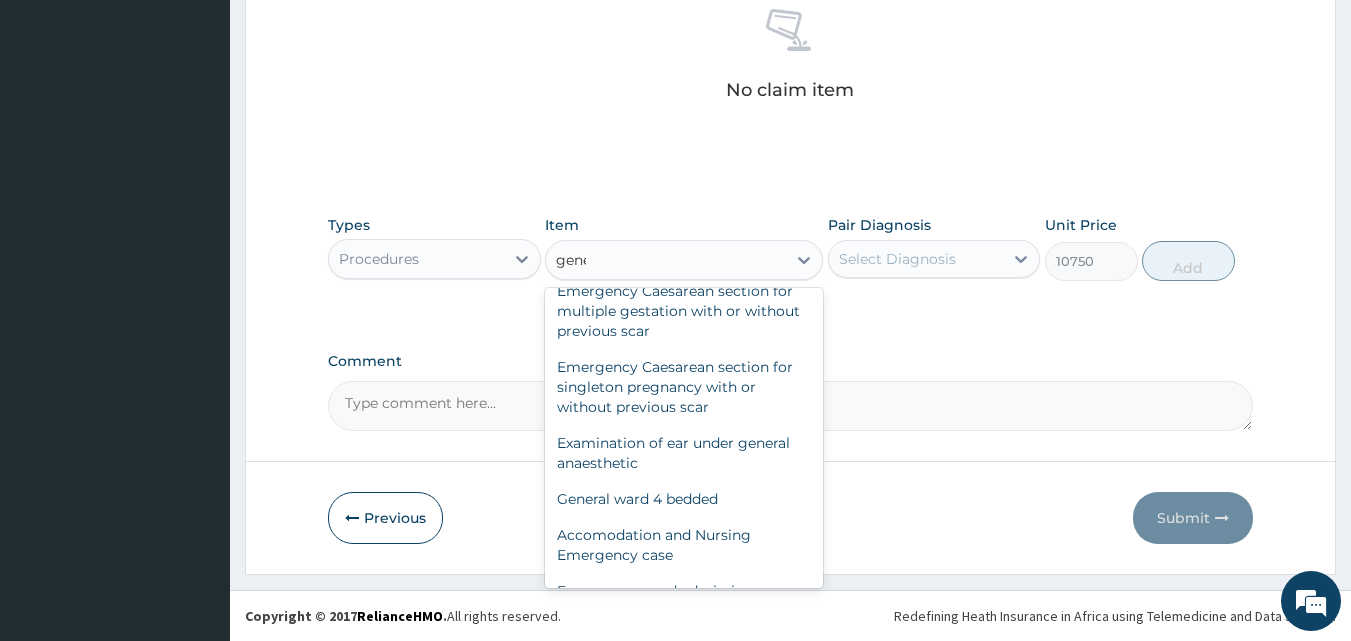 scroll, scrollTop: 0, scrollLeft: 0, axis: both 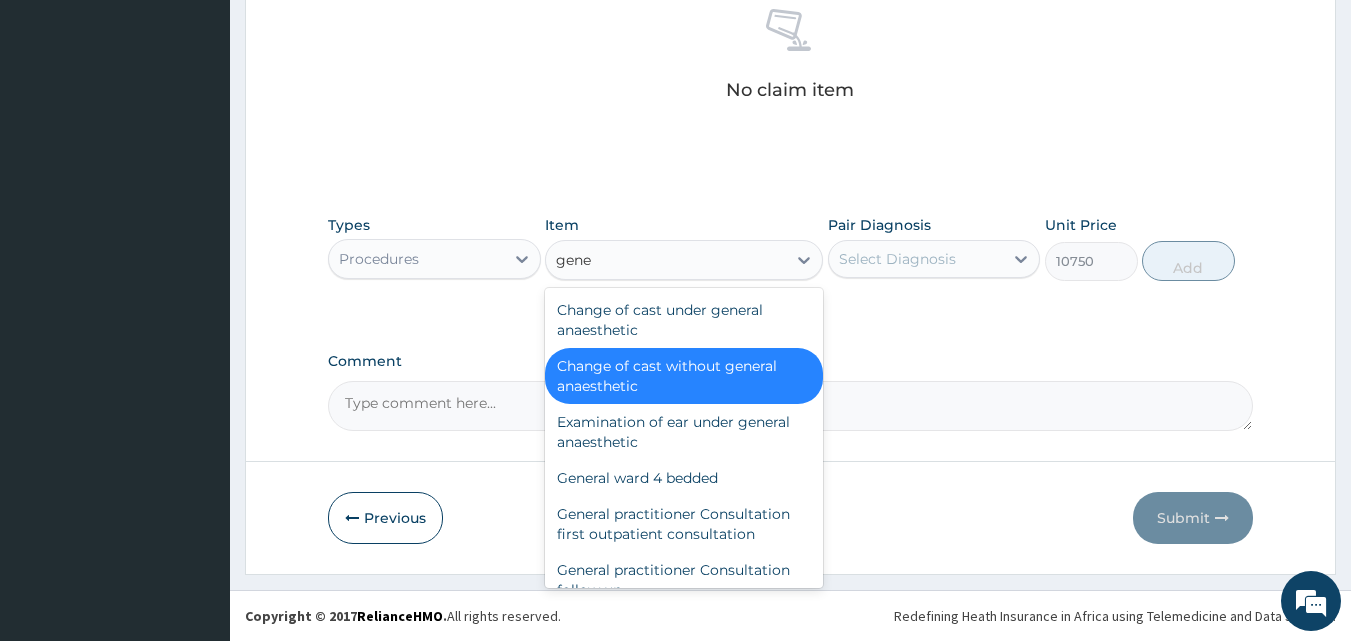 type on "gener" 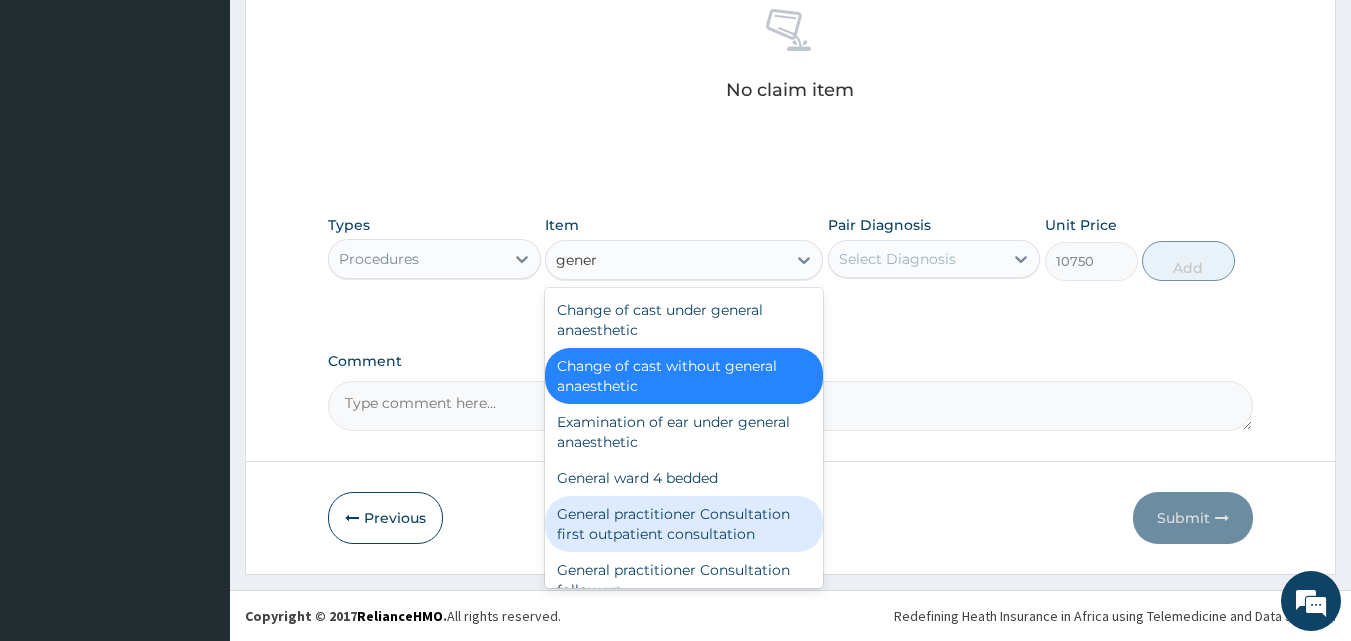 click on "General practitioner Consultation first outpatient consultation" at bounding box center [684, 524] 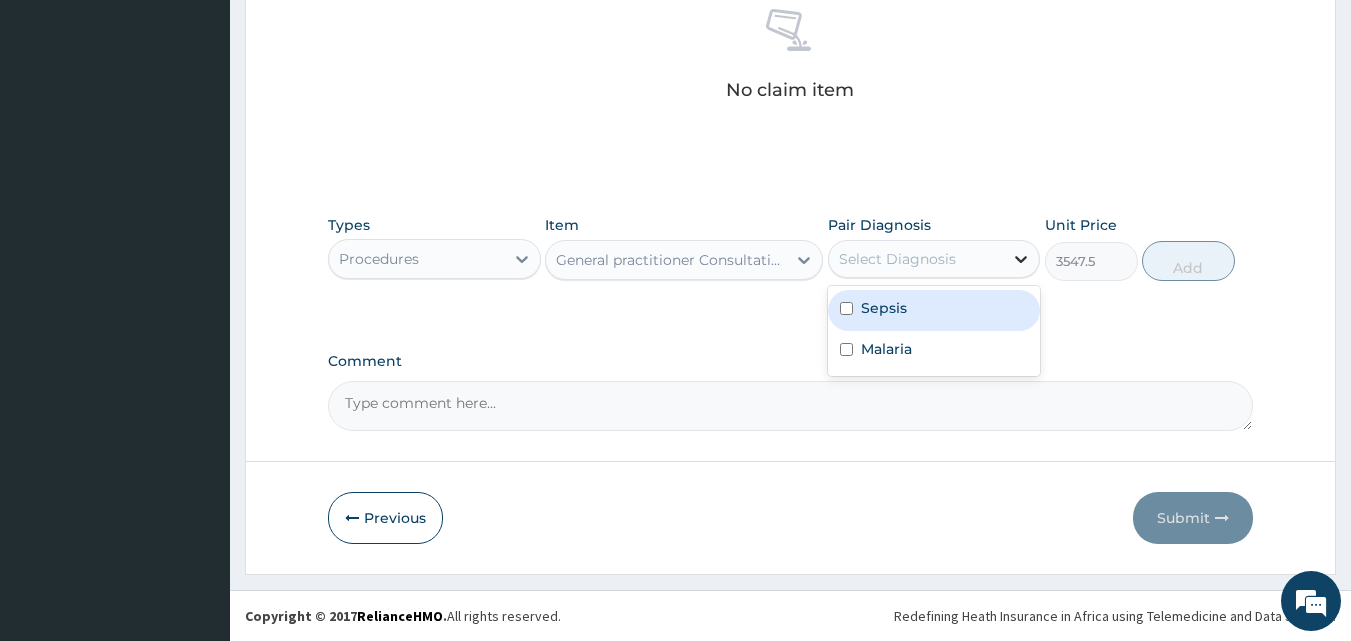click 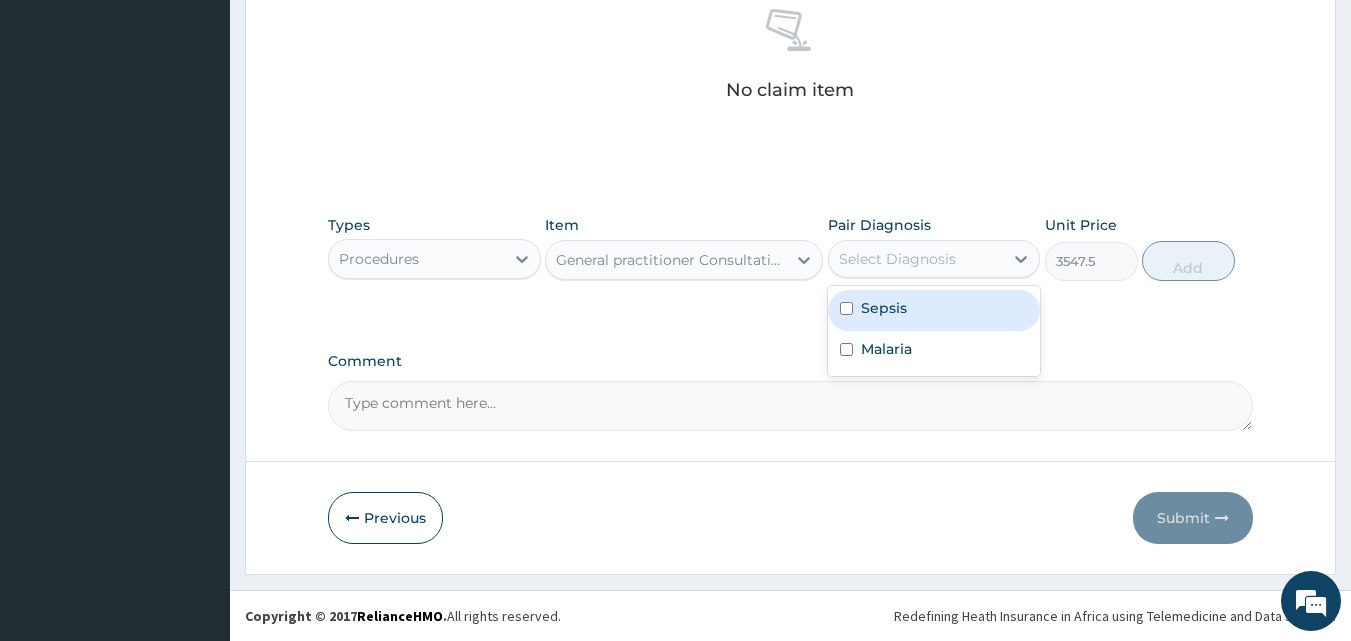 click on "Sepsis" at bounding box center [934, 310] 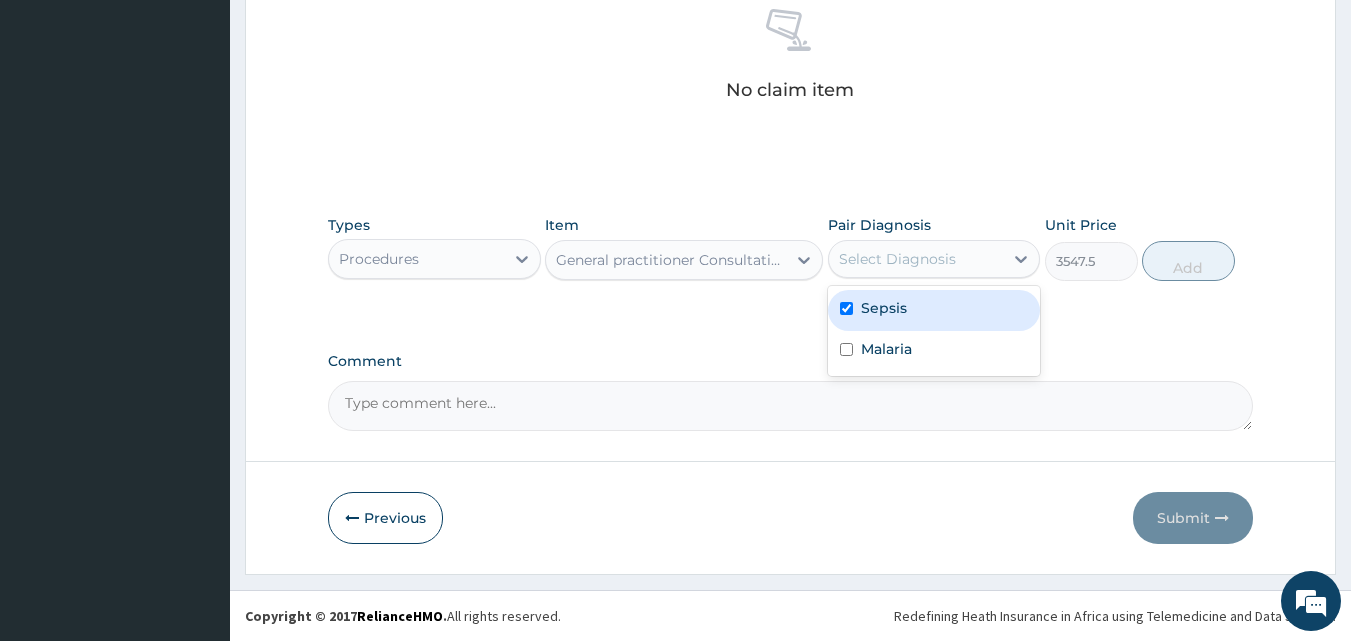 checkbox on "true" 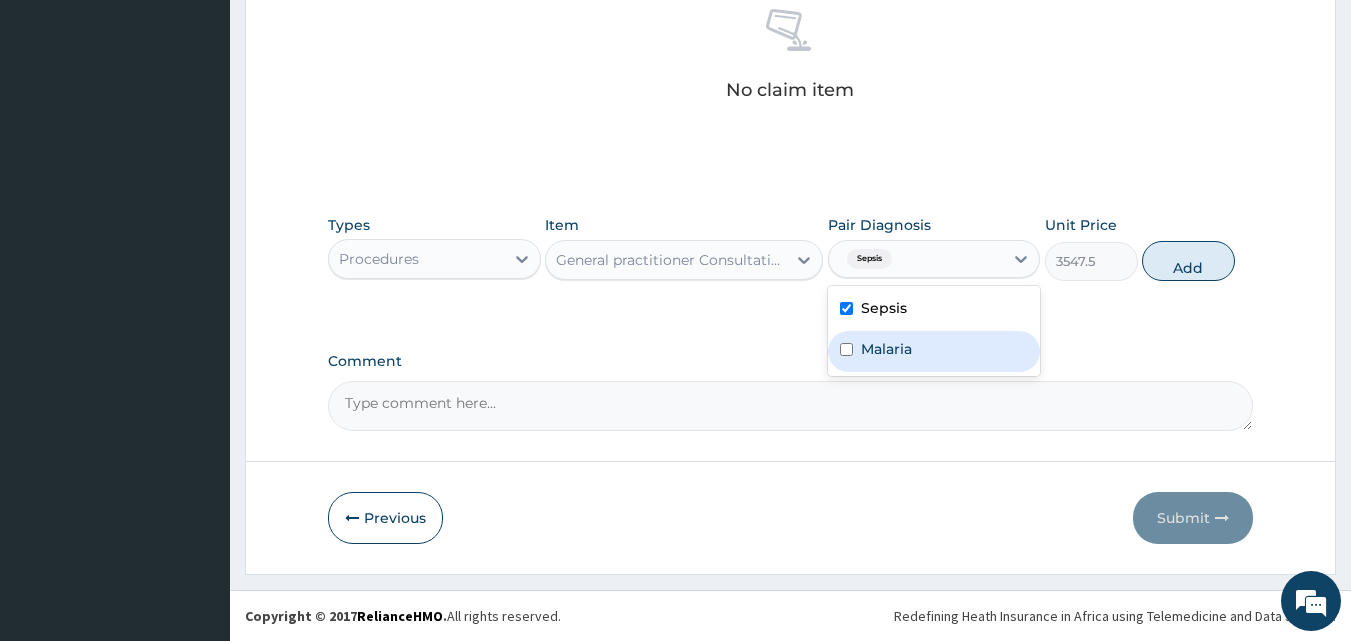 click on "Malaria" at bounding box center (934, 351) 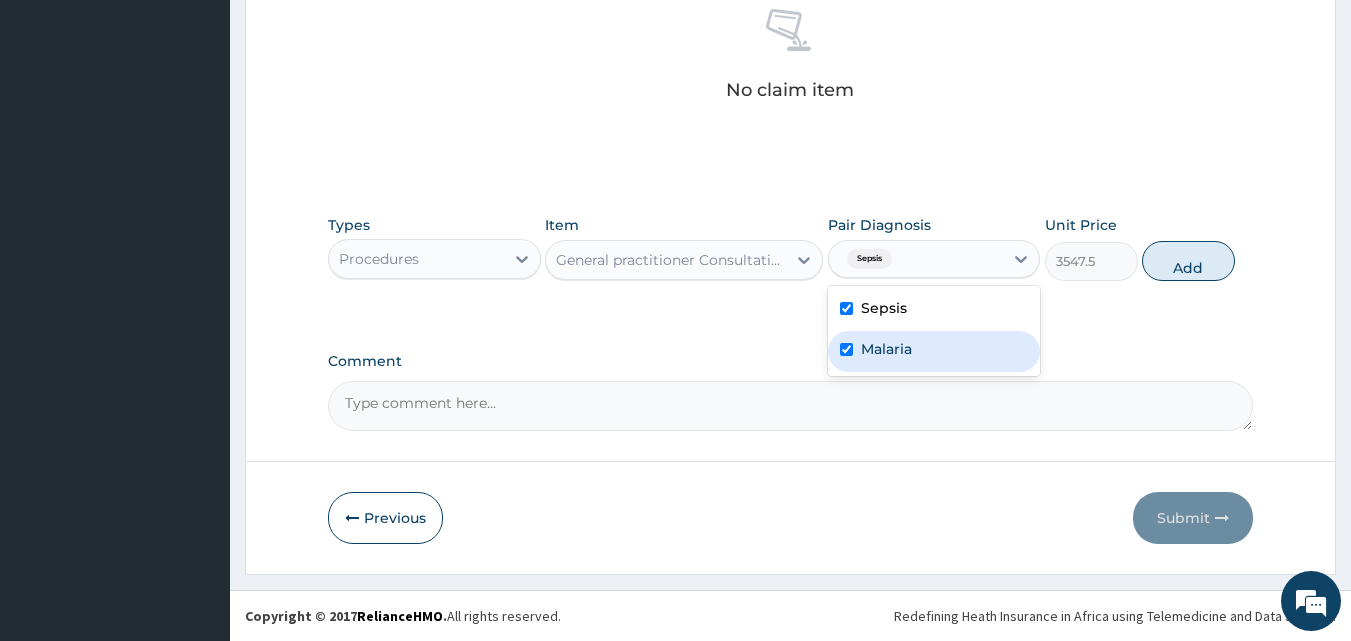 checkbox on "true" 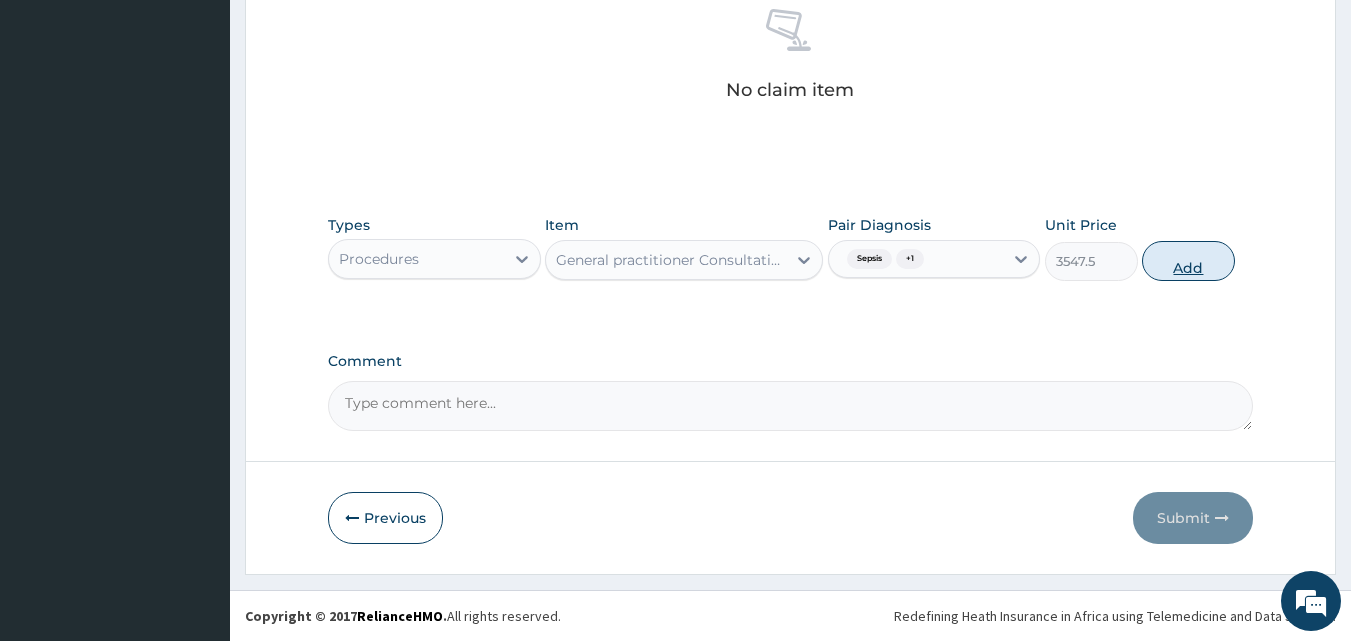 click on "Add" at bounding box center [1188, 261] 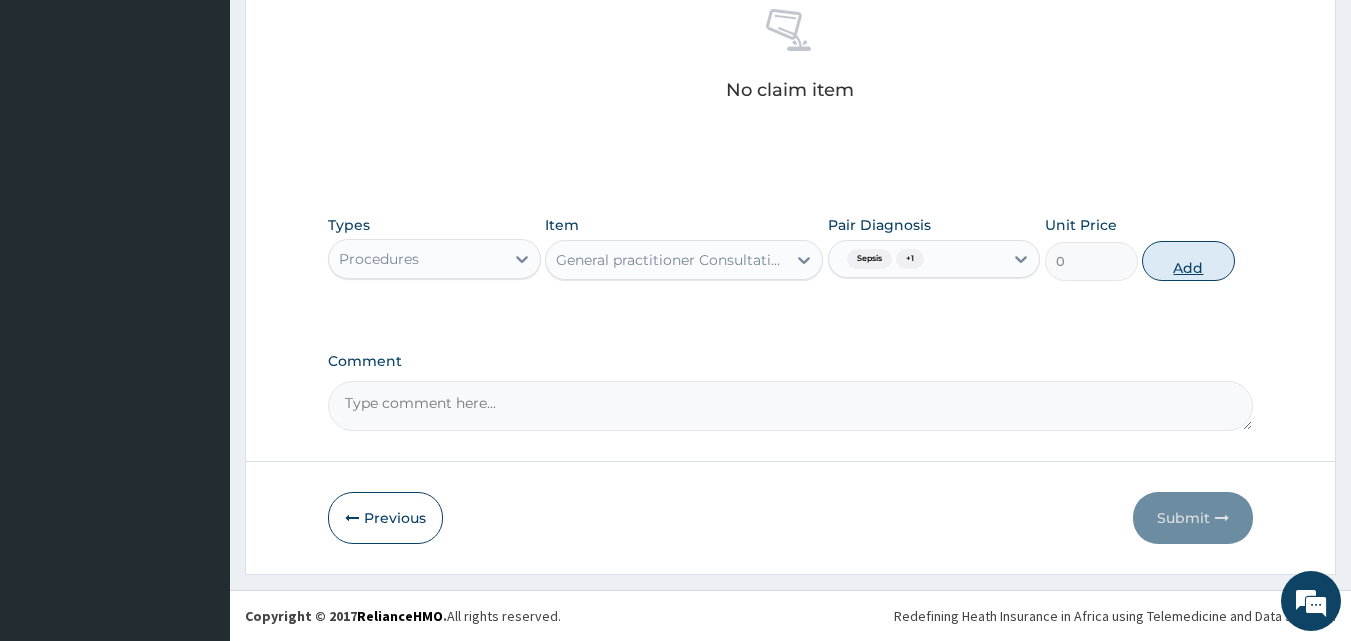 scroll, scrollTop: 732, scrollLeft: 0, axis: vertical 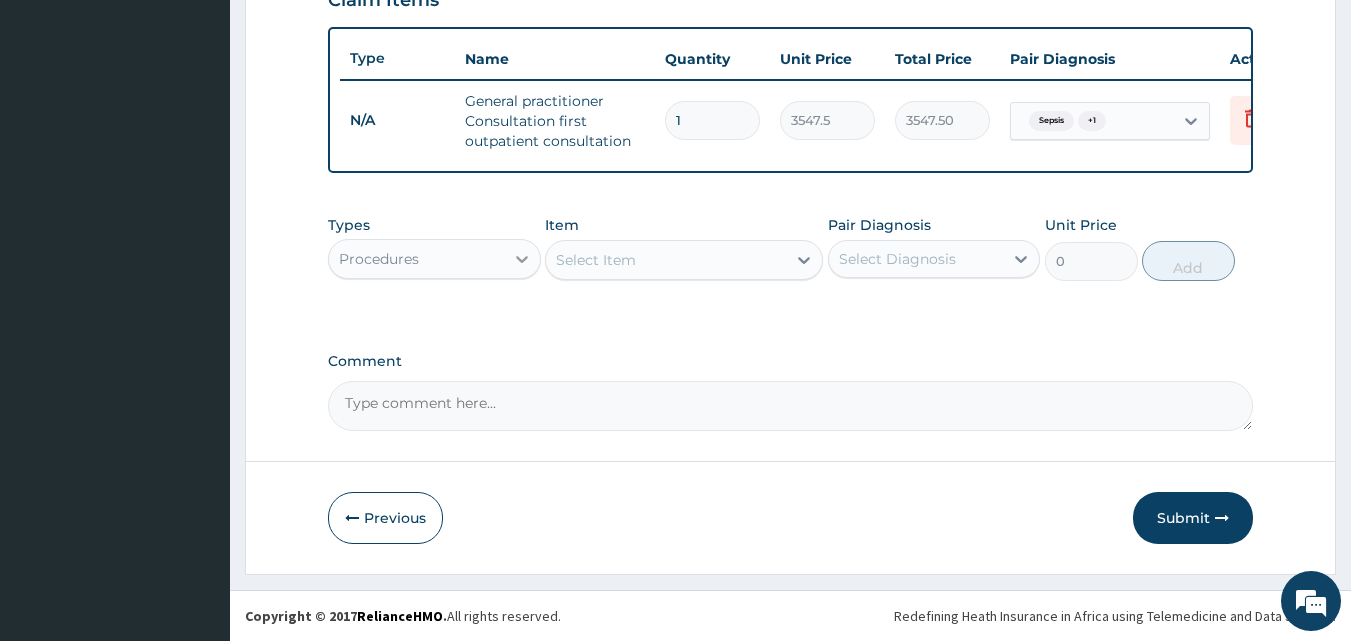 click 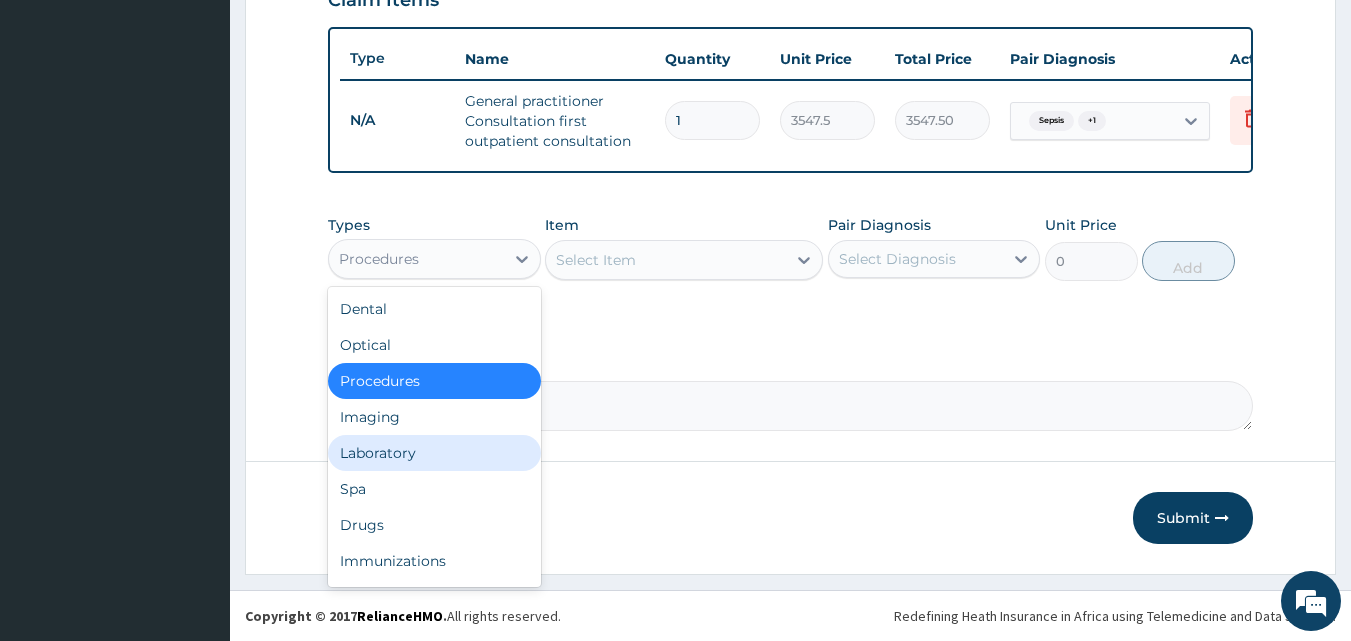 click on "Laboratory" at bounding box center (434, 453) 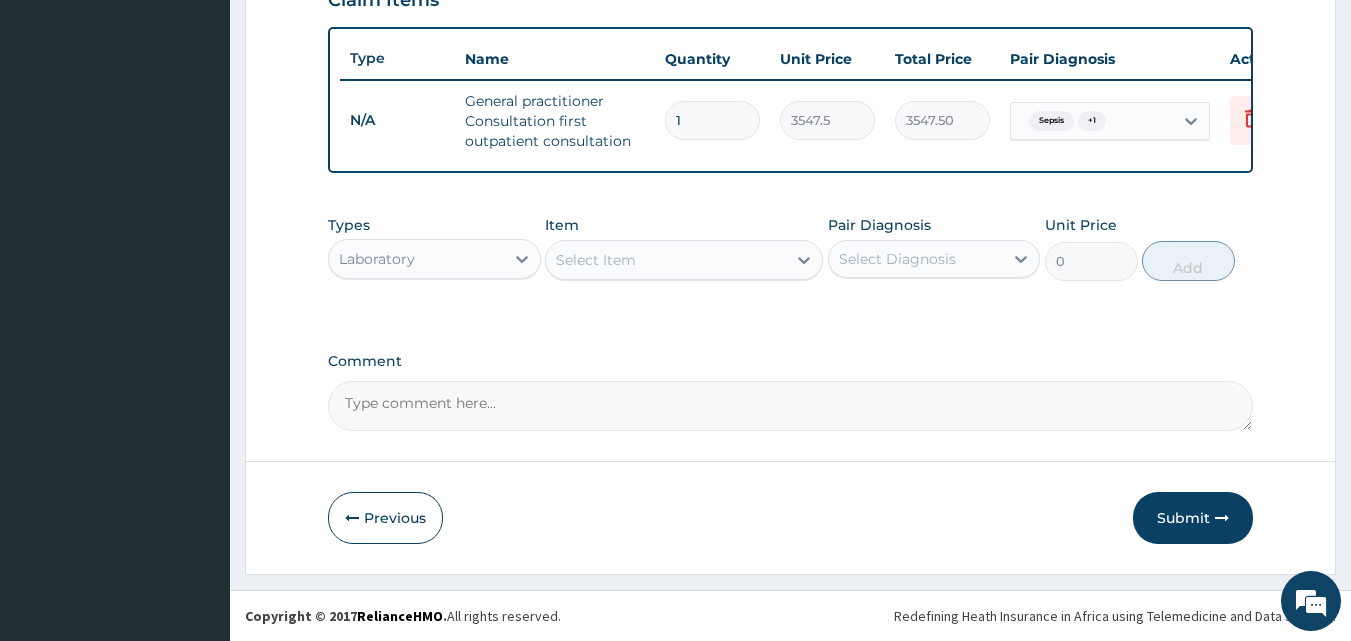click on "Select Item" at bounding box center (596, 260) 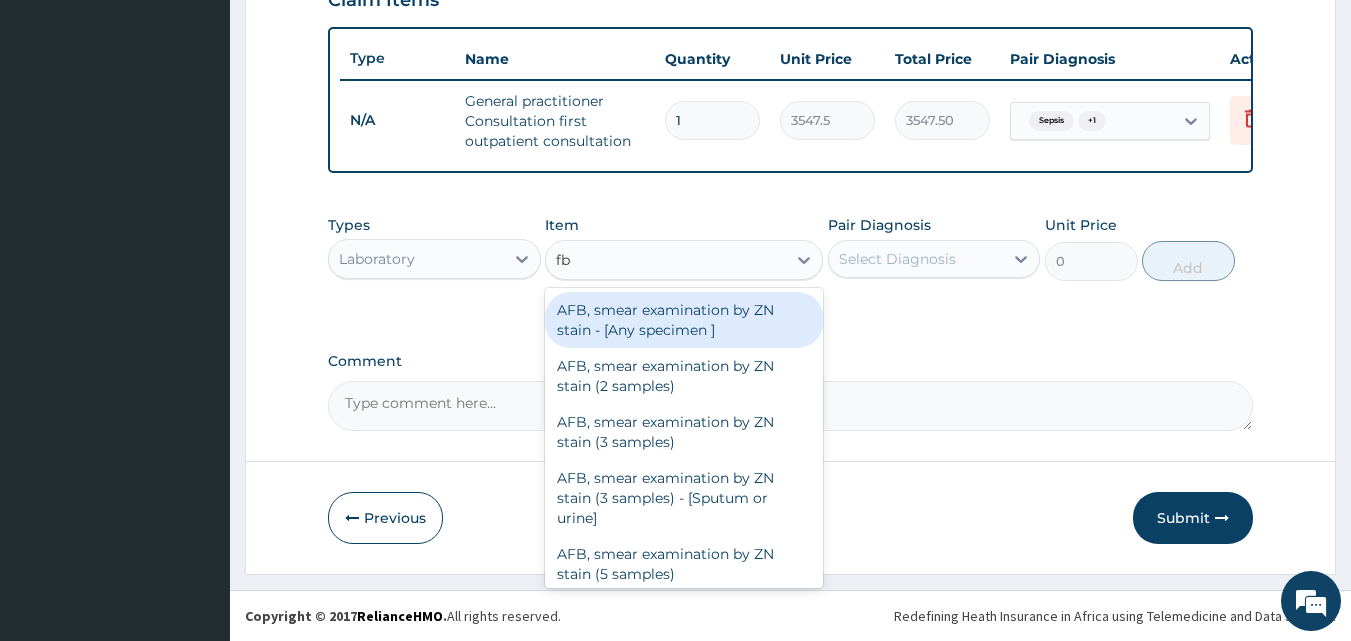 type on "fbc" 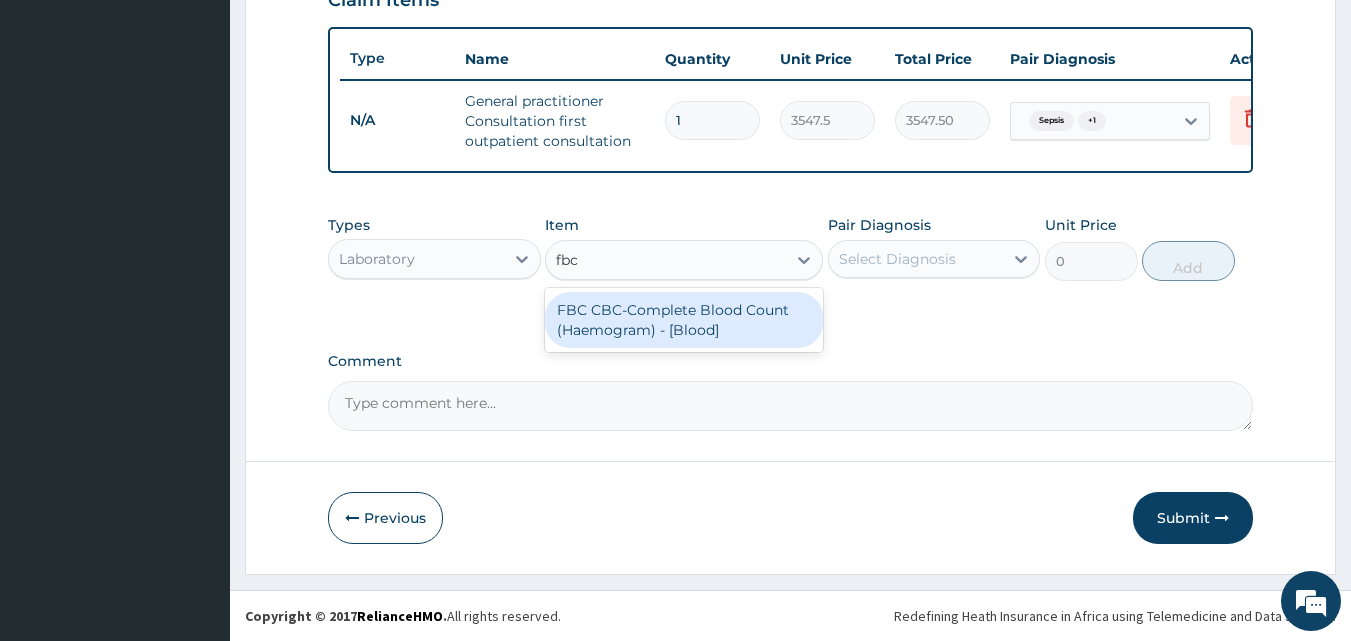 click on "FBC CBC-Complete Blood Count (Haemogram) - [Blood]" at bounding box center (684, 320) 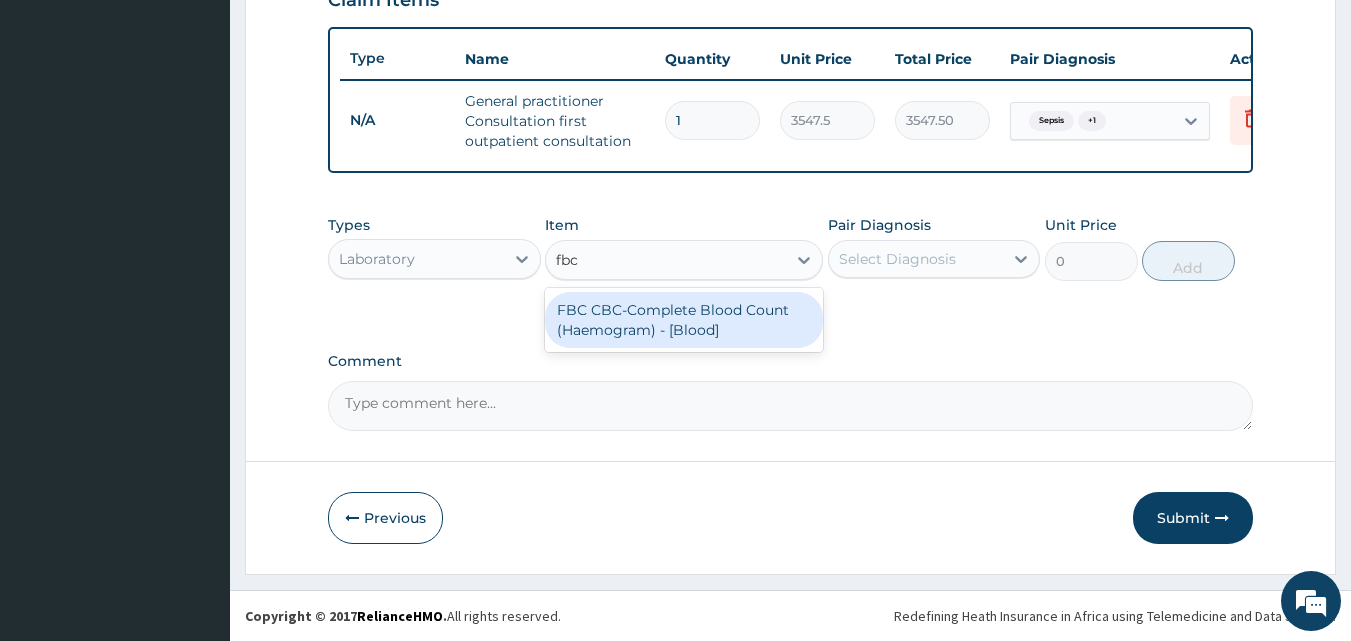 type 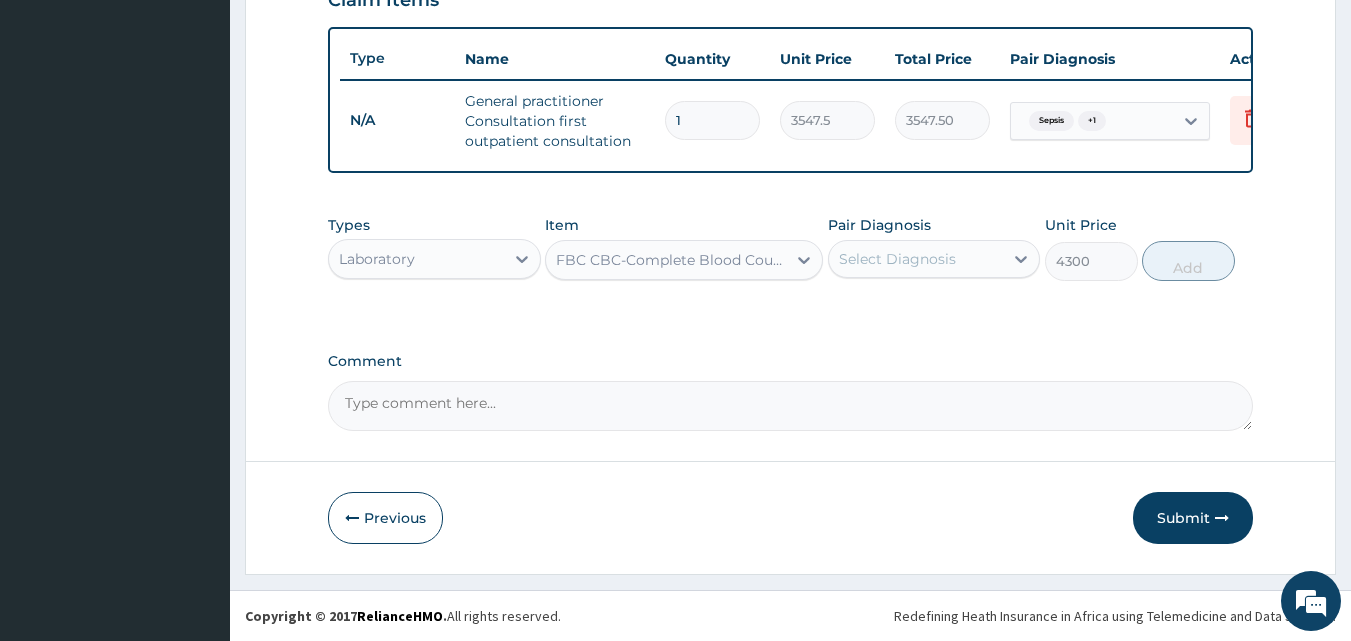 click on "Select Diagnosis" at bounding box center (897, 259) 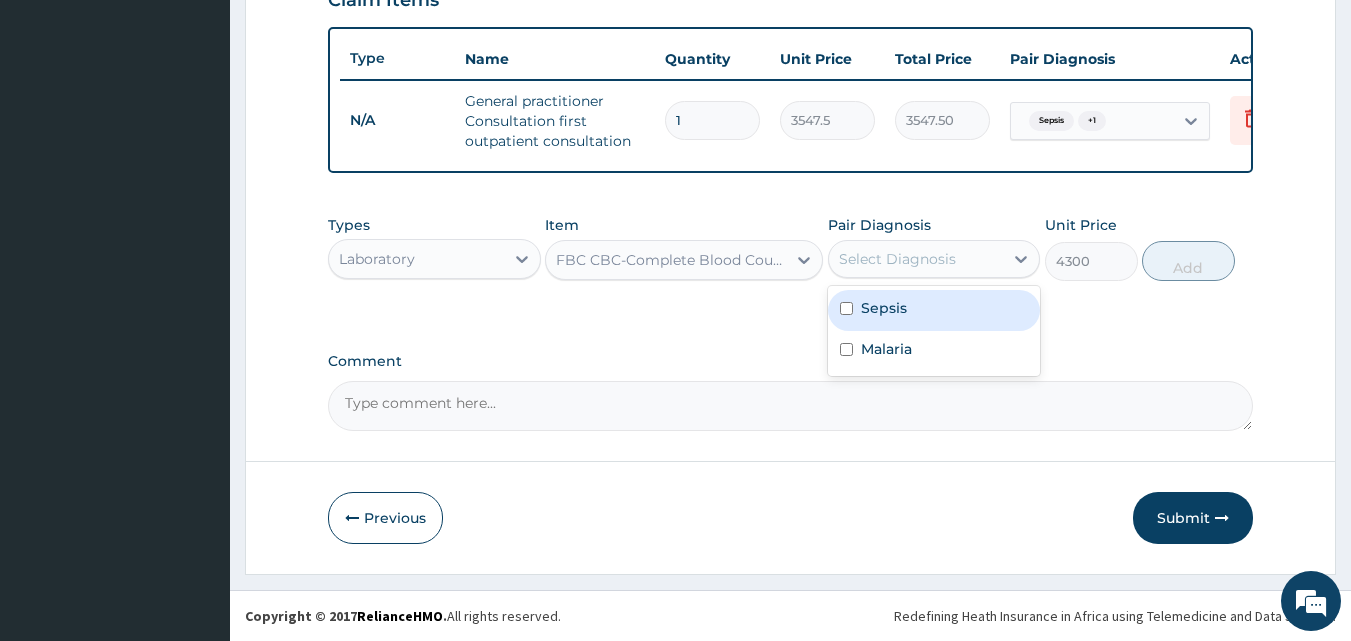 click on "Sepsis" at bounding box center [884, 308] 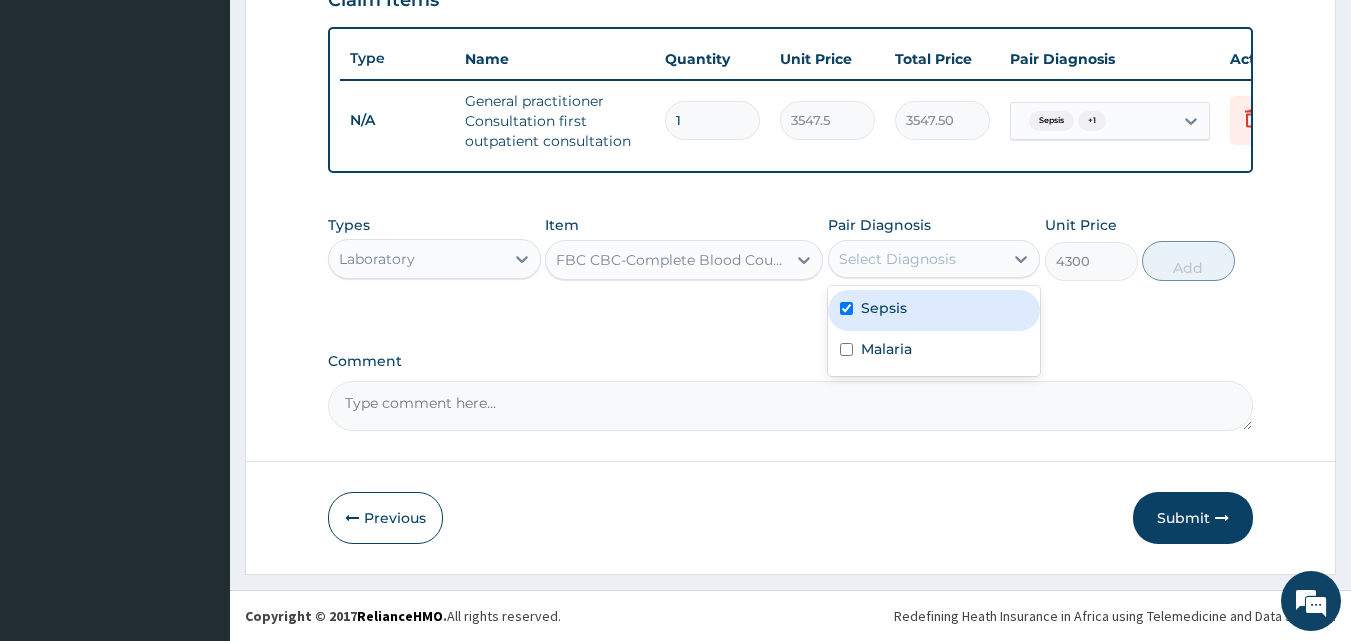 checkbox on "true" 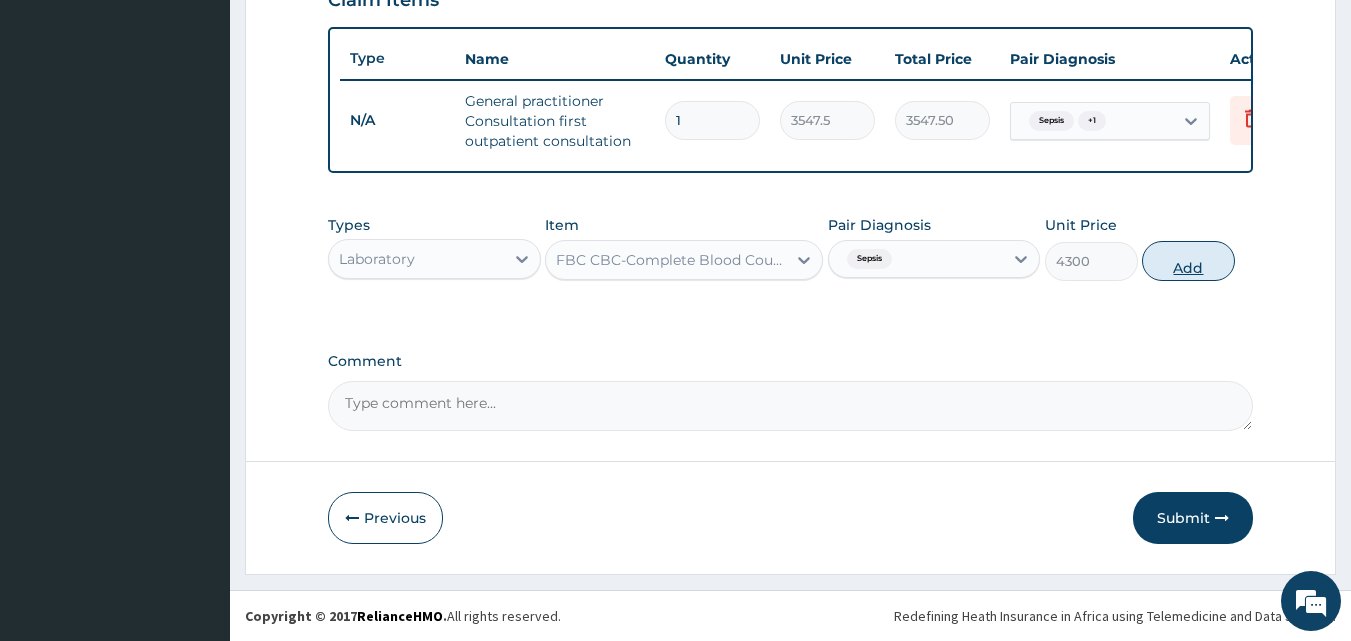 click on "Add" at bounding box center (1188, 261) 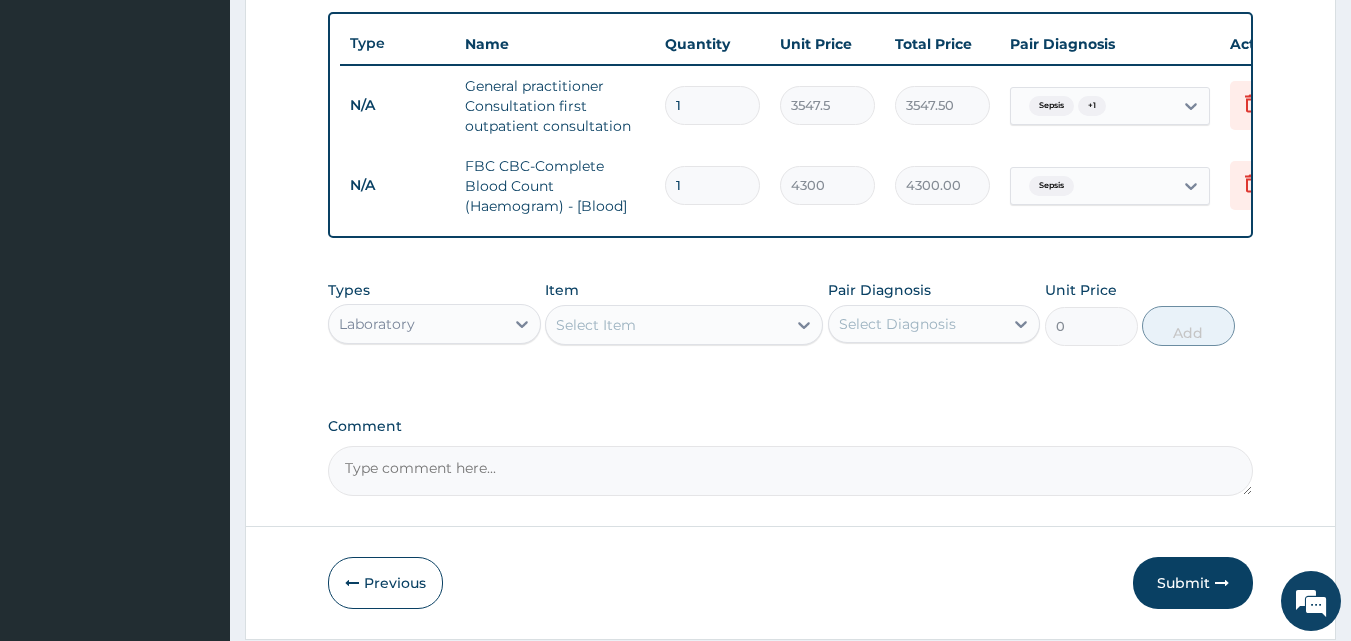 click on "Select Item" at bounding box center (596, 325) 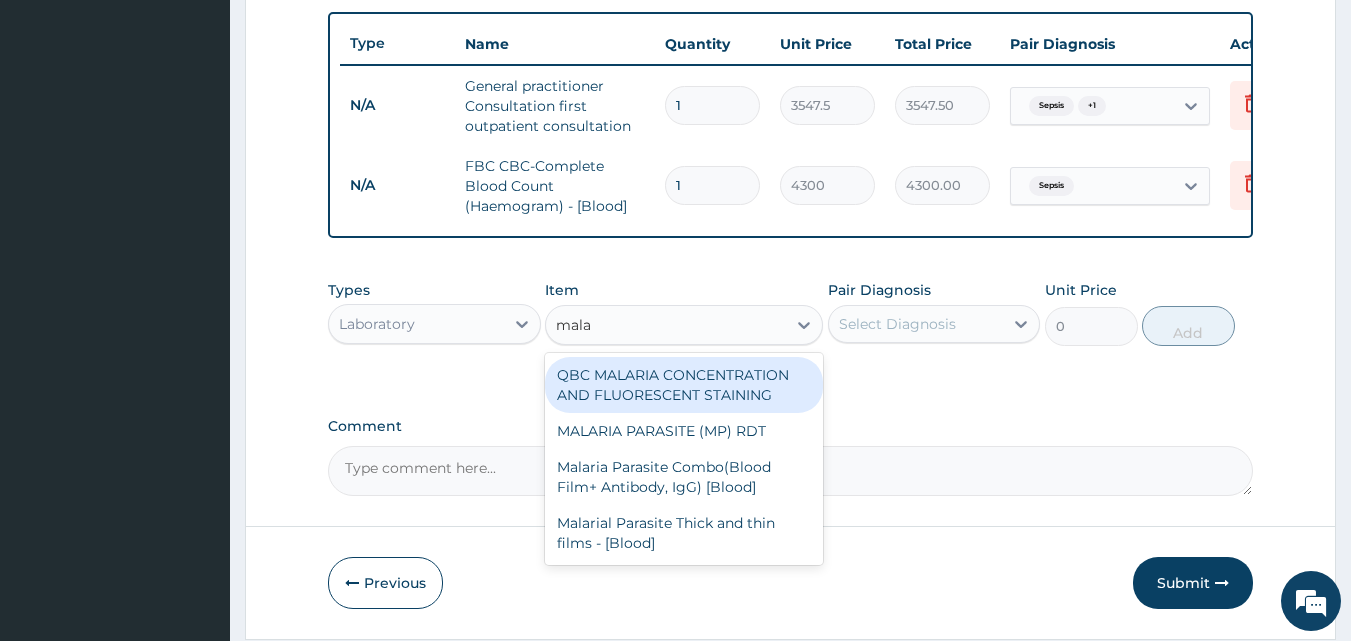 type on "malar" 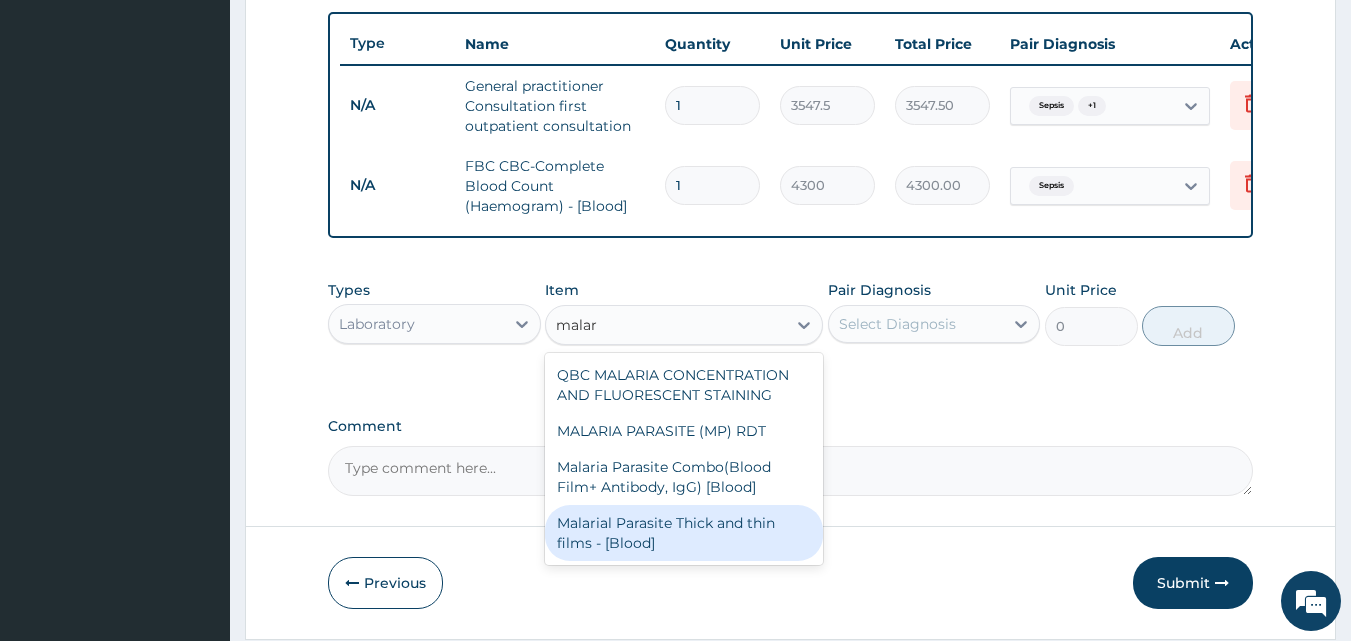click on "Malarial Parasite Thick and thin films - [Blood]" at bounding box center [684, 533] 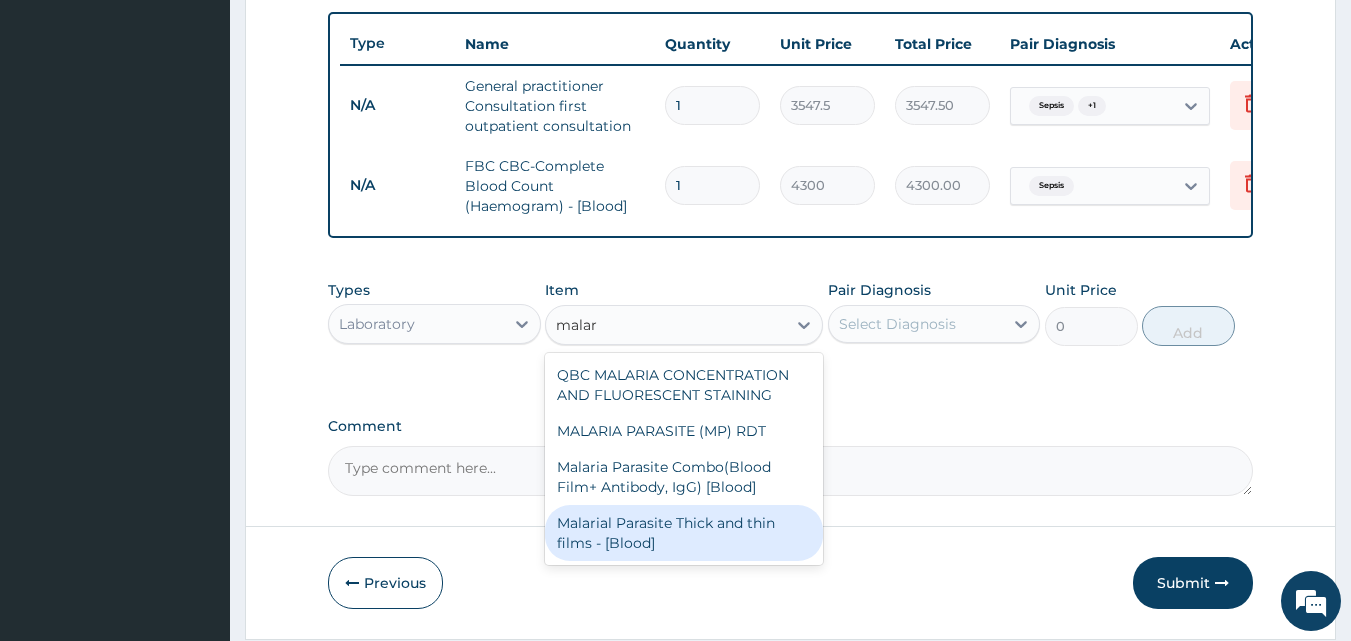 type 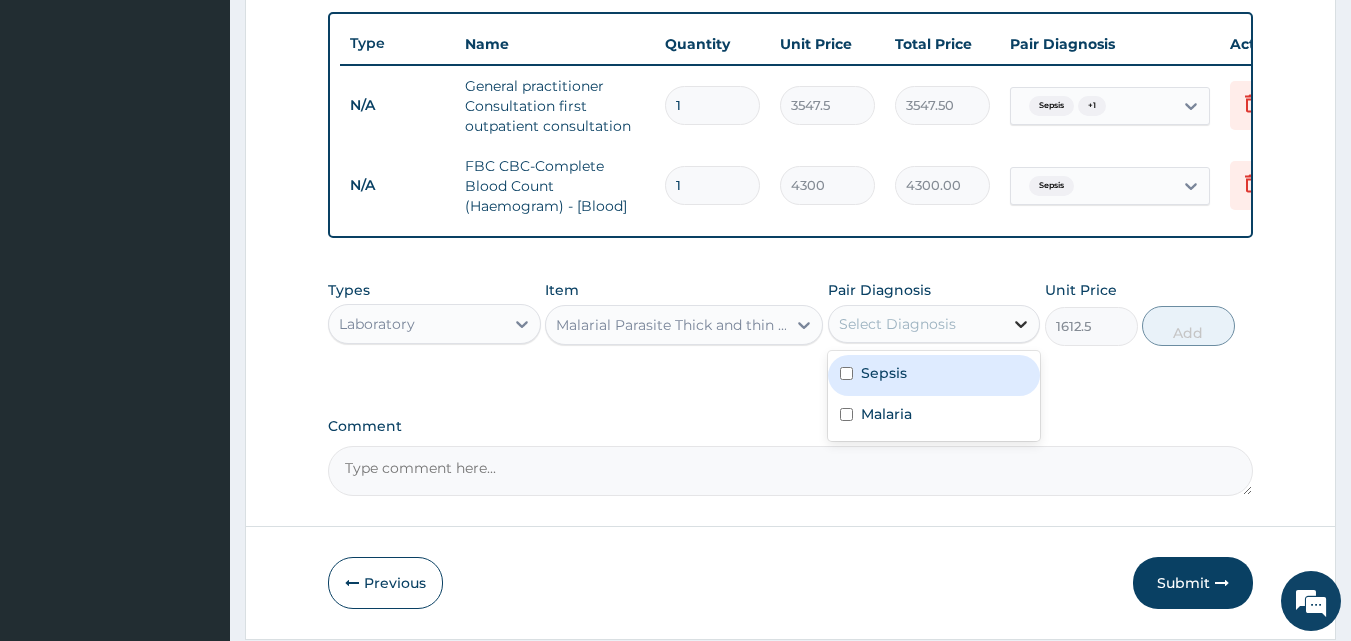 click 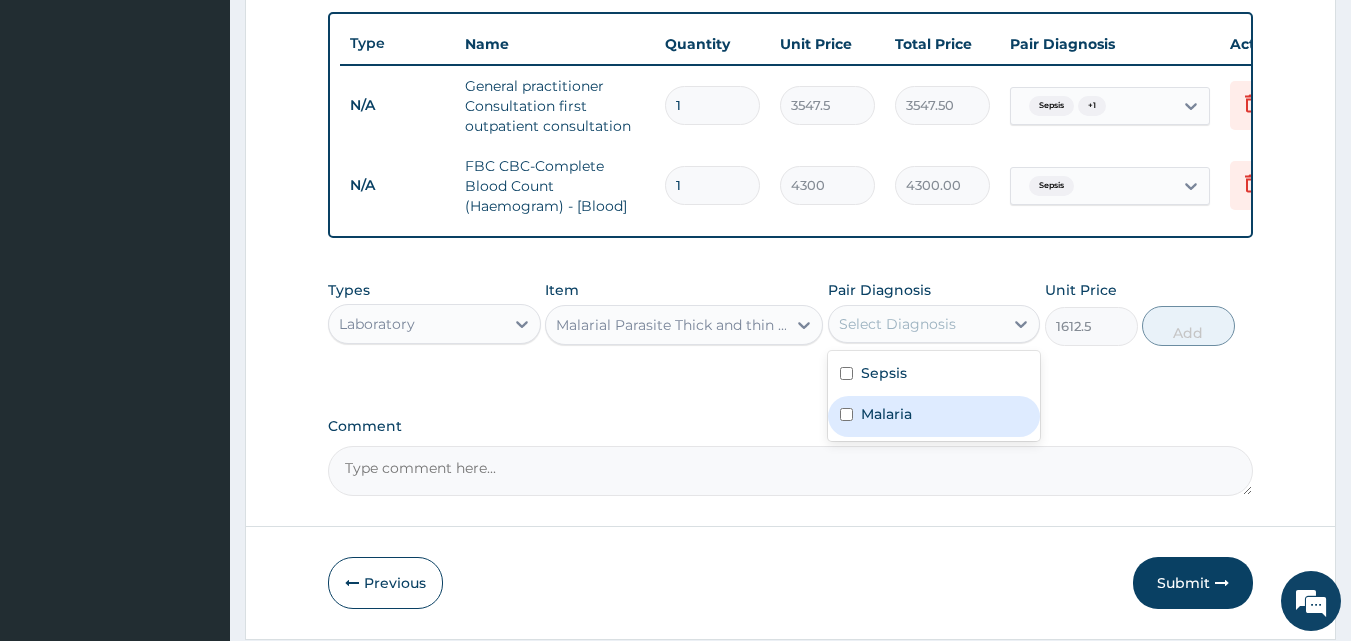 click on "Malaria" at bounding box center (934, 416) 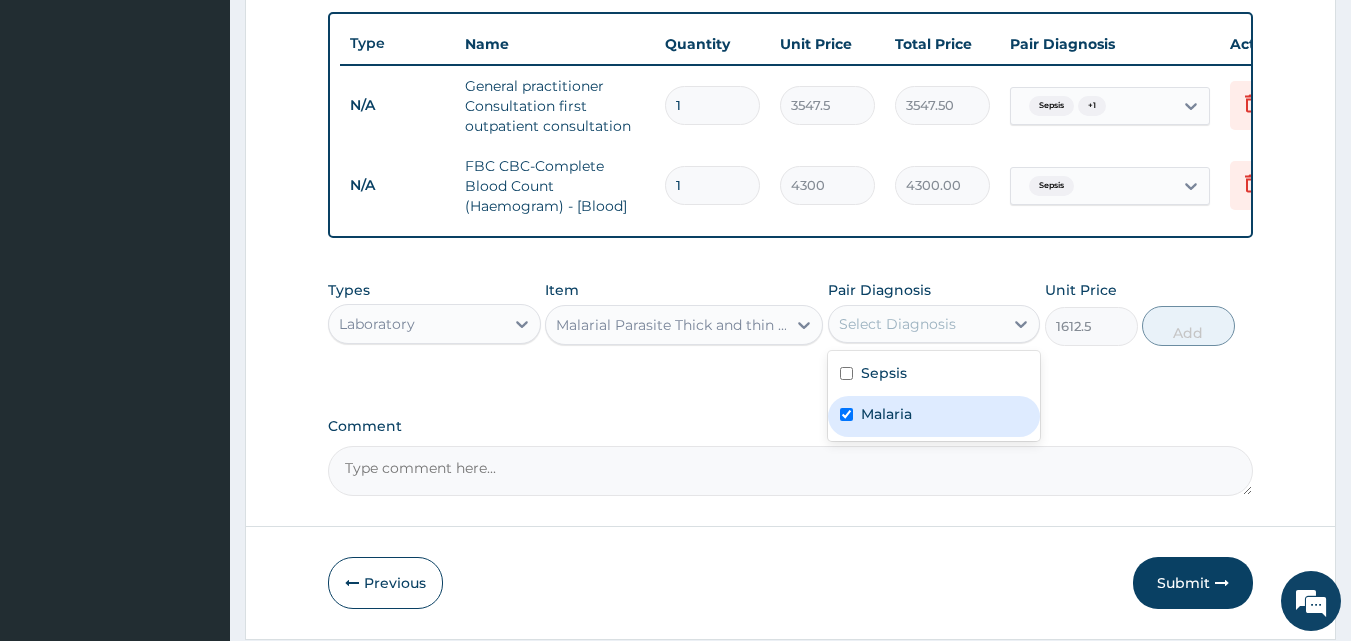checkbox on "true" 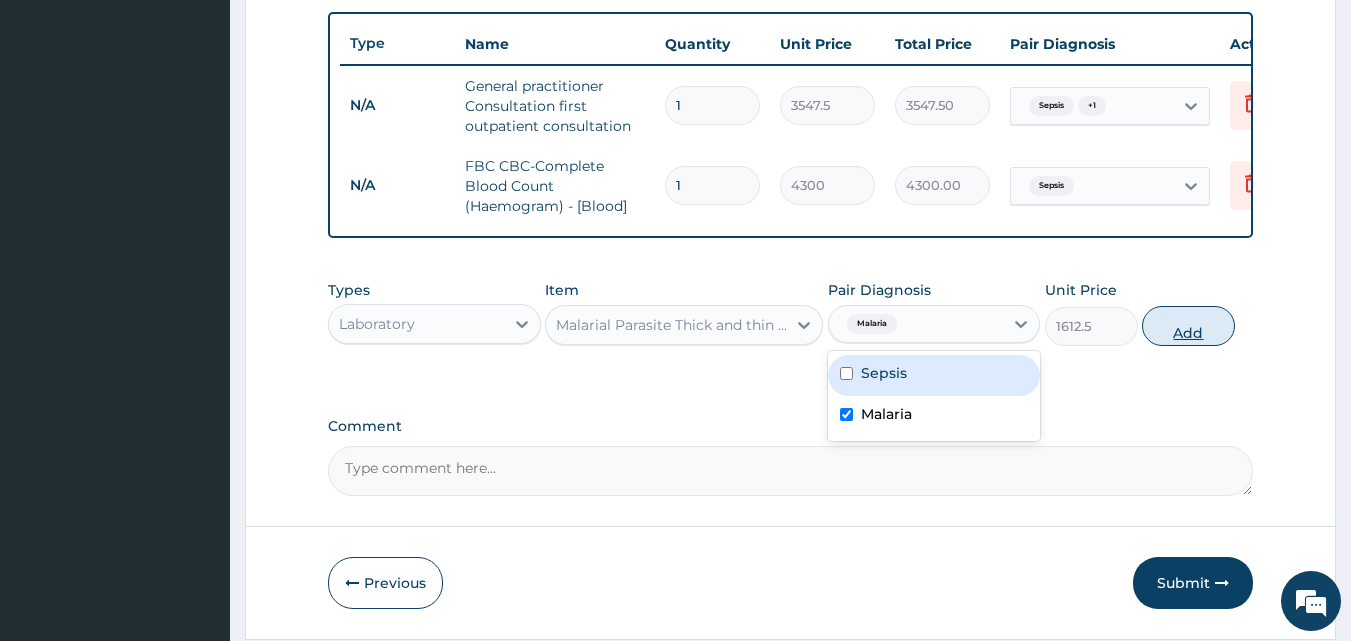 click on "Add" at bounding box center (1188, 326) 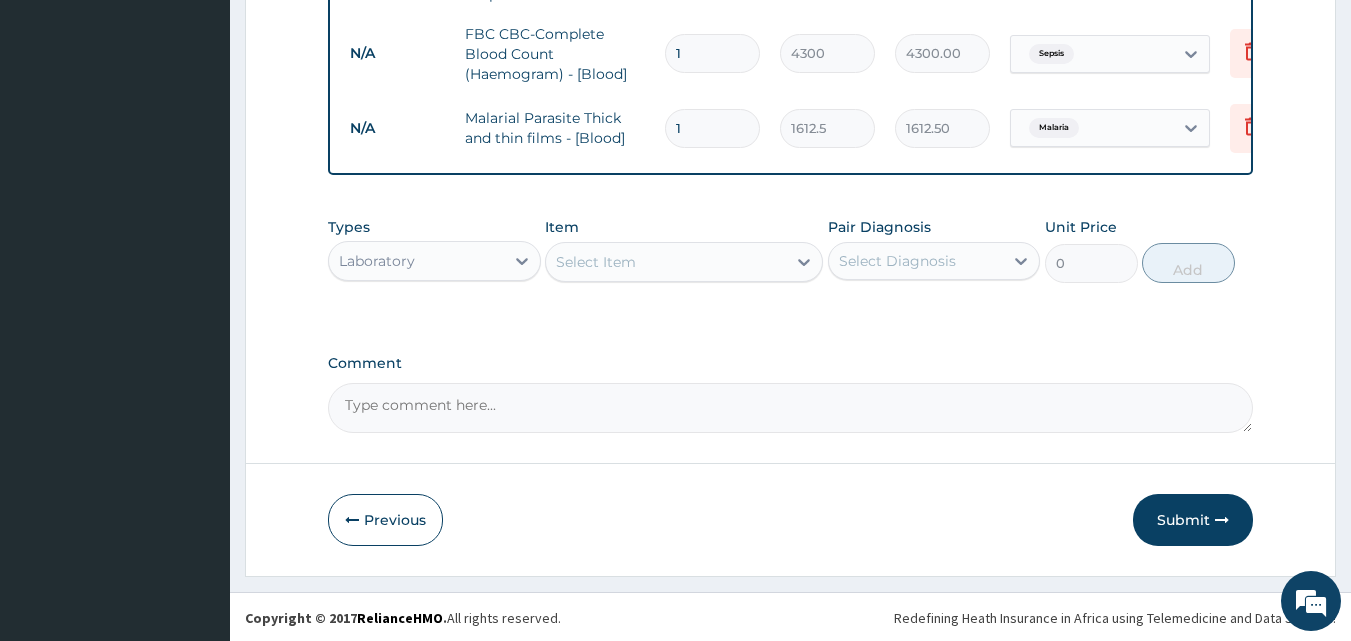 scroll, scrollTop: 881, scrollLeft: 0, axis: vertical 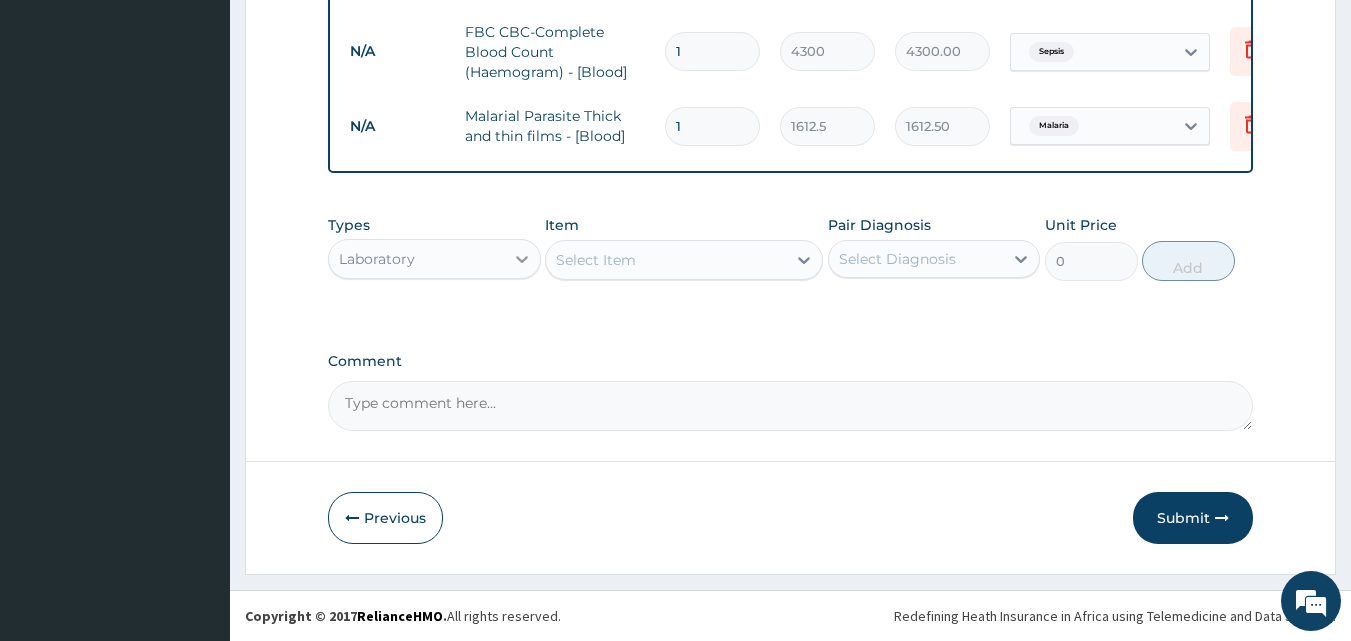 click 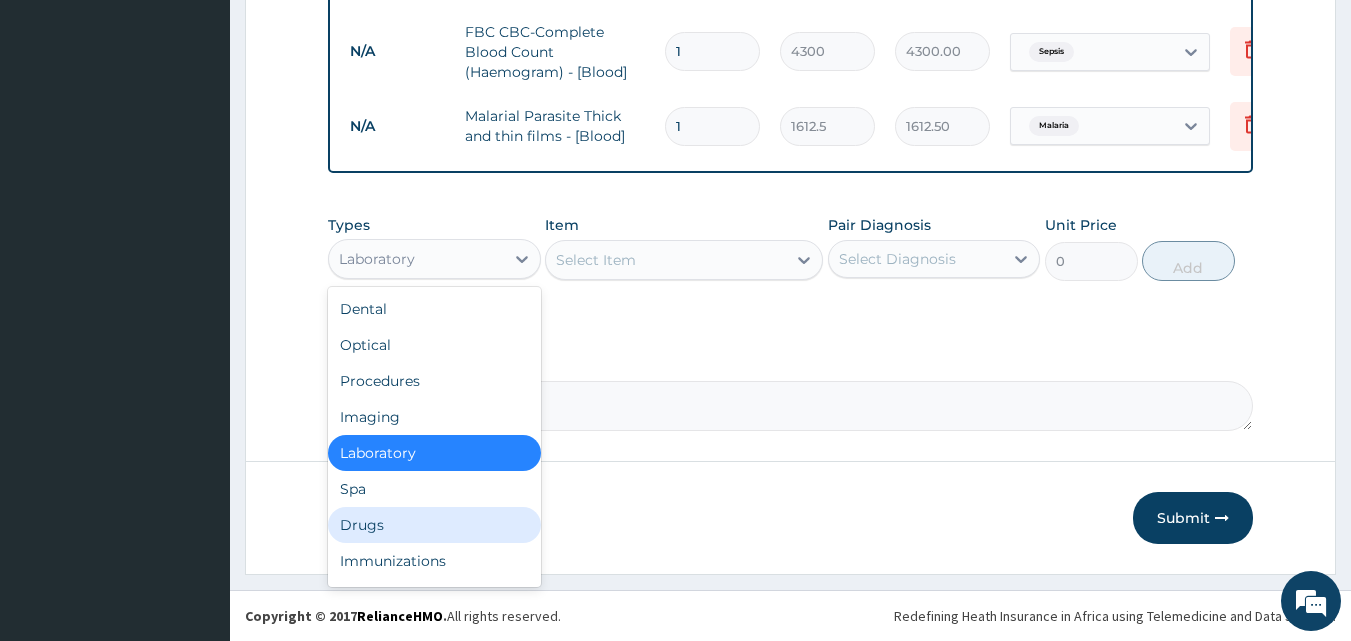 click on "Drugs" at bounding box center (434, 525) 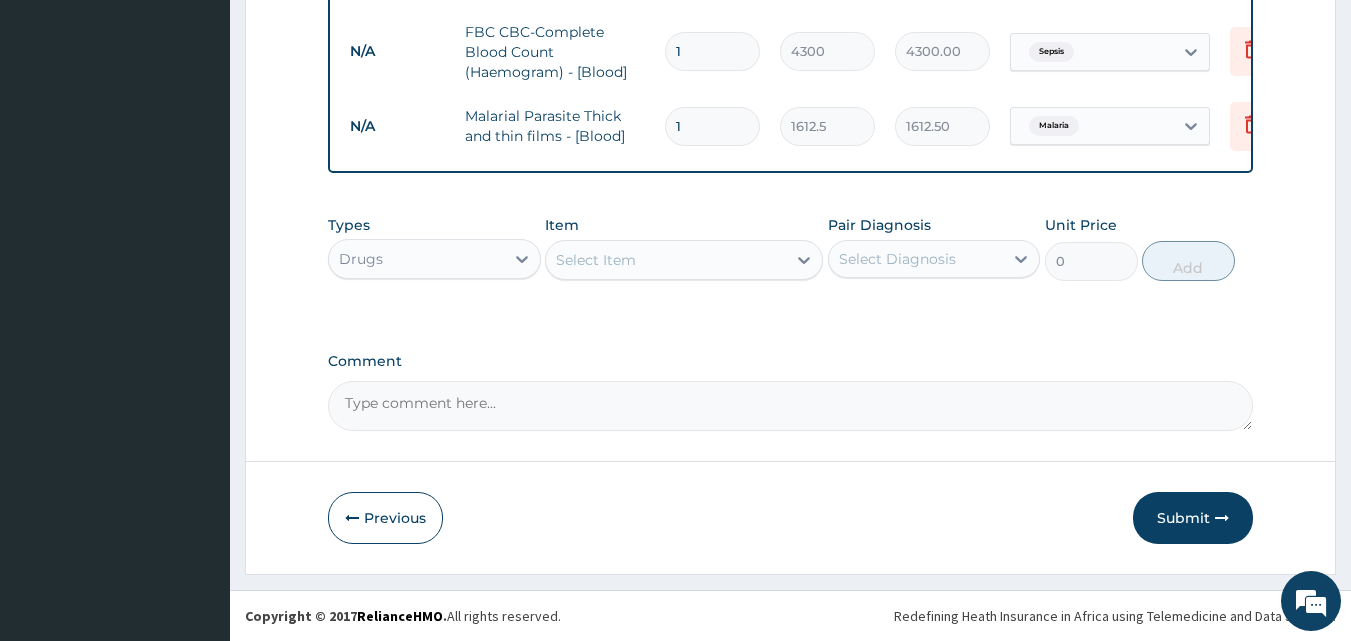 click on "Select Item" at bounding box center [596, 260] 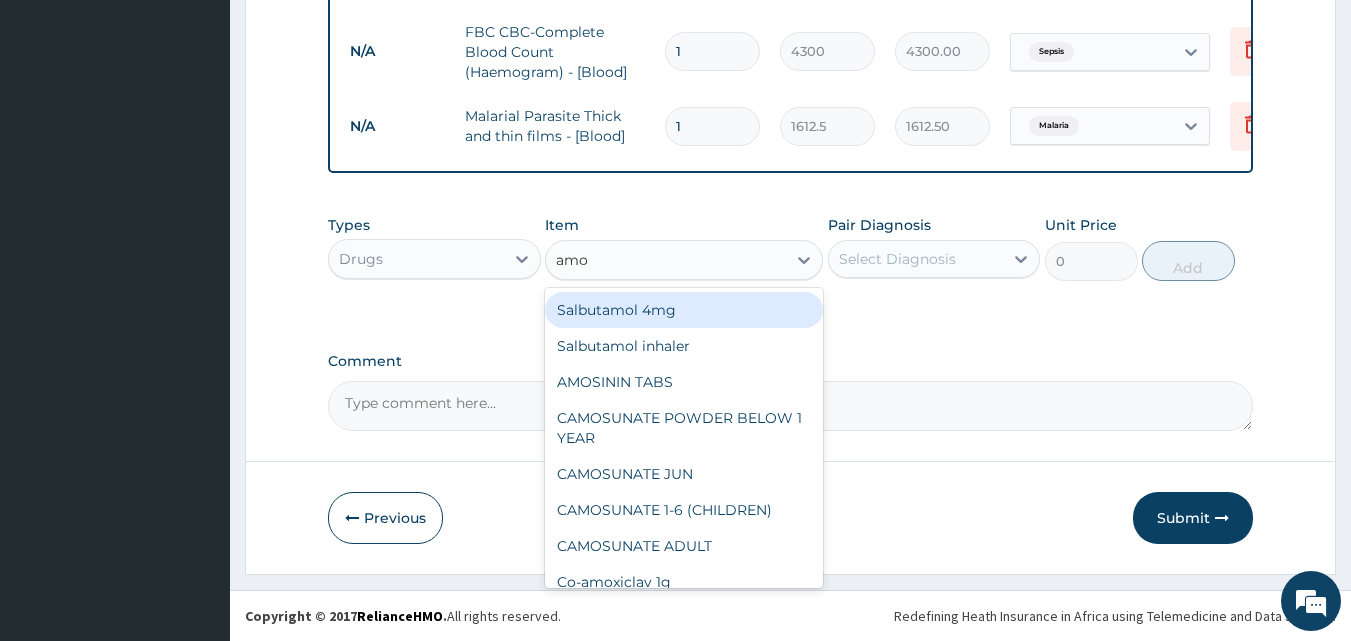 type on "amox" 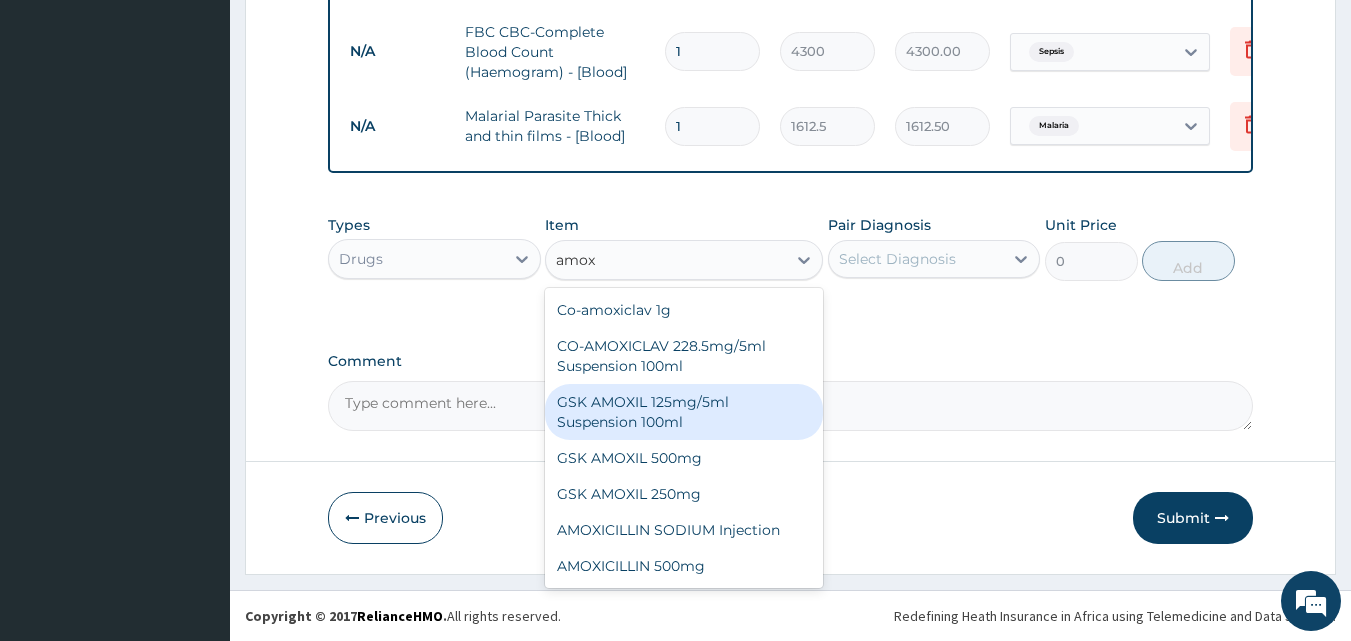 click on "GSK AMOXIL 125mg/5ml Suspension 100ml" at bounding box center (684, 412) 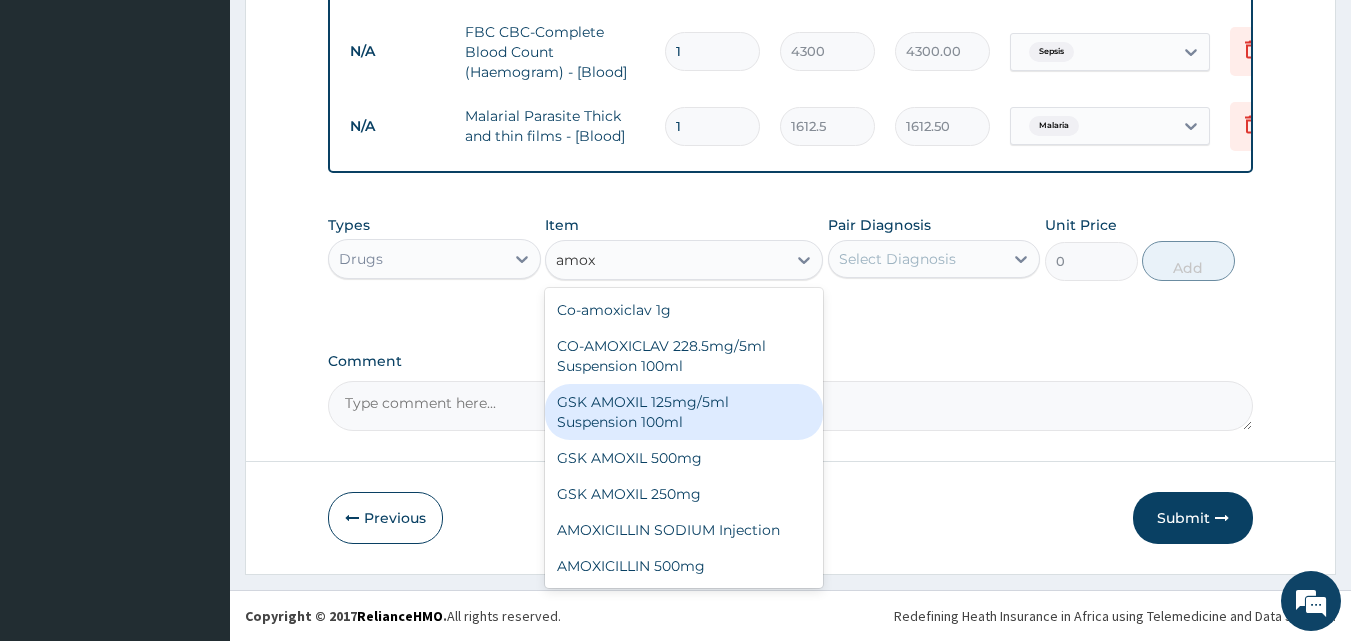 type 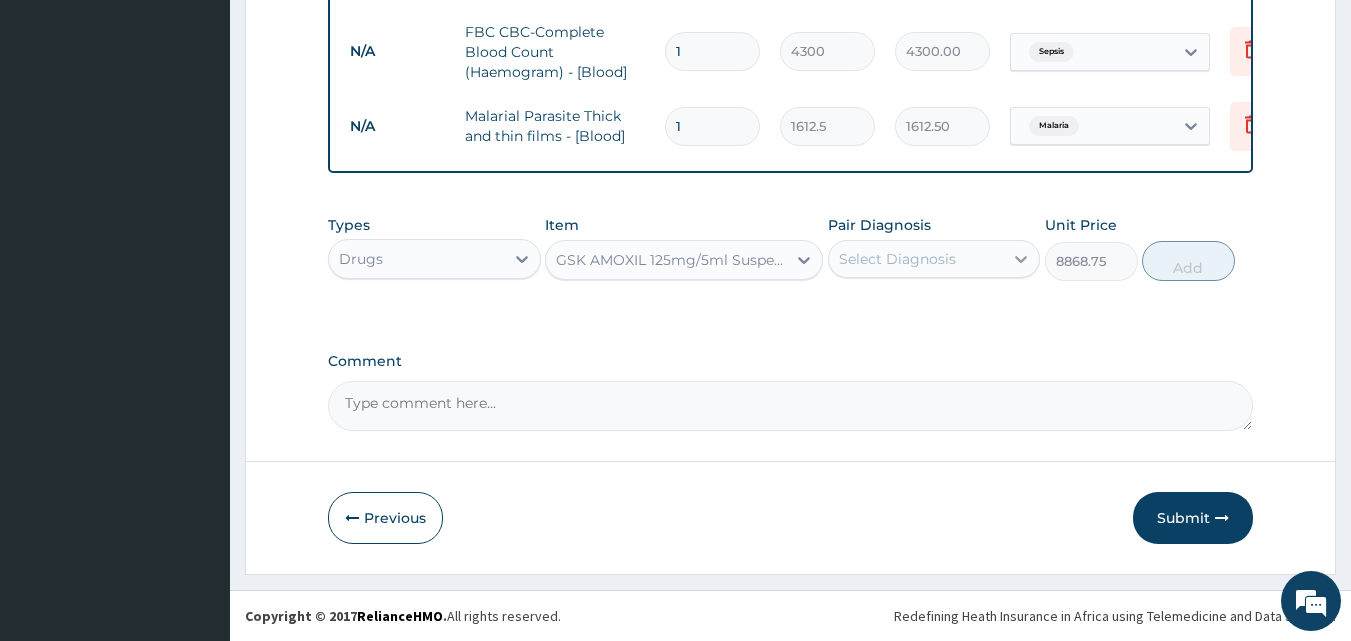 click 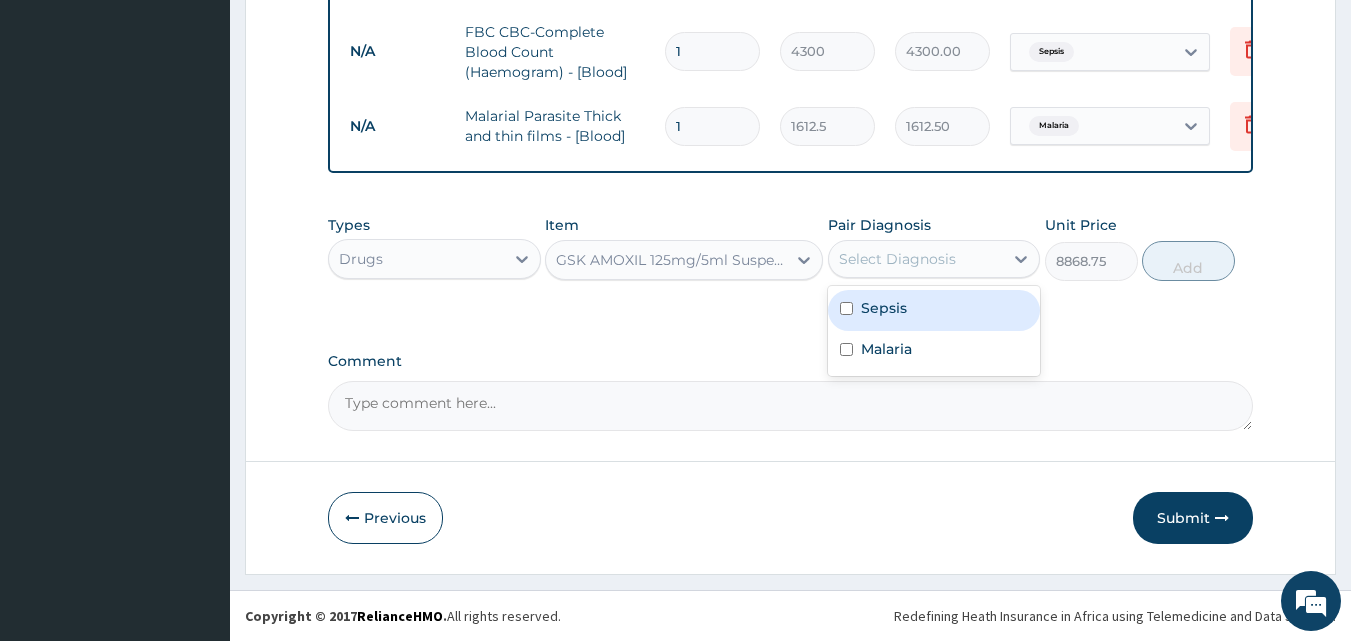 click on "Sepsis" at bounding box center [884, 308] 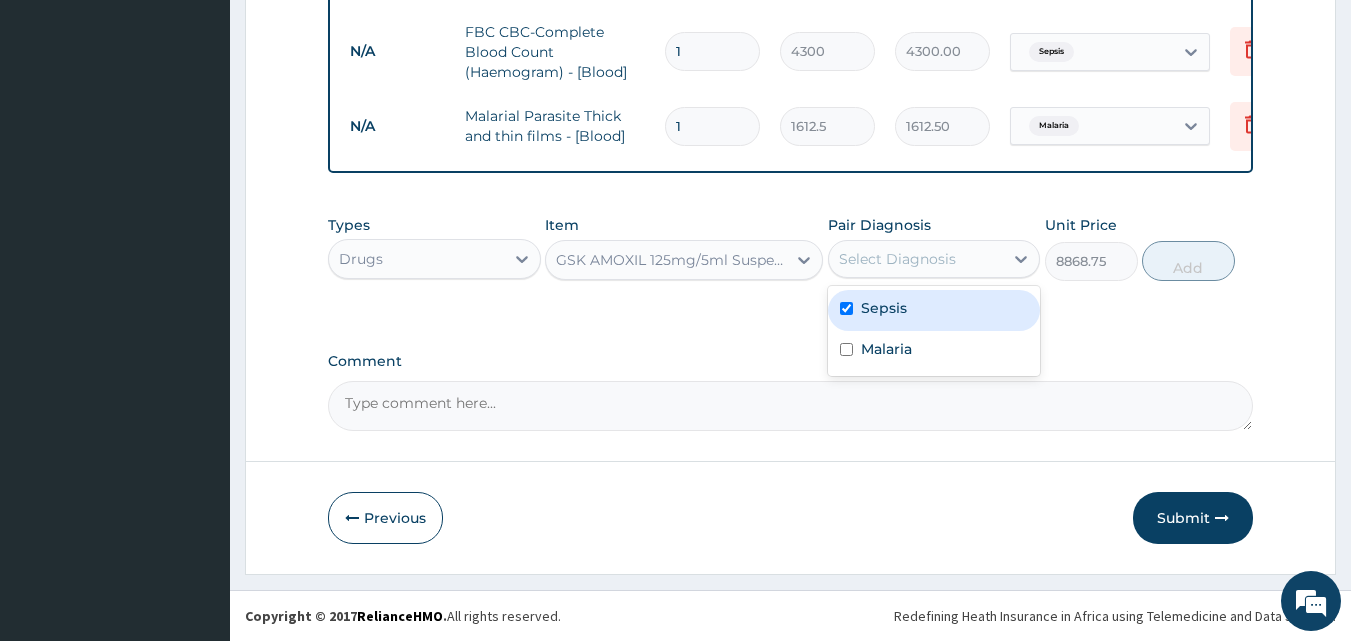 checkbox on "true" 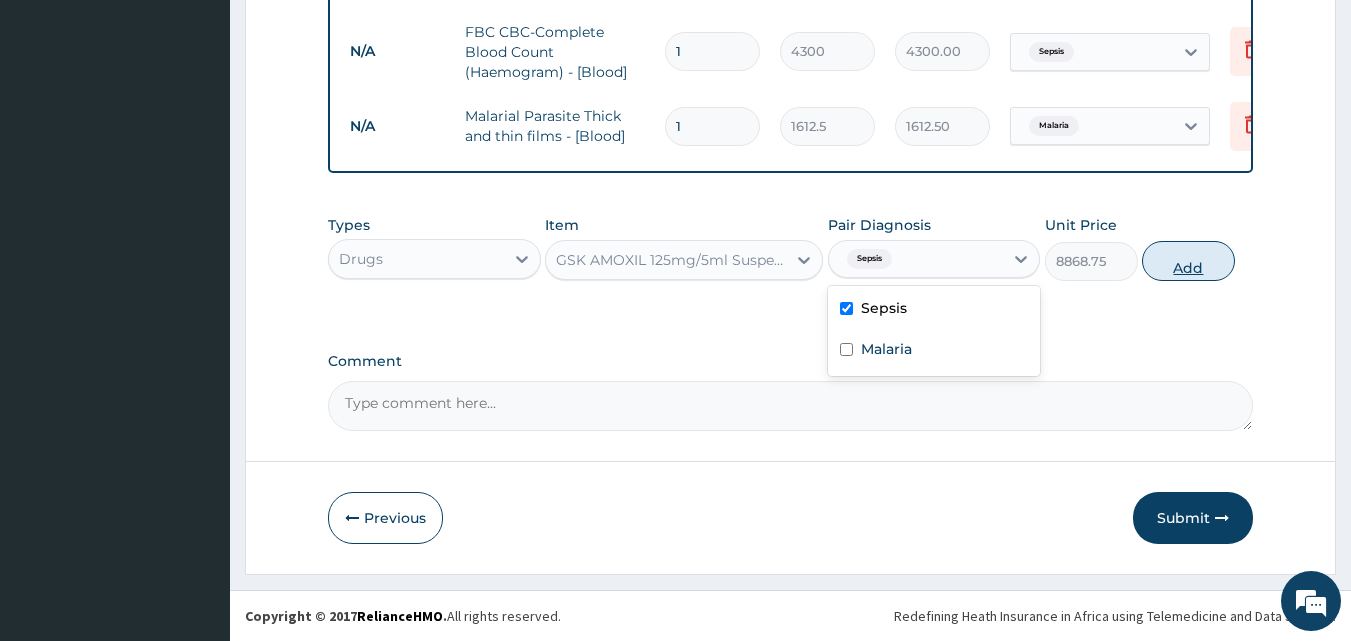 click on "Add" at bounding box center (1188, 261) 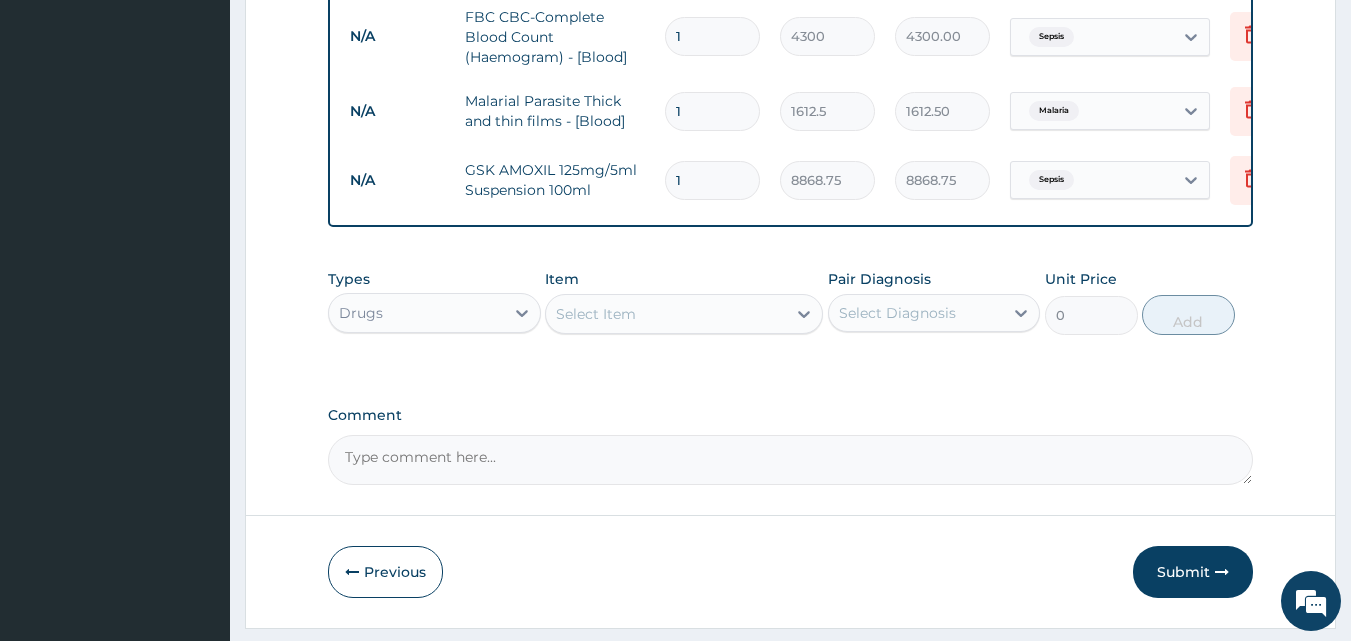 click on "Select Item" at bounding box center (596, 314) 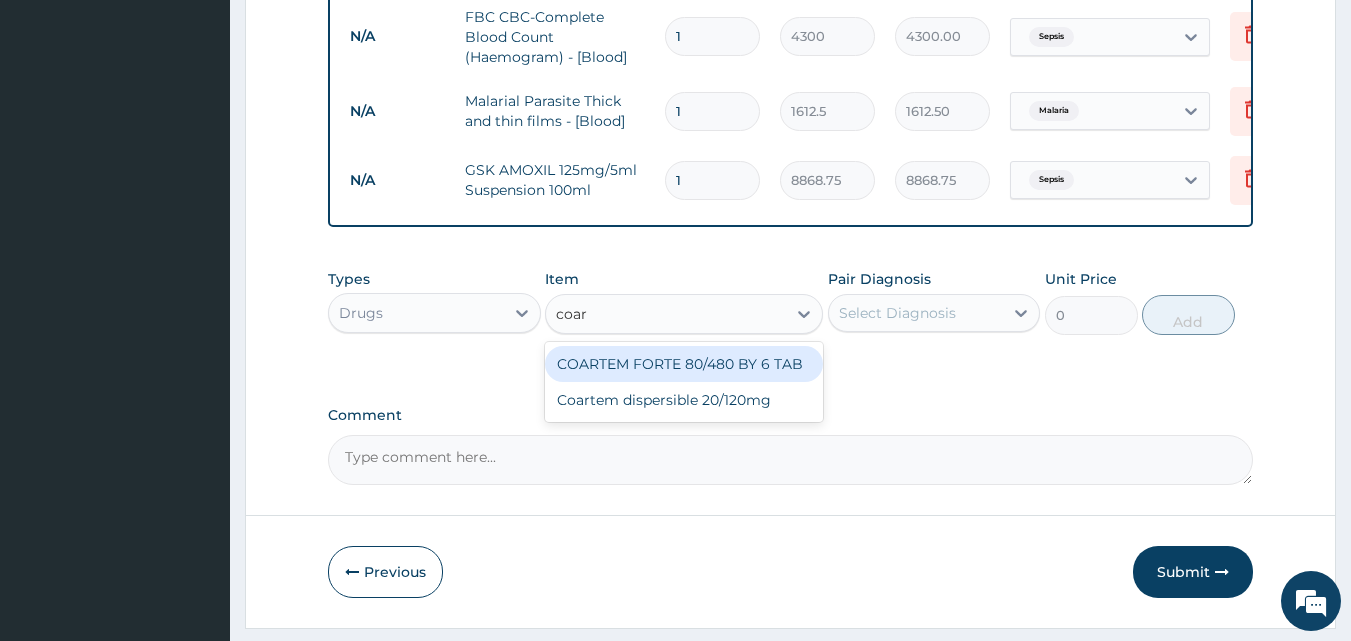 type on "coart" 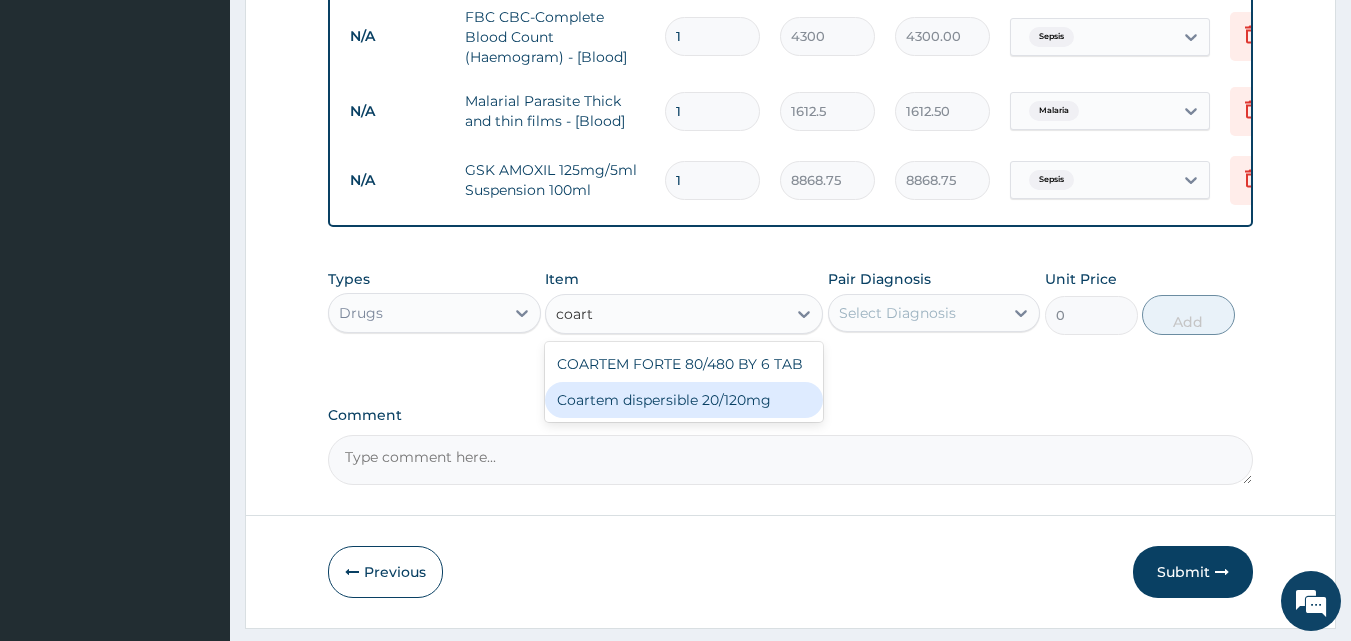 click on "Coartem dispersible 20/120mg" at bounding box center [684, 400] 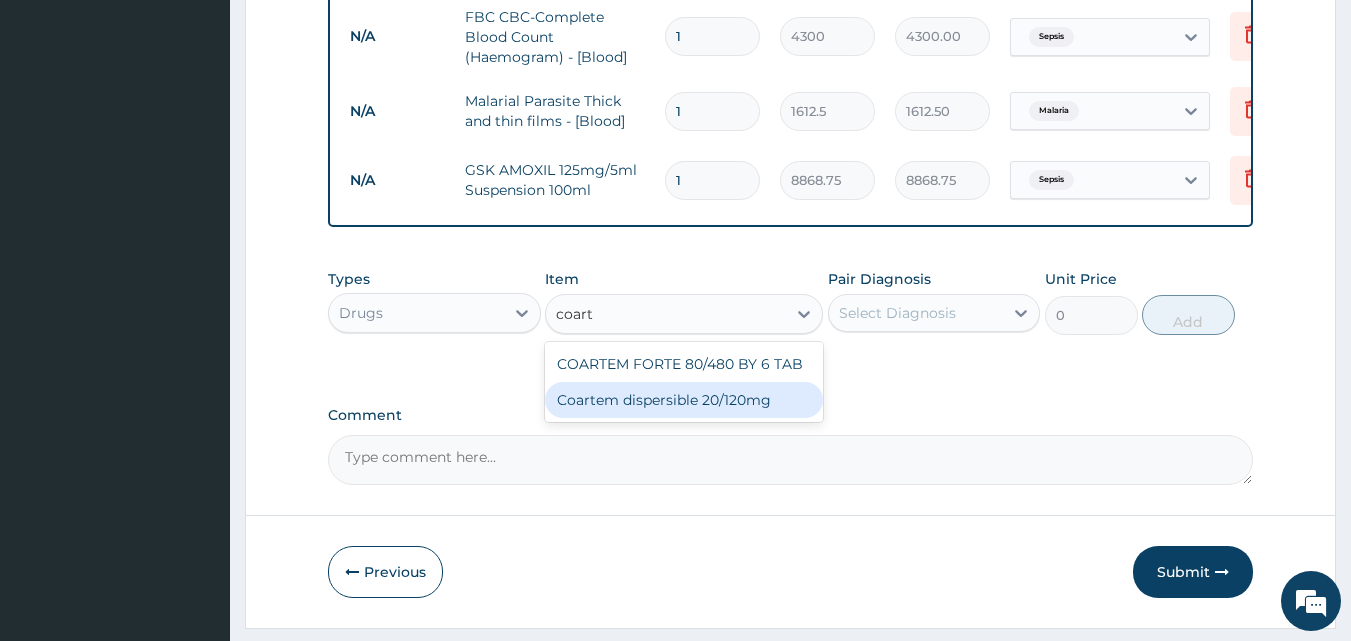 type 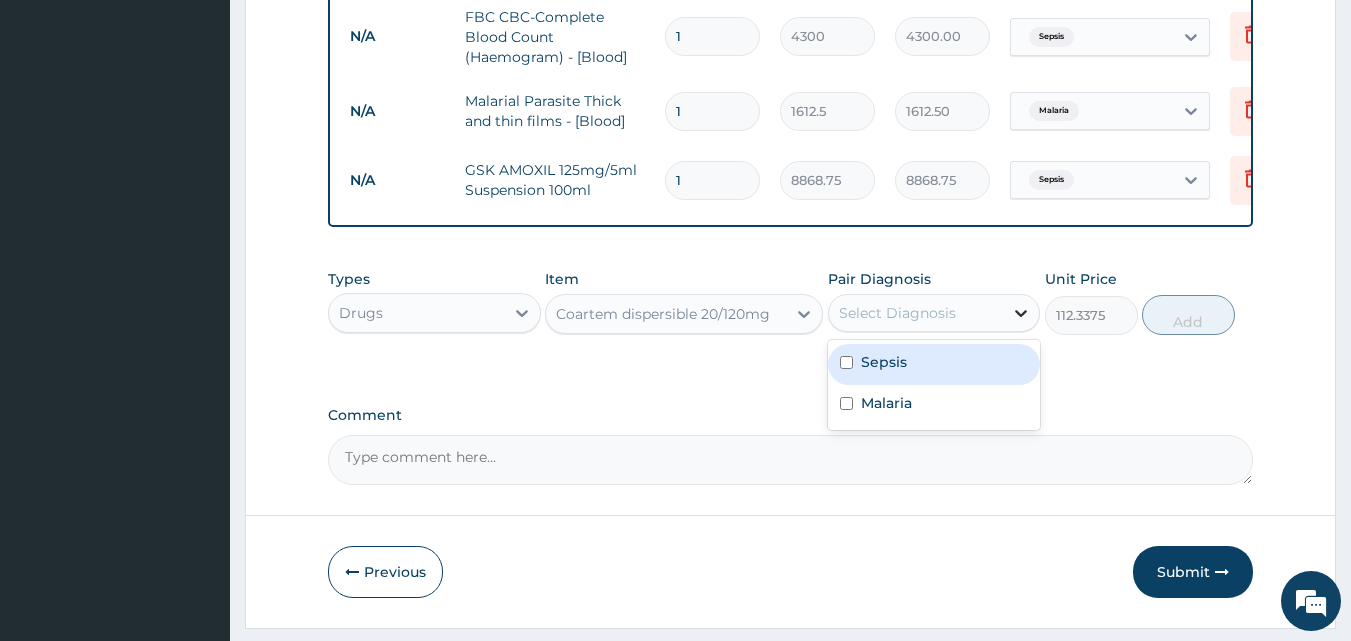 click 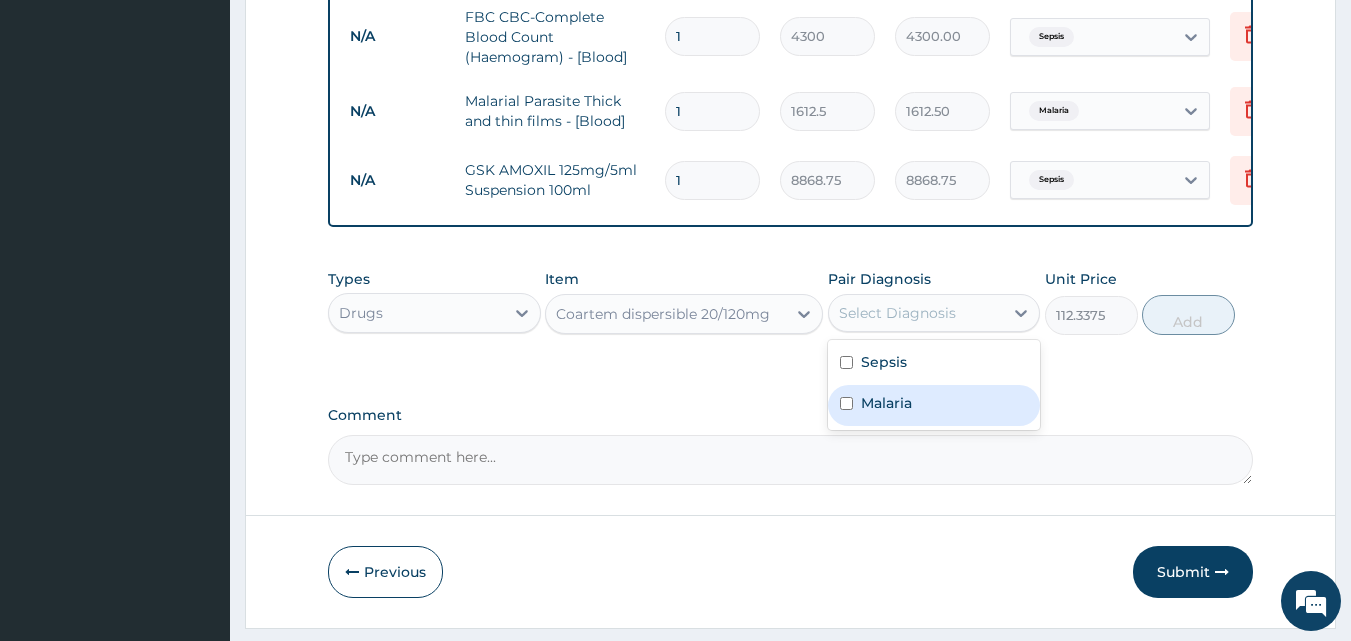 click on "Malaria" at bounding box center [934, 405] 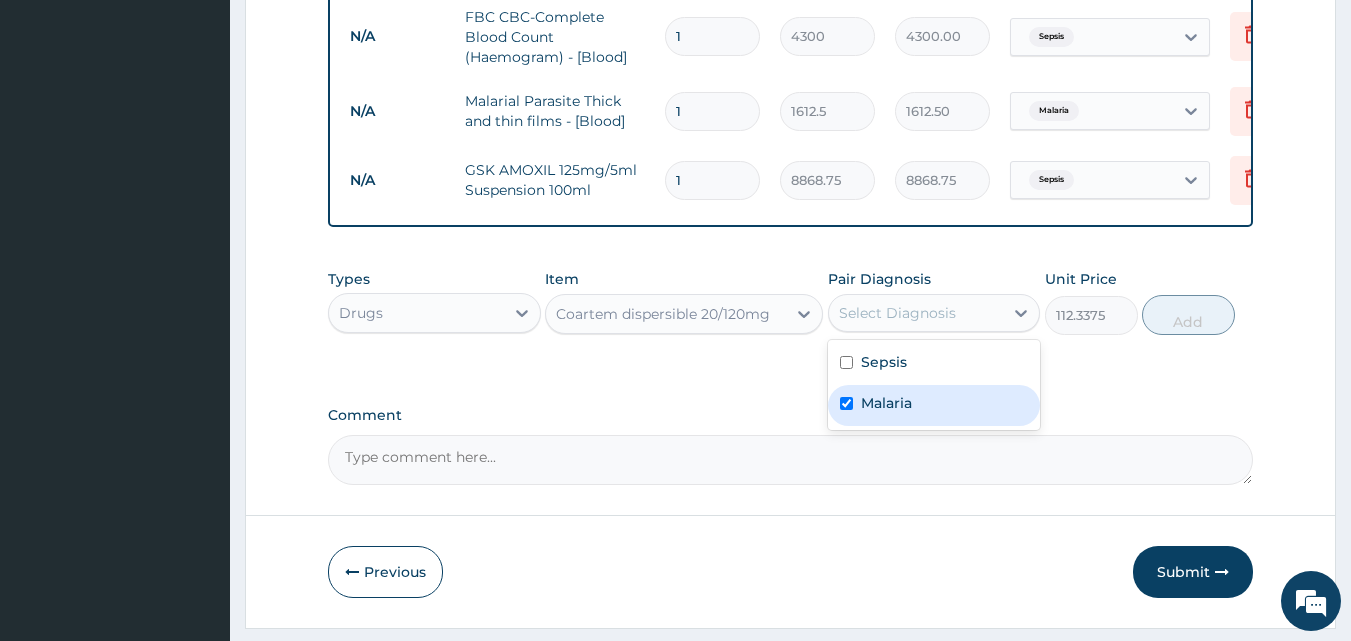 checkbox on "true" 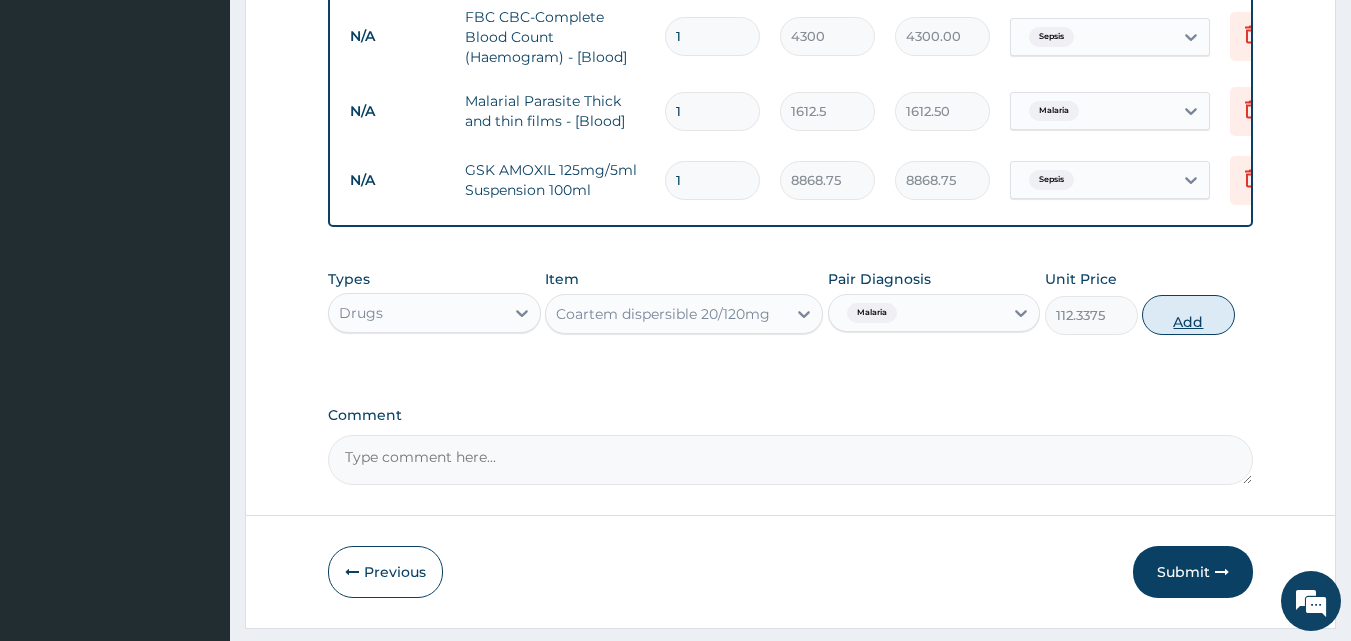click on "Add" at bounding box center (1188, 315) 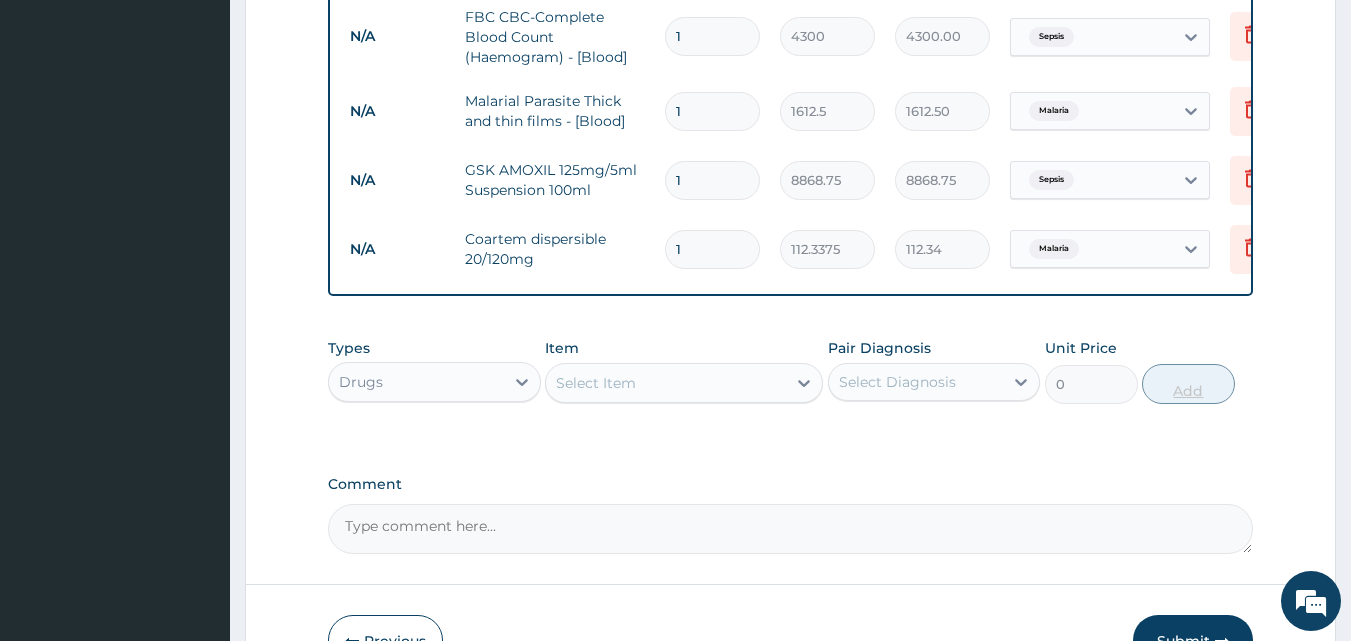 type on "12" 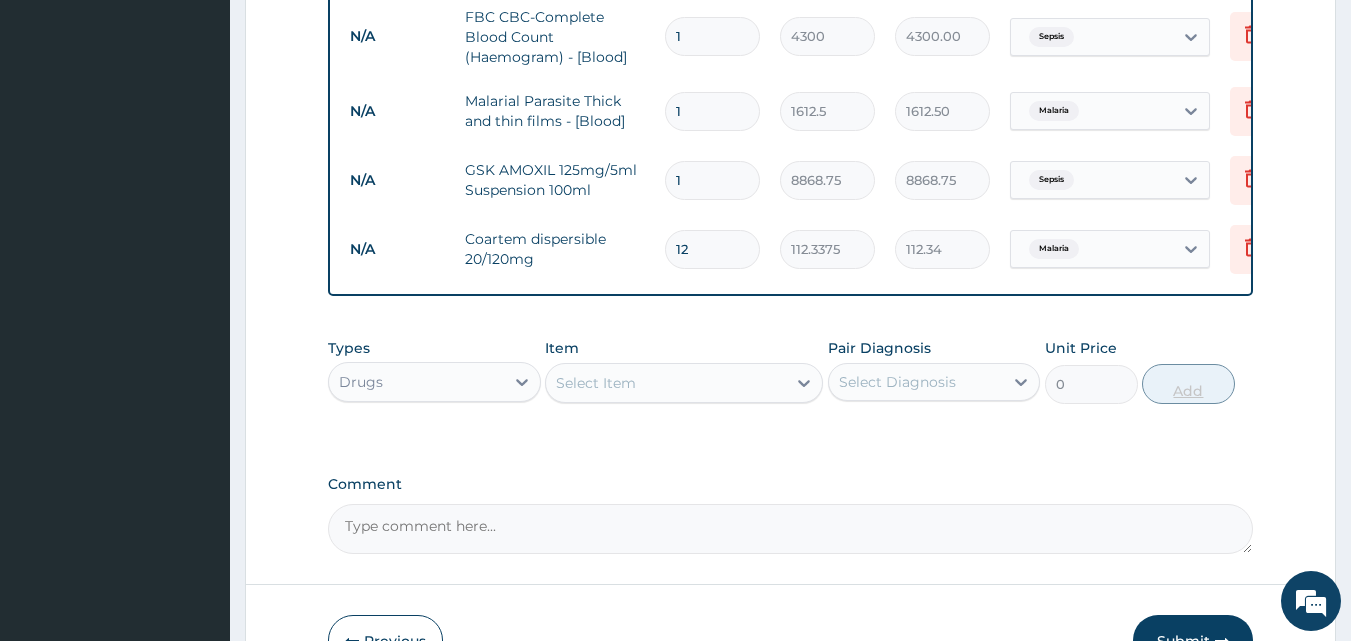 type on "1348.05" 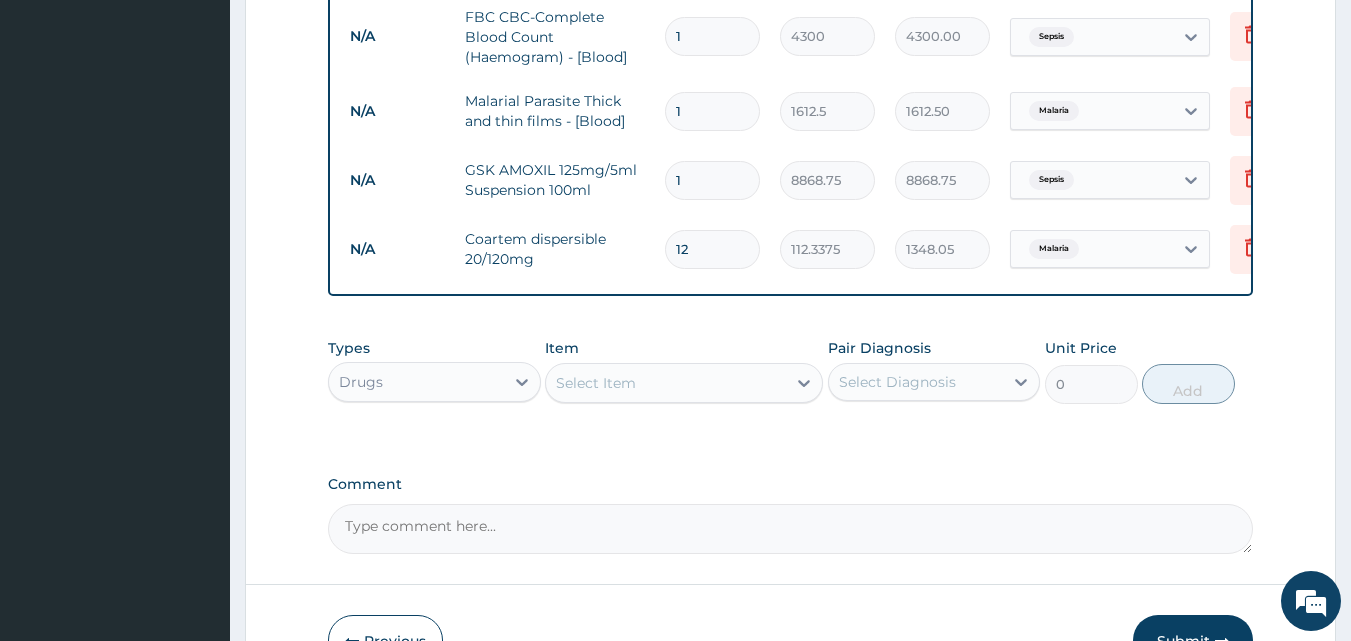 type on "12" 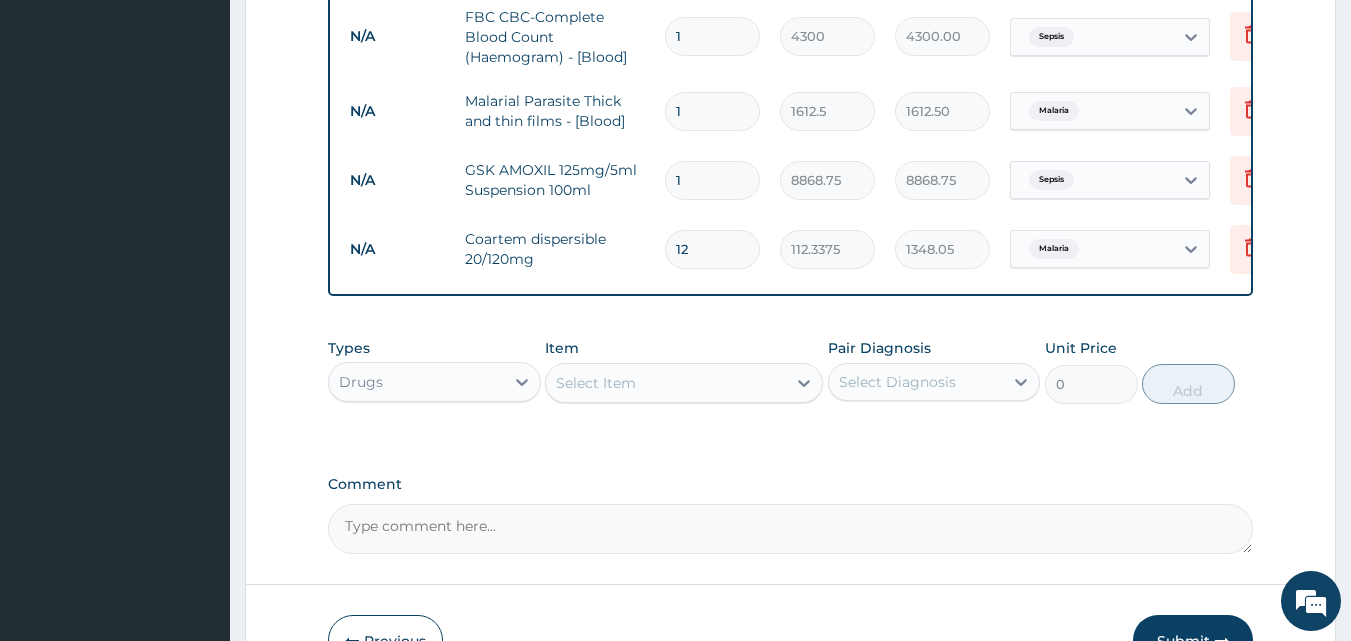 click on "Select Item" at bounding box center (596, 383) 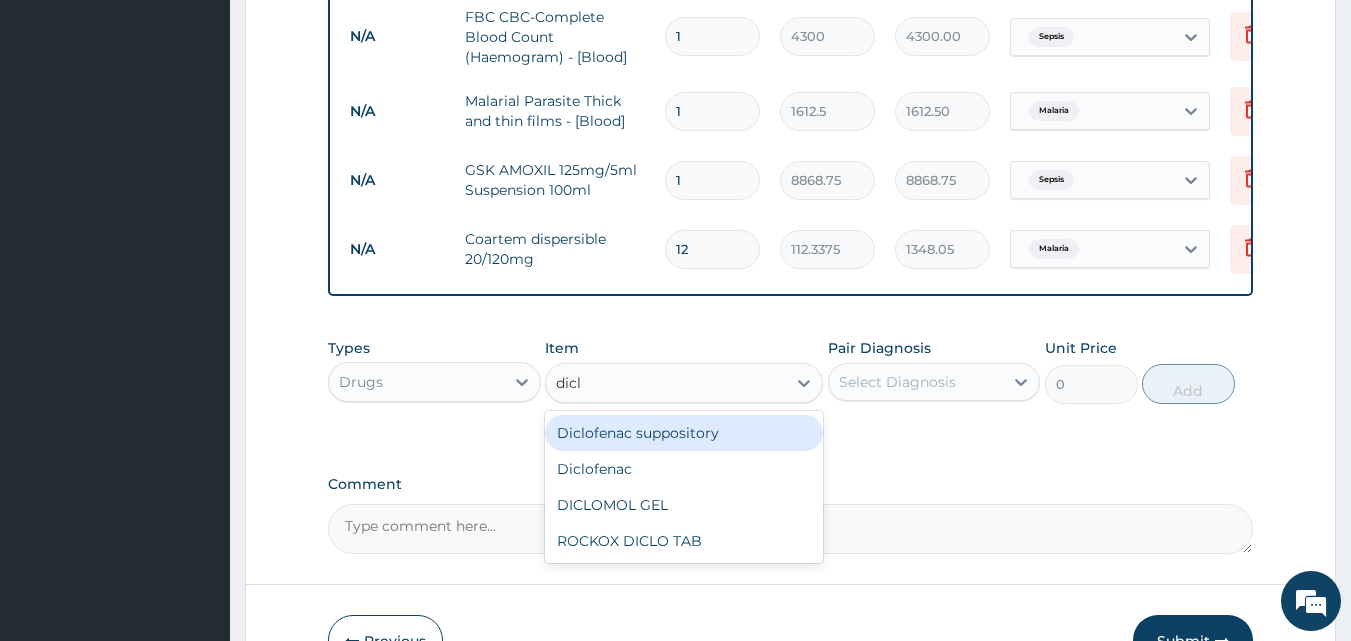 type on "diclo" 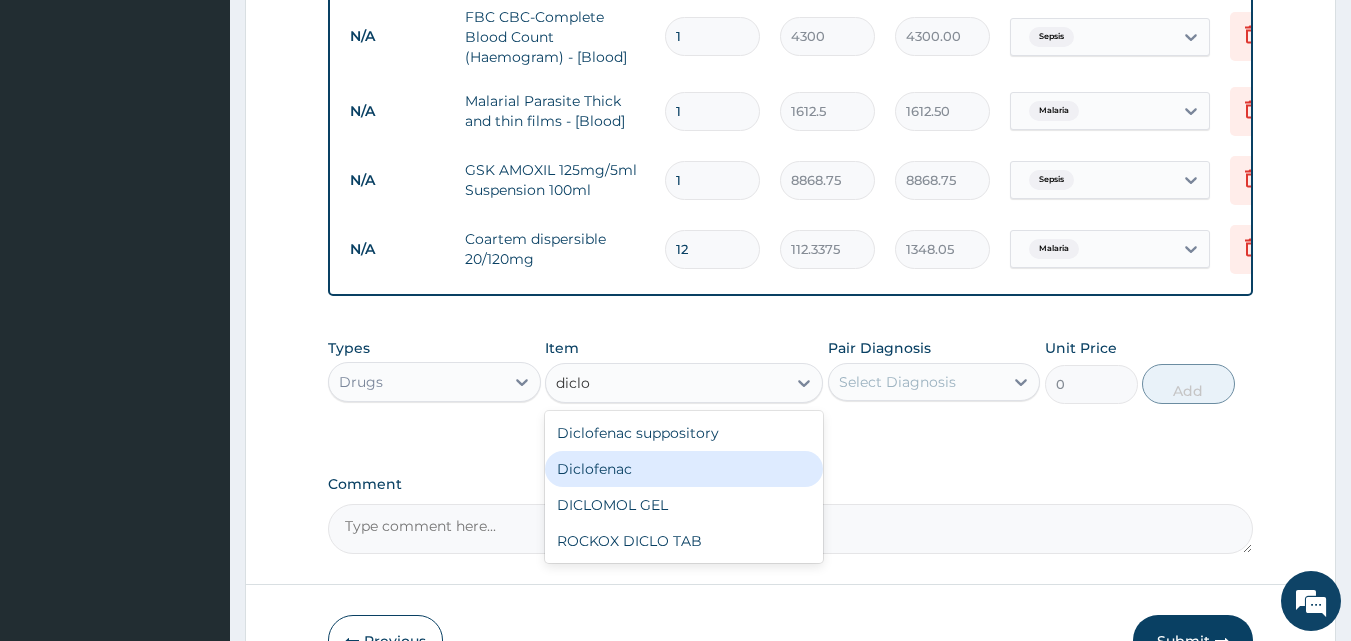 click on "Diclofenac" at bounding box center [684, 469] 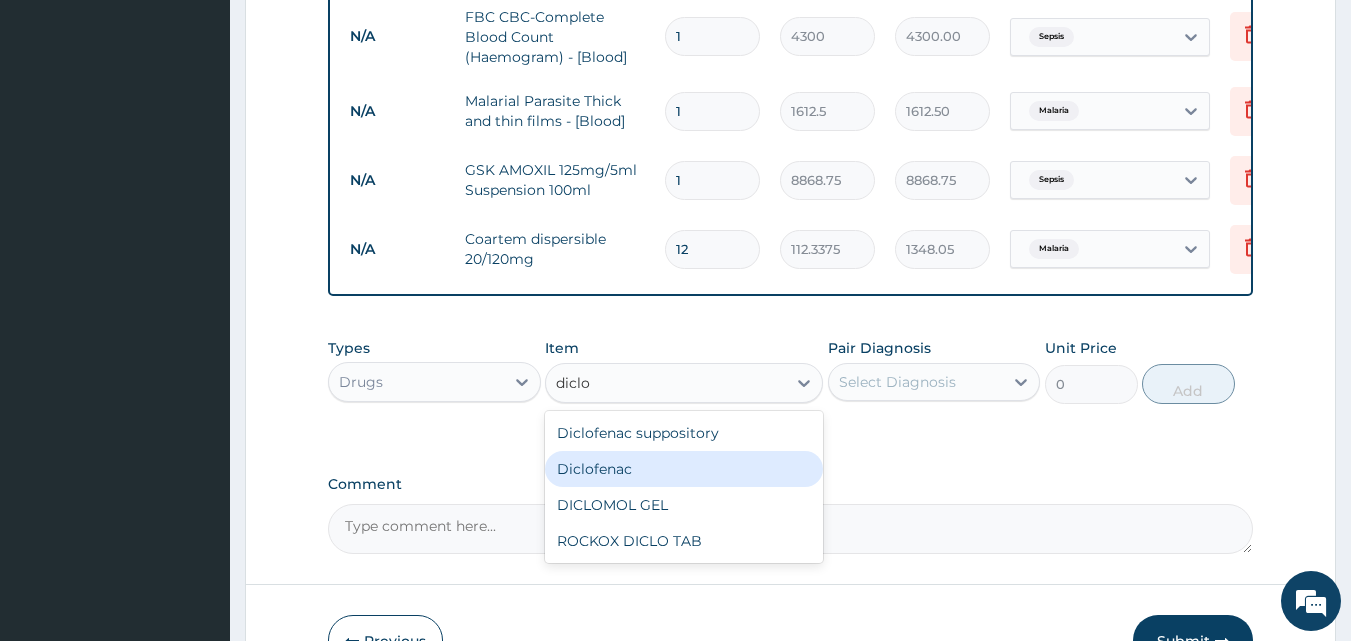 type 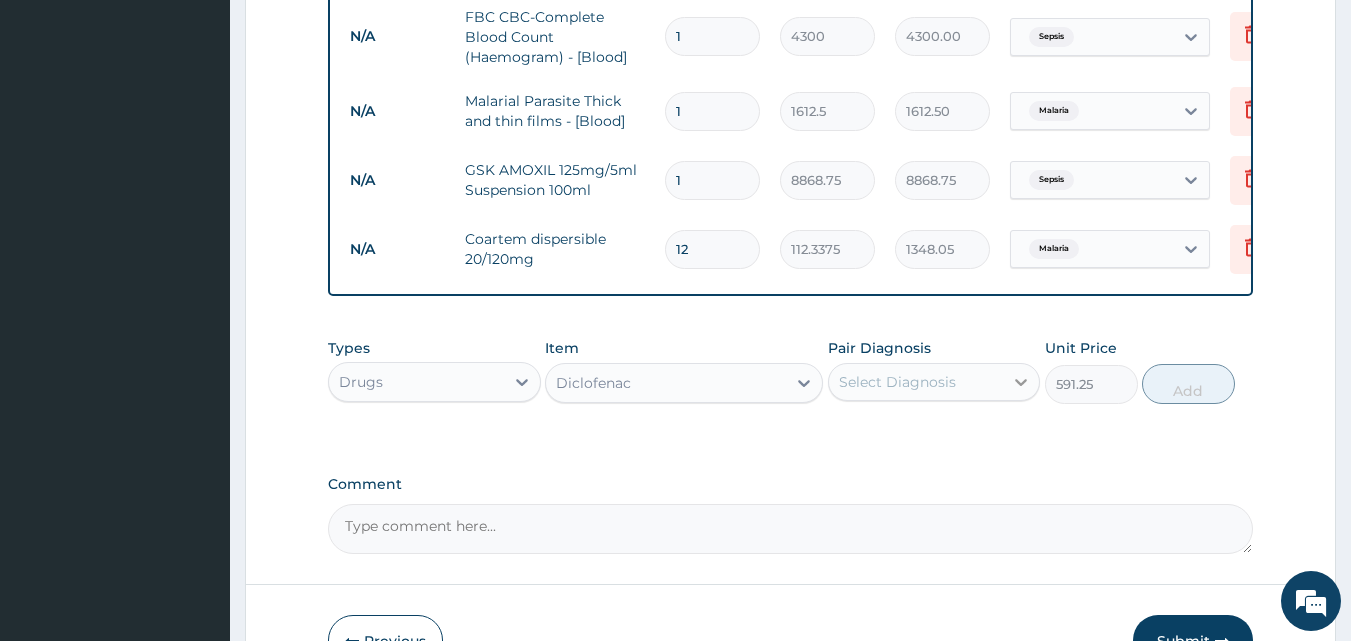 click 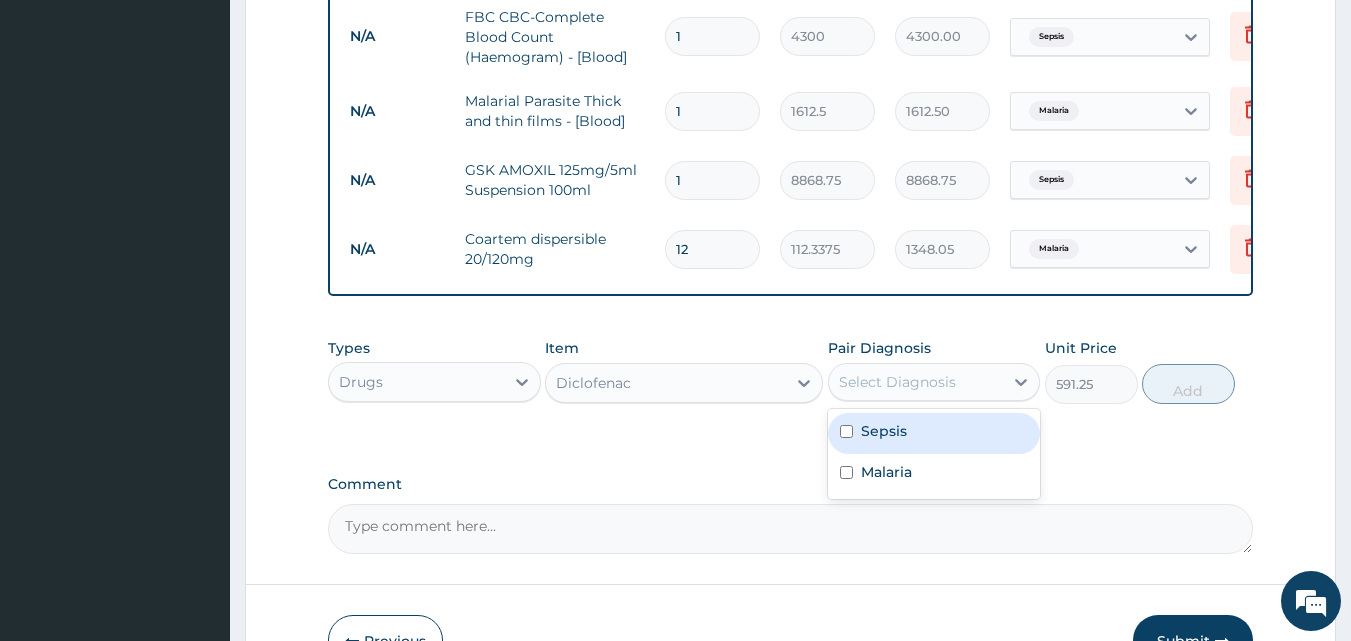 click on "Sepsis" at bounding box center [934, 433] 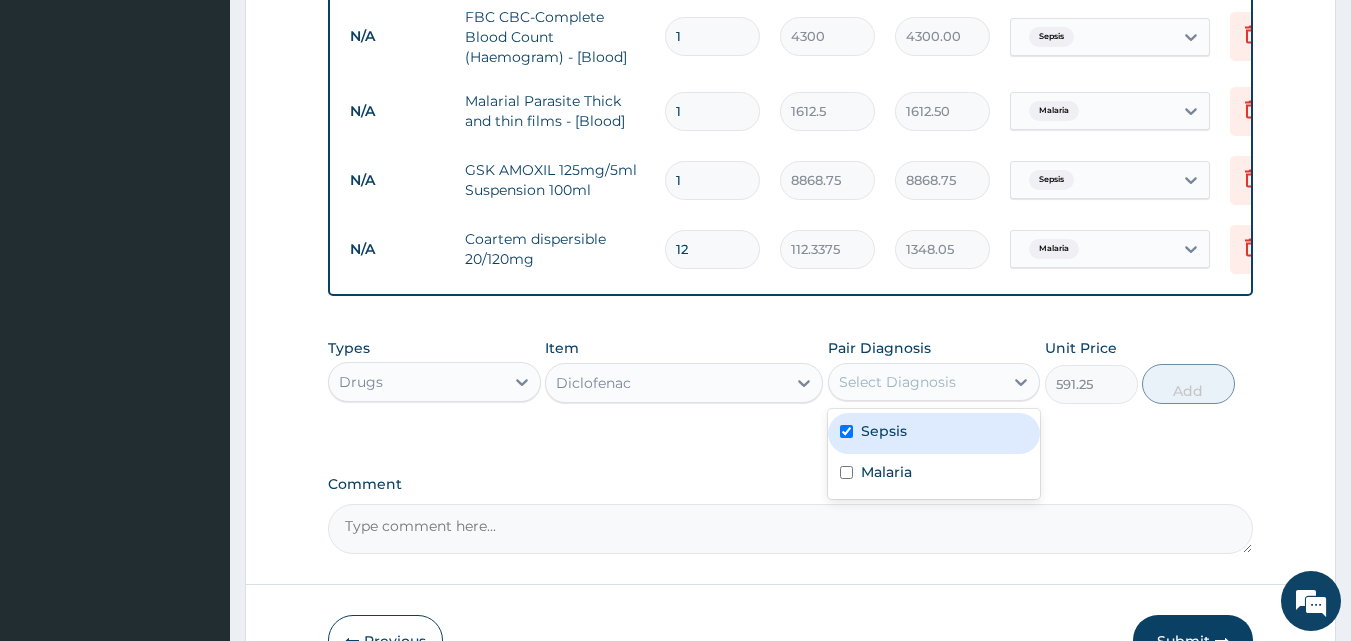 checkbox on "true" 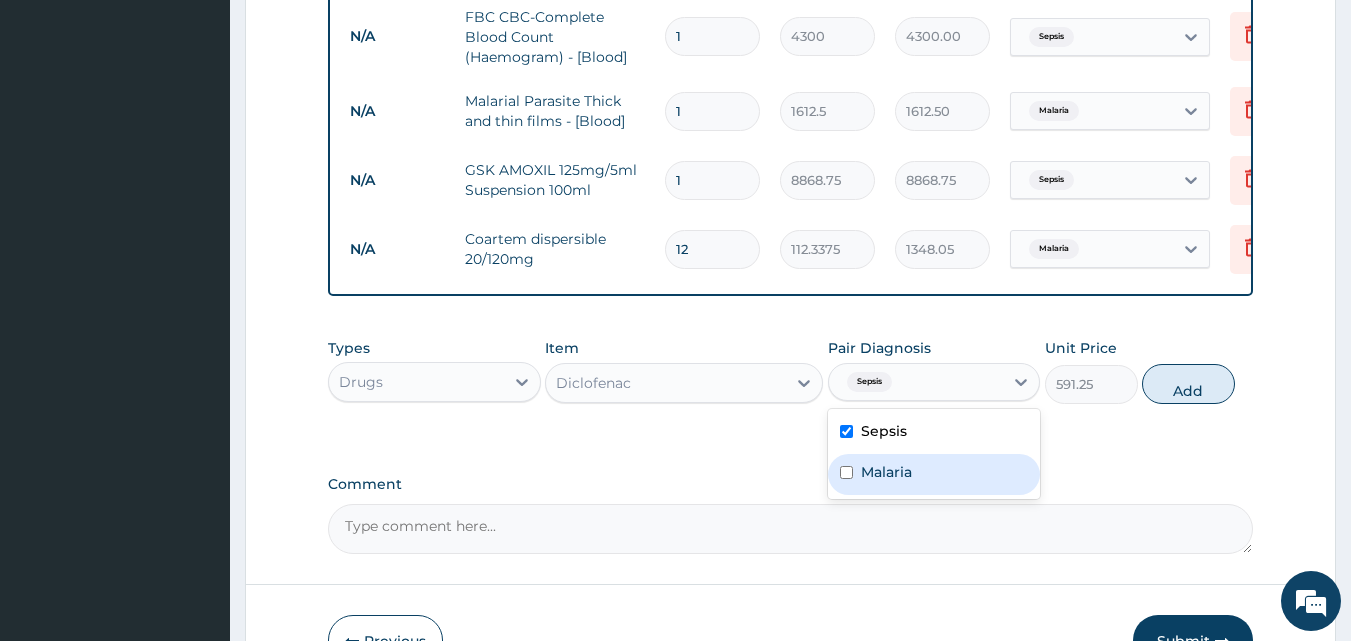 click on "Malaria" at bounding box center [934, 474] 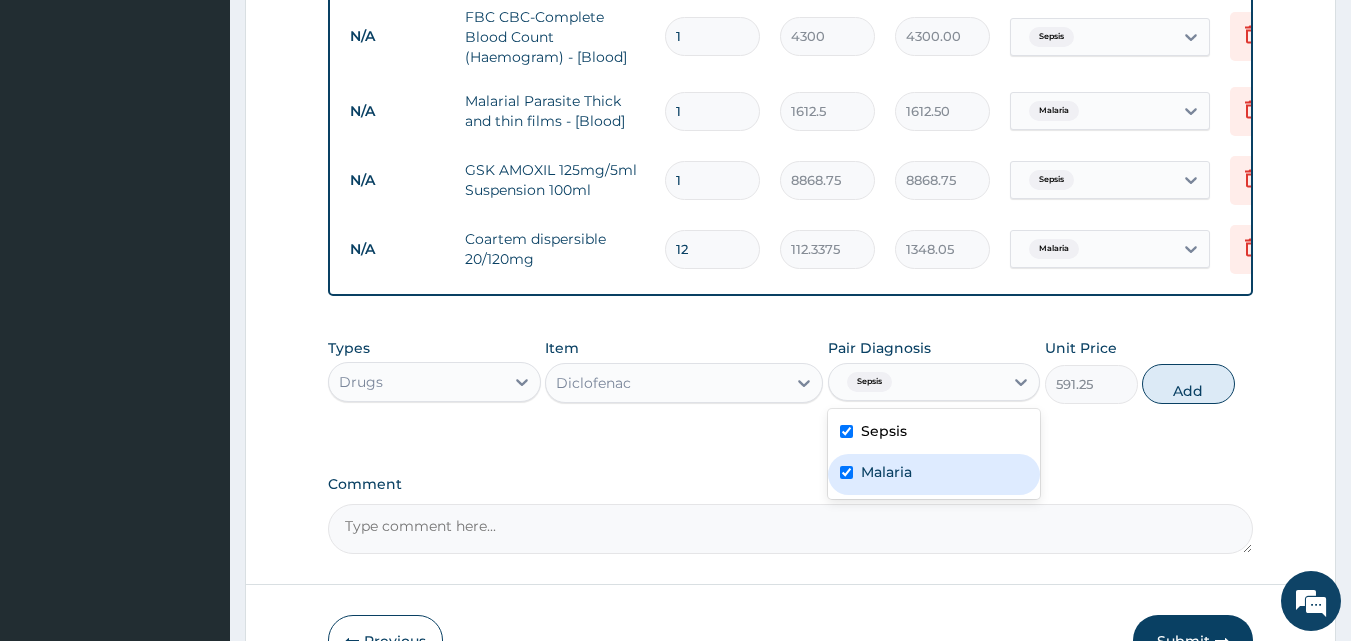 checkbox on "true" 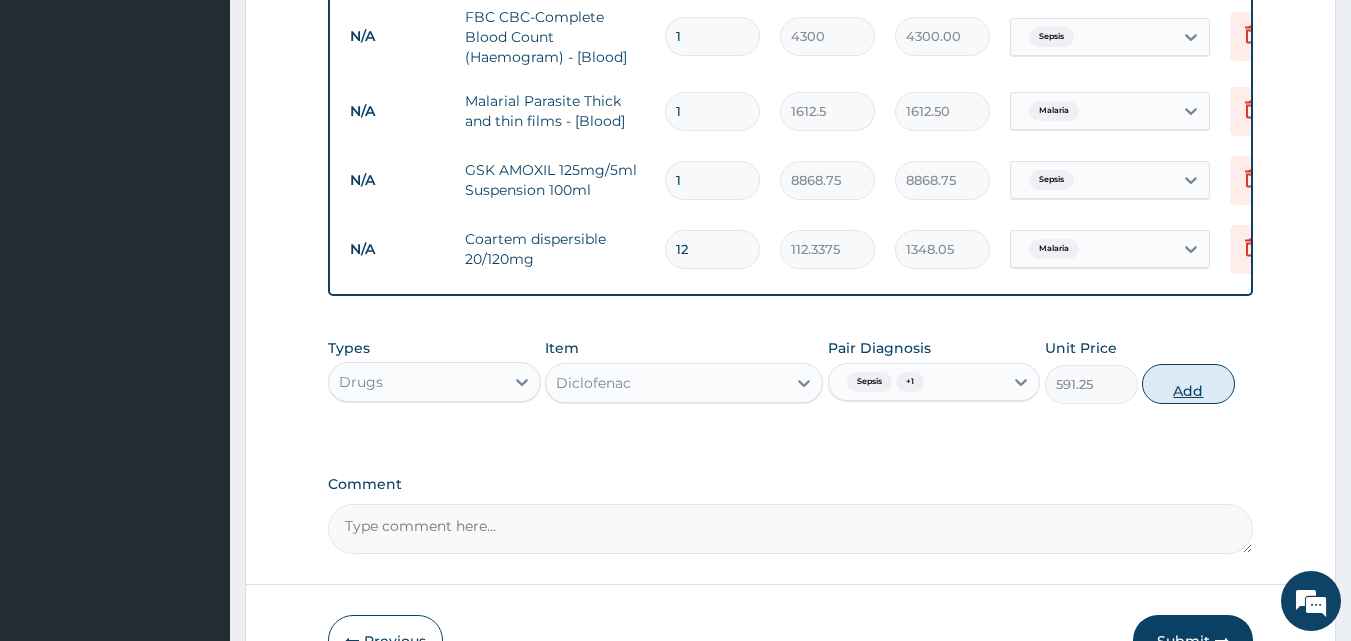 click on "Add" at bounding box center [1188, 384] 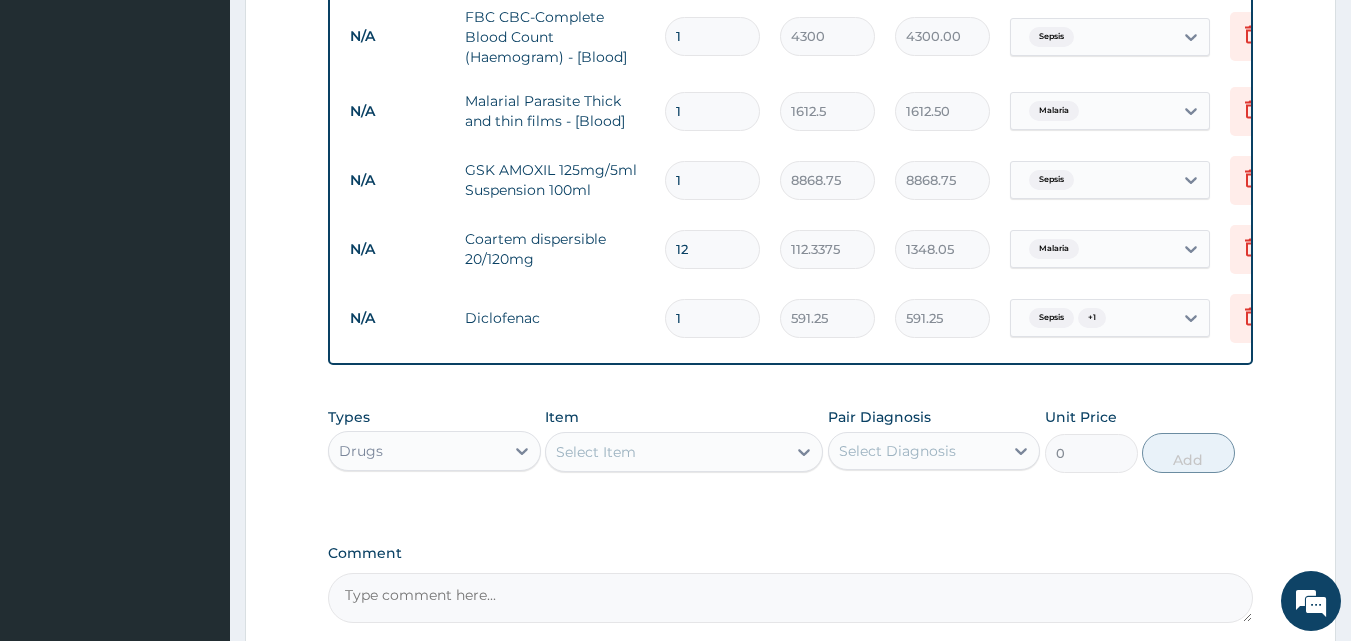 type 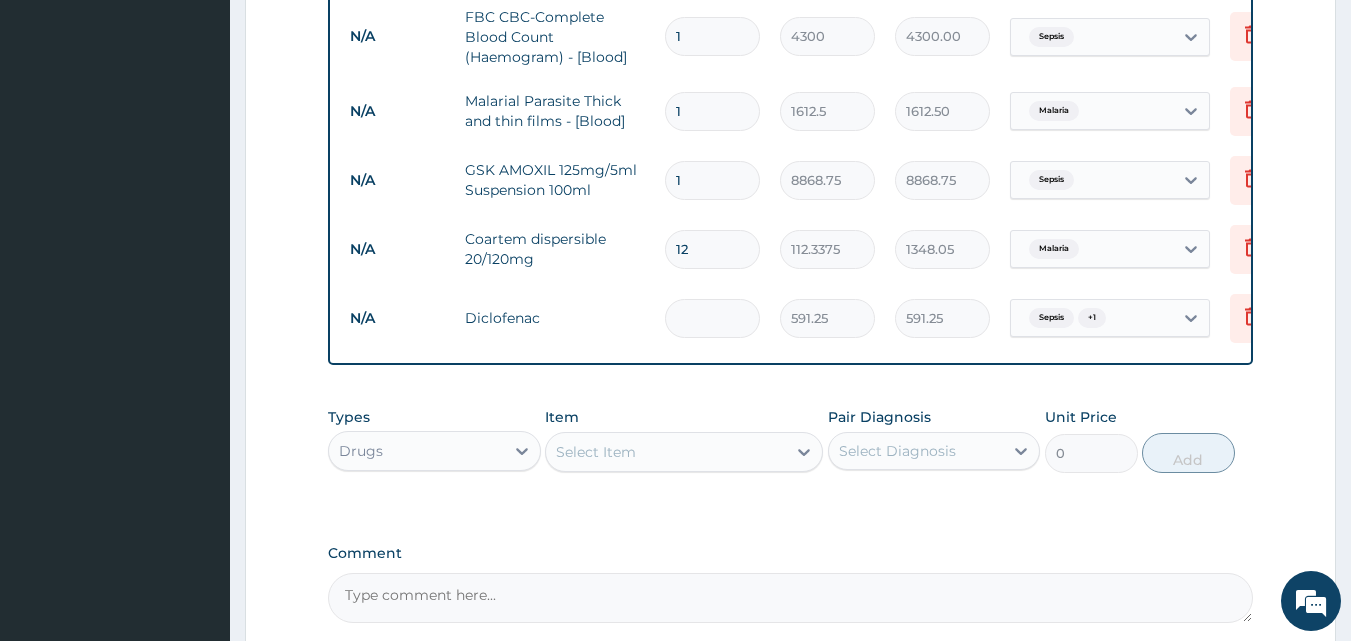 type on "0.00" 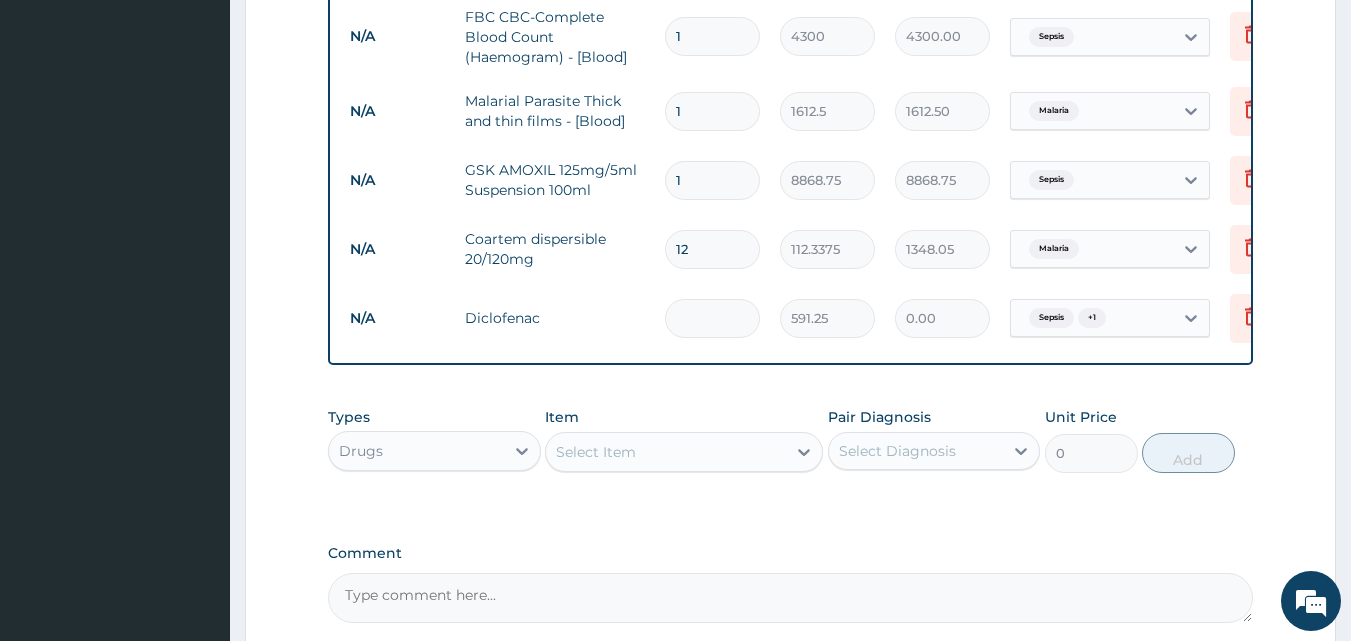 type on "3" 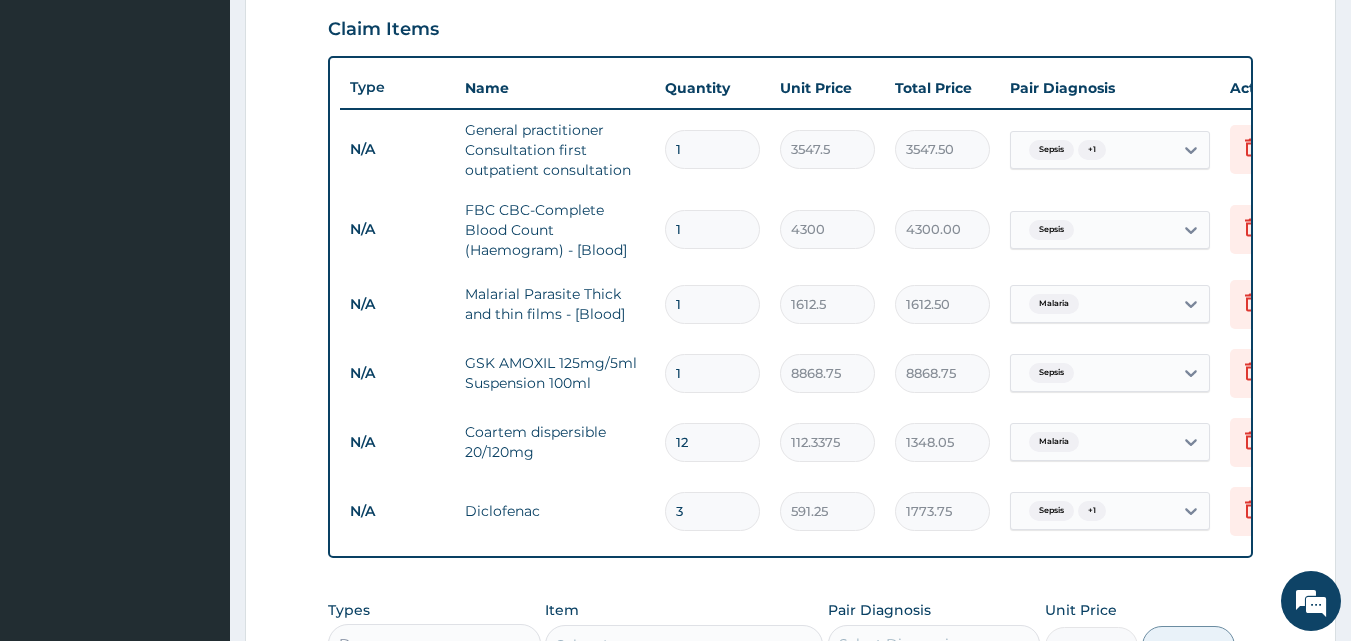 scroll, scrollTop: 1088, scrollLeft: 0, axis: vertical 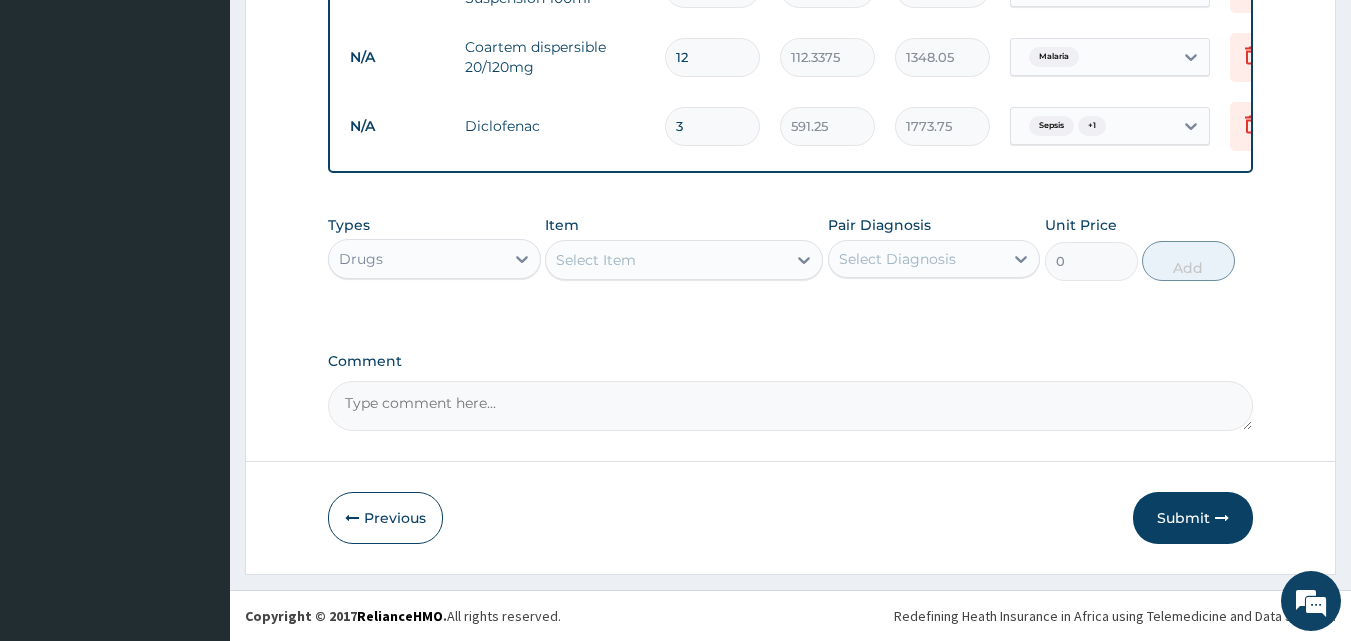 type on "3" 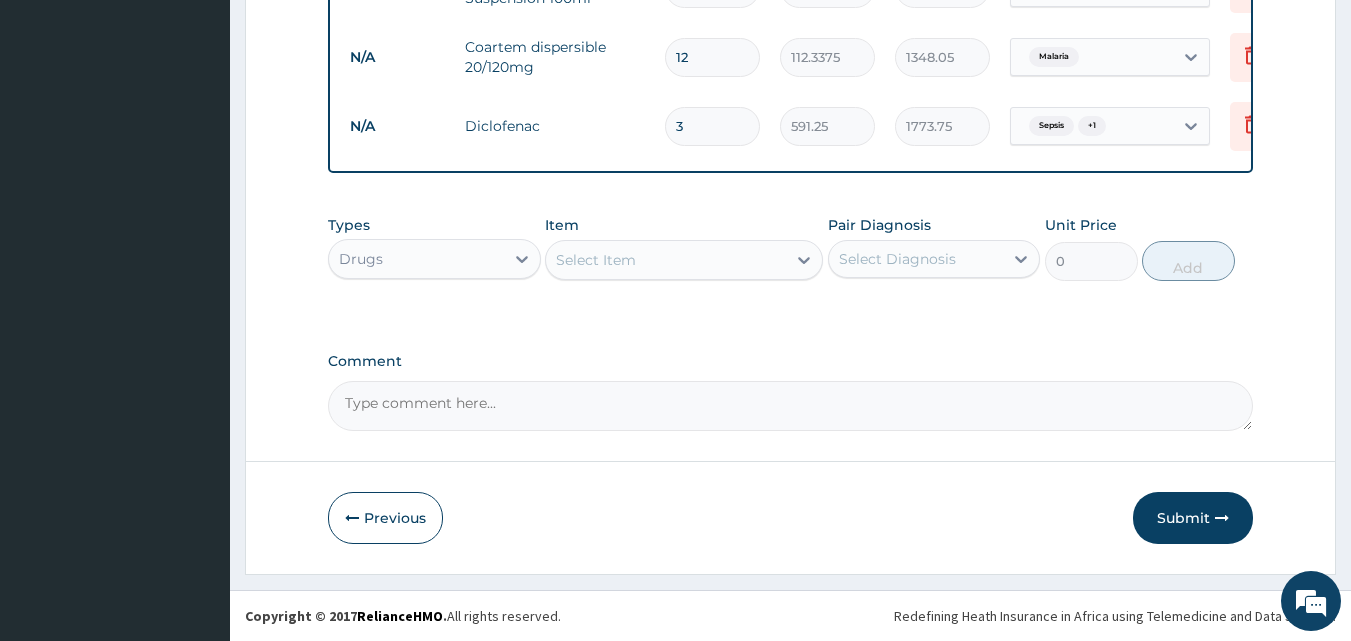 click on "Select Item" at bounding box center [596, 260] 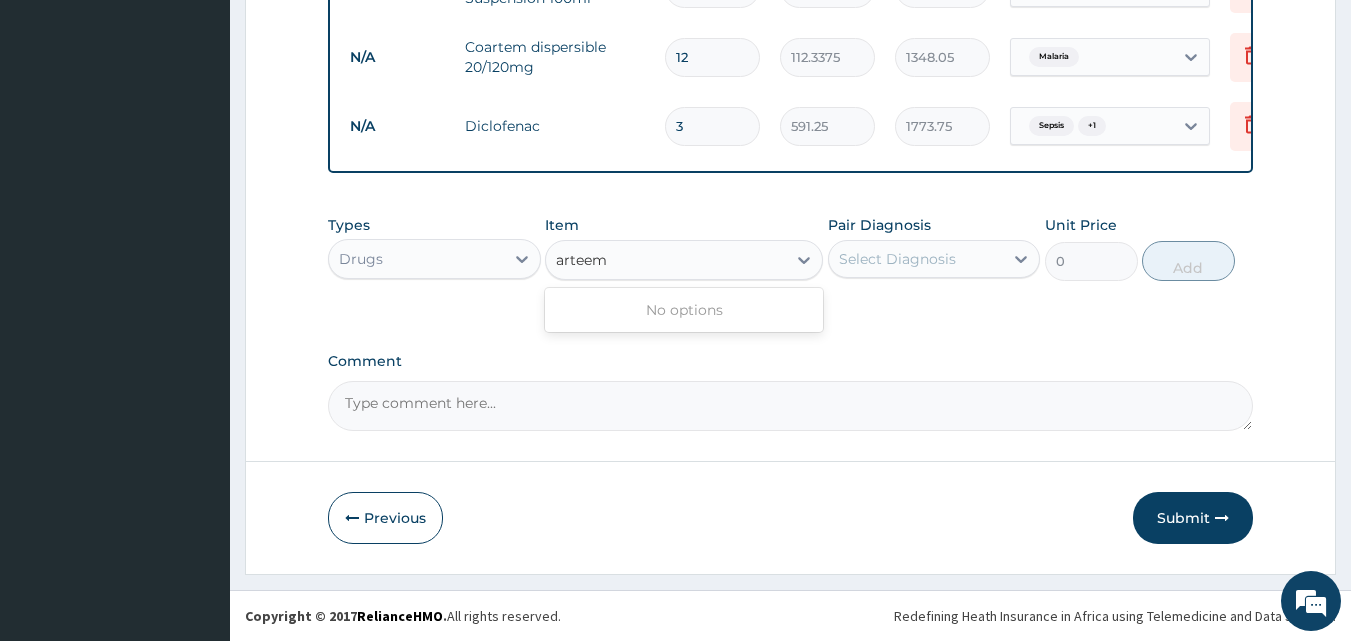 type on "artee" 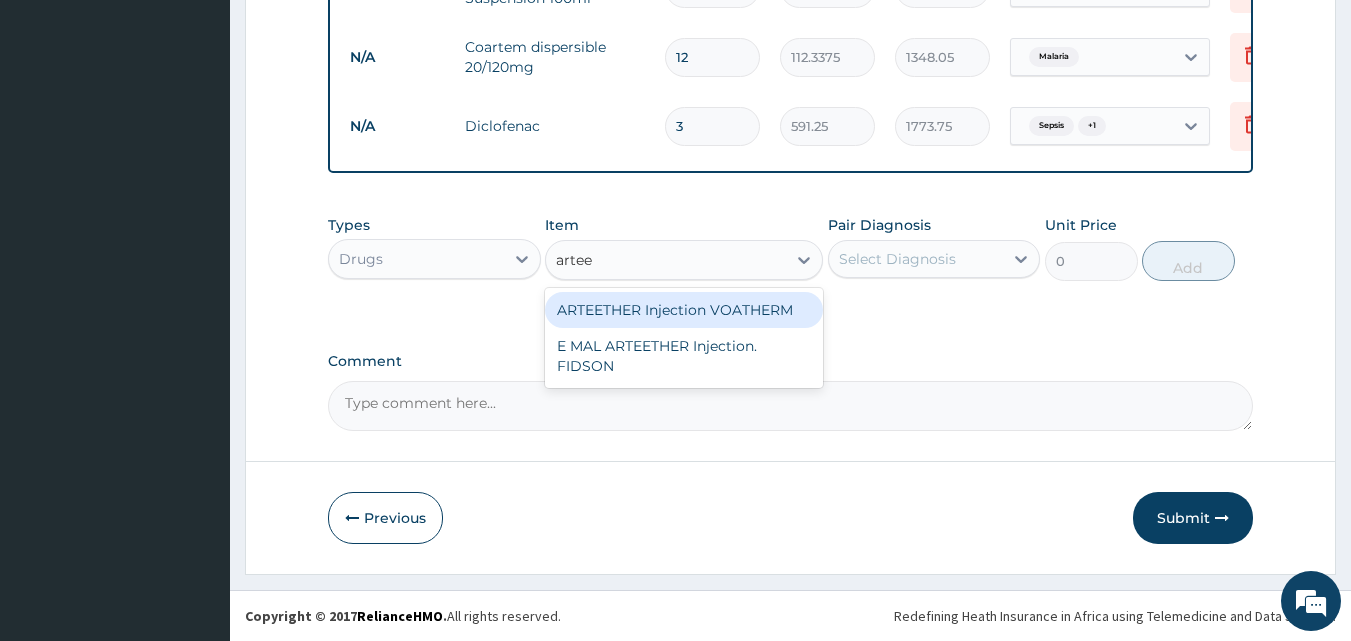 click on "ARTEETHER Injection VOATHERM" at bounding box center (684, 310) 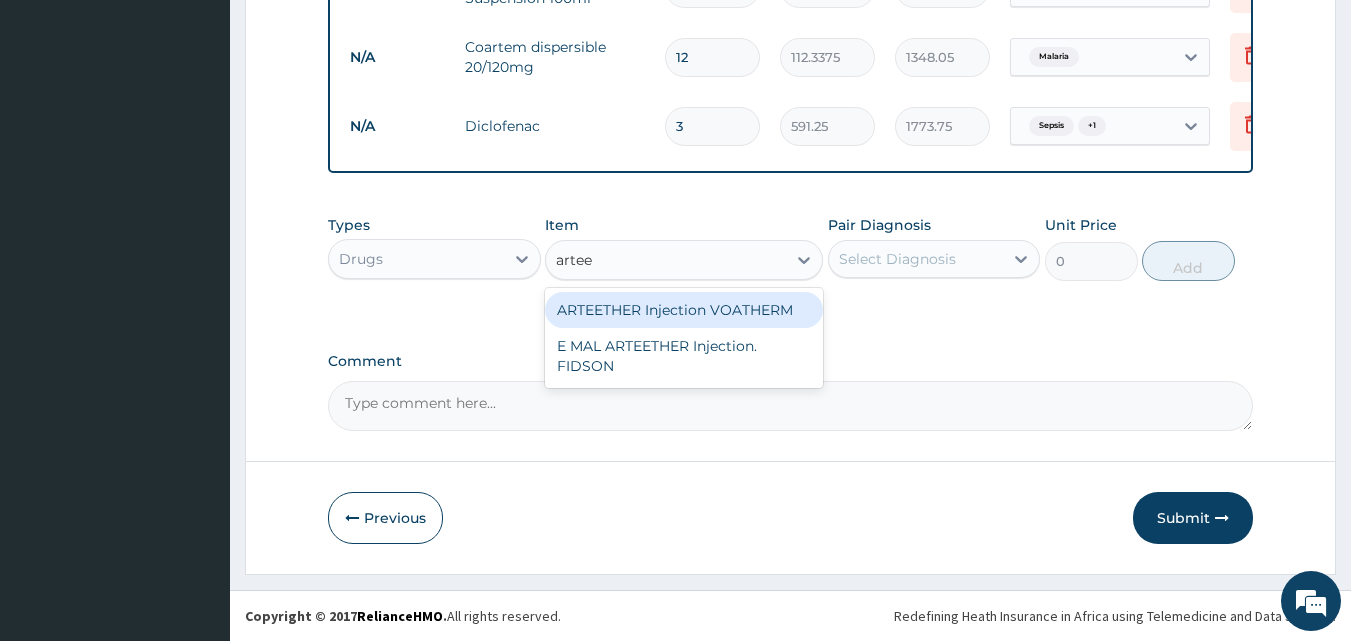 type 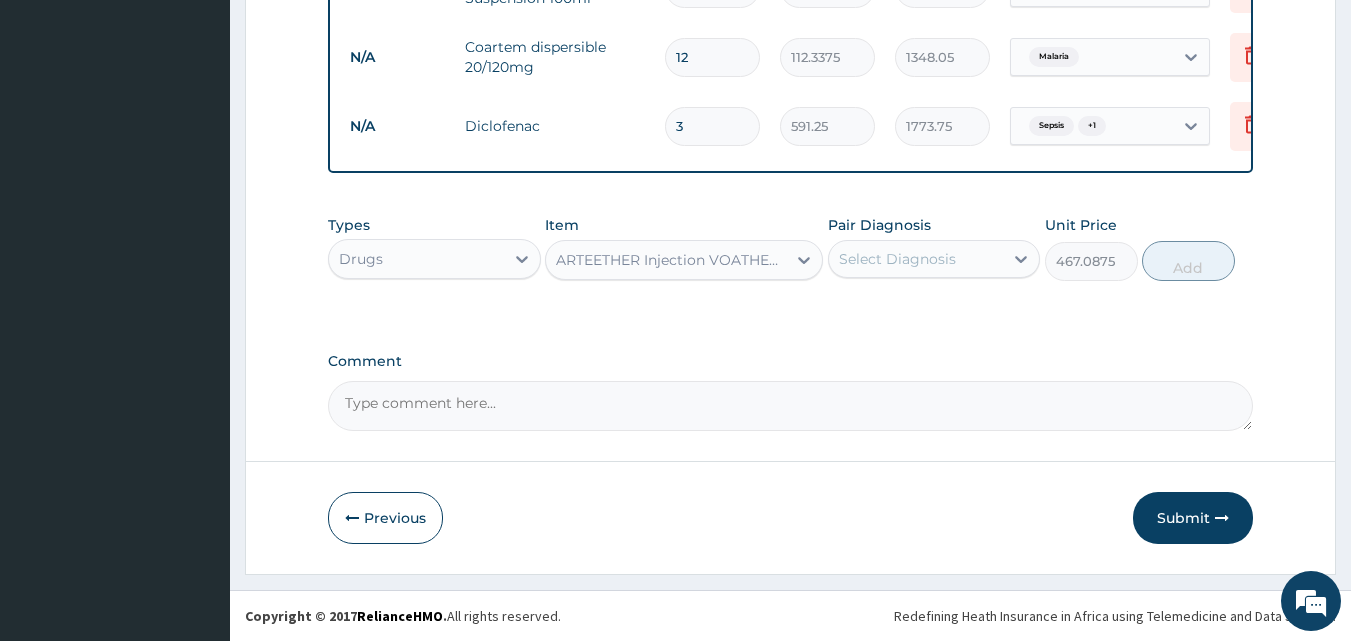 click on "ARTEETHER Injection VOATHERM" at bounding box center (672, 260) 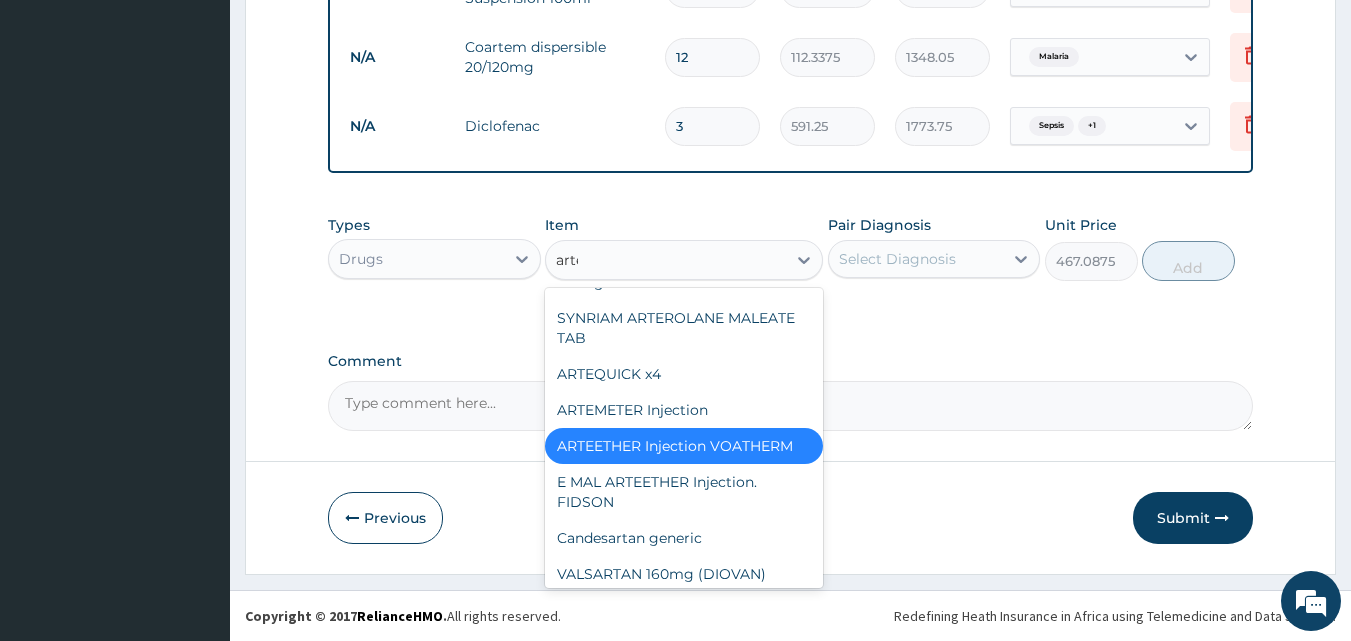 scroll, scrollTop: 220, scrollLeft: 0, axis: vertical 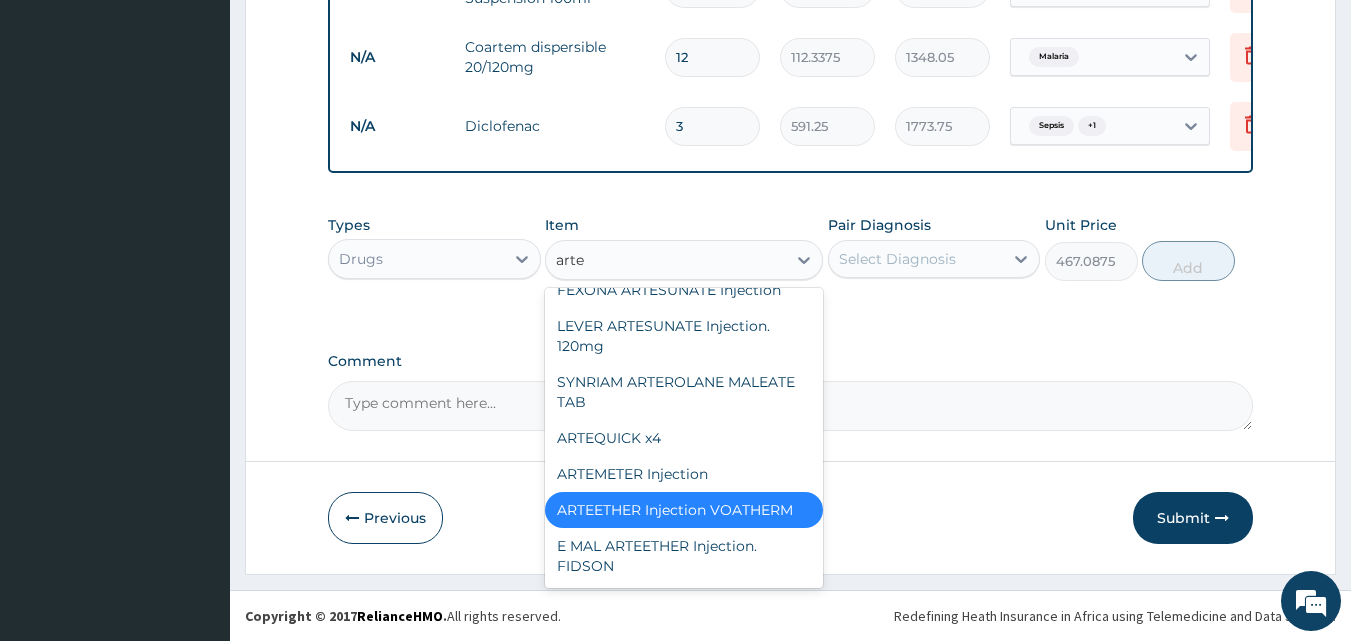 type on "artem" 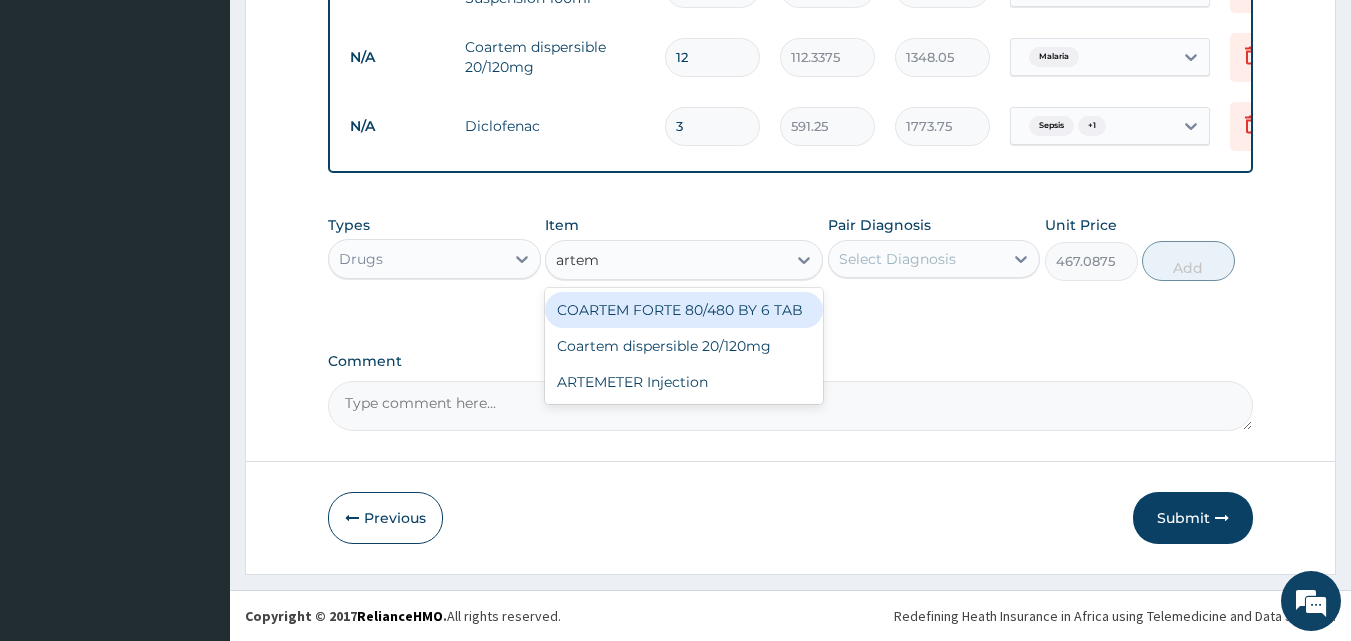 scroll, scrollTop: 0, scrollLeft: 0, axis: both 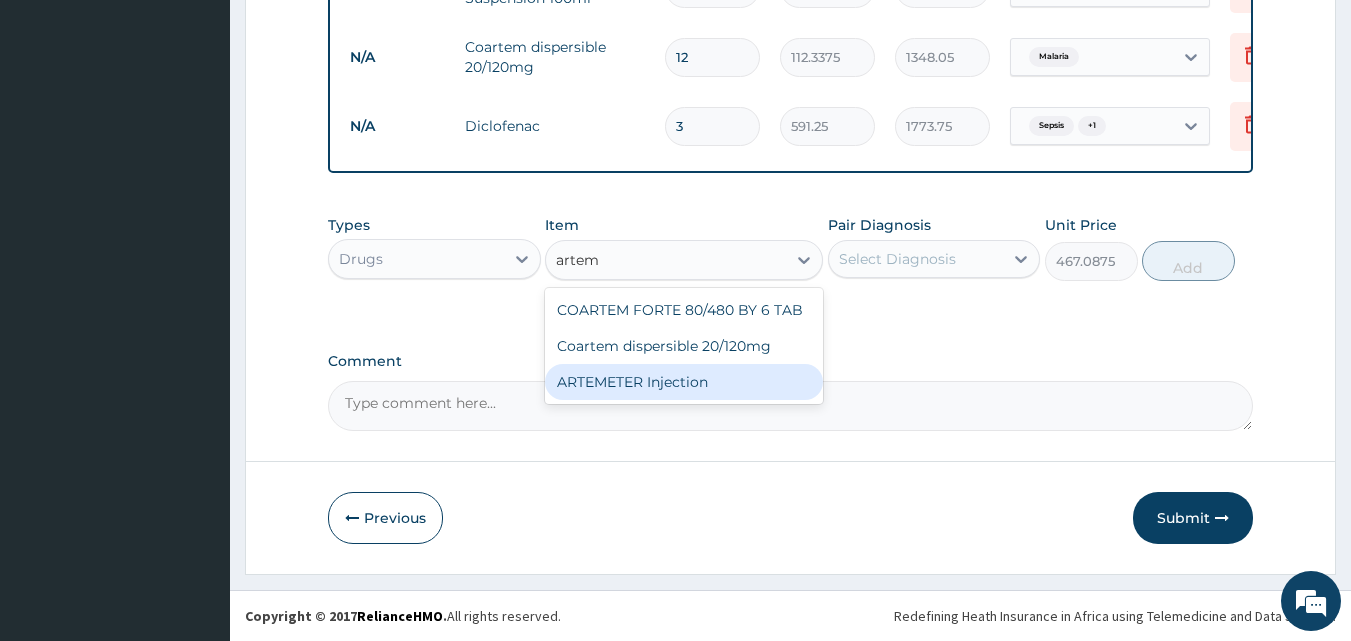 click on "ARTEMETER Injection" at bounding box center [684, 382] 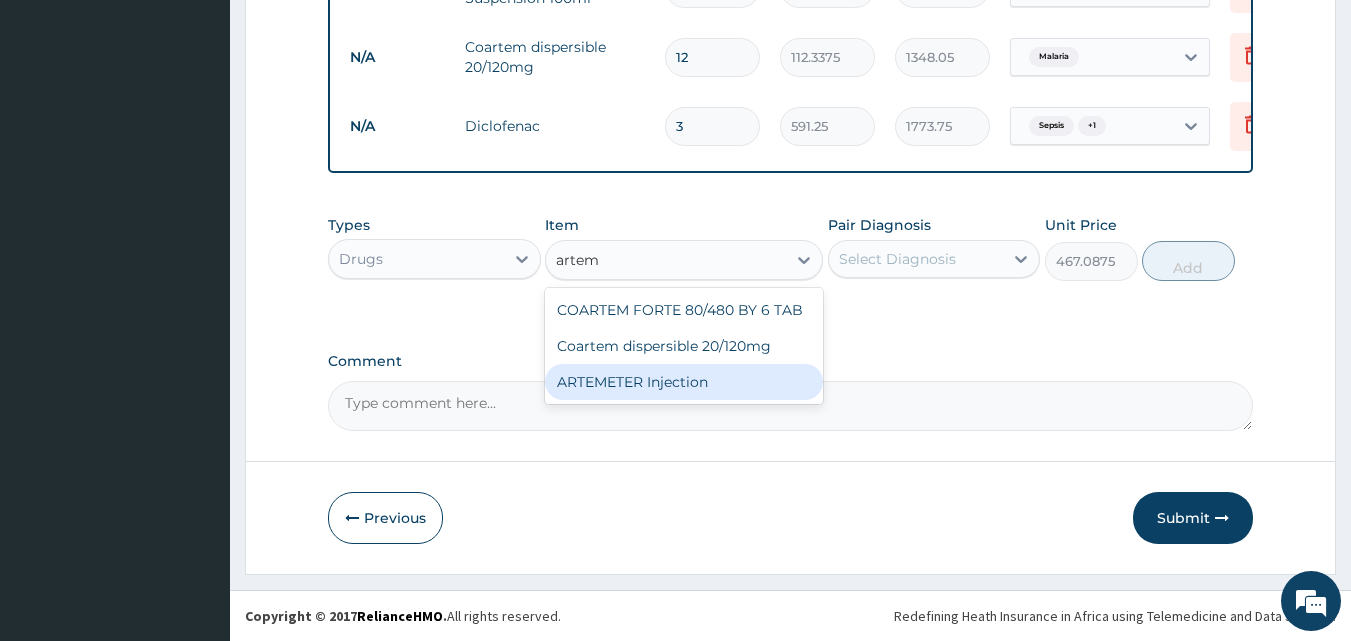 type 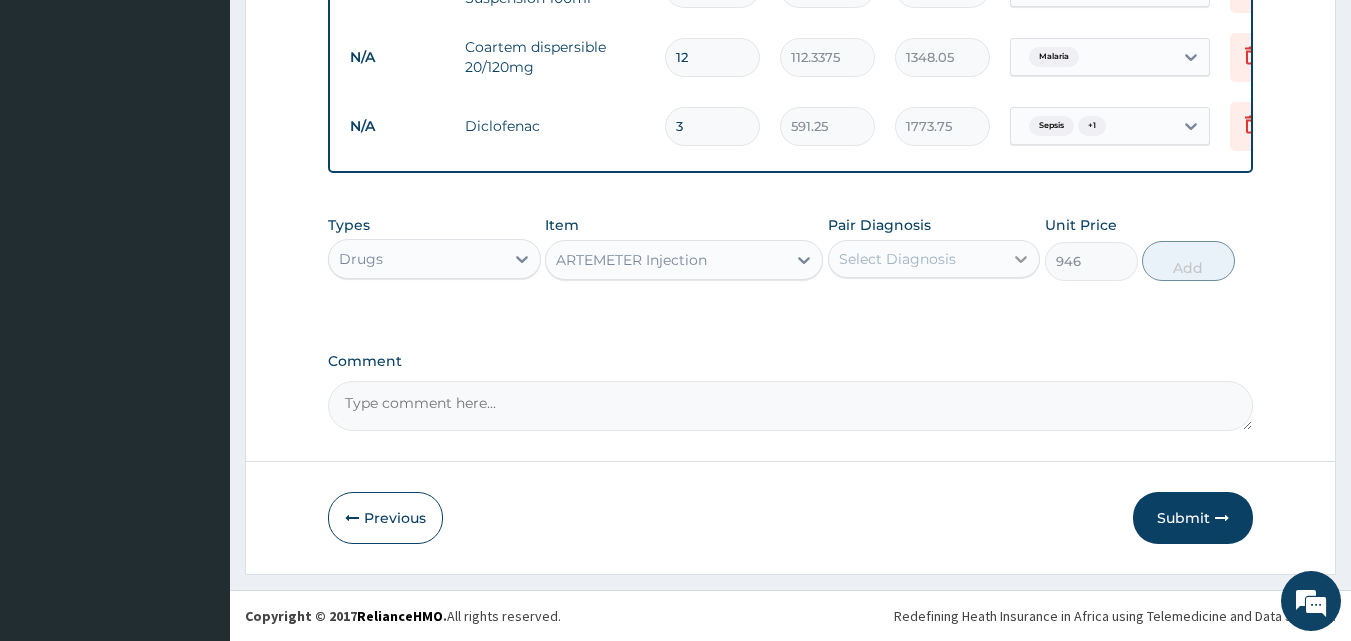 click 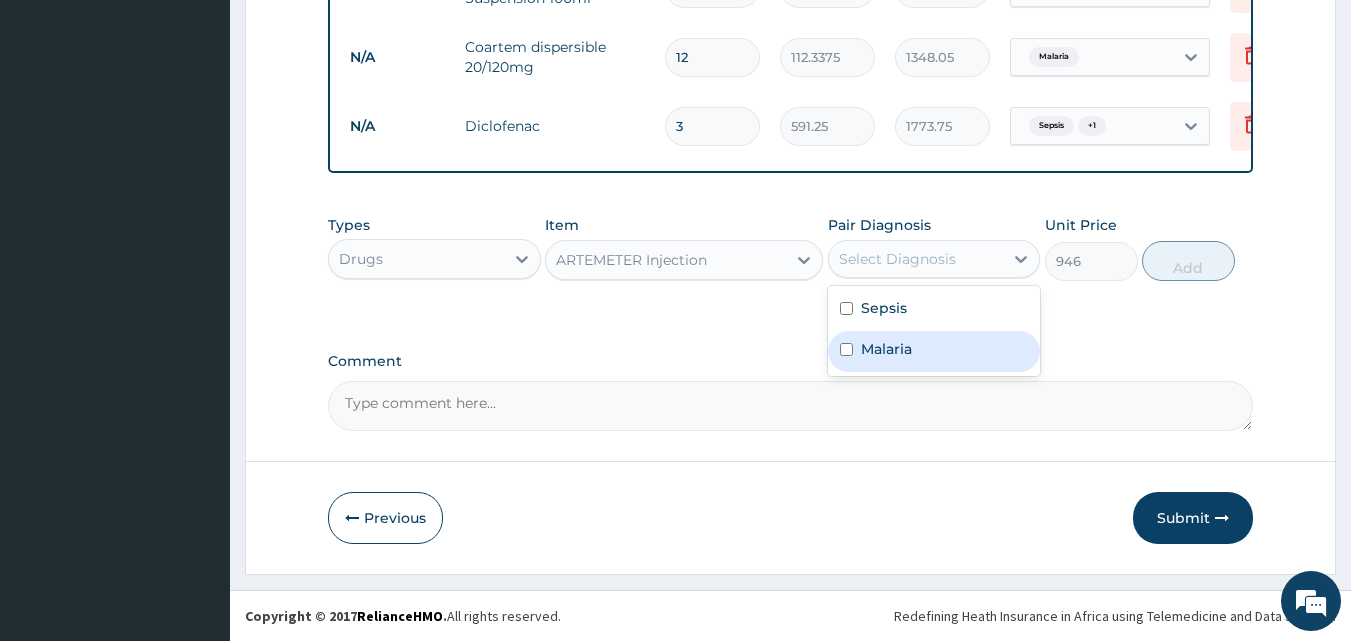 click on "Malaria" at bounding box center [934, 351] 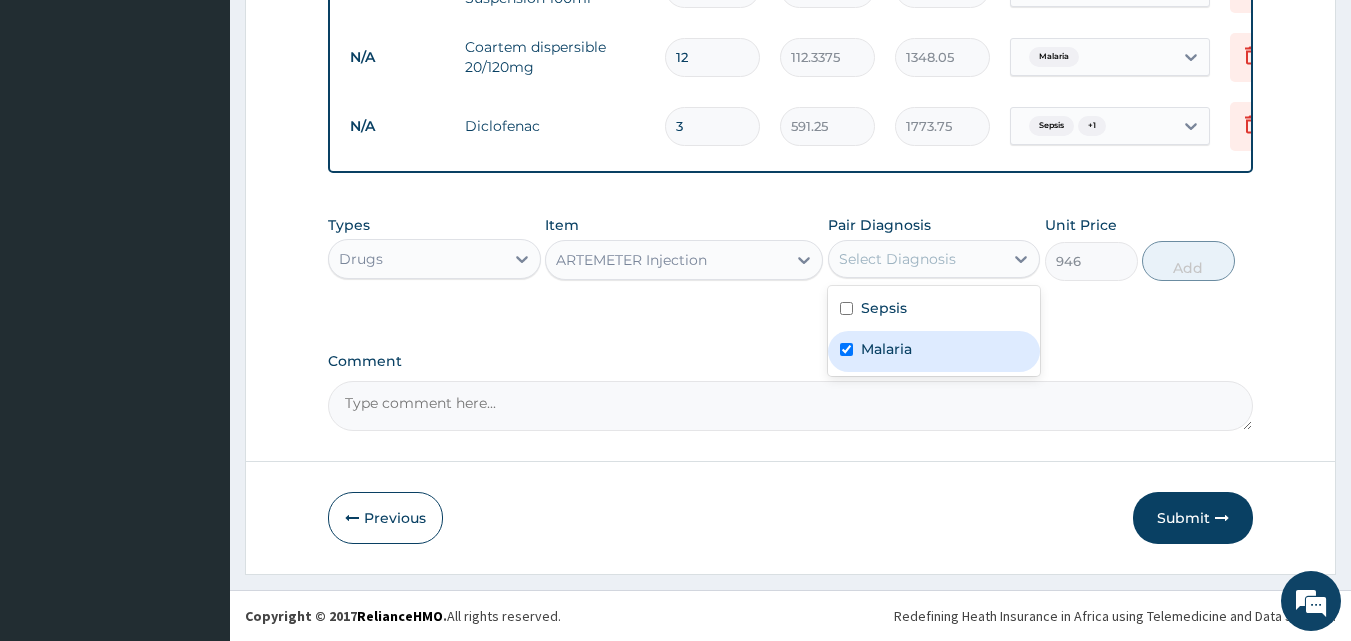 checkbox on "true" 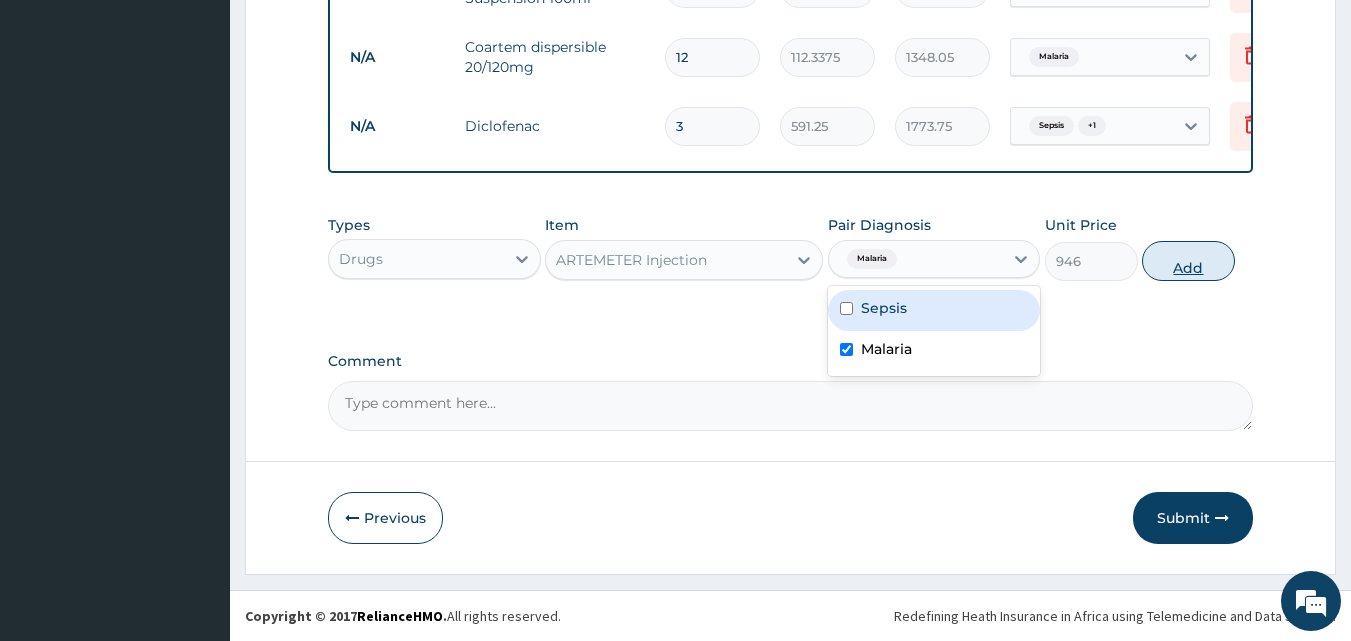 click on "Add" at bounding box center (1188, 261) 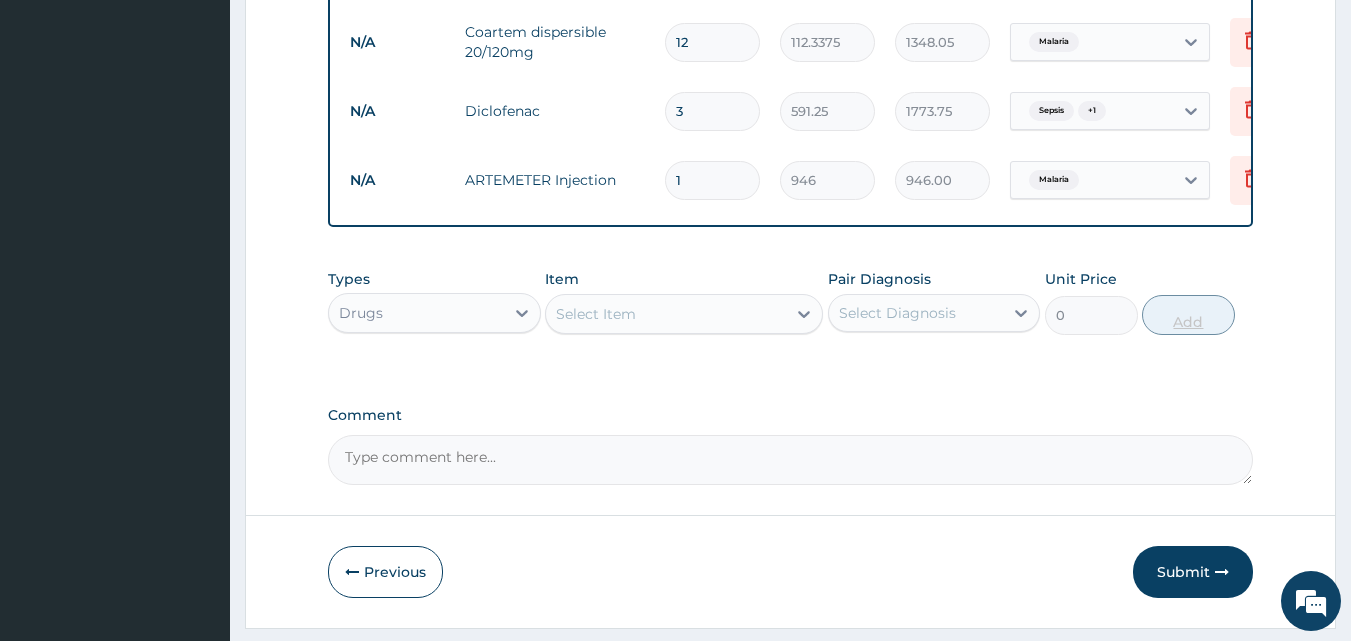 type 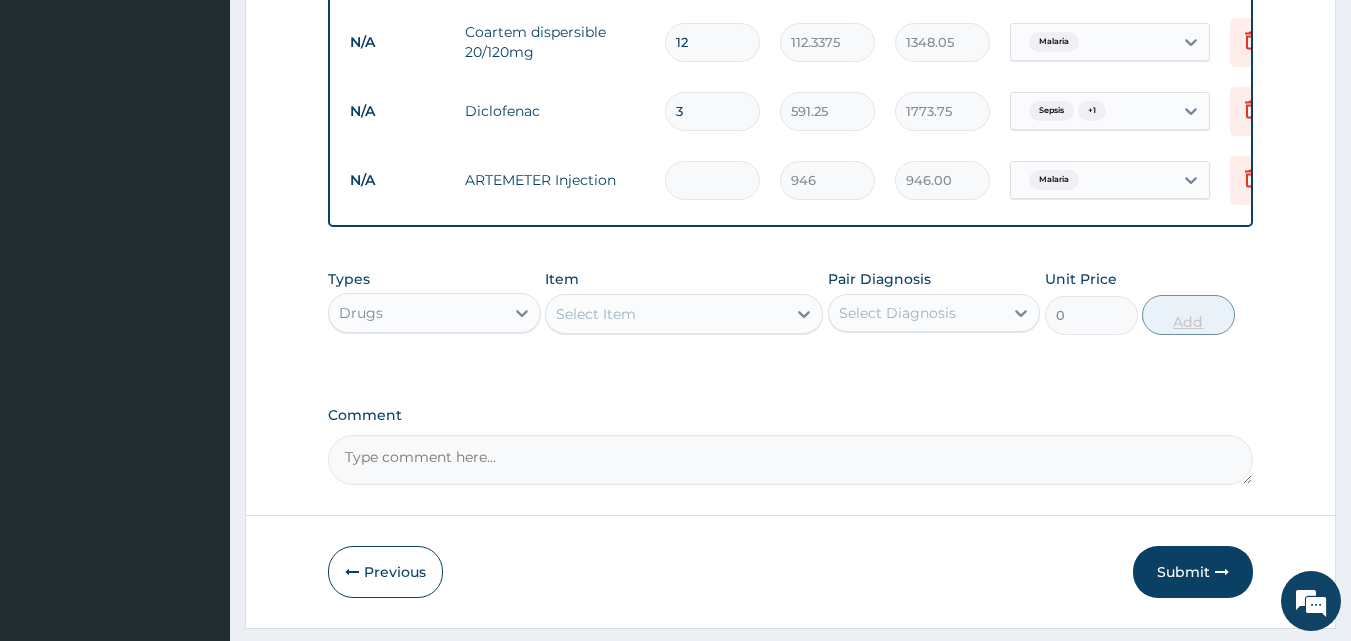 type on "0.00" 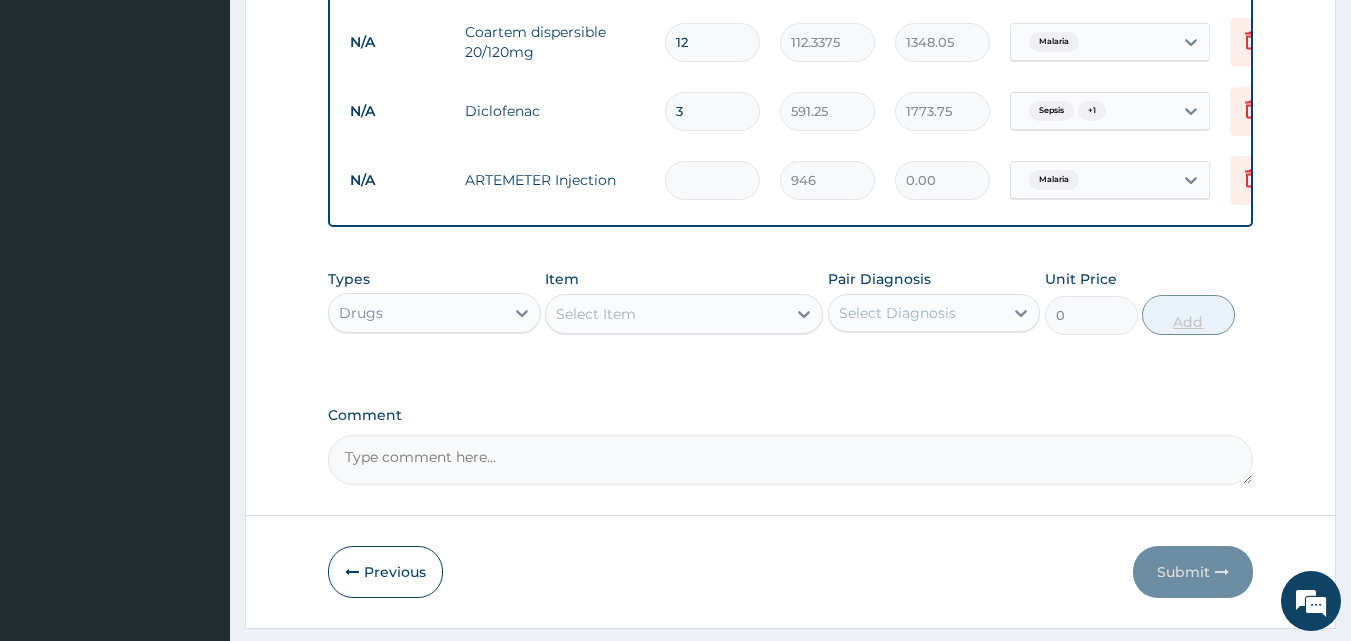 type on "3" 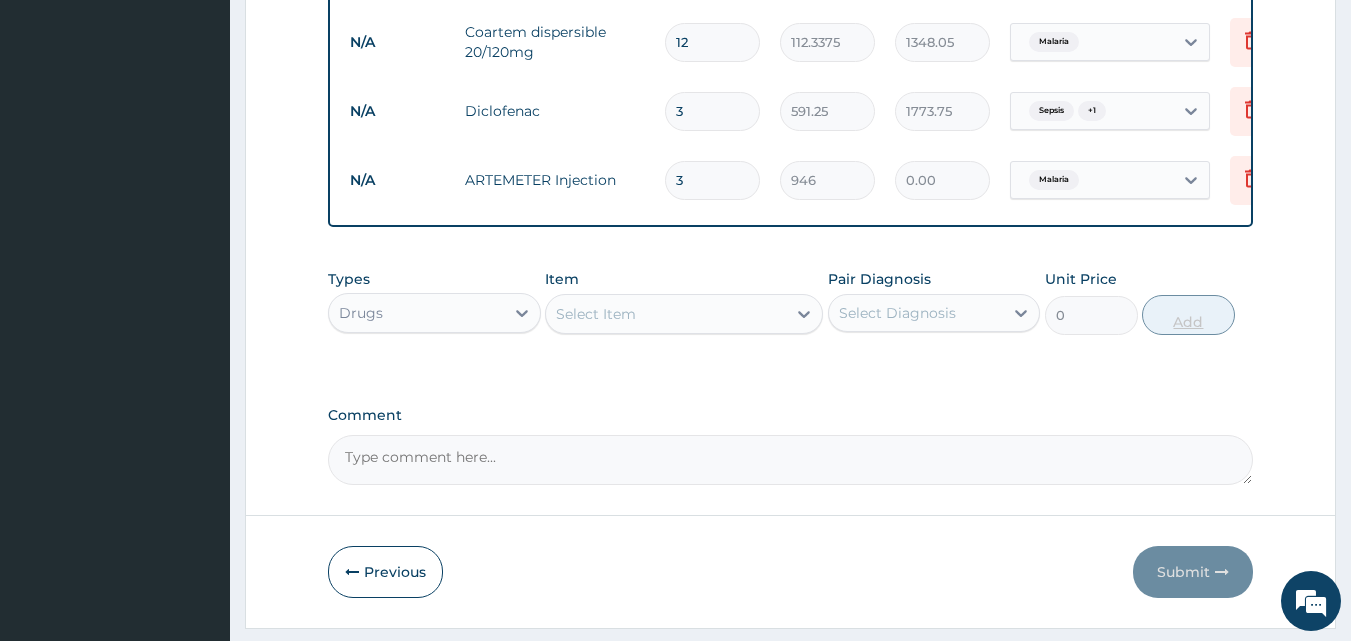 type on "2838.00" 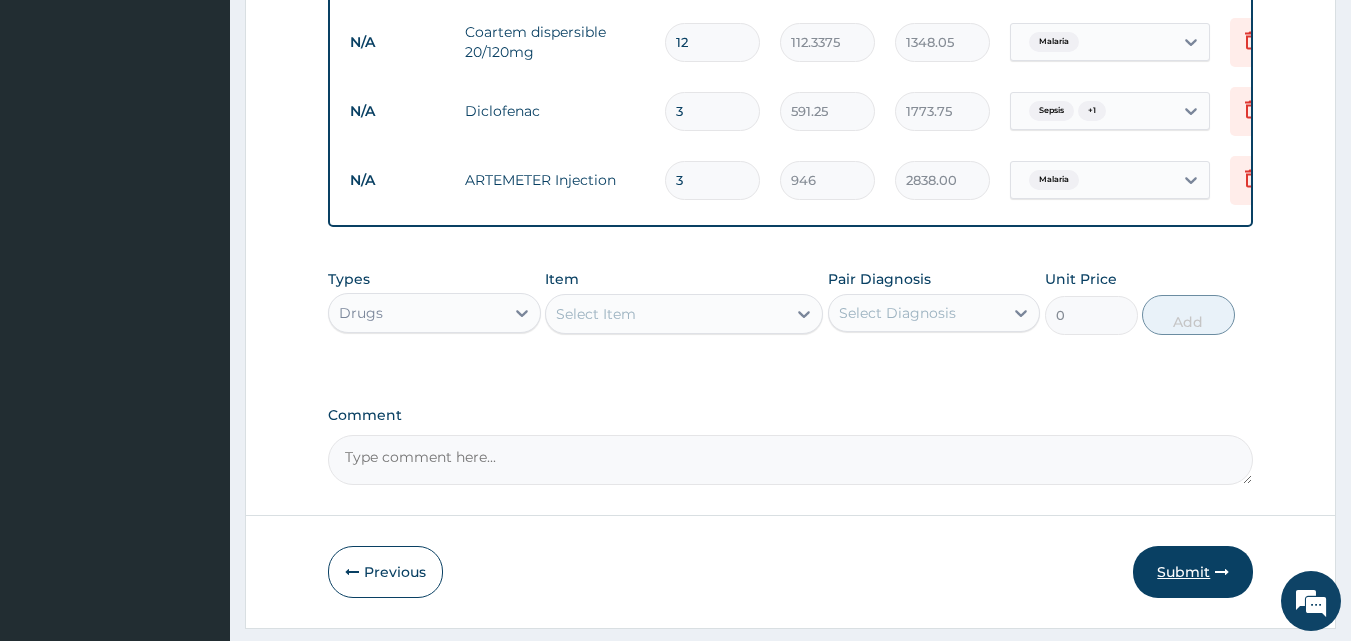 type on "3" 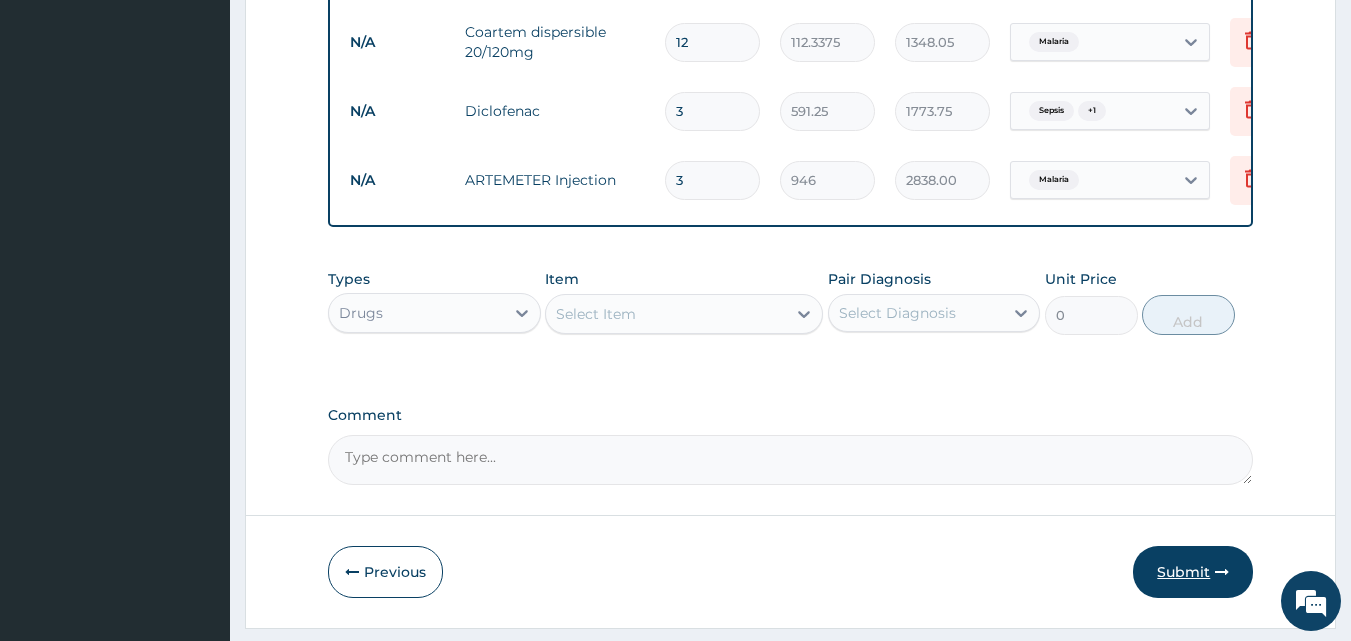 click on "Submit" at bounding box center [1193, 572] 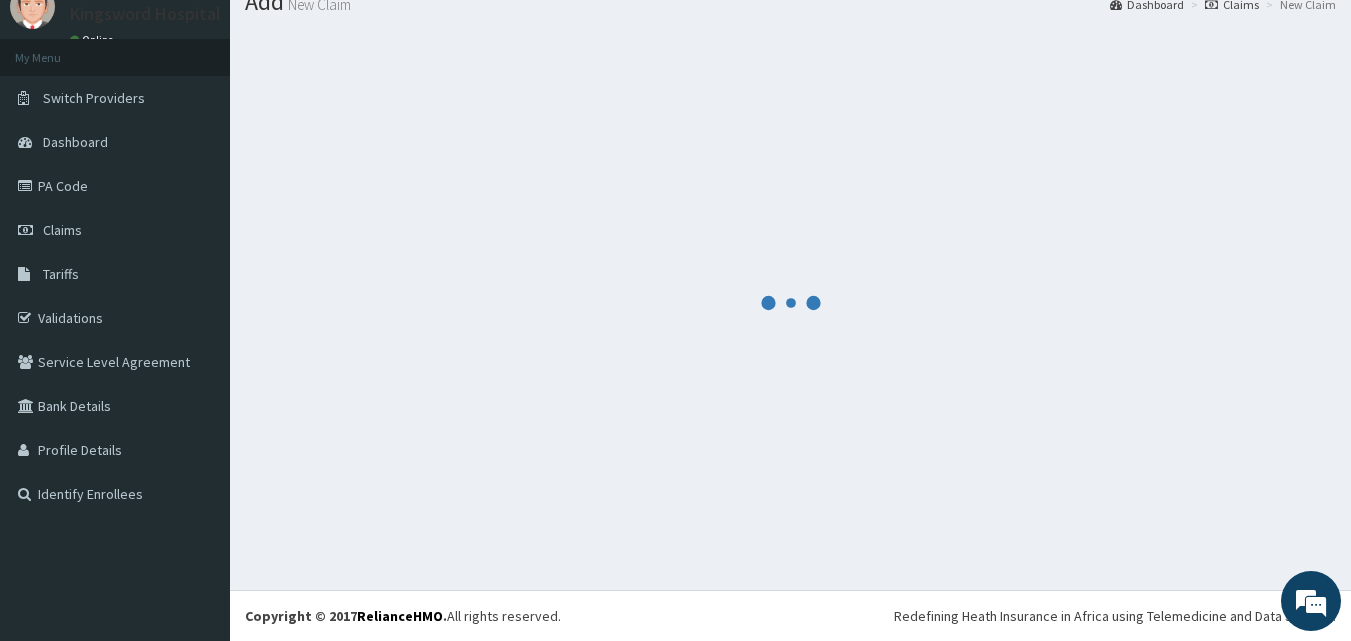 scroll, scrollTop: 1088, scrollLeft: 0, axis: vertical 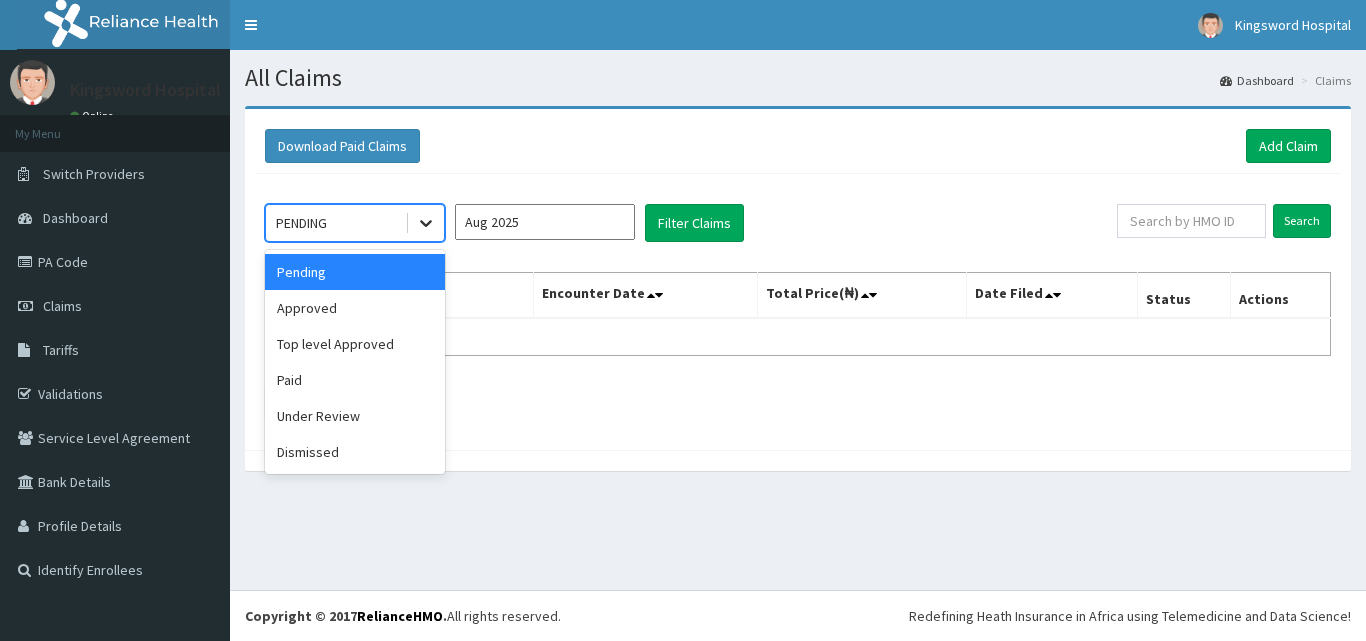 click 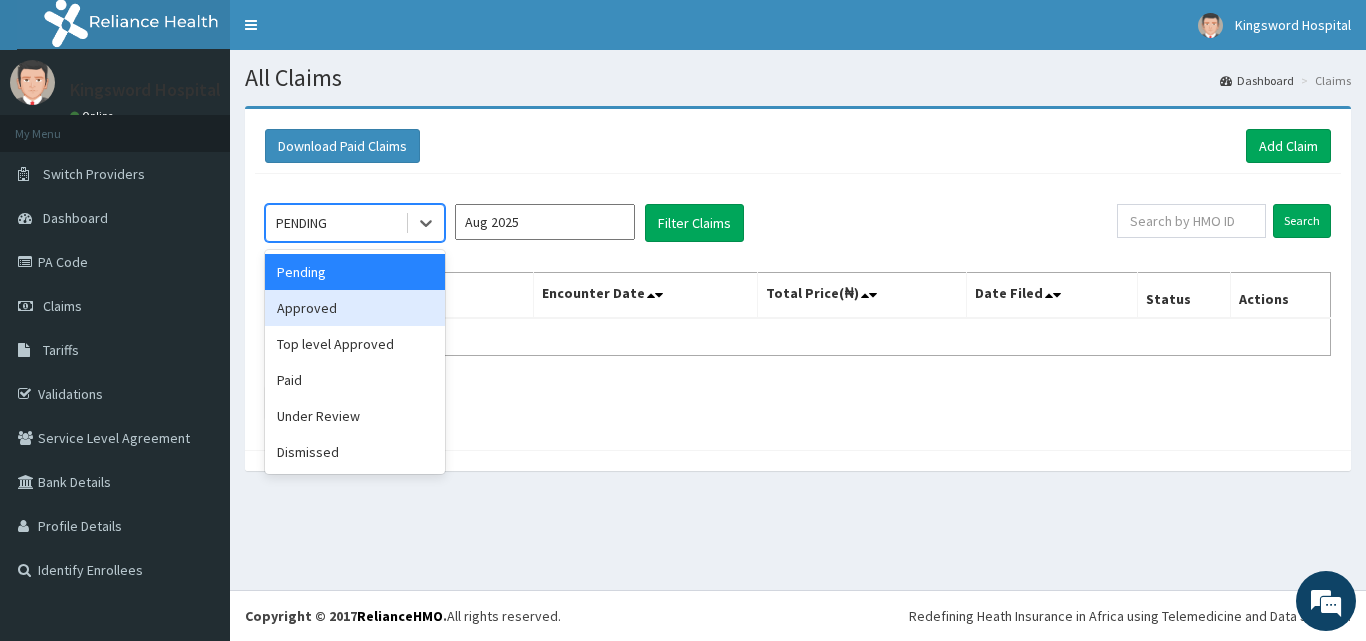 click on "Approved" at bounding box center (355, 308) 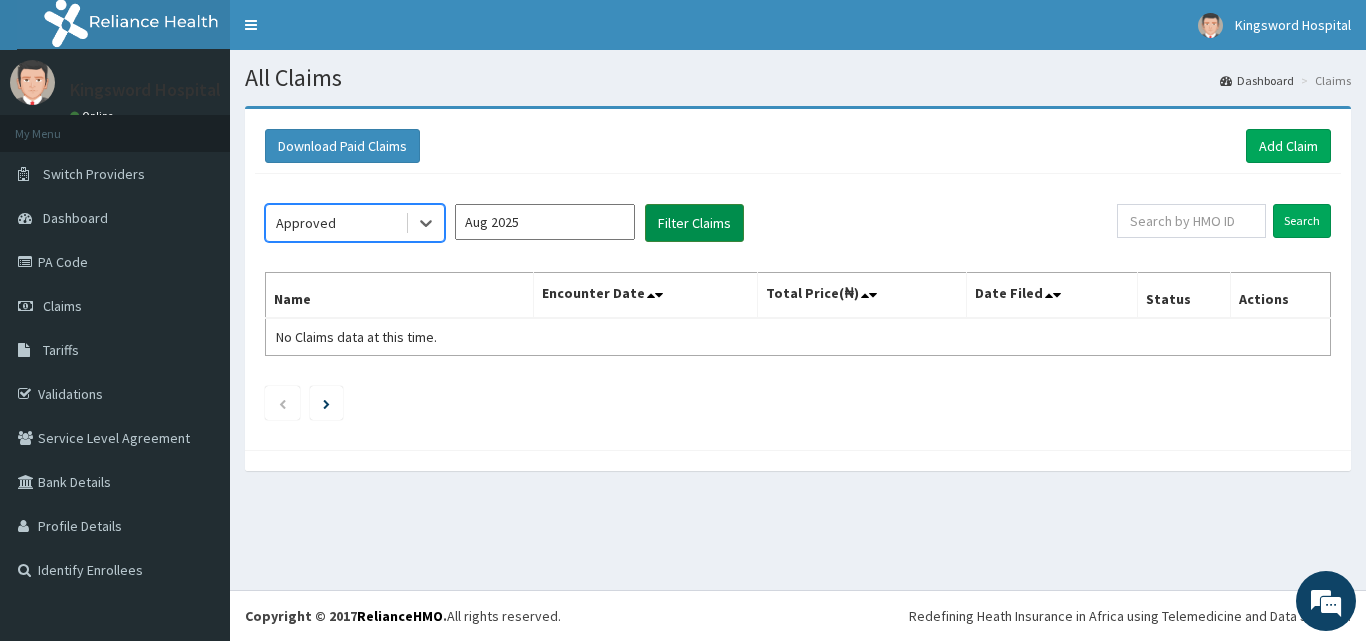 click on "Filter Claims" at bounding box center [694, 223] 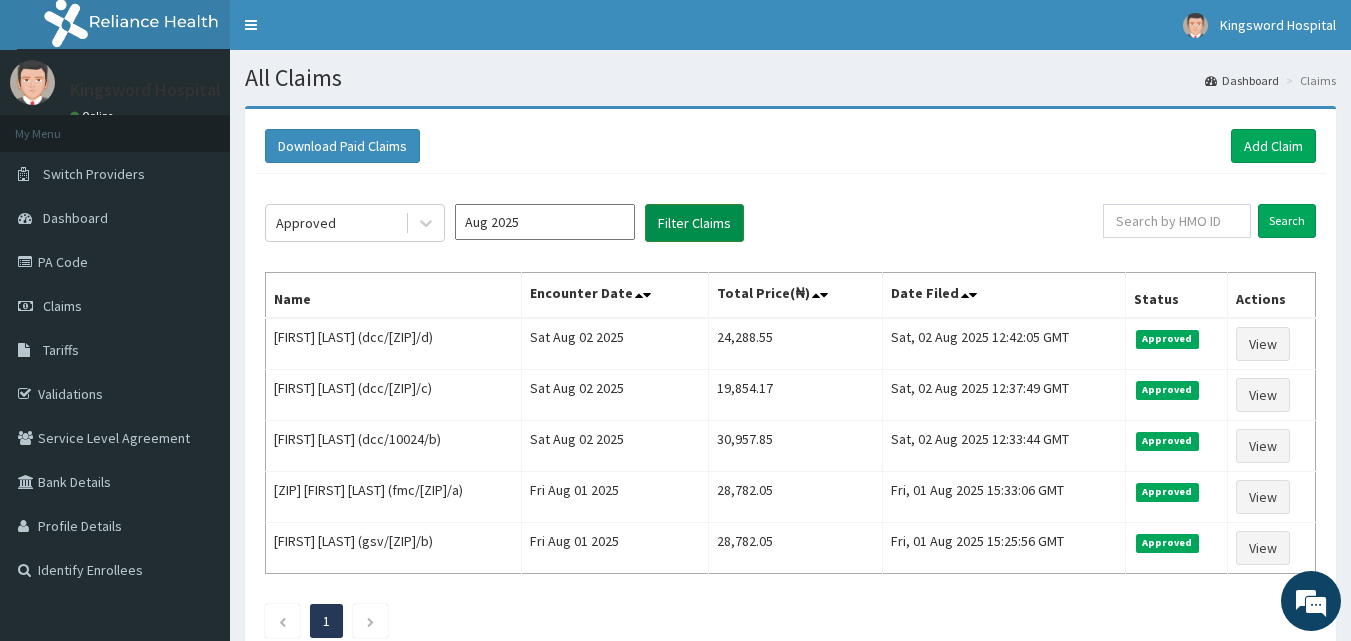 scroll, scrollTop: 0, scrollLeft: 0, axis: both 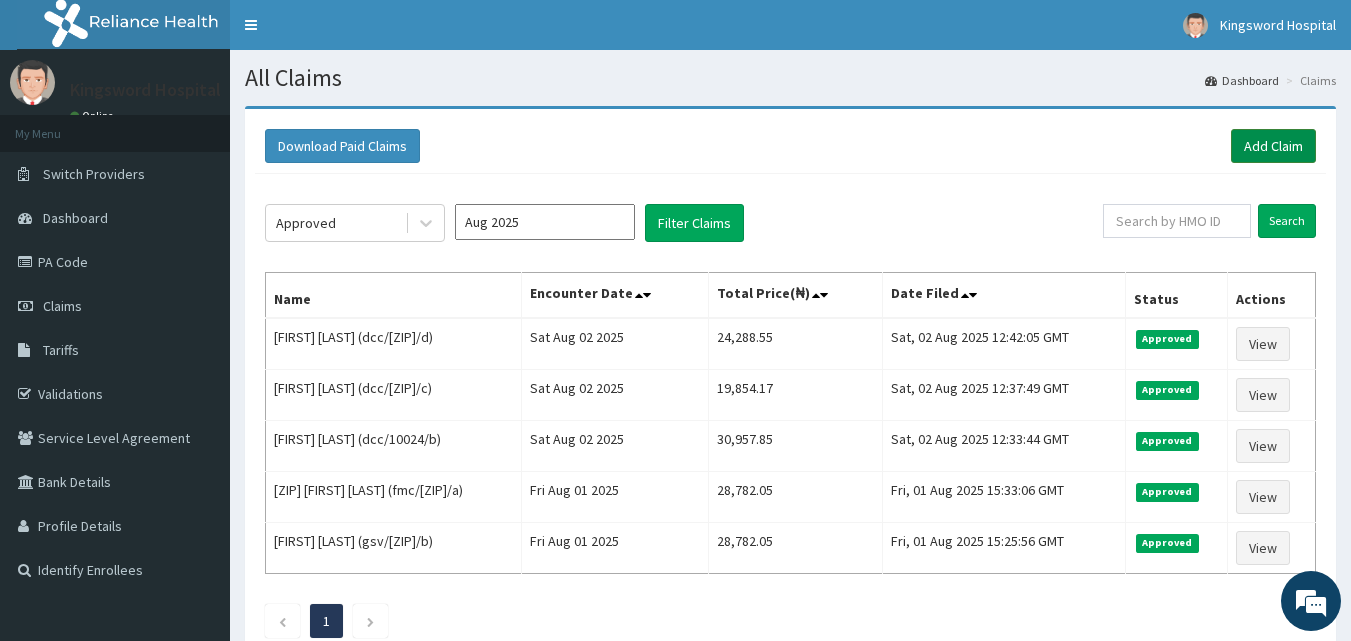 click on "Add Claim" at bounding box center [1273, 146] 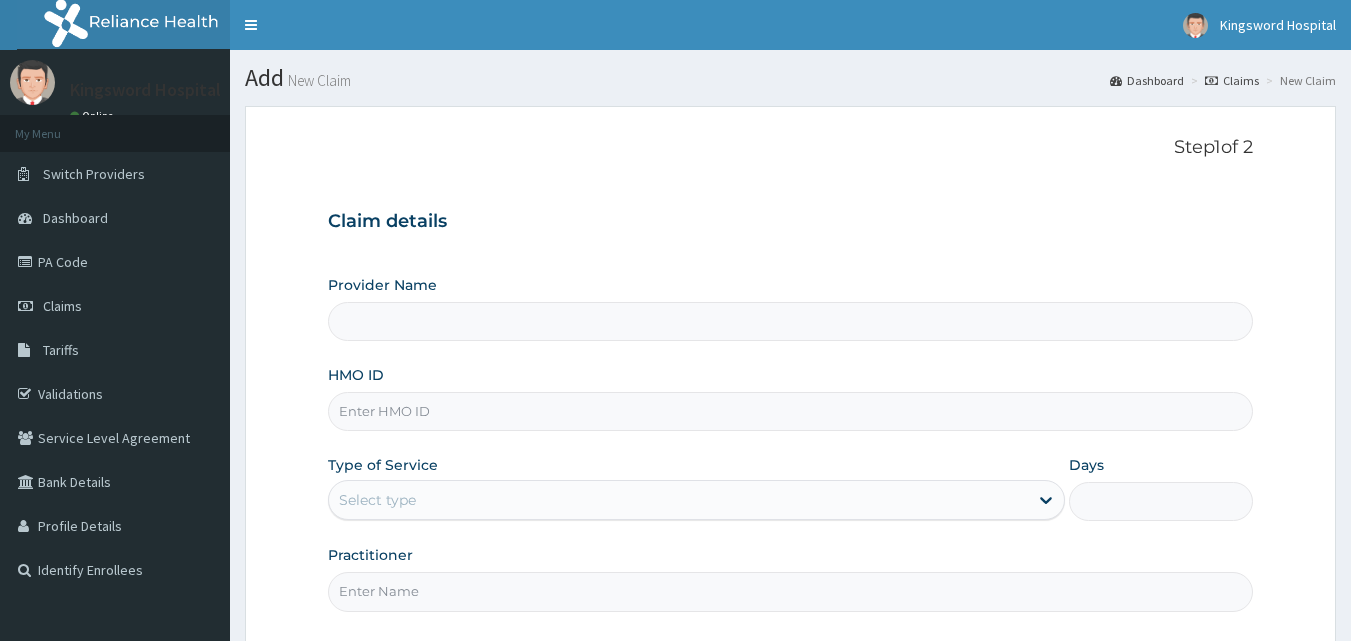 scroll, scrollTop: 0, scrollLeft: 0, axis: both 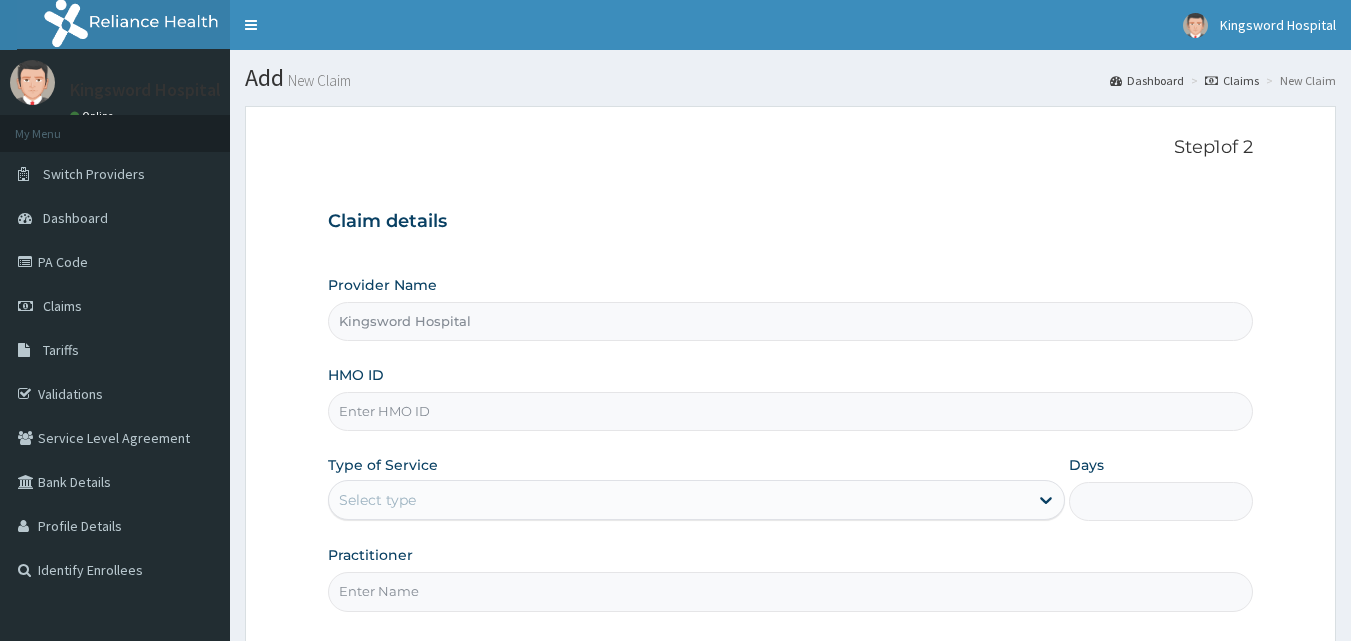 click on "HMO ID" at bounding box center [791, 411] 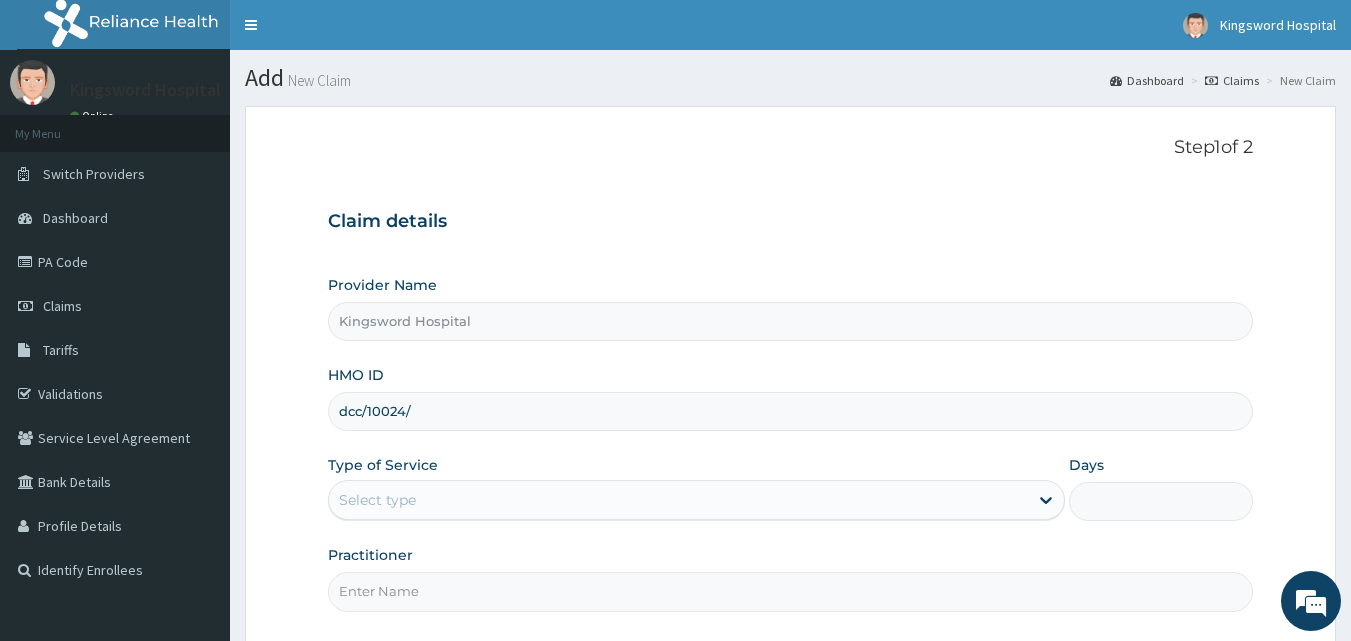 scroll, scrollTop: 0, scrollLeft: 0, axis: both 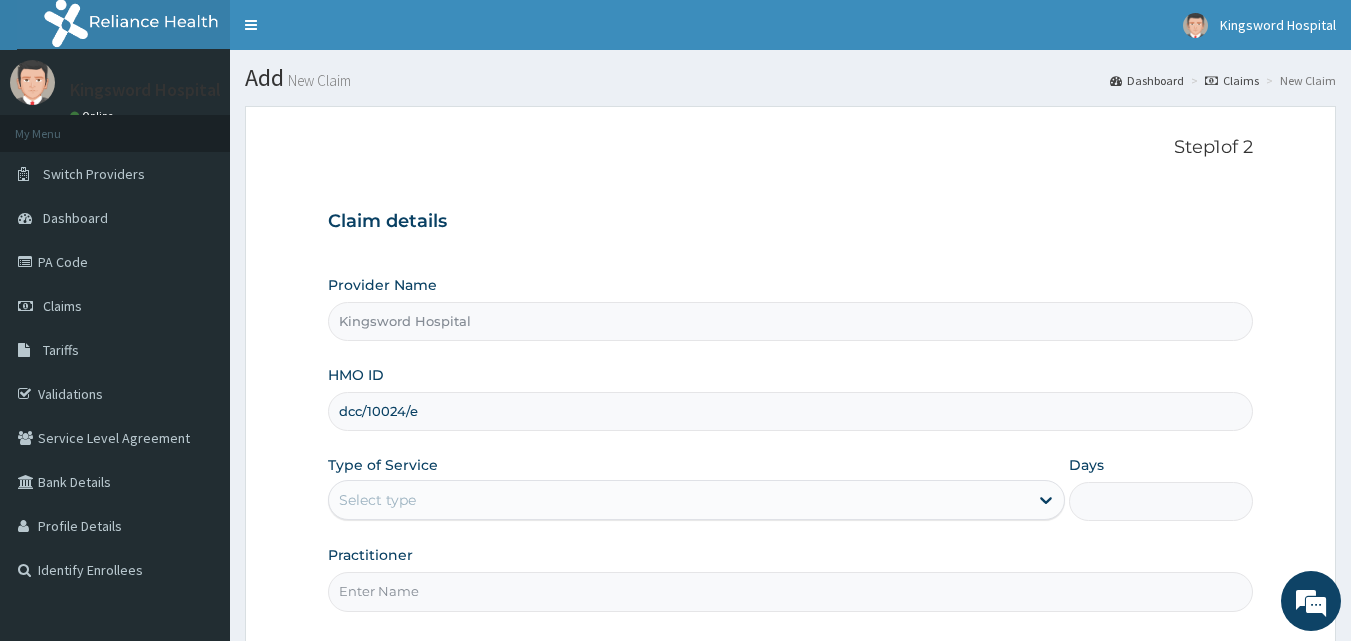 type on "dcc/10024/e" 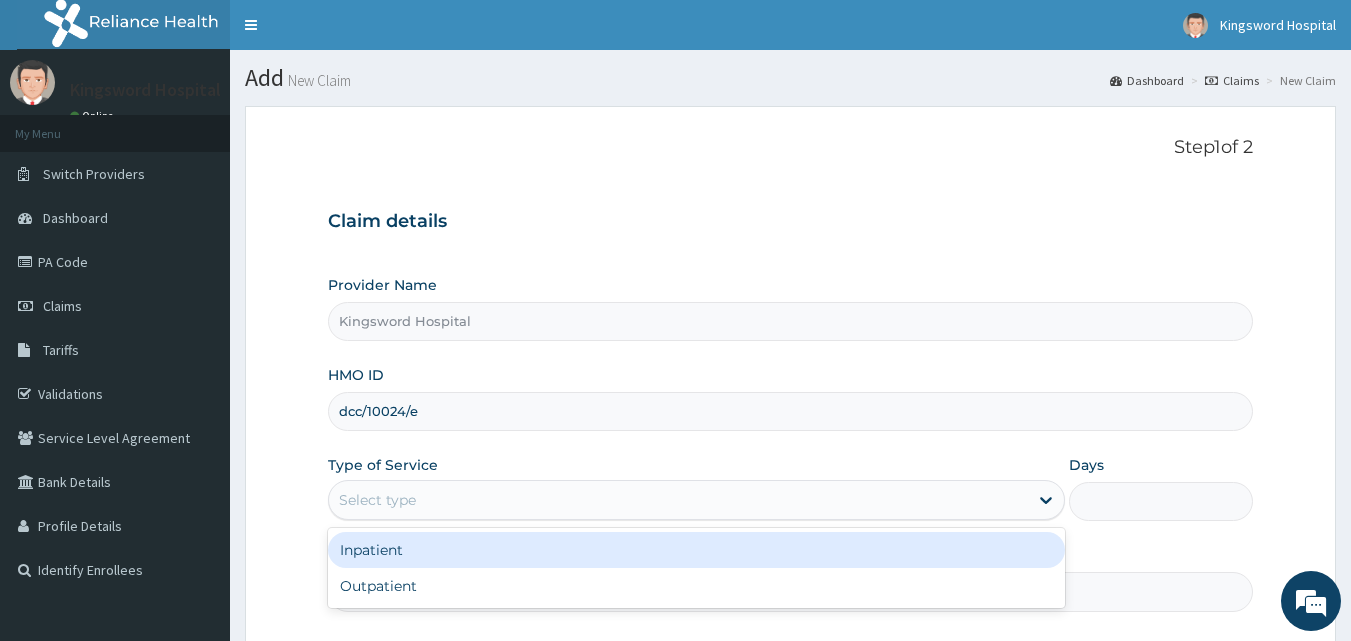 click on "Select type" at bounding box center [377, 500] 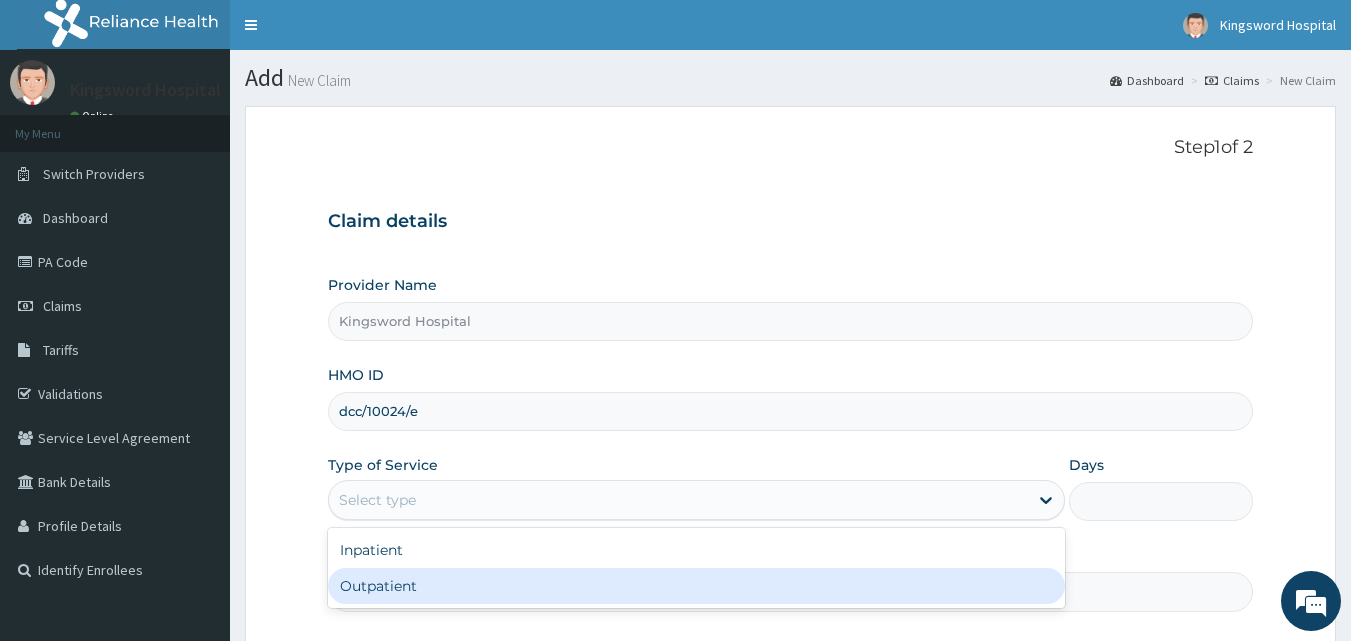 click on "Outpatient" at bounding box center (696, 586) 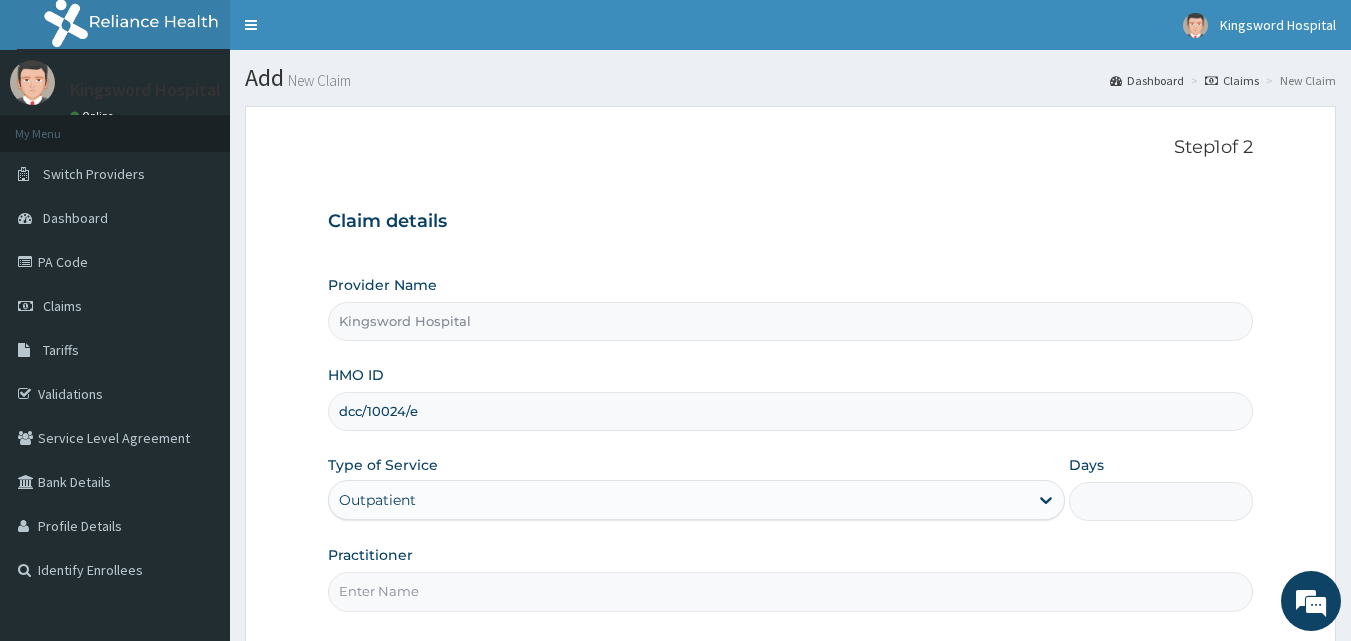 type on "1" 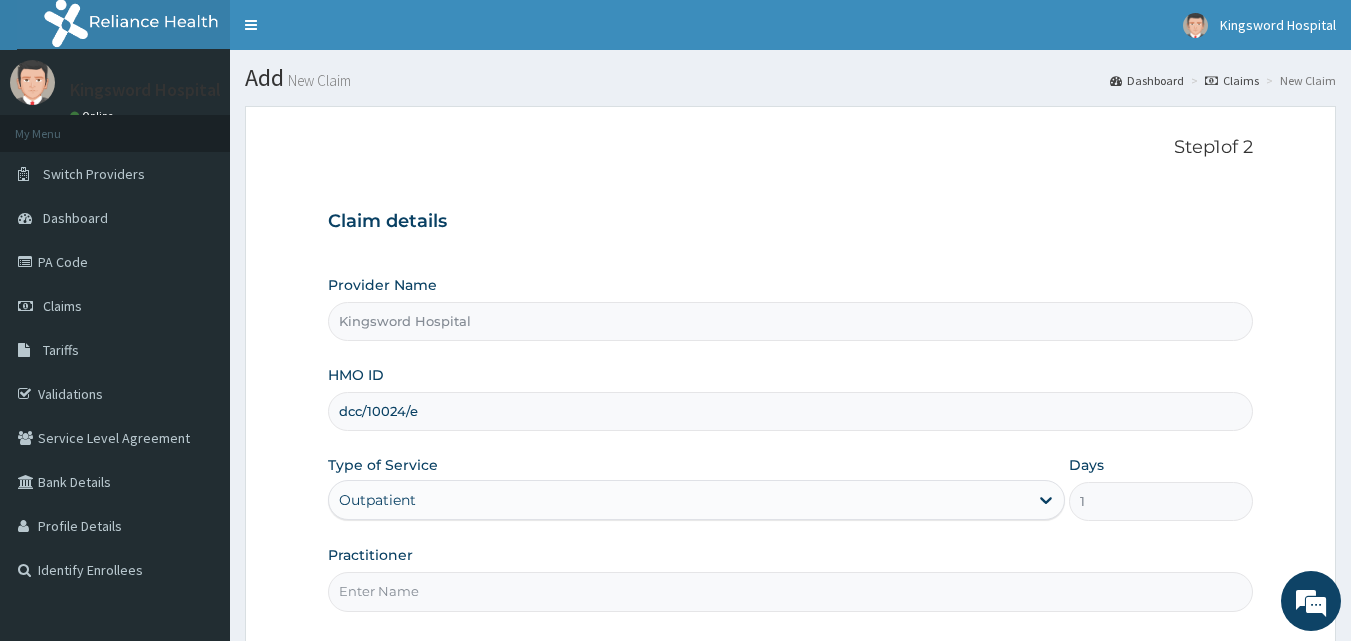 click on "Practitioner" at bounding box center (791, 591) 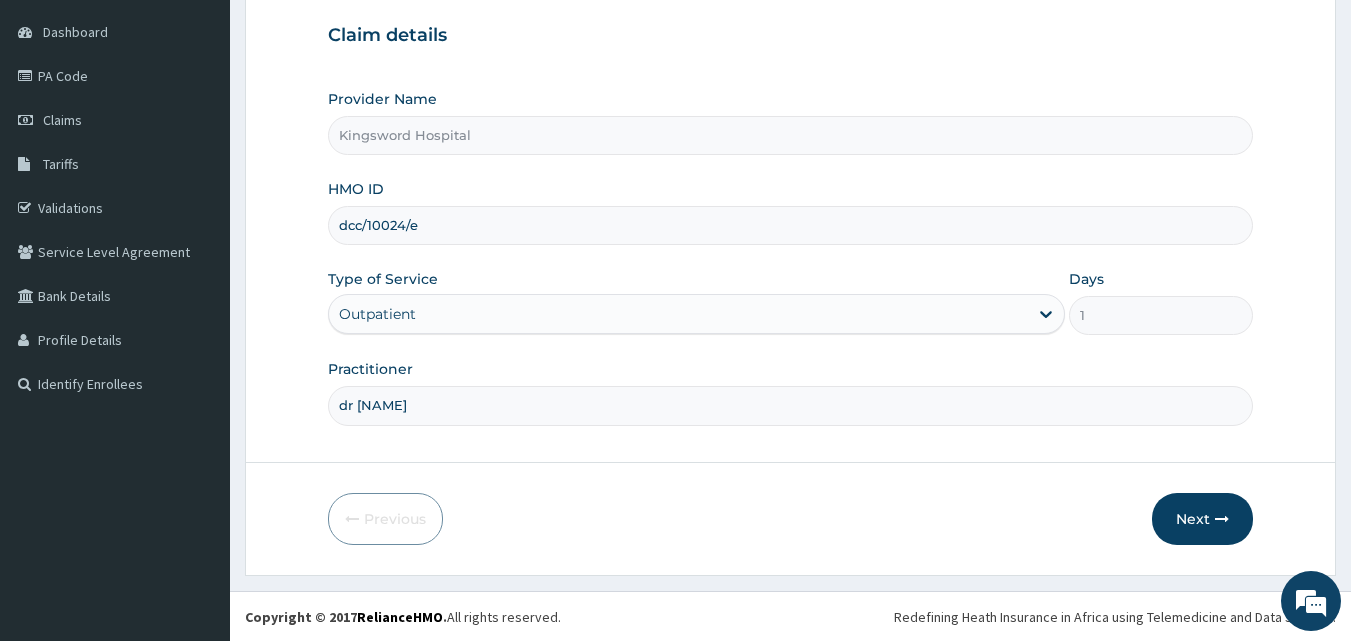 scroll, scrollTop: 187, scrollLeft: 0, axis: vertical 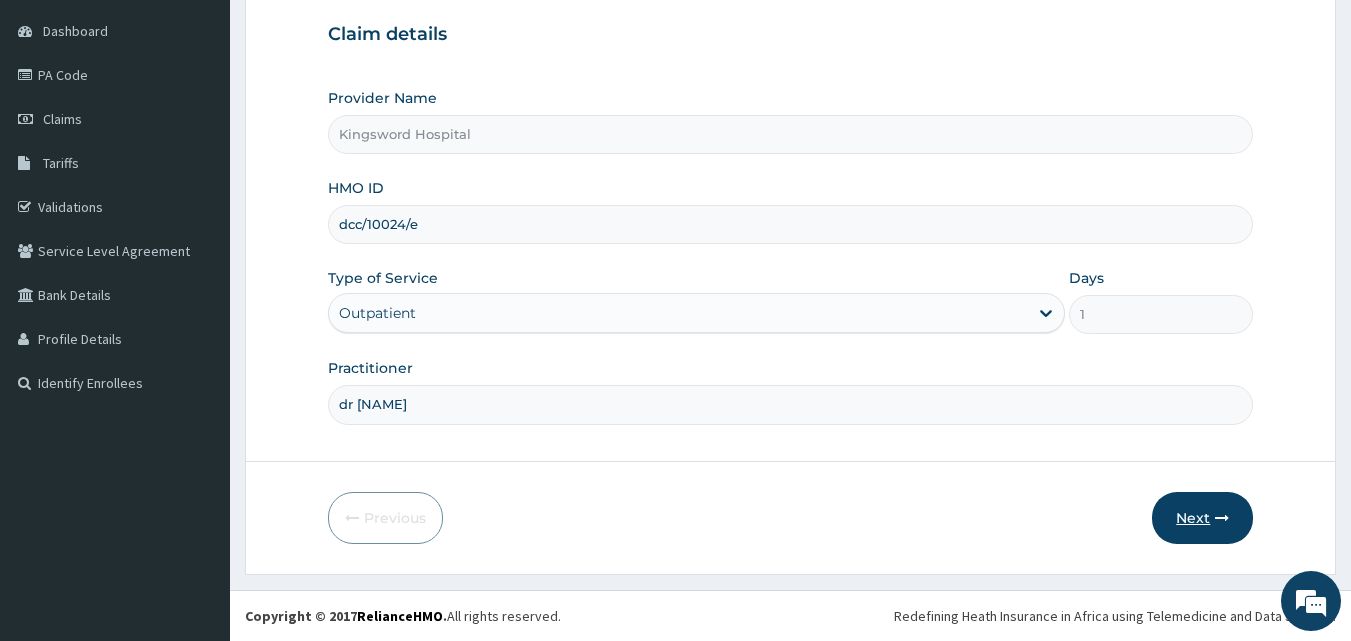type on "dr hally" 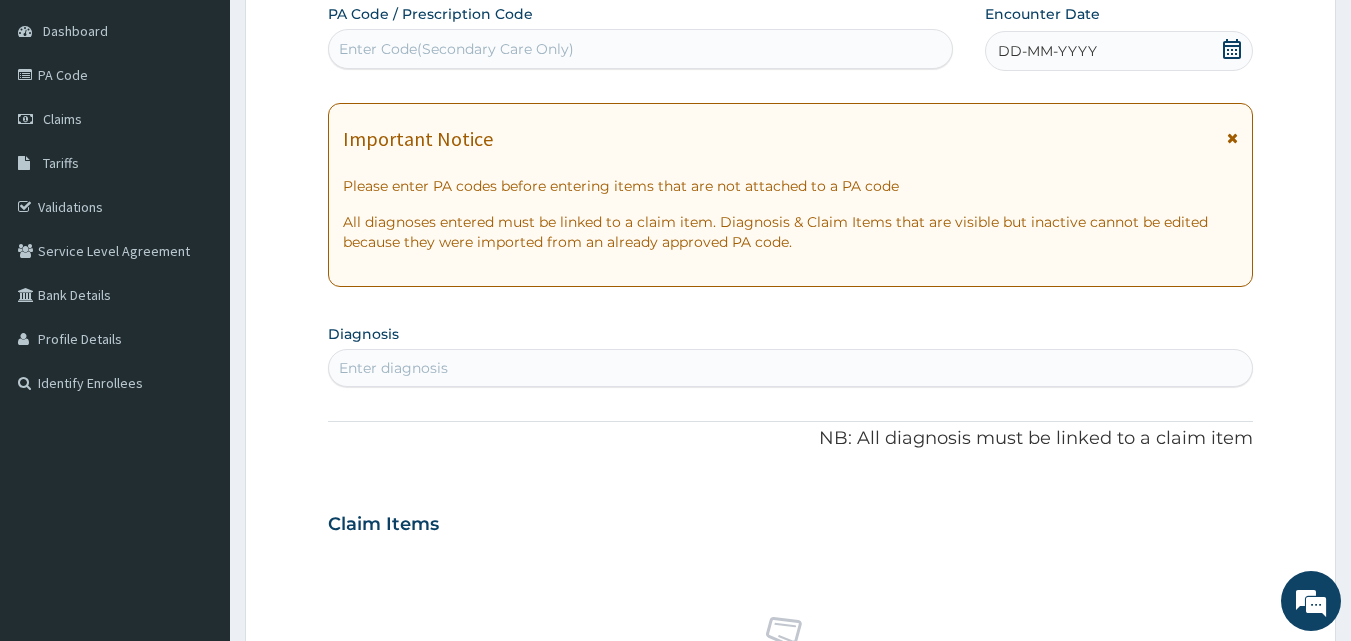 click 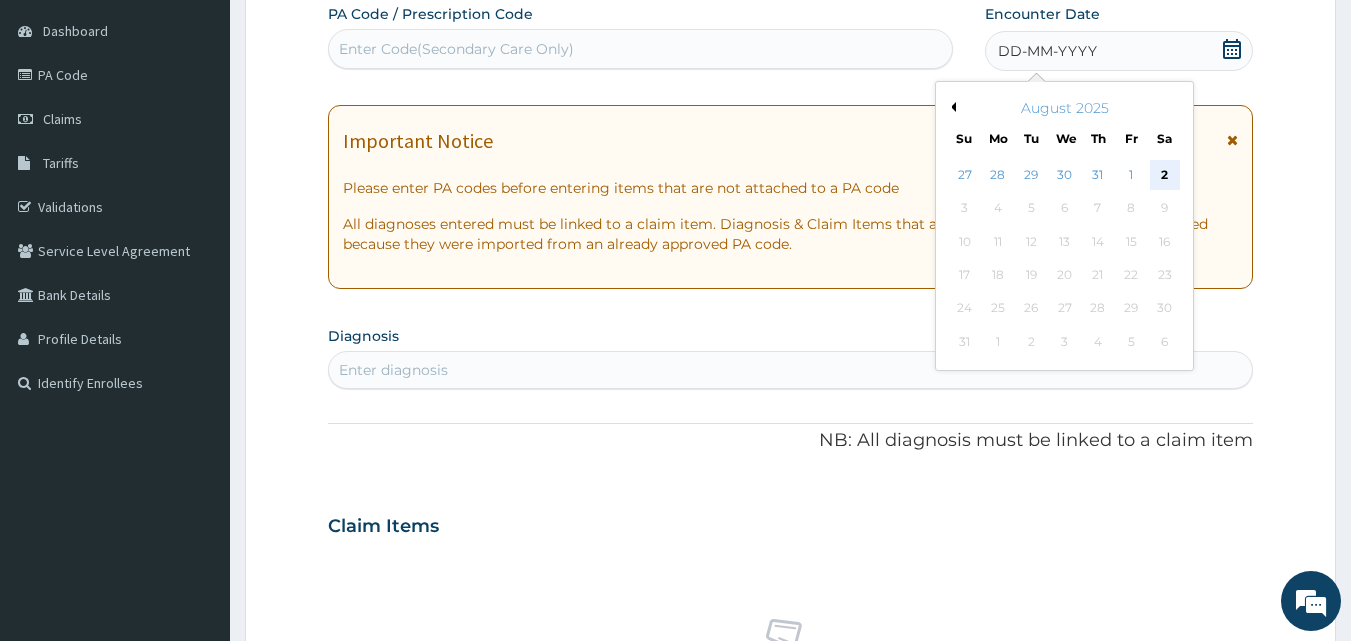 click on "2" at bounding box center (1165, 175) 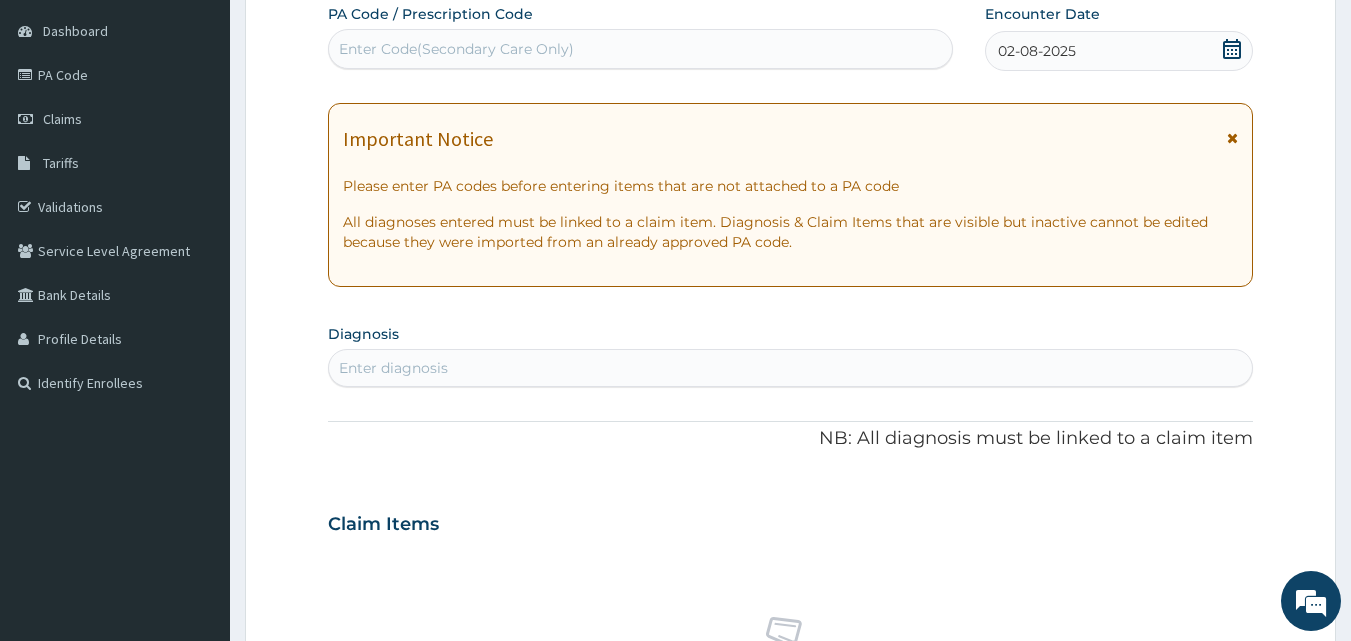 click on "Enter diagnosis" at bounding box center (791, 368) 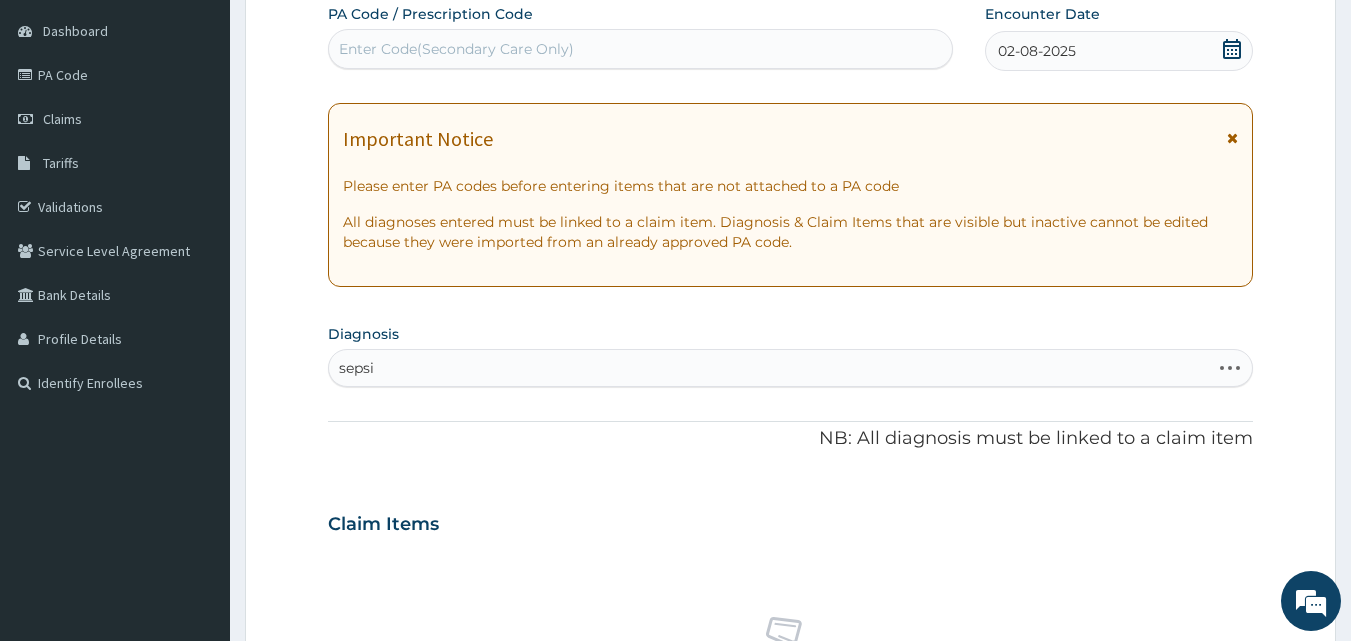 type on "sepsis" 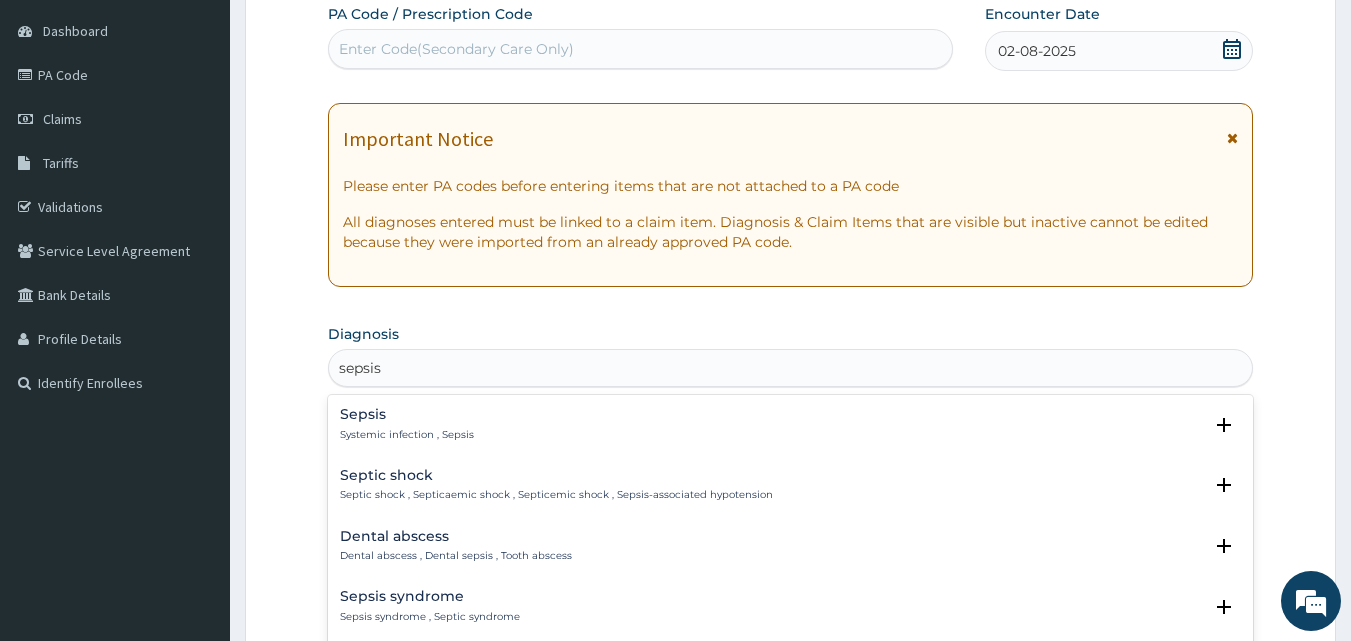 click on "Sepsis Systemic infection , Sepsis" at bounding box center (791, 424) 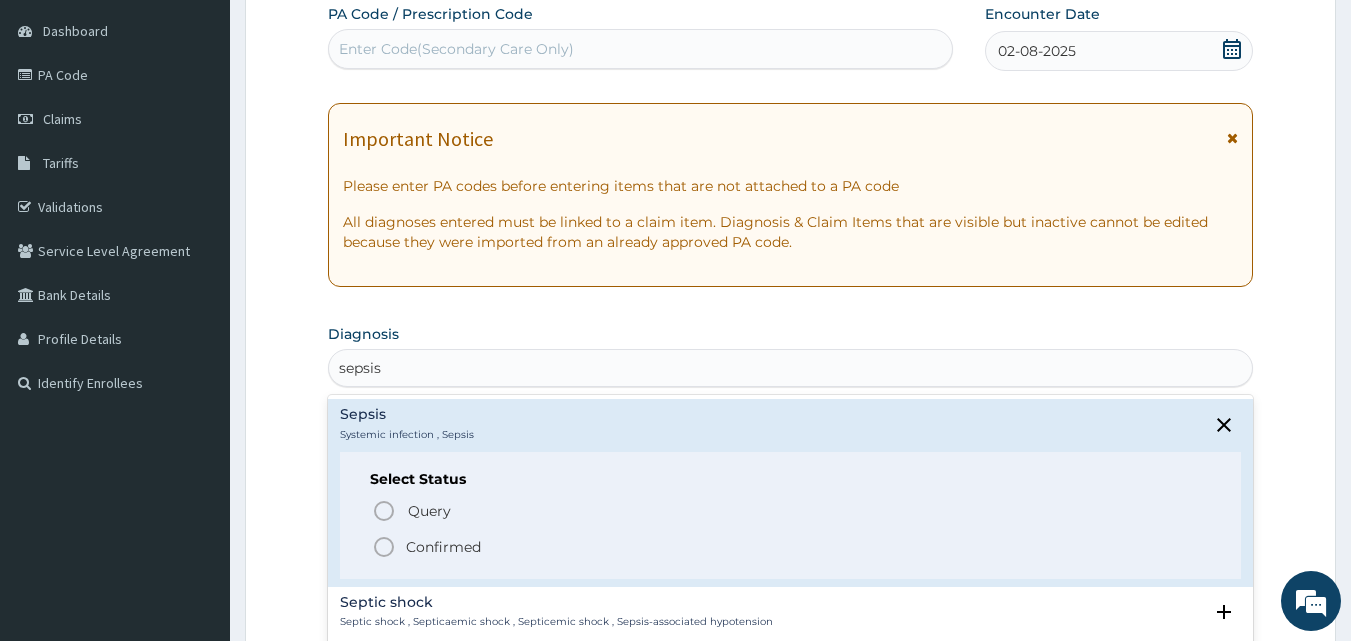 click 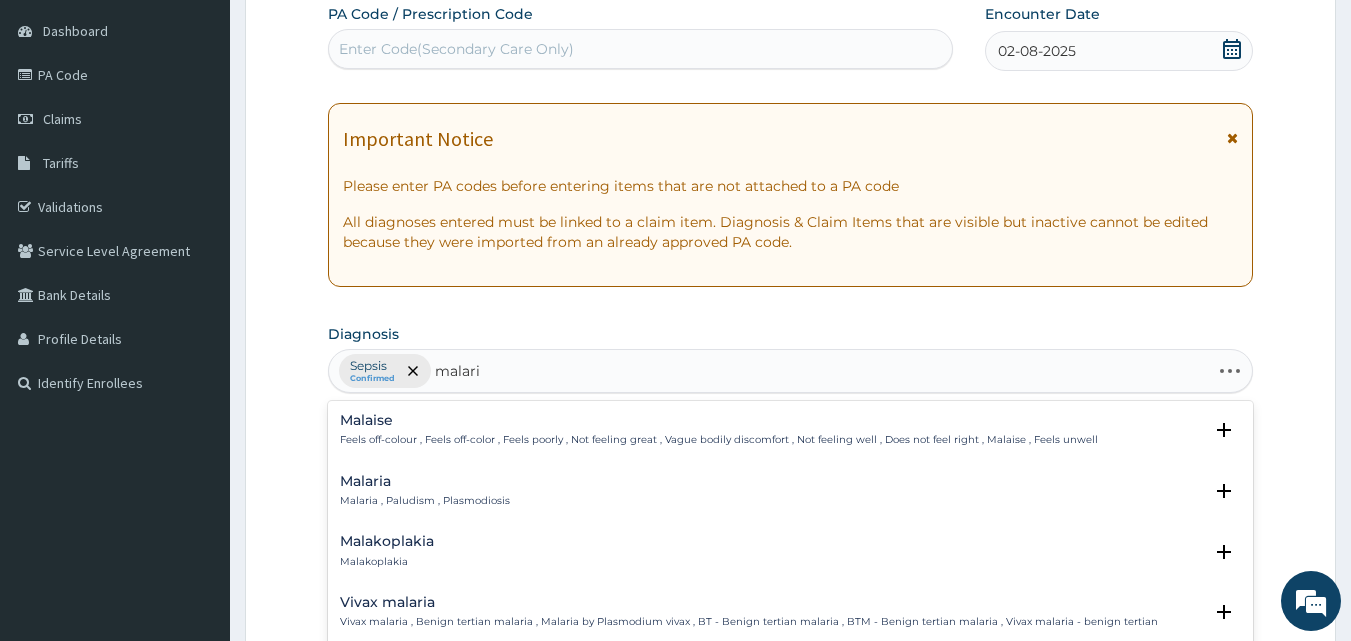 type on "malaria" 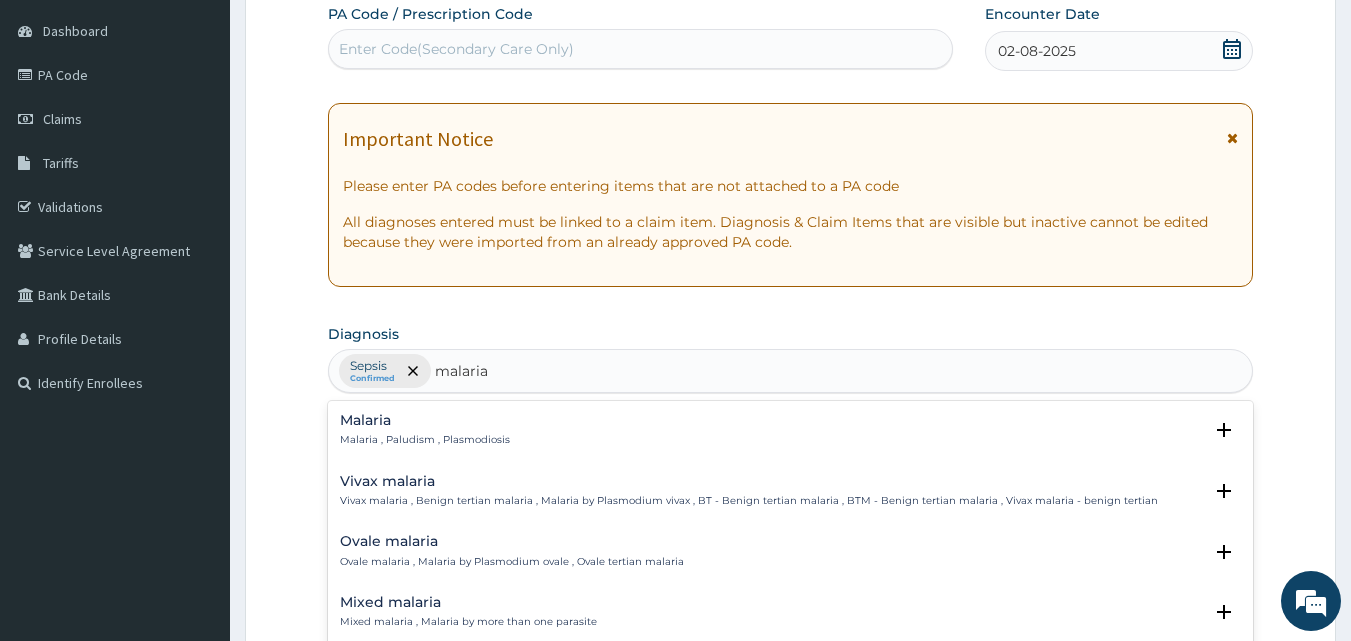 click on "Malaria Malaria , Paludism , Plasmodiosis" at bounding box center [425, 430] 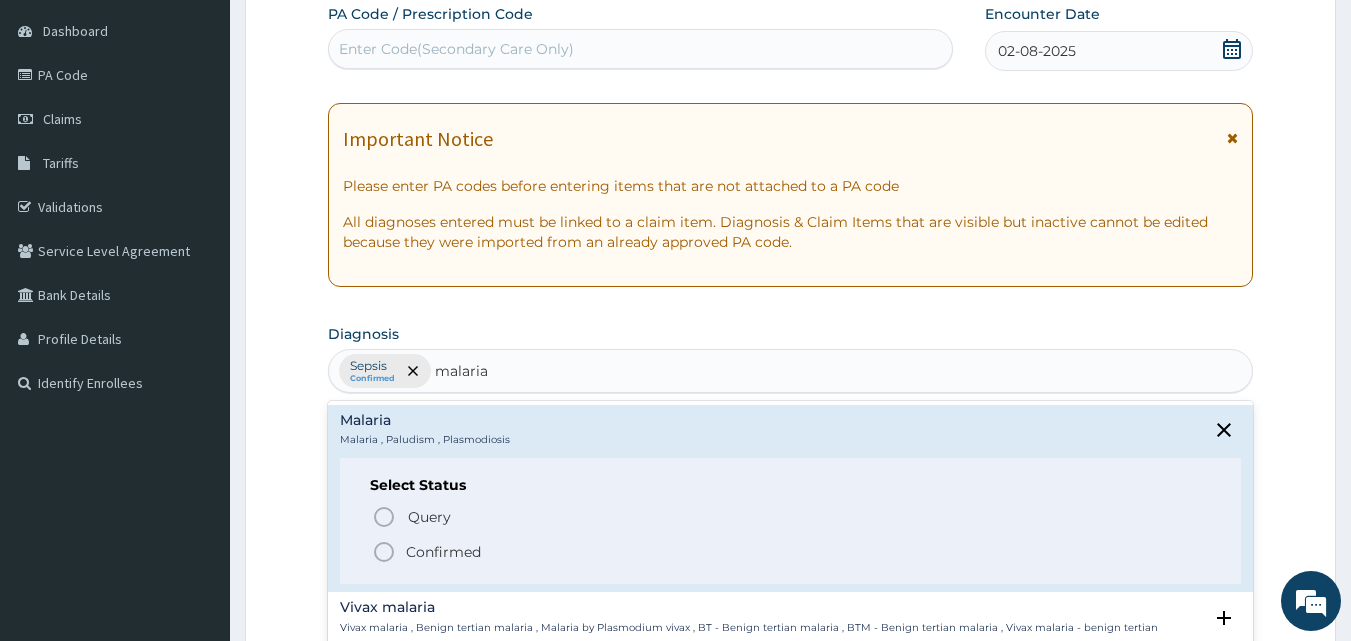 click 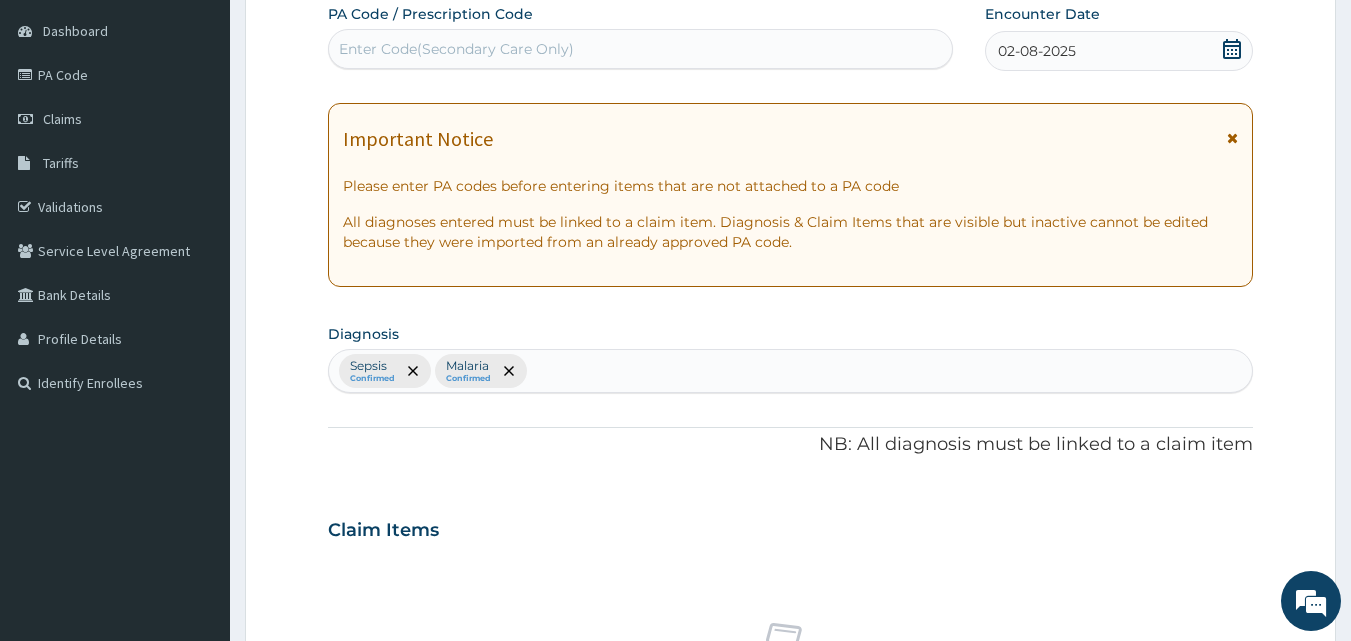 scroll, scrollTop: 747, scrollLeft: 0, axis: vertical 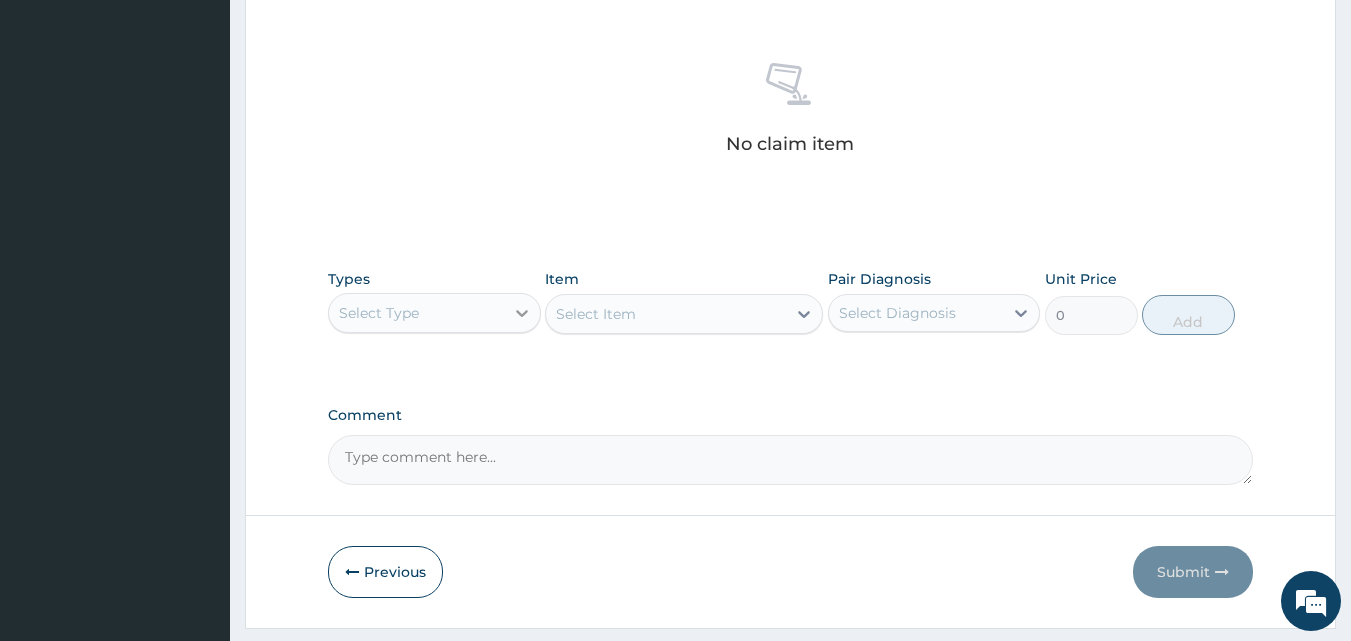 click 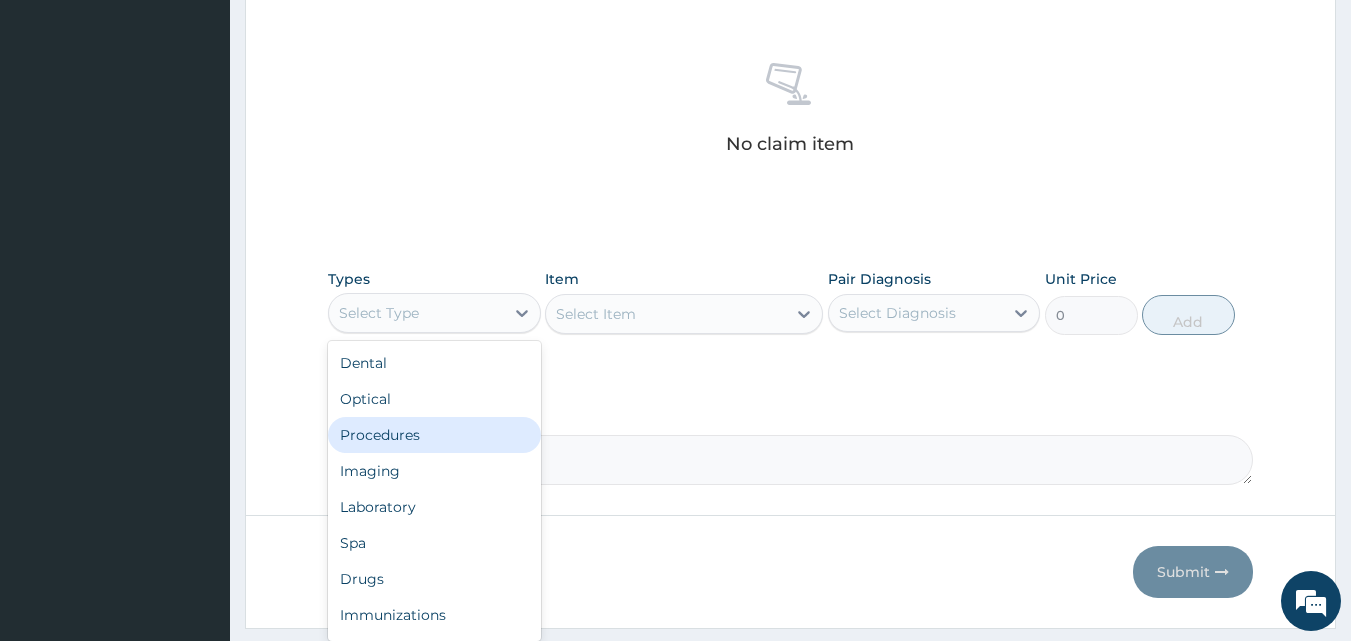 click on "Procedures" at bounding box center (434, 435) 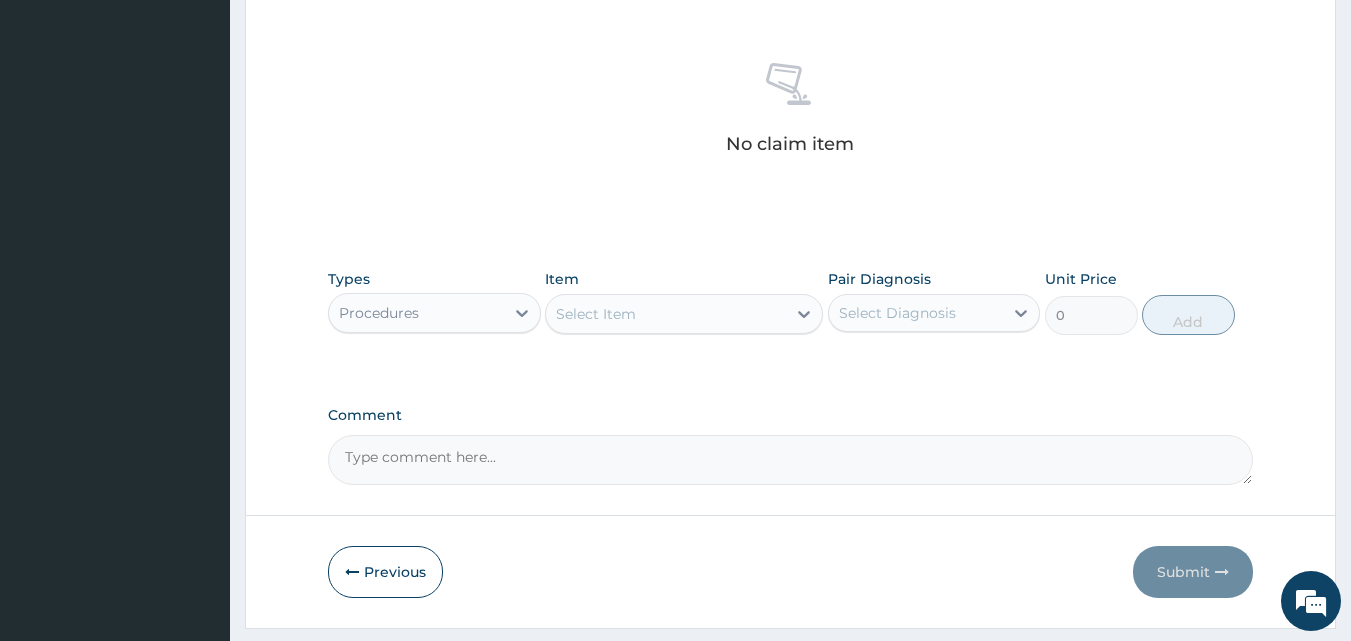 click on "Select Item" at bounding box center (596, 314) 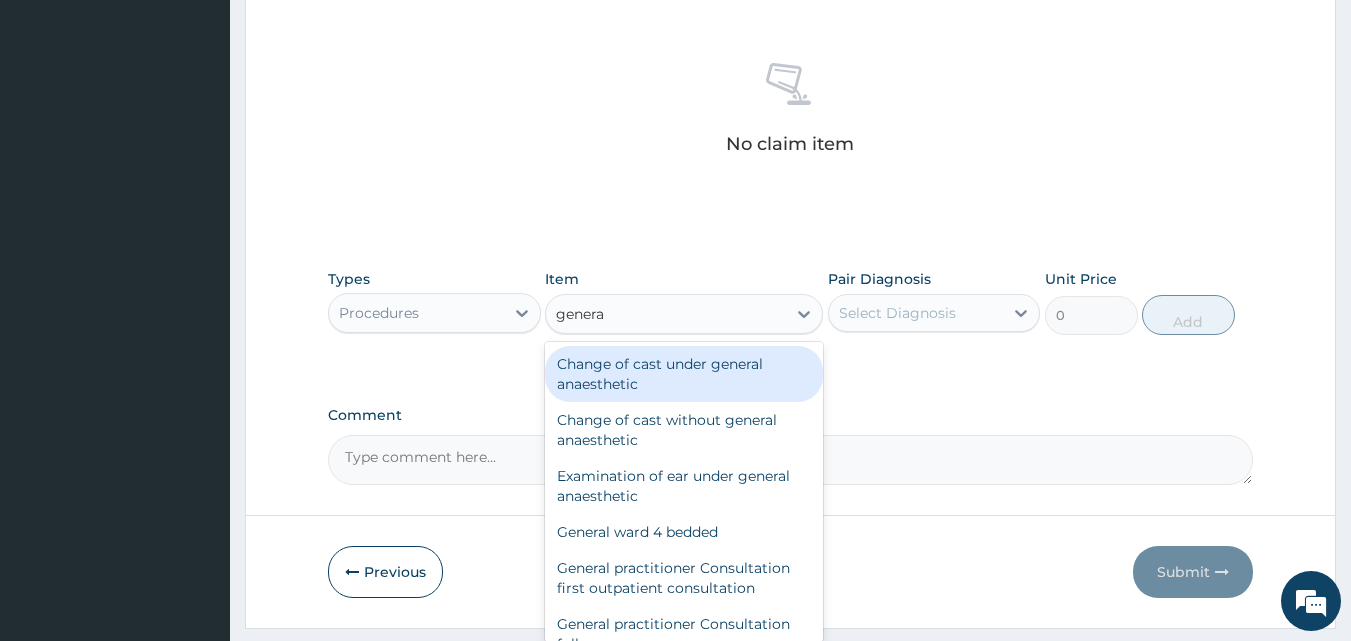 type on "general" 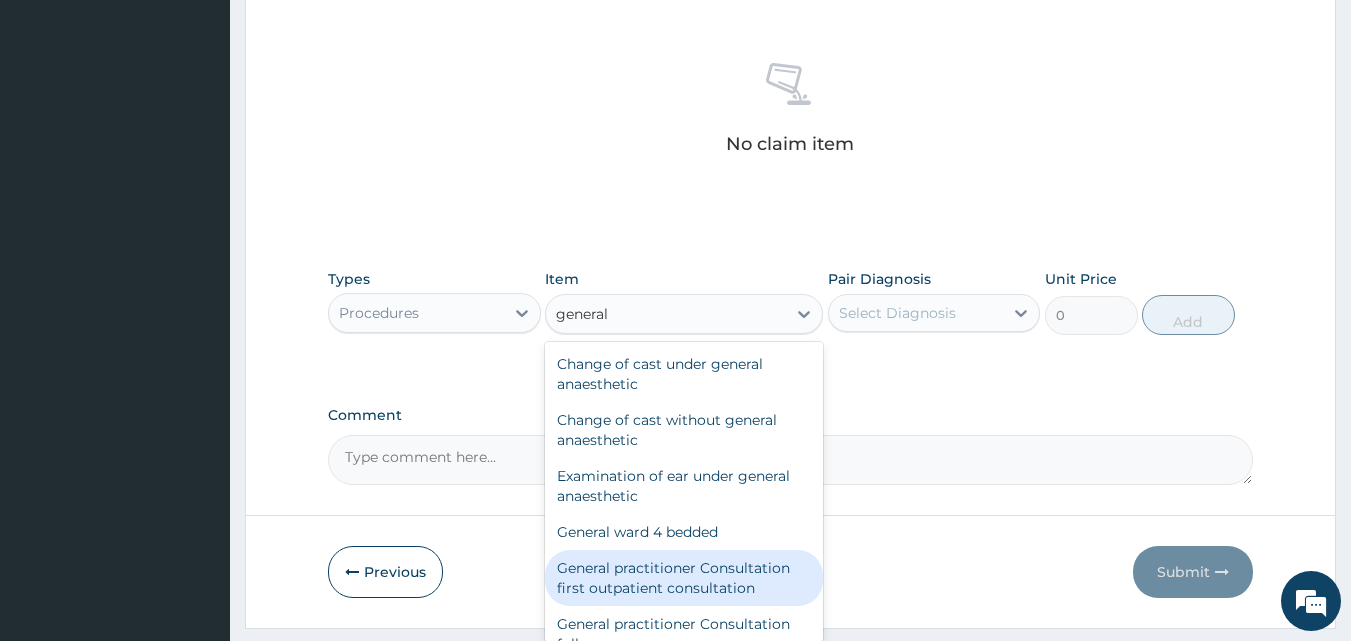 click on "General practitioner Consultation first outpatient consultation" at bounding box center (684, 578) 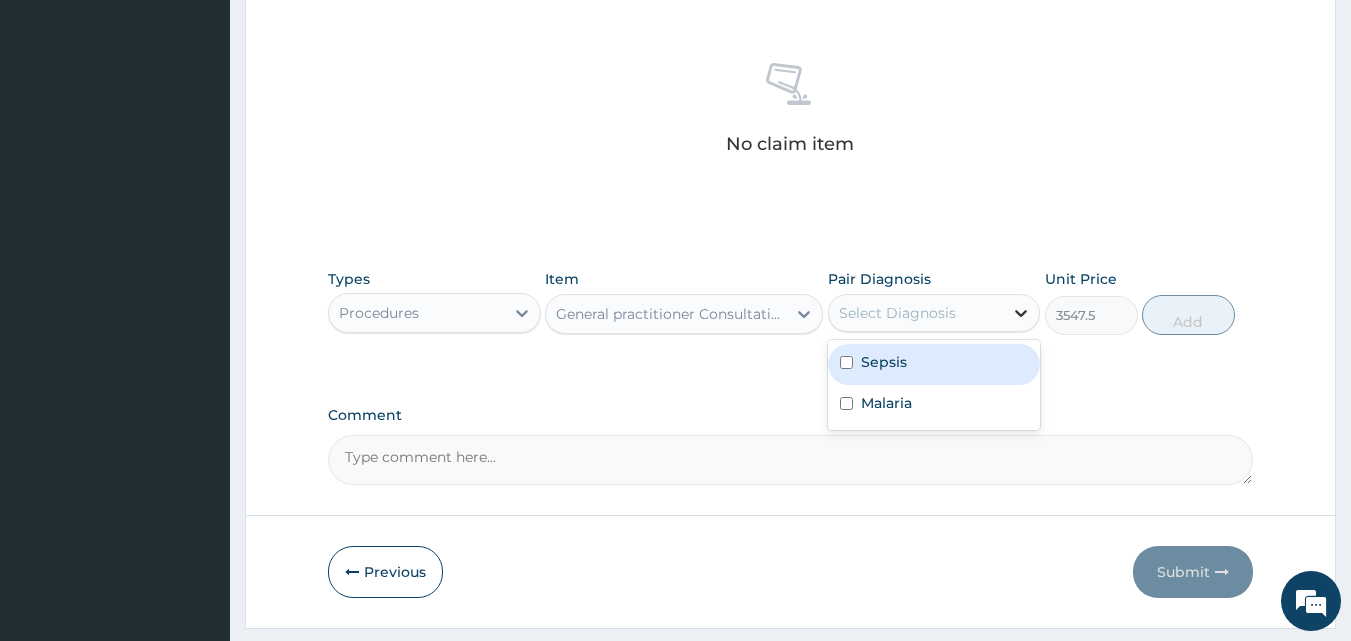 click 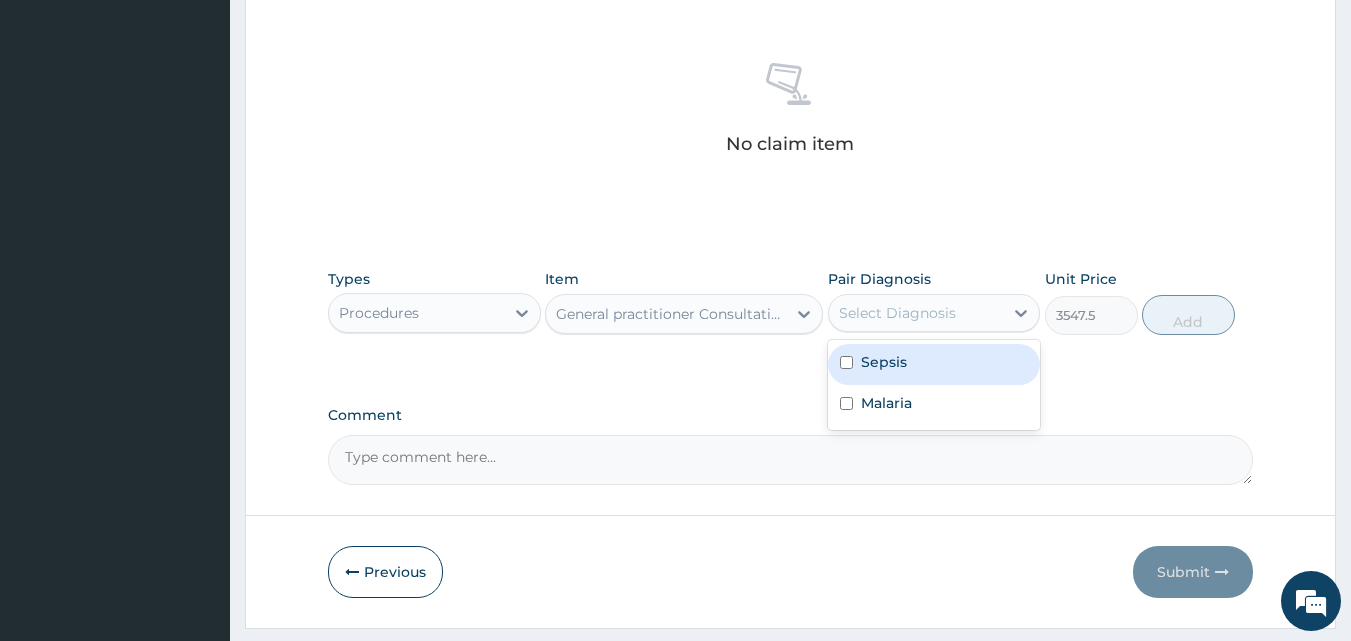 click on "Sepsis" at bounding box center (884, 362) 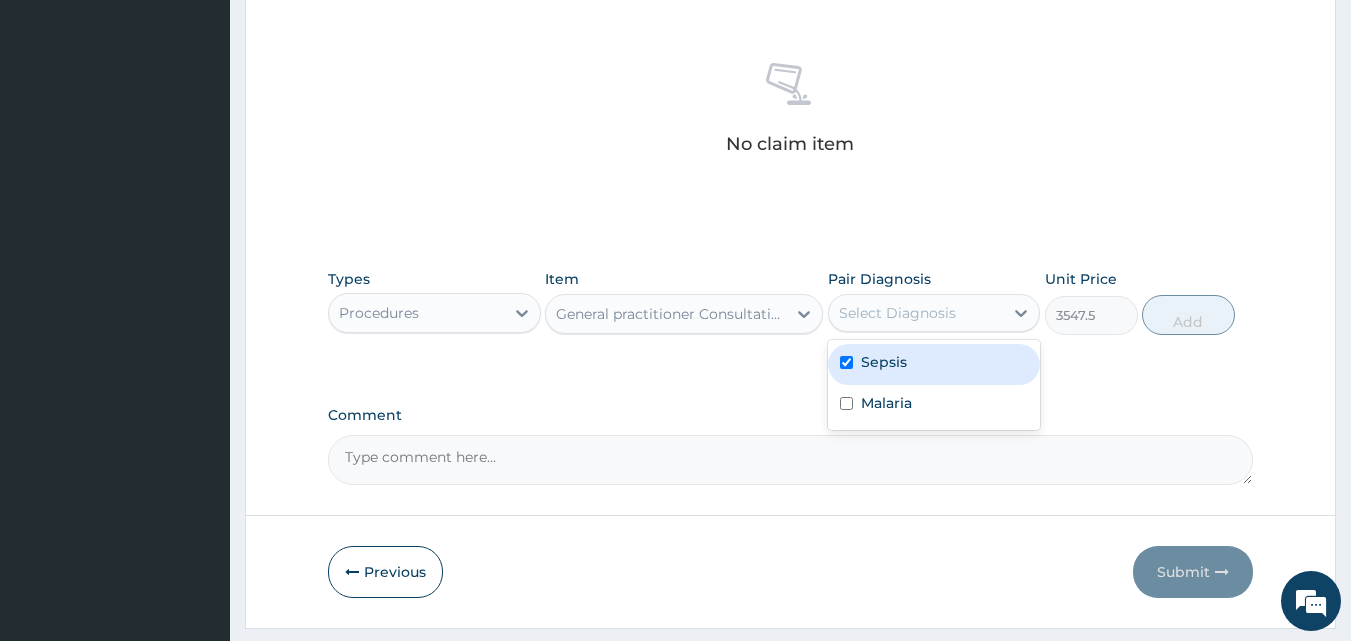 checkbox on "true" 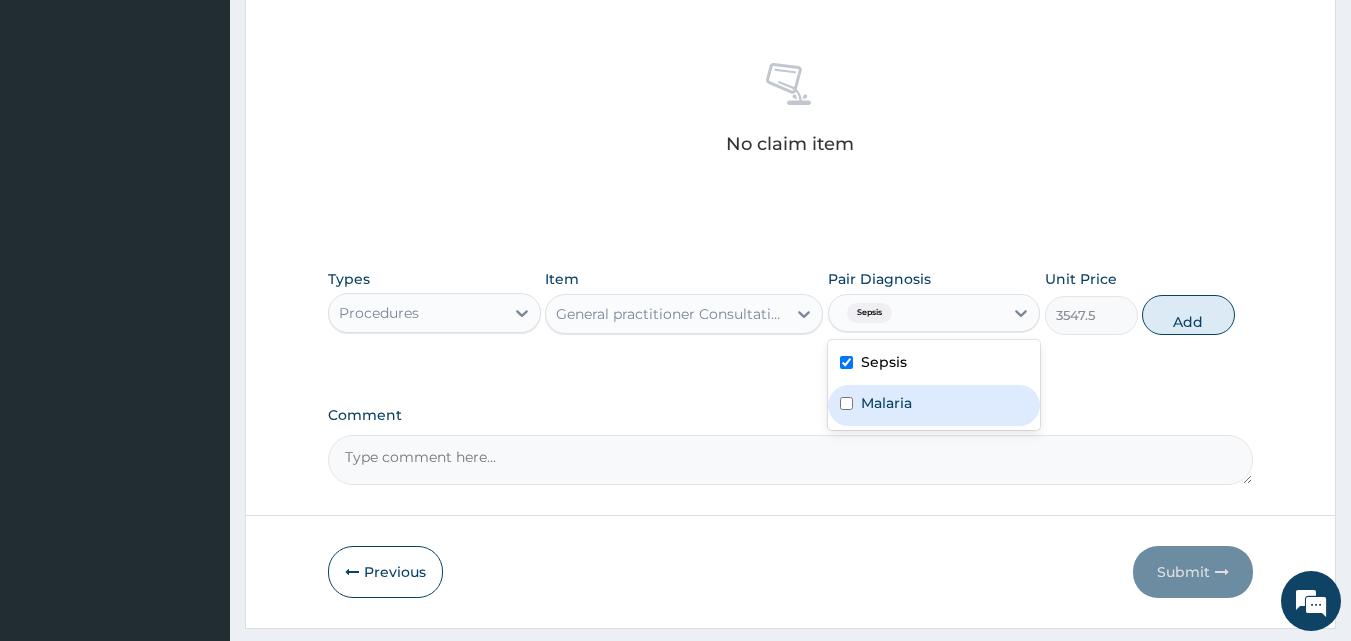 click on "Malaria" at bounding box center (886, 403) 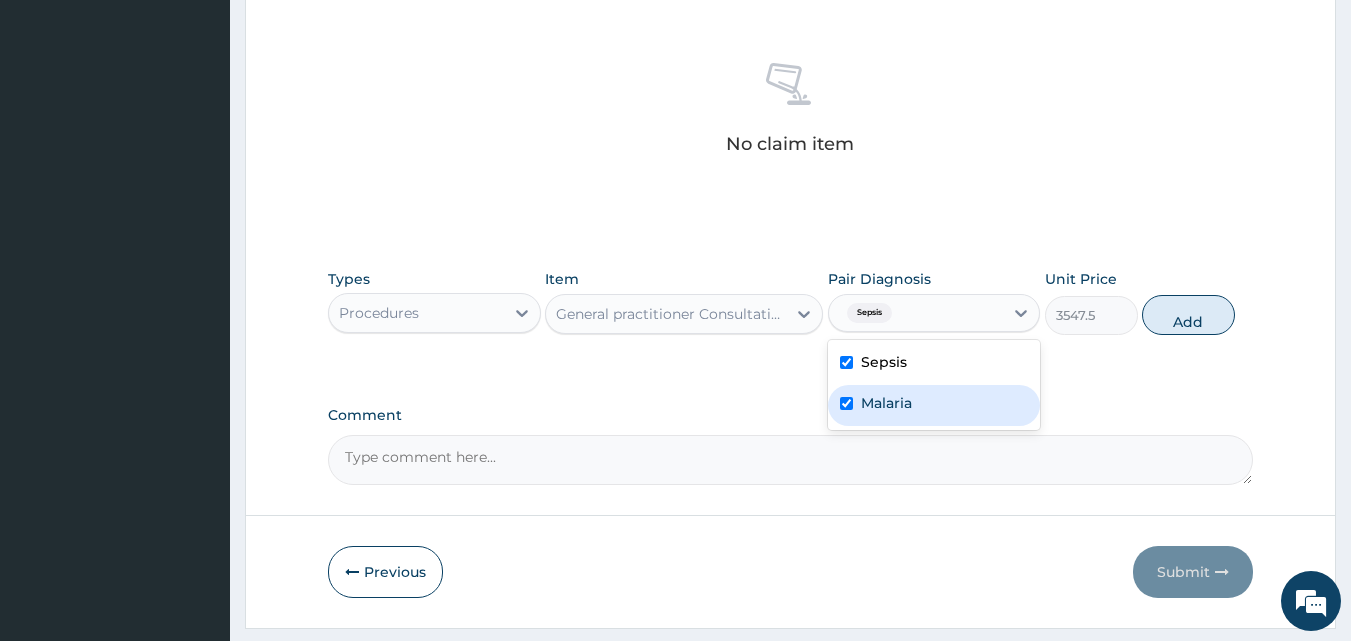 checkbox on "true" 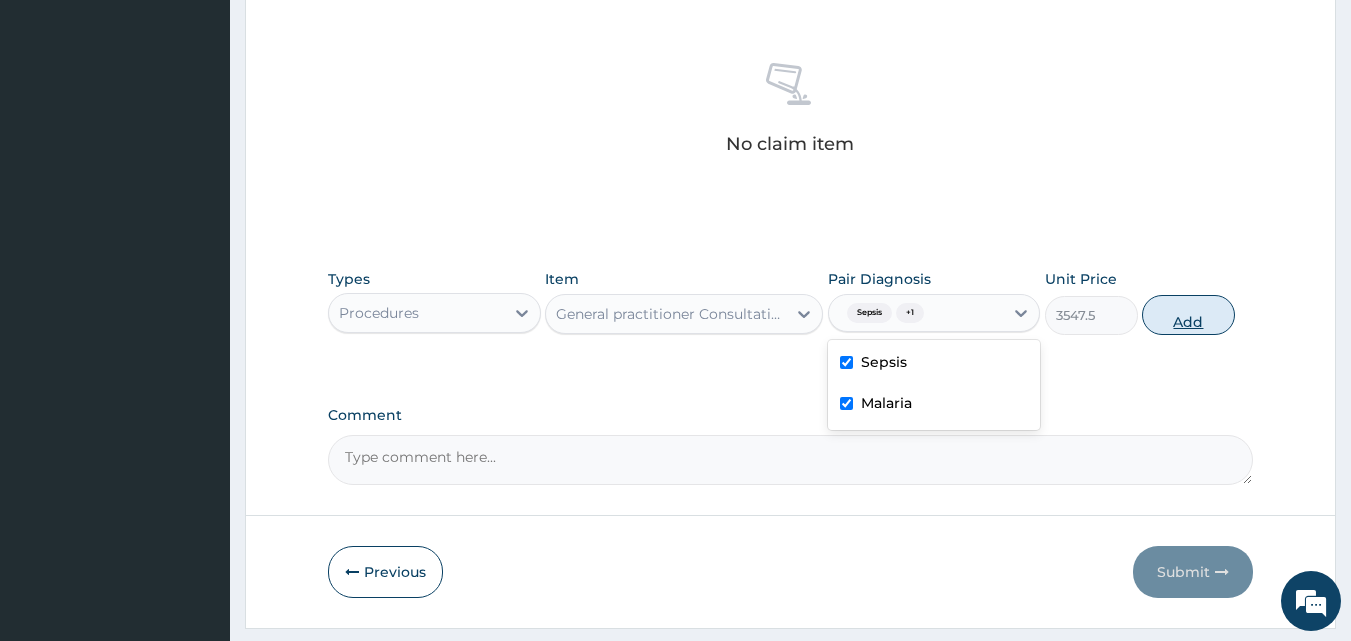 click on "Add" at bounding box center [1188, 315] 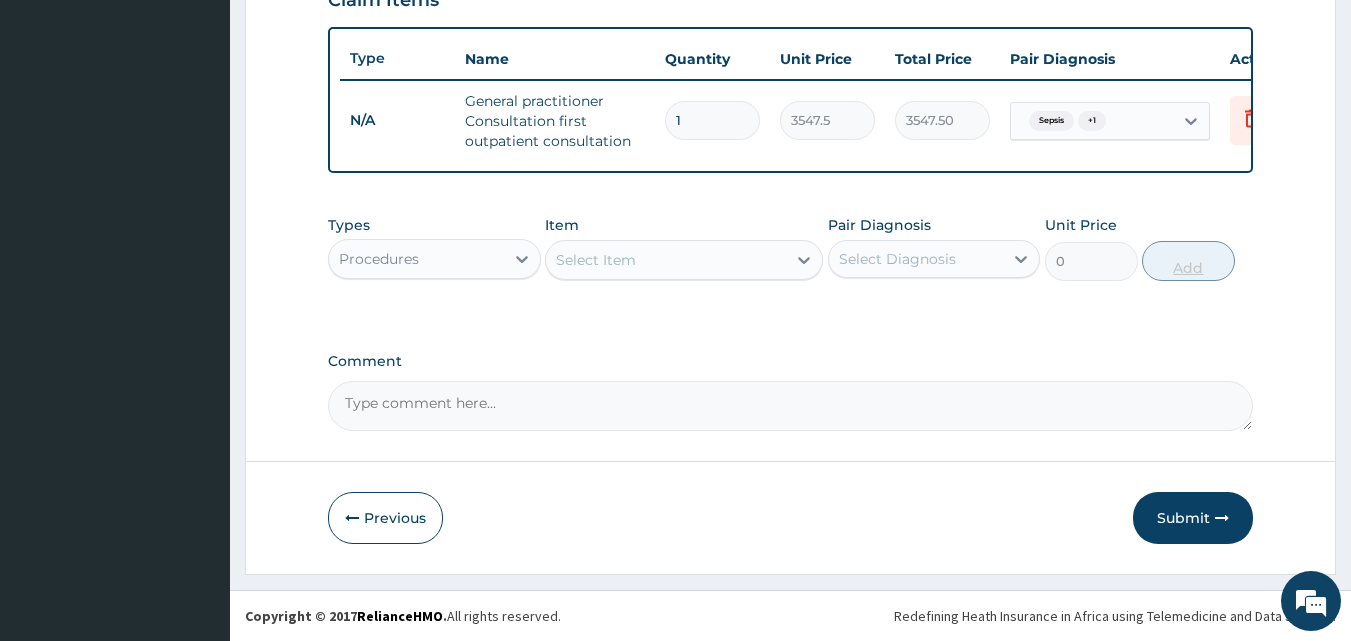 scroll, scrollTop: 732, scrollLeft: 0, axis: vertical 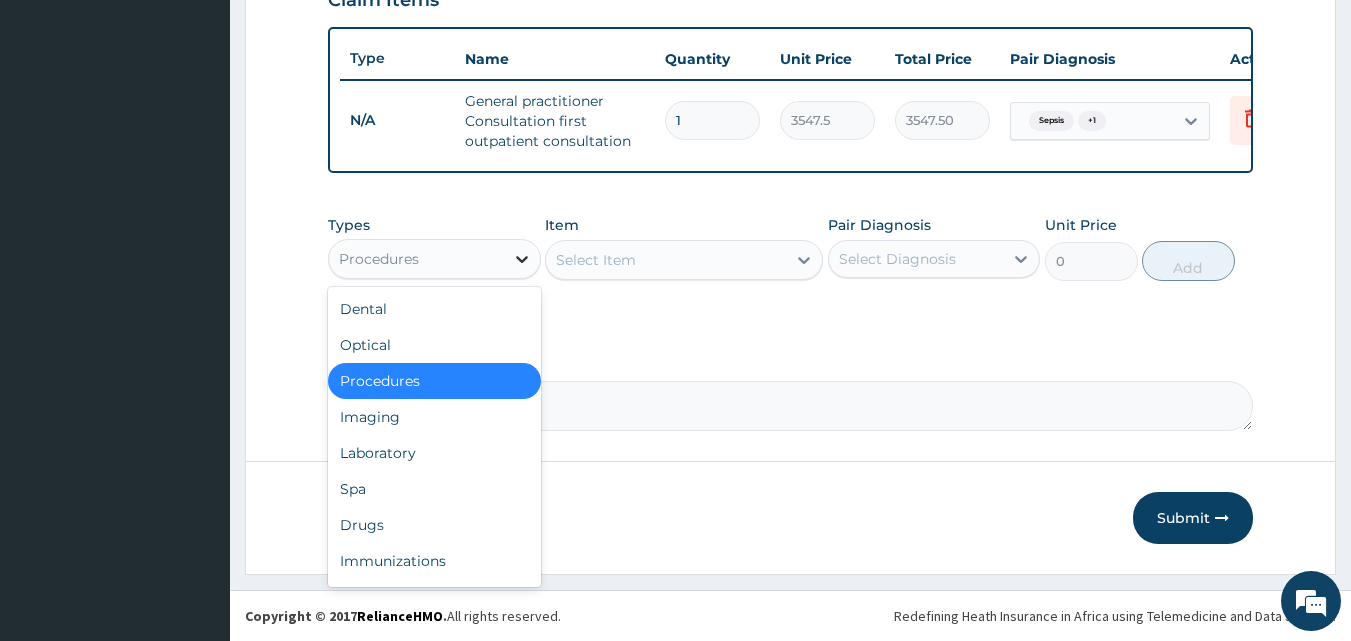 click 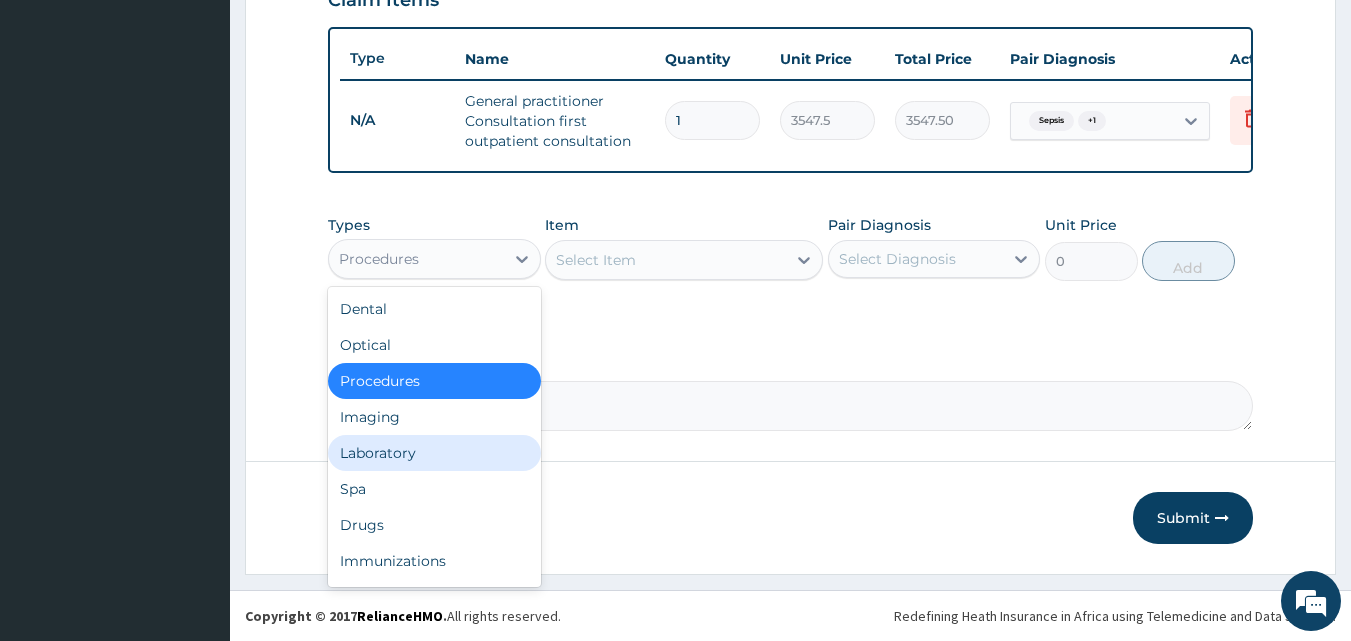 click on "Laboratory" at bounding box center (434, 453) 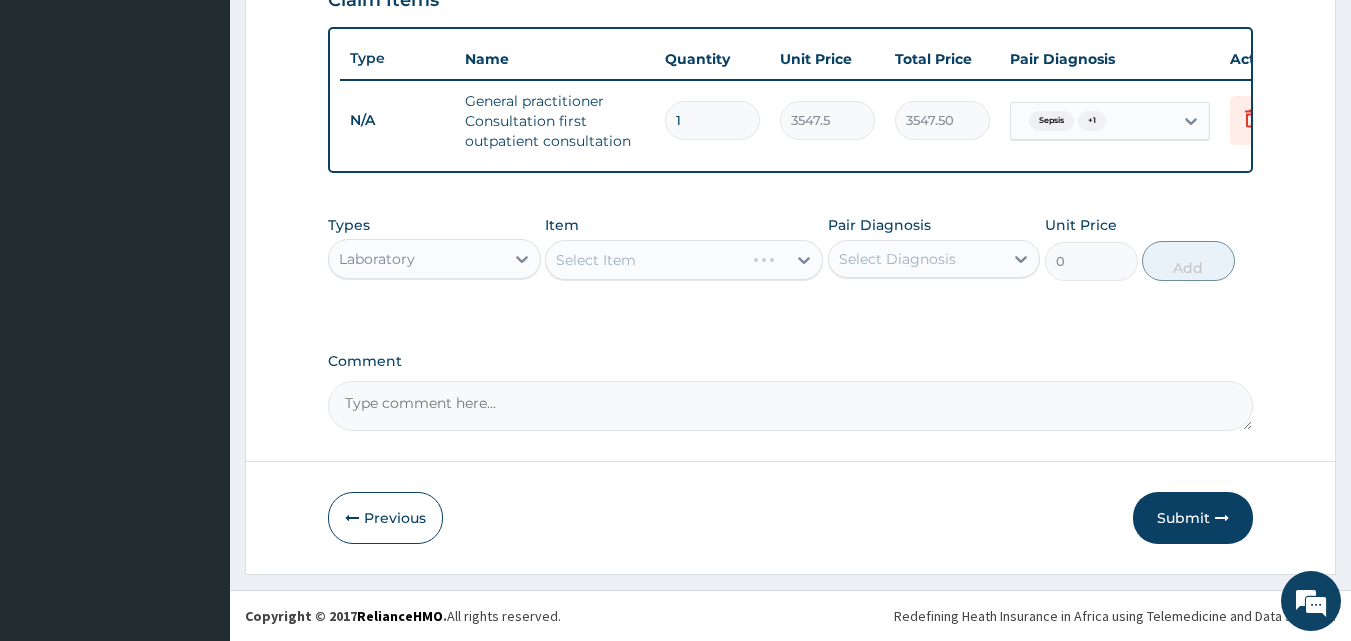click on "Select Item" at bounding box center (684, 260) 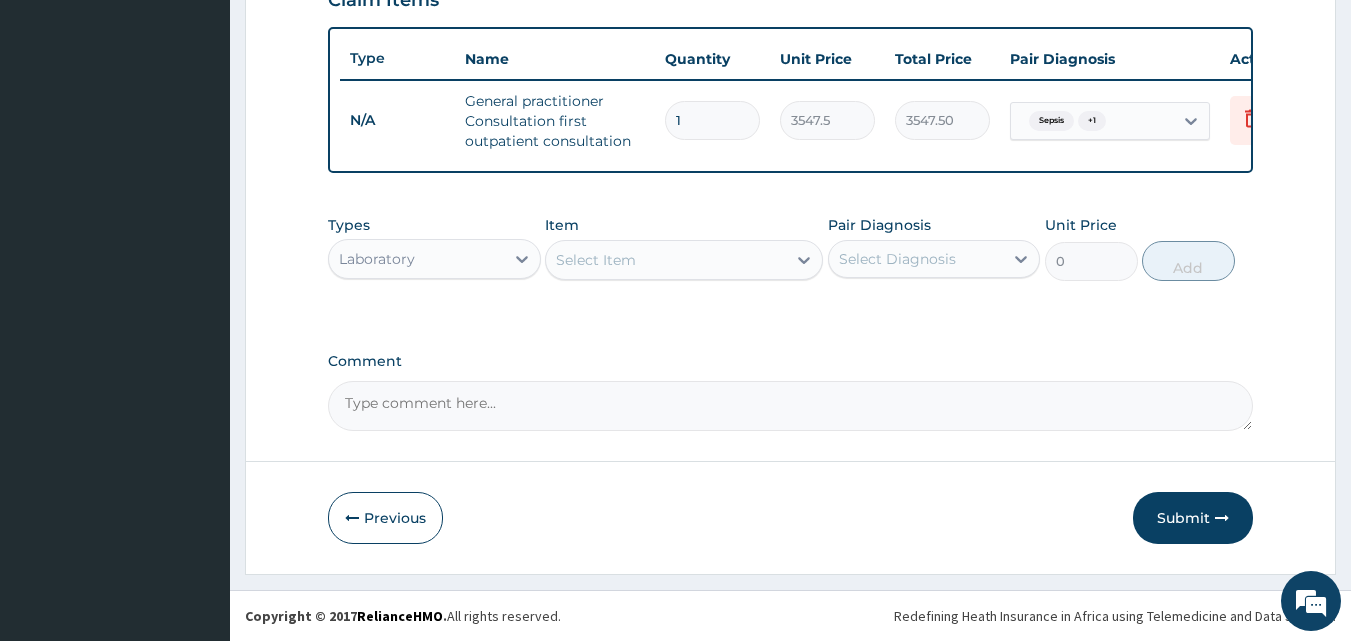 click on "Select Item" at bounding box center (596, 260) 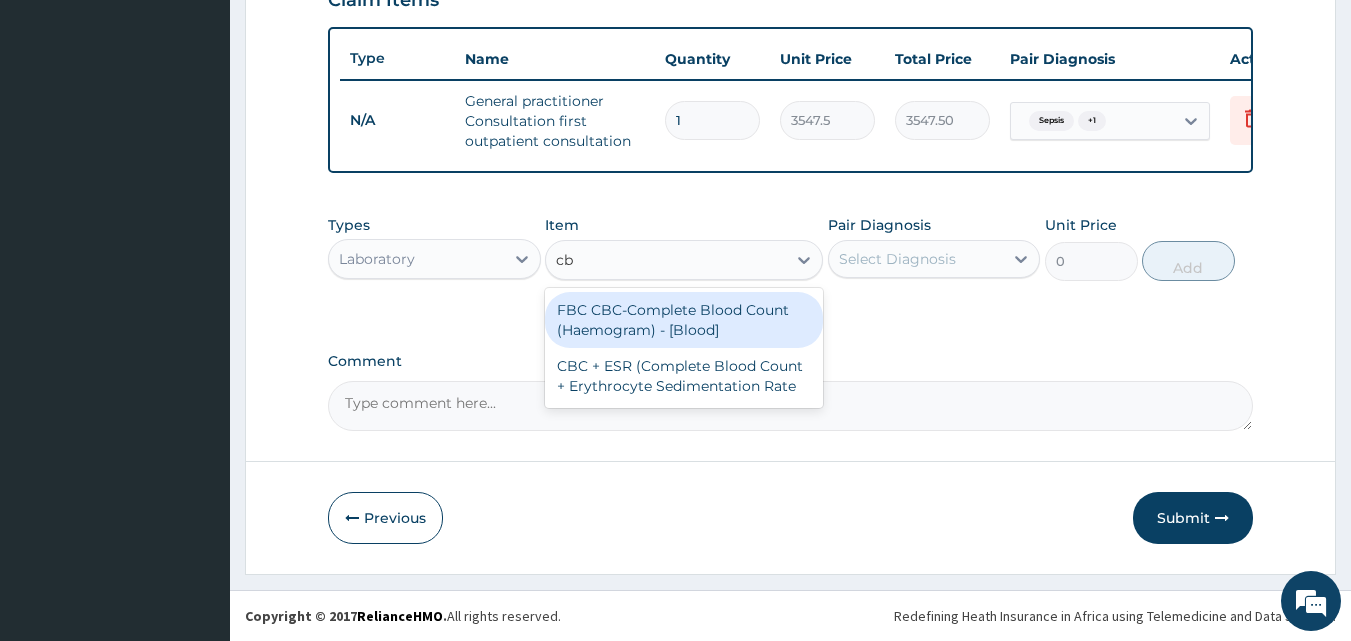 type on "cbc" 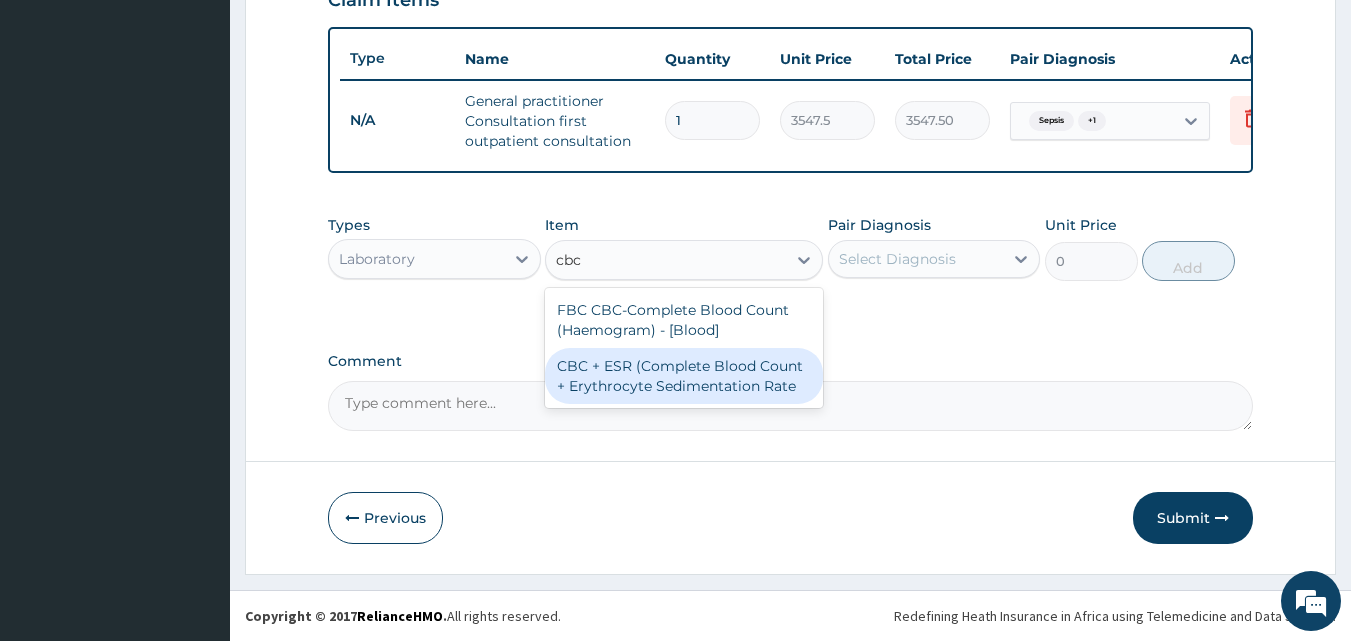 click on "CBC + ESR (Complete Blood Count + Erythrocyte Sedimentation Rate" at bounding box center (684, 376) 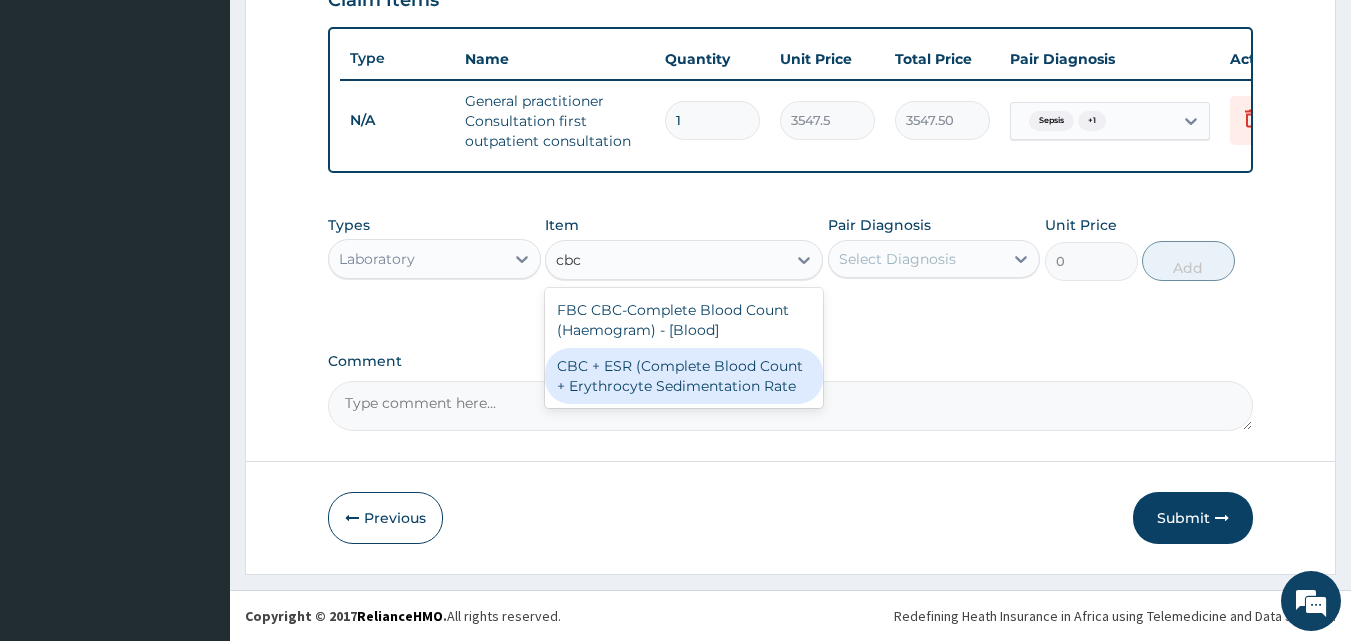 type 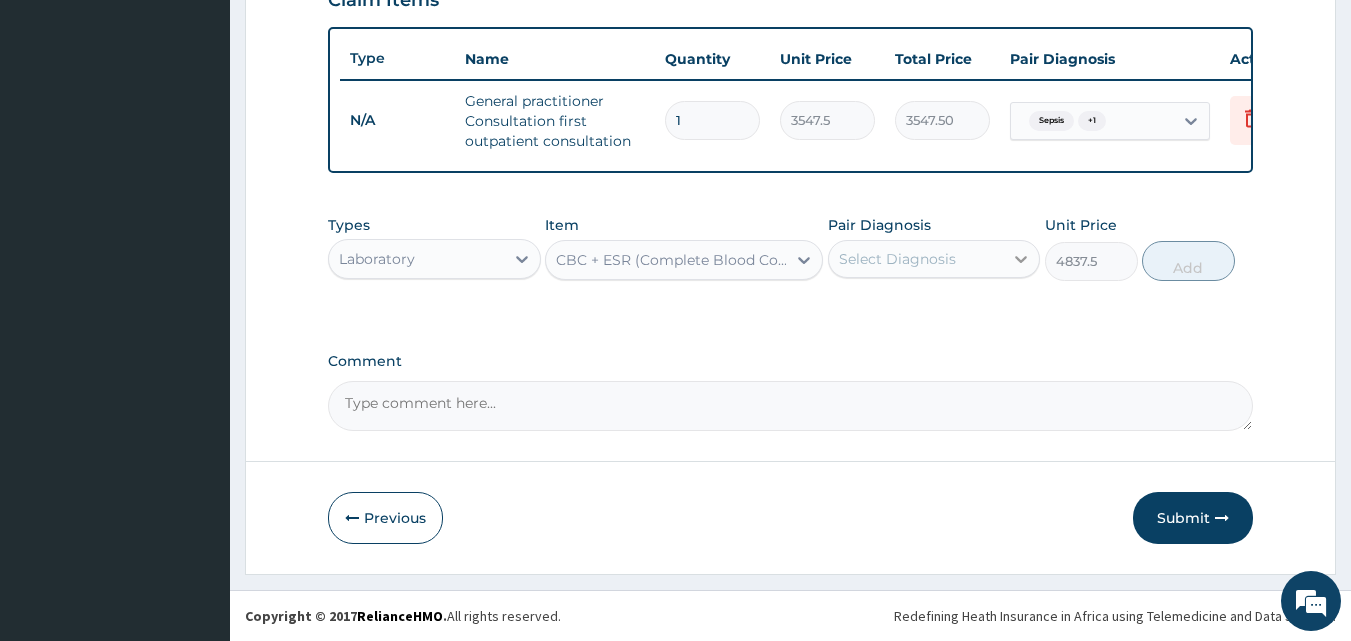 click 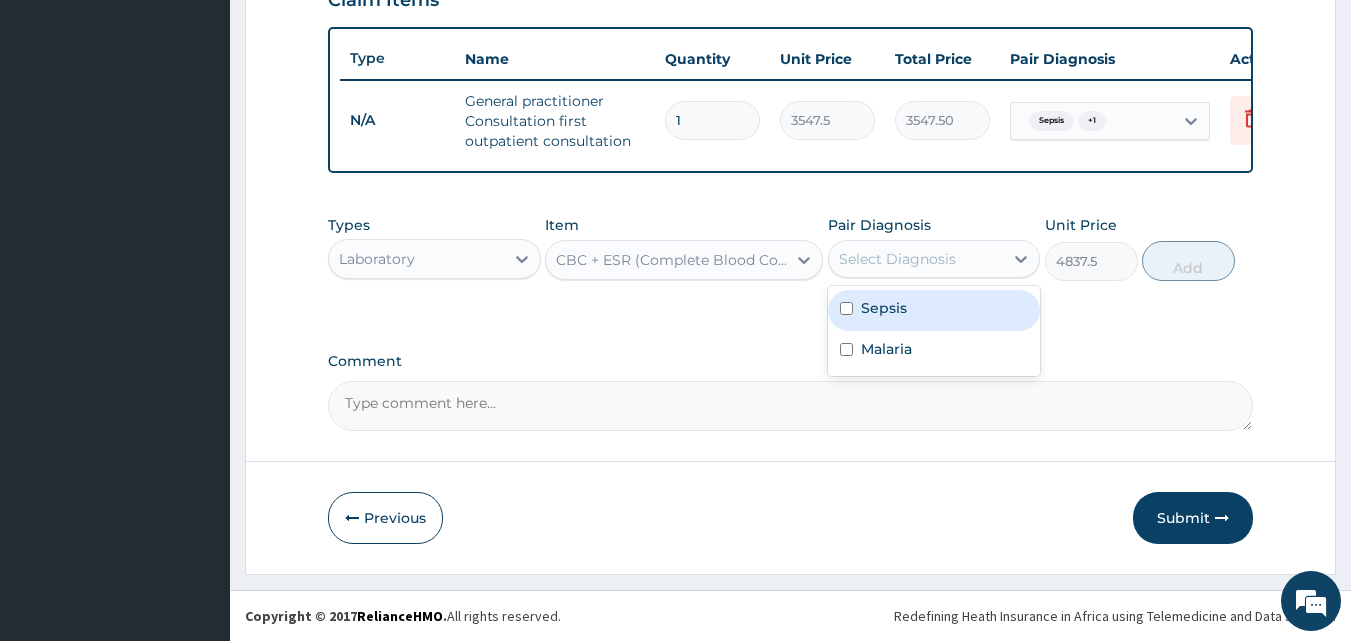 click on "Sepsis" at bounding box center [934, 310] 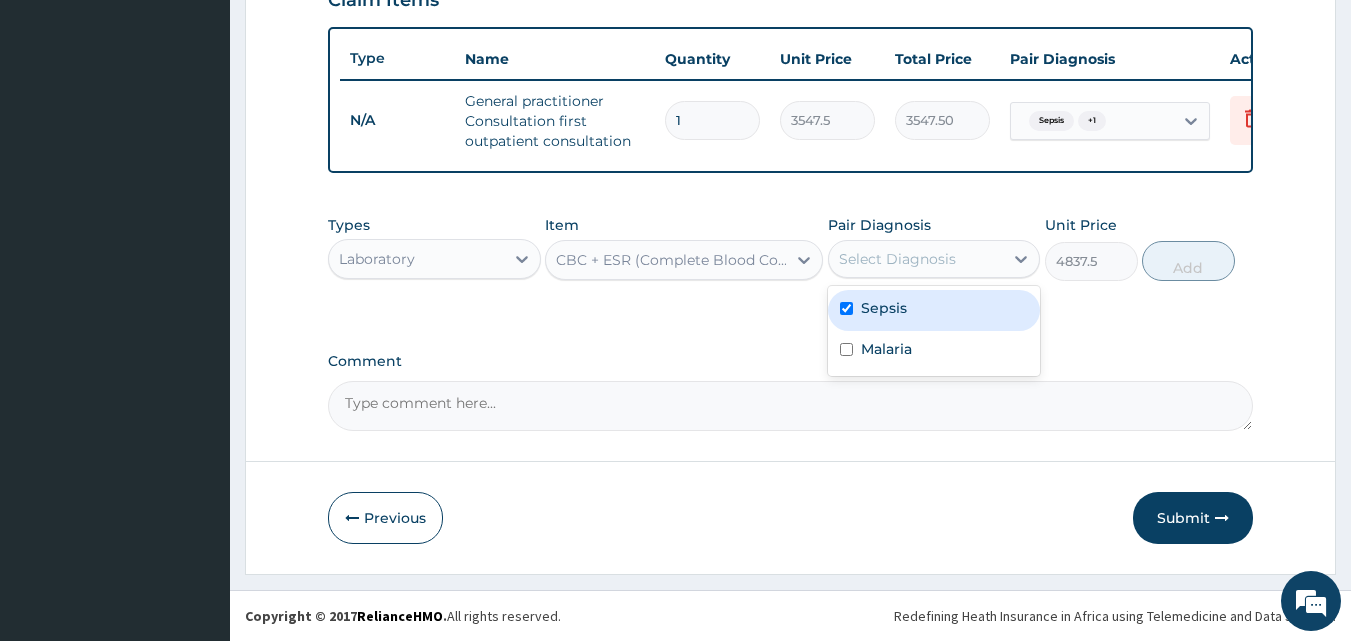 checkbox on "true" 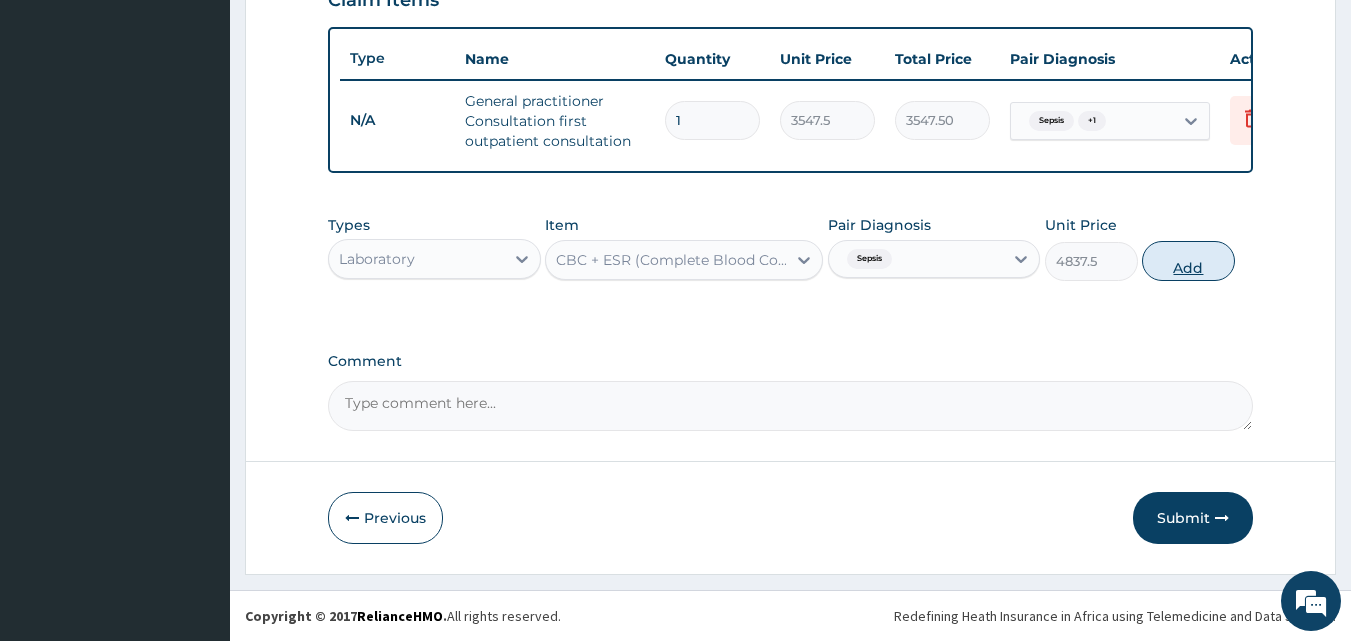 click on "Add" at bounding box center (1188, 261) 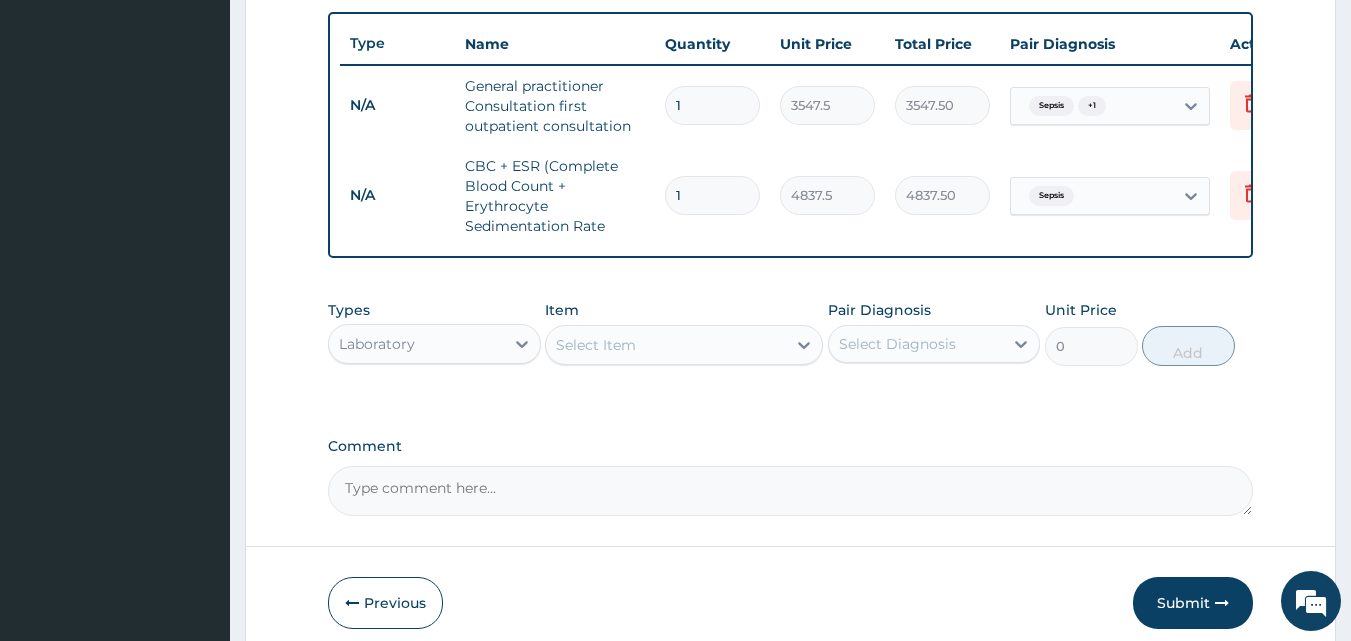 click on "Select Item" at bounding box center (666, 345) 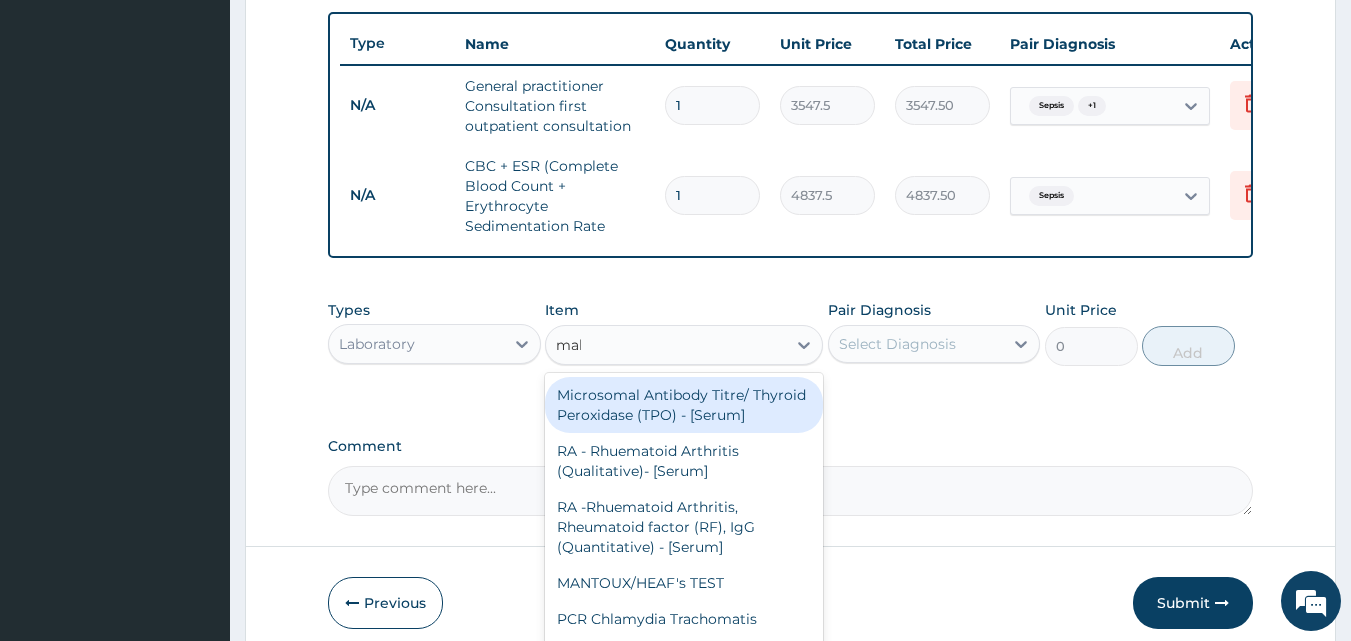 type on "mala" 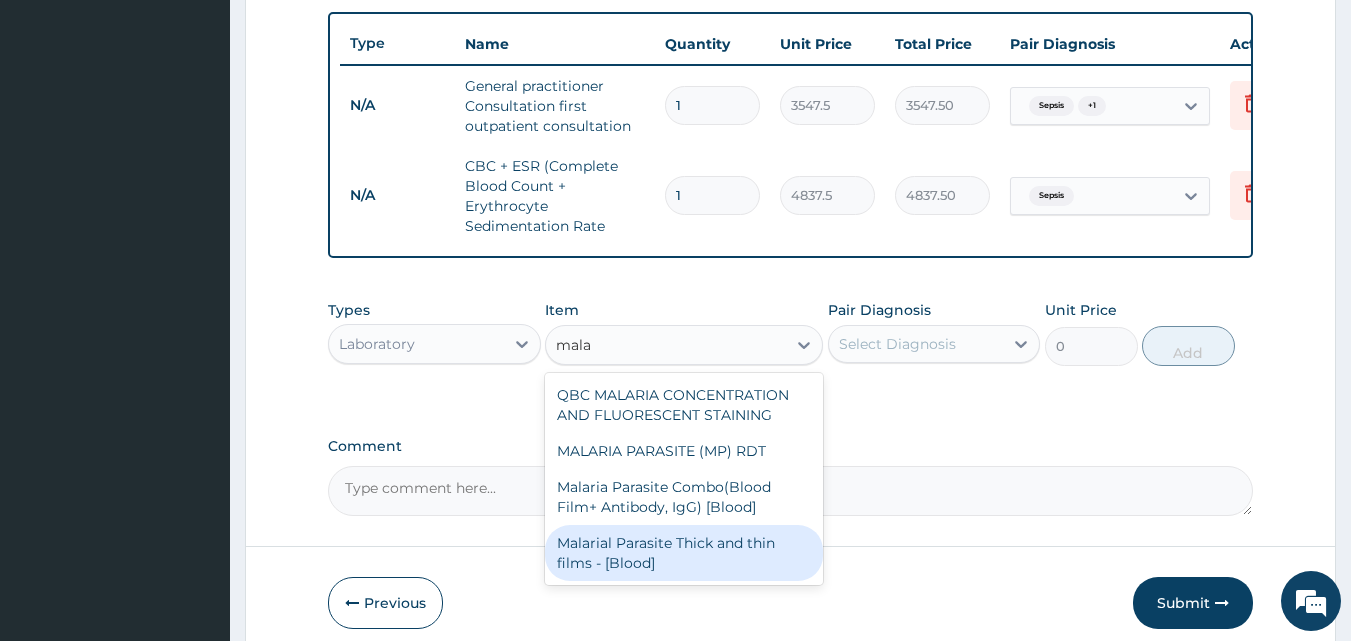 click on "Malarial Parasite Thick and thin films - [Blood]" at bounding box center (684, 553) 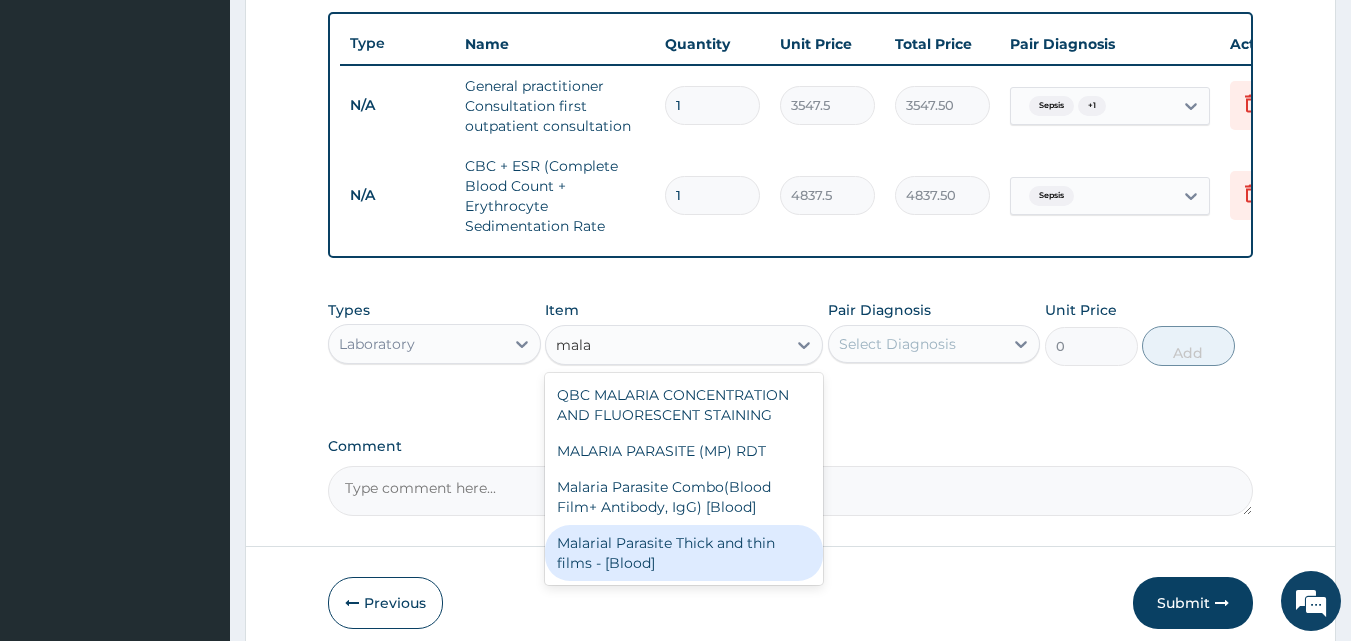 type 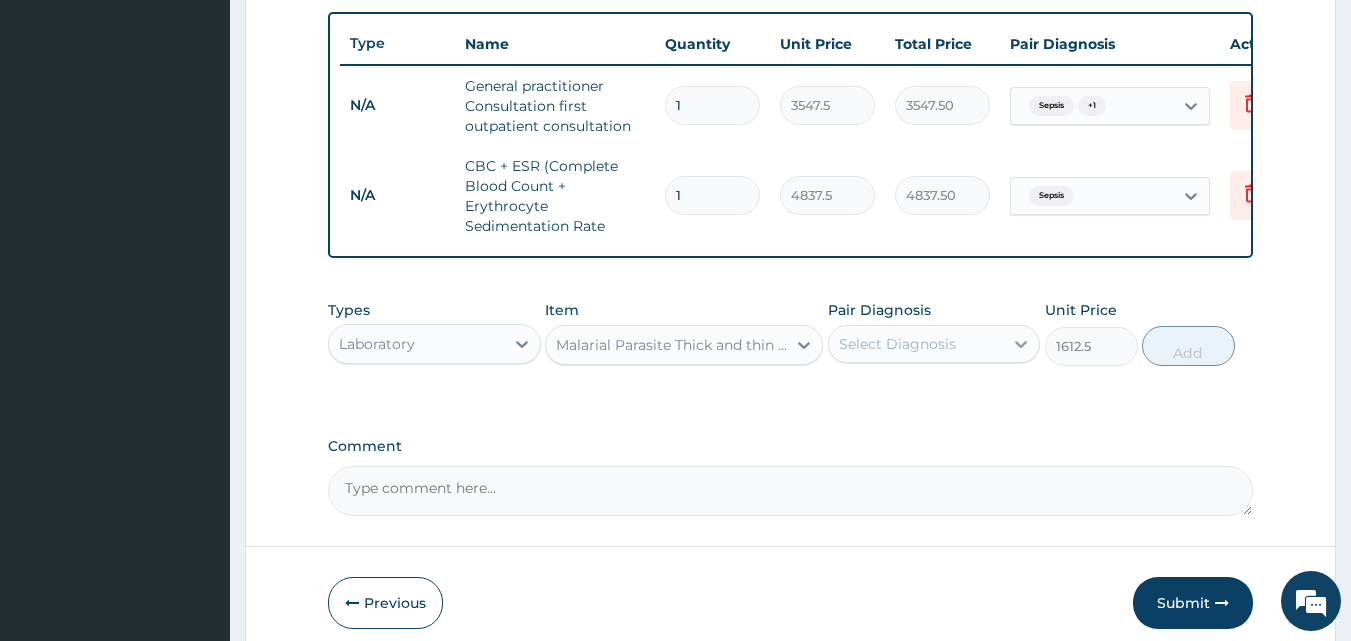 click 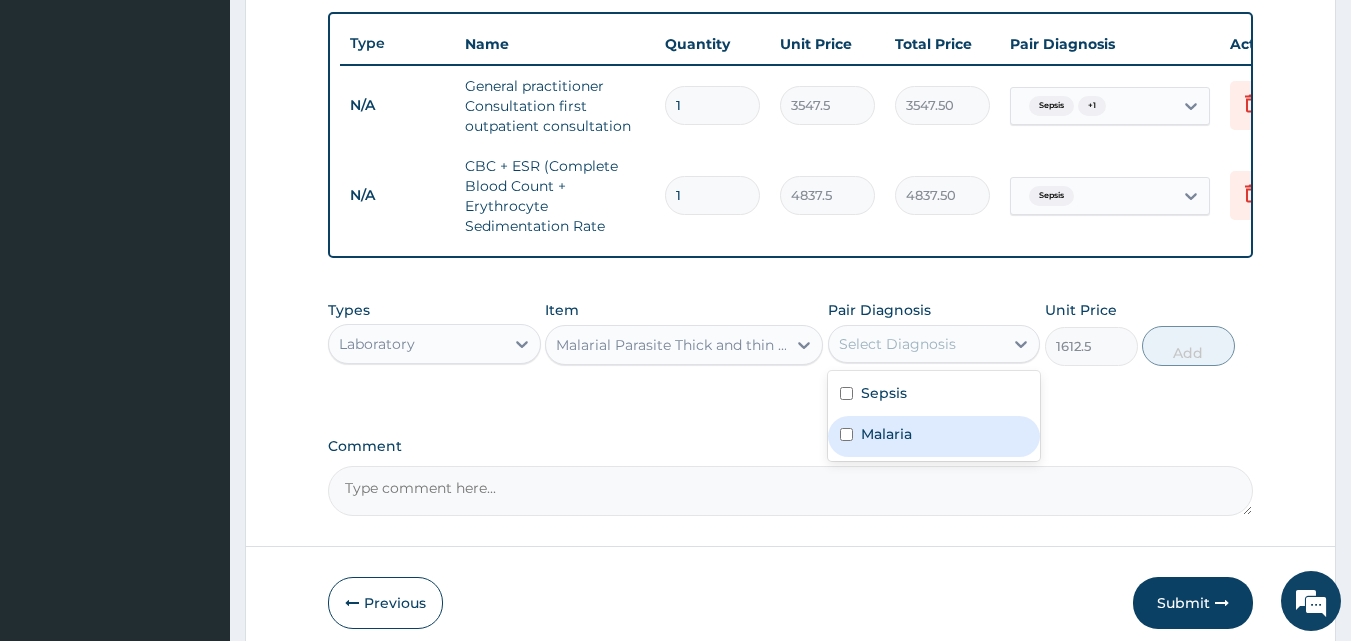 click on "Malaria" at bounding box center (934, 436) 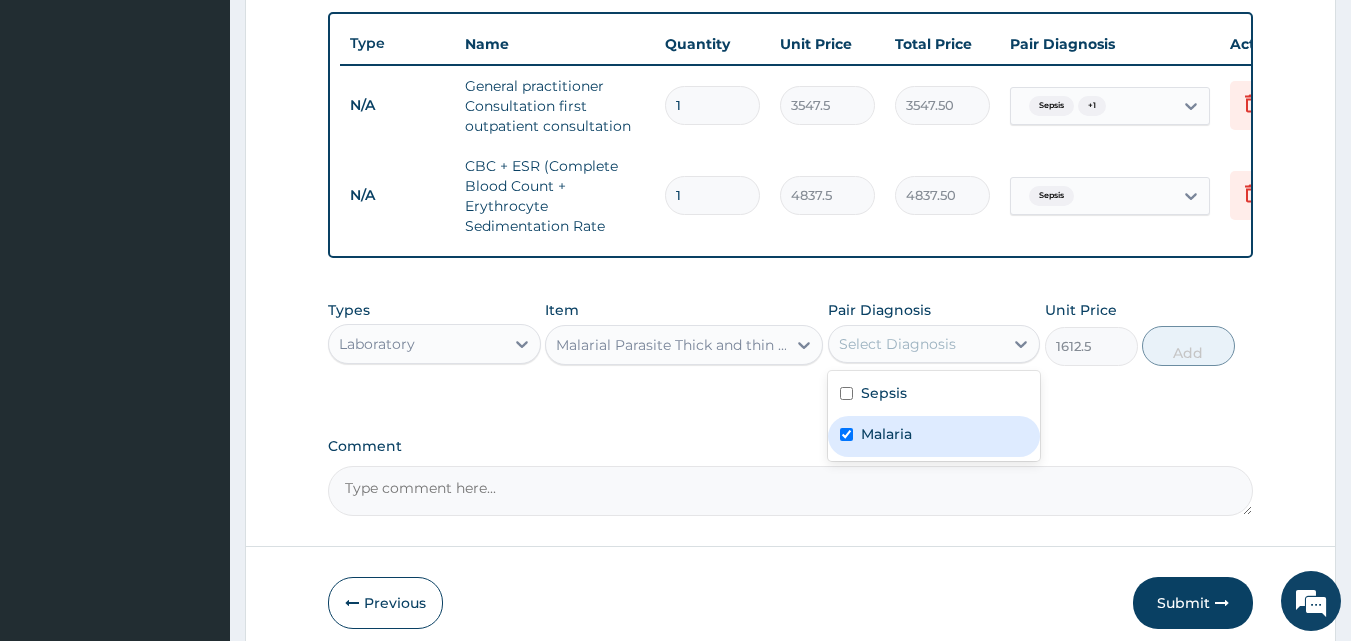checkbox on "true" 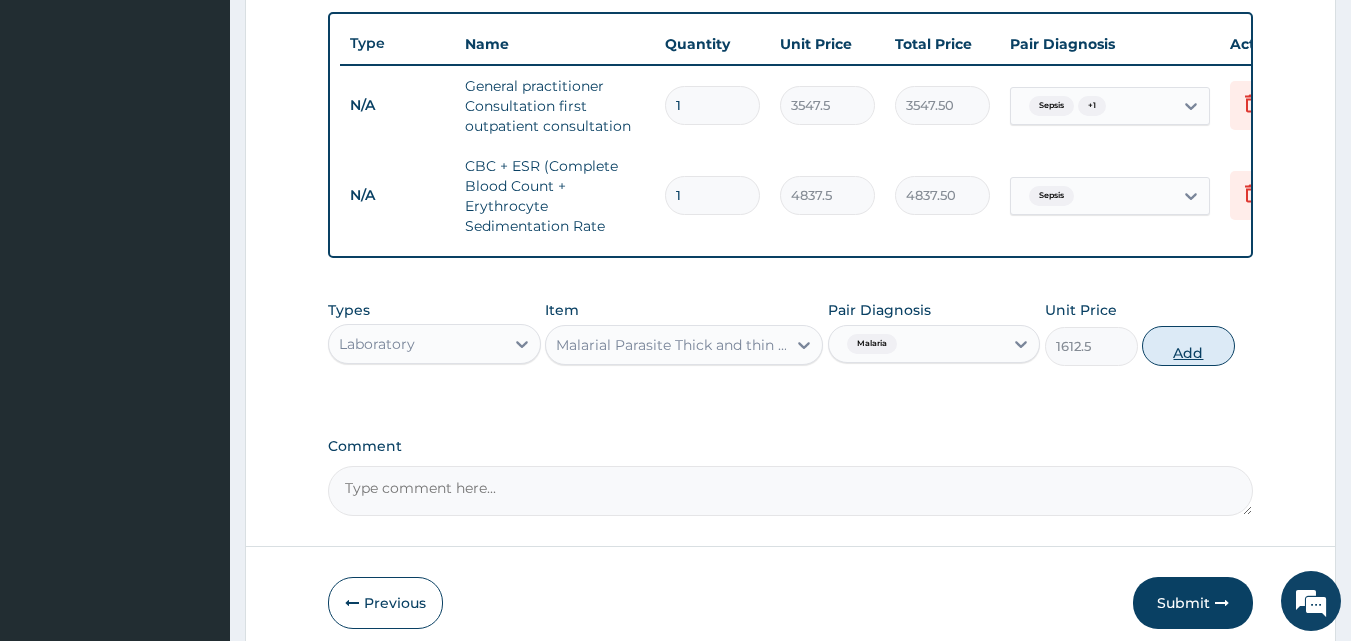 click on "Add" at bounding box center (1188, 346) 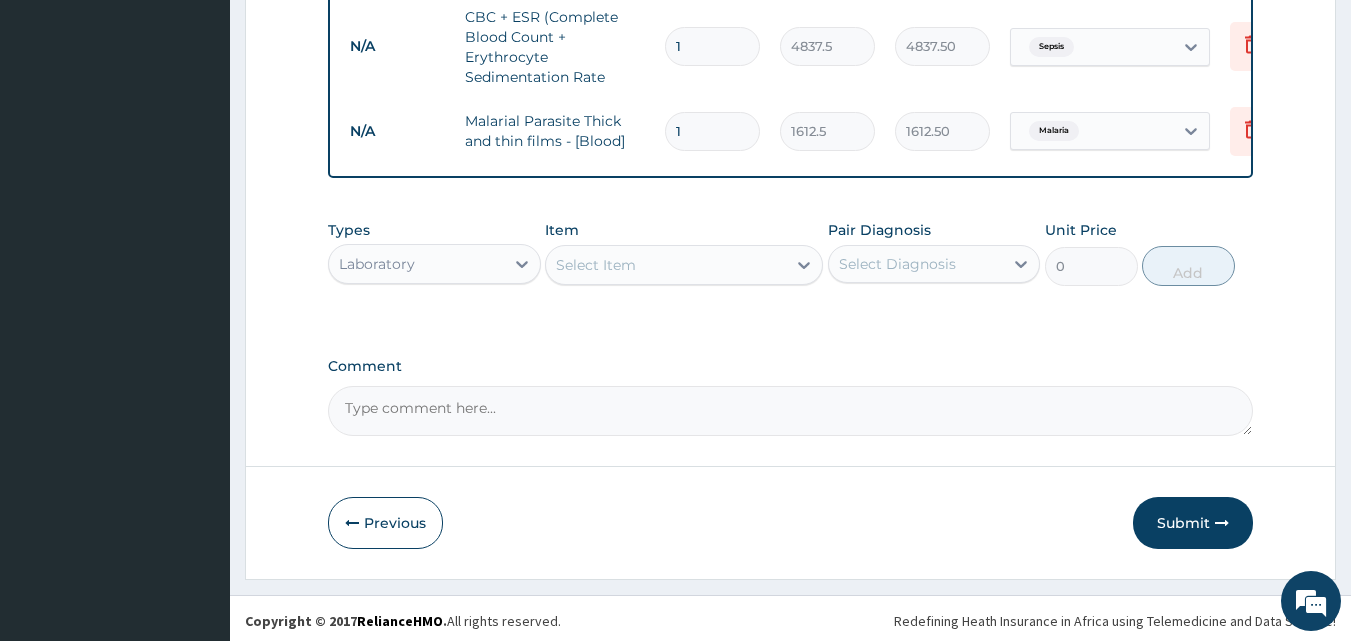 scroll, scrollTop: 901, scrollLeft: 0, axis: vertical 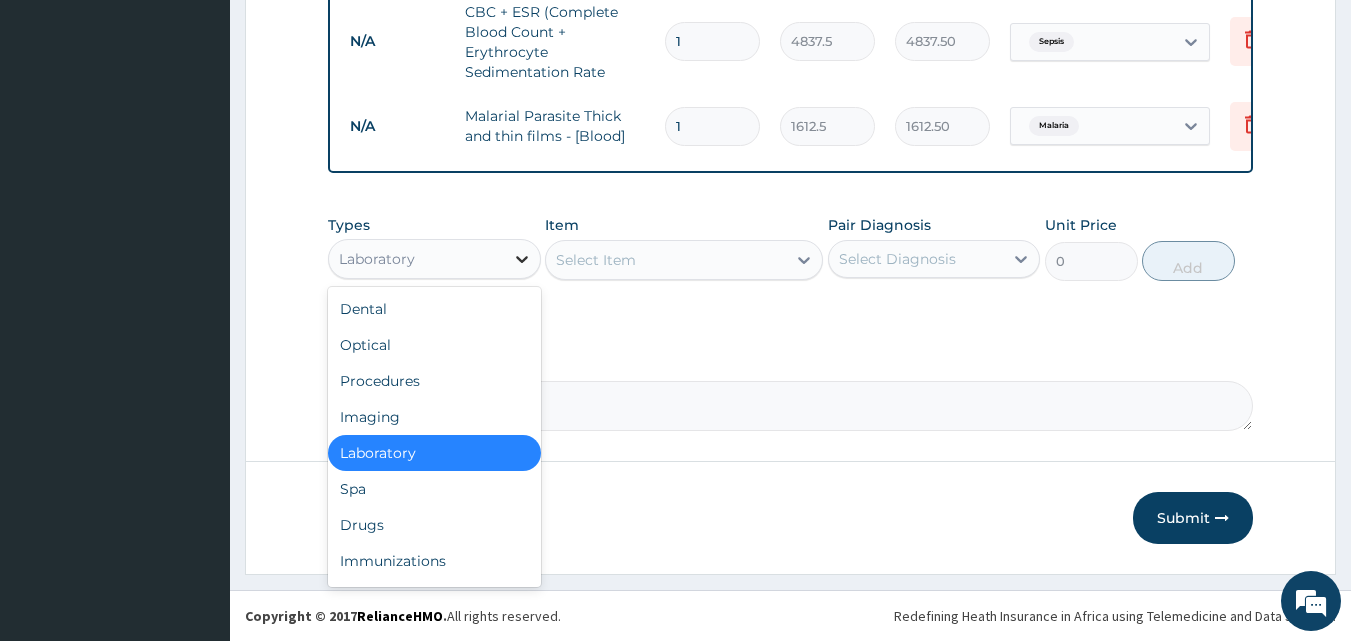 click 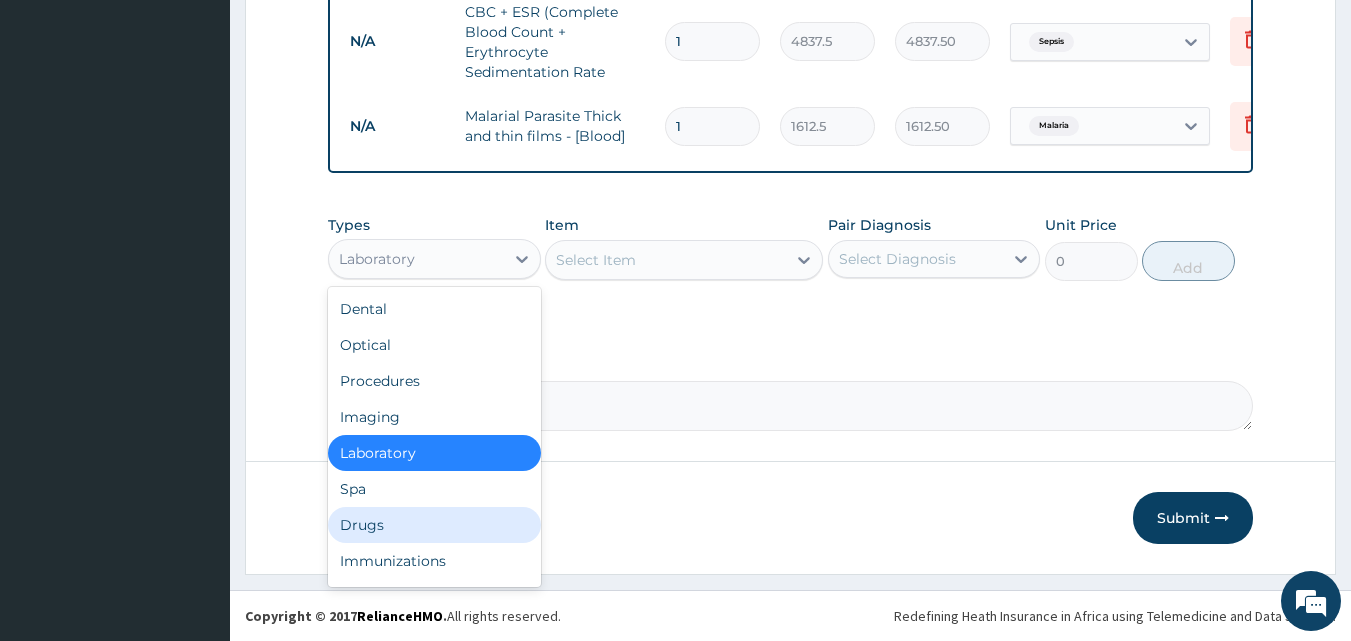 click on "Drugs" at bounding box center [434, 525] 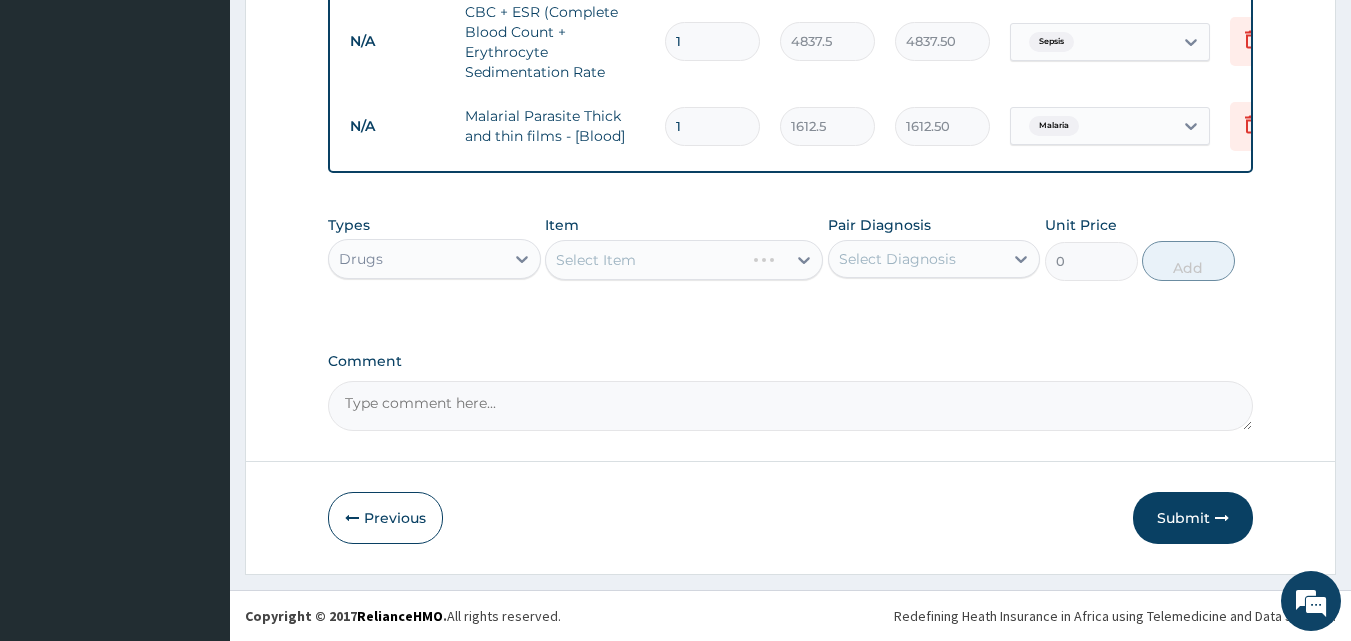 click on "Select Item" at bounding box center (684, 260) 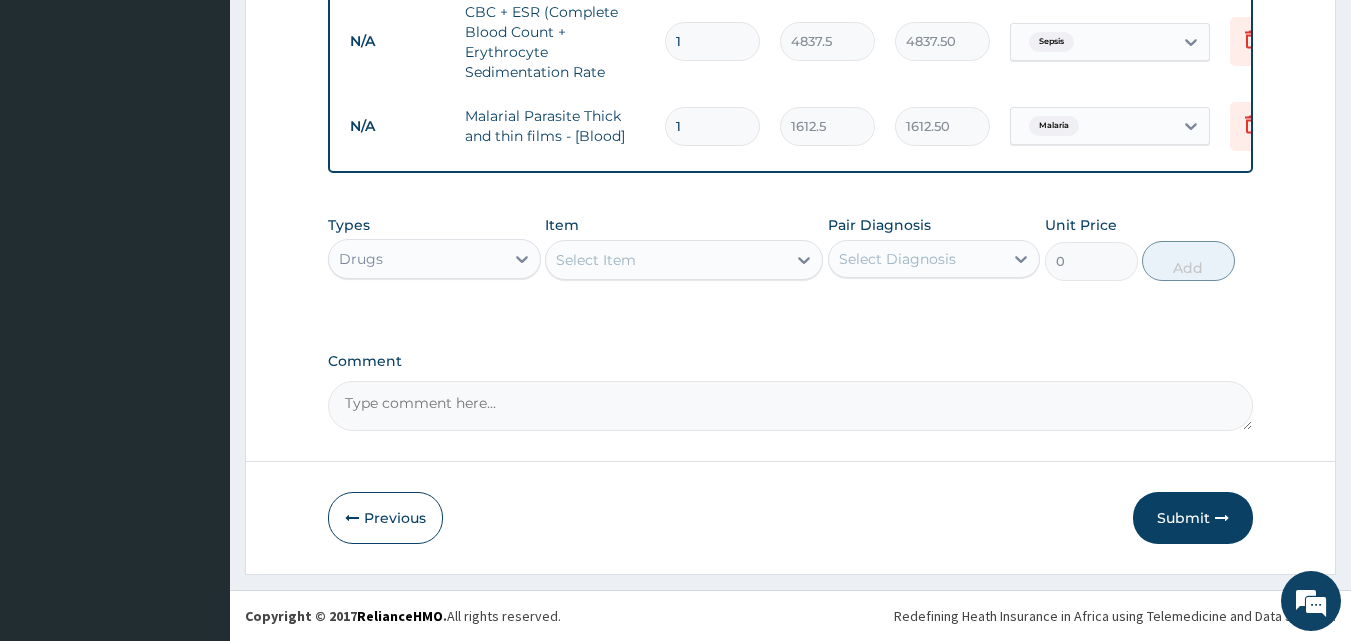 click on "Select Item" at bounding box center (596, 260) 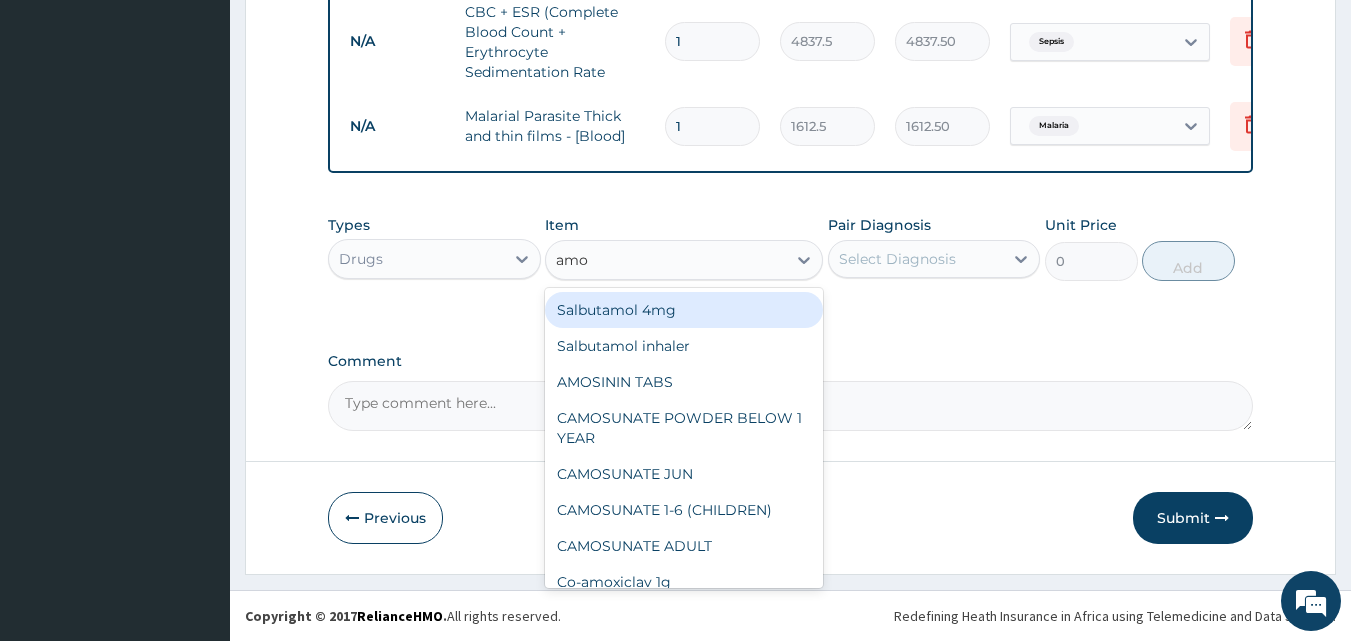 type on "amox" 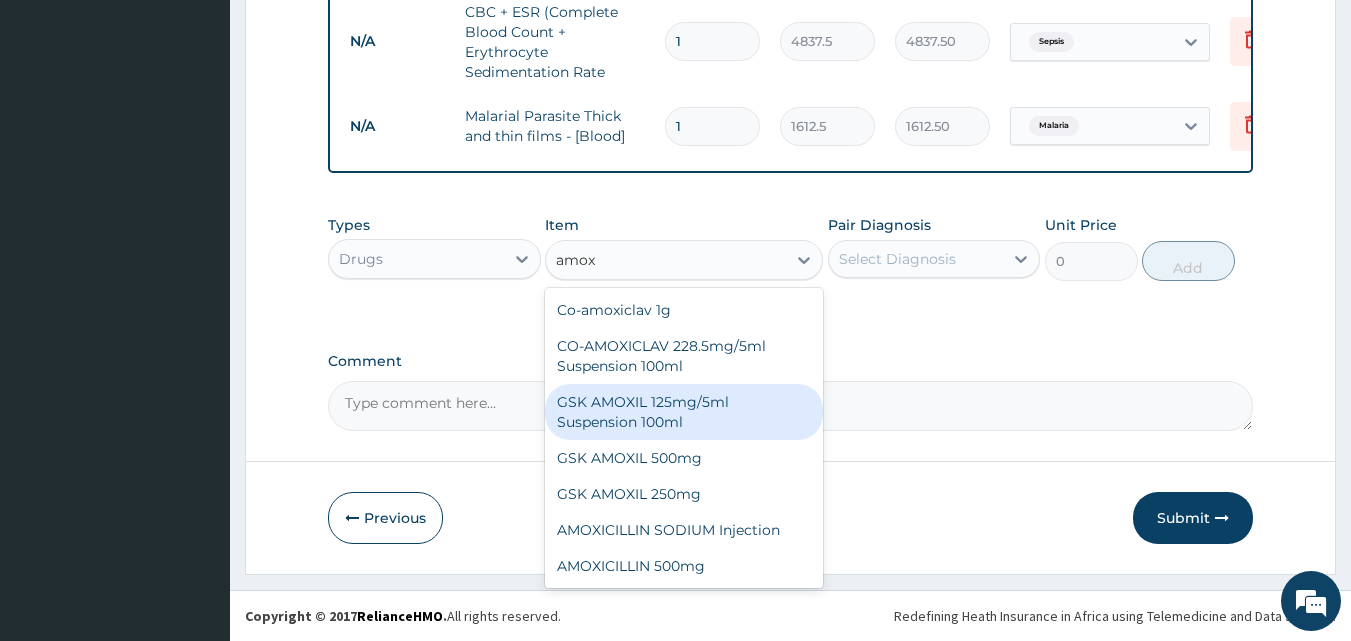 click on "GSK AMOXIL 125mg/5ml Suspension 100ml" at bounding box center [684, 412] 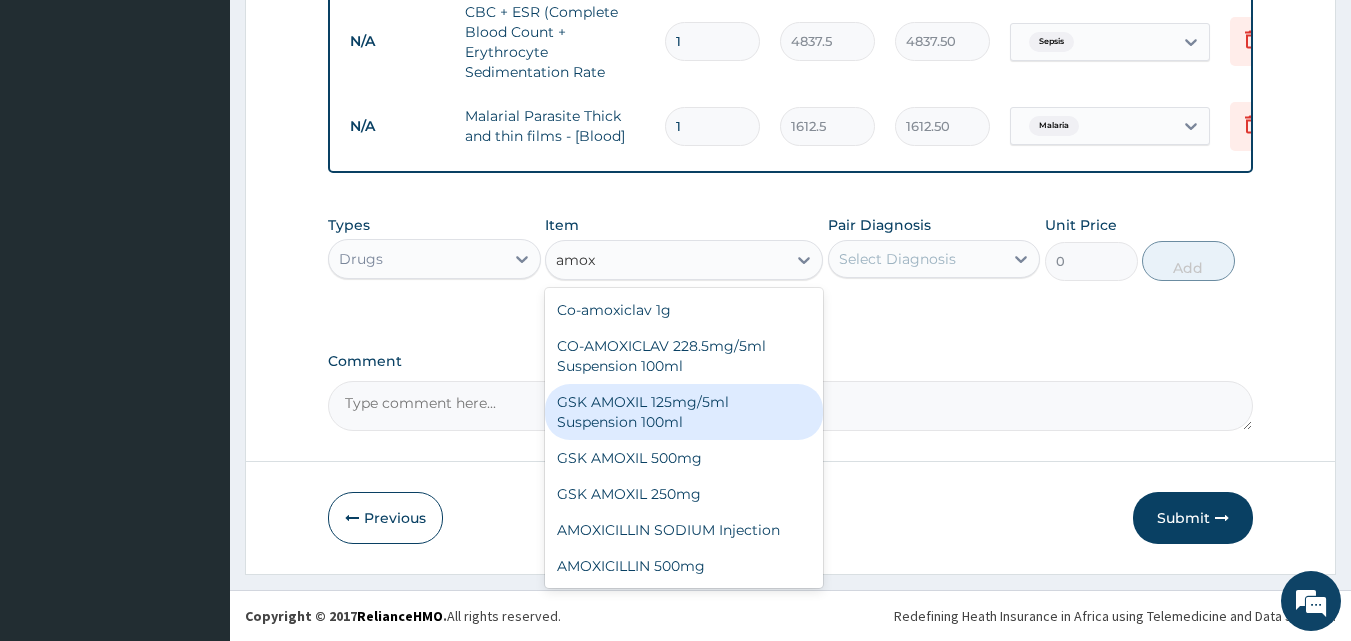 type 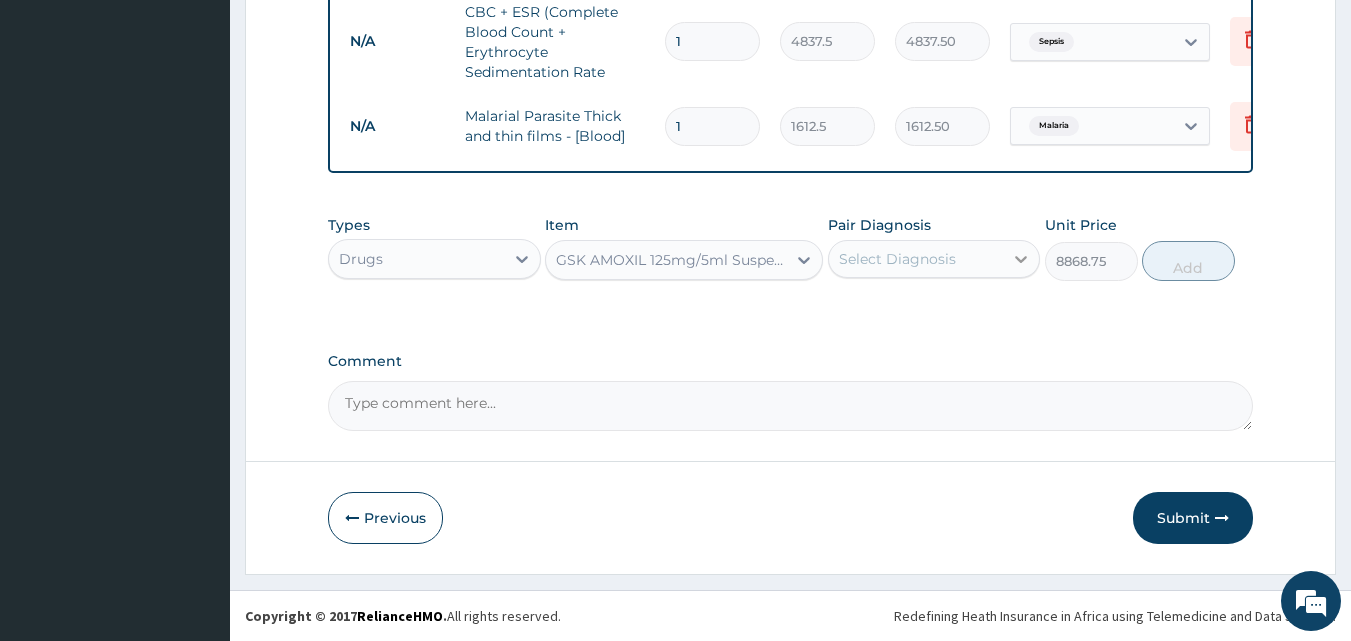 click 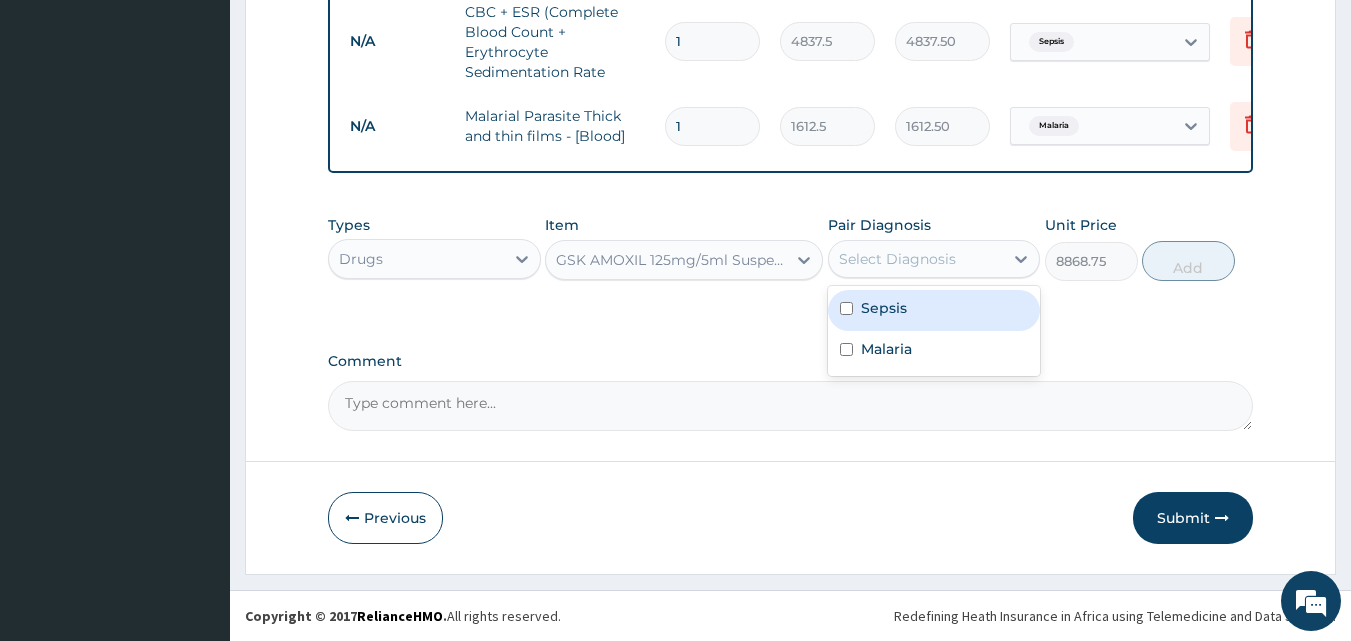 click on "Sepsis" at bounding box center (934, 310) 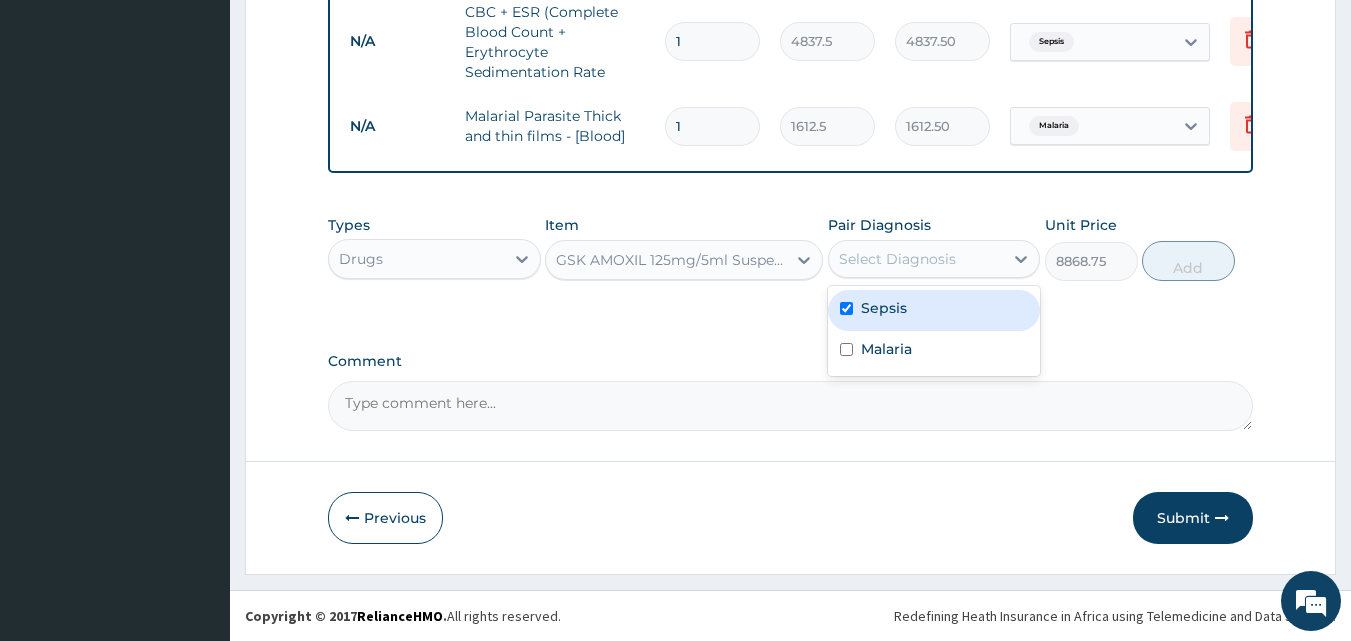 checkbox on "true" 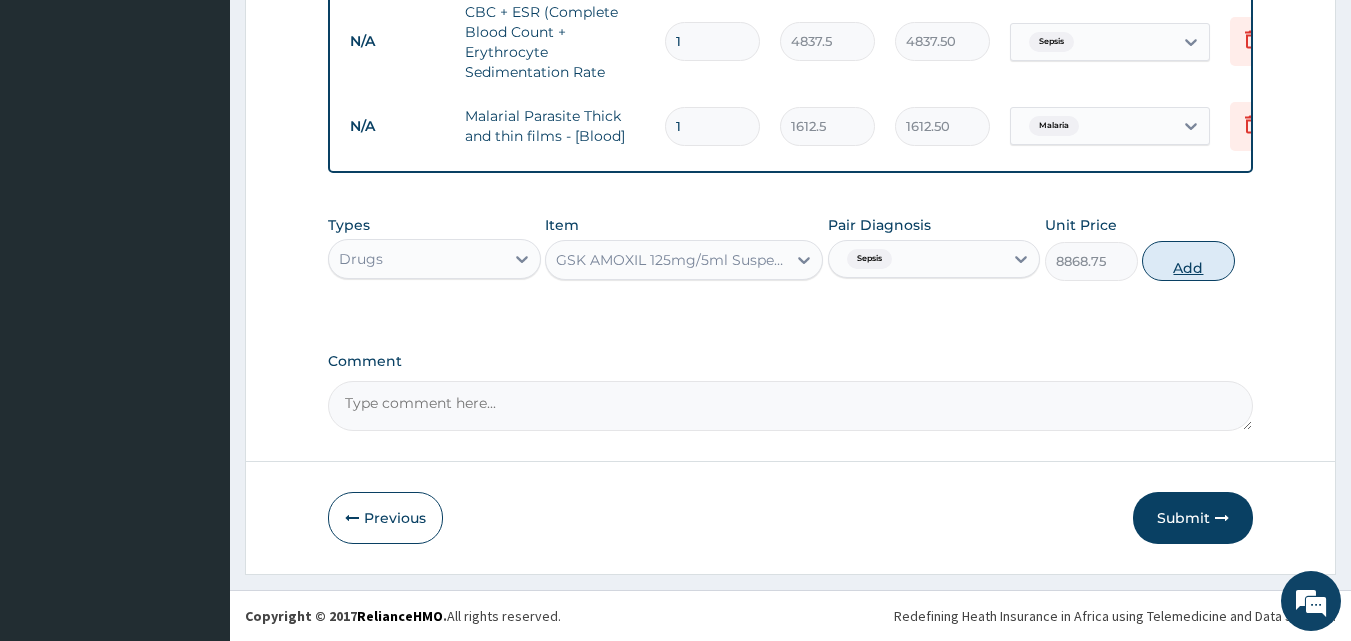 click on "Add" at bounding box center (1188, 261) 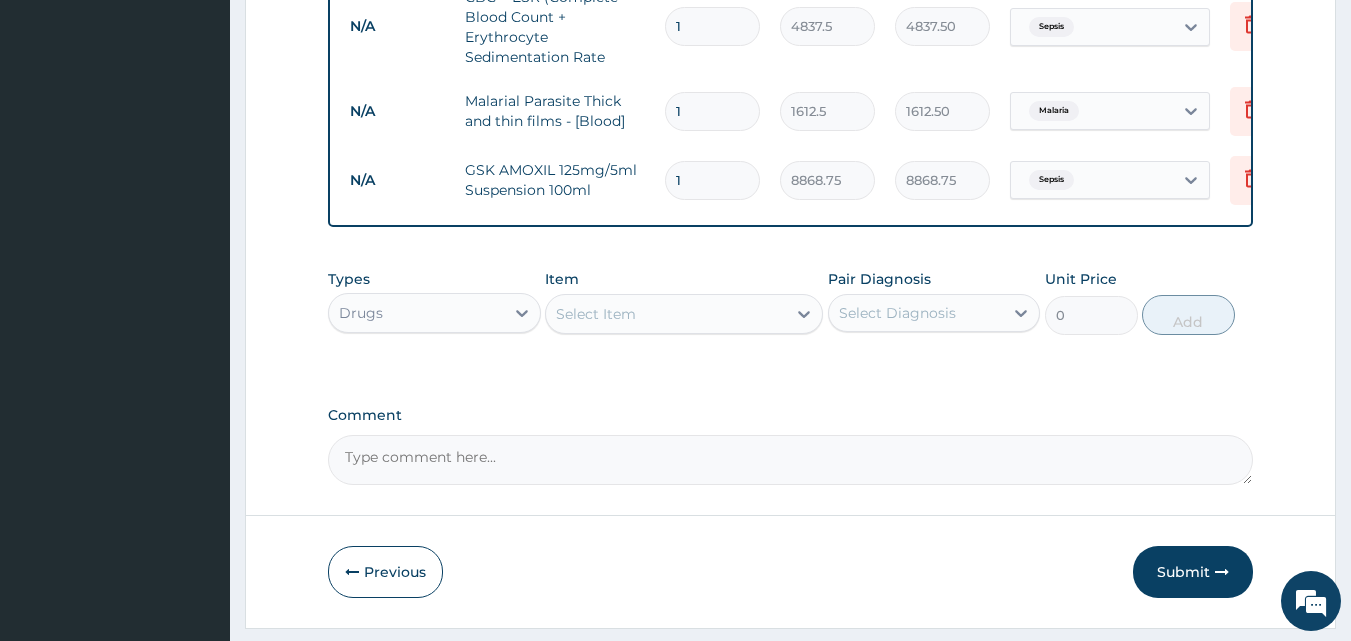 click on "Select Item" at bounding box center (596, 314) 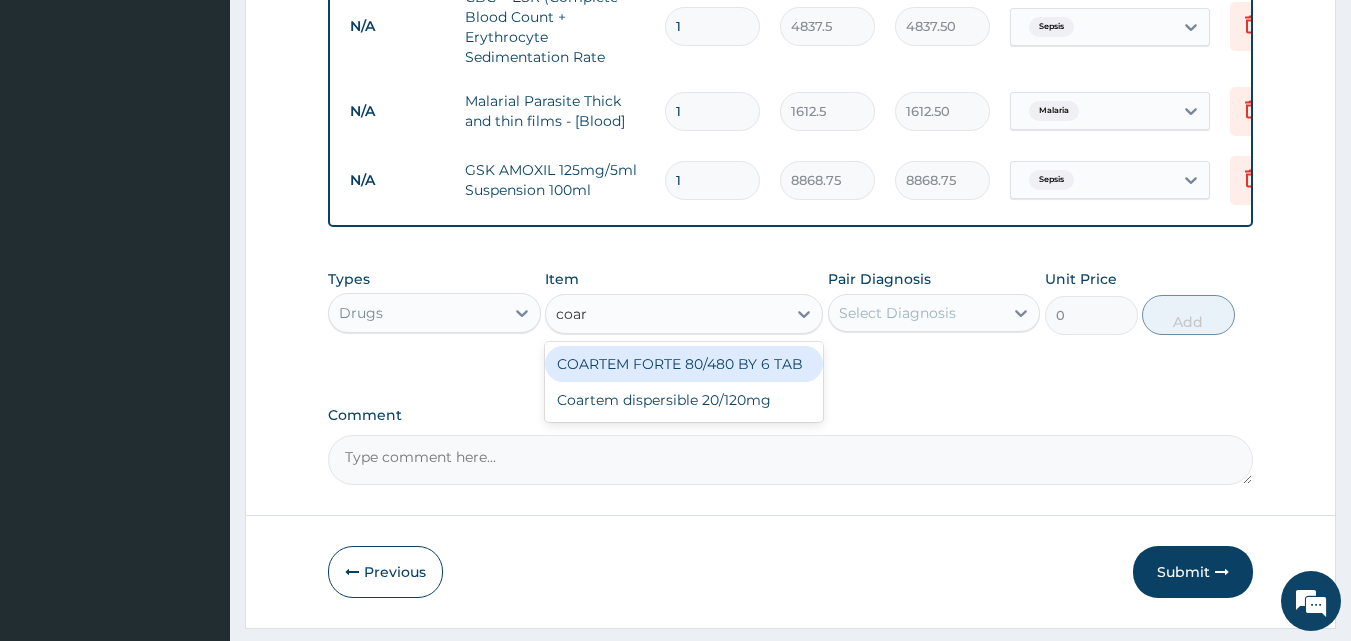 type on "coart" 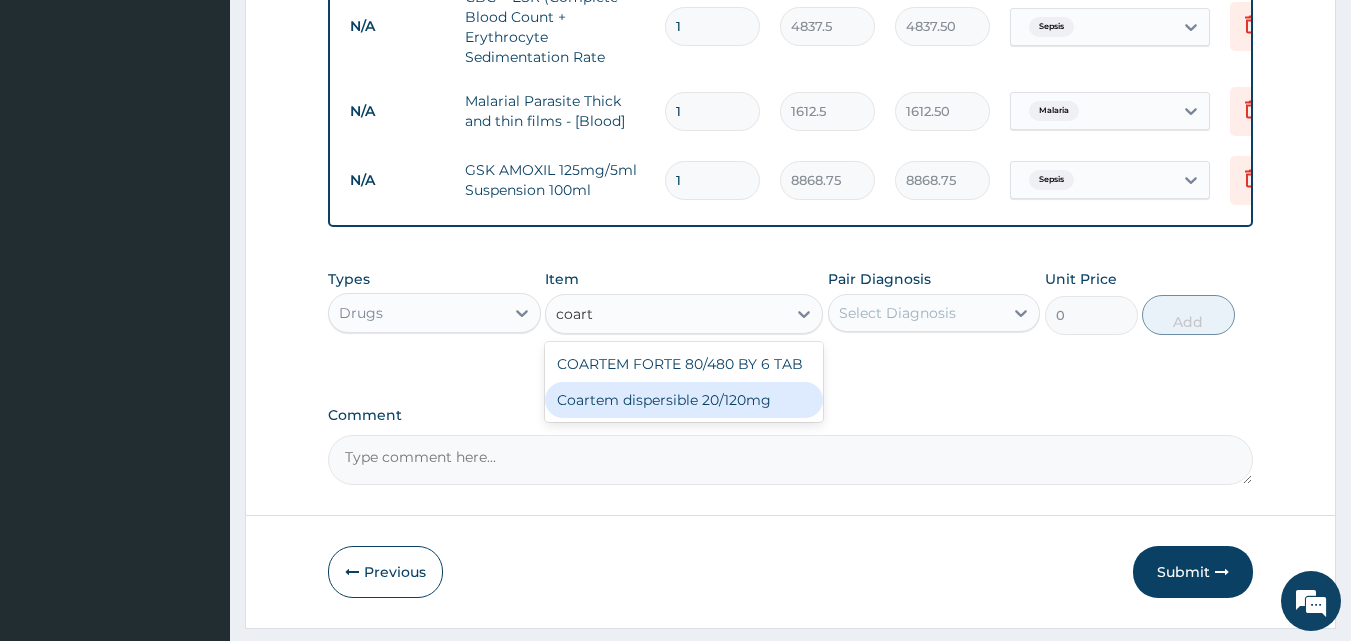 click on "Coartem dispersible 20/120mg" at bounding box center [684, 400] 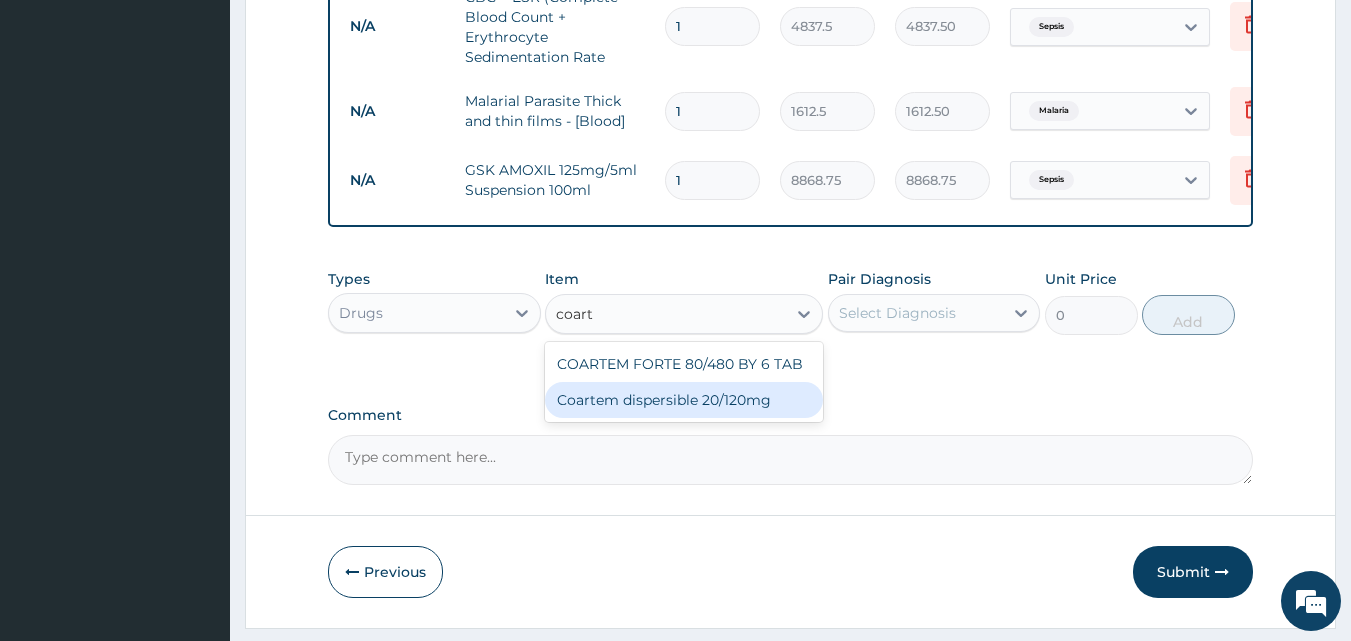 type 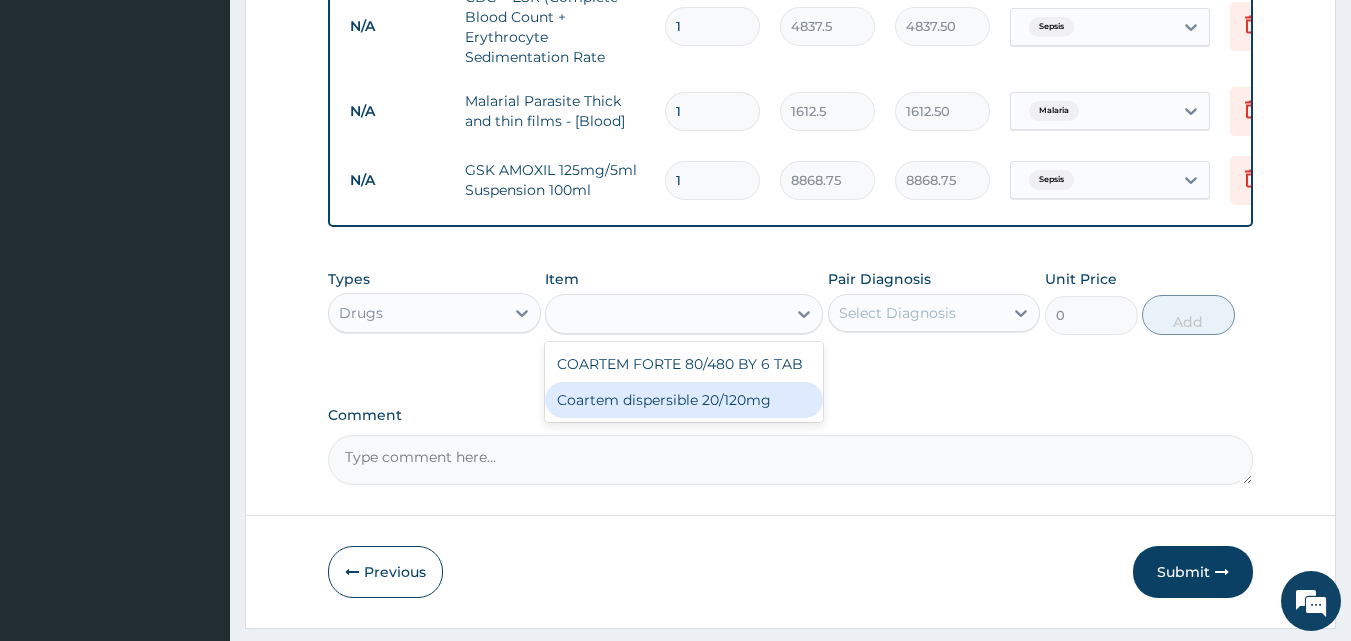 type on "112.3375" 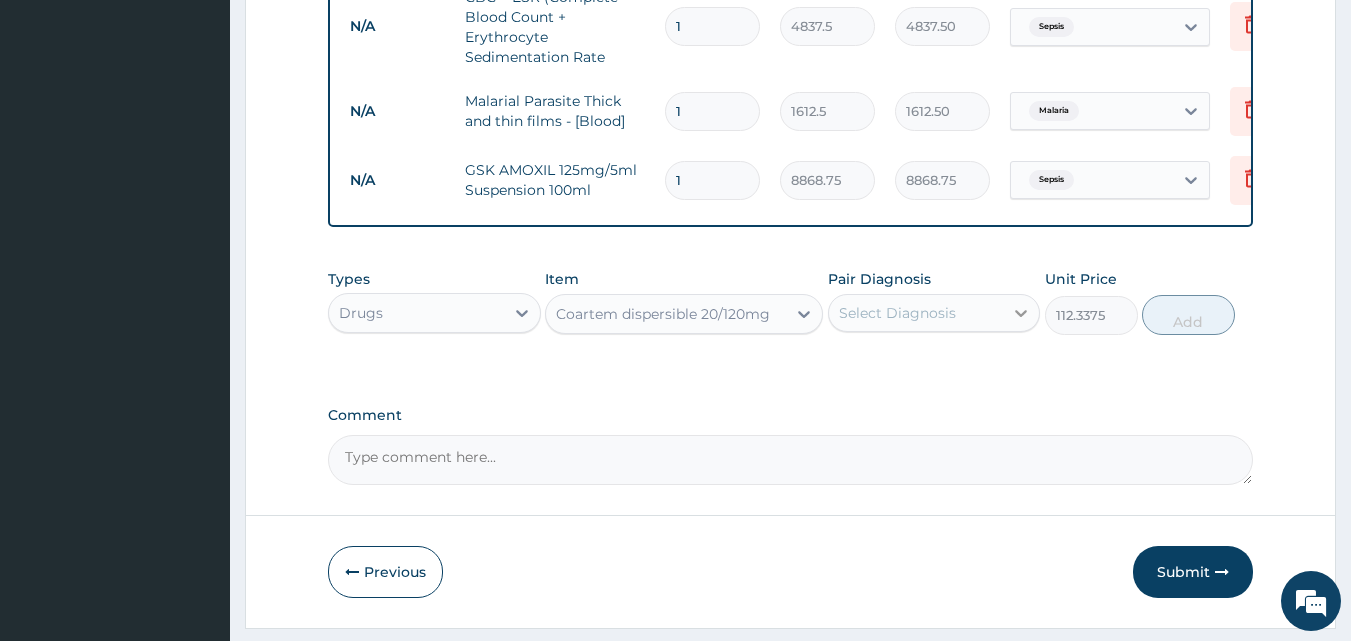 click 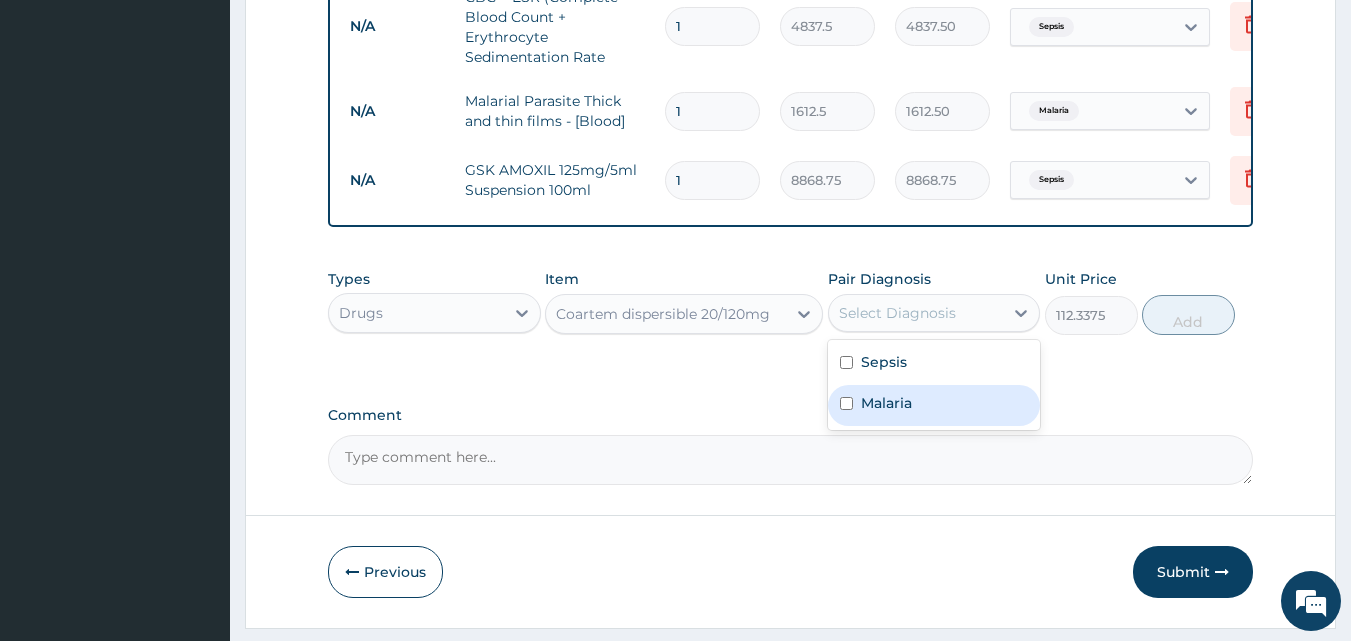 click on "Malaria" at bounding box center [934, 405] 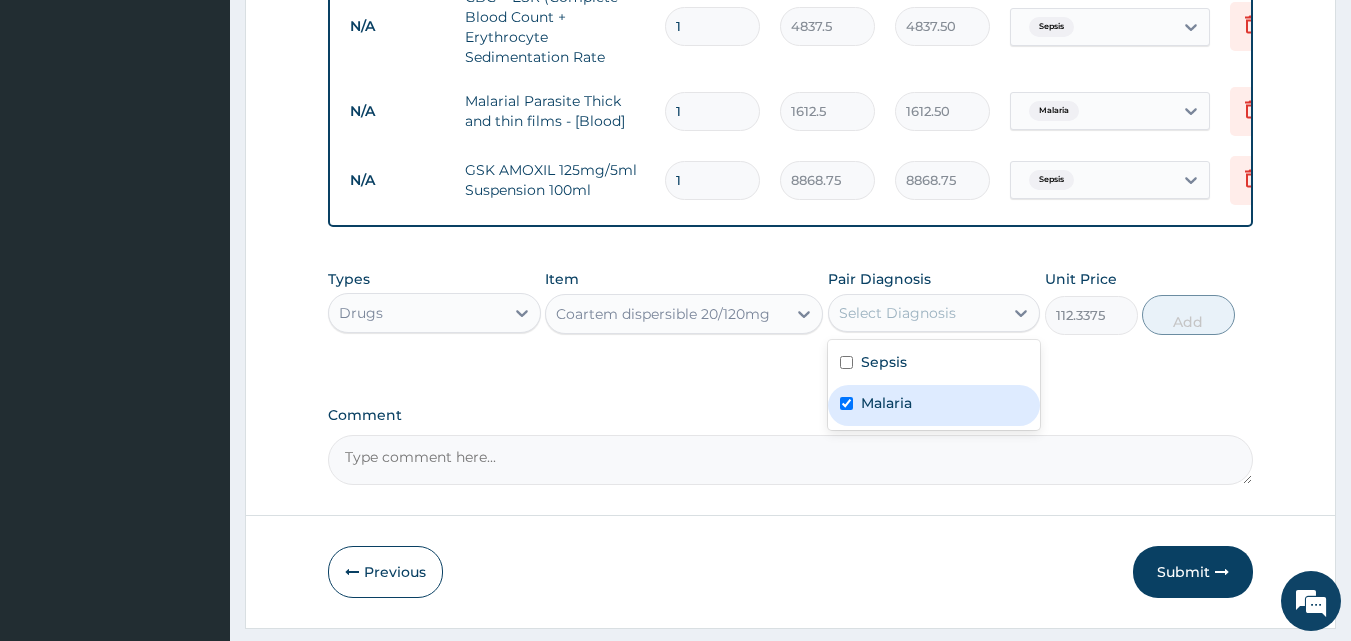 checkbox on "true" 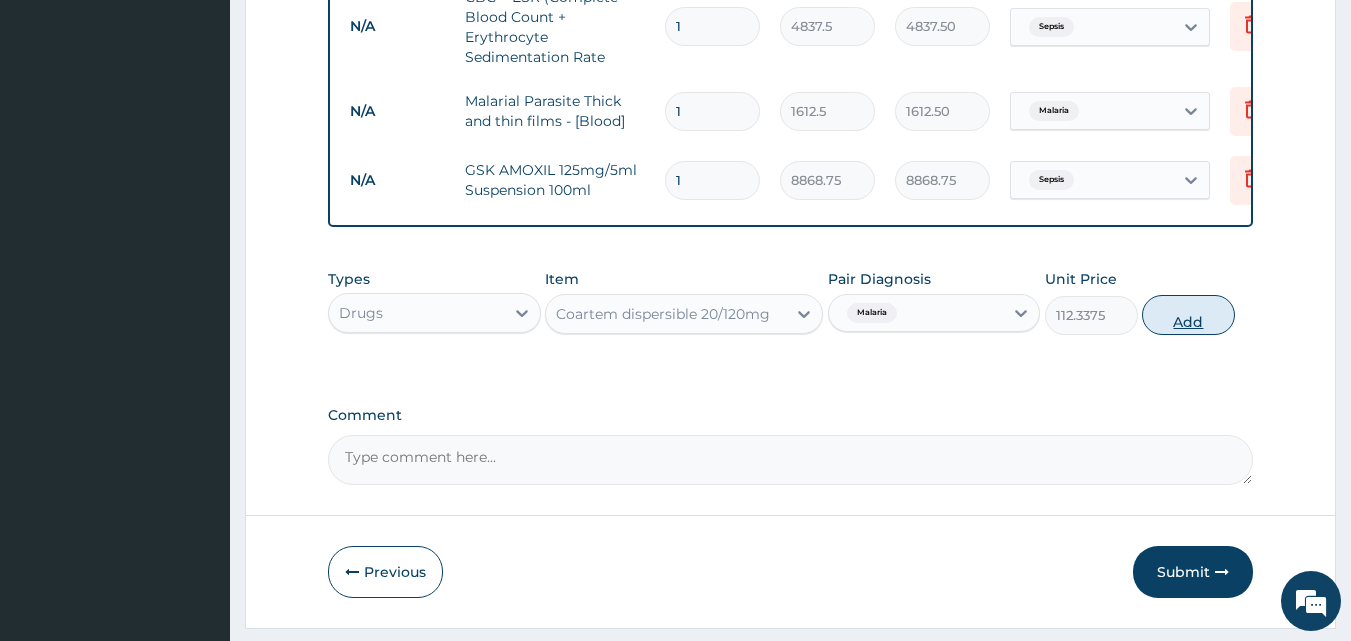 click on "Add" at bounding box center [1188, 315] 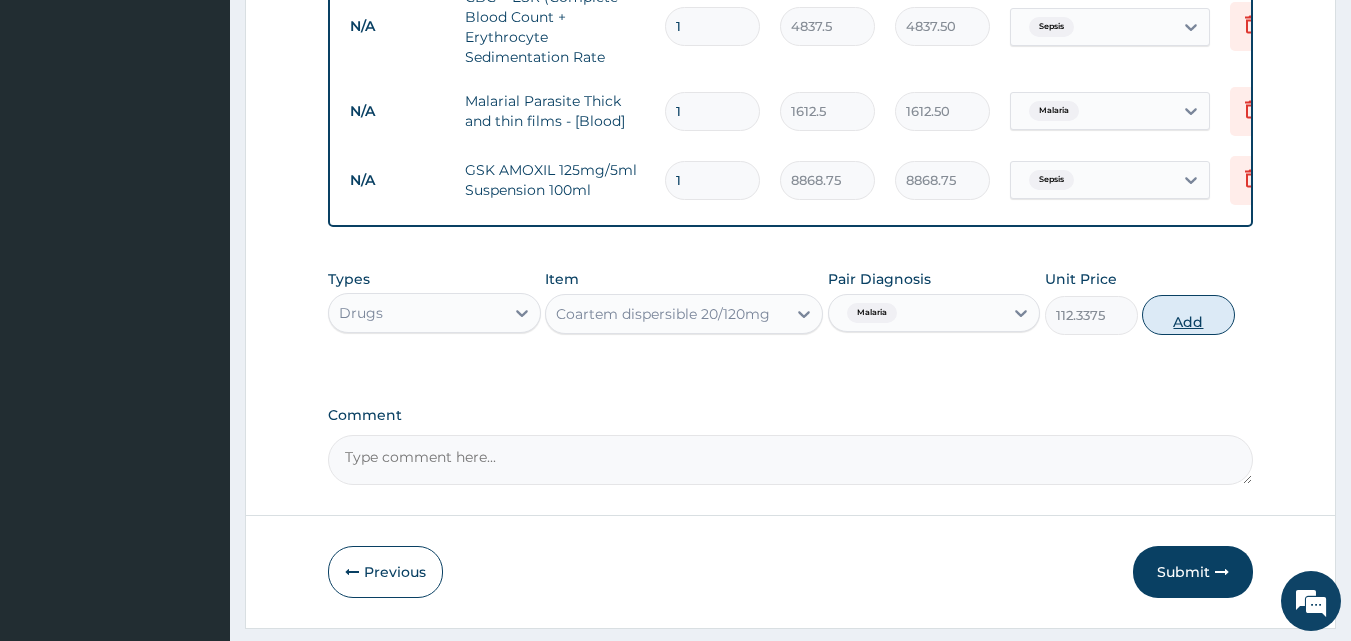 type on "0" 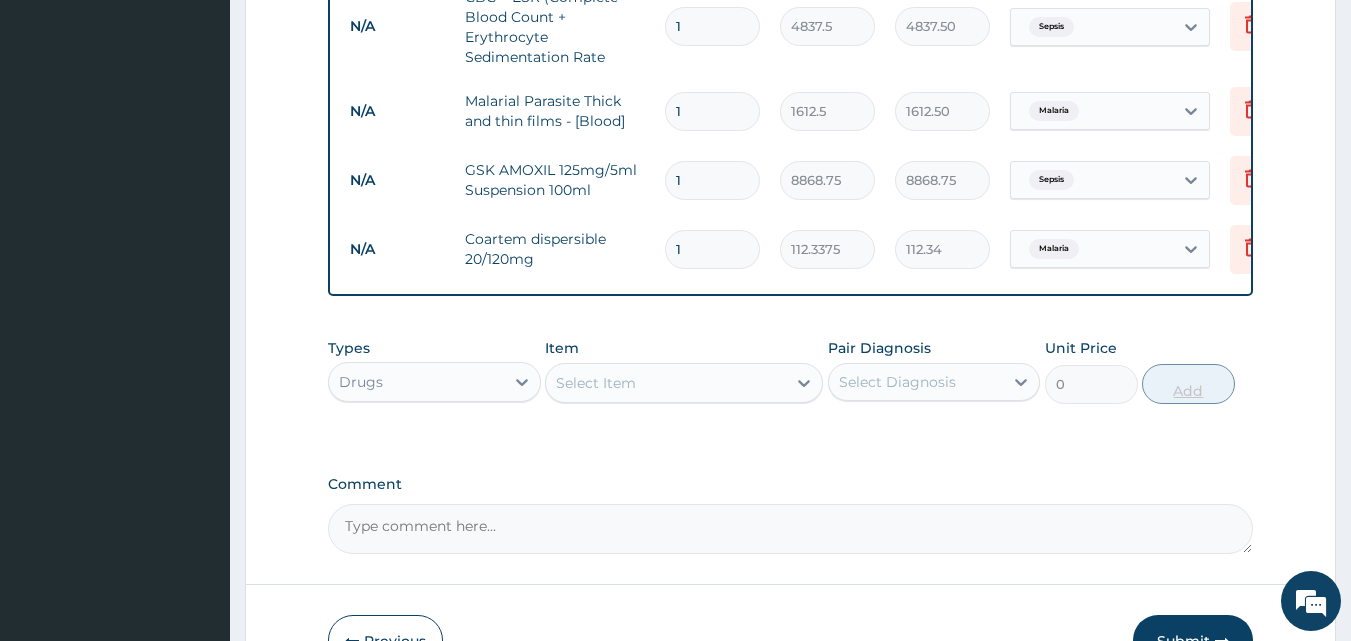 type on "12" 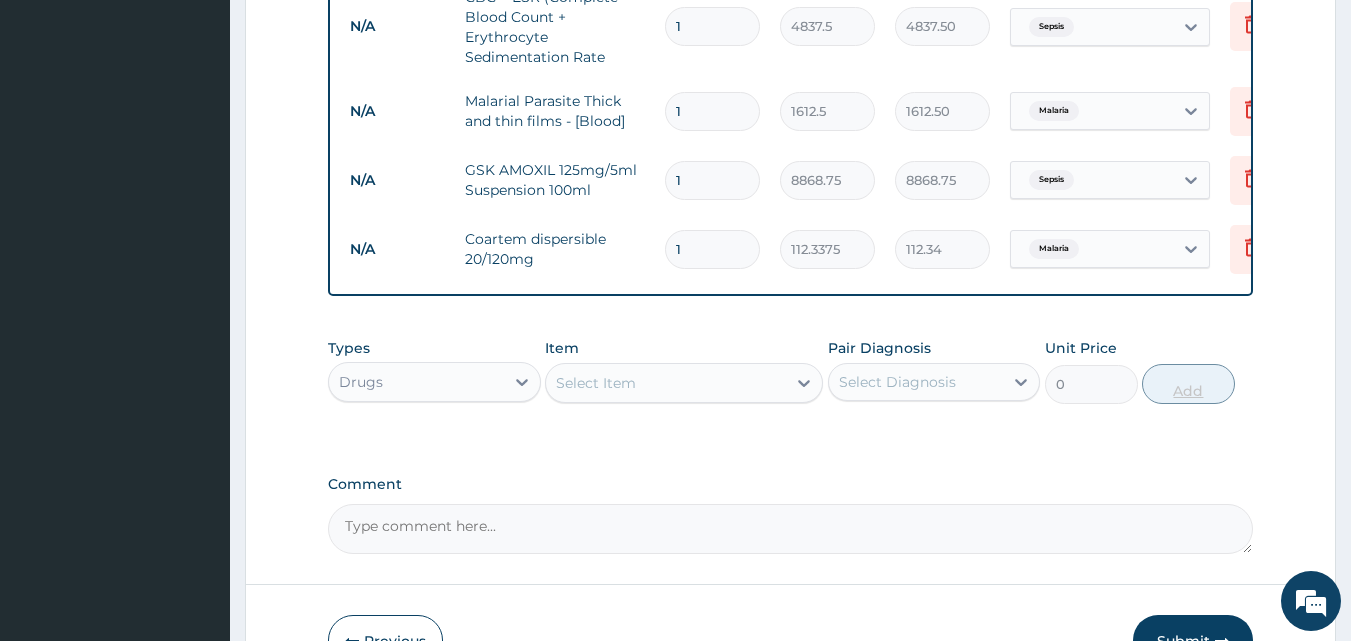 type on "1348.05" 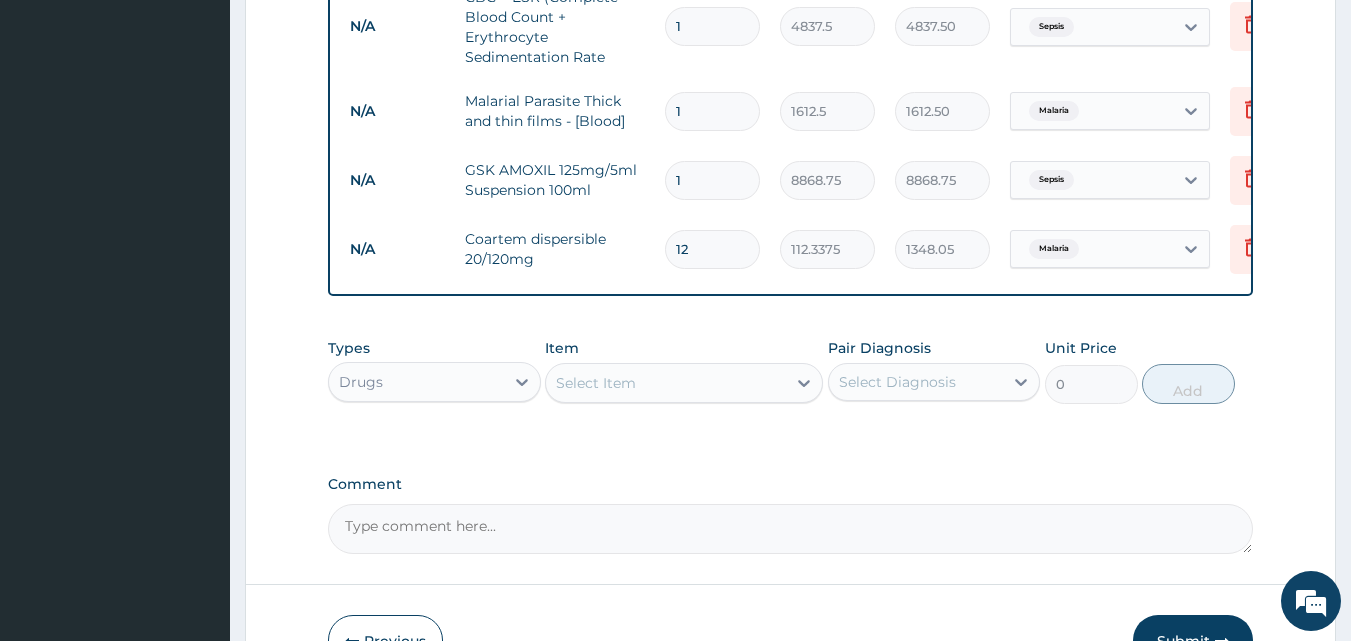type on "12" 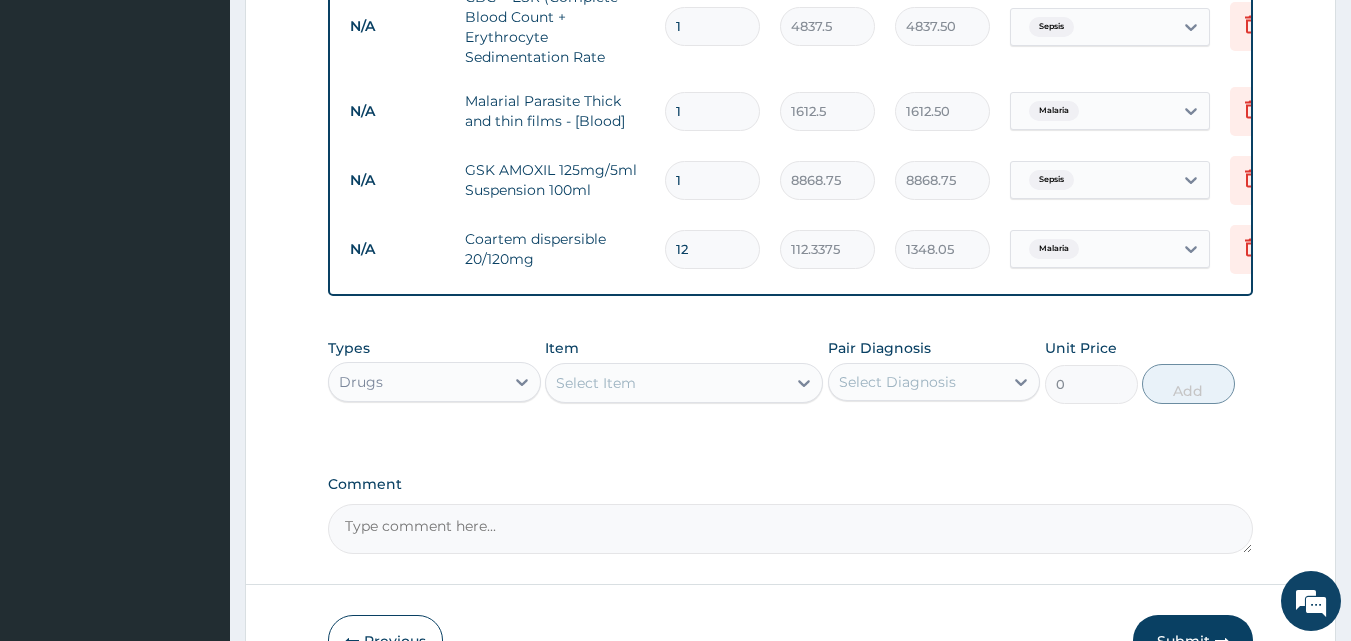 click on "Select Item" at bounding box center (666, 383) 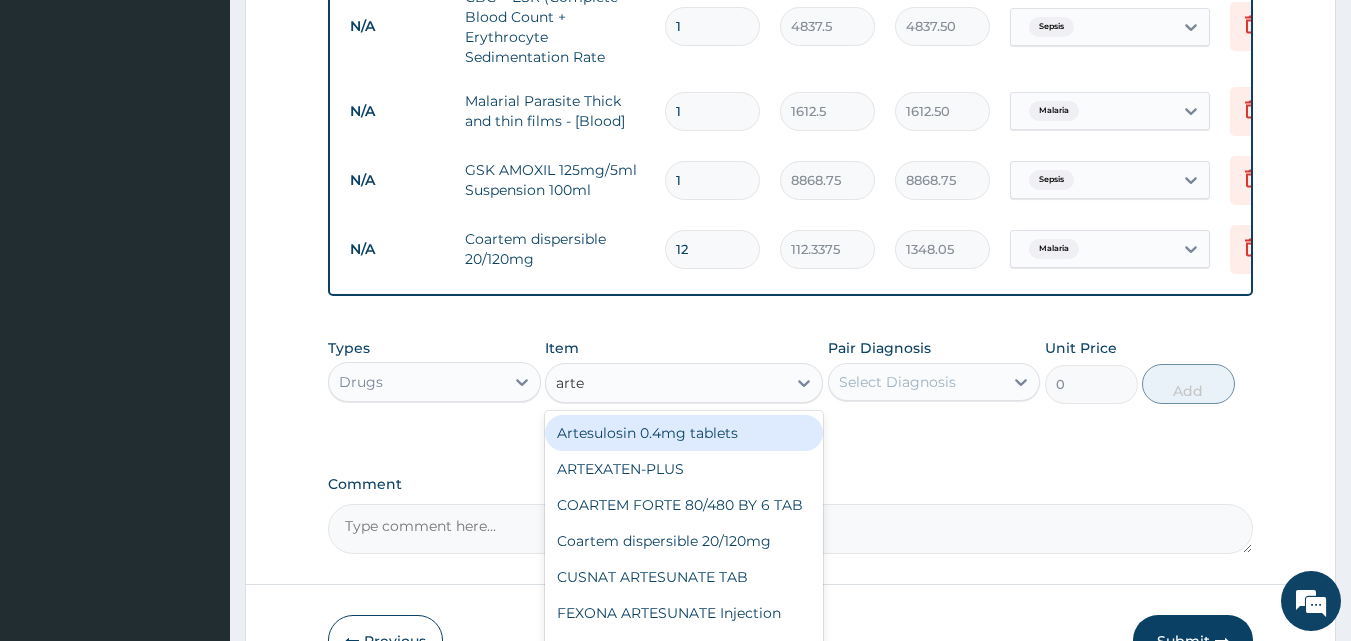type on "artem" 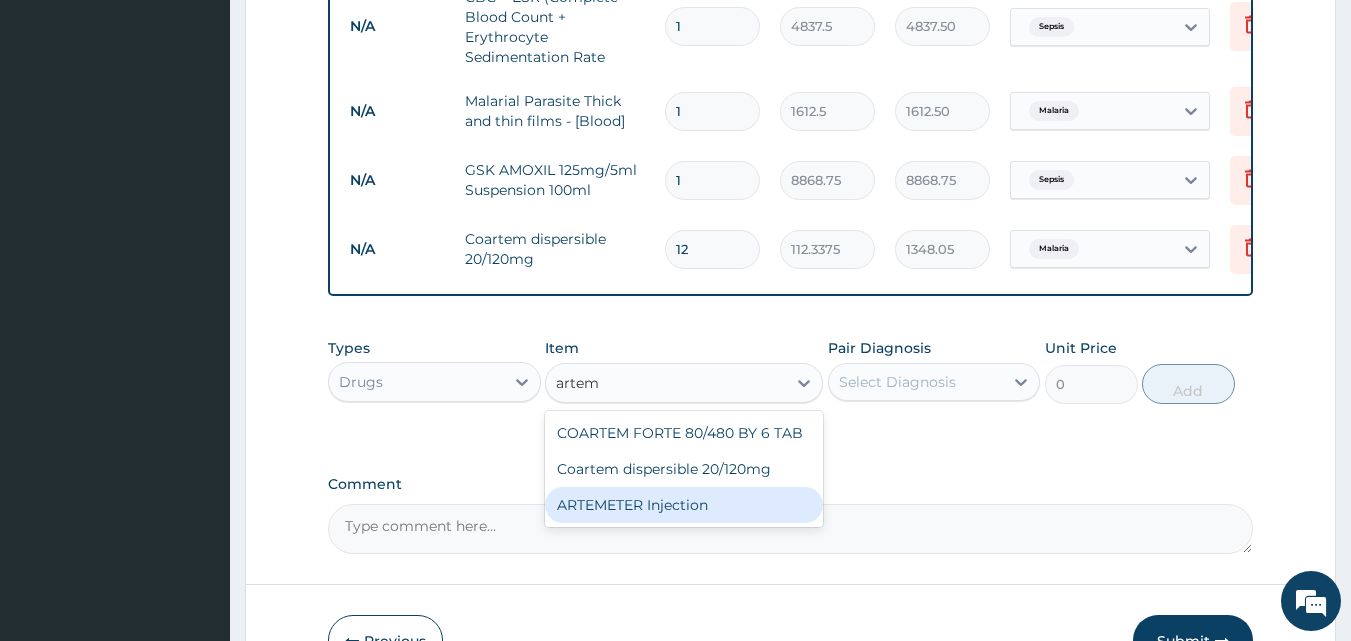 click on "ARTEMETER Injection" at bounding box center [684, 505] 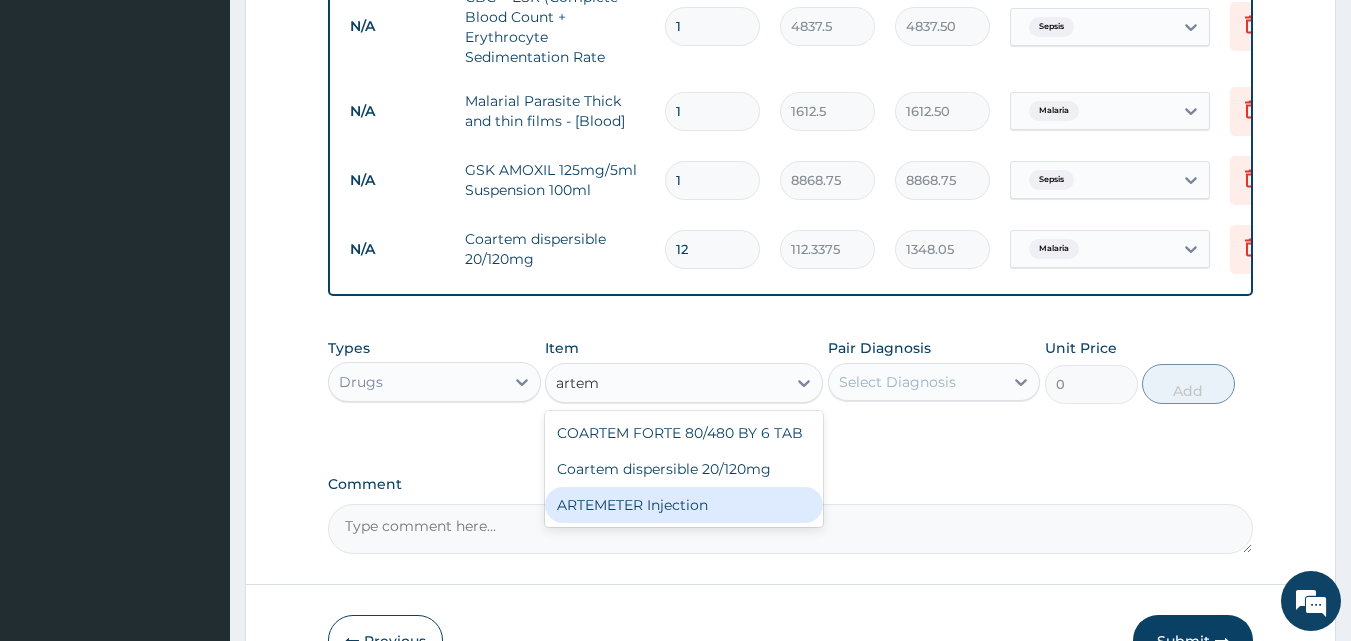 type 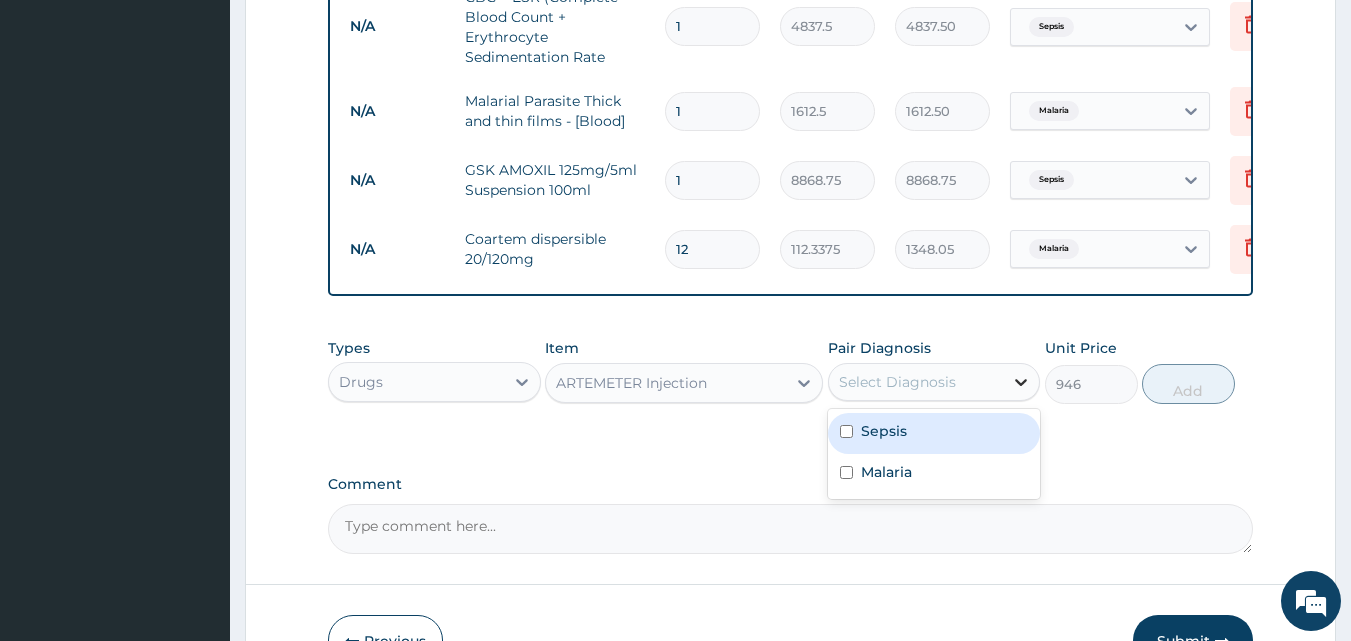 click 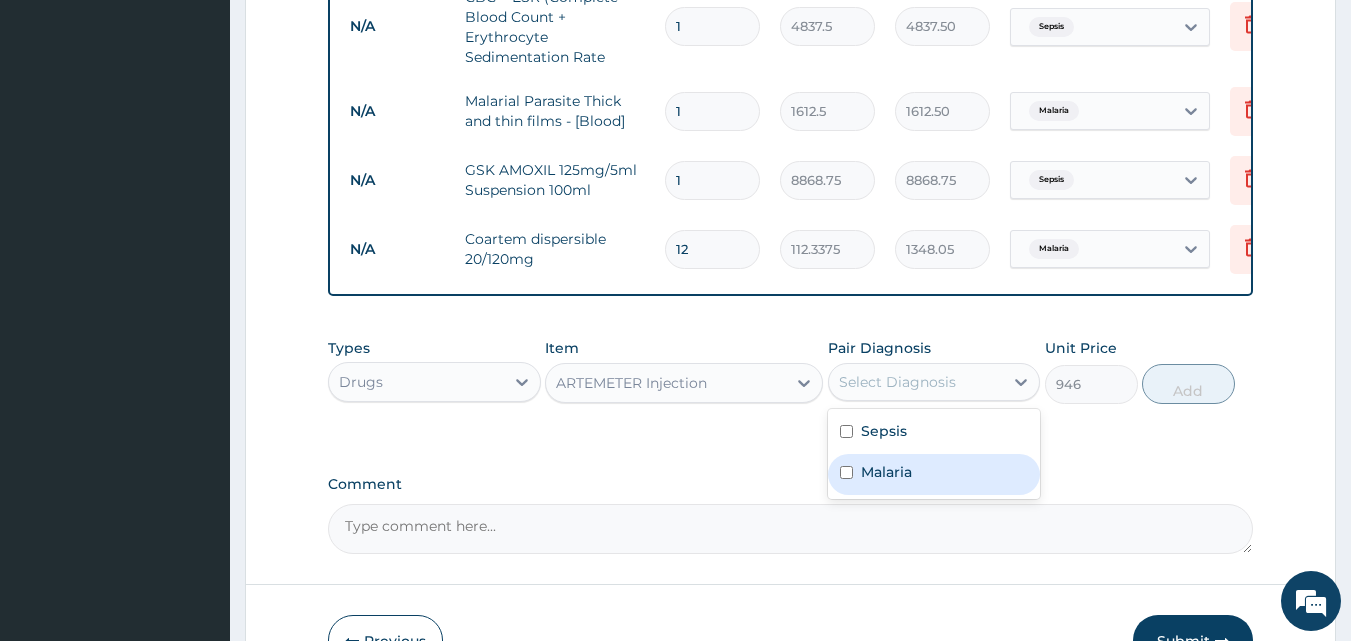 click on "Malaria" at bounding box center [934, 474] 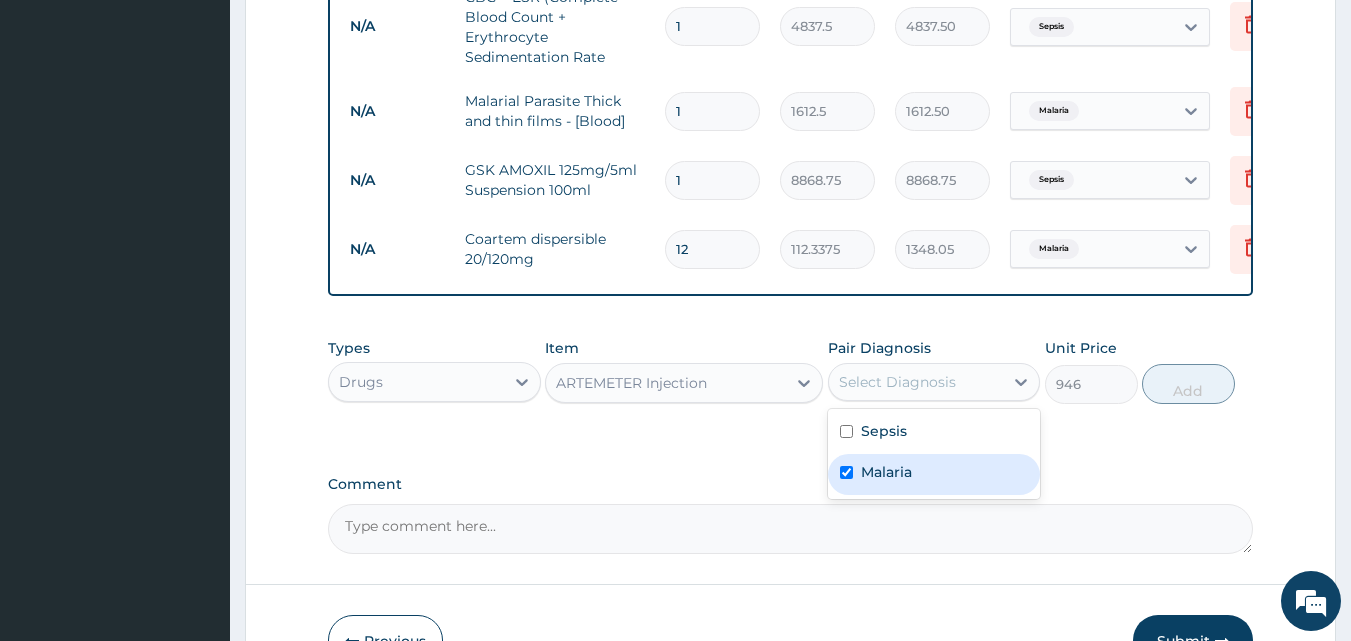 checkbox on "true" 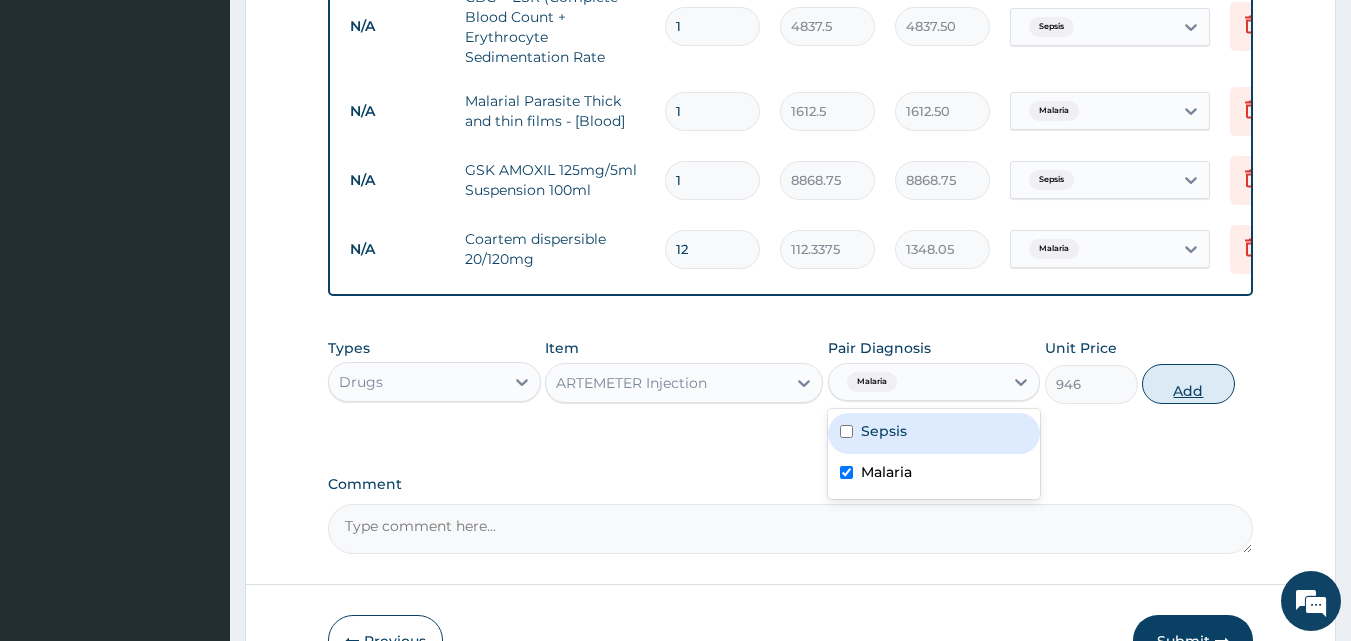 click on "Add" at bounding box center [1188, 384] 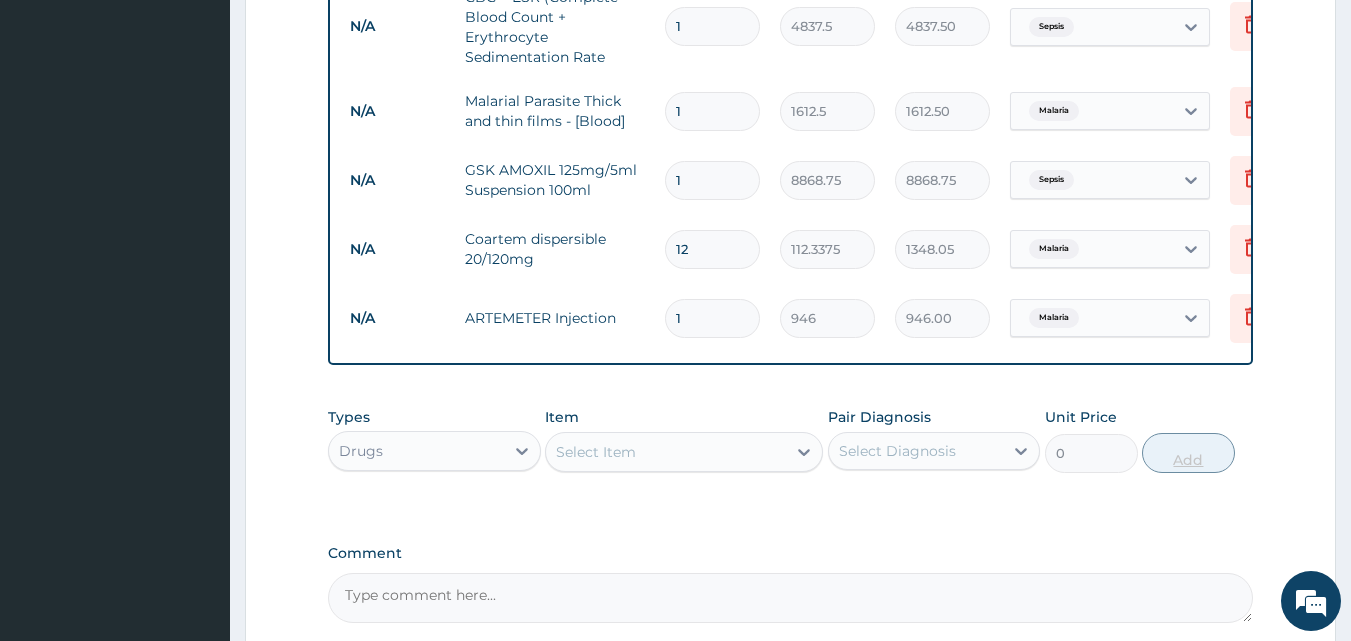 type 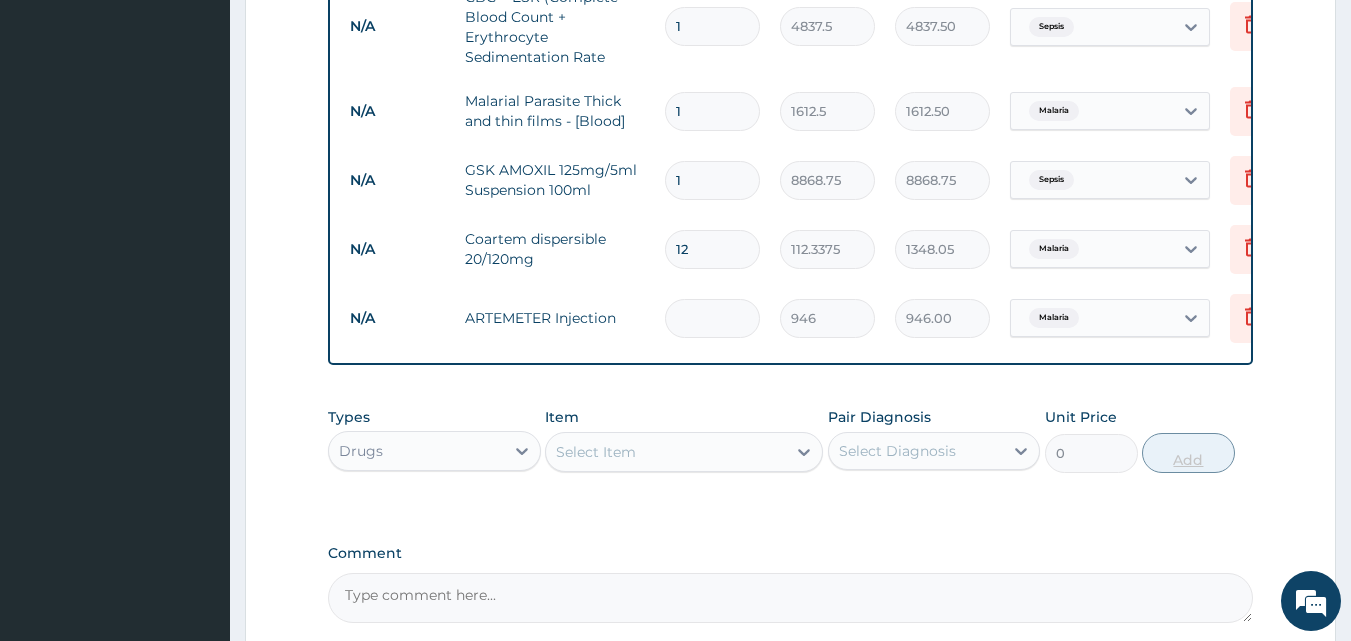 type on "0.00" 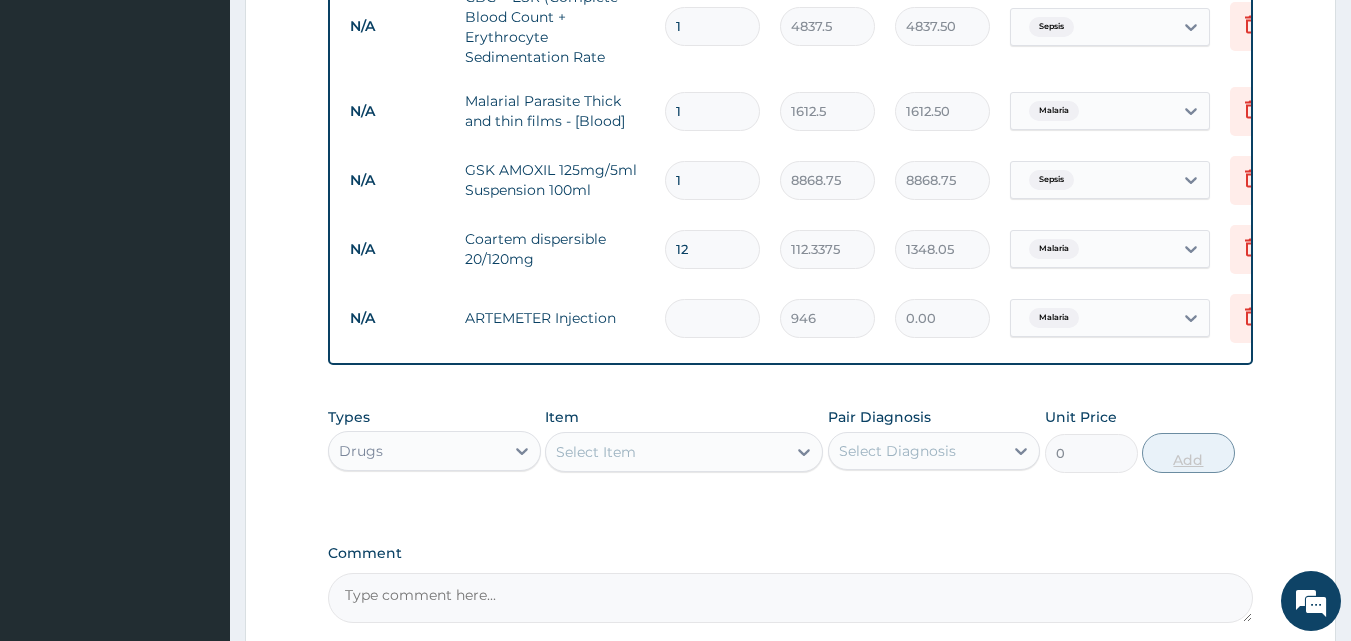 type on "2" 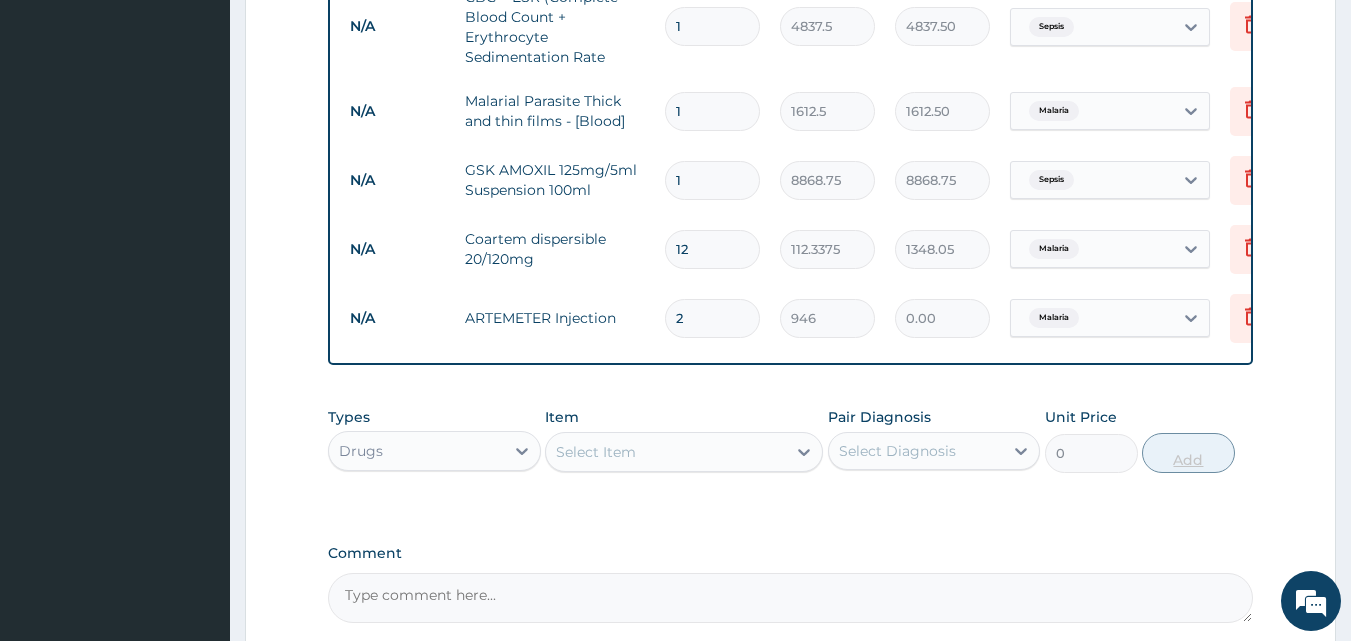 type on "1892.00" 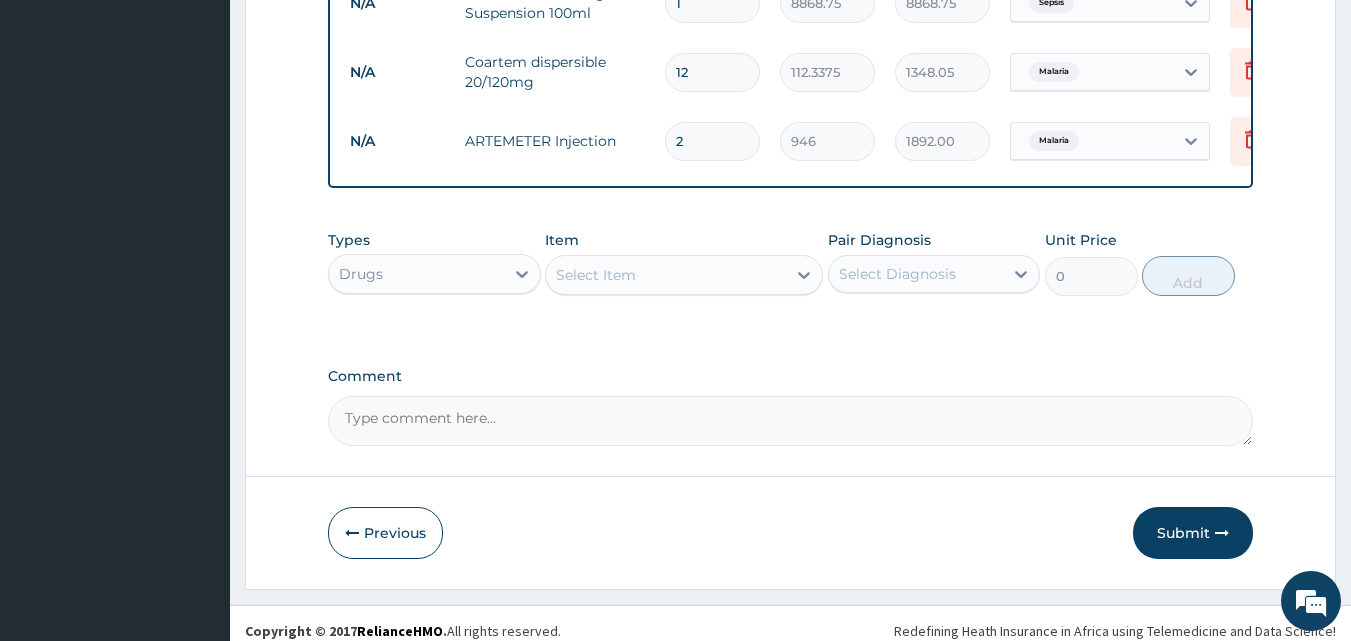 scroll, scrollTop: 1108, scrollLeft: 0, axis: vertical 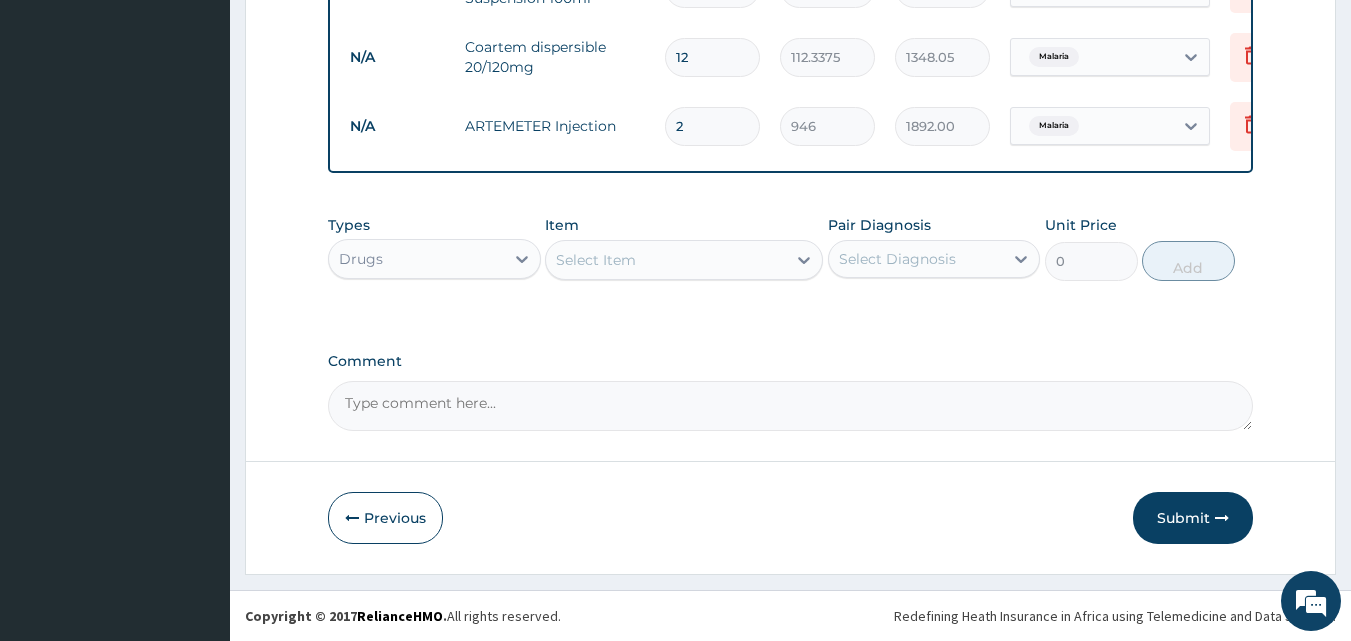 type on "2" 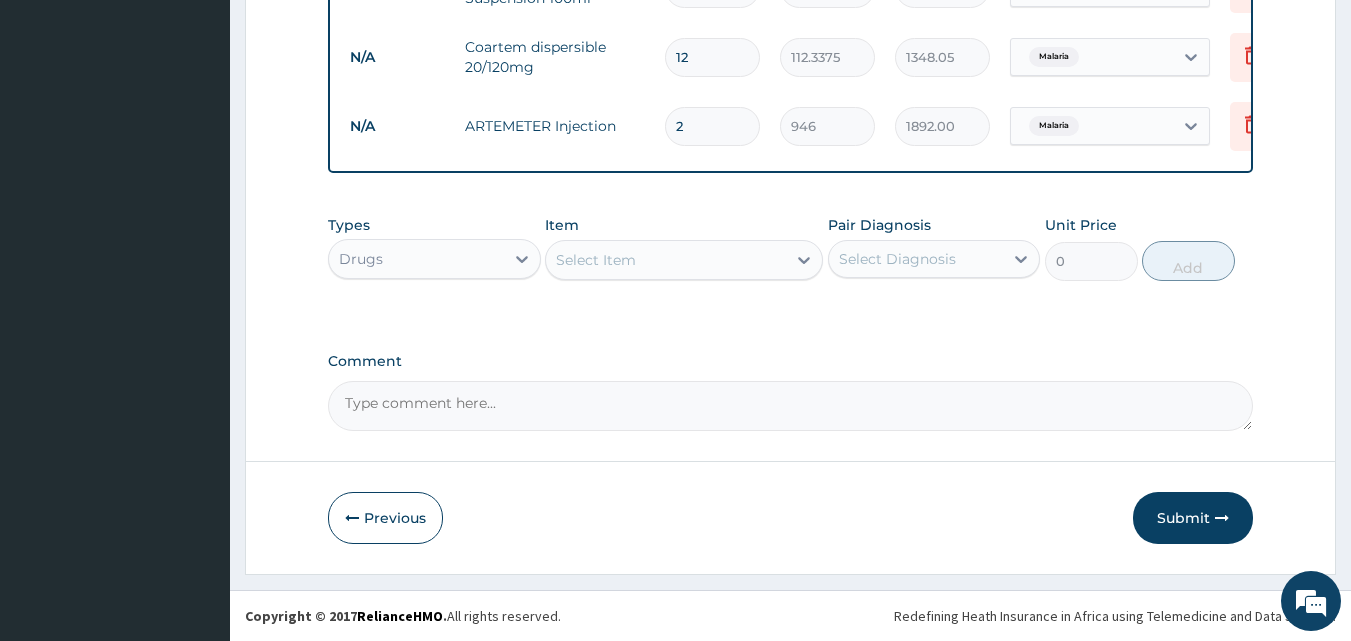 click on "Select Item" at bounding box center (596, 260) 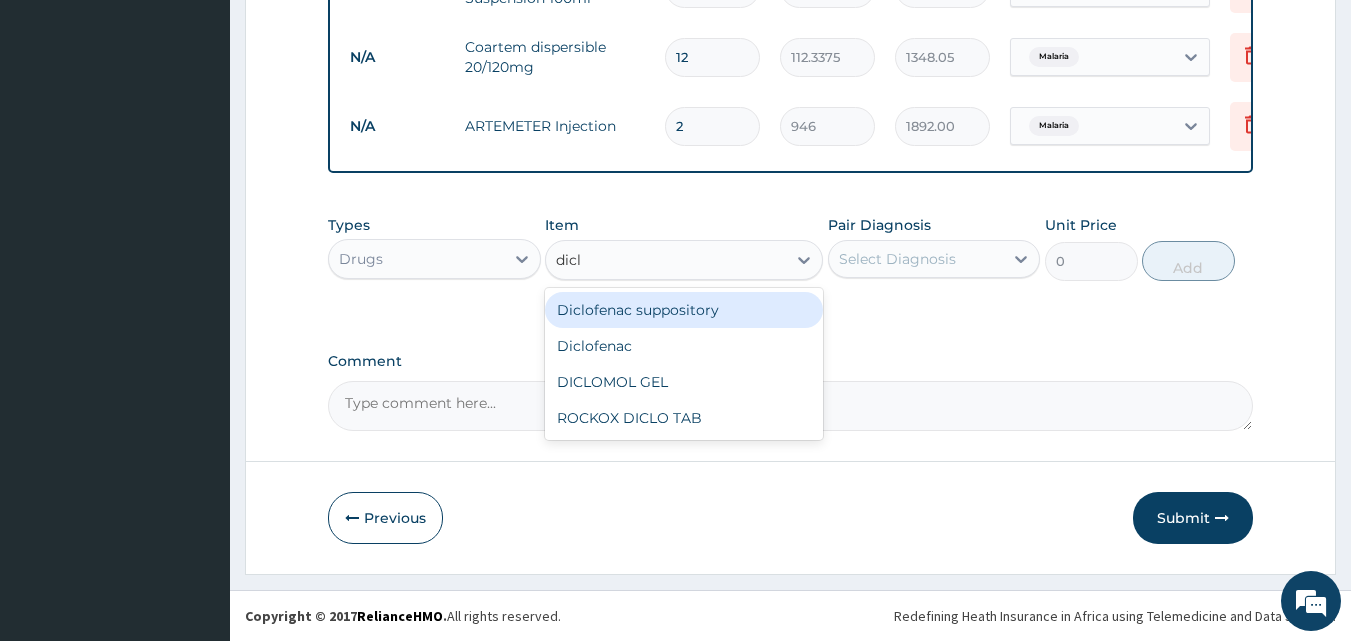 type on "diclo" 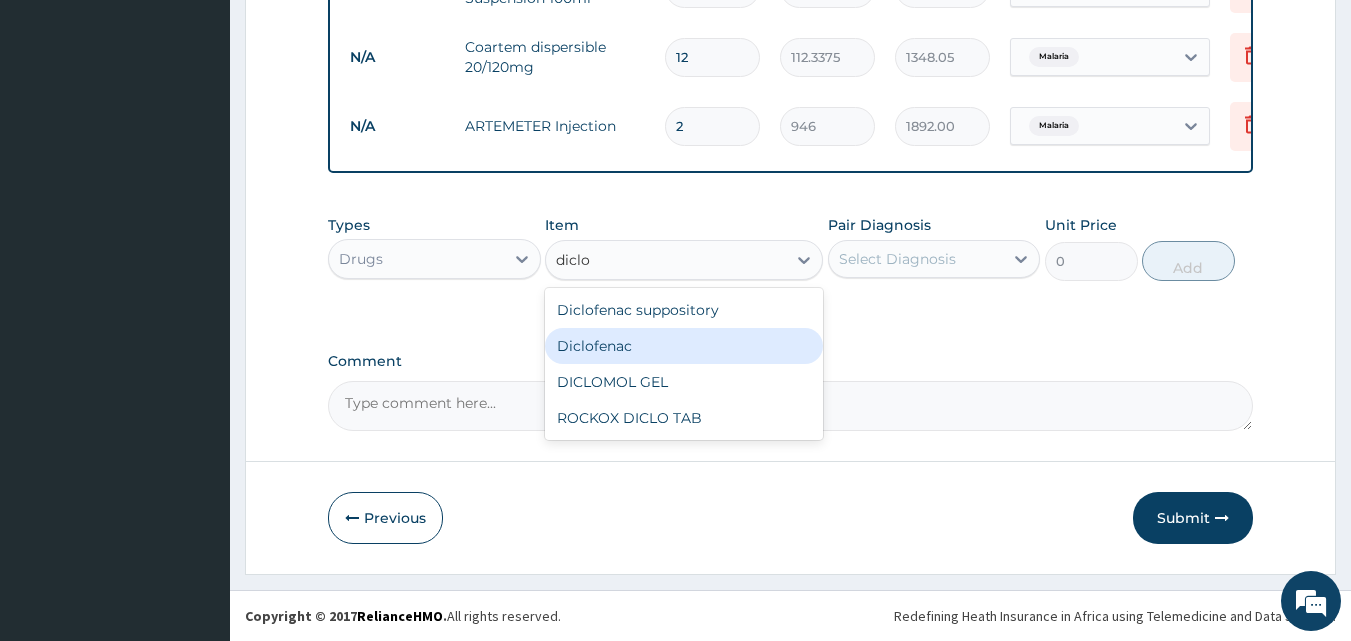 click on "Diclofenac" at bounding box center [684, 346] 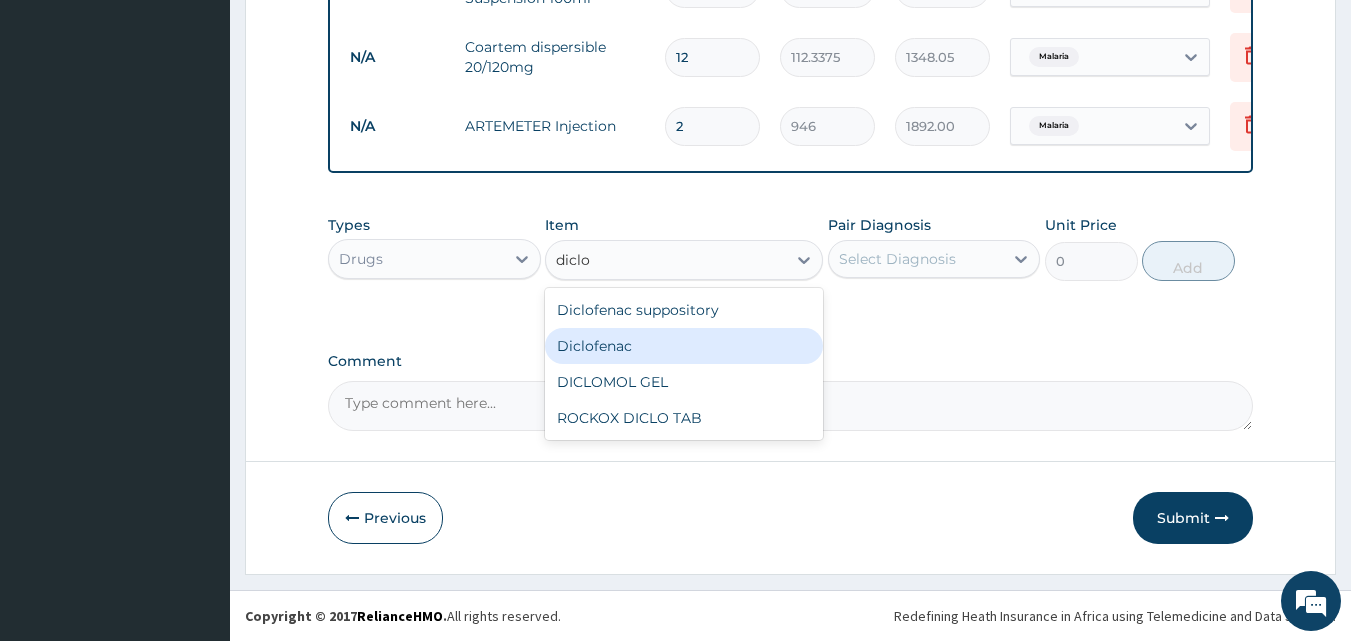 type 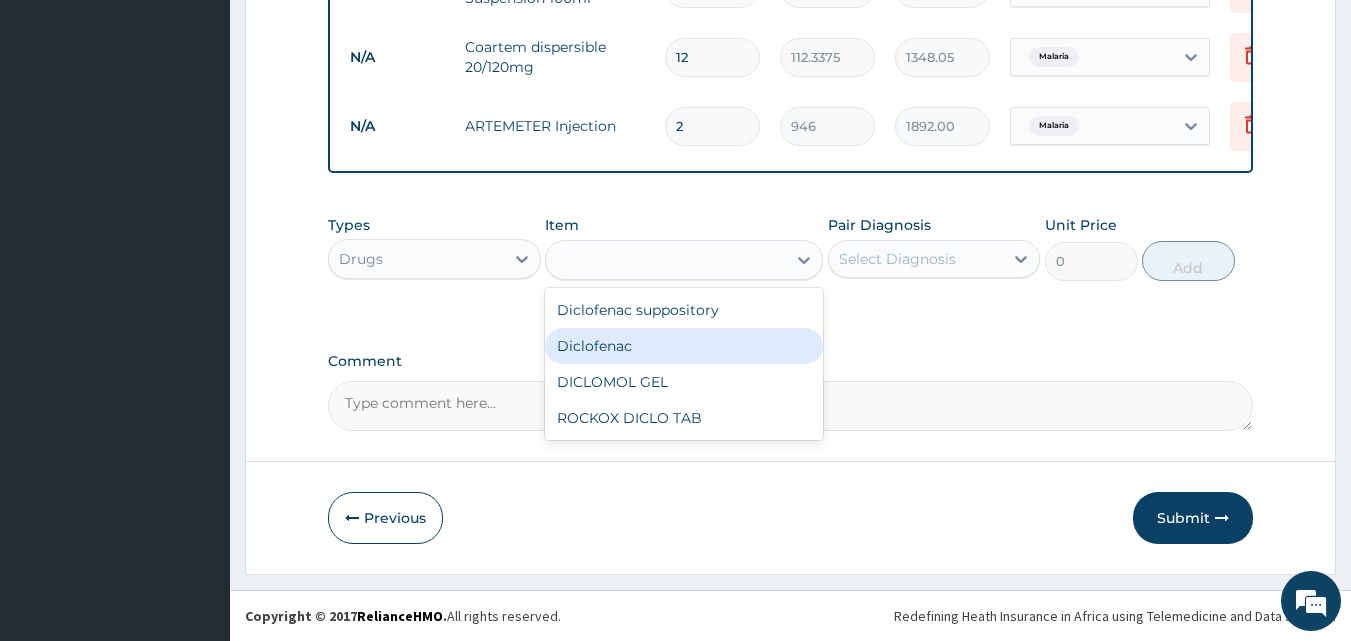 type on "591.25" 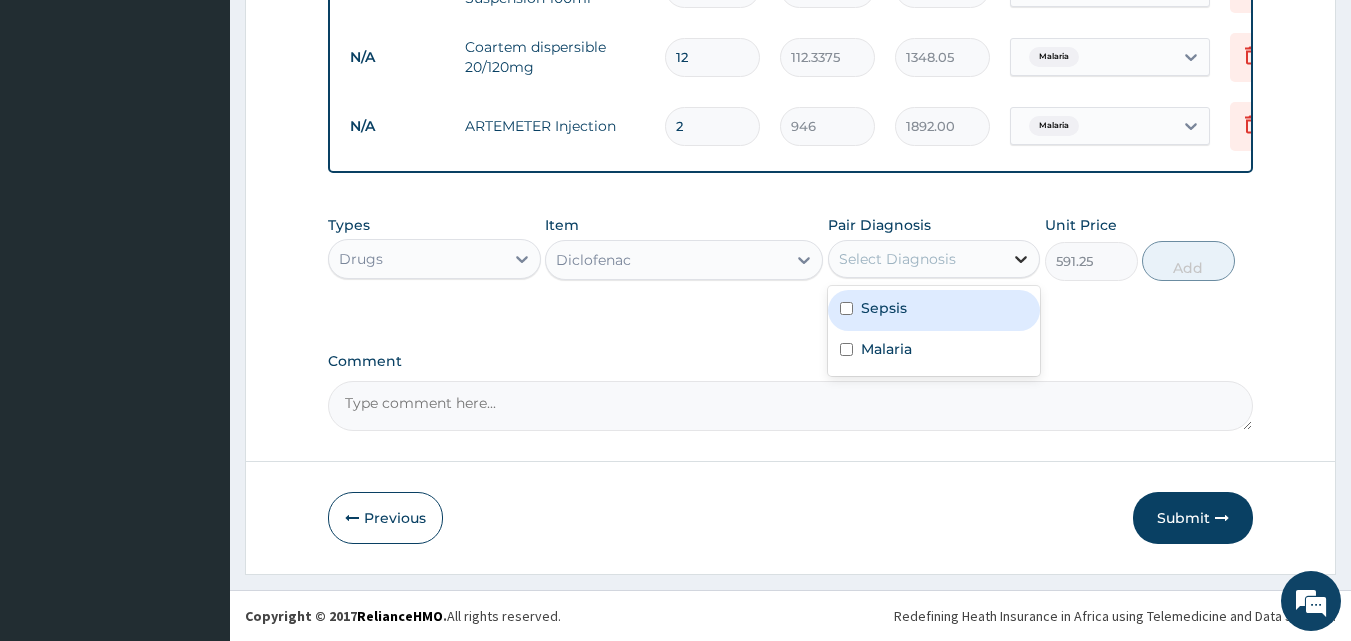 click 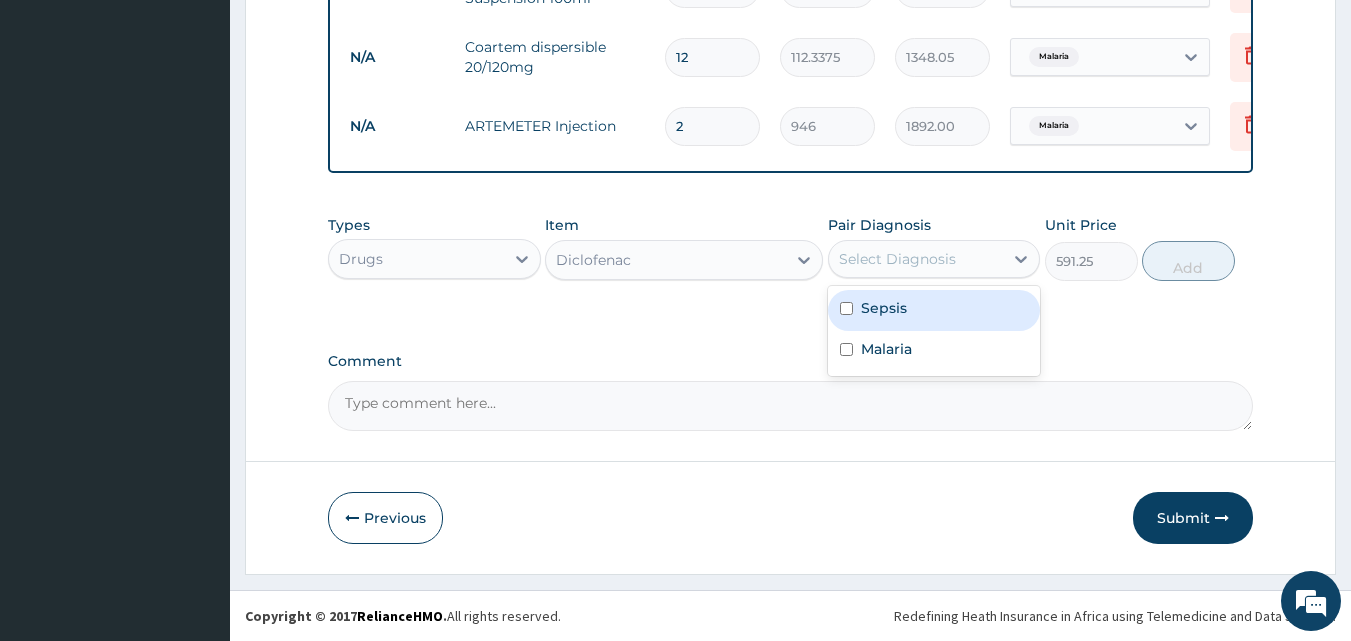 click on "Sepsis" at bounding box center (934, 310) 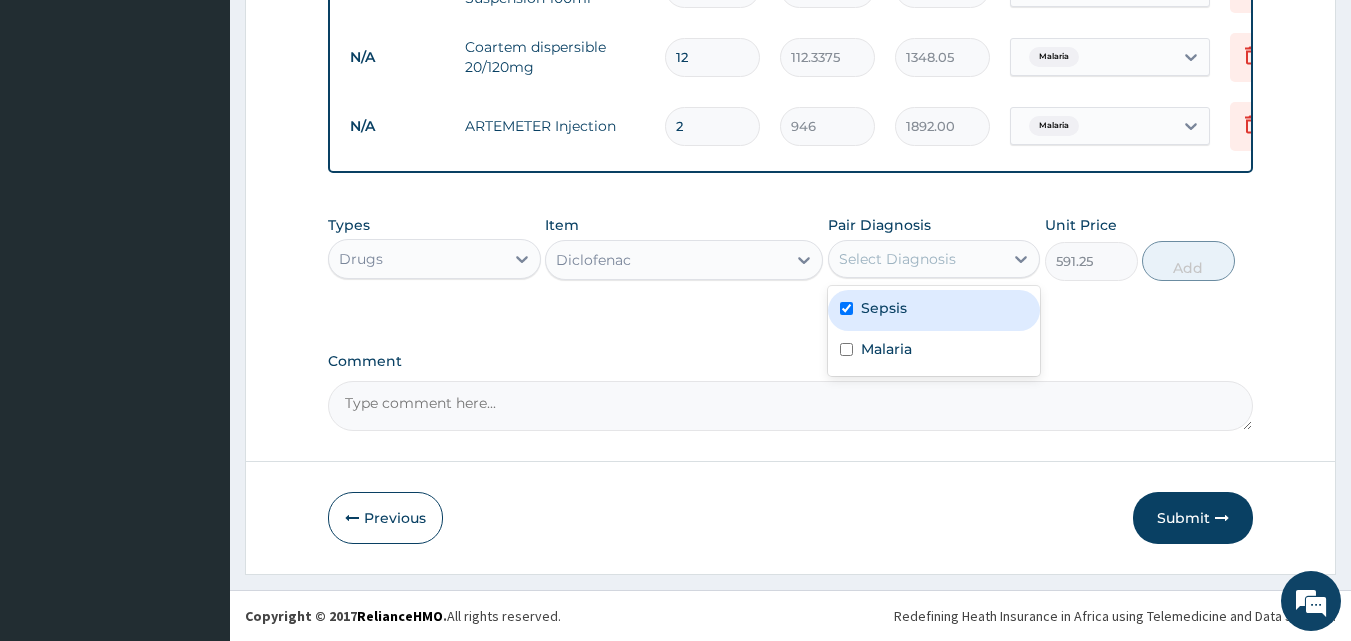 checkbox on "true" 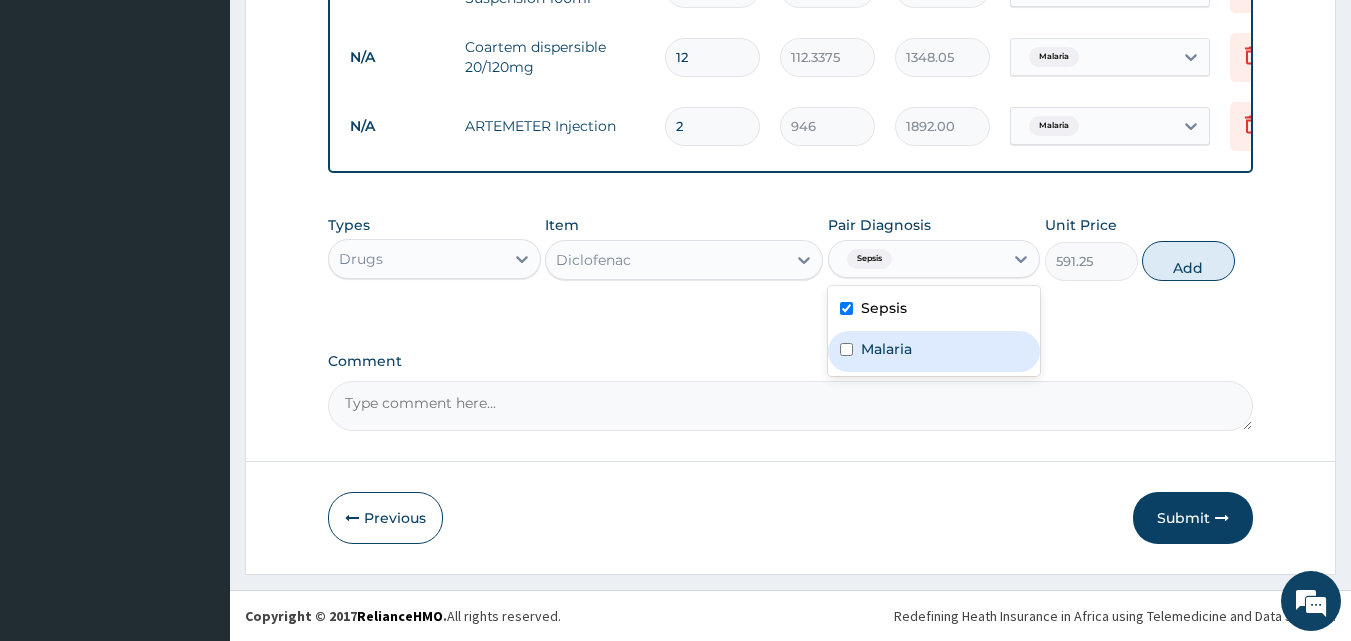 click on "Malaria" at bounding box center [934, 351] 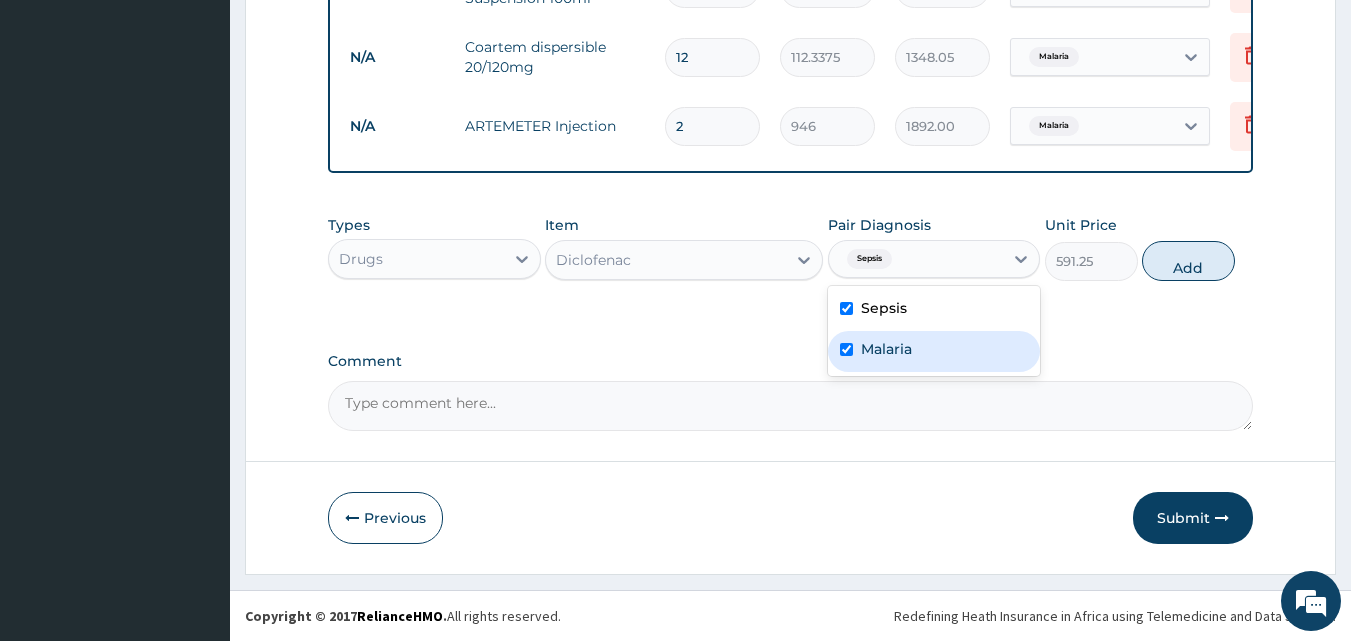 checkbox on "true" 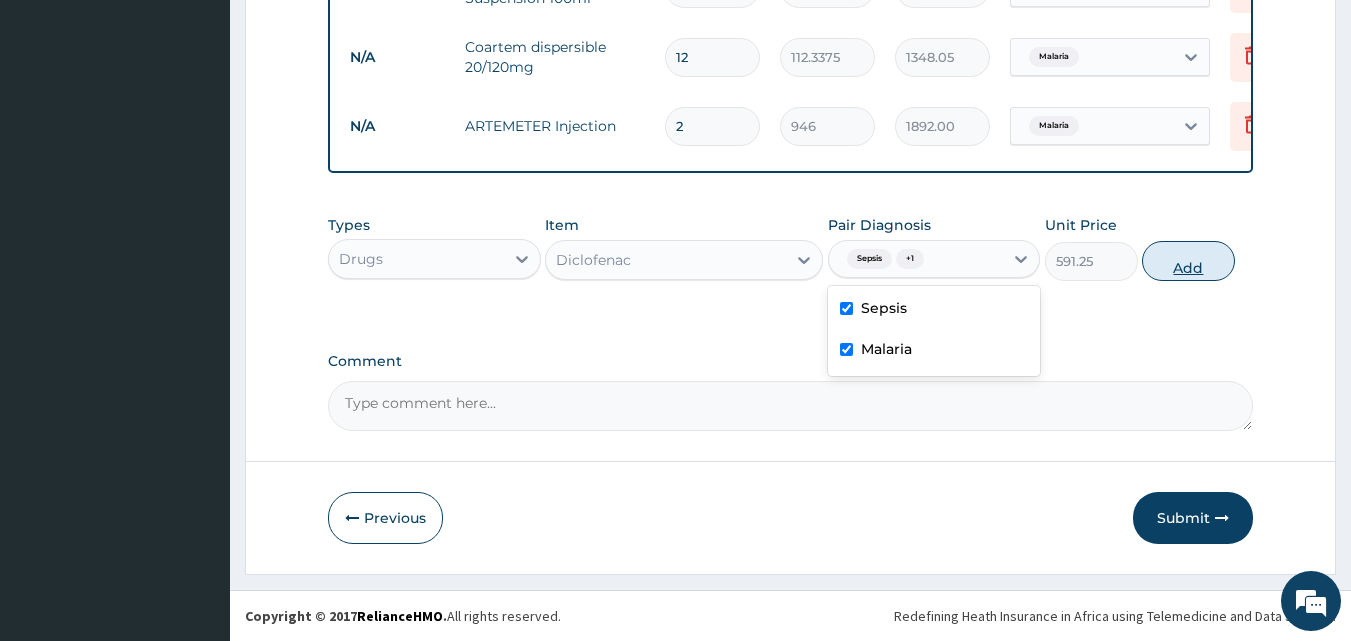 click on "Add" at bounding box center [1188, 261] 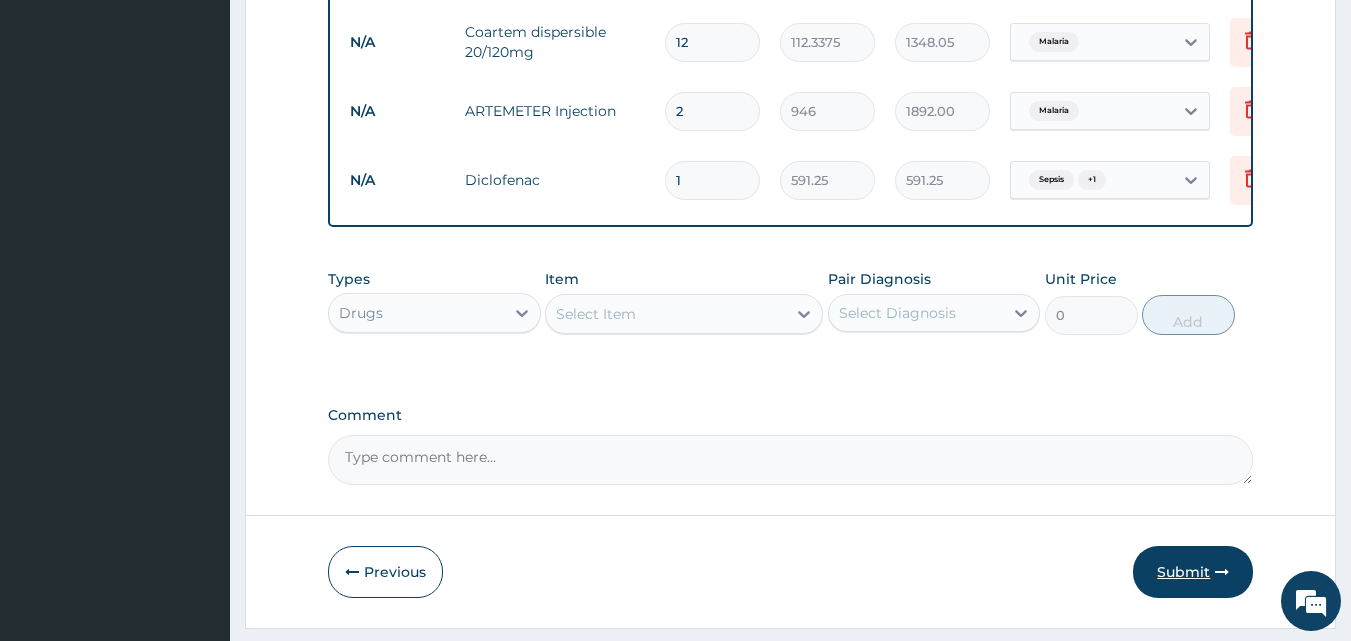 click on "Submit" at bounding box center (1193, 572) 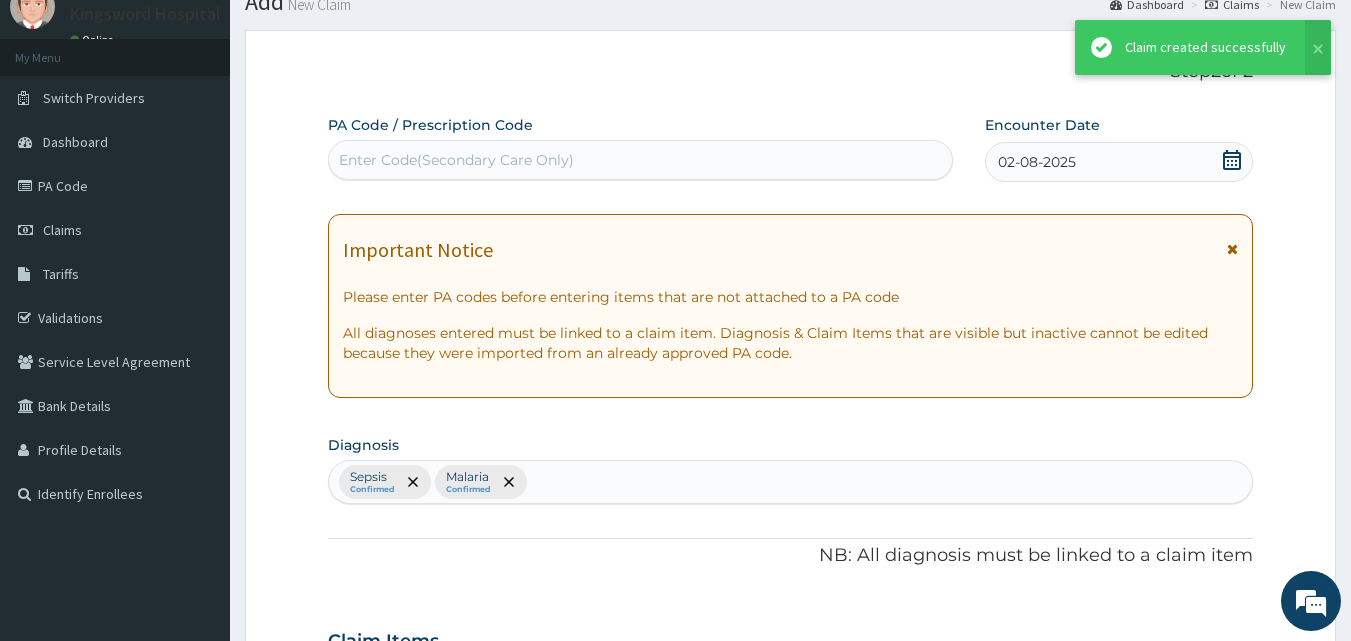 scroll, scrollTop: 1108, scrollLeft: 0, axis: vertical 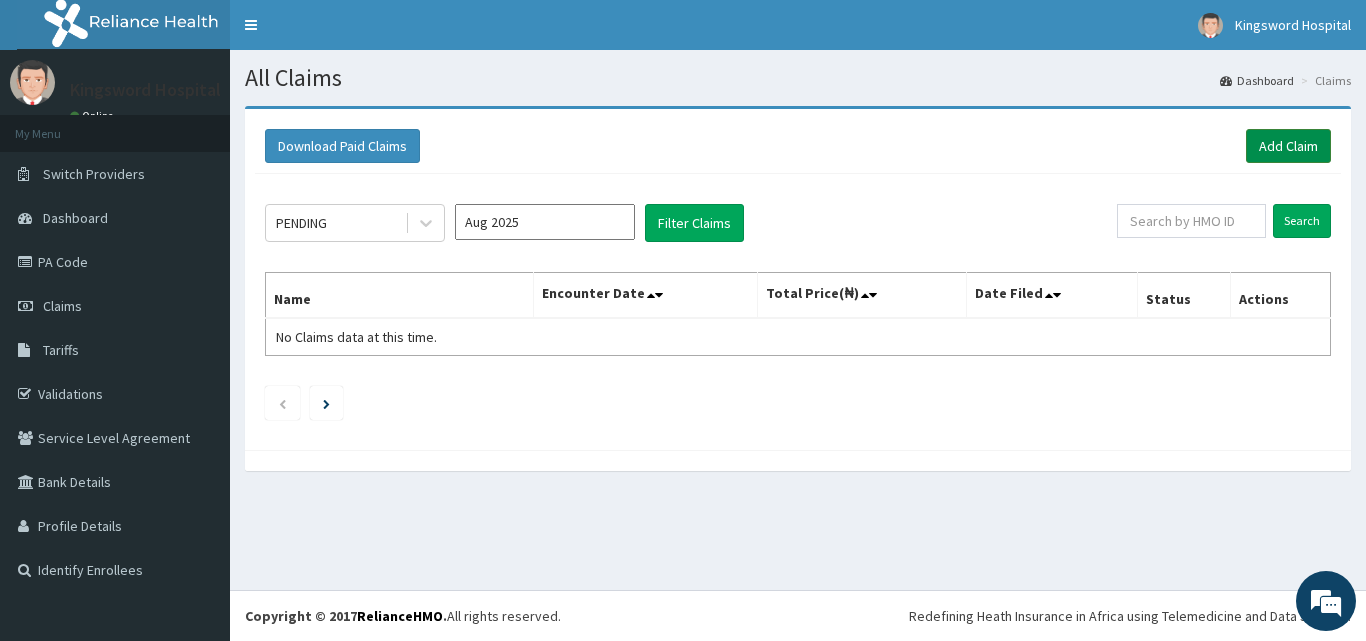 click on "Add Claim" at bounding box center [1288, 146] 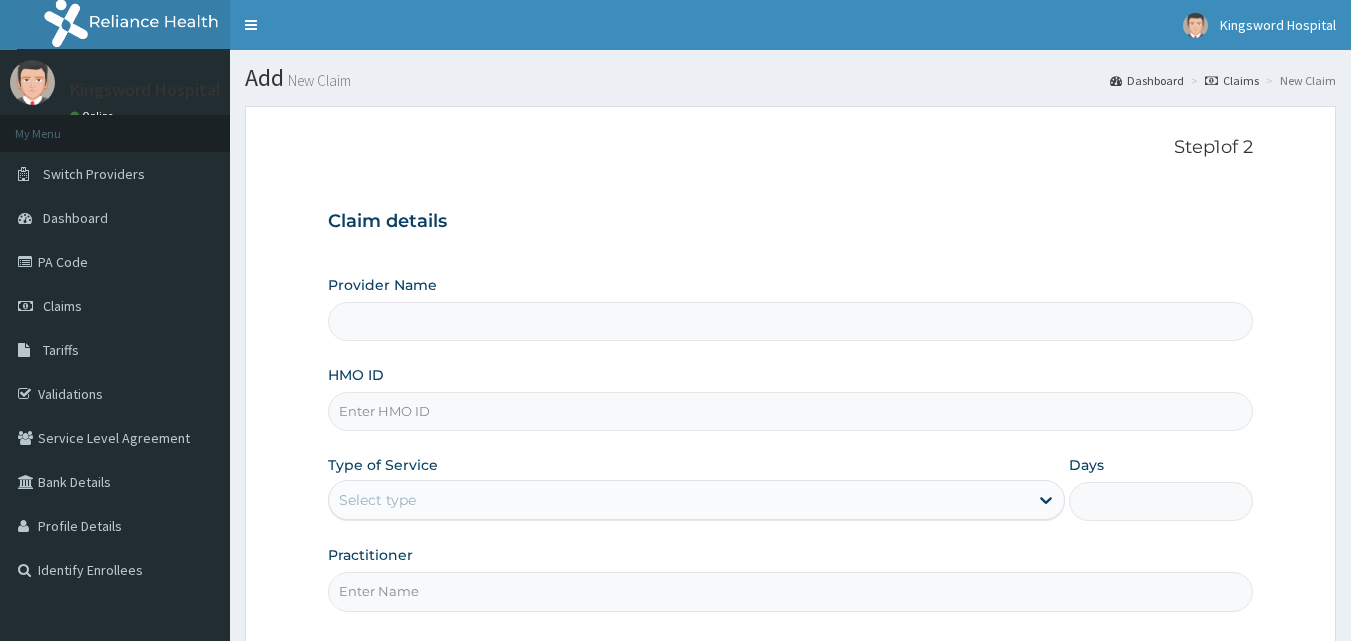 scroll, scrollTop: 0, scrollLeft: 0, axis: both 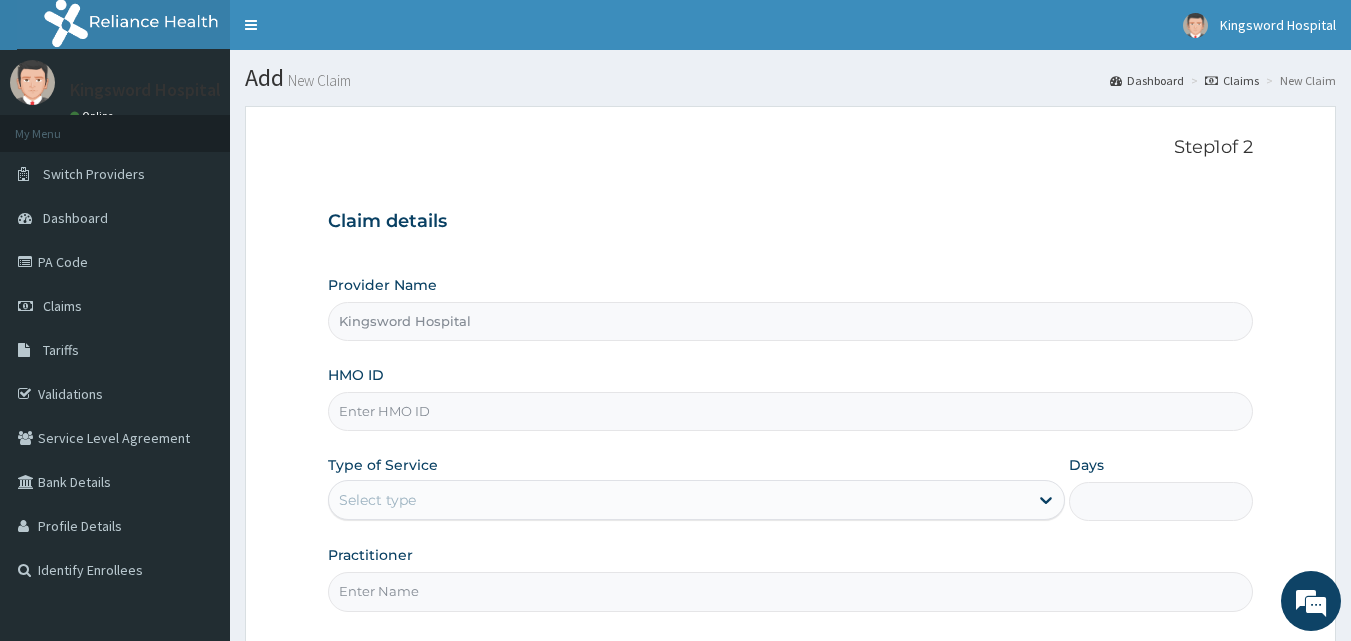 click on "HMO ID" at bounding box center [791, 411] 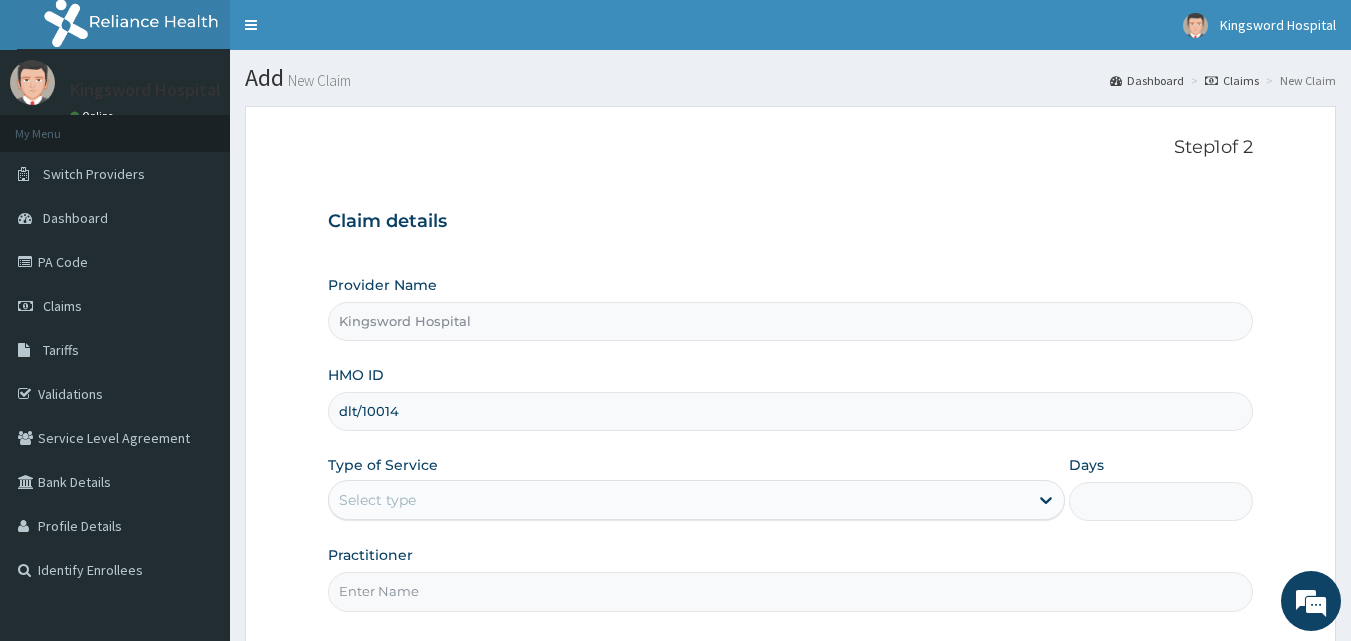 scroll, scrollTop: 0, scrollLeft: 0, axis: both 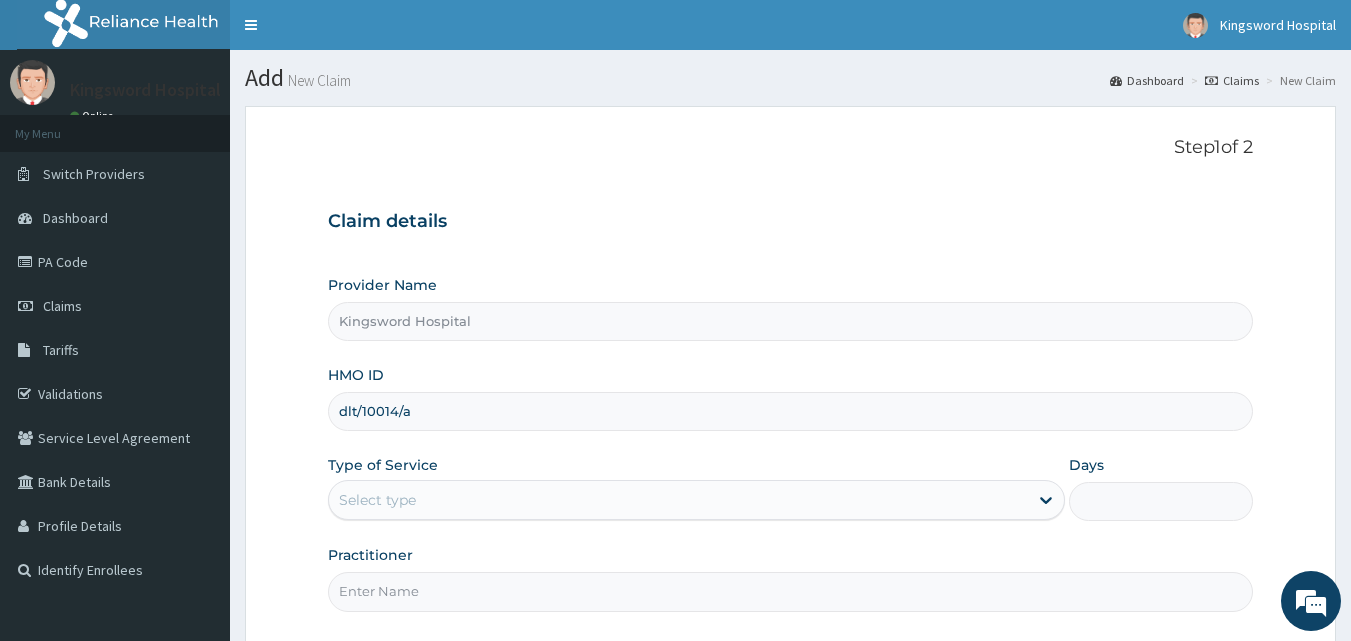 type on "dlt/10014/a" 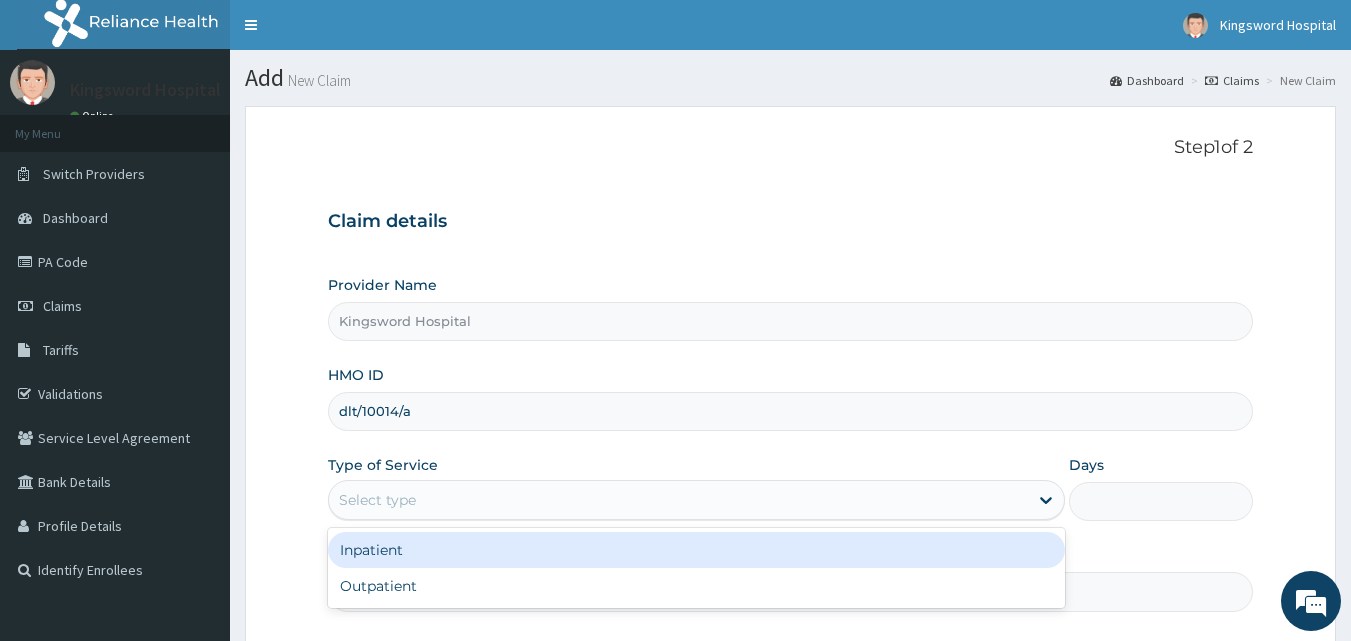 click on "Select type" at bounding box center [377, 500] 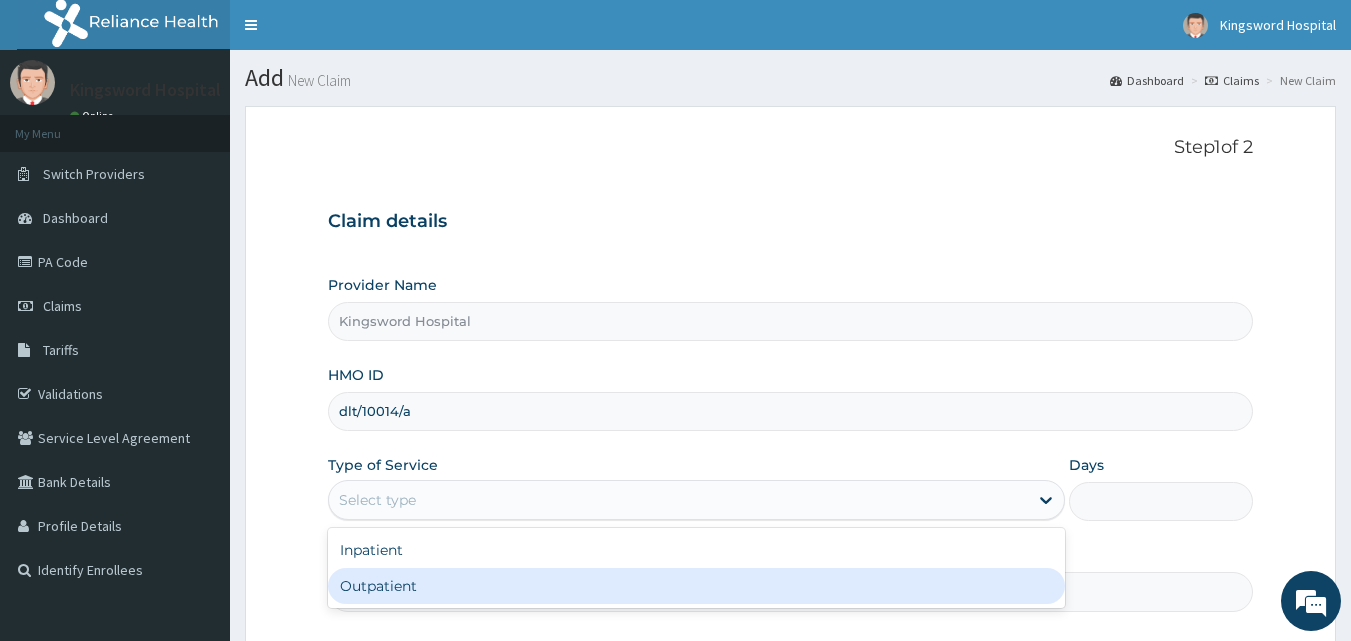 click on "Outpatient" at bounding box center (696, 586) 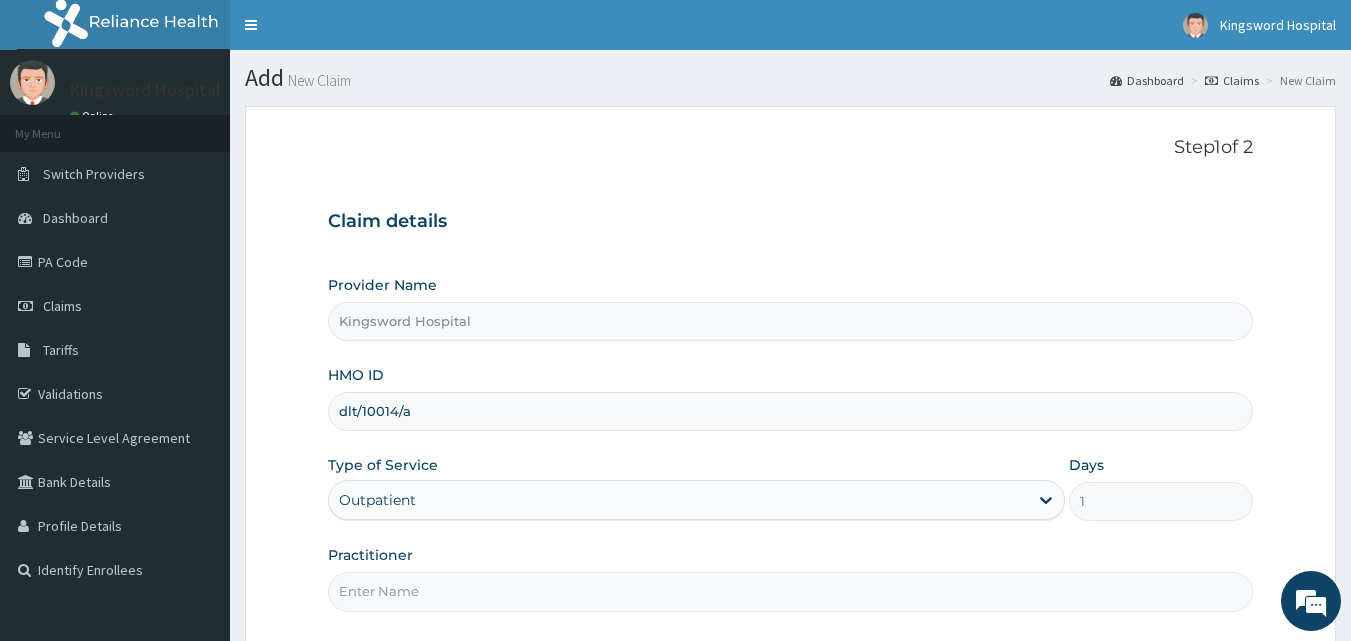 click on "Practitioner" at bounding box center (791, 591) 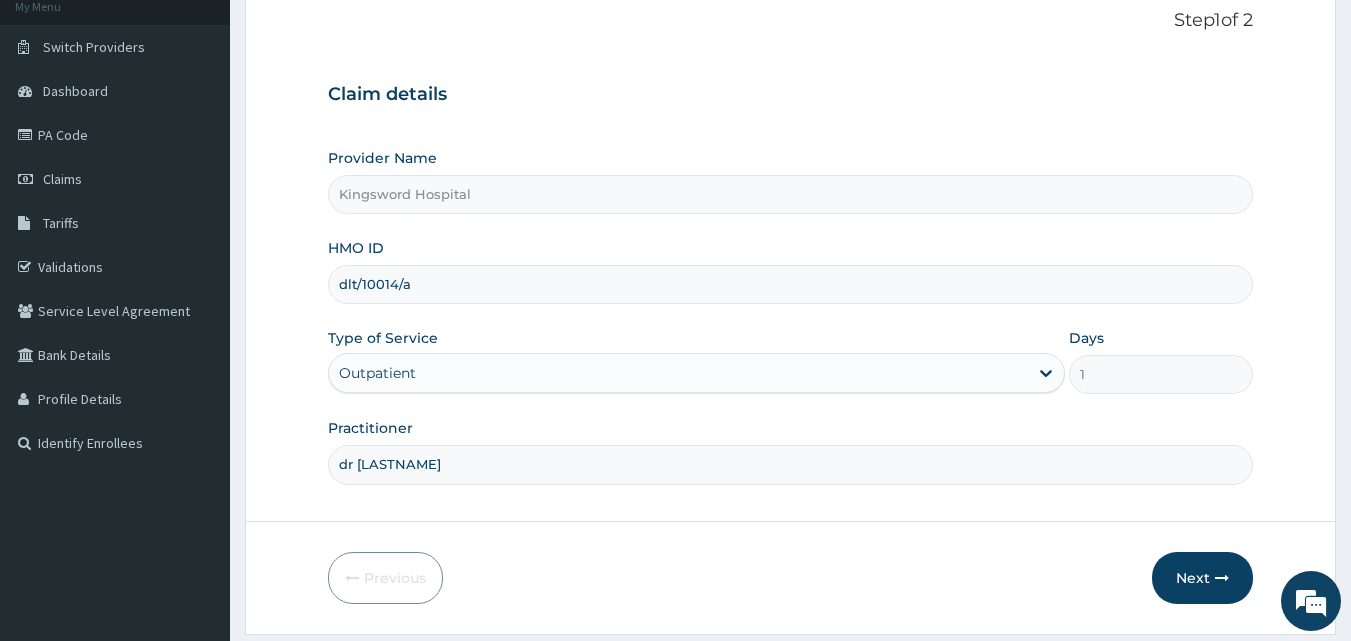 scroll, scrollTop: 187, scrollLeft: 0, axis: vertical 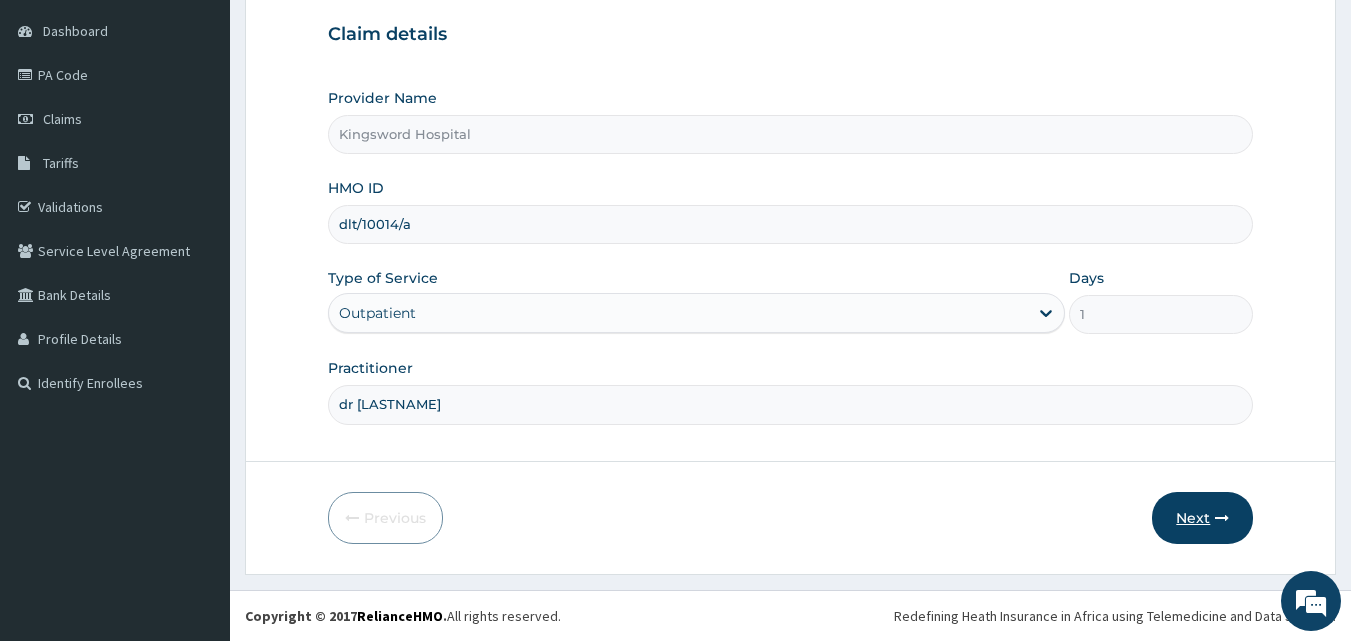 type on "dr [LASTNAME]" 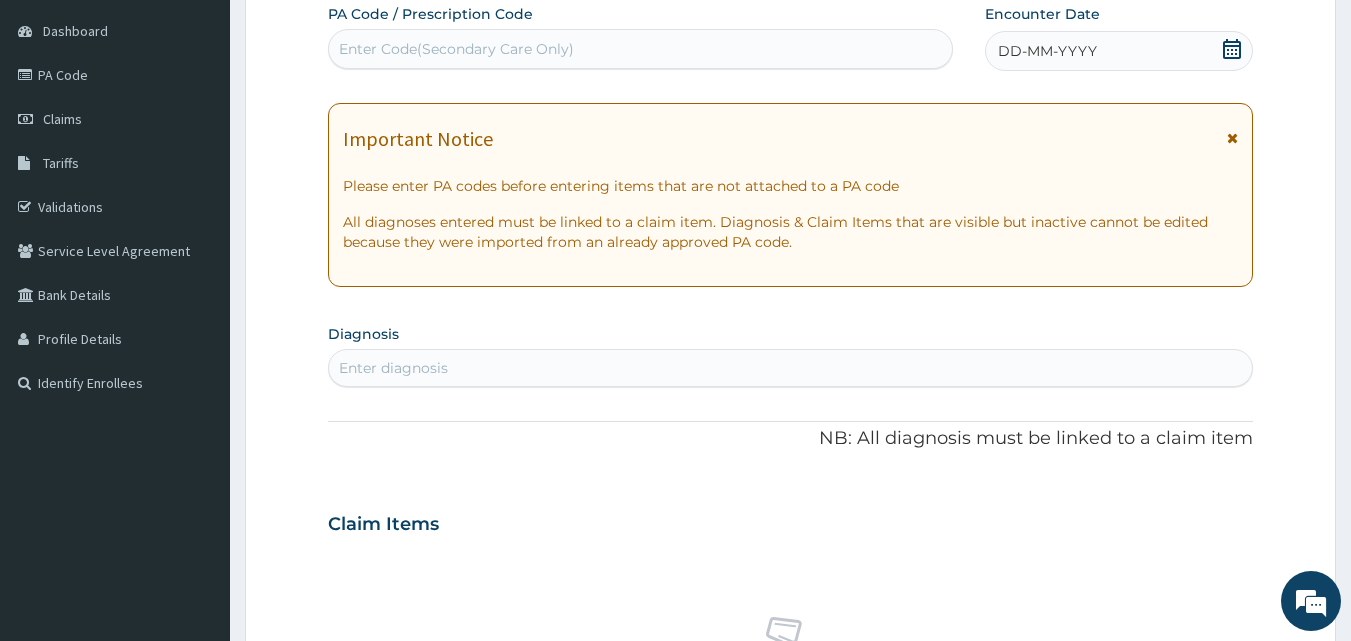 click on "DD-MM-YYYY" at bounding box center (1047, 51) 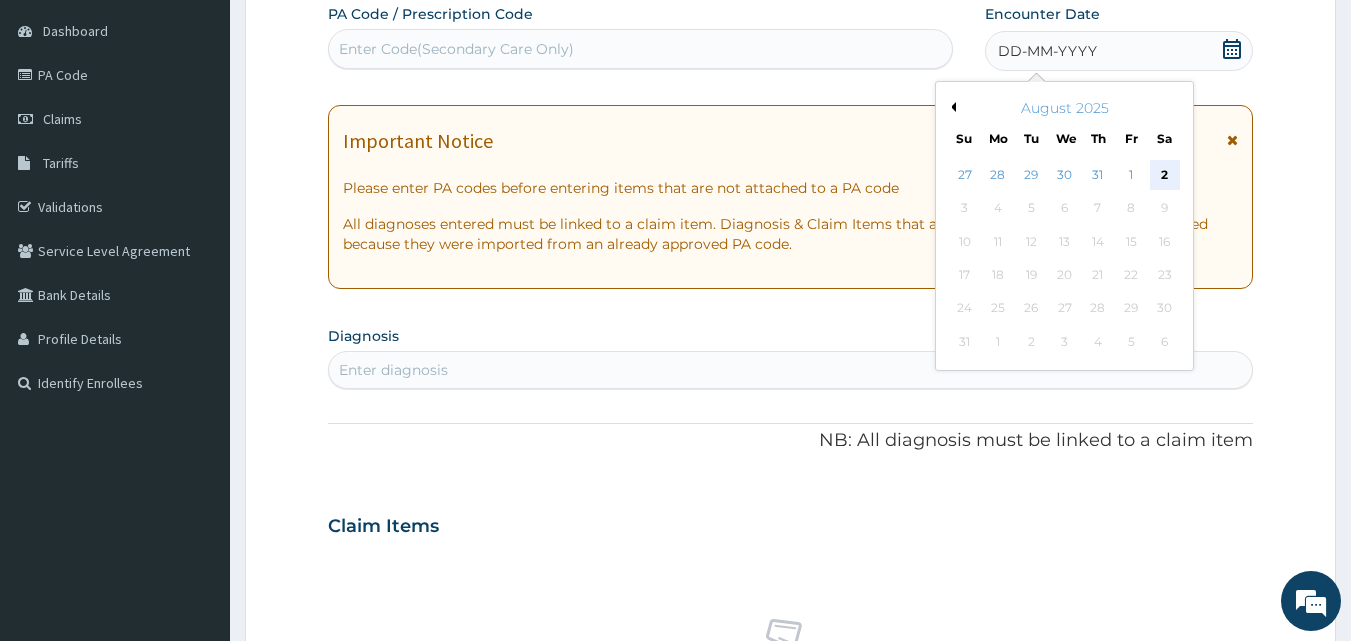 click on "2" at bounding box center (1165, 175) 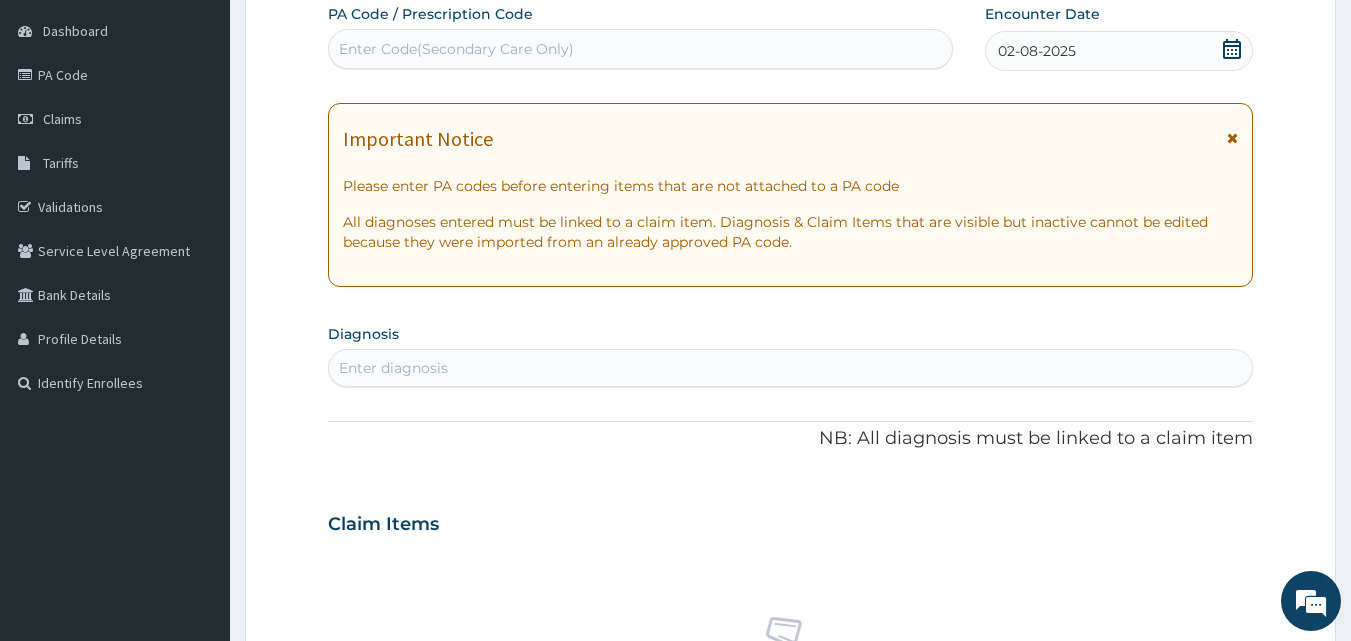 click on "Enter diagnosis" at bounding box center [393, 368] 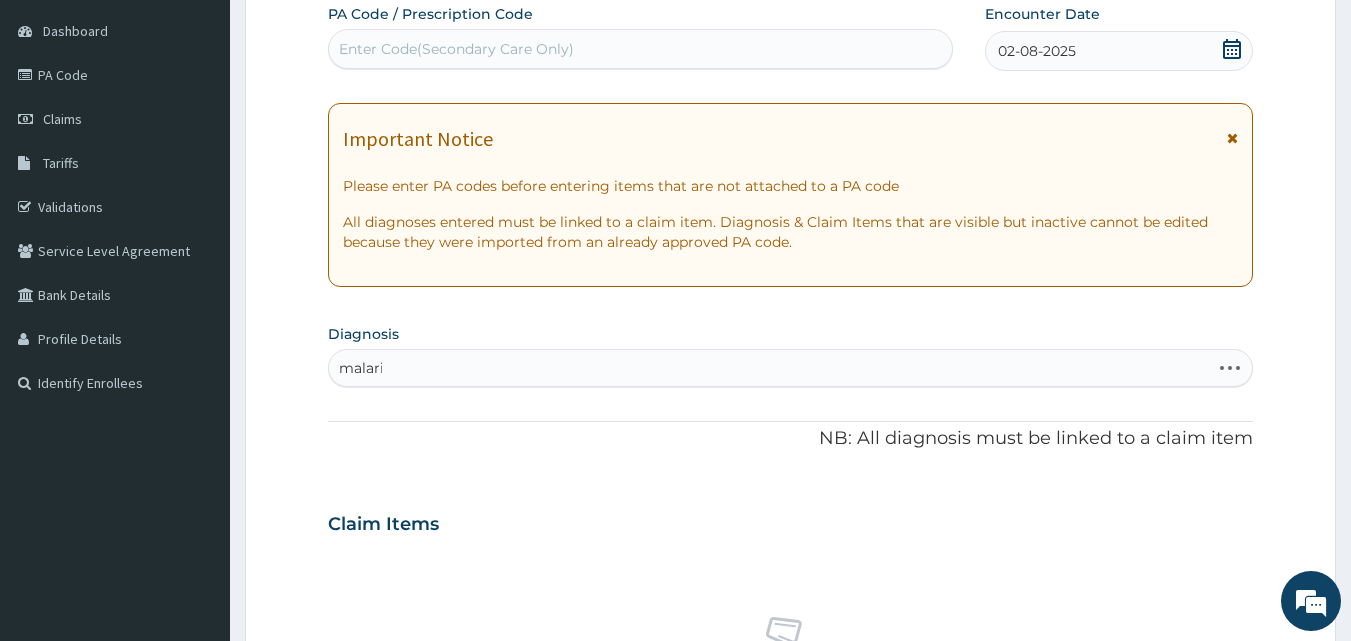 type on "malaria" 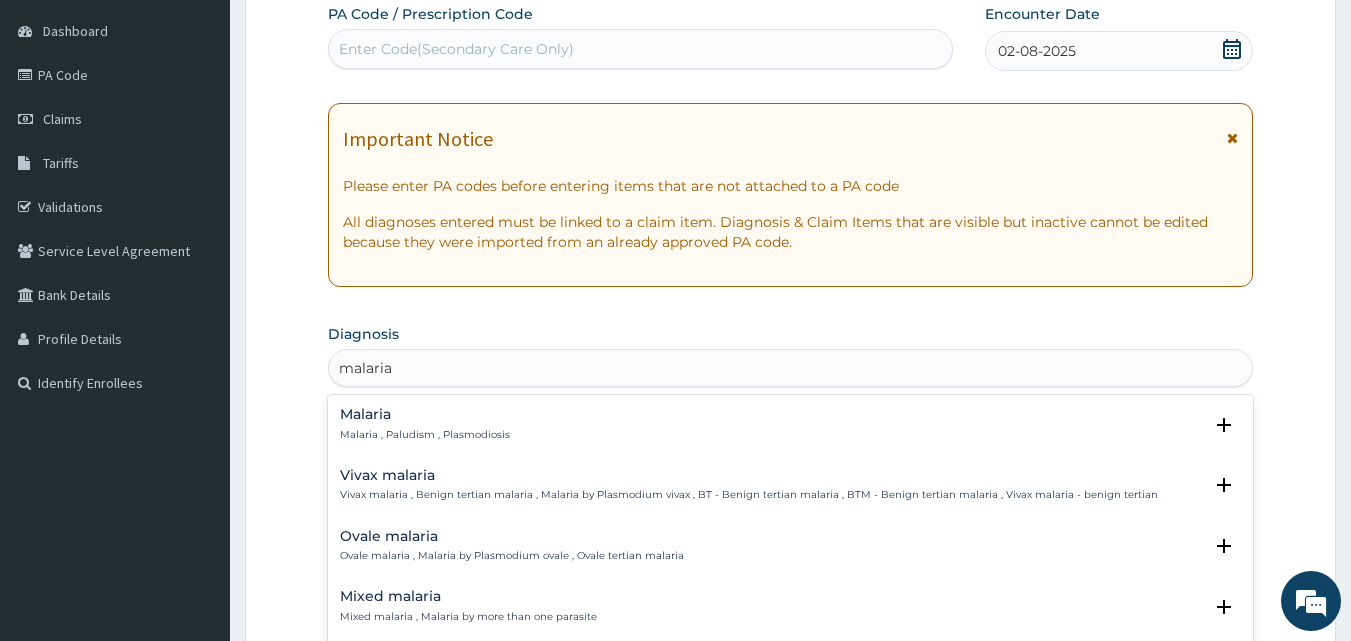 click on "Malaria , Paludism , Plasmodiosis" at bounding box center (425, 435) 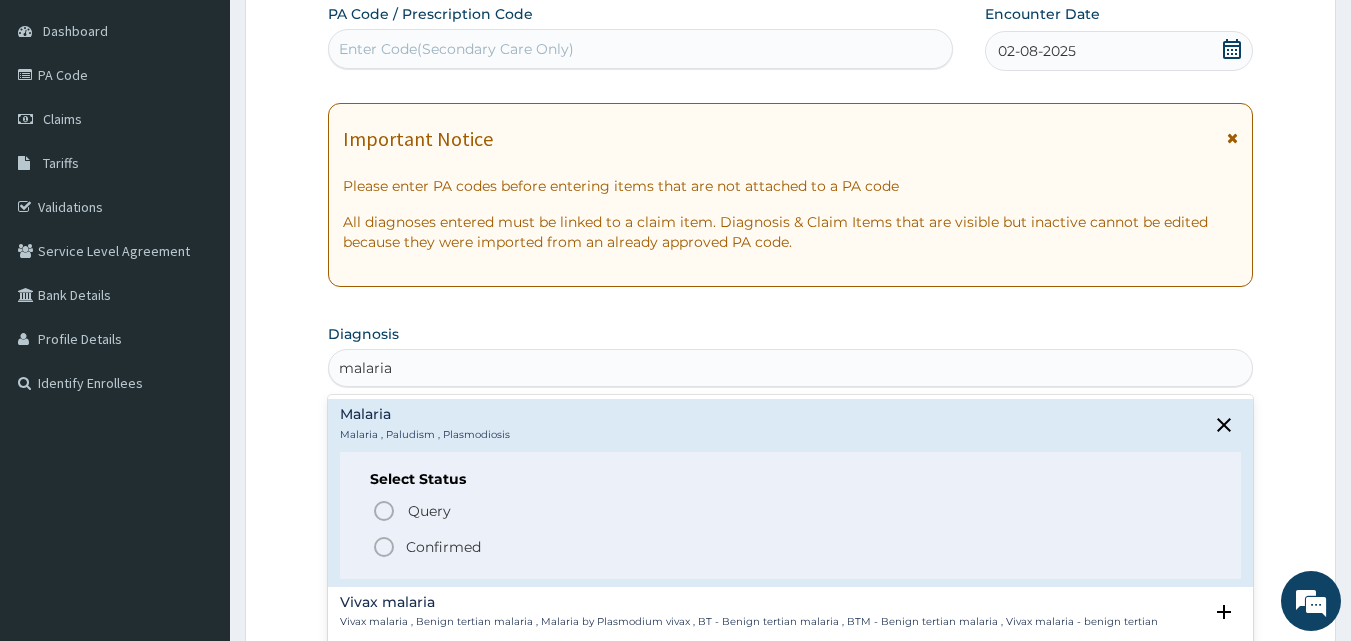 click on "Confirmed" at bounding box center (443, 547) 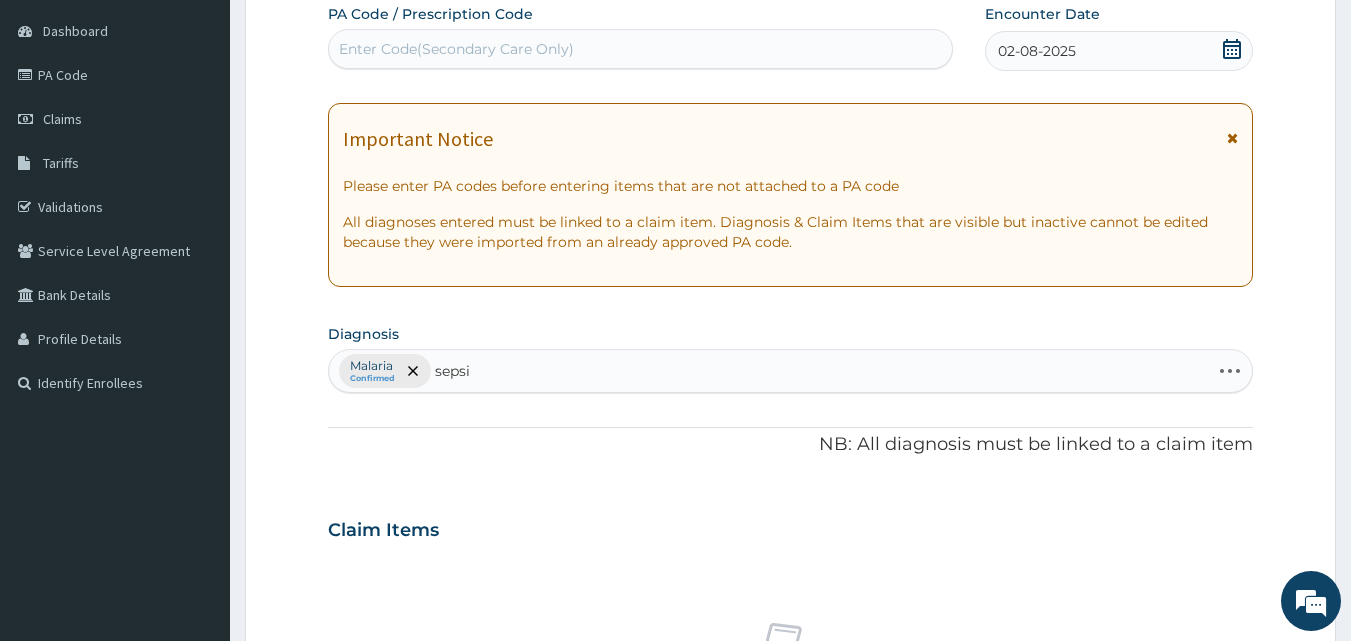type on "sepsis" 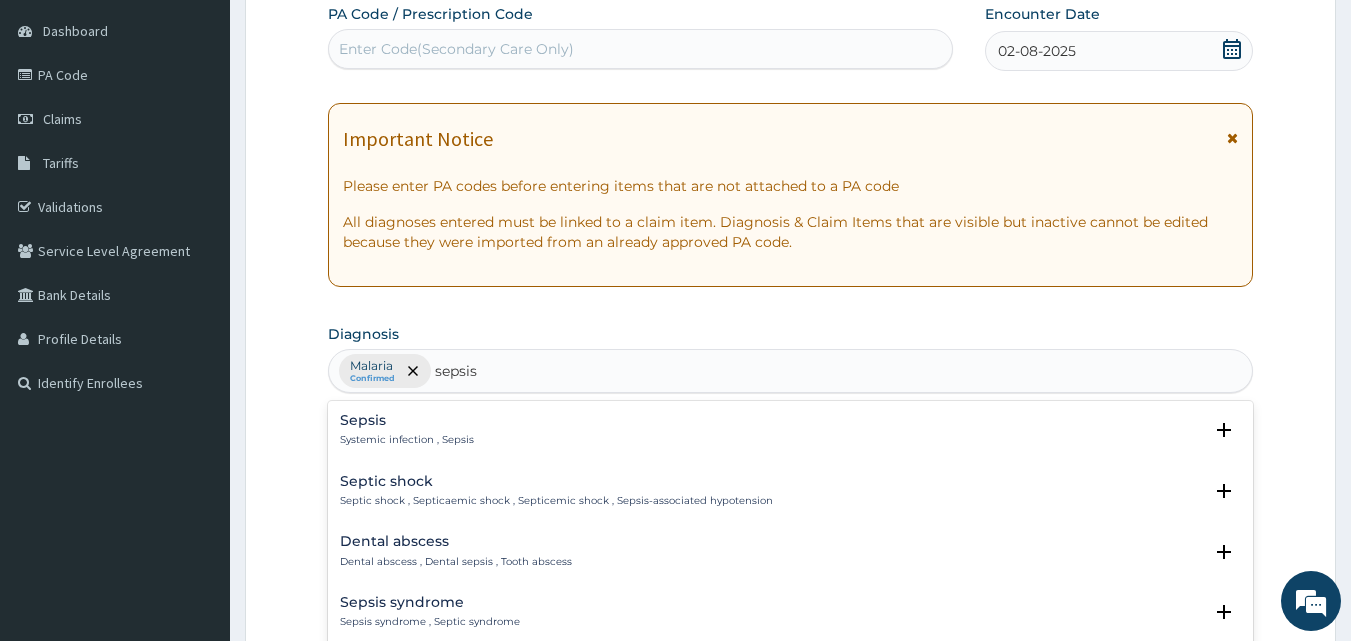 click on "Systemic infection , Sepsis" at bounding box center [407, 440] 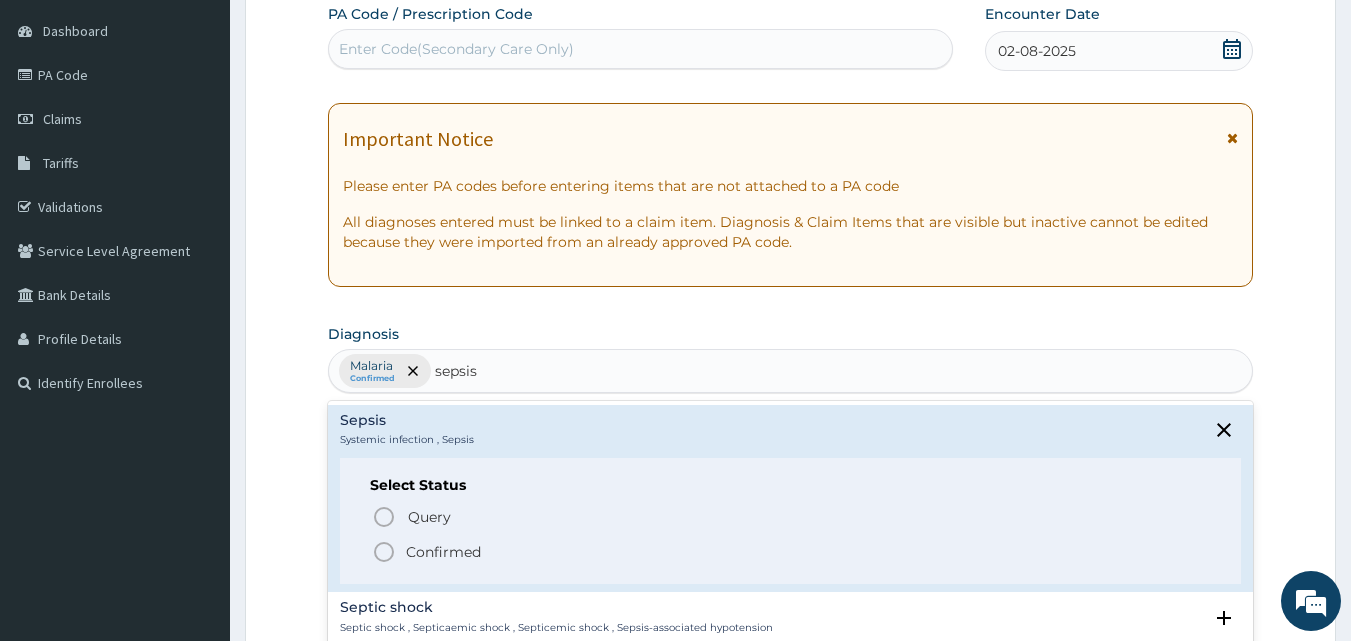 click on "Sepsis Systemic infection , Sepsis Select Status Query Query covers suspected (?), Keep in view (kiv), Ruled out (r/o) Confirmed" at bounding box center (791, 498) 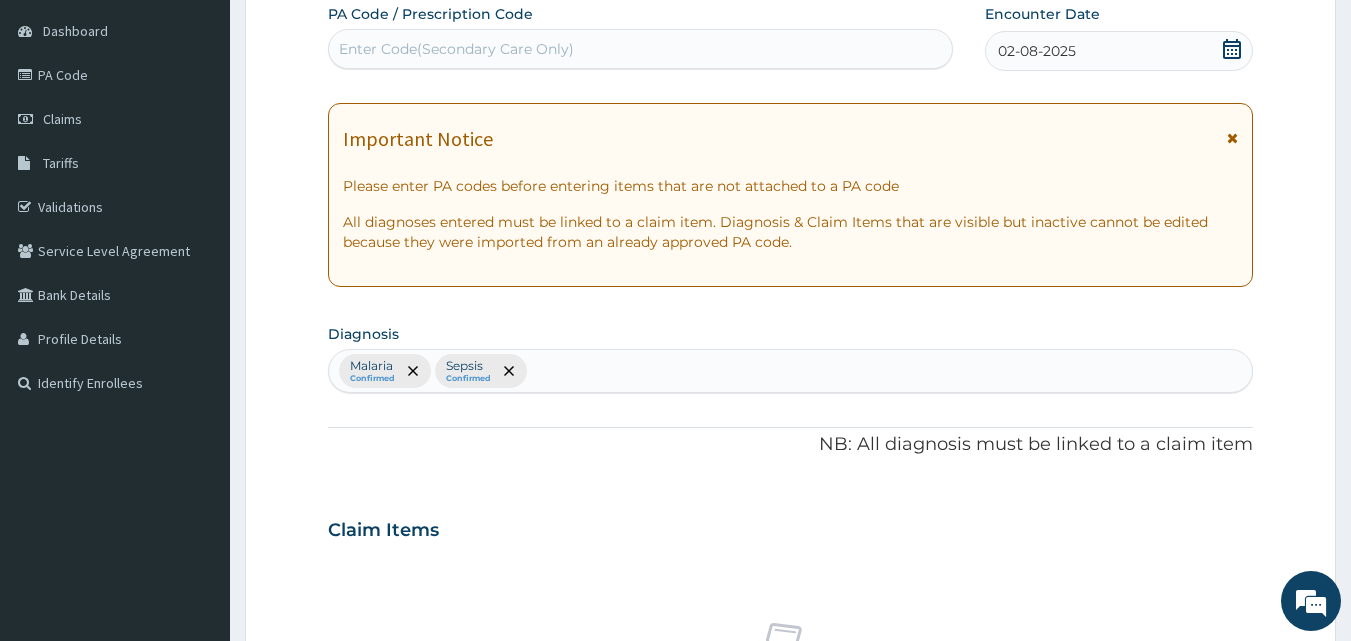 scroll, scrollTop: 747, scrollLeft: 0, axis: vertical 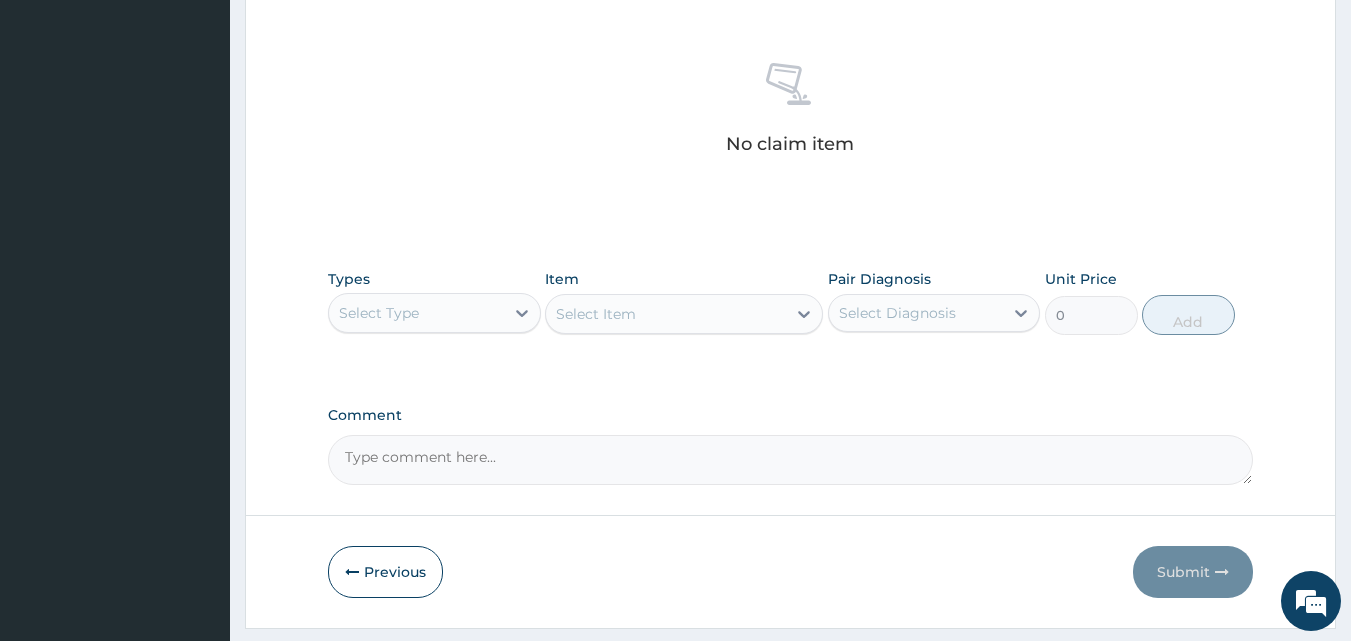 click on "Select Type" at bounding box center (416, 313) 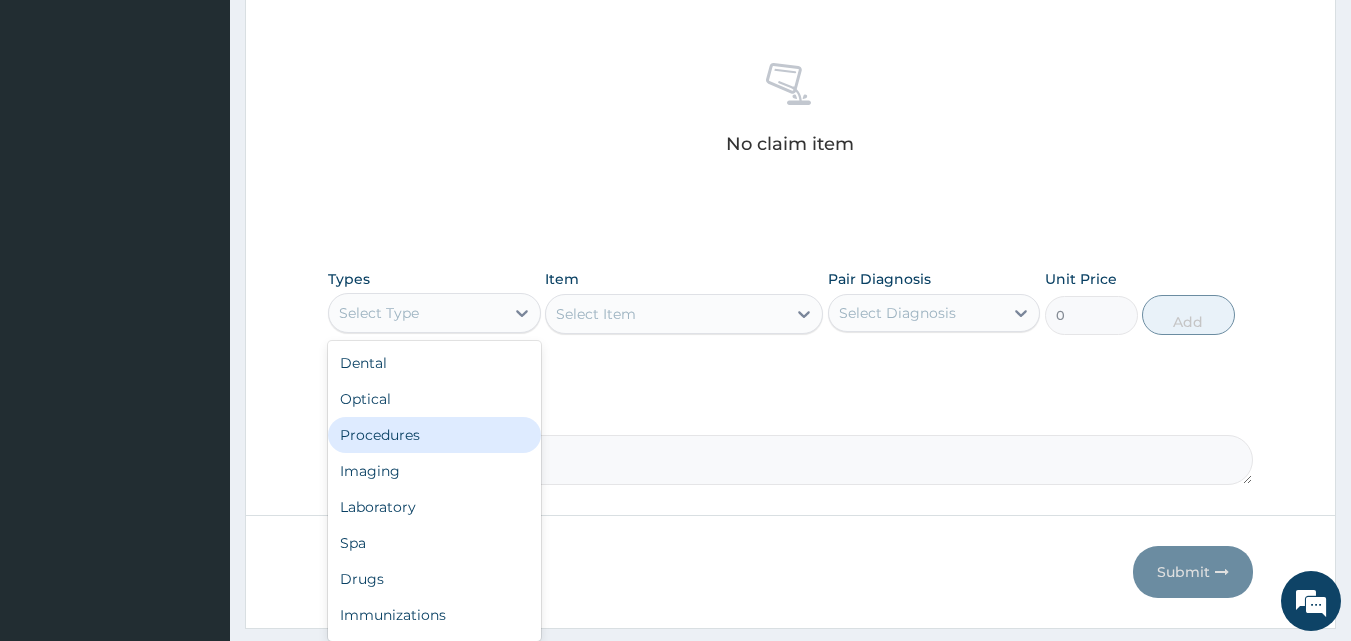 click on "Procedures" at bounding box center [434, 435] 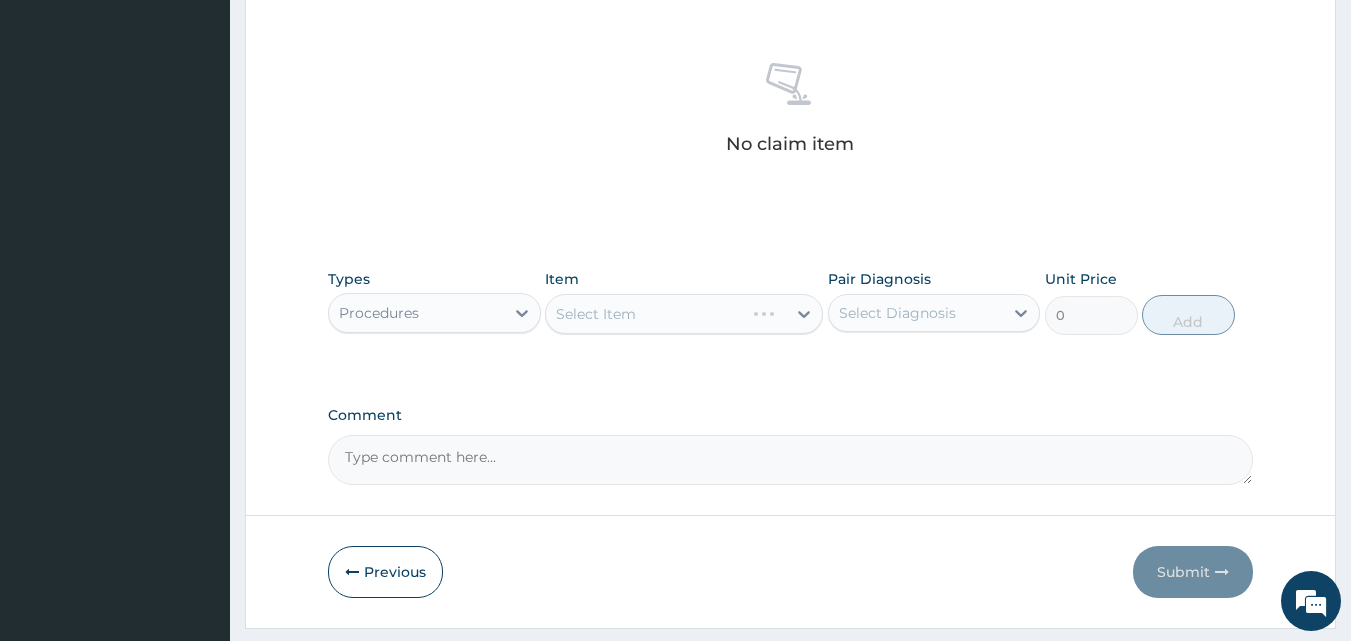 click on "Select Item" at bounding box center [684, 314] 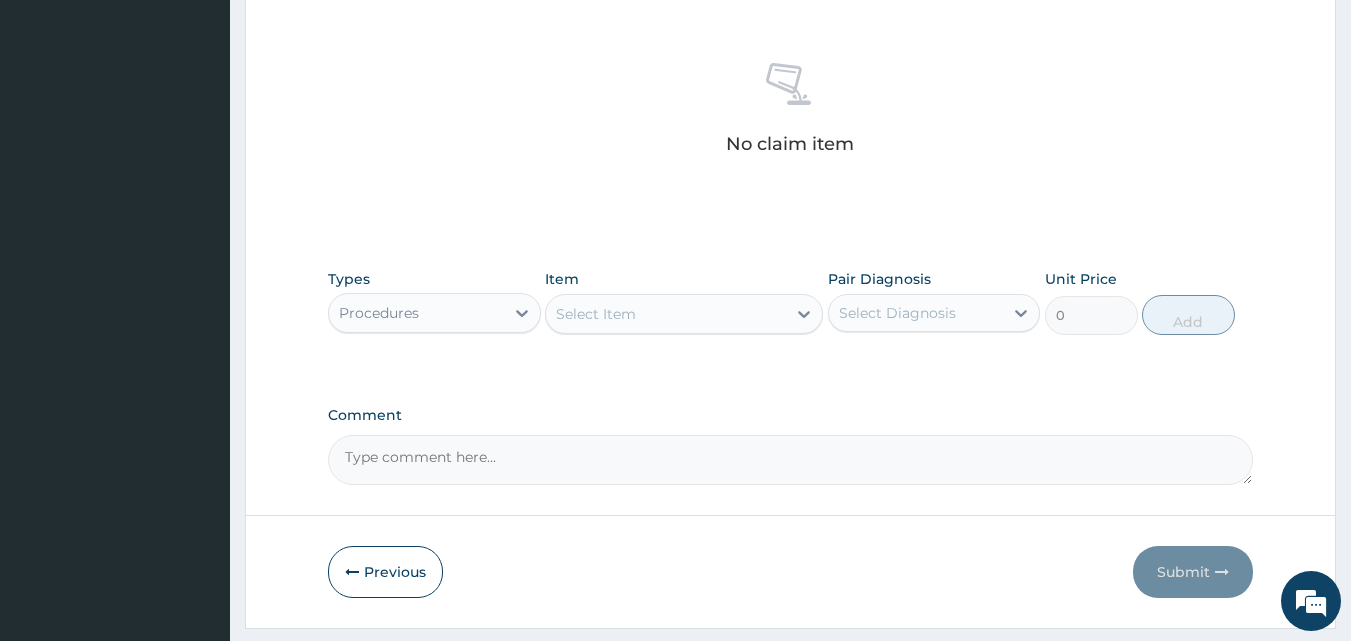 click on "Select Item" at bounding box center [596, 314] 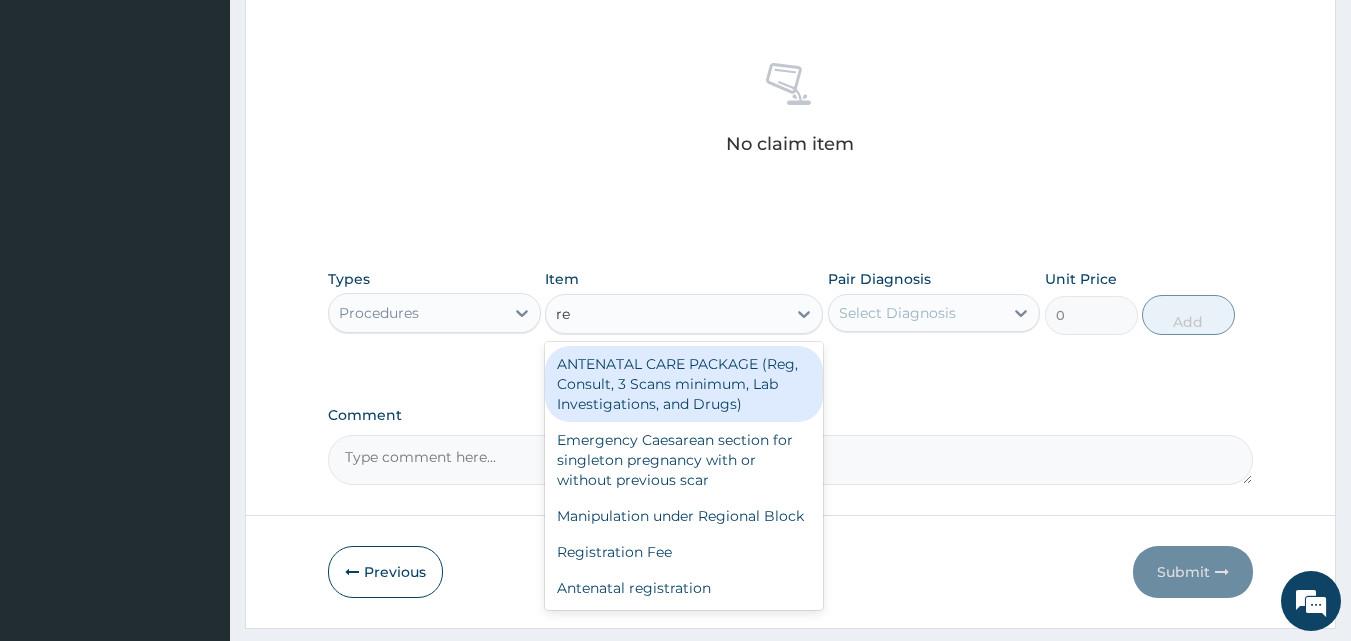 type on "r" 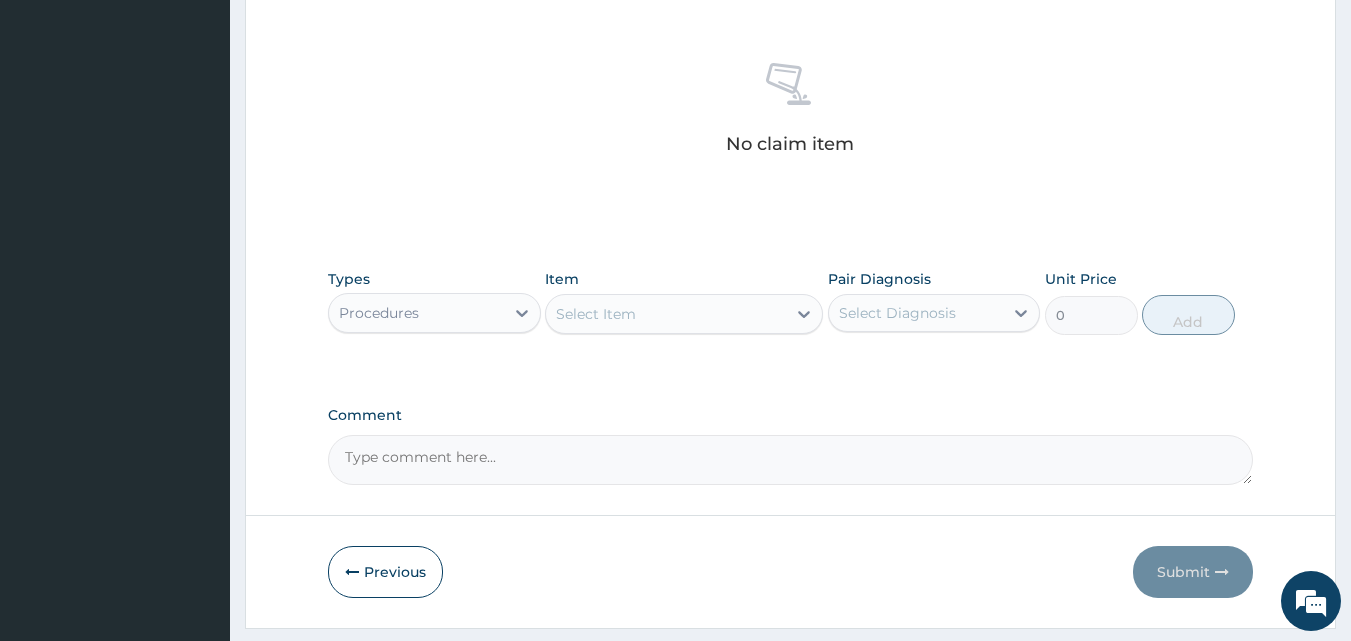 click on "Select Item" at bounding box center [596, 314] 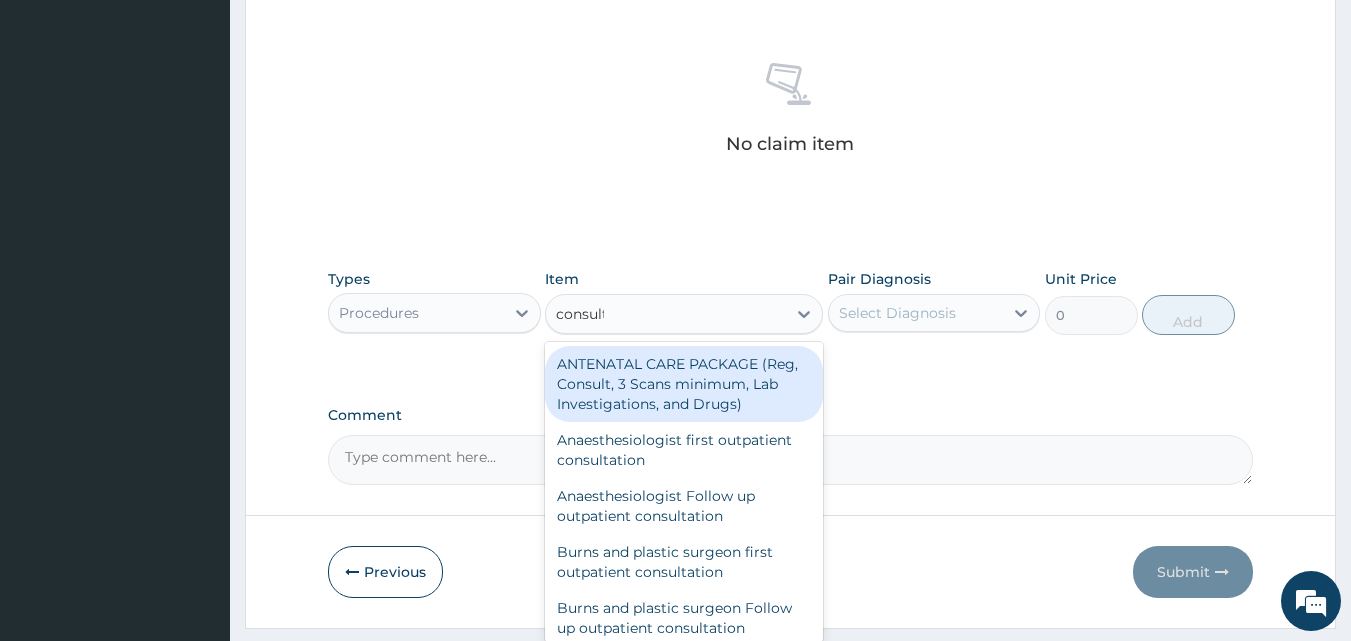 type on "consulta" 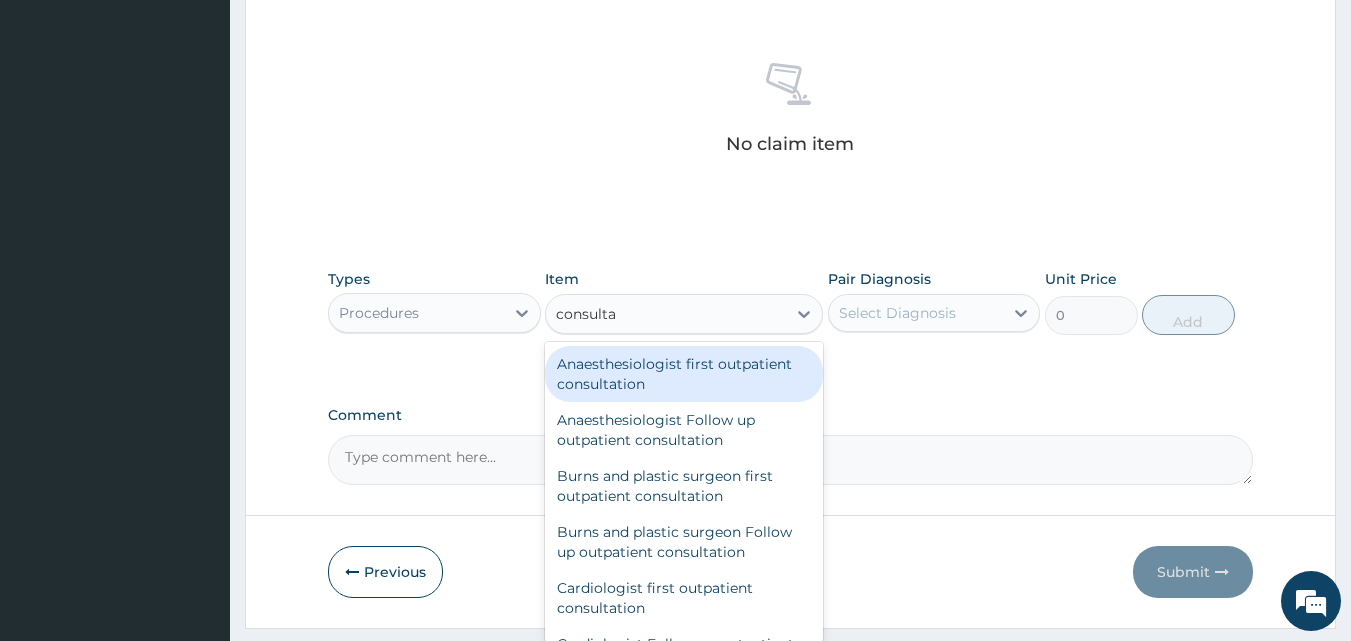 scroll, scrollTop: 262, scrollLeft: 0, axis: vertical 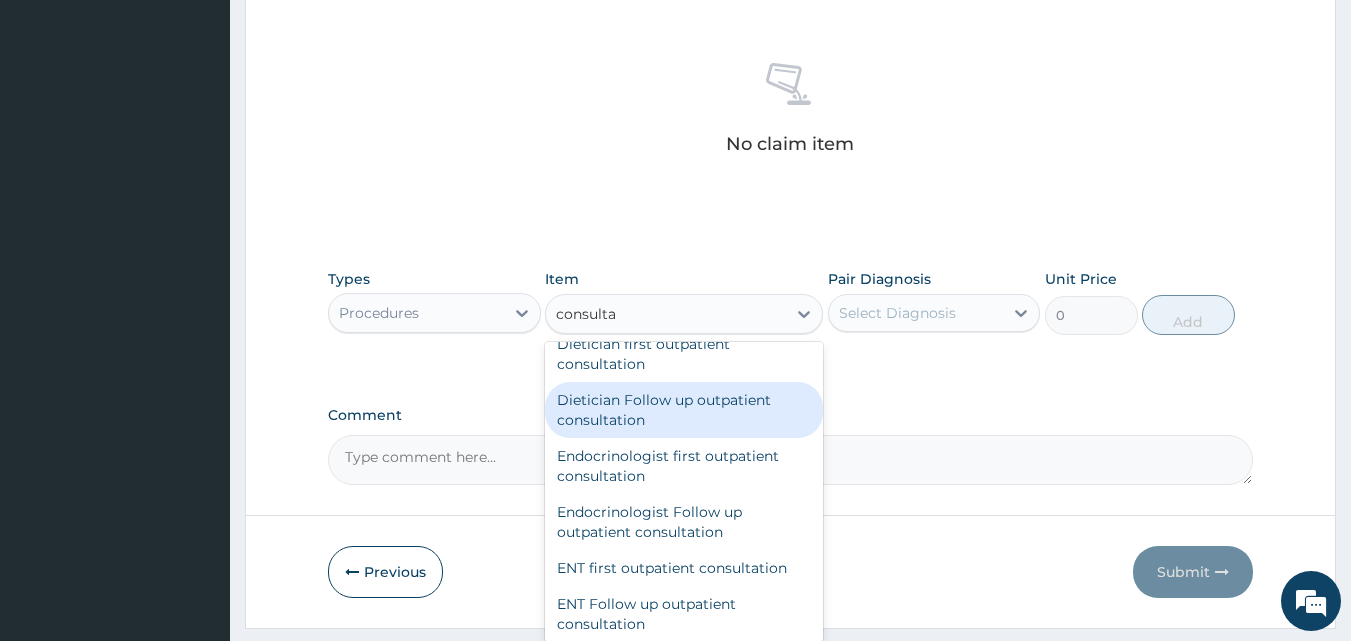 click on "Anaesthesiologist first outpatient consultation Anaesthesiologist Follow up outpatient consultation Burns and plastic surgeon first outpatient consultation Burns and plastic surgeon Follow up outpatient consultation Cardiologist first outpatient consultation Cardiologist Follow up outpatient consultation Cardiothoracic Surgeon first outpatient consultation Dermatologist first outpatient consultation Dermatologist Follow up outpatient consultation Dietician first outpatient consultation Dietician Follow up outpatient consultation Endocrinologist first outpatient consultation Endocrinologist Follow up outpatient consultation ENT first outpatient consultation ENT Follow up outpatient consultation Family Physician first outpatient consultation Family Physician Follow up outpatient consultation Gastroenterologist first outpatient consultation Gastroenterologist Follow up outpatient consultation General practitioner Consultation first outpatient consultation General practitioner Consultation follow up" at bounding box center (684, 492) 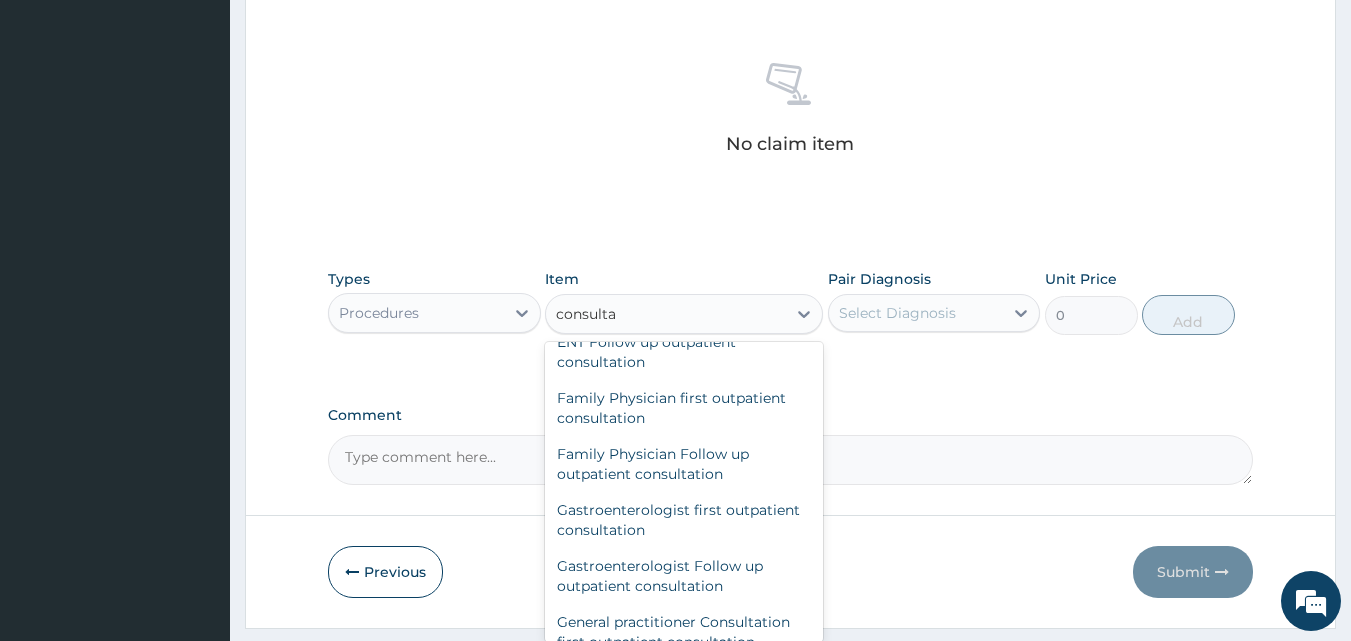 scroll, scrollTop: 1048, scrollLeft: 0, axis: vertical 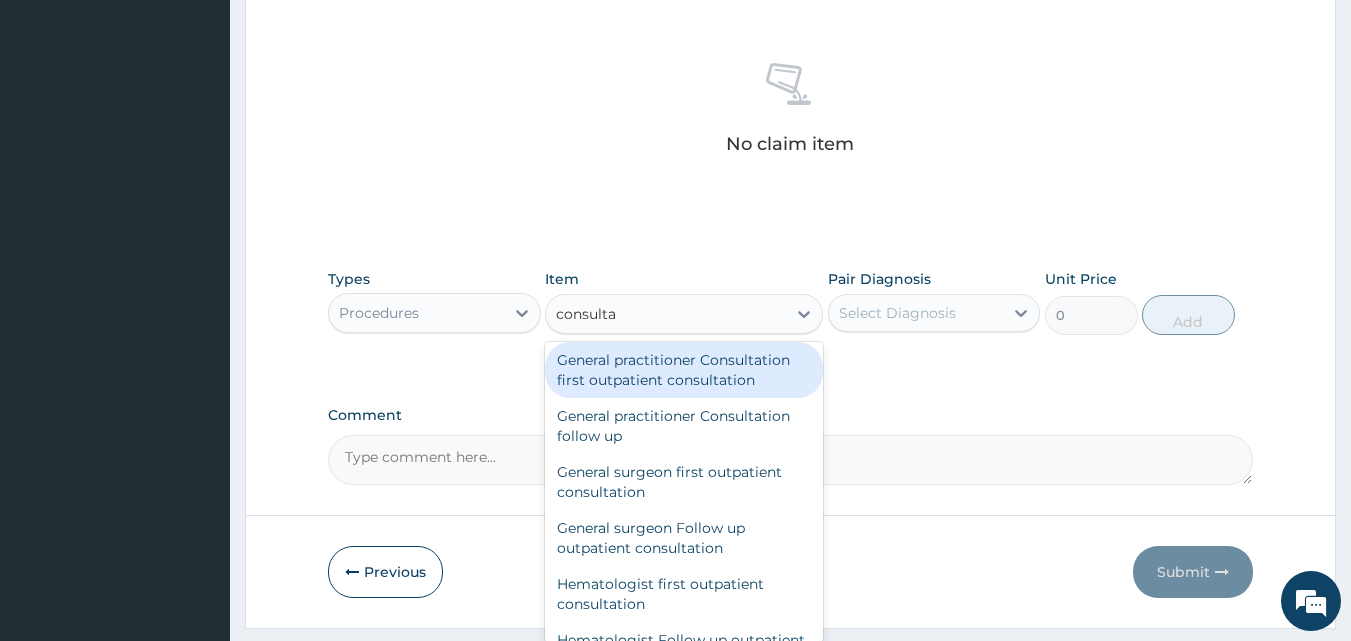 click on "General practitioner Consultation first outpatient consultation" at bounding box center (684, 370) 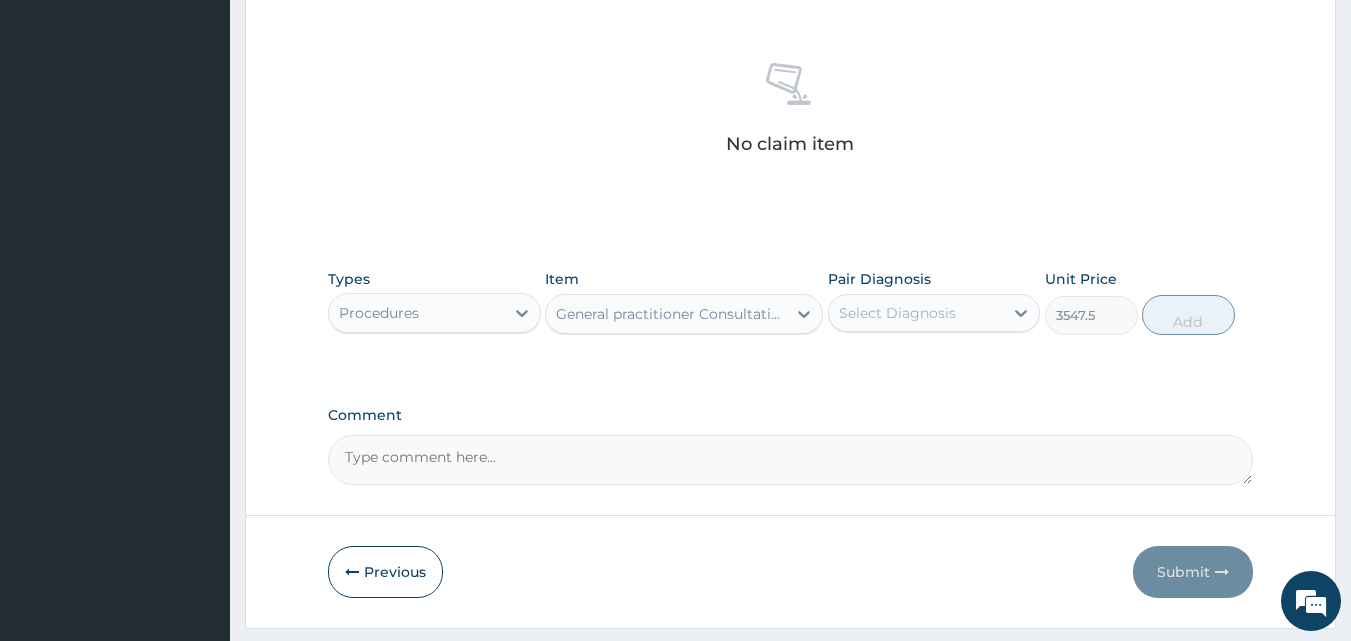click on "Select Diagnosis" at bounding box center [897, 313] 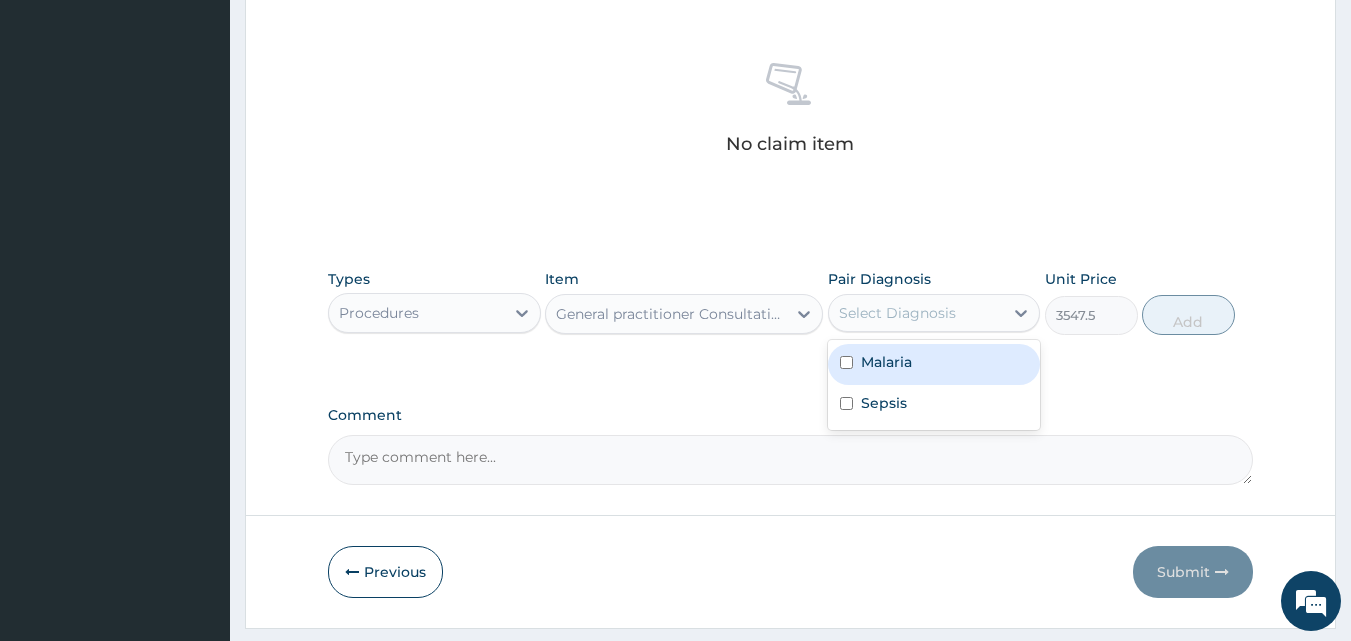 click on "Malaria" at bounding box center (934, 364) 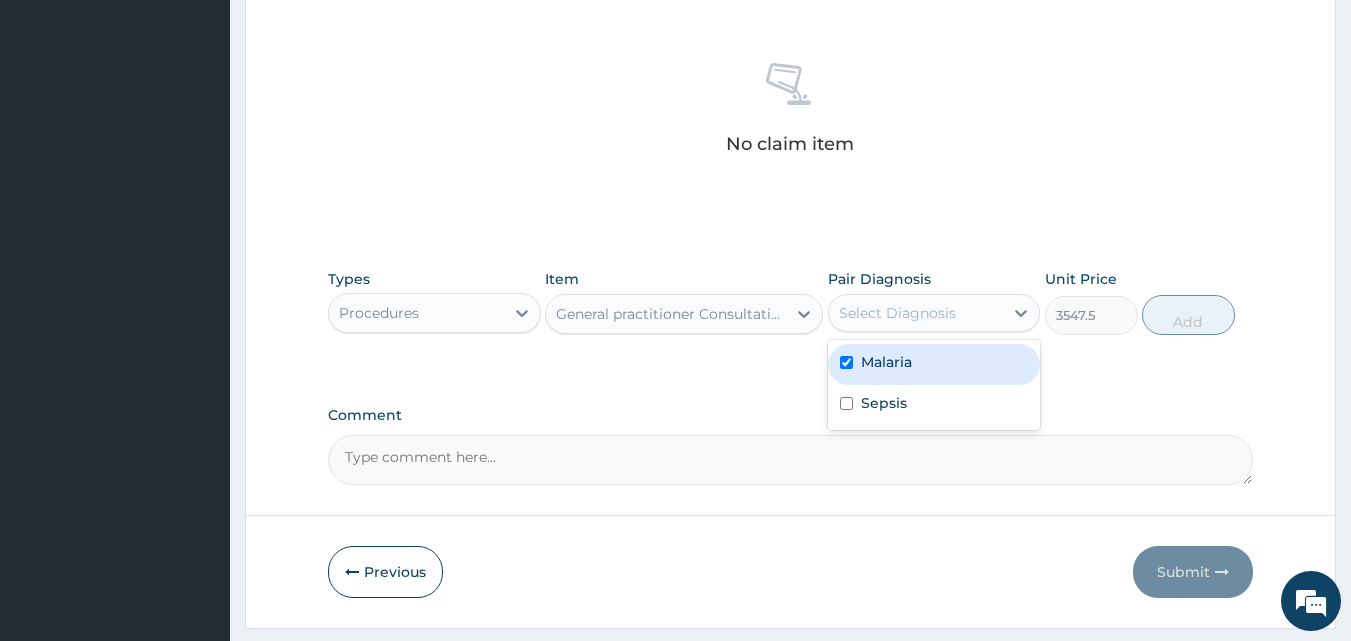 checkbox on "true" 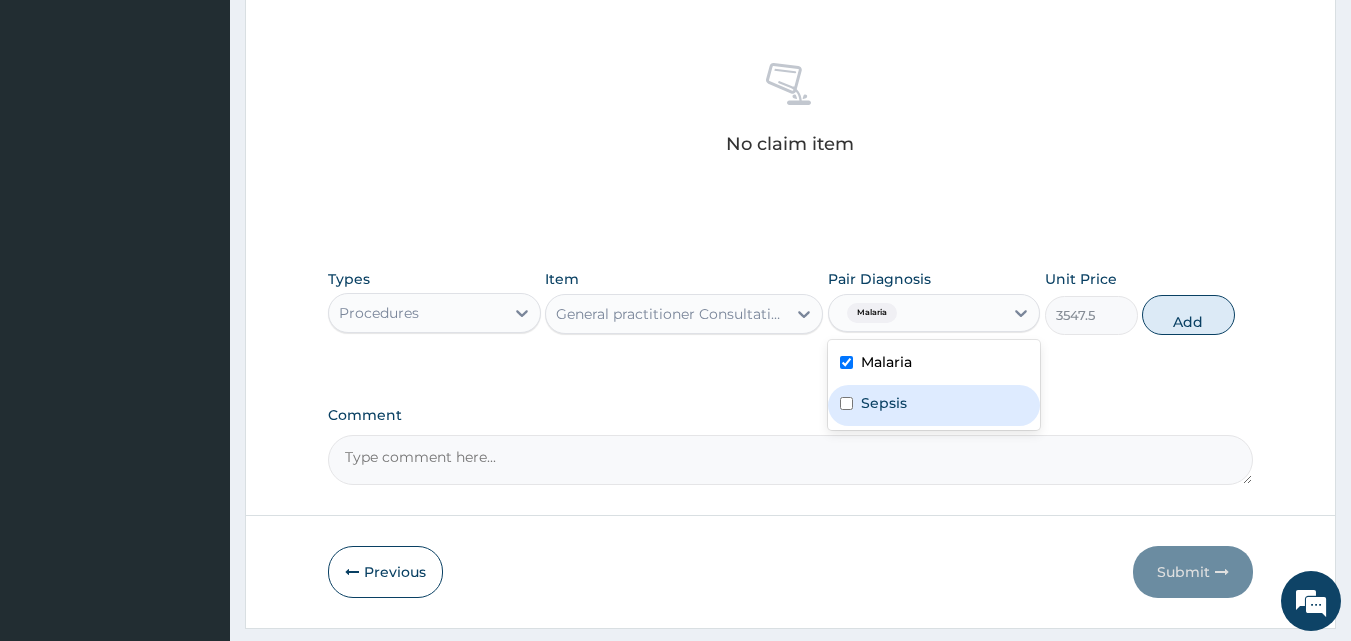 click on "Sepsis" at bounding box center [934, 405] 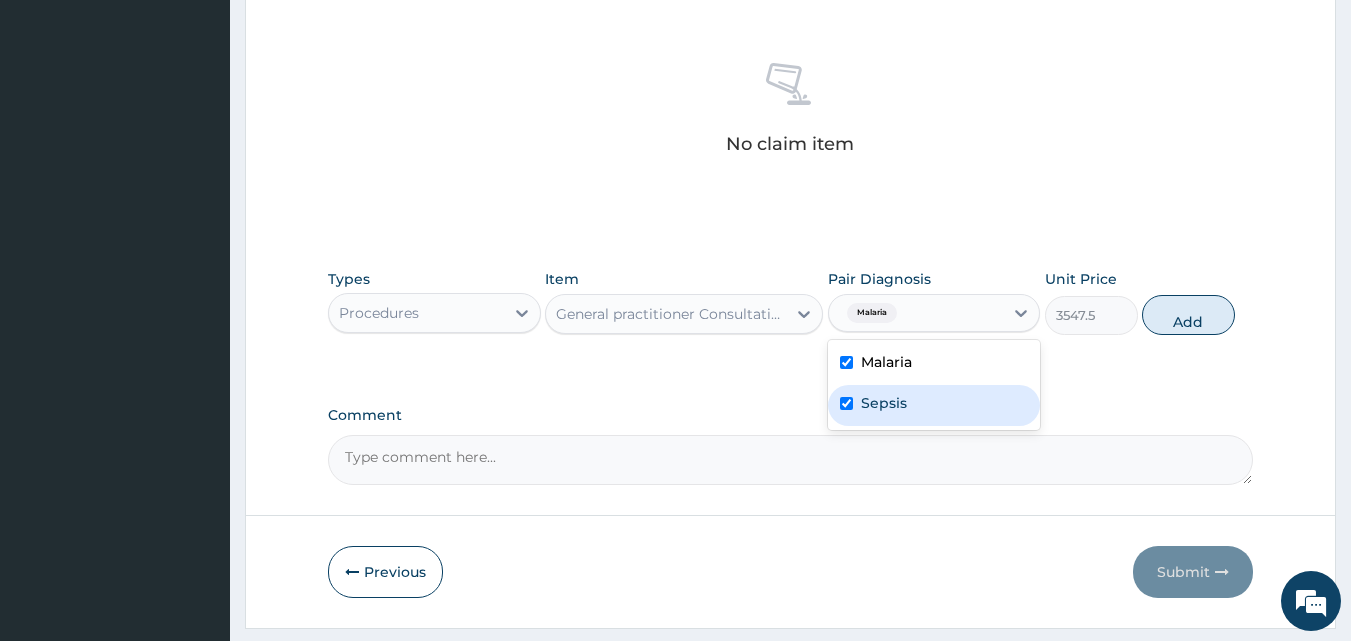 checkbox on "true" 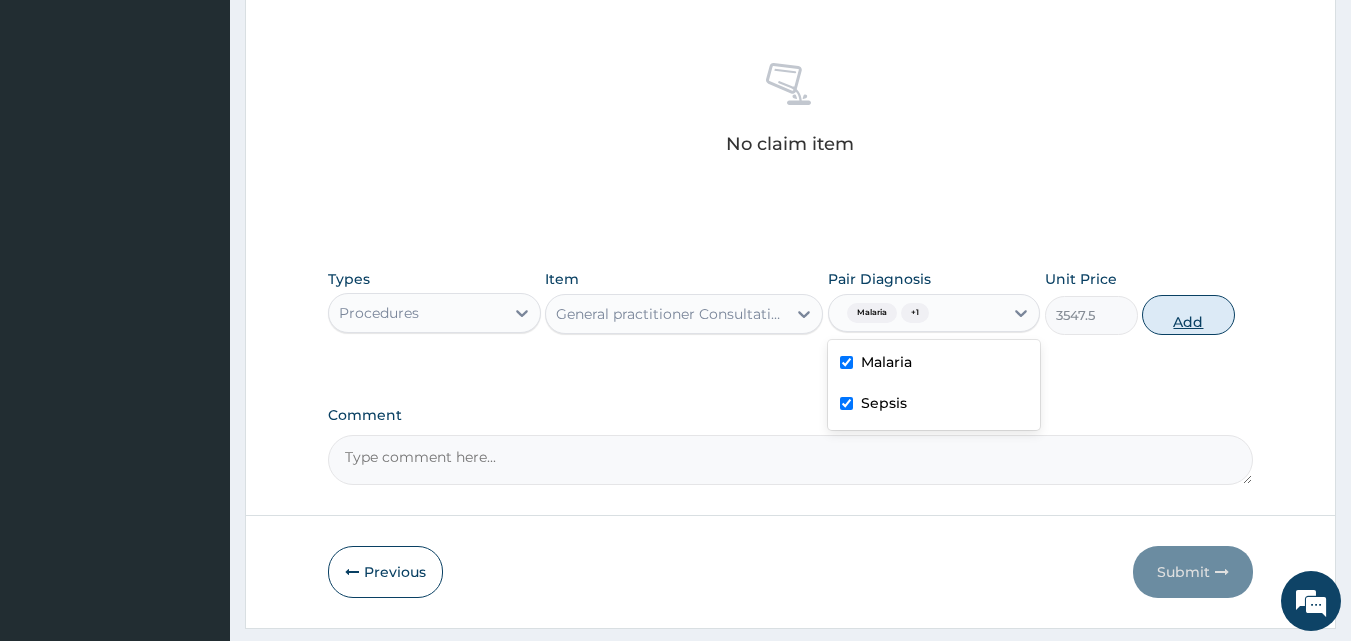 click on "Add" at bounding box center [1188, 315] 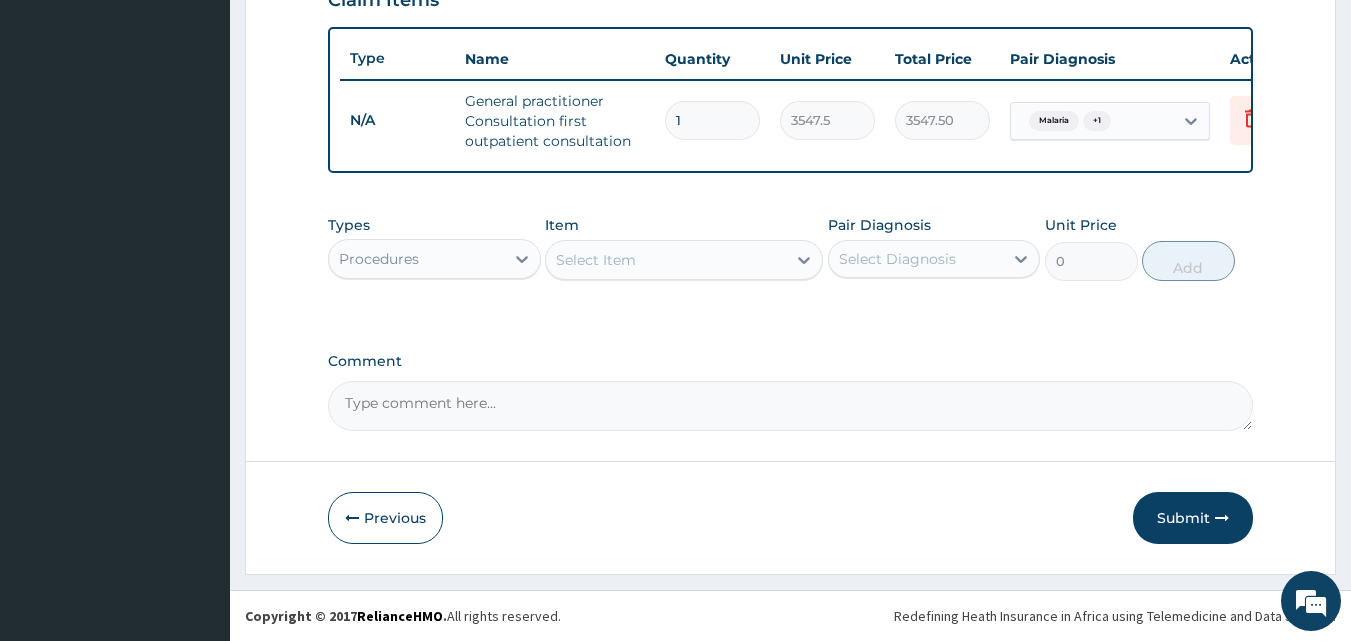 scroll, scrollTop: 732, scrollLeft: 0, axis: vertical 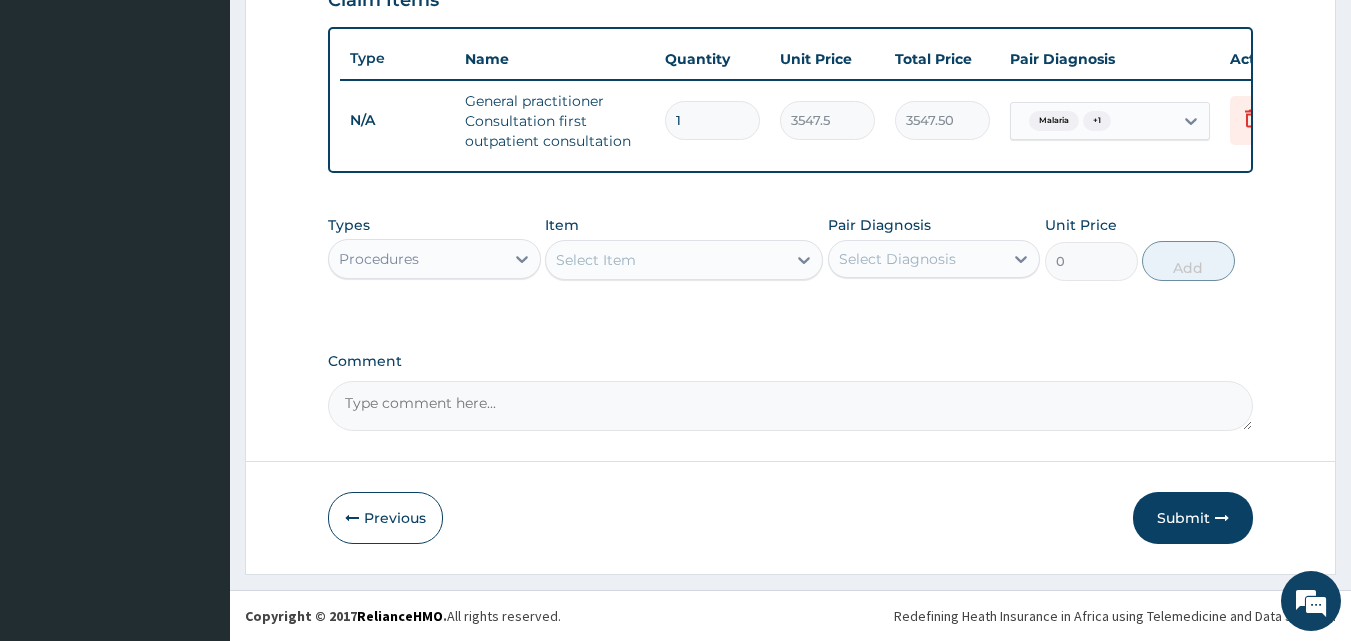 click on "Select Item" at bounding box center [596, 260] 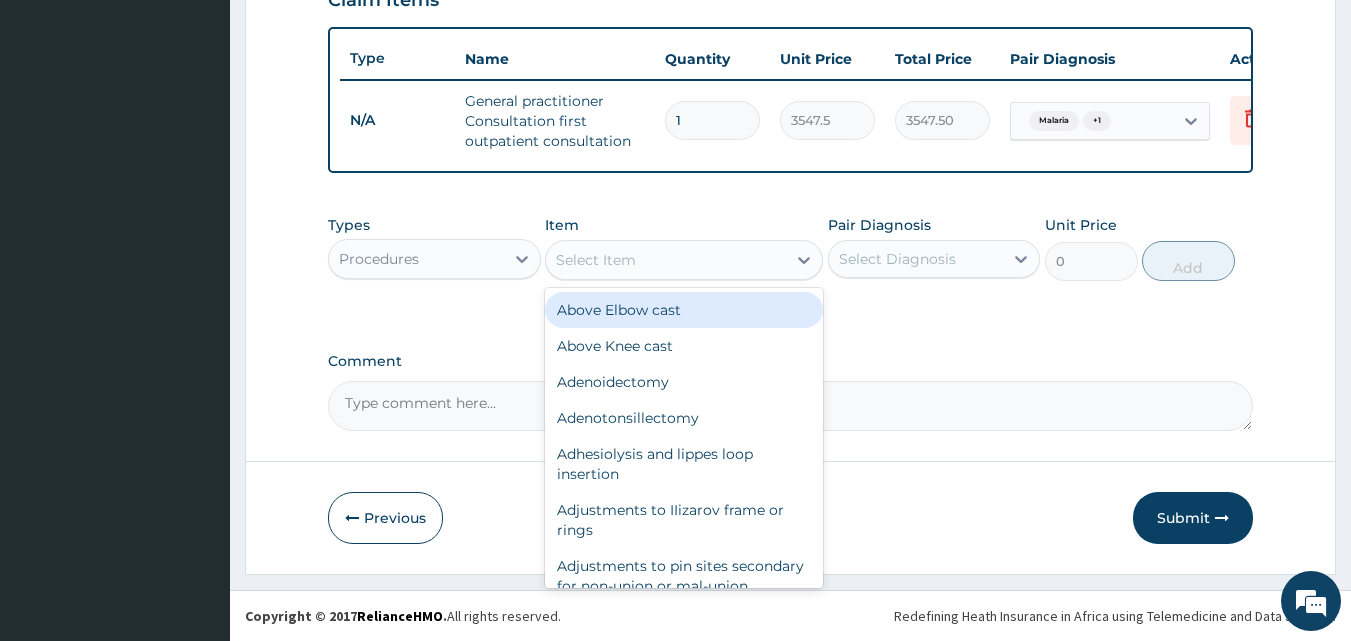 click on "Procedures" at bounding box center (416, 259) 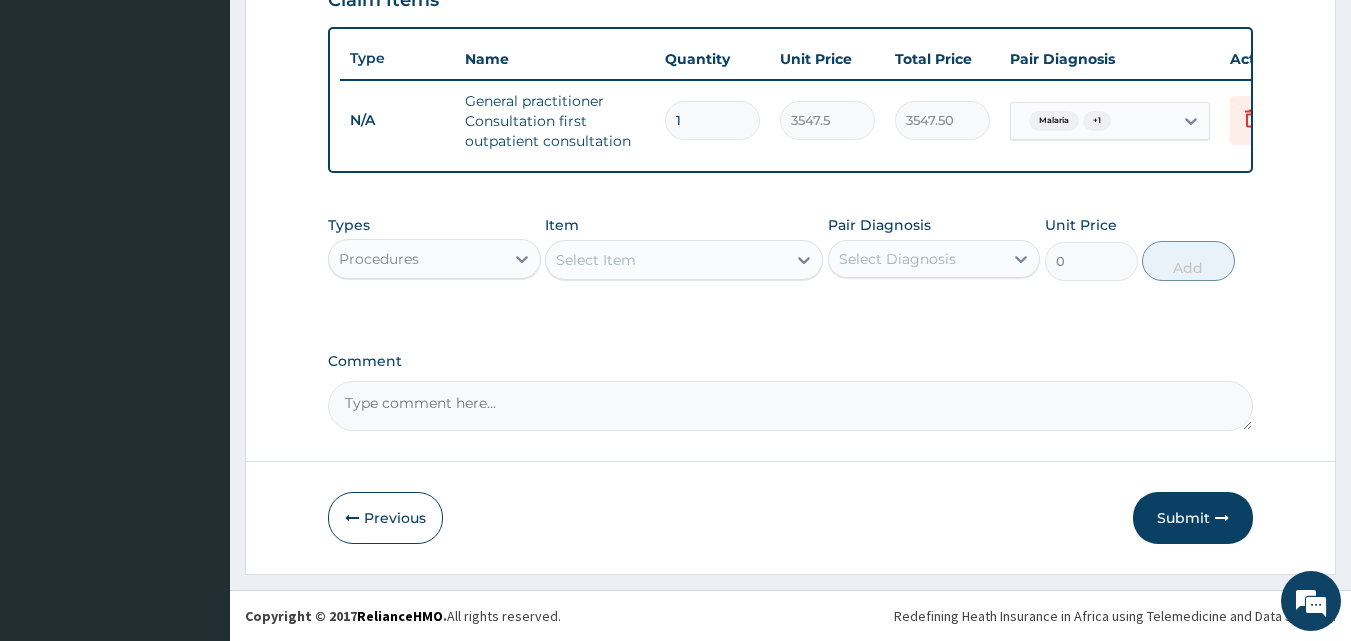 click on "Procedures" at bounding box center (416, 259) 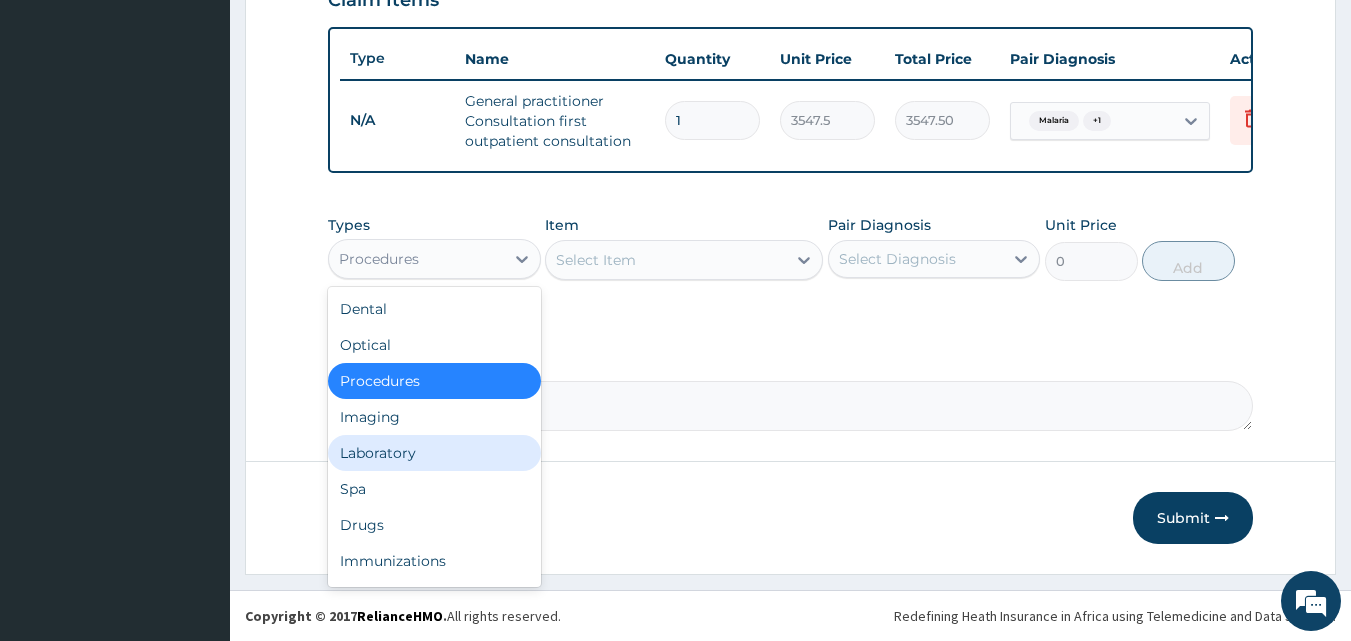 click on "Laboratory" at bounding box center (434, 453) 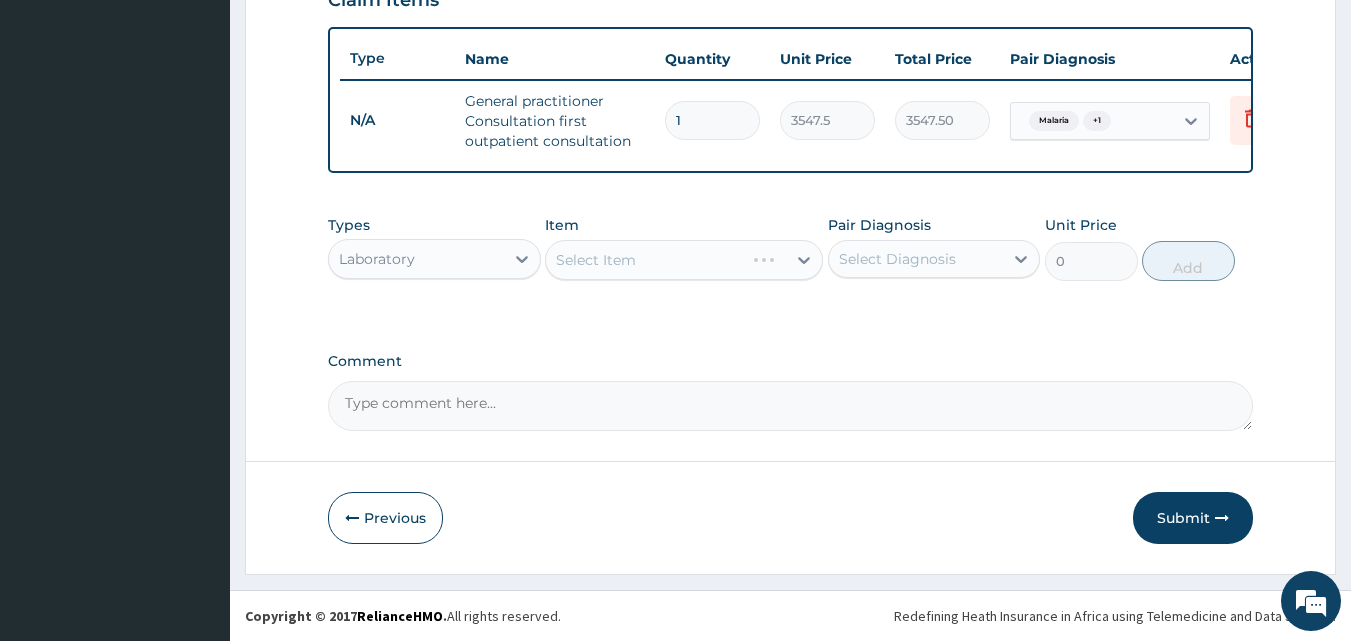 click on "Select Item" at bounding box center (684, 260) 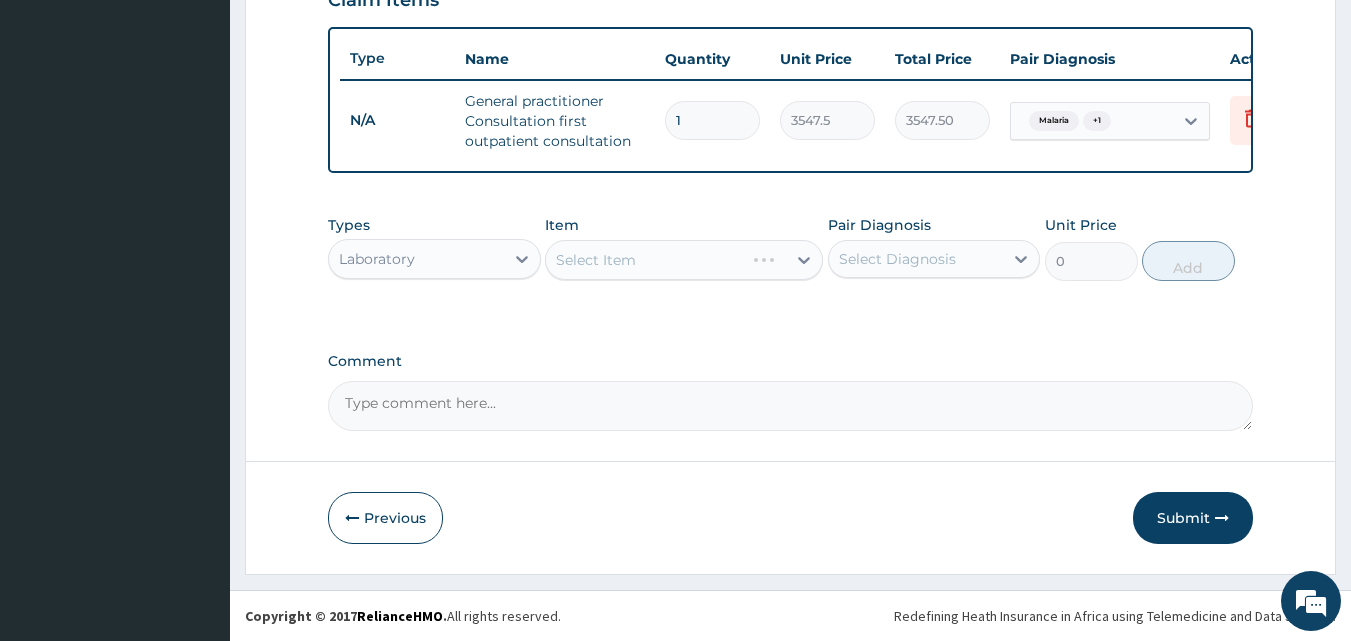 click on "Select Item" at bounding box center (596, 260) 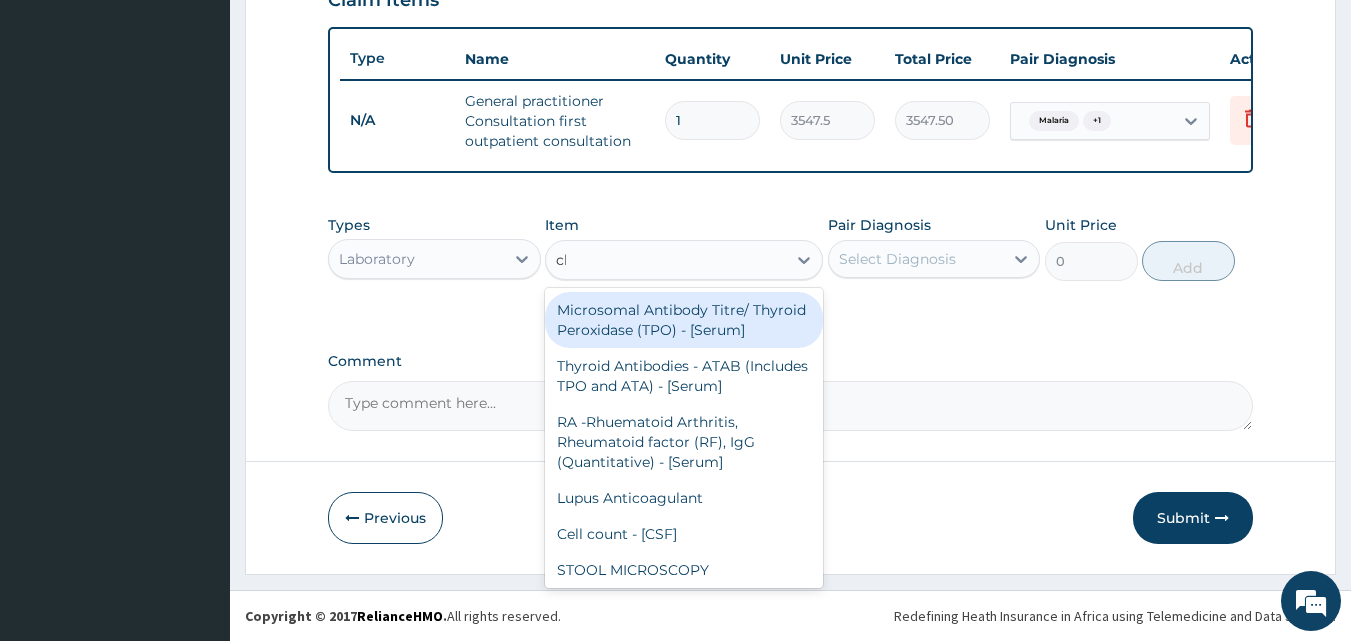 type on "cbc" 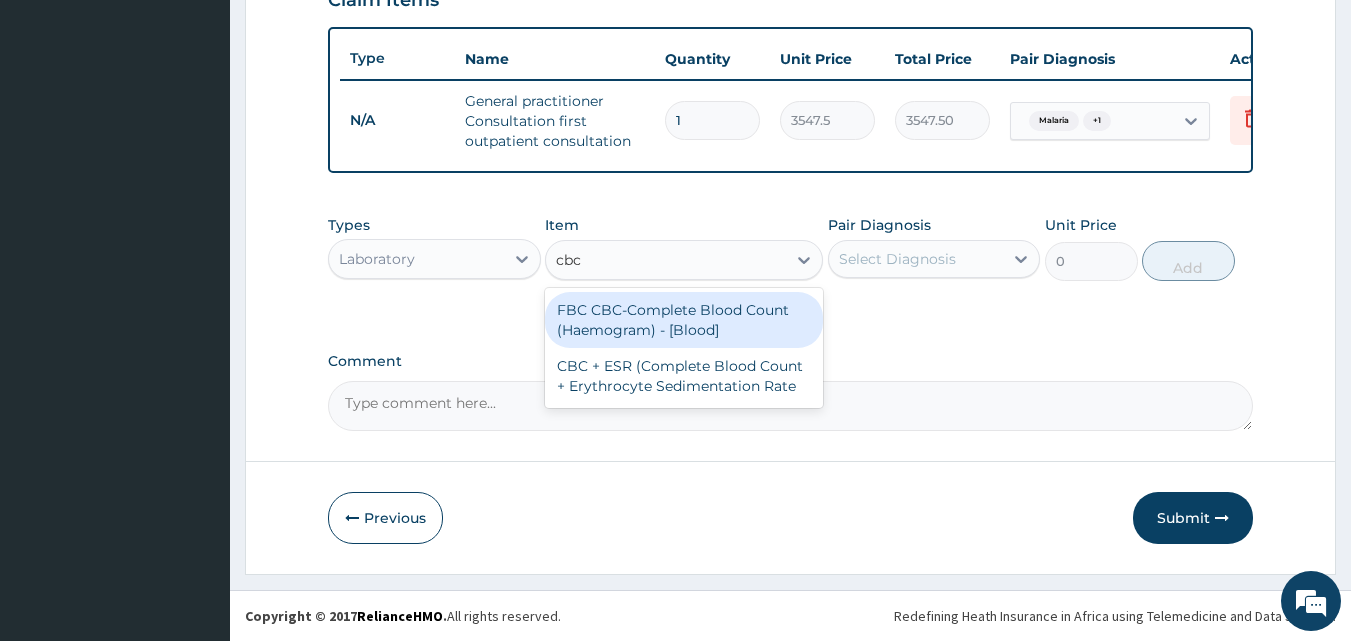 click on "FBC CBC-Complete Blood Count (Haemogram) - [Blood]" at bounding box center (684, 320) 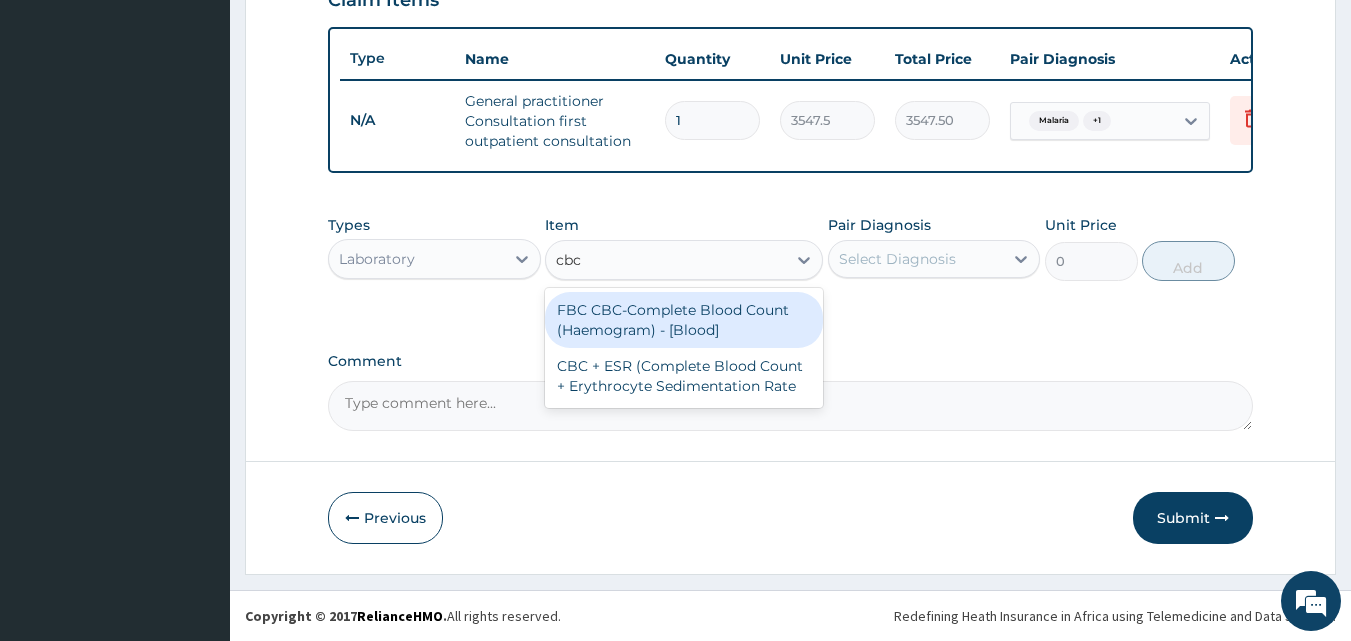 type 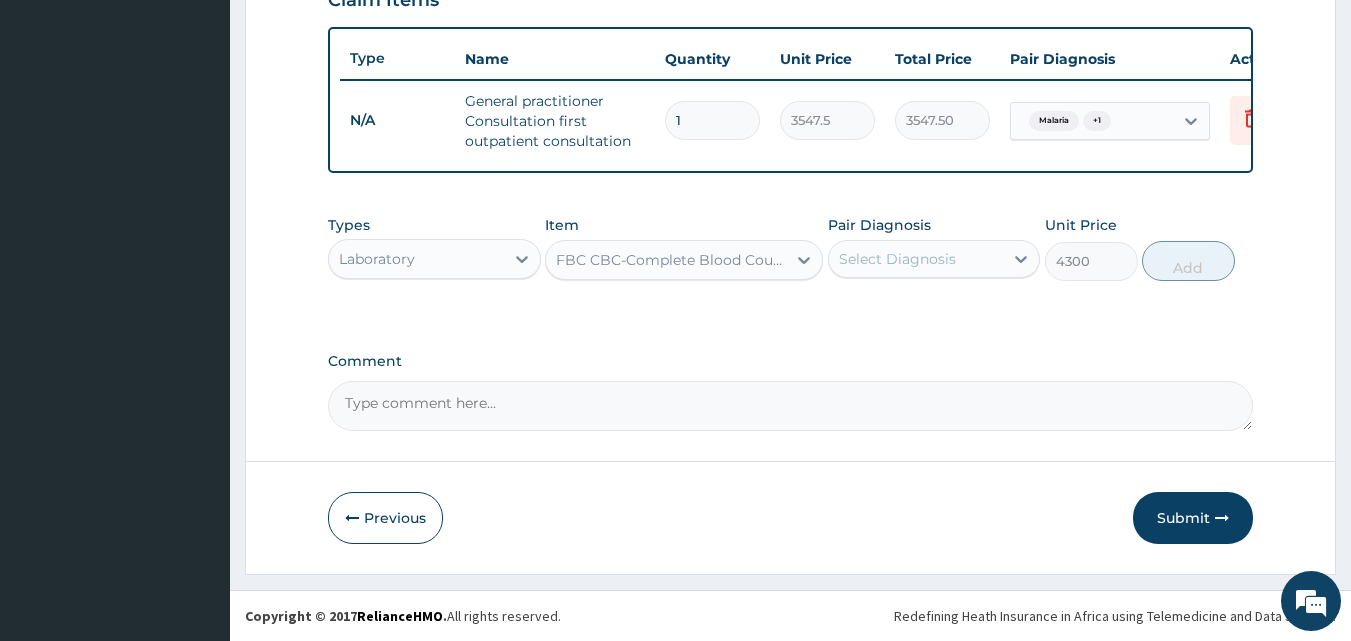 click on "Select Diagnosis" at bounding box center (897, 259) 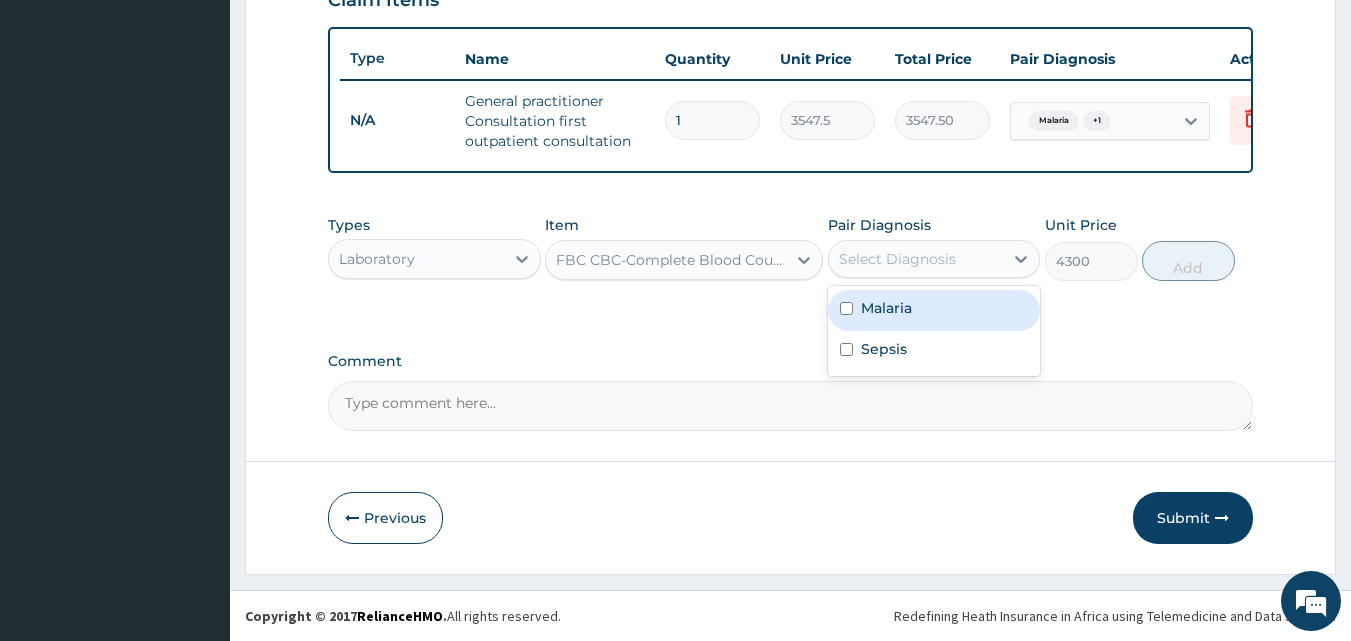 click on "Malaria" at bounding box center [886, 308] 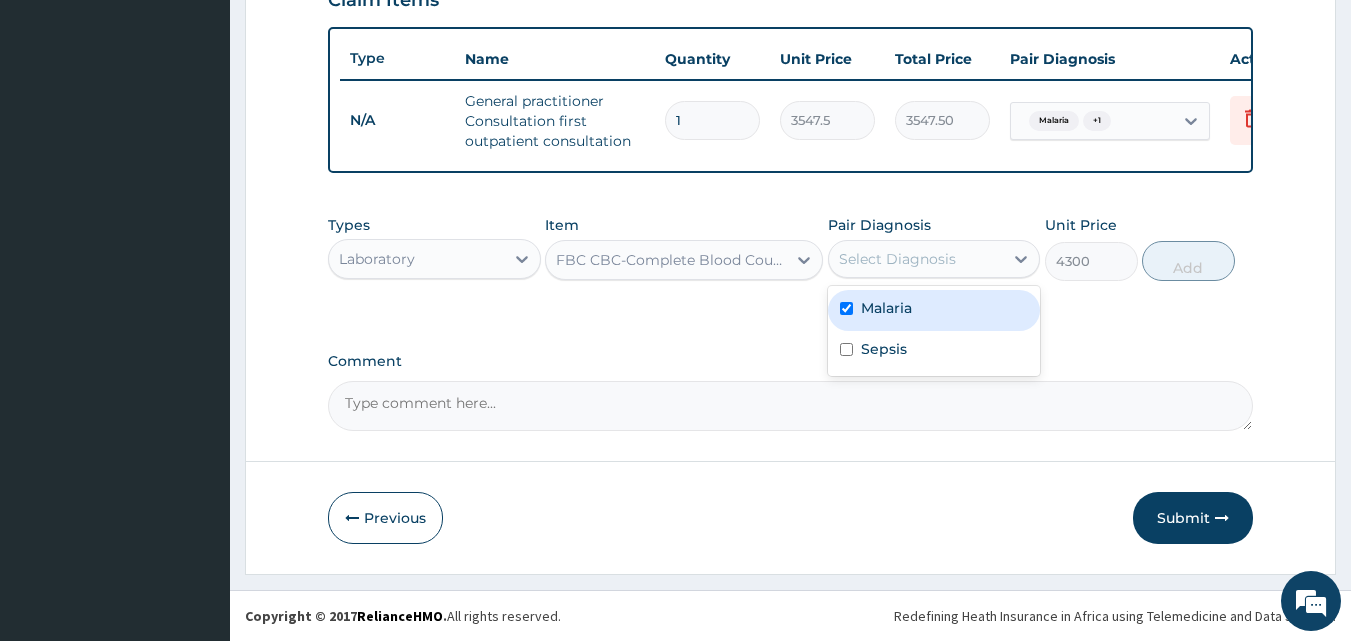 checkbox on "true" 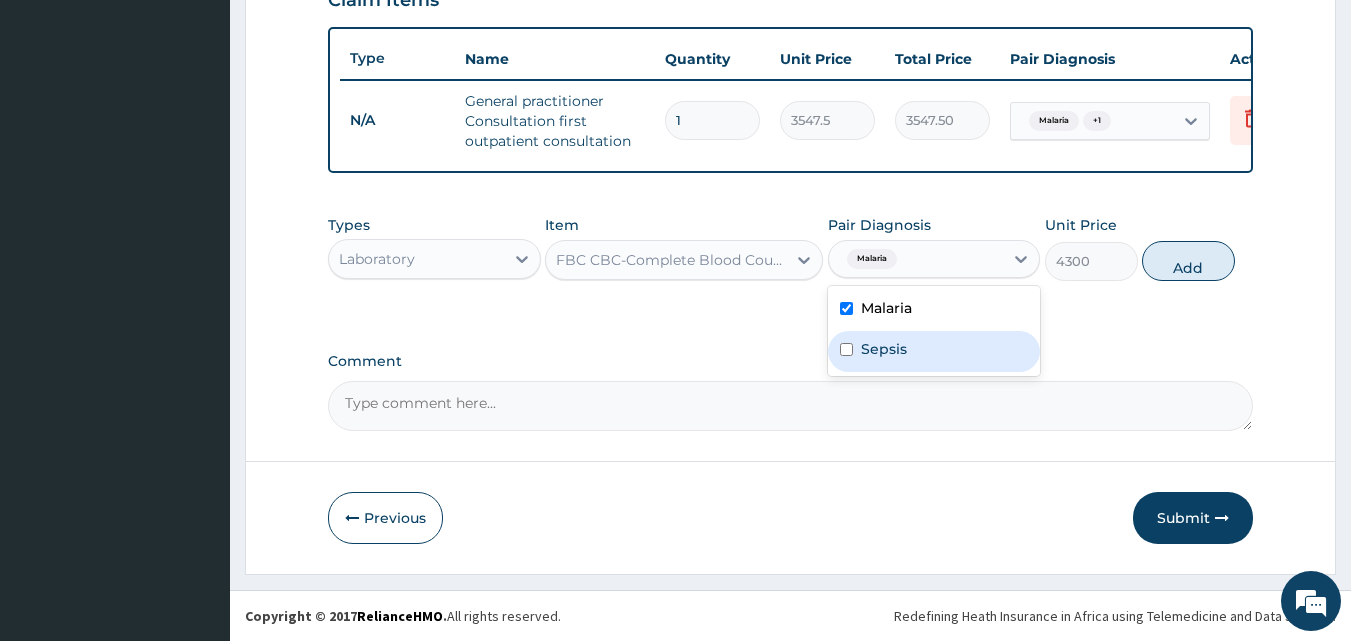 click on "Sepsis" at bounding box center [934, 351] 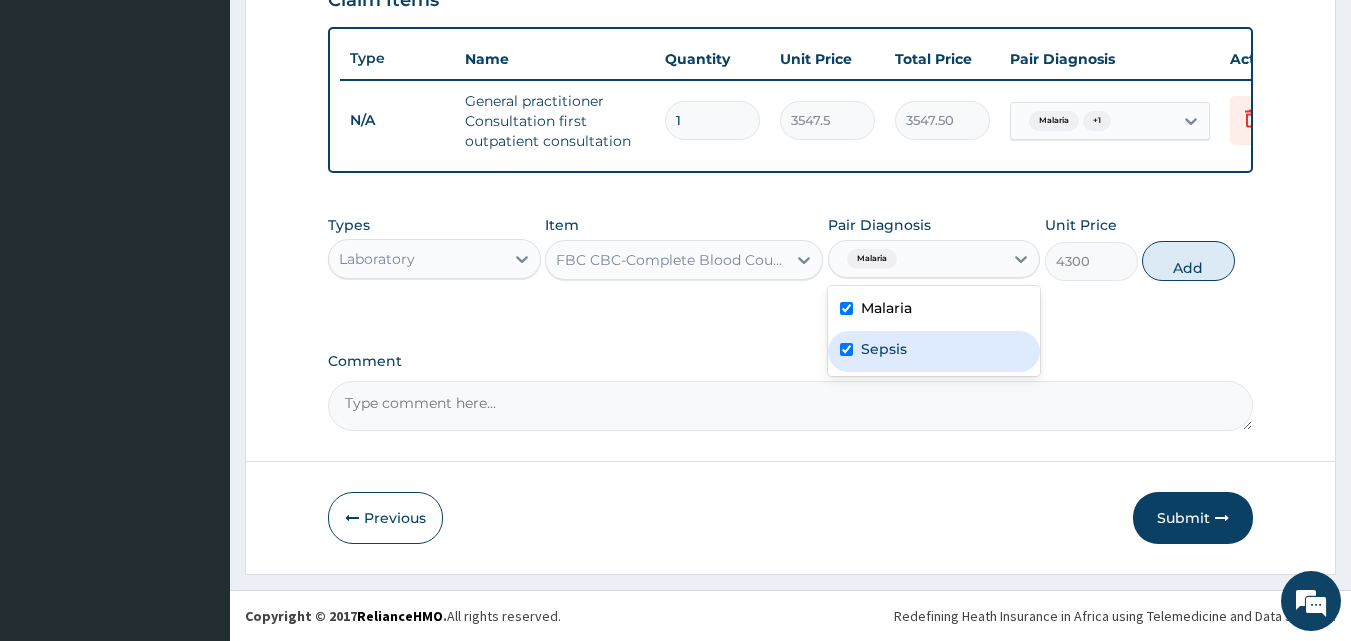 checkbox on "true" 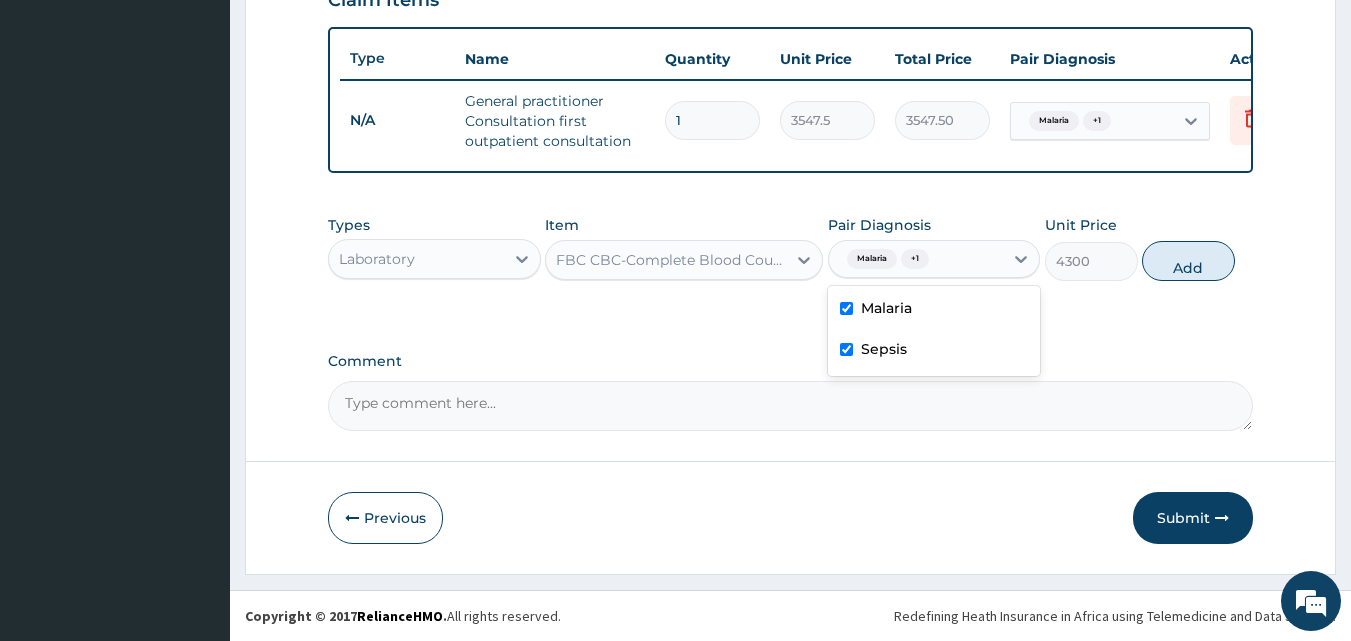 click on "Malaria" at bounding box center (886, 308) 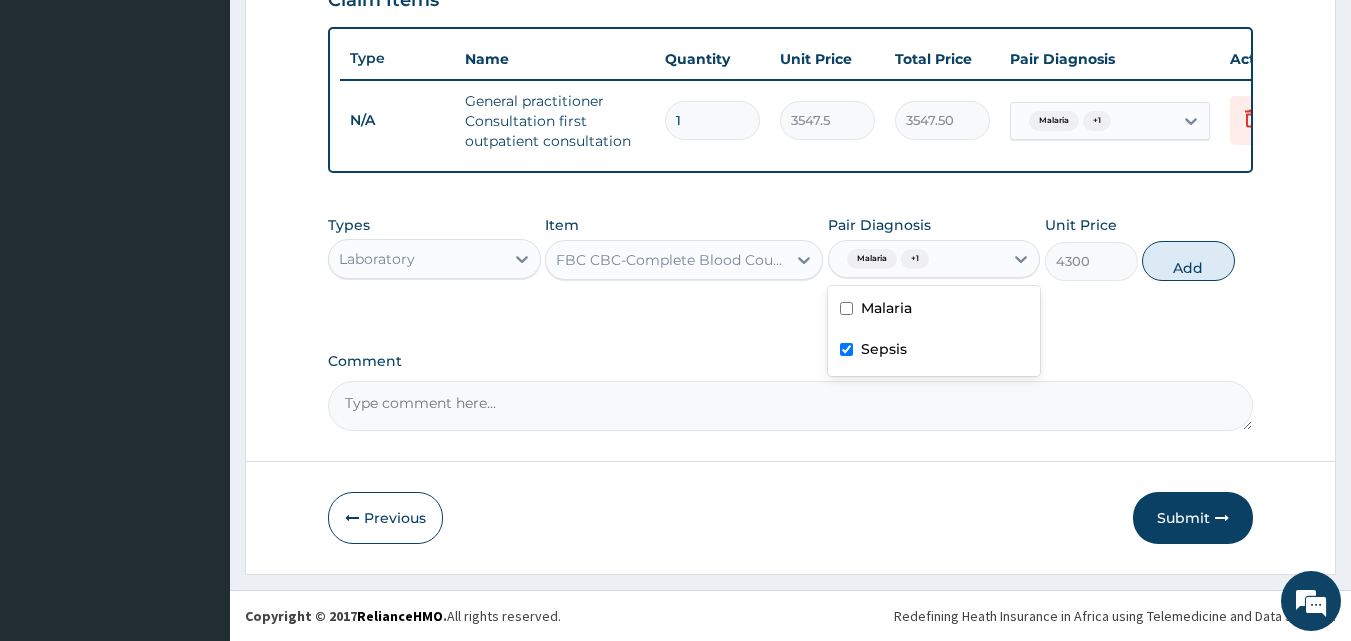 checkbox on "false" 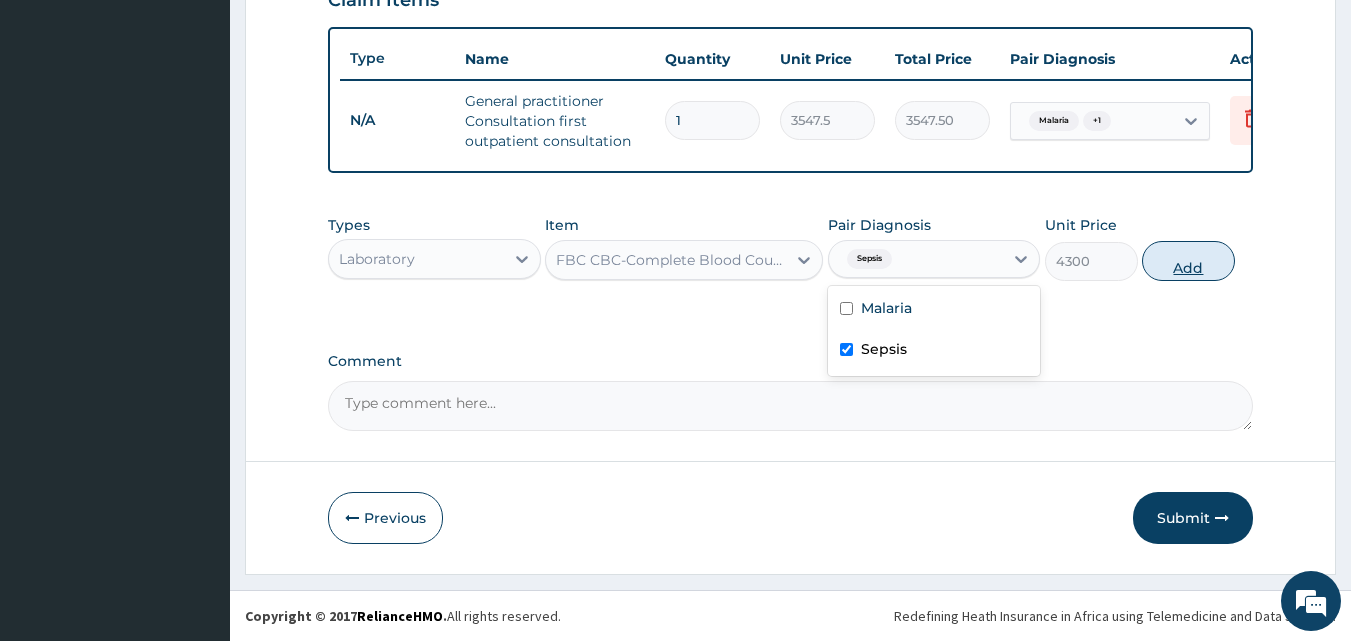 click on "Add" at bounding box center [1188, 261] 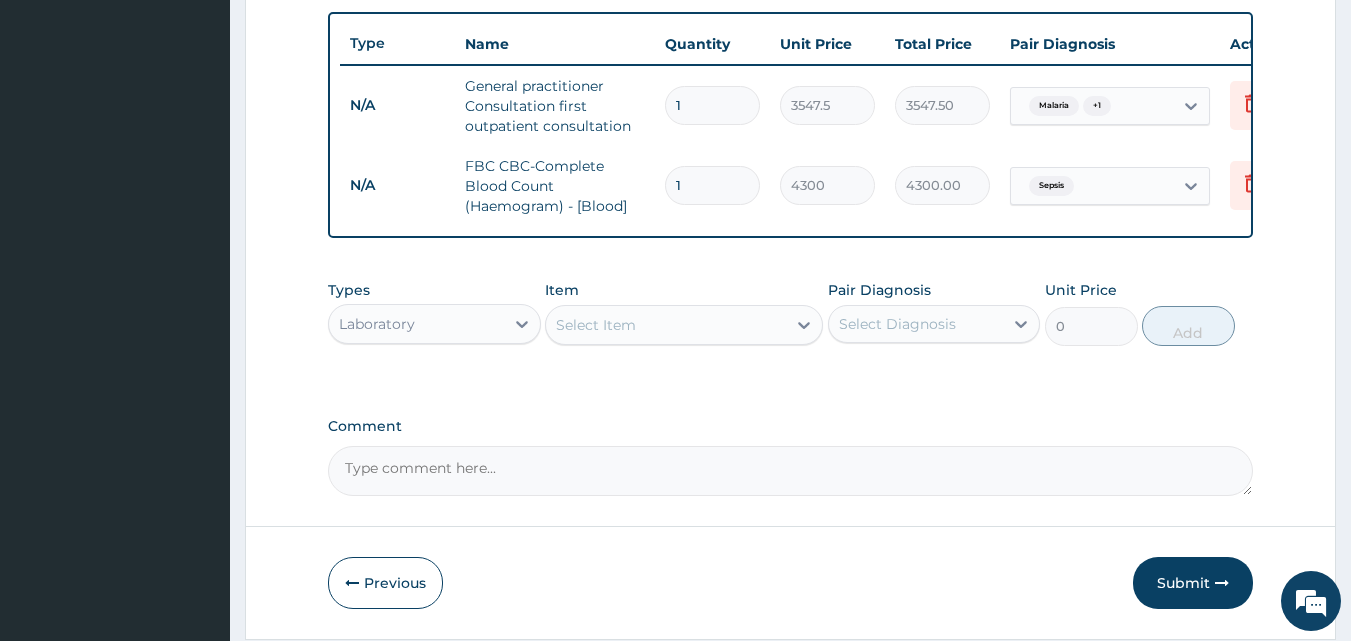 click on "Select Item" at bounding box center (666, 325) 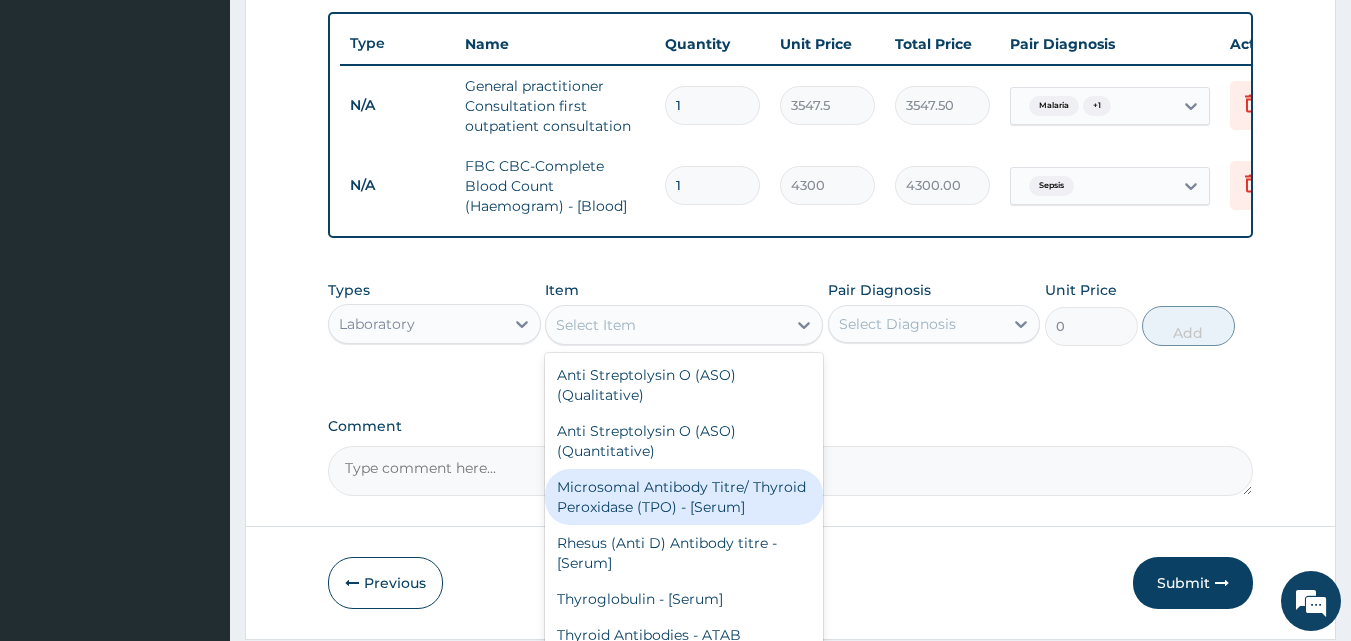 scroll, scrollTop: 262, scrollLeft: 0, axis: vertical 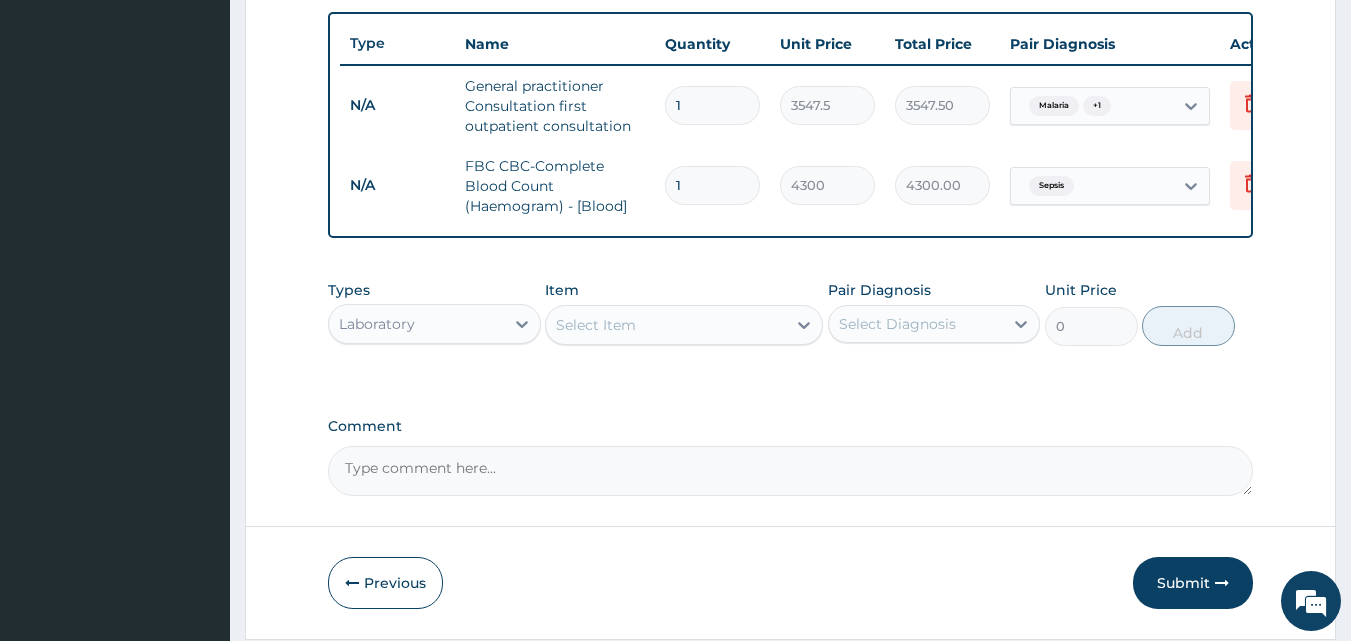 click on "Select Item" at bounding box center [596, 325] 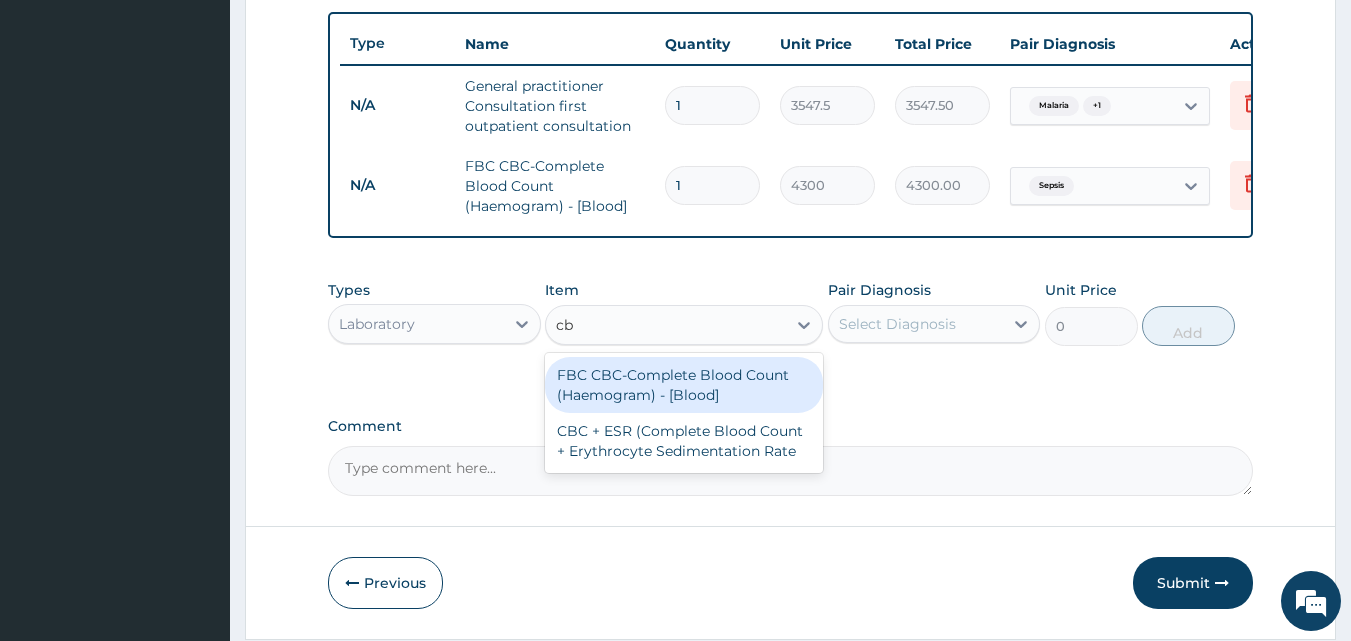 type on "cbc" 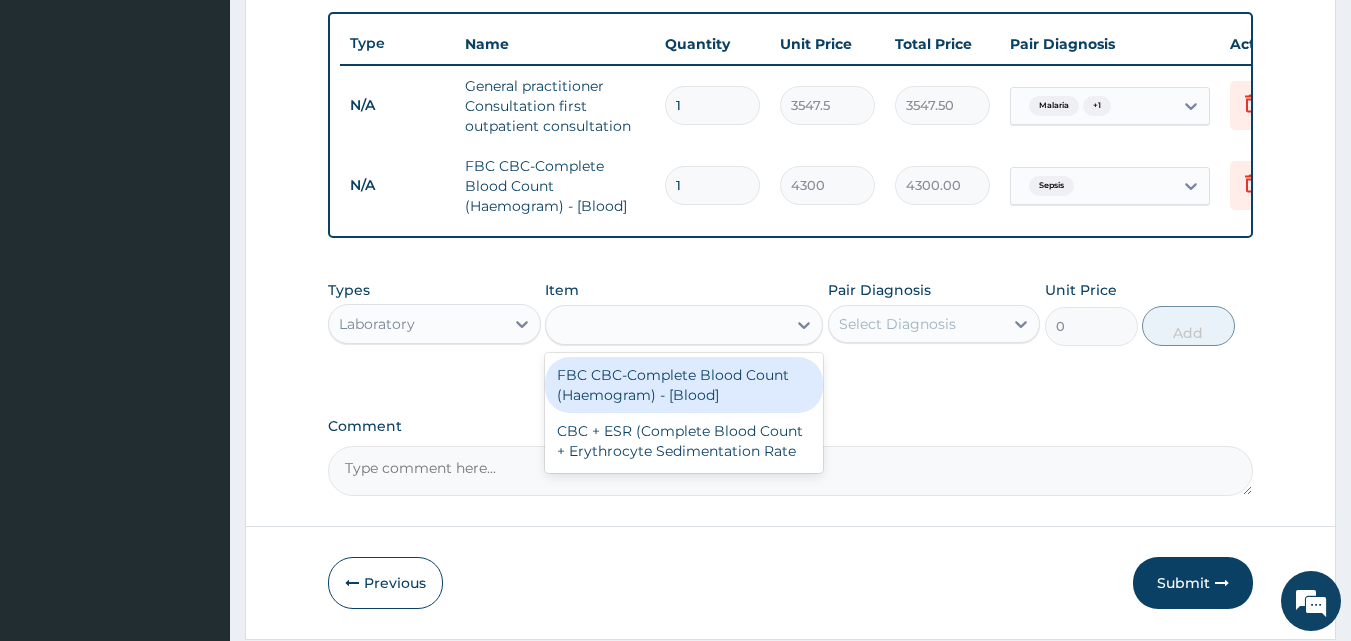 click on "cbc" at bounding box center [666, 325] 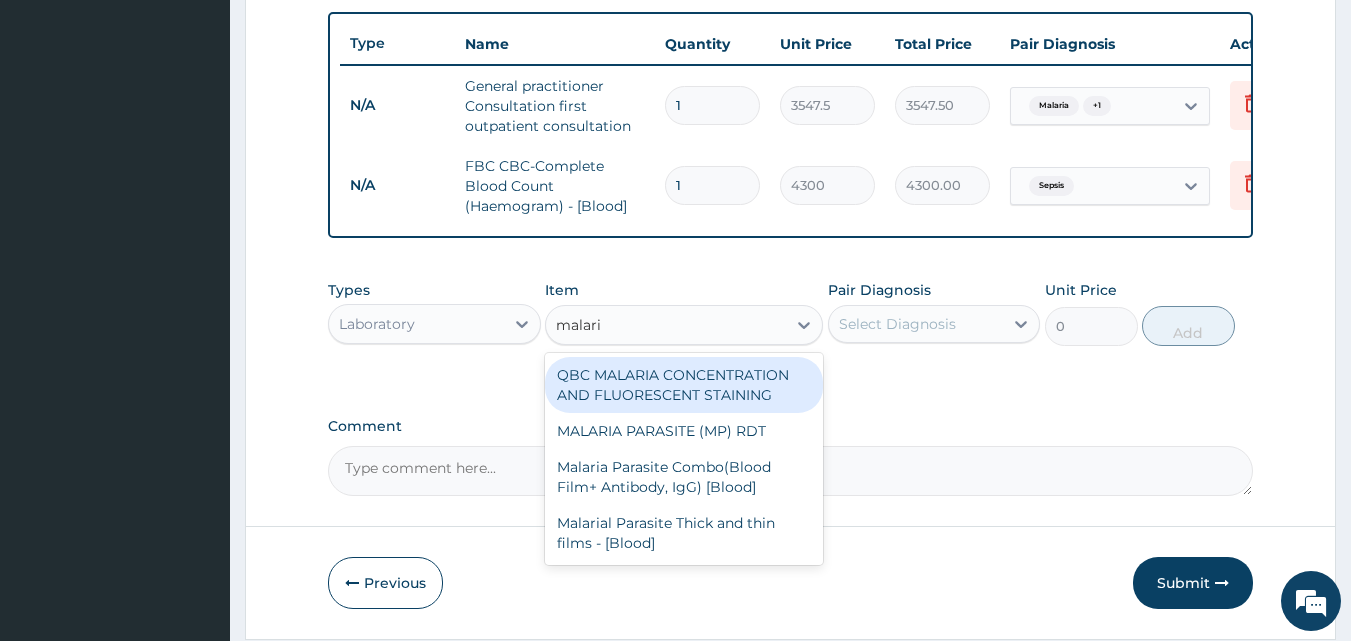 type on "malaria" 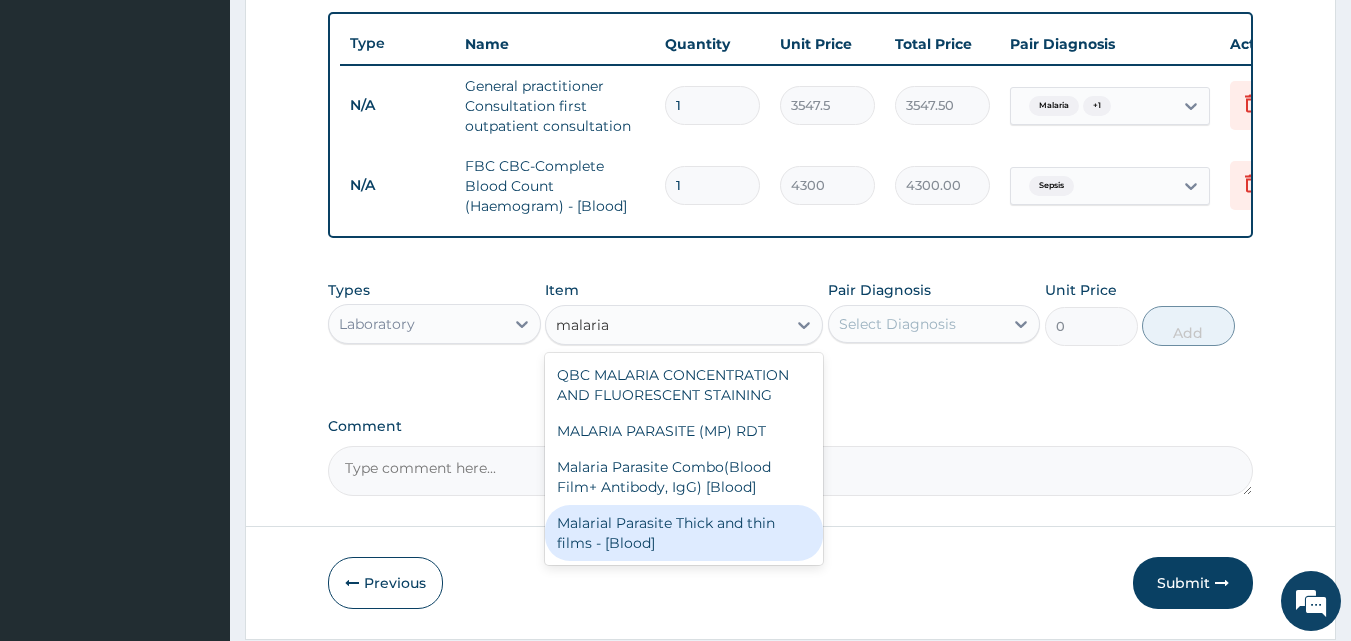 click on "Malarial Parasite Thick and thin films - [Blood]" at bounding box center [684, 533] 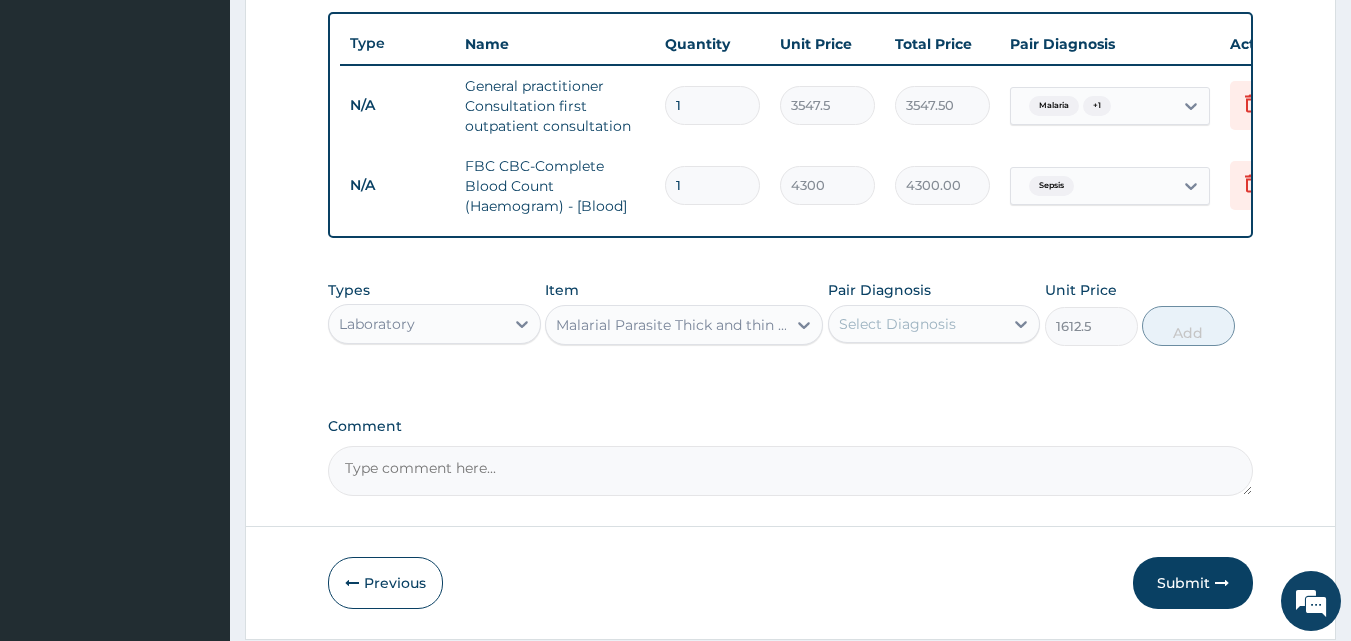 click on "Select Diagnosis" at bounding box center (897, 324) 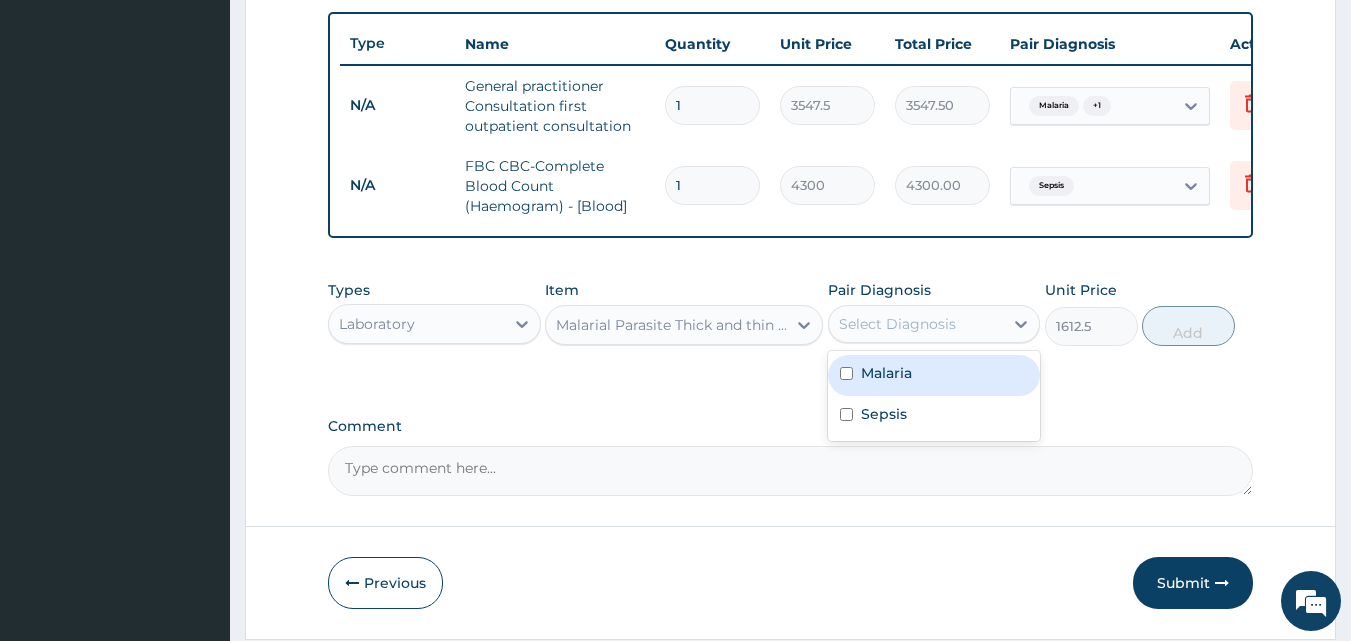 click on "Select Diagnosis" at bounding box center (897, 324) 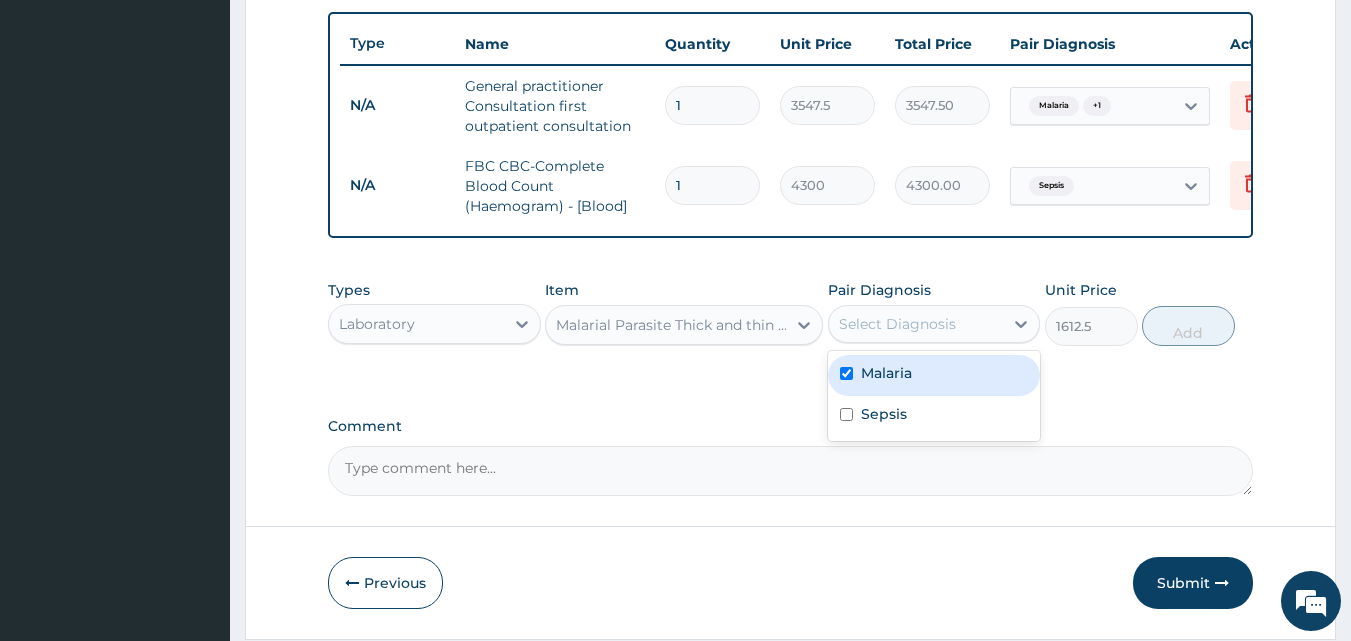 checkbox on "true" 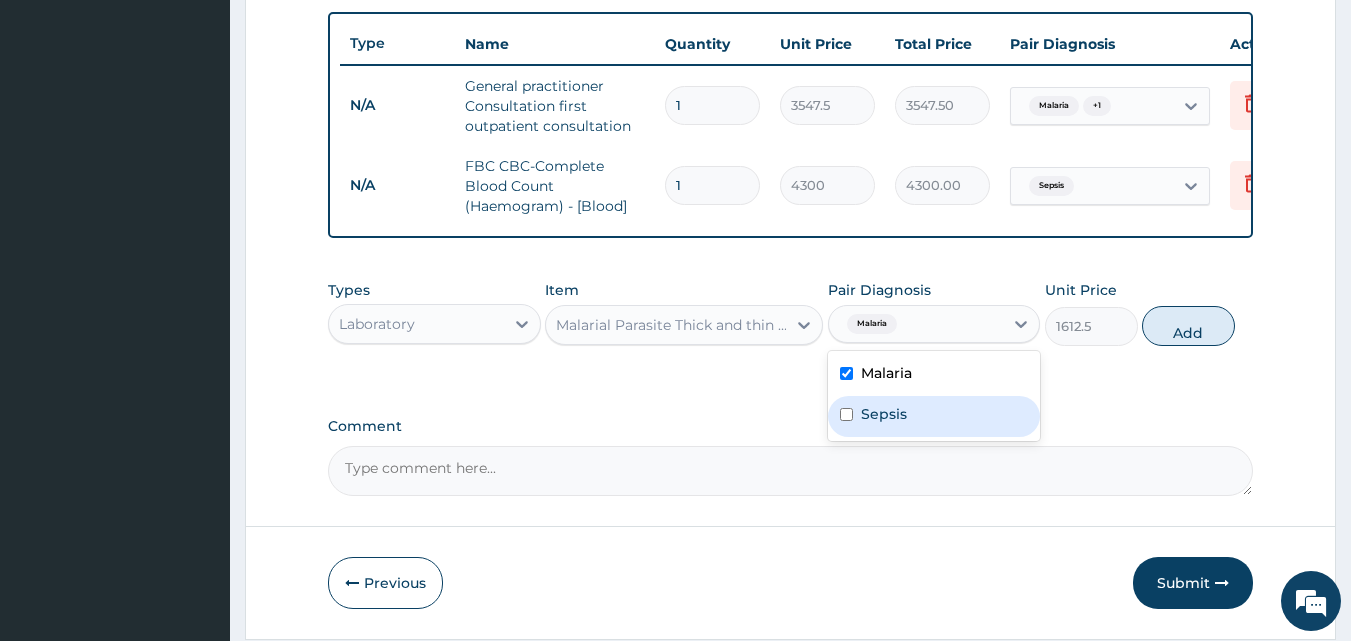 click on "Sepsis" at bounding box center (884, 414) 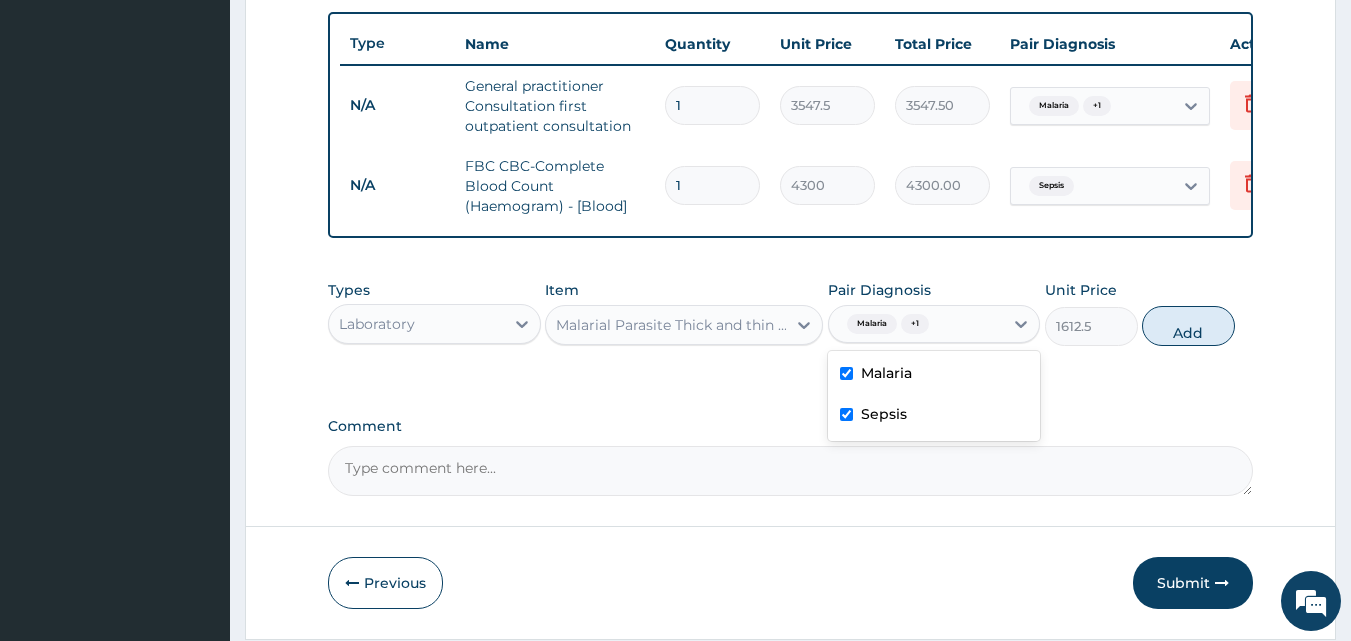 click on "Sepsis" at bounding box center (934, 416) 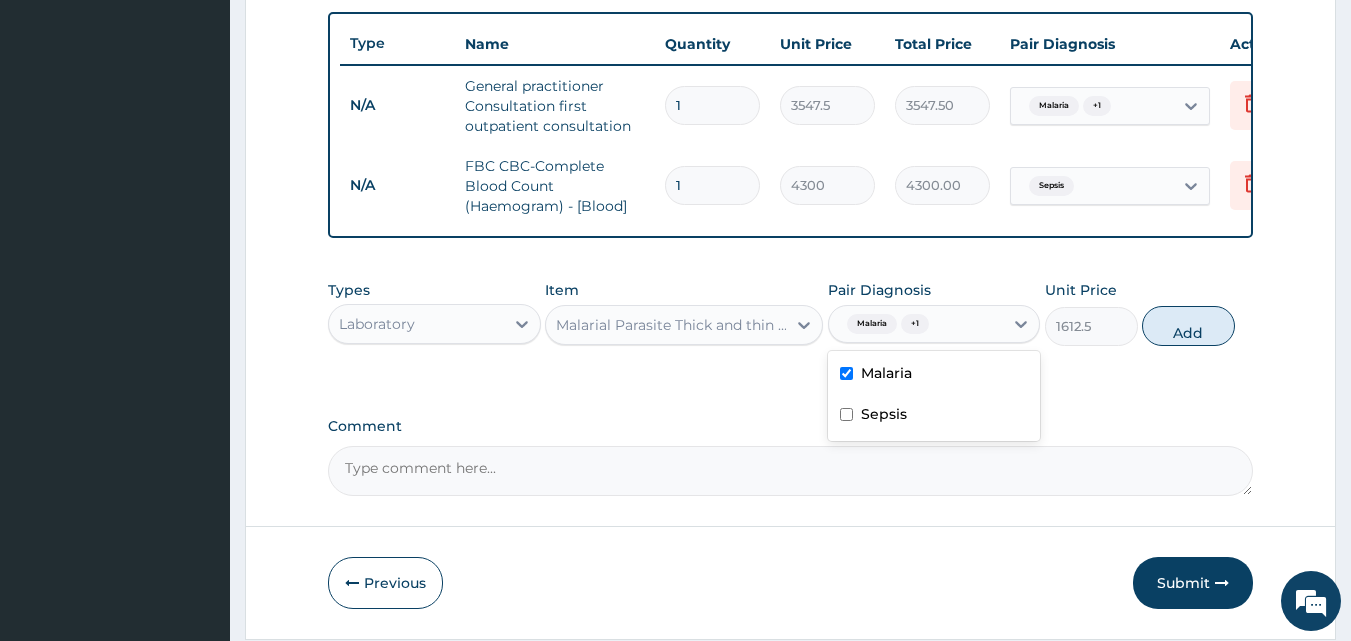 checkbox on "false" 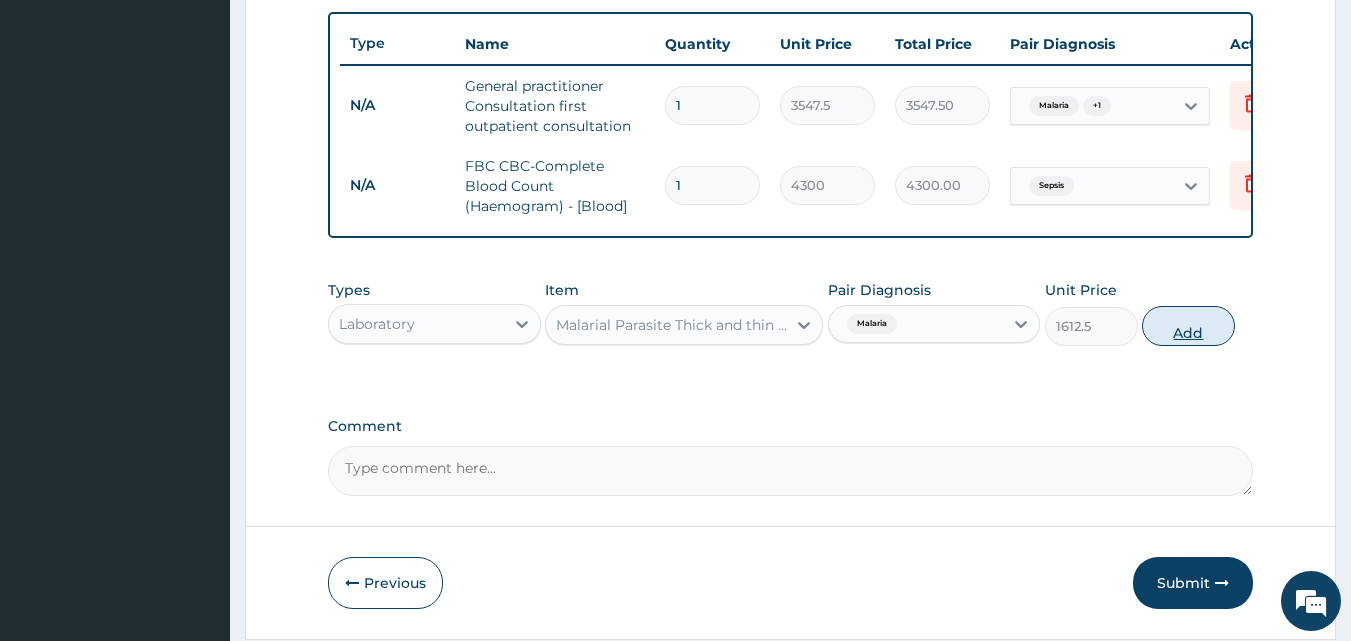 click on "Add" at bounding box center (1188, 326) 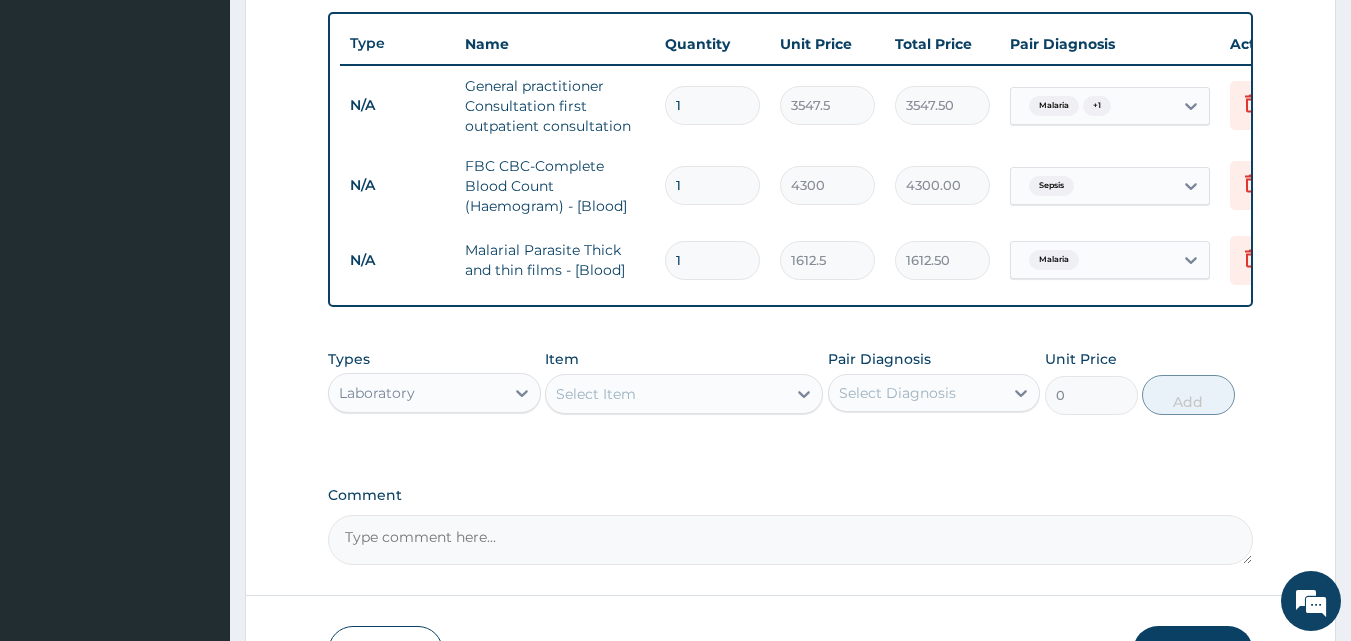click on "Select Item" at bounding box center [596, 394] 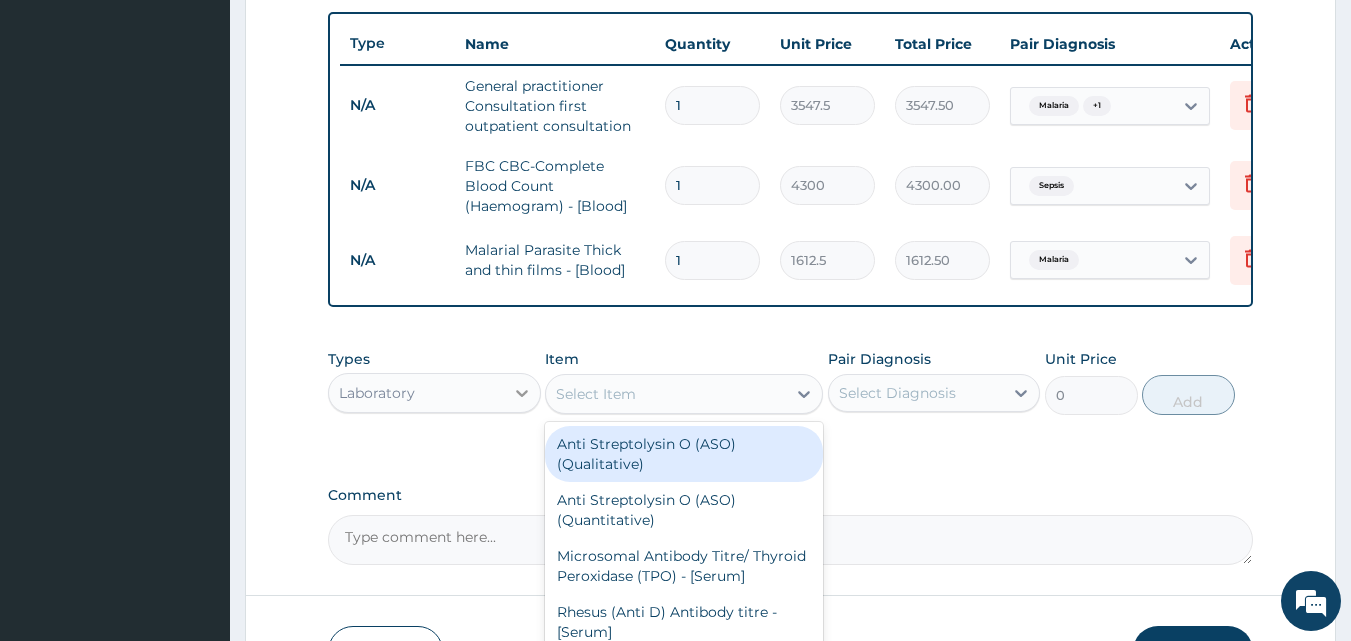 click 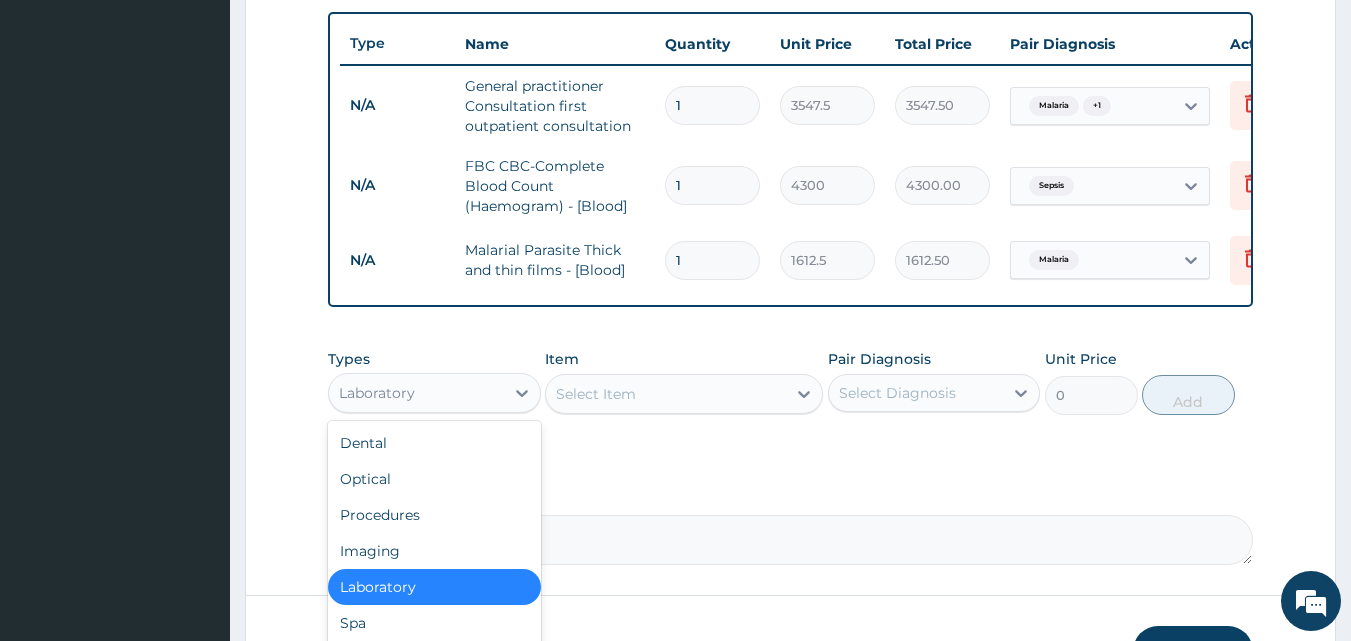 click on "PA Code / Prescription Code Enter Code(Secondary Care Only) Encounter Date [DATE] Important Notice Please enter PA codes before entering items that are not attached to a PA code   All diagnoses entered must be linked to a claim item. Diagnosis & Claim Items that are visible but inactive cannot be edited because they were imported from an already approved PA code. Diagnosis Malaria Confirmed Sepsis Confirmed NB: All diagnosis must be linked to a claim item Claim Items Type Name Quantity Unit Price Total Price Pair Diagnosis Actions N/A General practitioner Consultation first outpatient consultation 1 3547.5 3547.50 Malaria  + 1 Delete N/A FBC CBC-Complete Blood Count (Haemogram) - [Blood] 1 4300 4300.00 Sepsis Delete N/A Malarial Parasite Thick and thin films - [Blood] 1 1612.5 1612.50 Malaria Delete Types option Laboratory, selected. Laboratory Dental Optical Procedures Imaging Laboratory Spa Drugs Immunizations Others Gym Item Select Item Pair Diagnosis Select Diagnosis Unit Price 0 Add Comment" at bounding box center (791, 12) 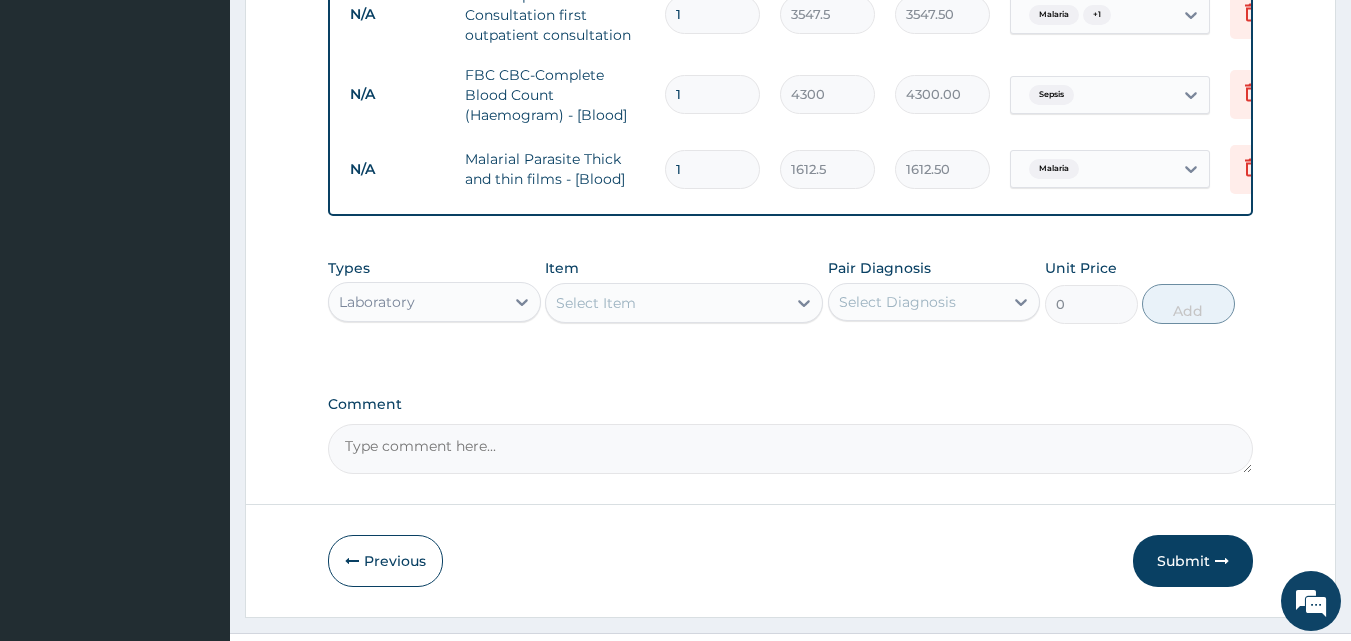 scroll, scrollTop: 881, scrollLeft: 0, axis: vertical 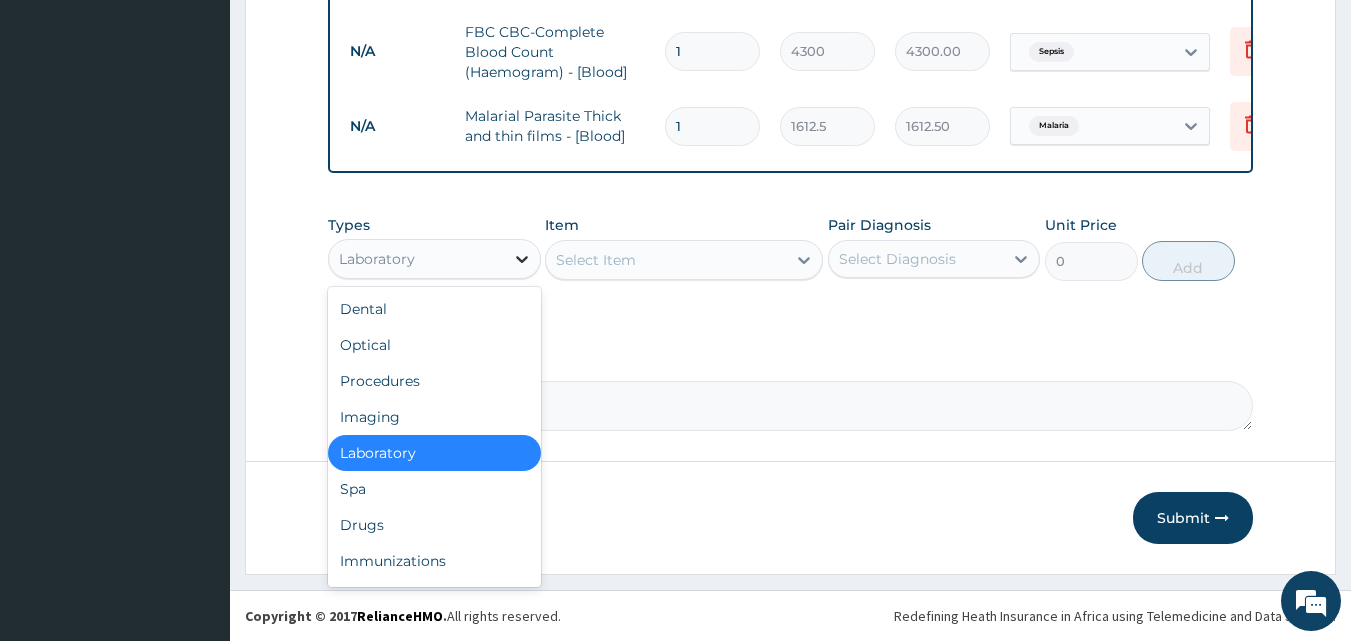 click at bounding box center (522, 259) 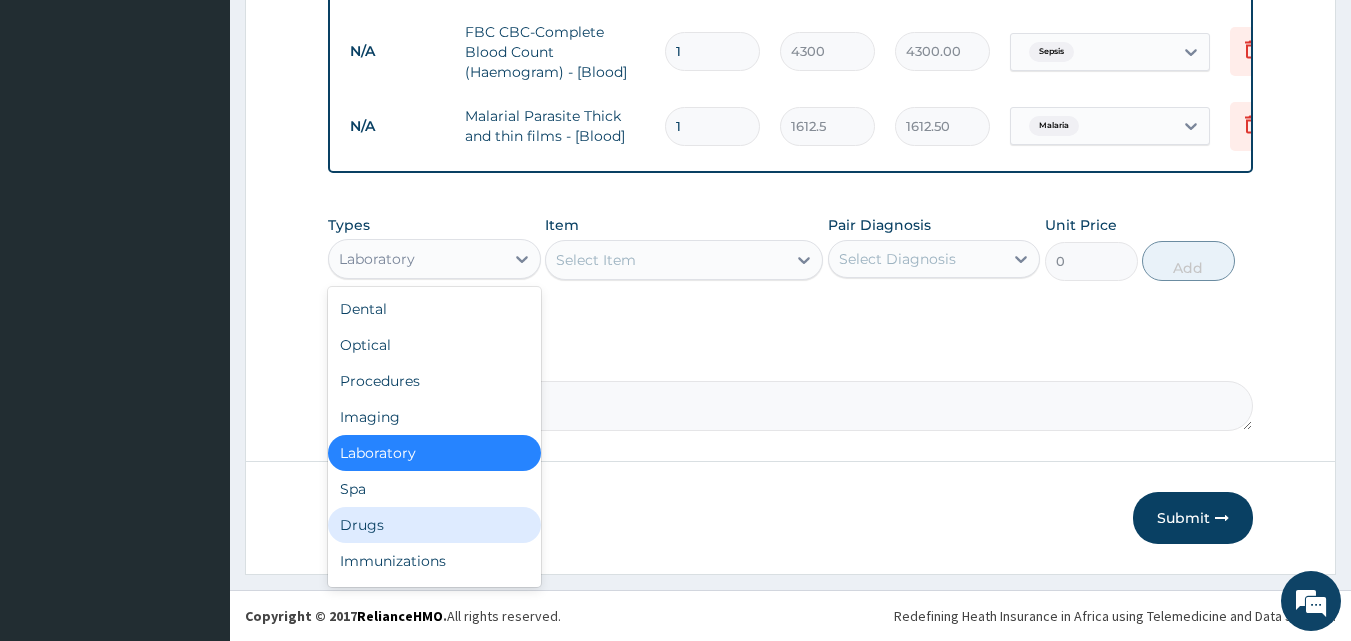 click on "Drugs" at bounding box center (434, 525) 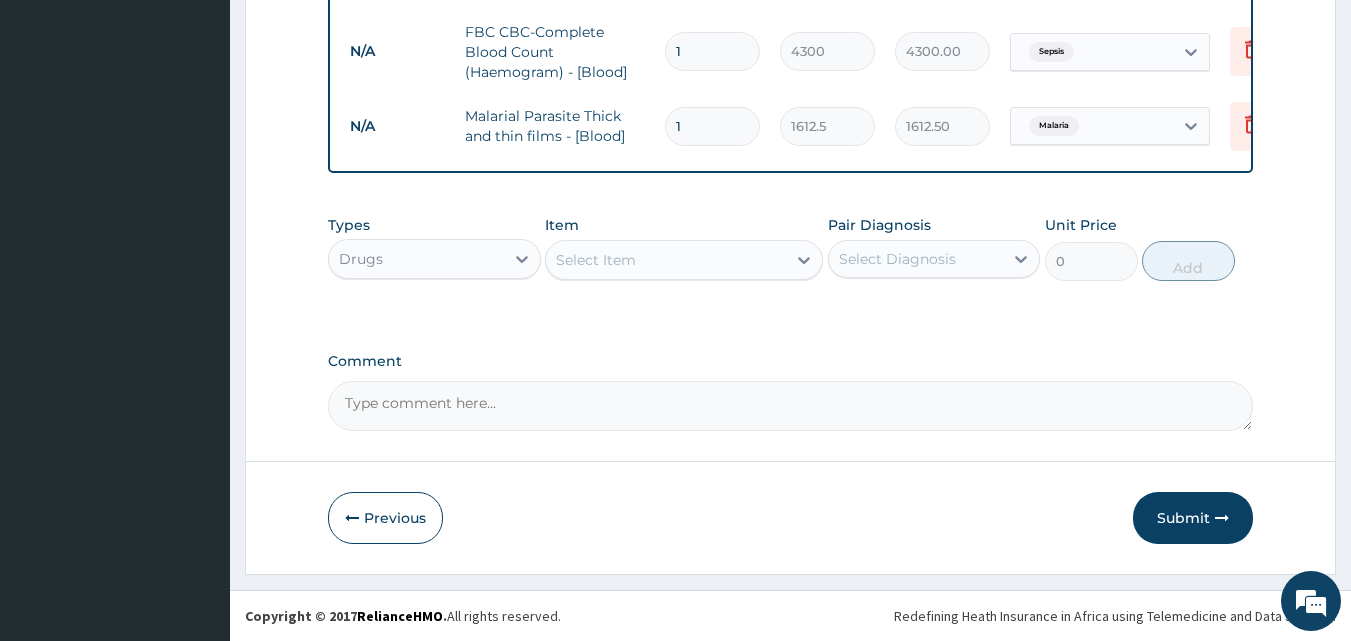 click on "Select Item" at bounding box center [596, 260] 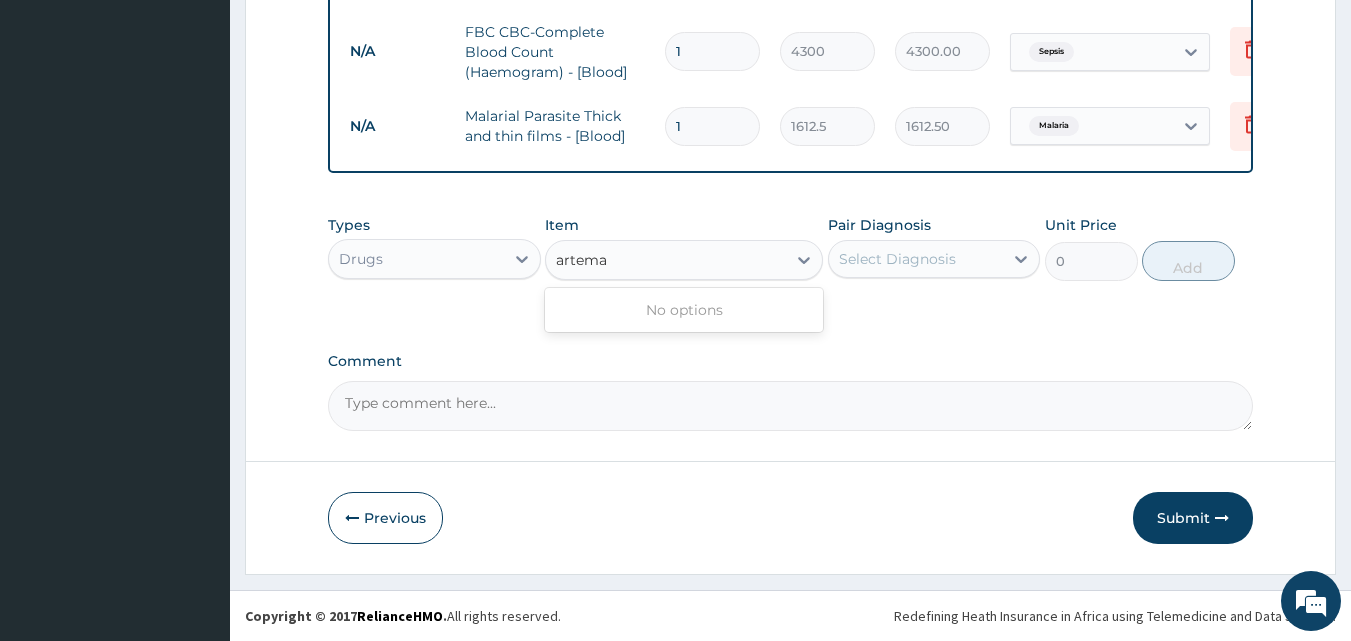 type on "artem" 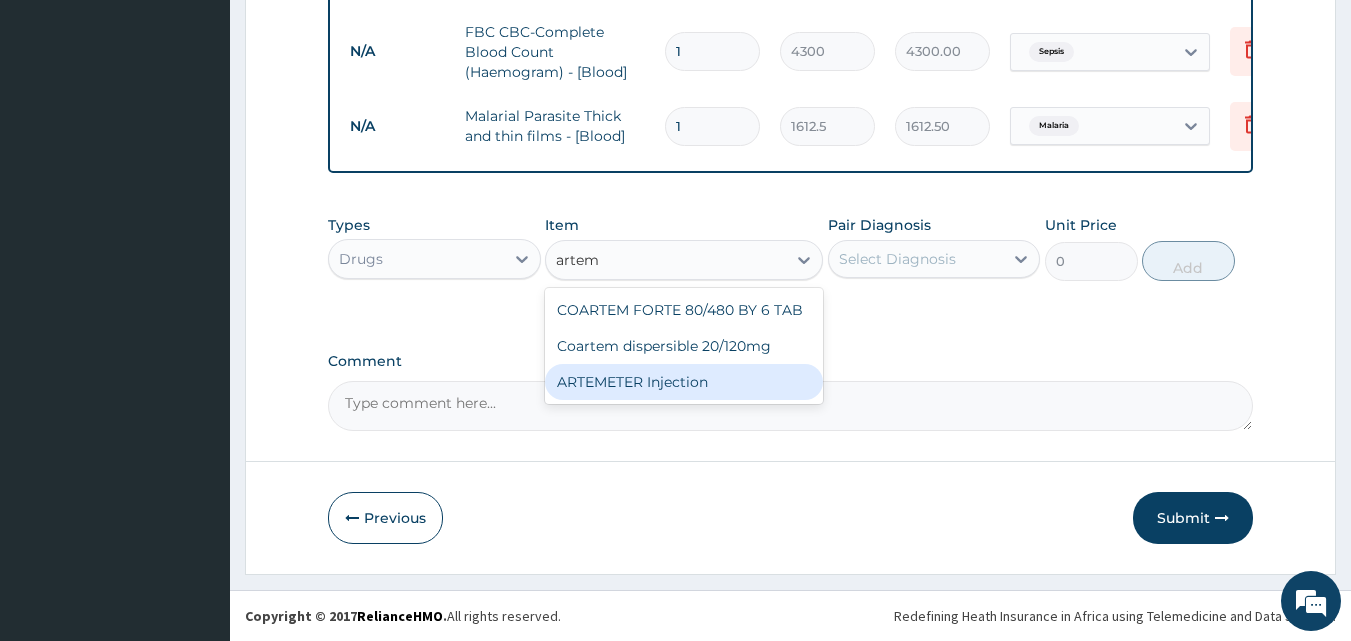 click on "ARTEMETER Injection" at bounding box center (684, 382) 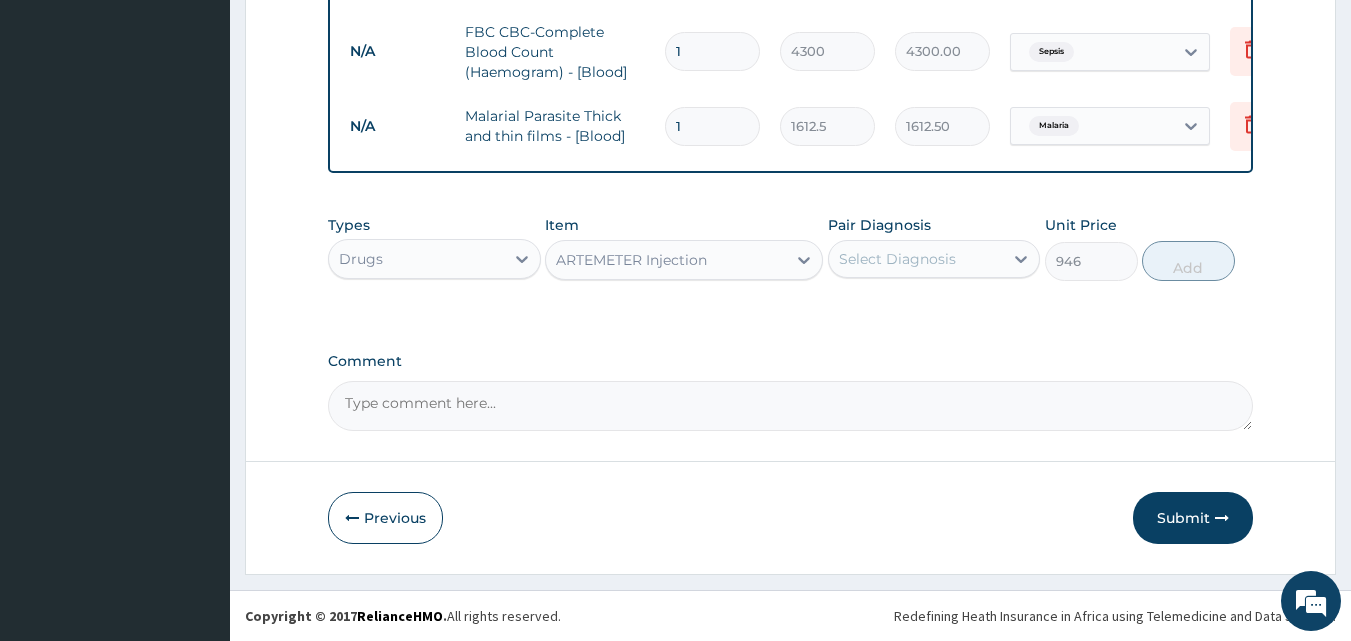 click on "Comment" at bounding box center [791, 406] 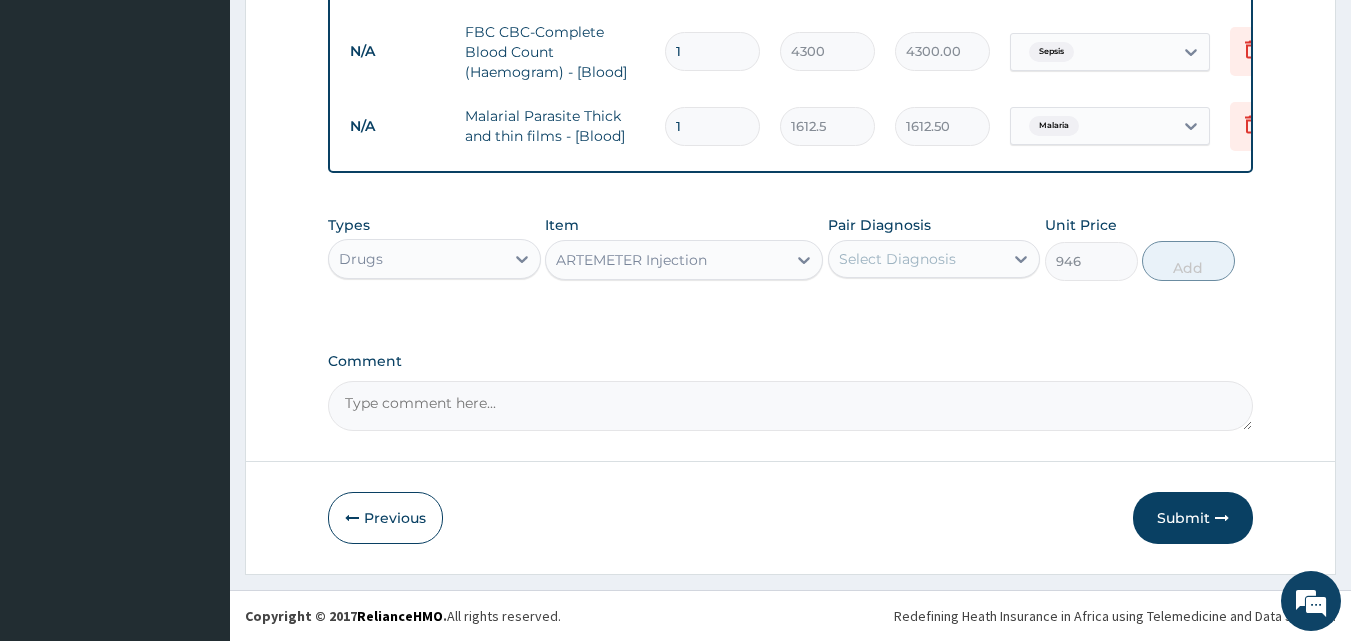 click on "Select Diagnosis" at bounding box center (916, 259) 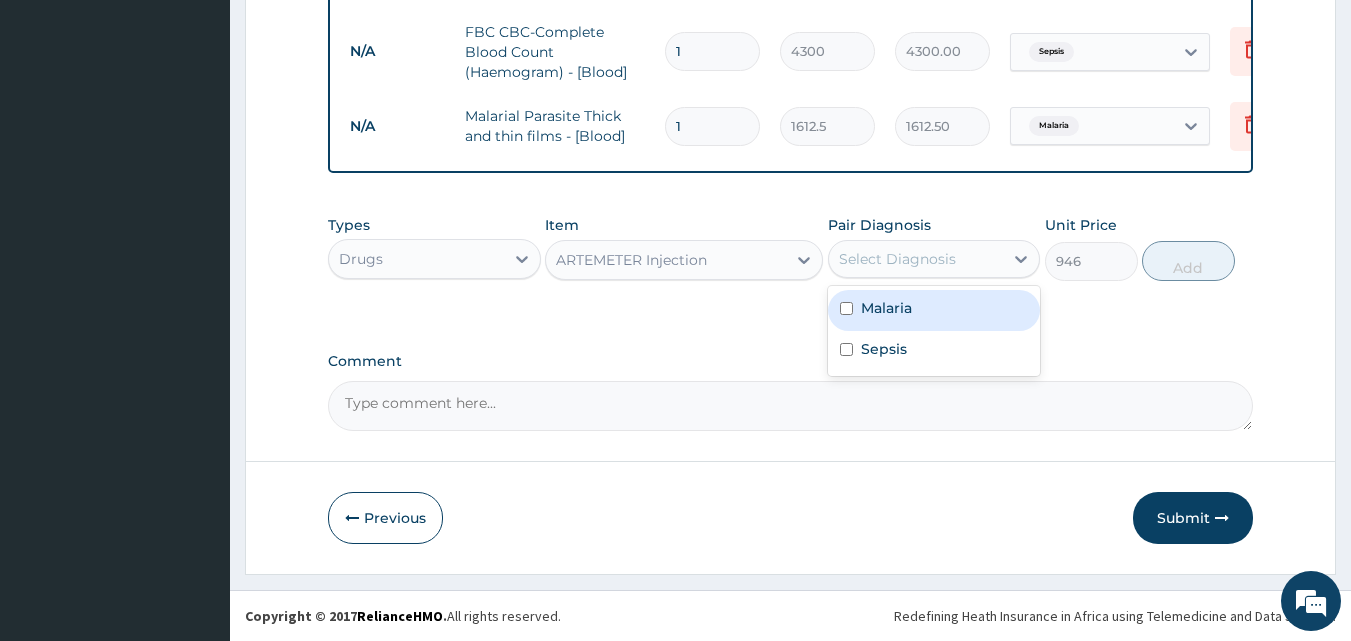 click on "Malaria" at bounding box center (934, 310) 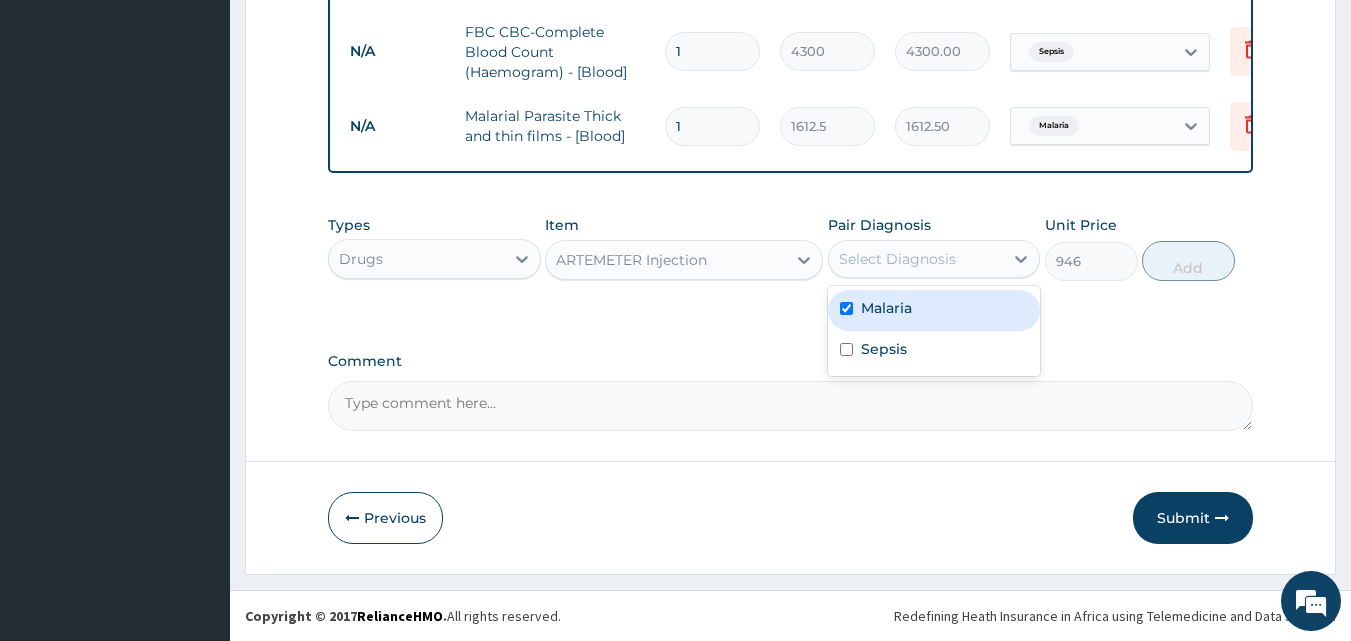 checkbox on "true" 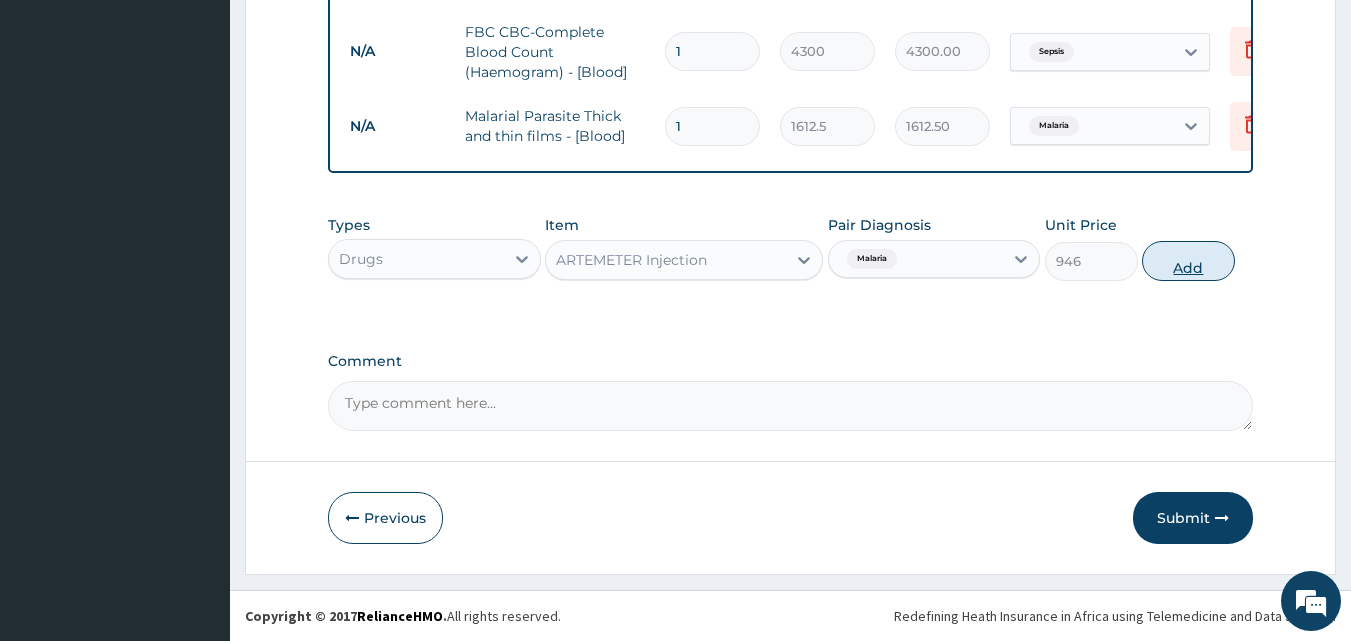 click on "Add" at bounding box center [1188, 261] 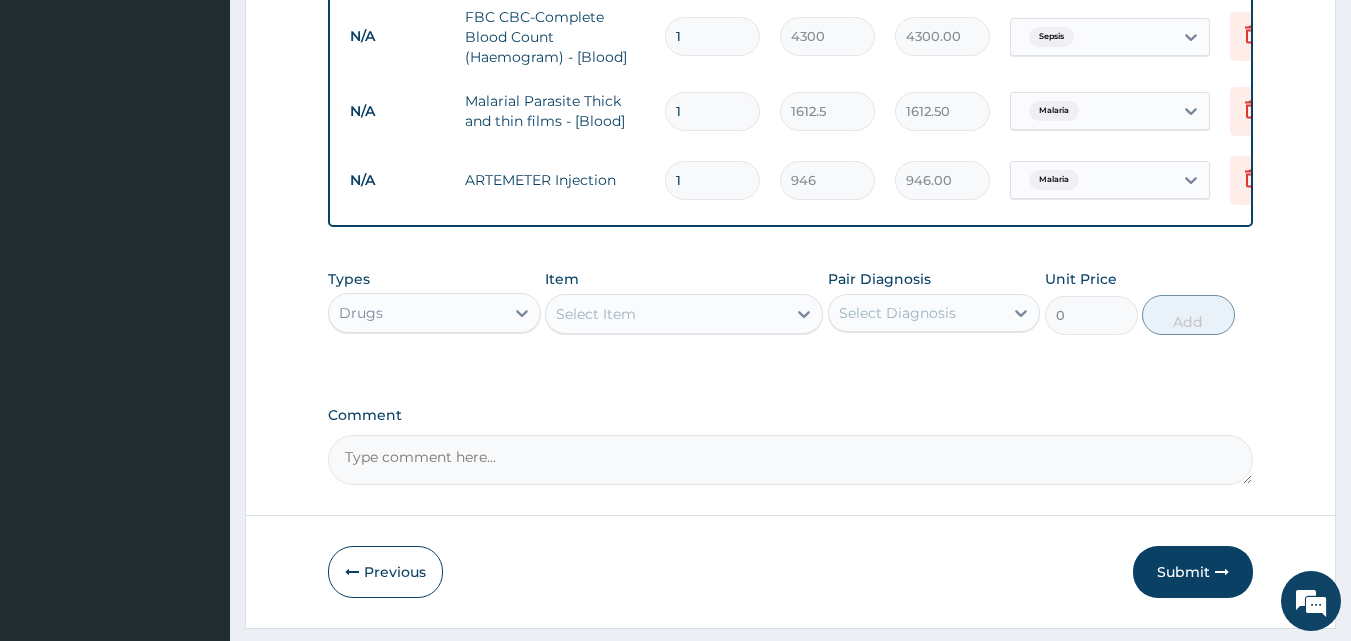 click on "Select Item" at bounding box center [666, 314] 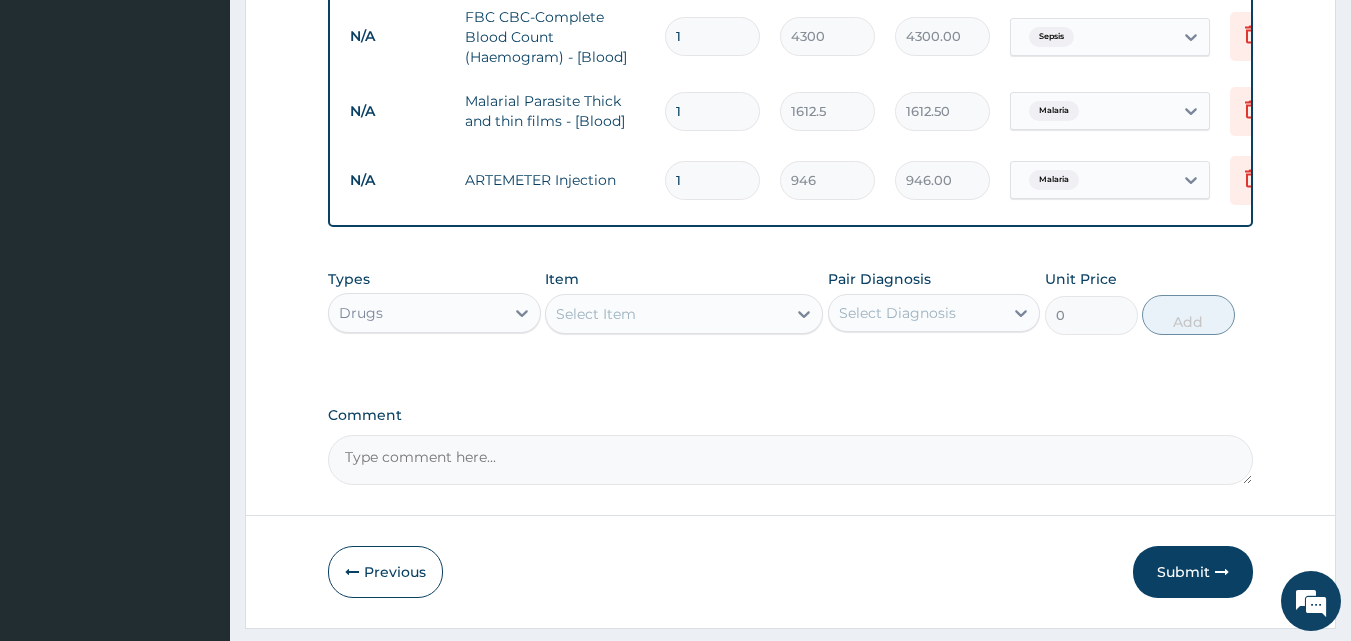 click on "Select Item" at bounding box center [666, 314] 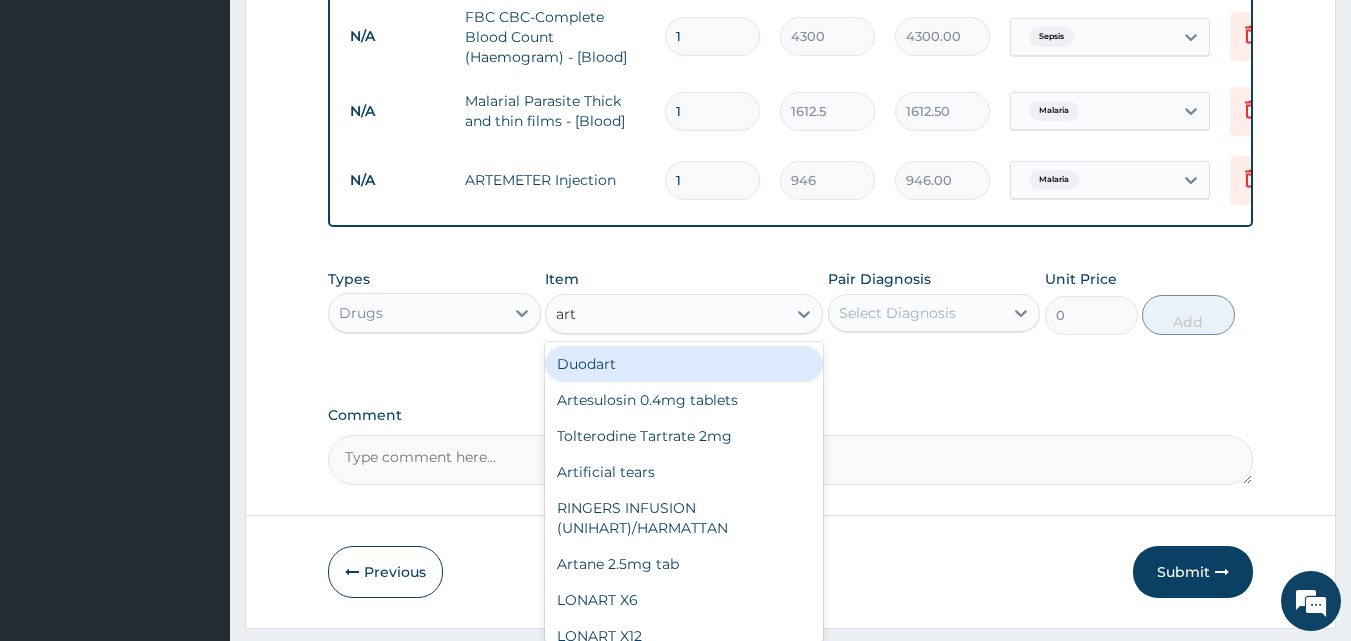 type on "arte" 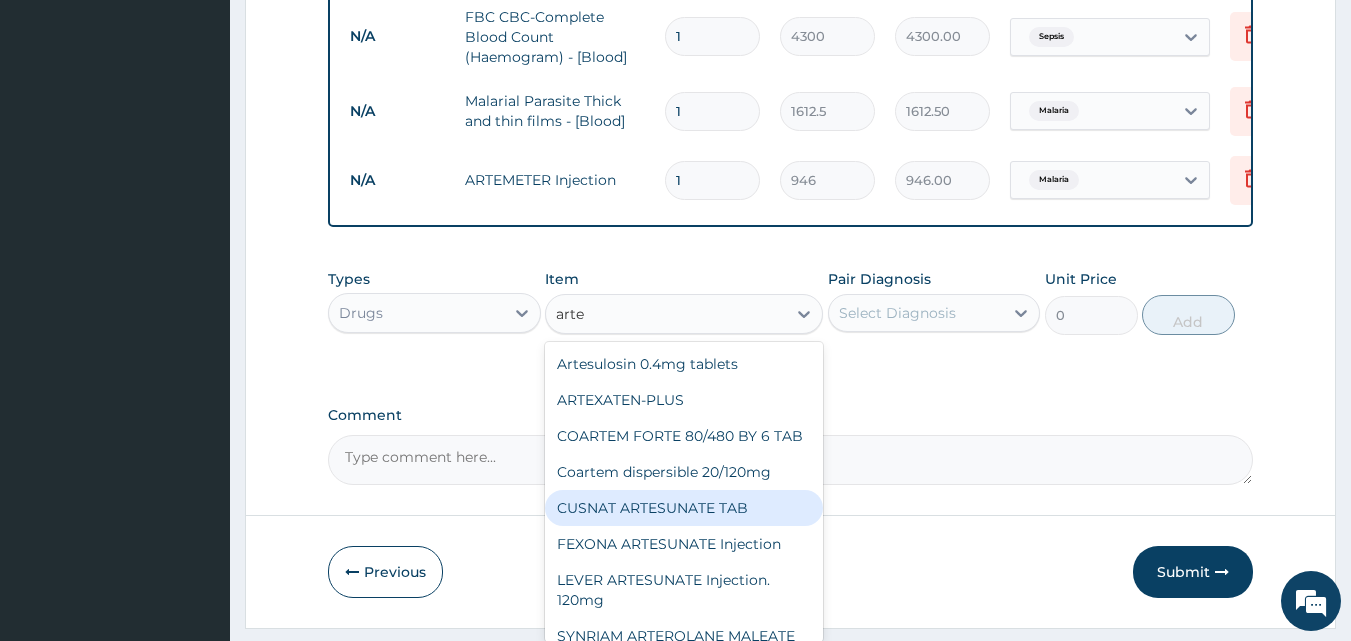 scroll, scrollTop: 220, scrollLeft: 0, axis: vertical 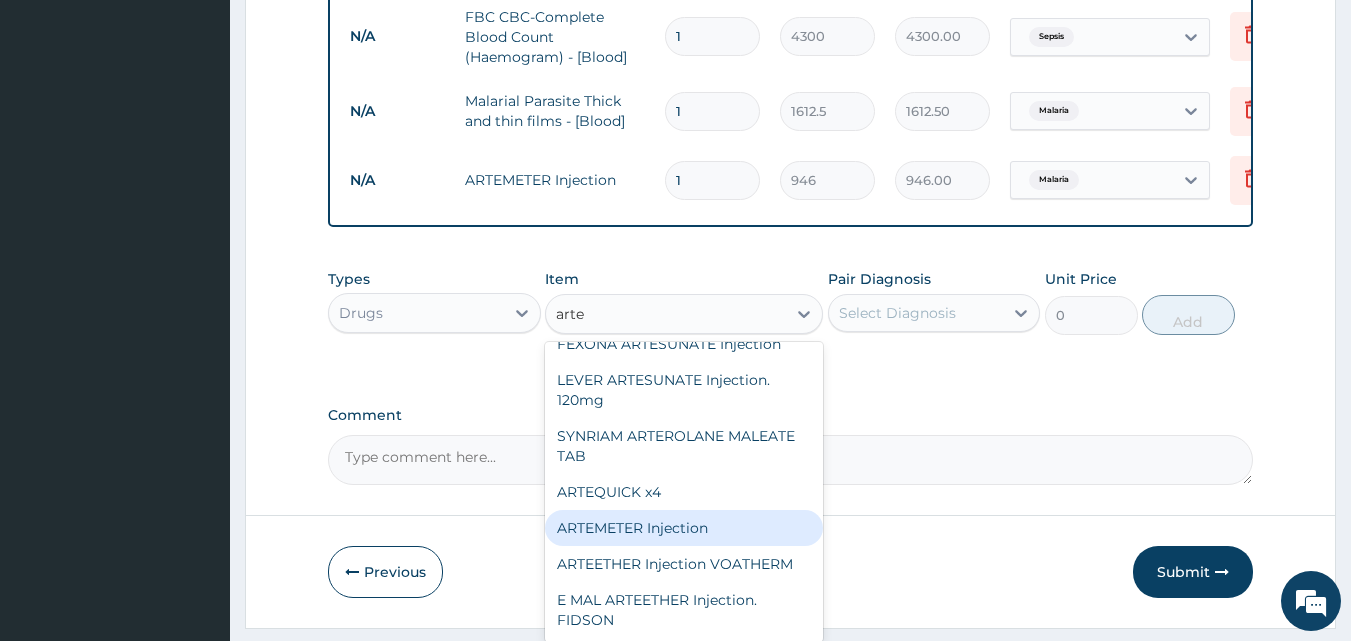 click on "ARTEMETER Injection" at bounding box center (684, 528) 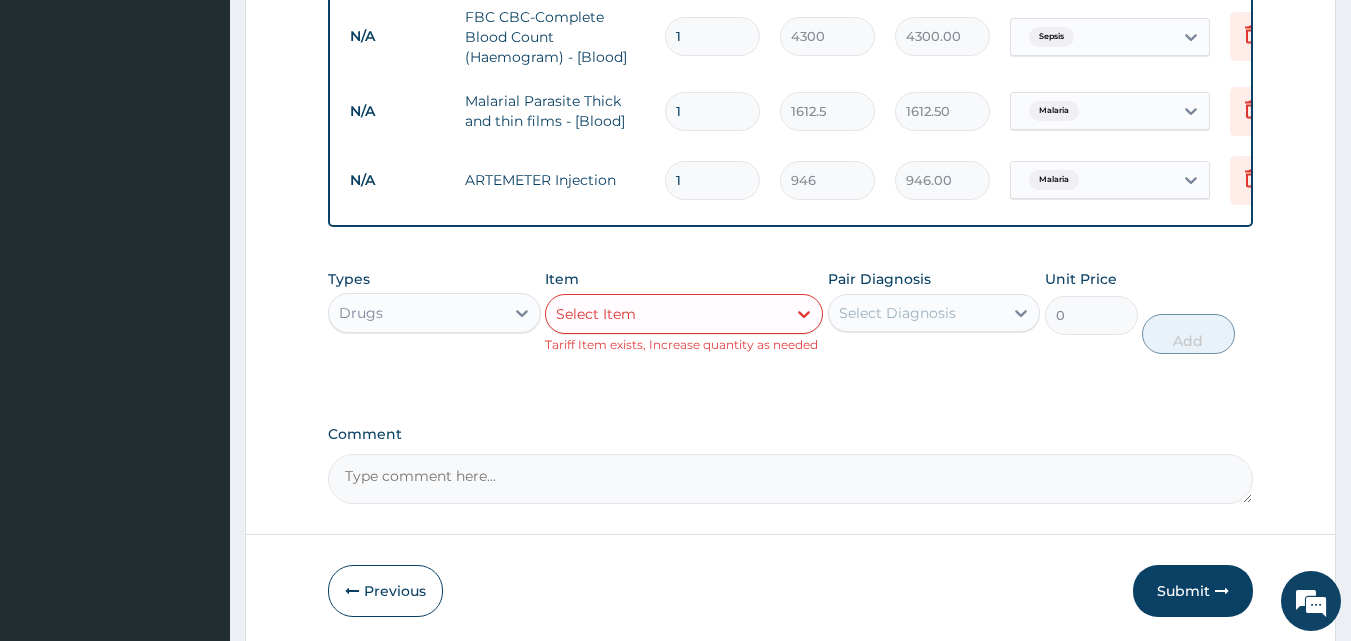 click on "Select Item" at bounding box center (666, 314) 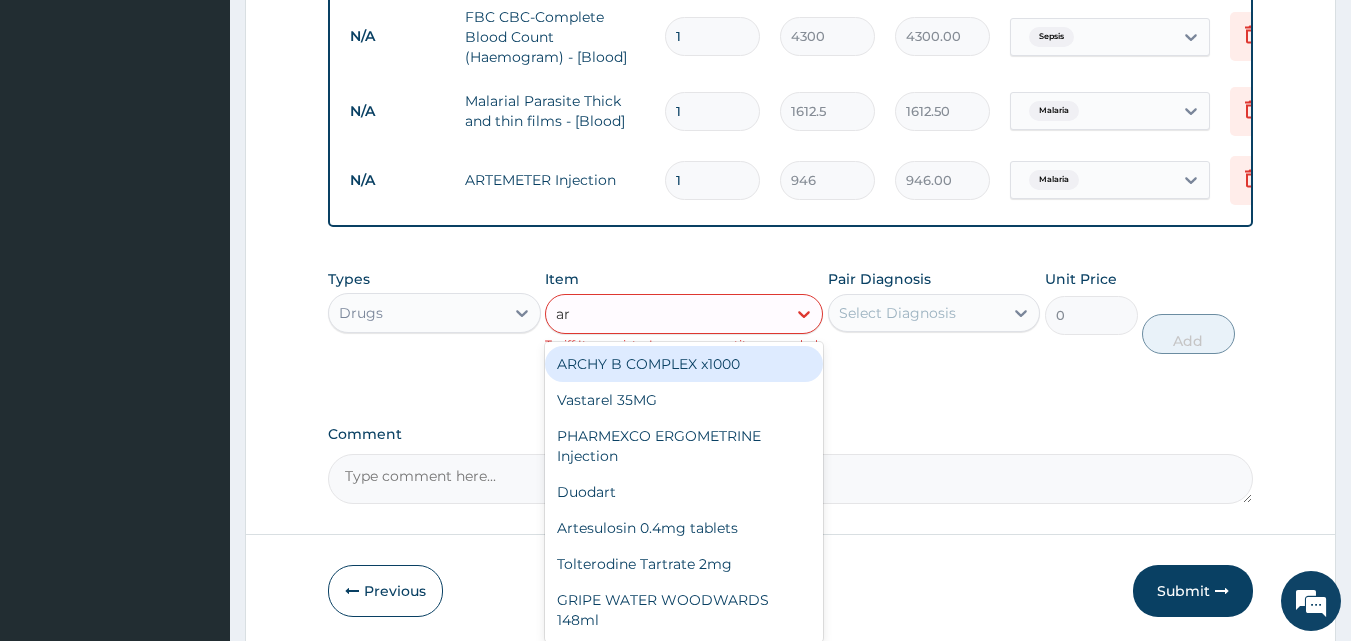 type on "art" 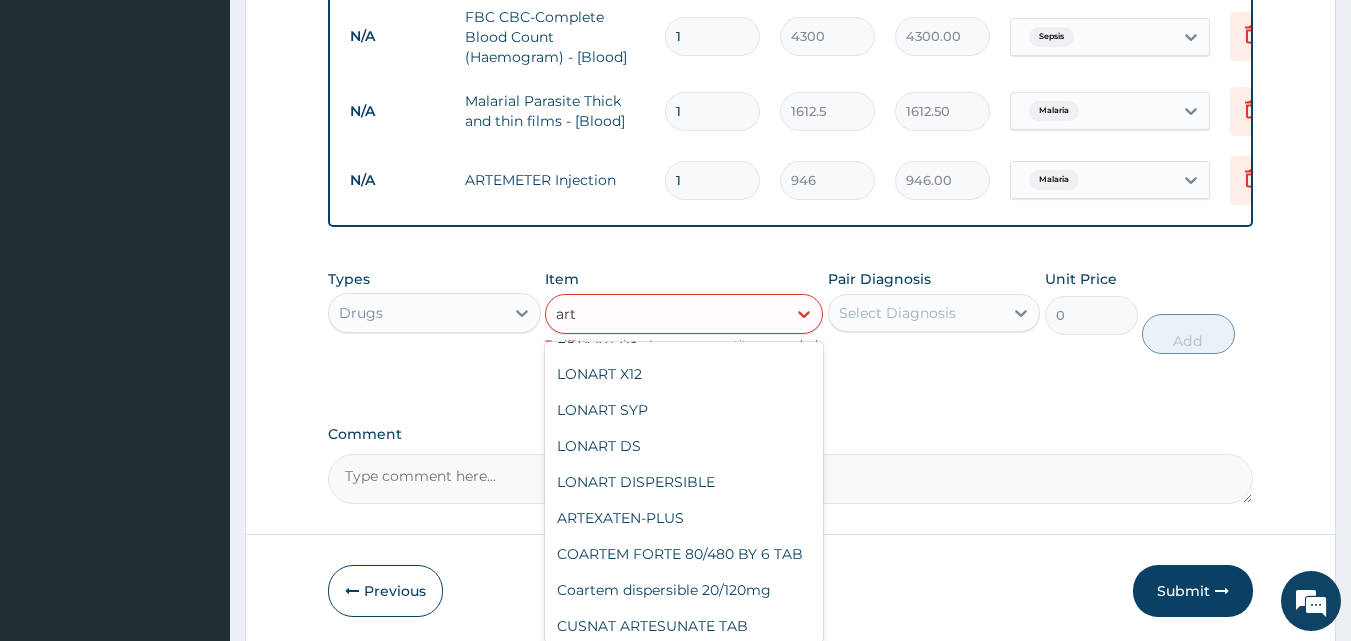 scroll, scrollTop: 524, scrollLeft: 0, axis: vertical 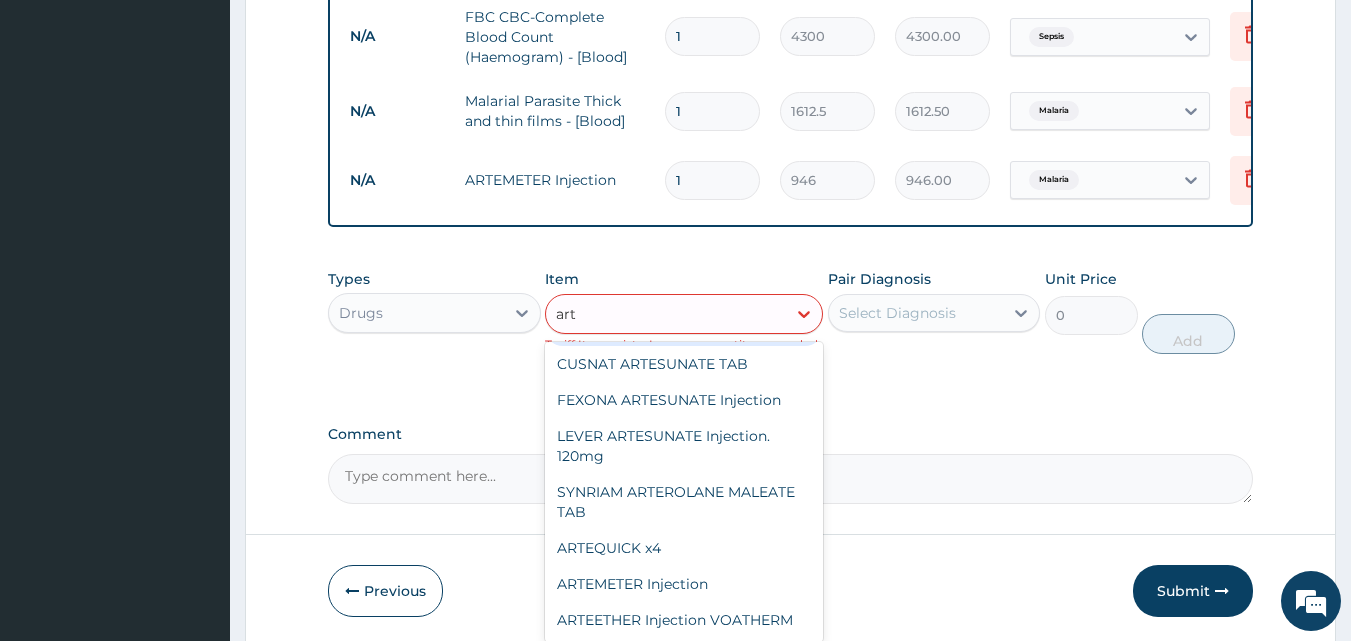 click on "Coartem dispersible 20/120mg" at bounding box center [684, 328] 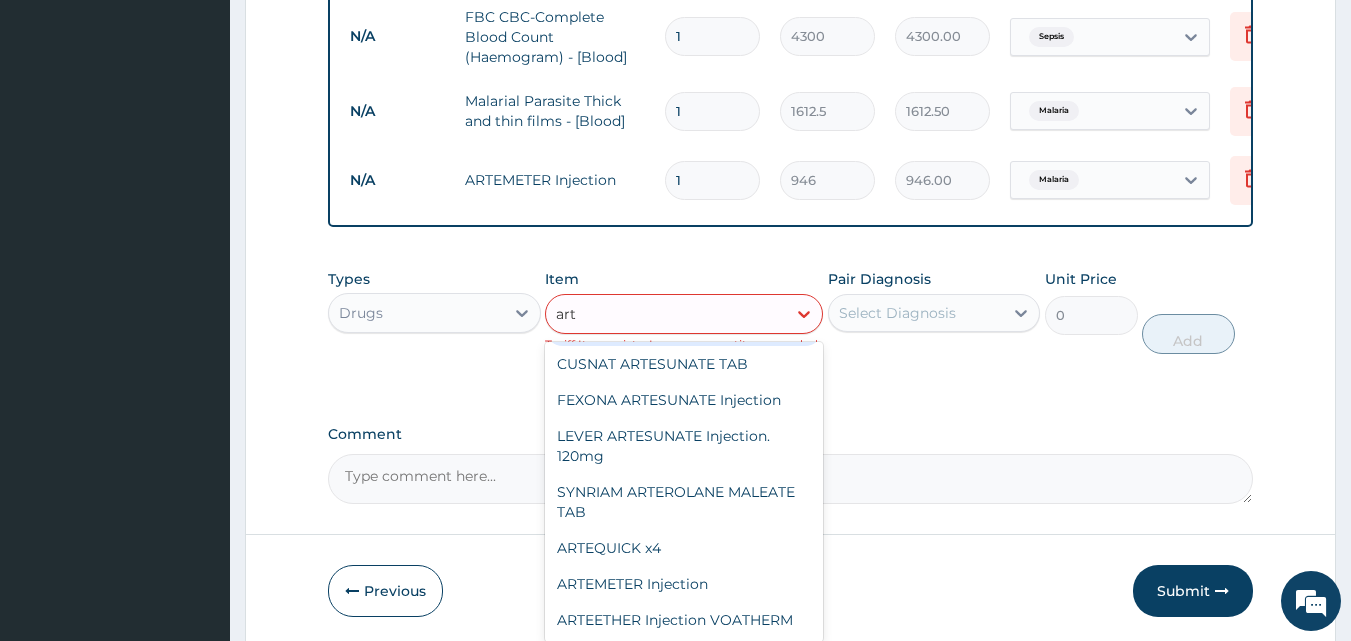 type 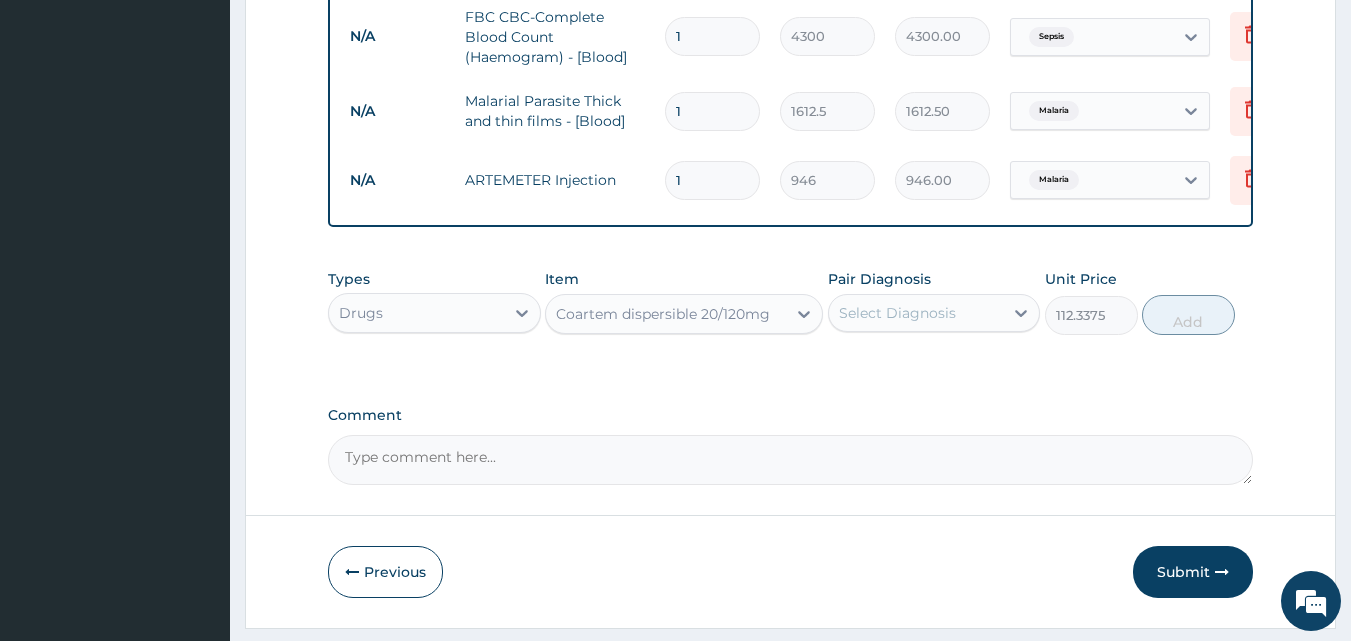 click on "Select Diagnosis" at bounding box center [897, 313] 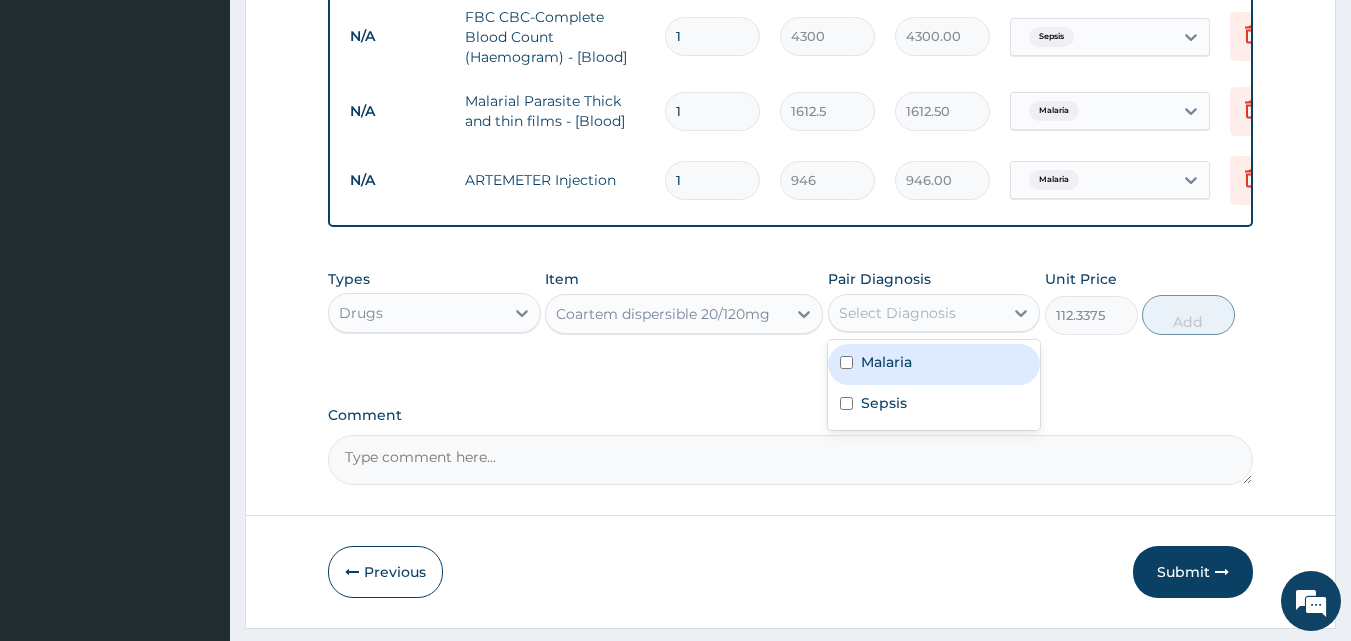 click on "Malaria" at bounding box center [886, 362] 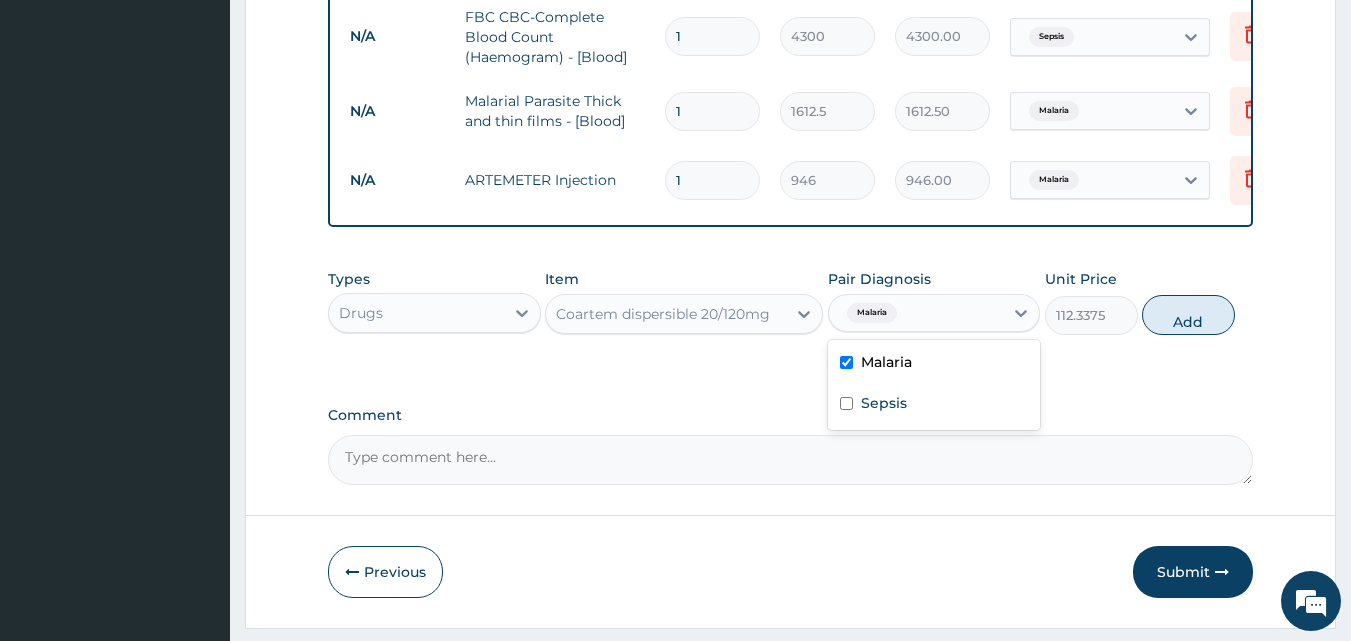 checkbox on "true" 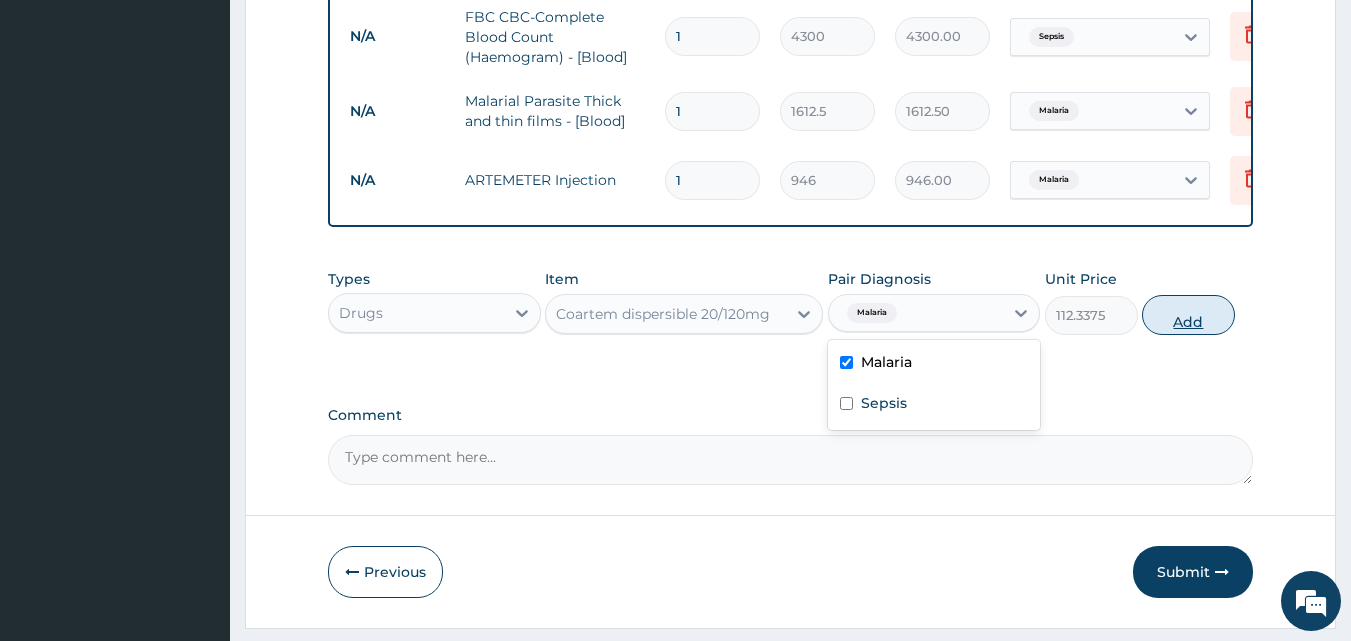 click on "Add" at bounding box center (1188, 315) 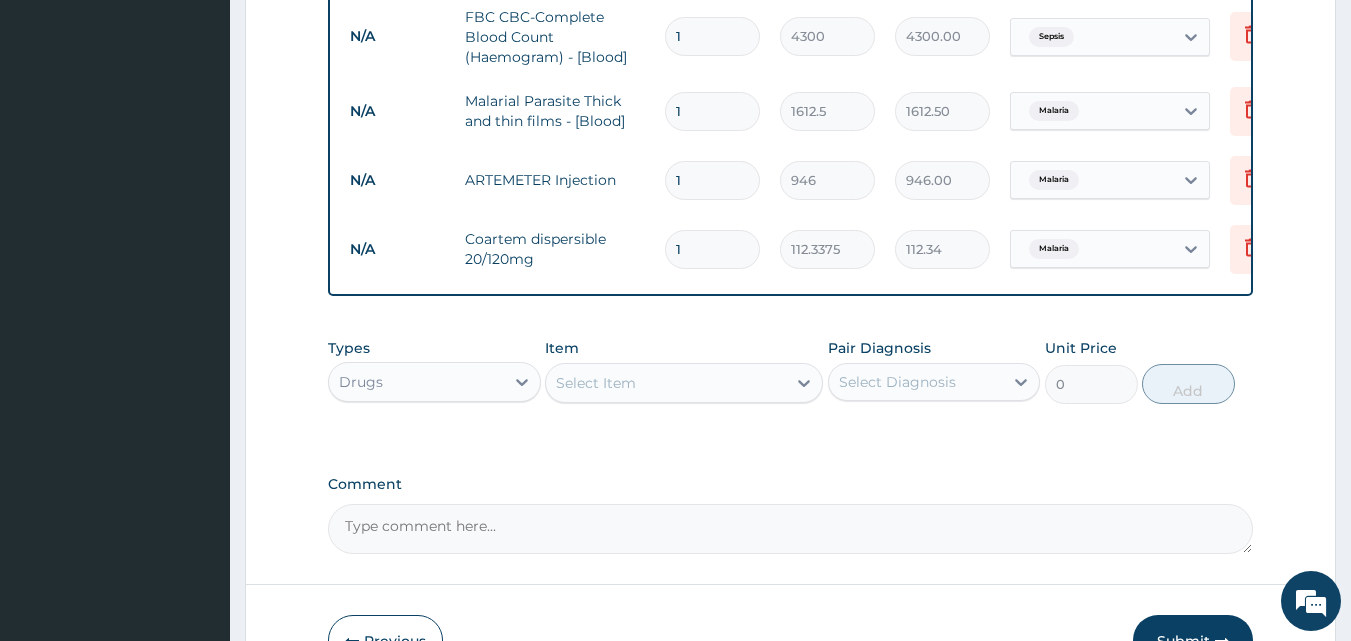 click on "1" at bounding box center [712, 249] 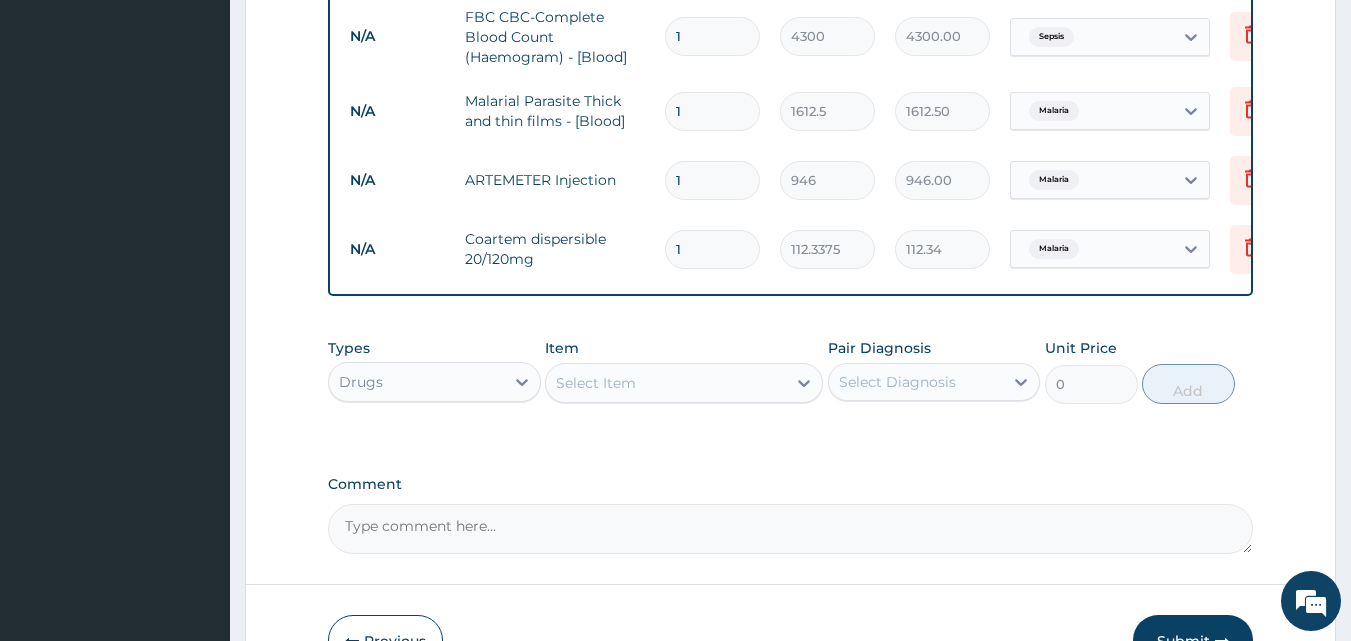 type 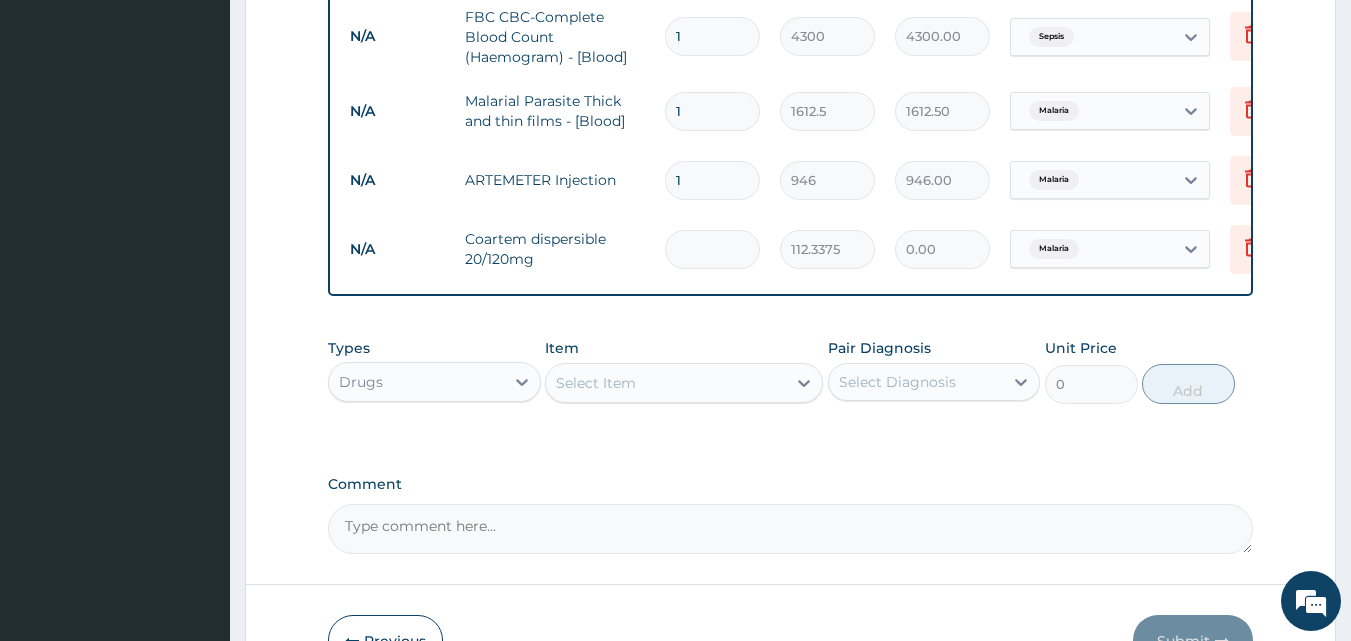 type on "2" 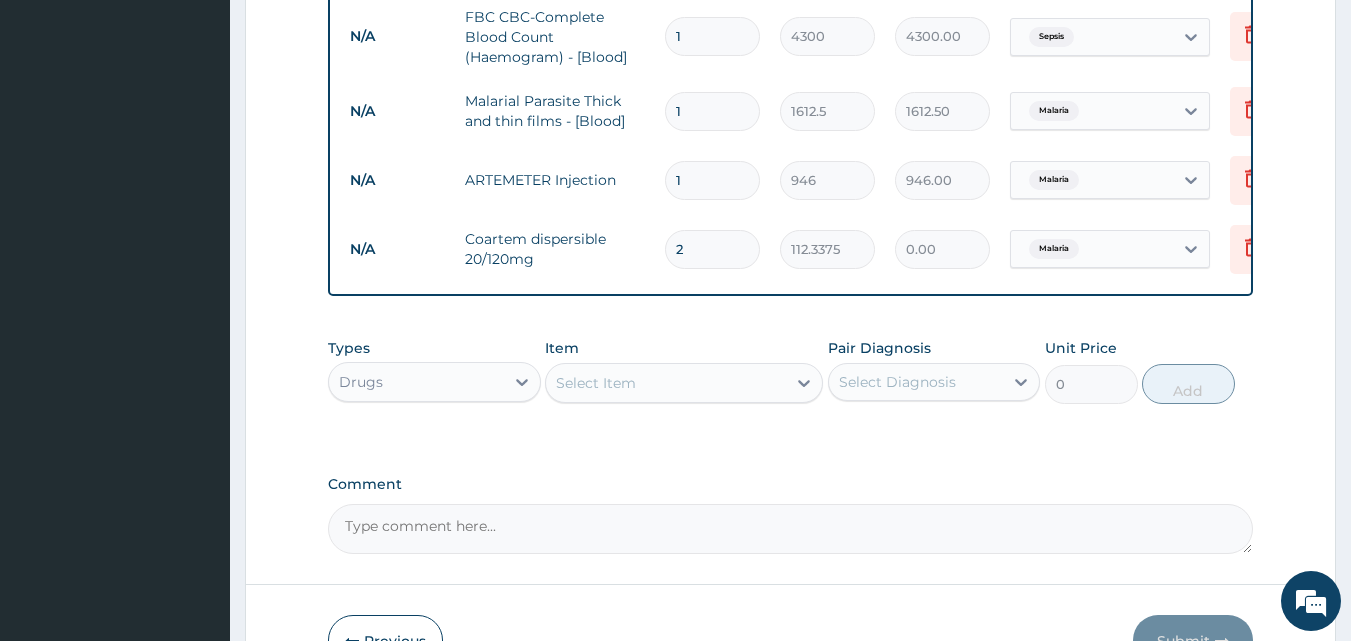 type on "224.68" 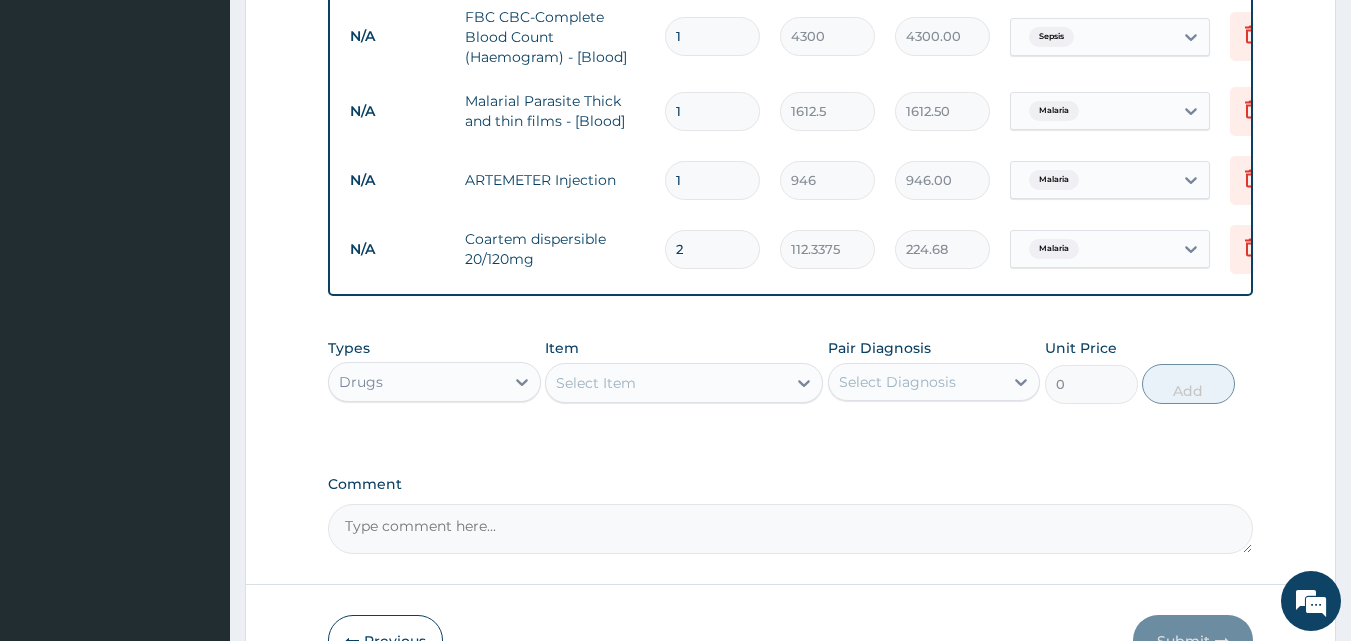 type on "24" 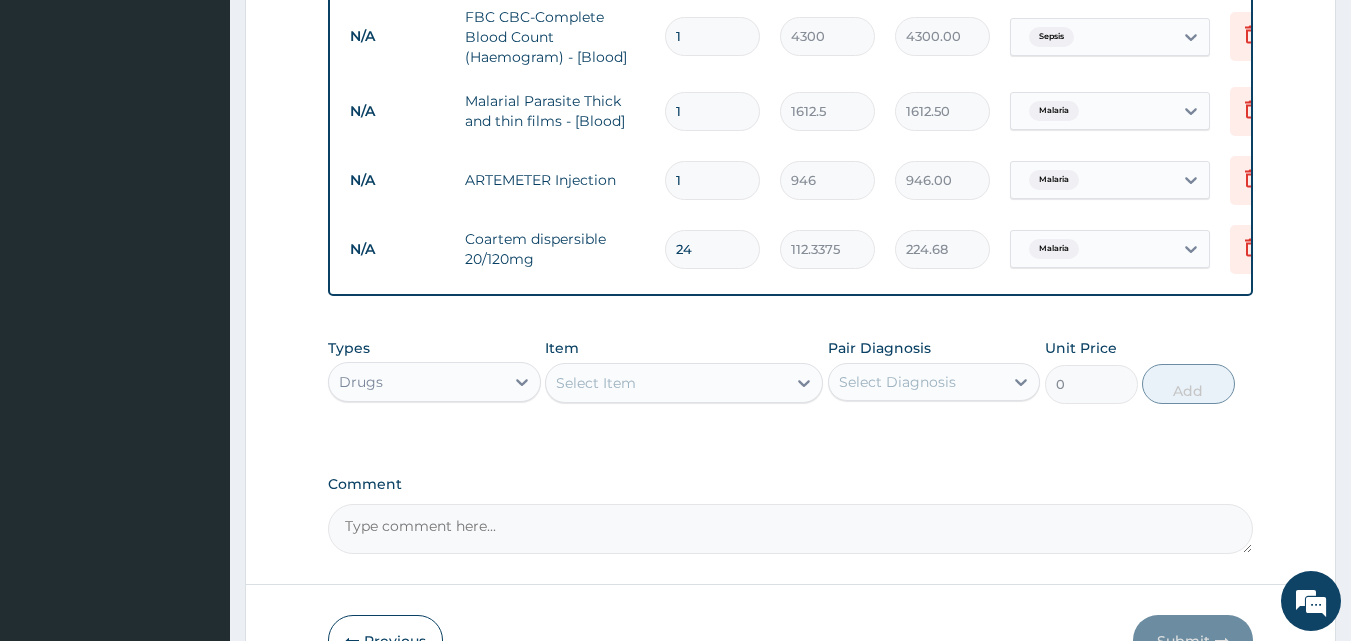 type on "2696.10" 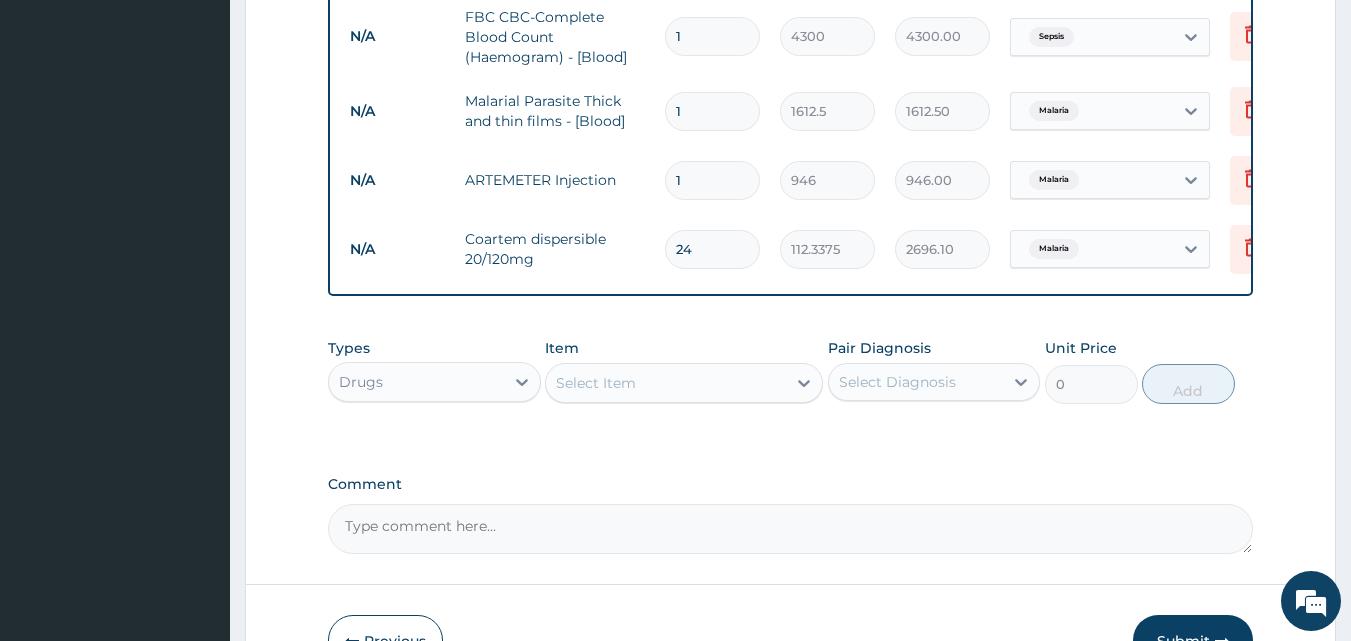 type on "24" 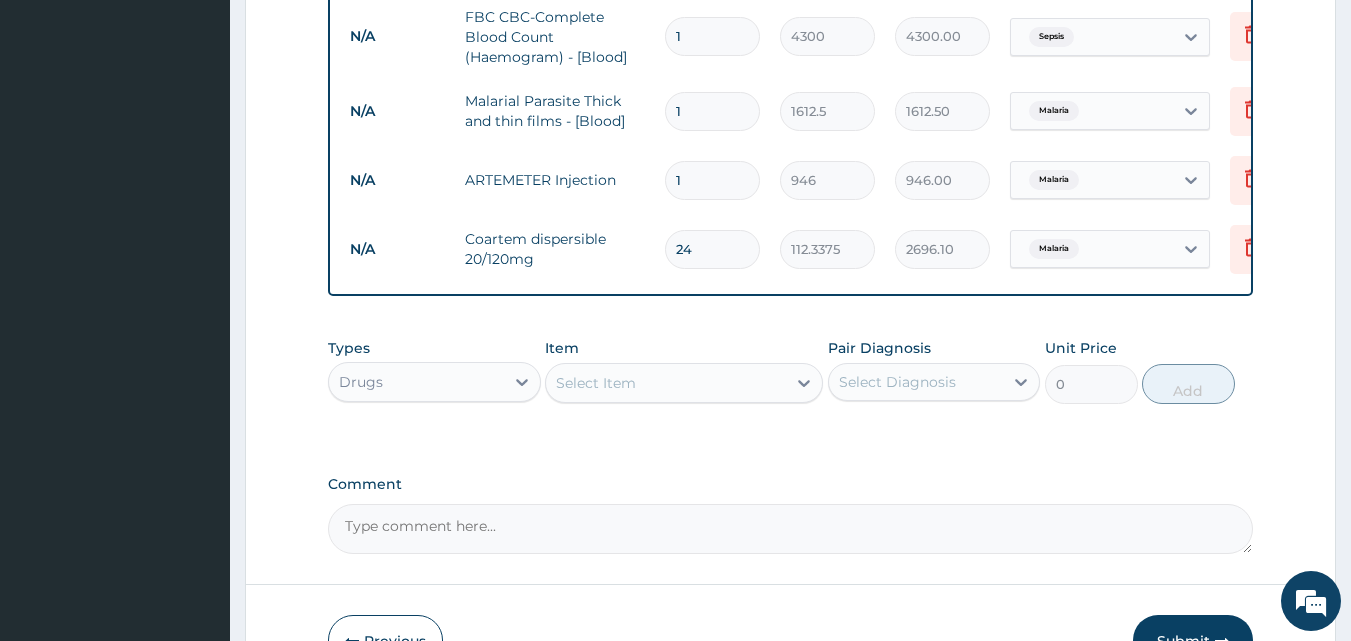 click on "Select Item" at bounding box center [596, 383] 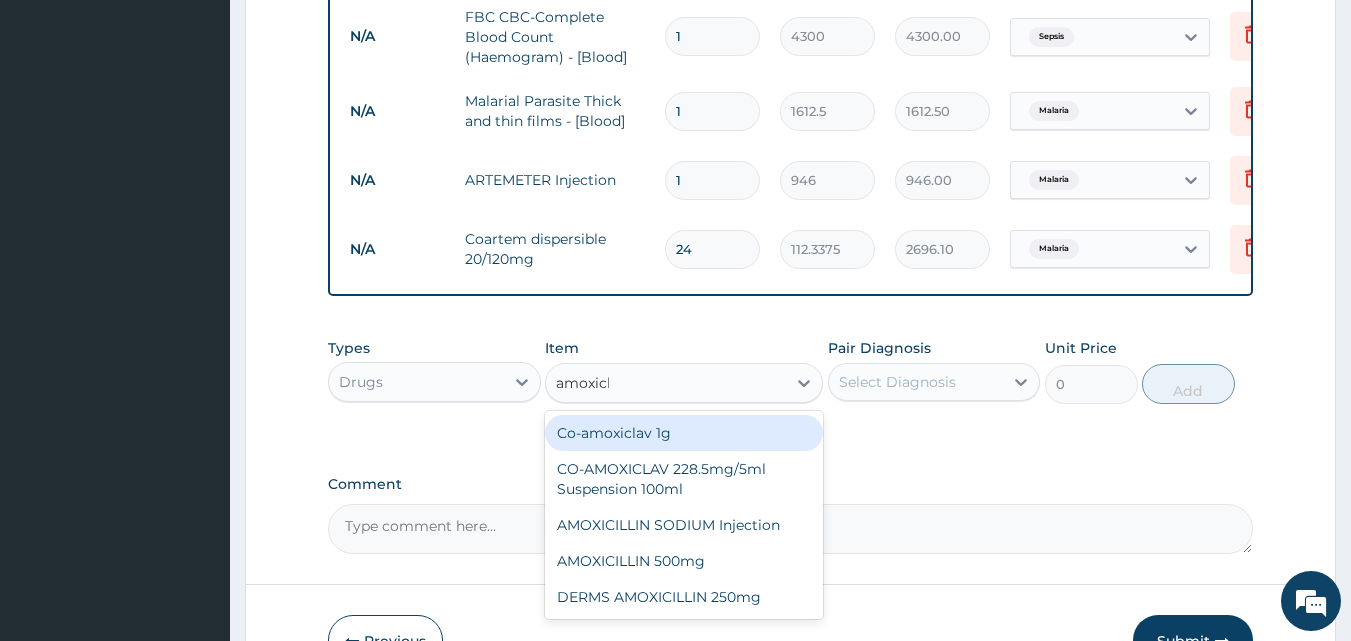 type on "amoxicla" 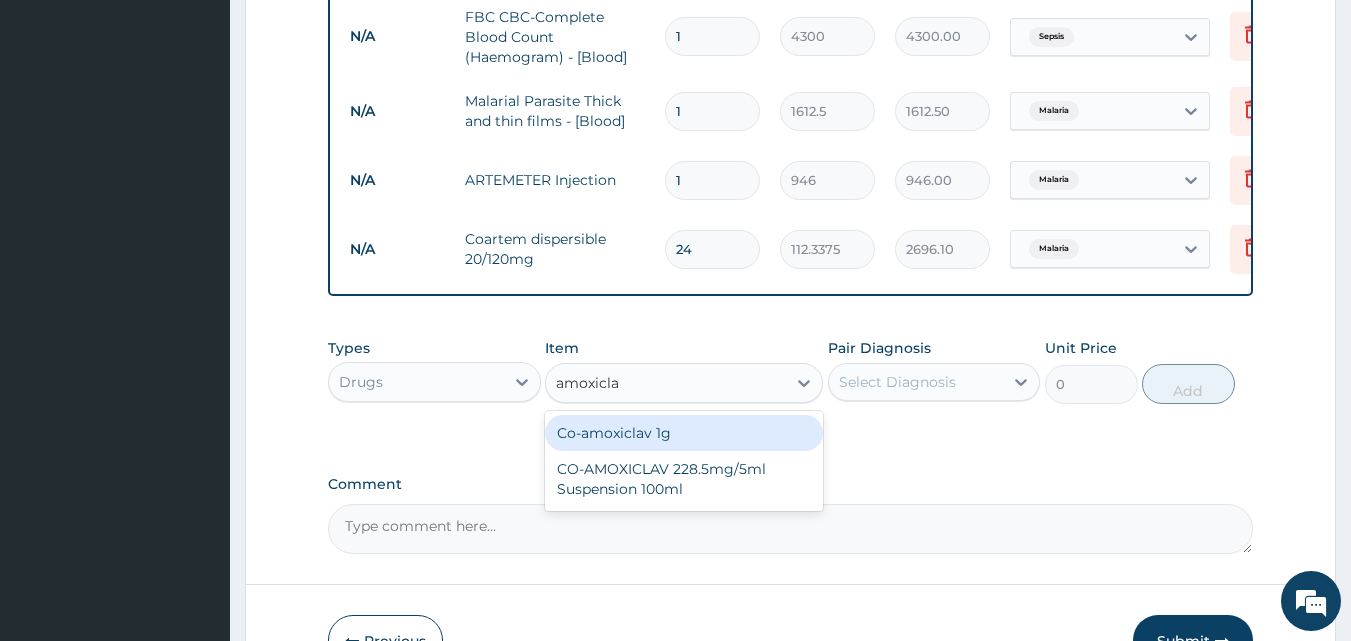 click on "Co-amoxiclav 1g" at bounding box center [684, 433] 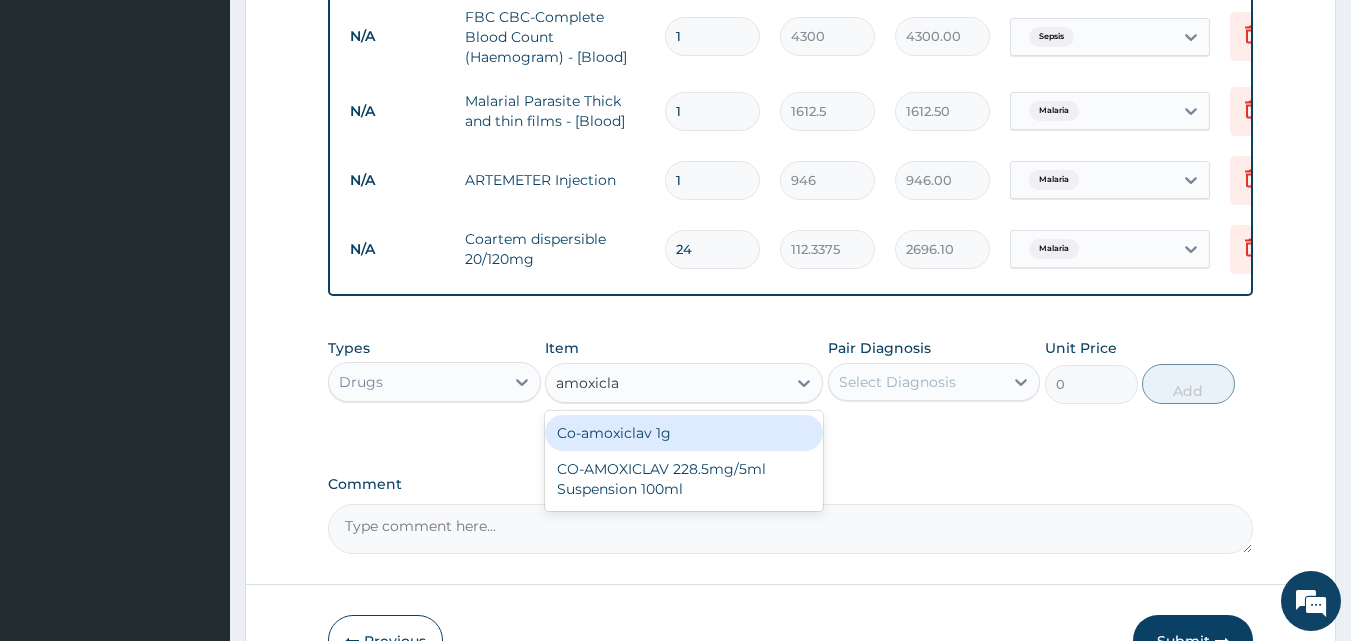 type 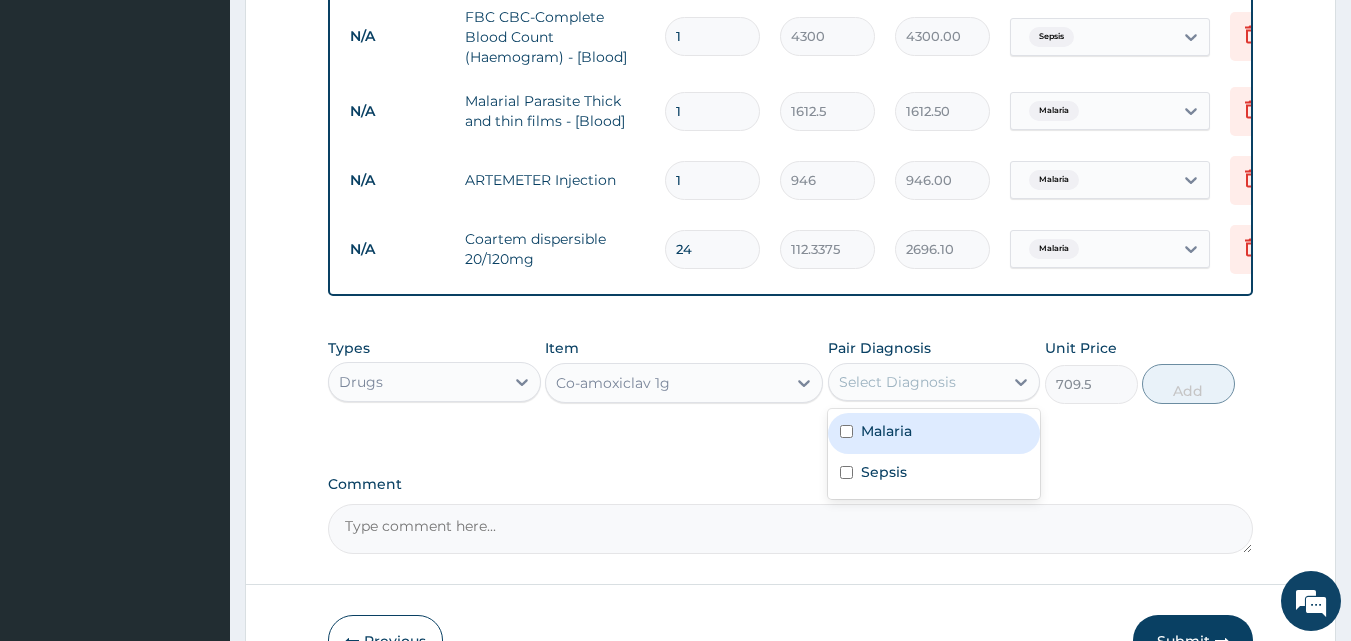 click on "Select Diagnosis" at bounding box center [897, 382] 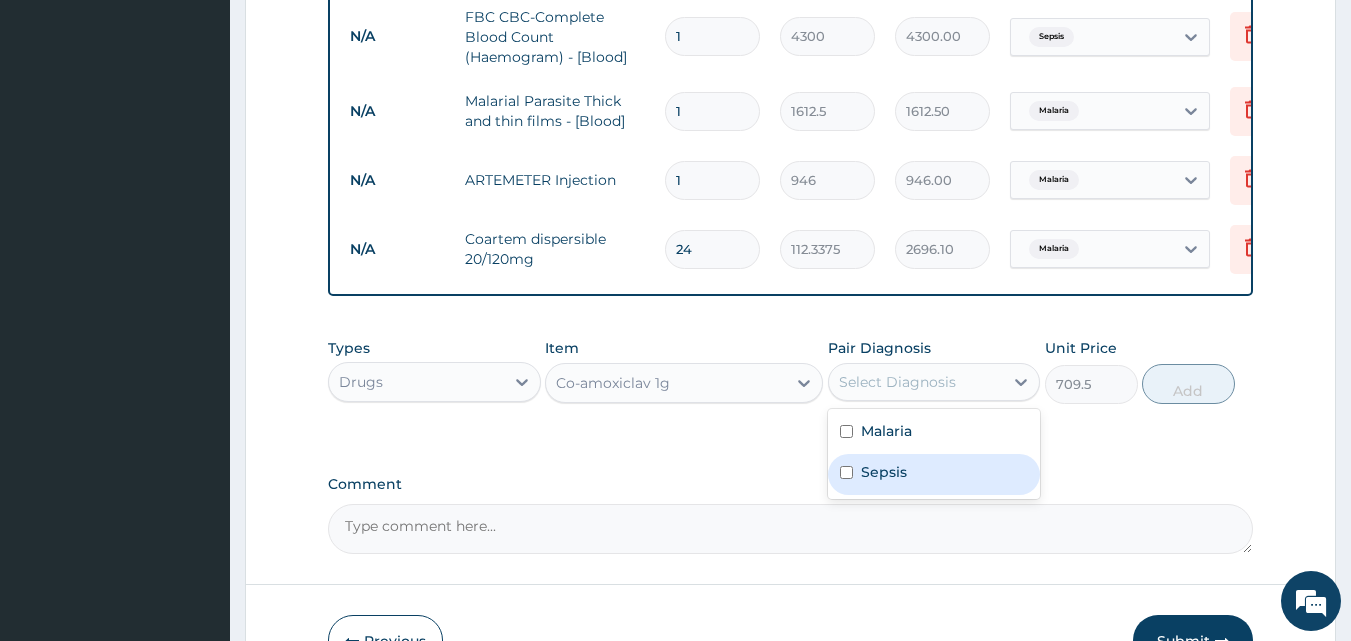 click on "Sepsis" at bounding box center (934, 474) 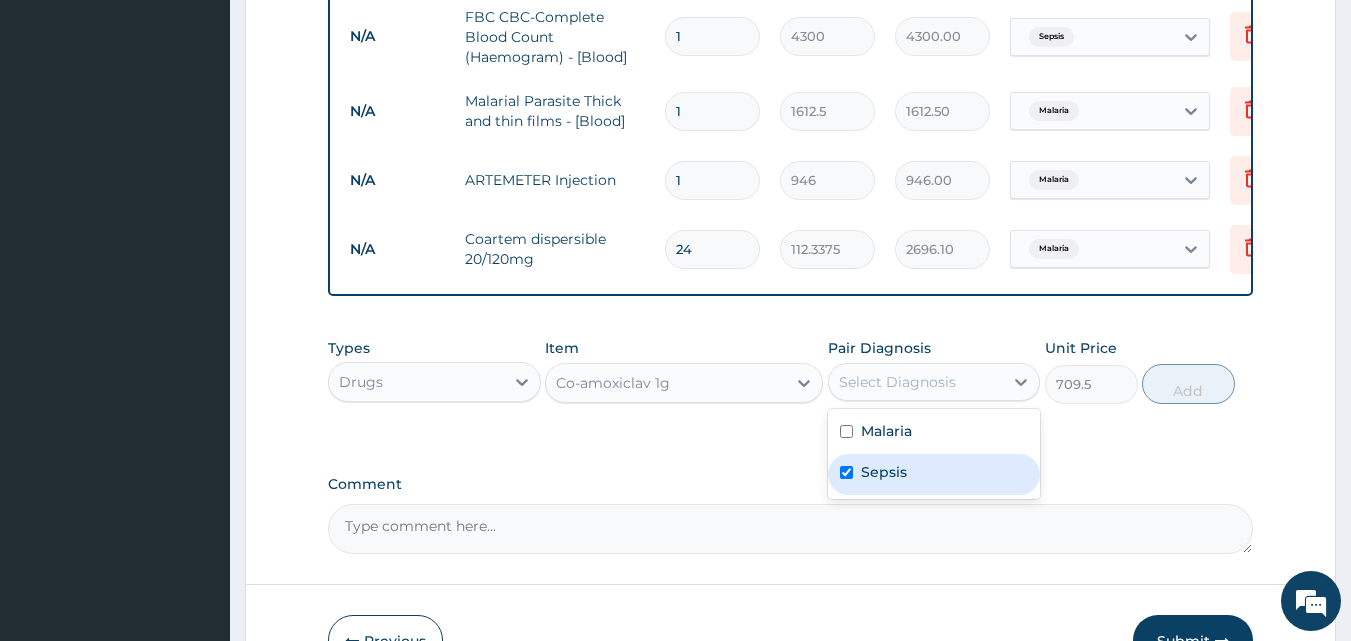 checkbox on "true" 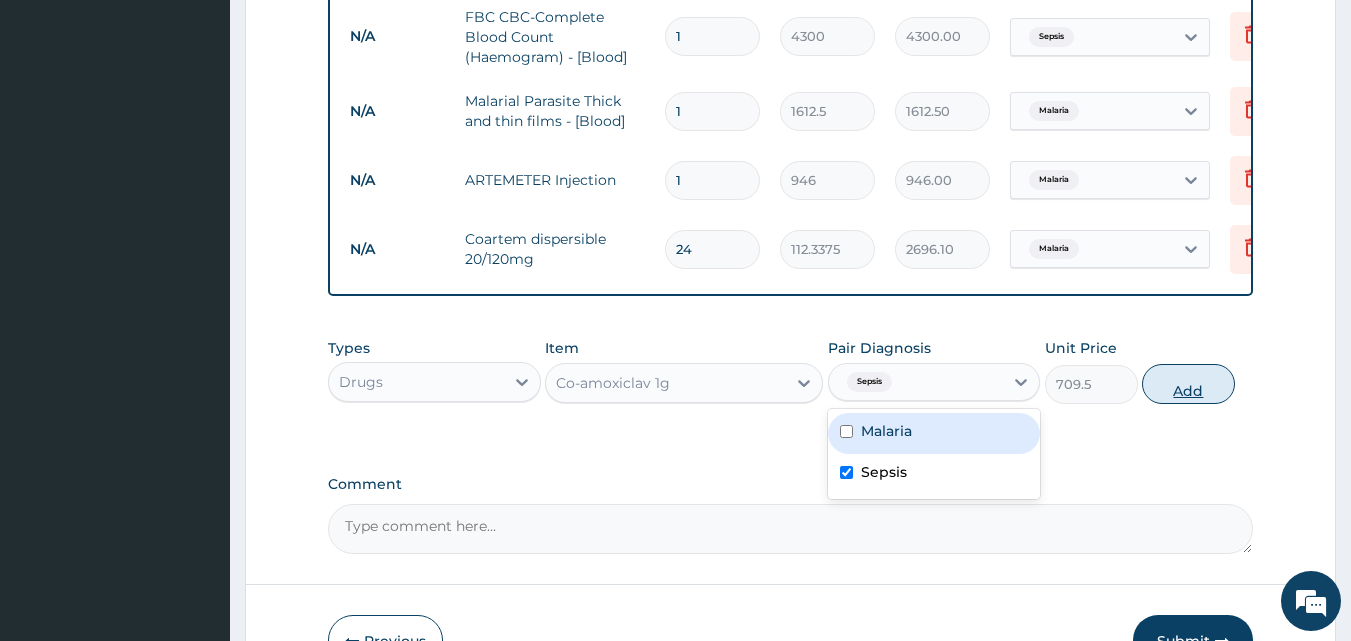 click on "Add" at bounding box center (1188, 384) 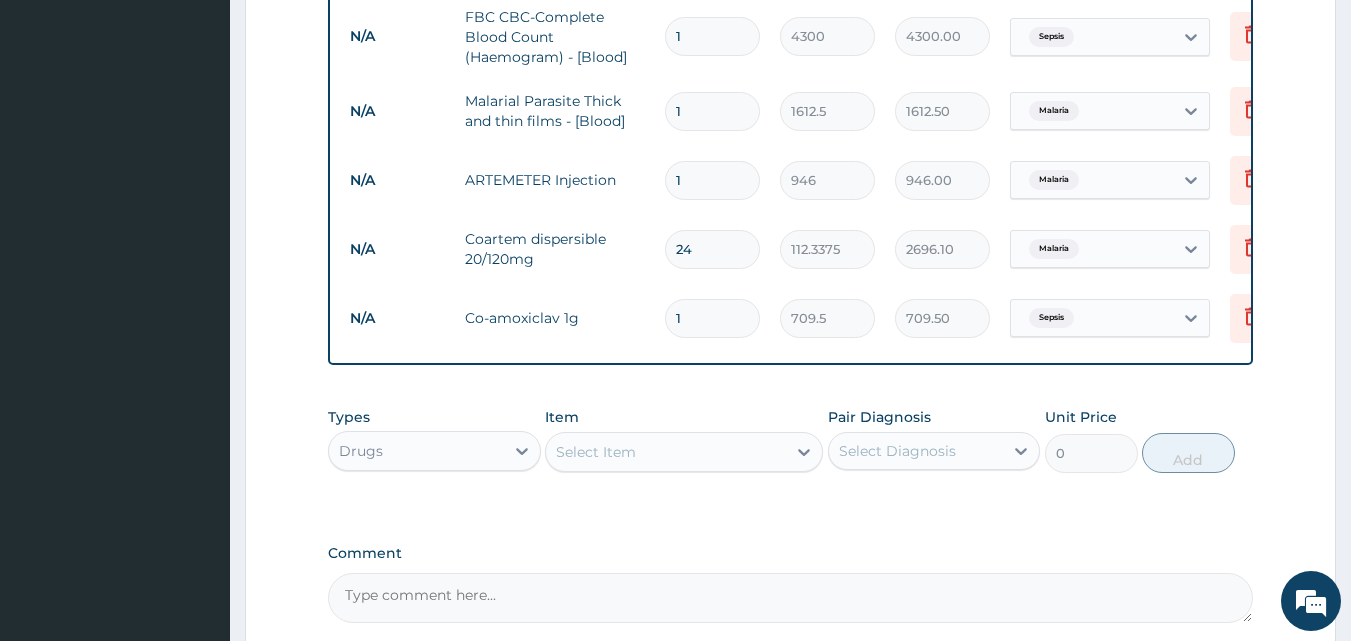 click on "1" at bounding box center (712, 318) 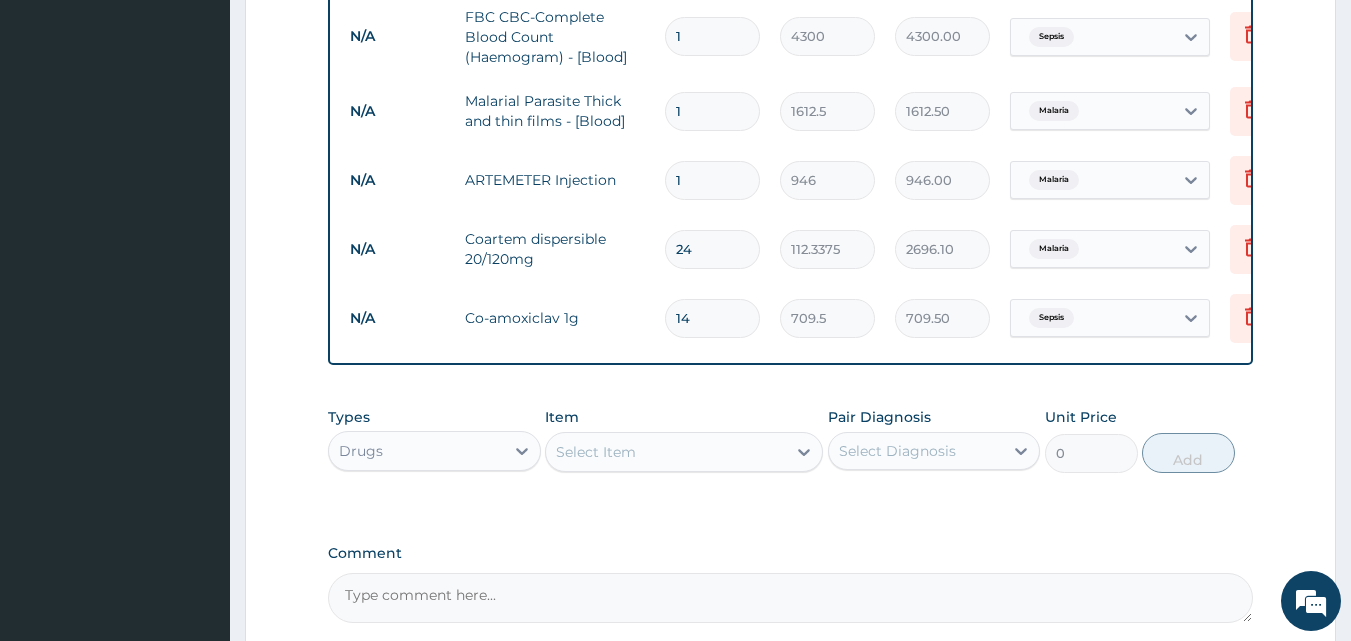 type on "9933.00" 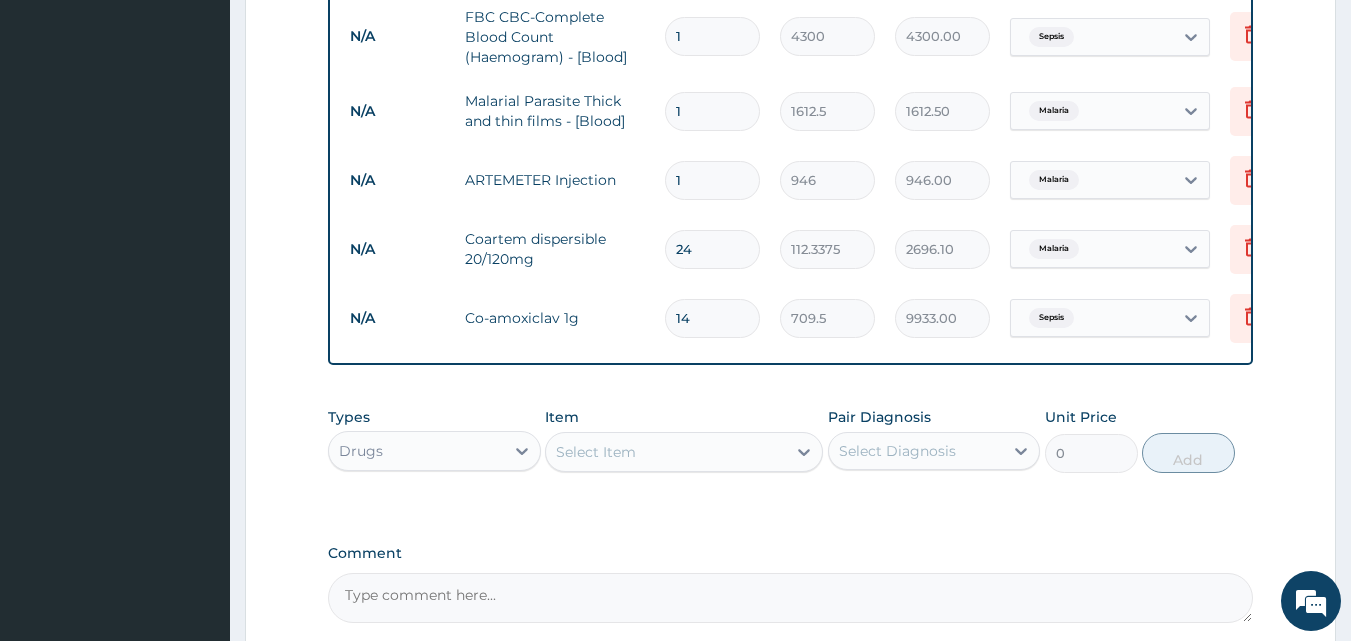 type on "14" 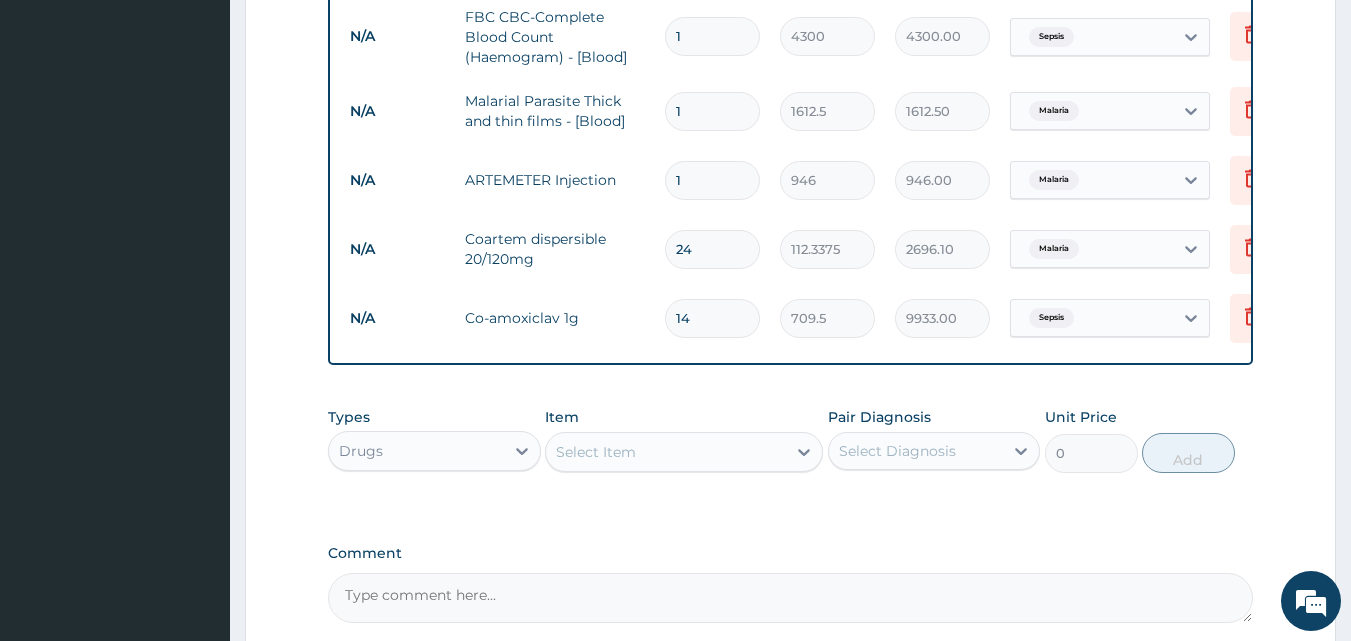 click on "Select Item" at bounding box center [596, 452] 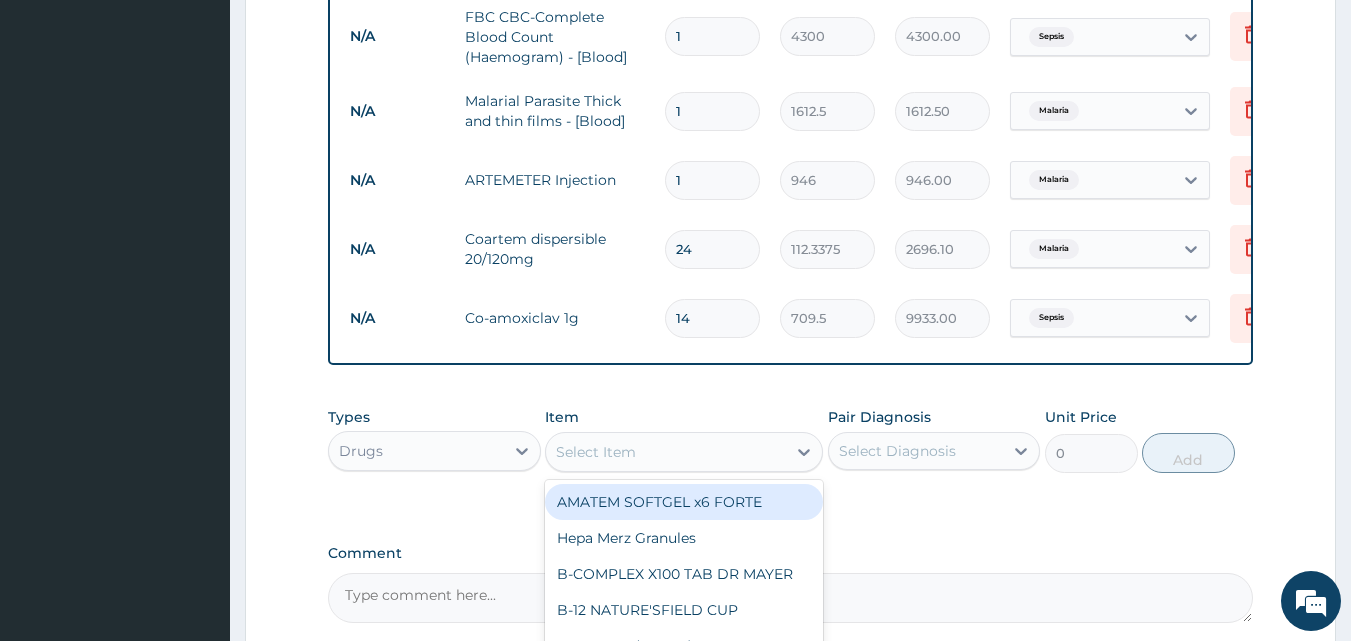 click on "Select Item" at bounding box center [596, 452] 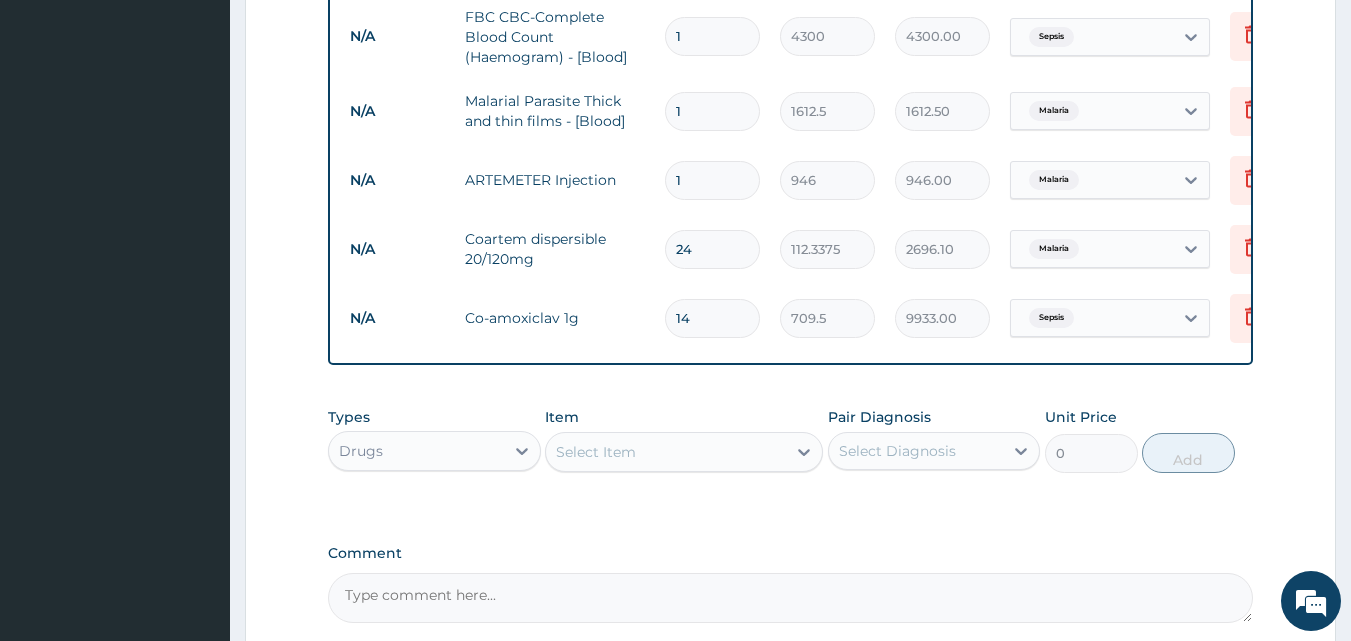 click on "Select Item" at bounding box center (596, 452) 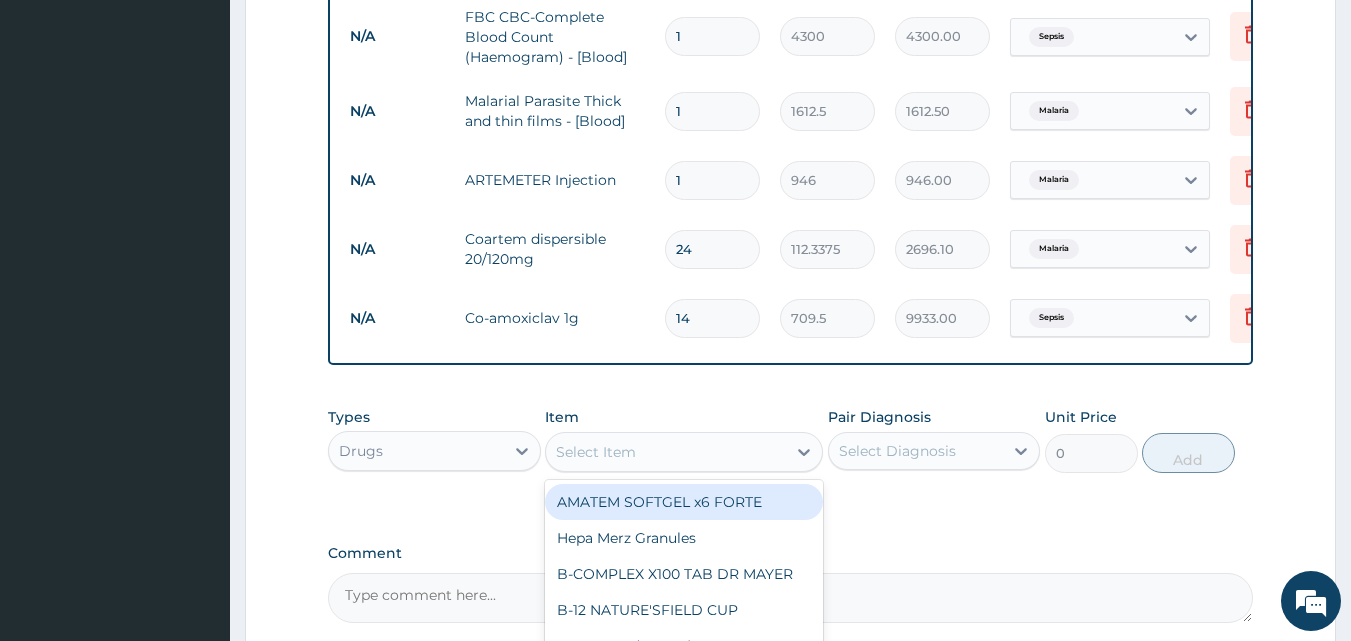 scroll, scrollTop: 1088, scrollLeft: 0, axis: vertical 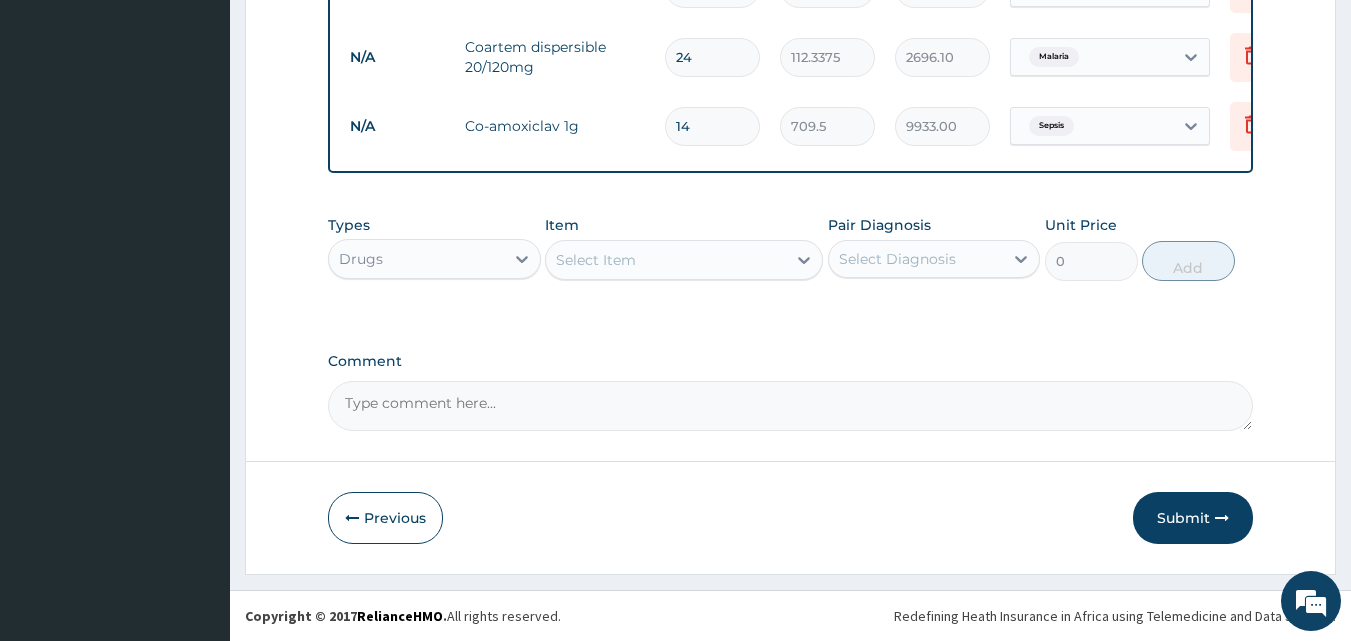 click on "Select Item" at bounding box center (596, 260) 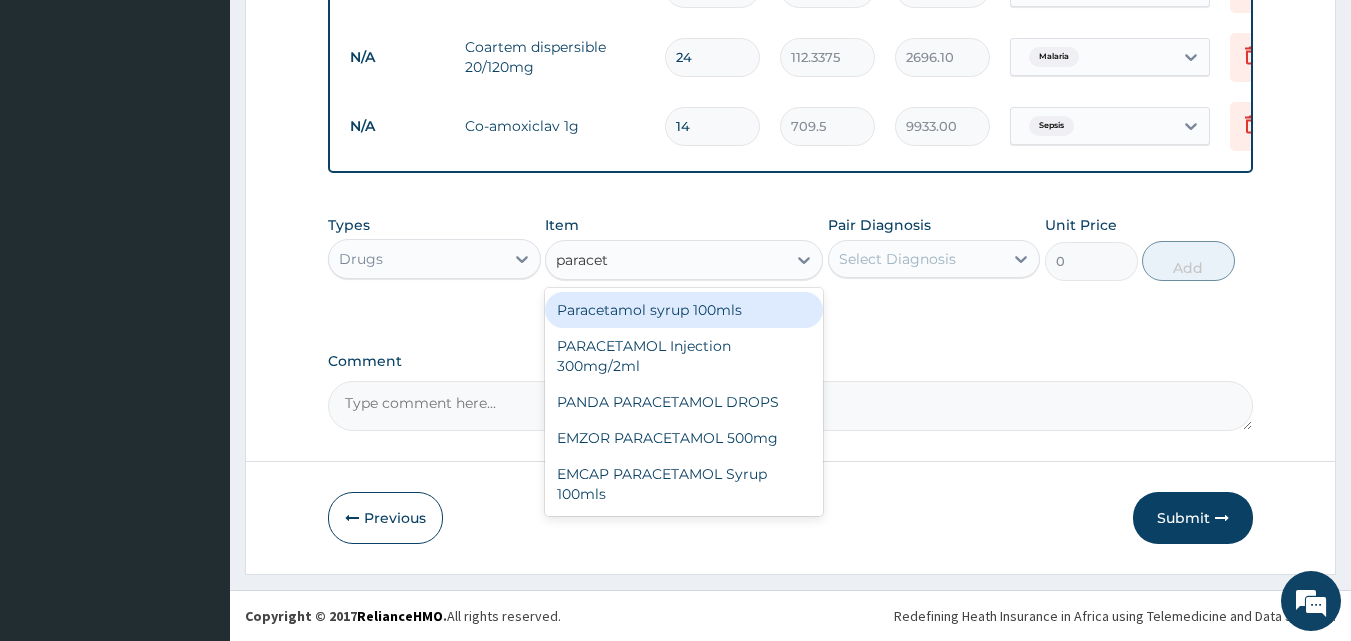 type on "paraceta" 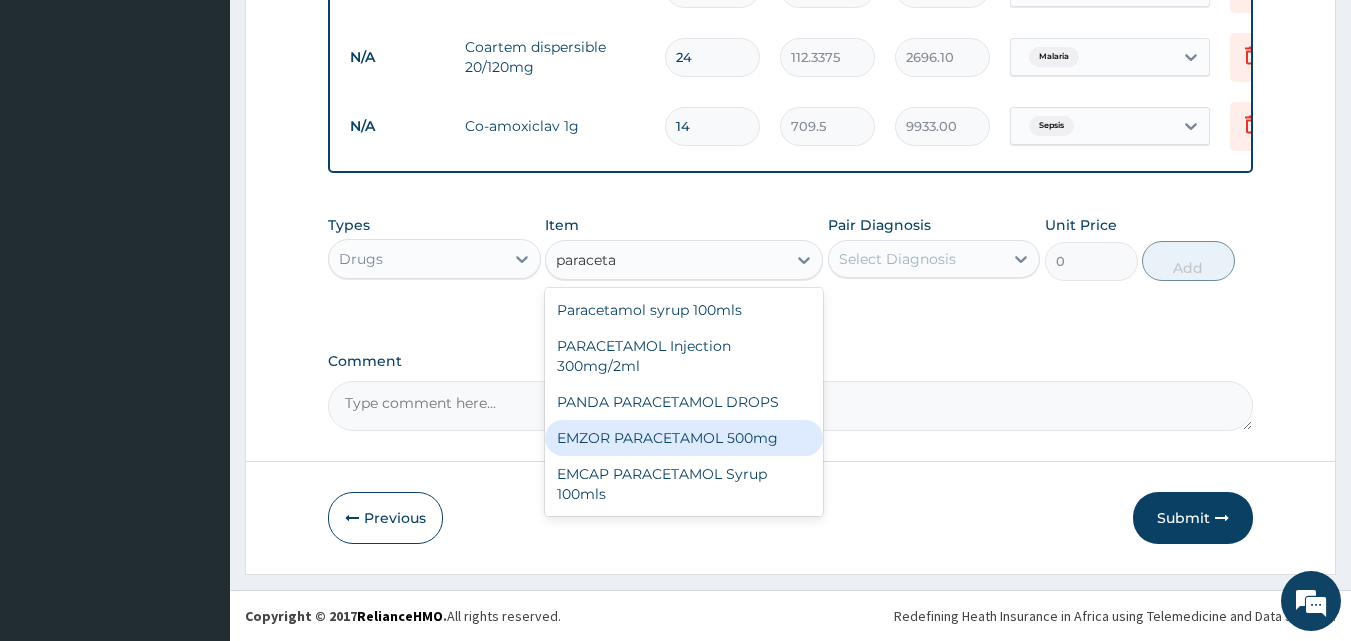 click on "EMZOR PARACETAMOL 500mg" at bounding box center [684, 438] 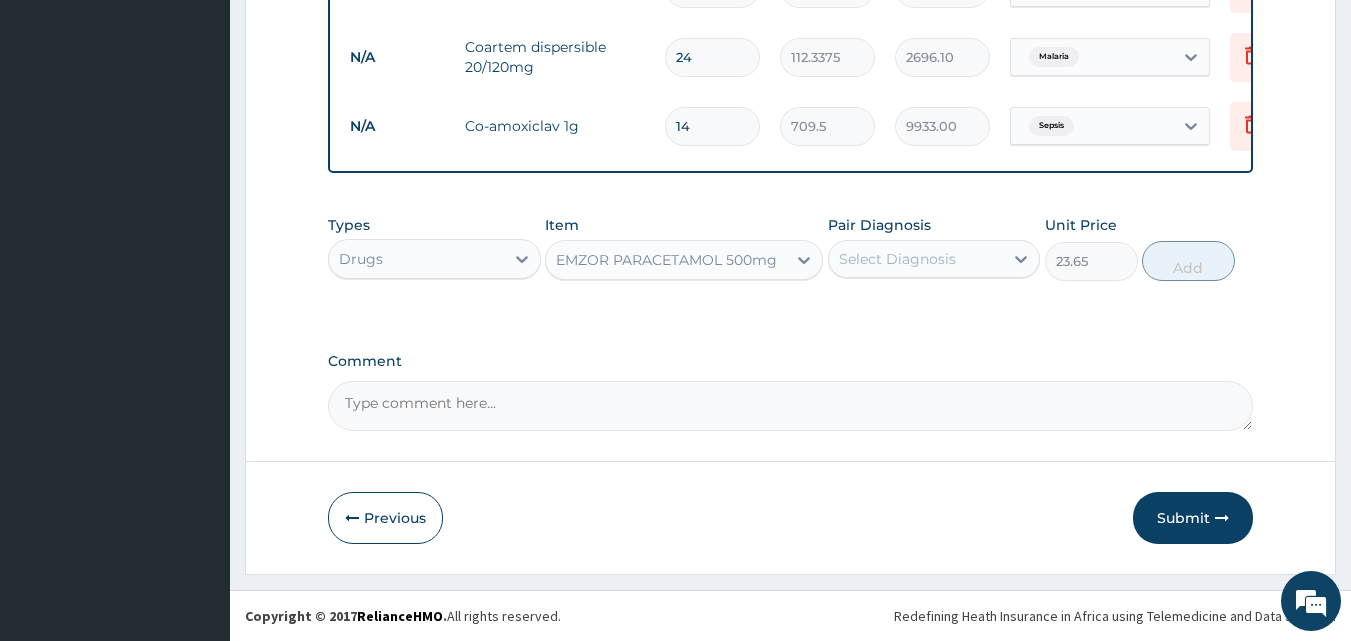 click on "Select Diagnosis" at bounding box center [916, 259] 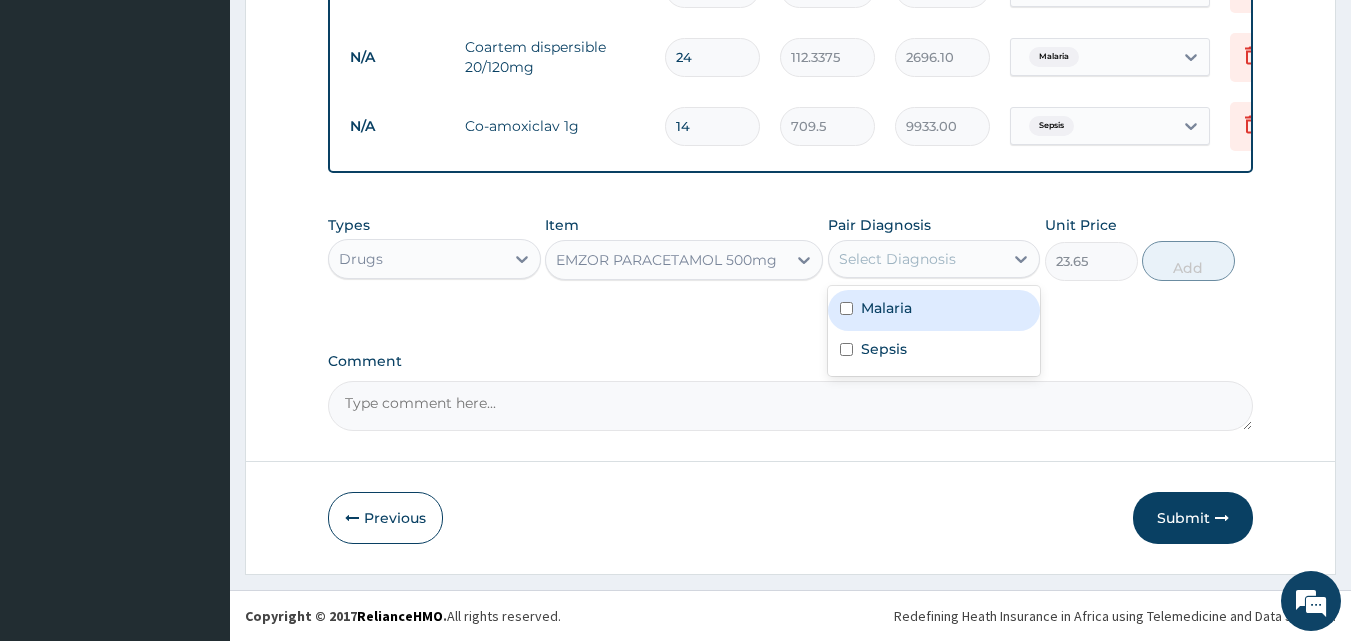 click on "Malaria" at bounding box center [934, 310] 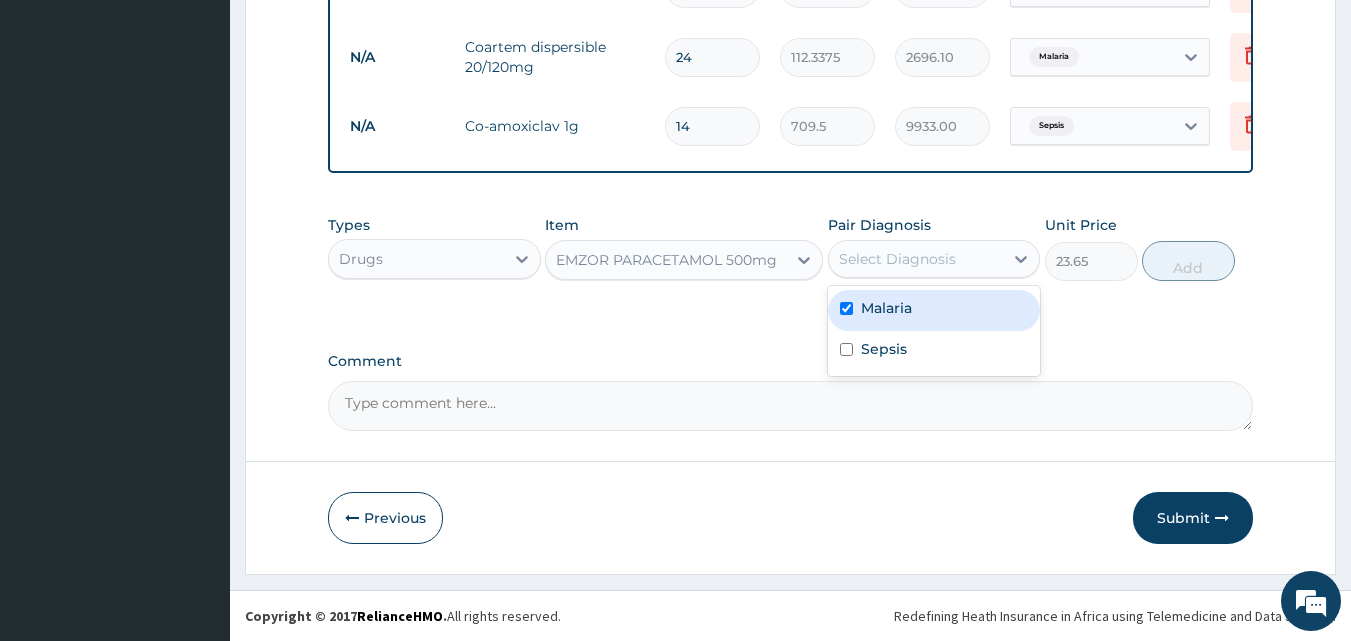 checkbox on "true" 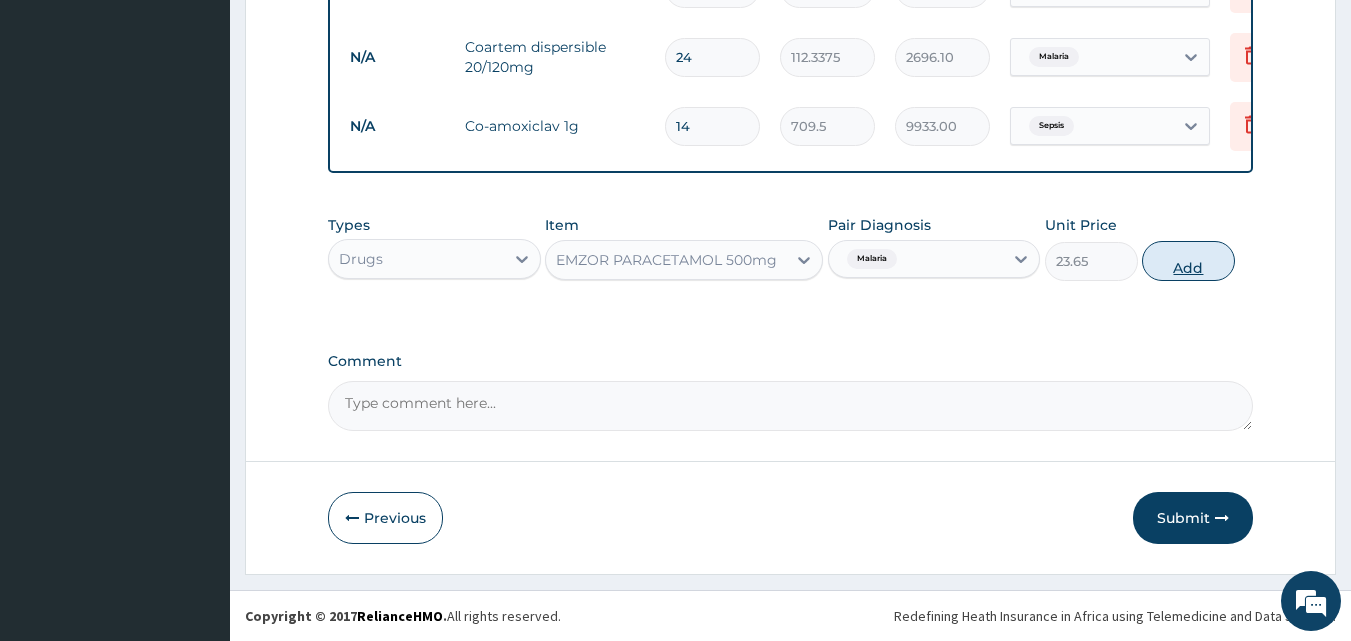 click on "Add" at bounding box center (1188, 261) 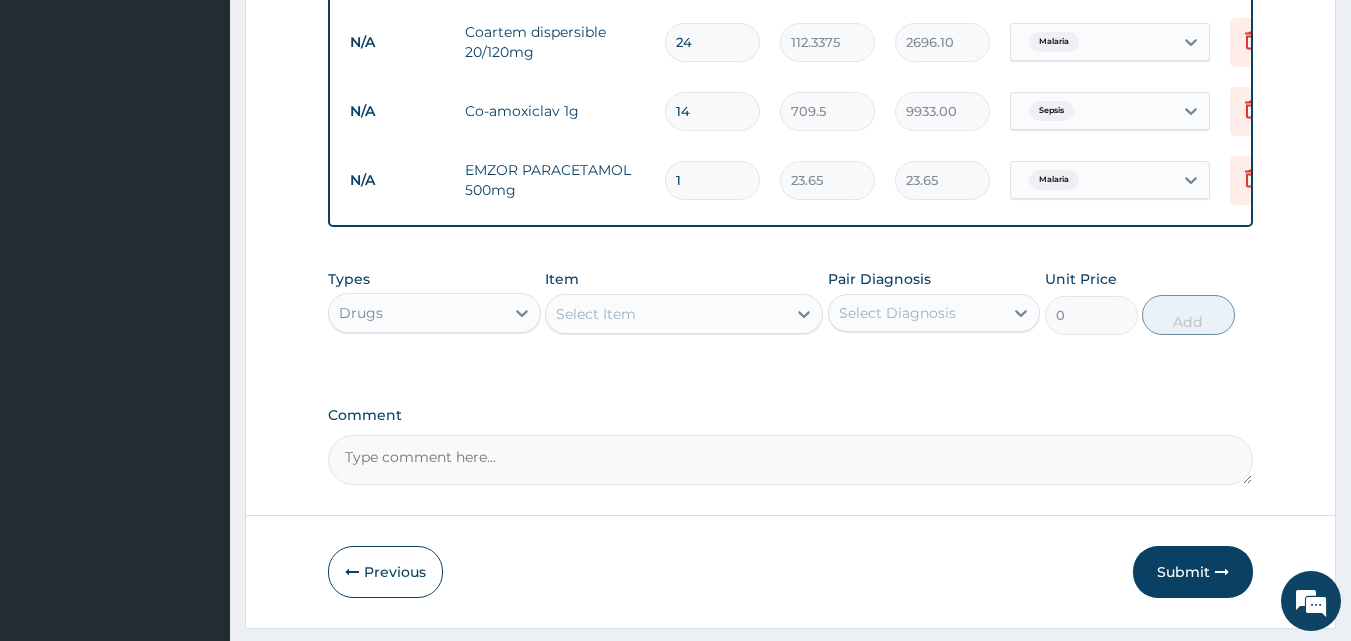 click on "Select Item" at bounding box center (666, 314) 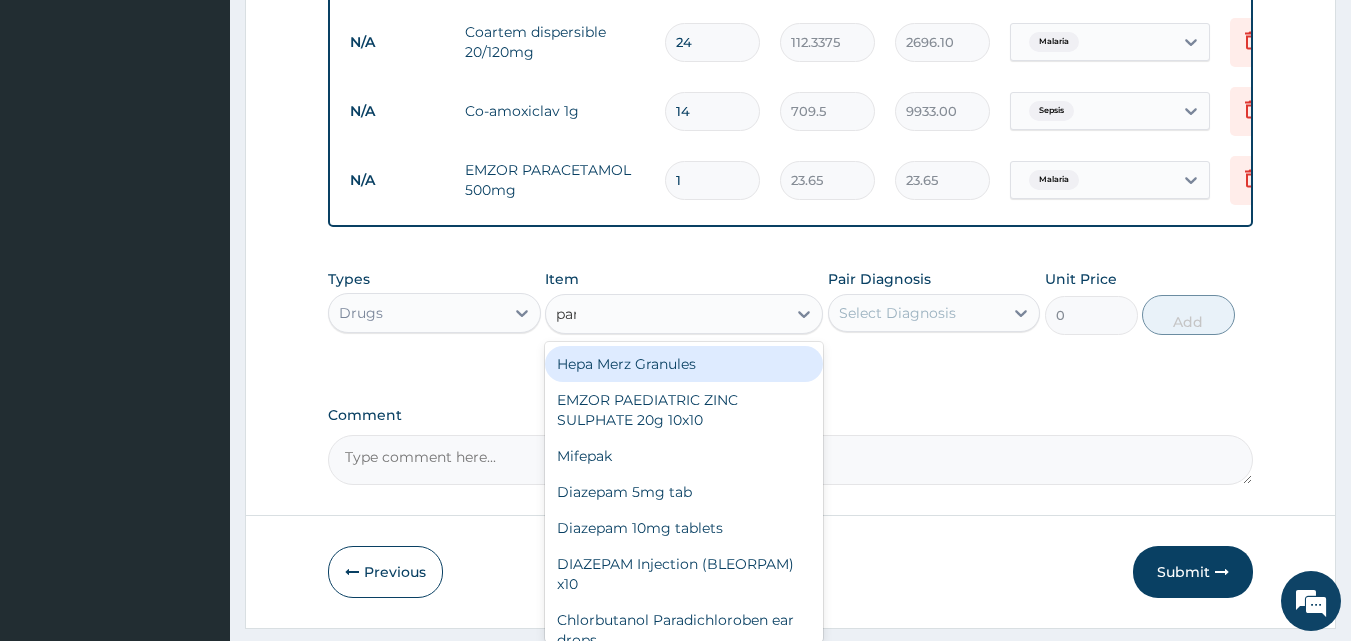 type on "para" 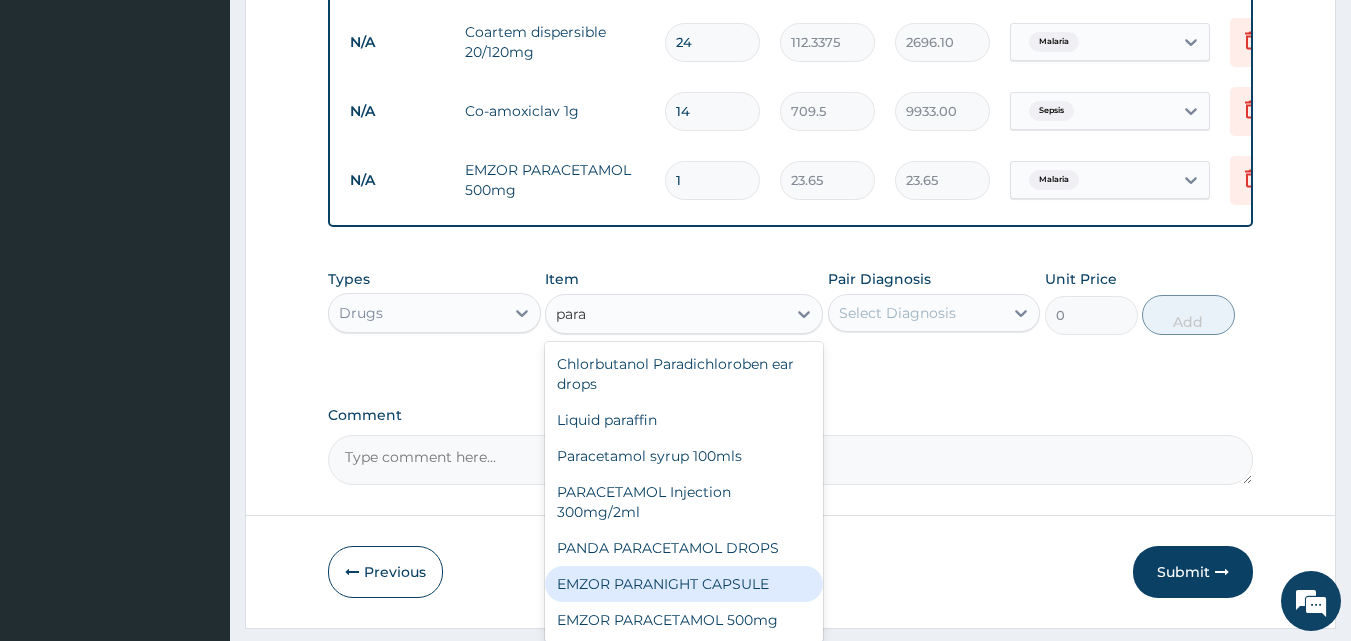 click on "EMZOR PARANIGHT CAPSULE" at bounding box center (684, 584) 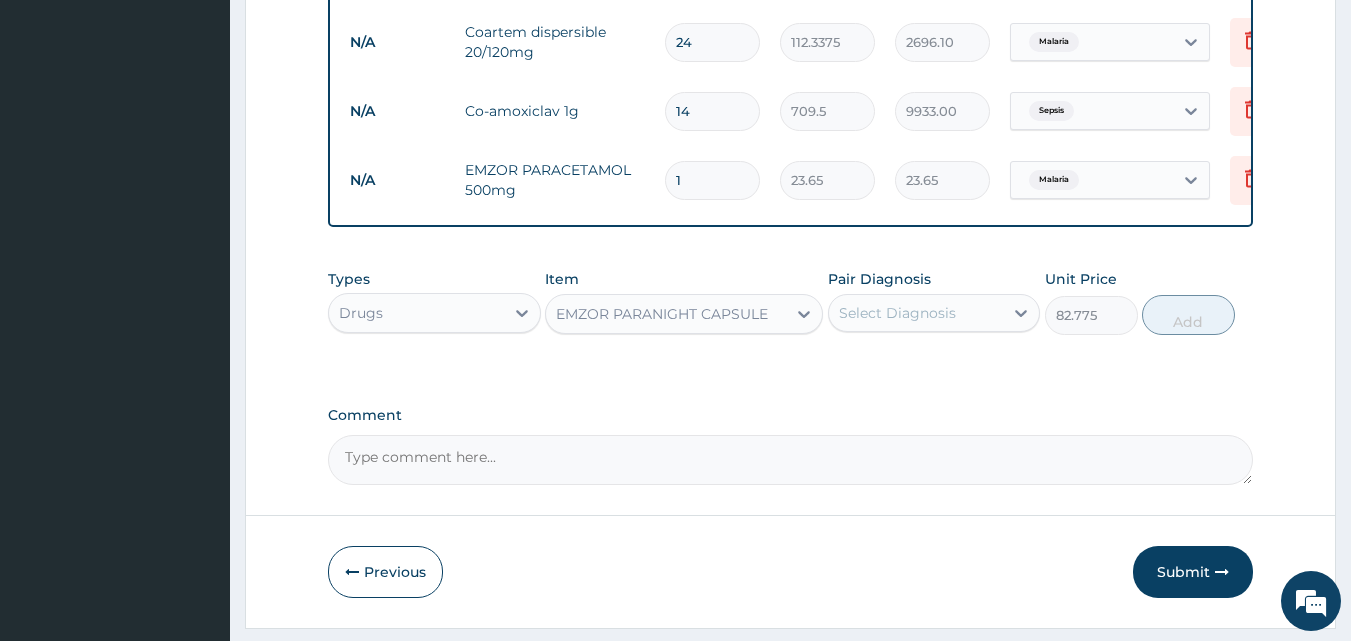 drag, startPoint x: 826, startPoint y: 338, endPoint x: 905, endPoint y: 202, distance: 157.28 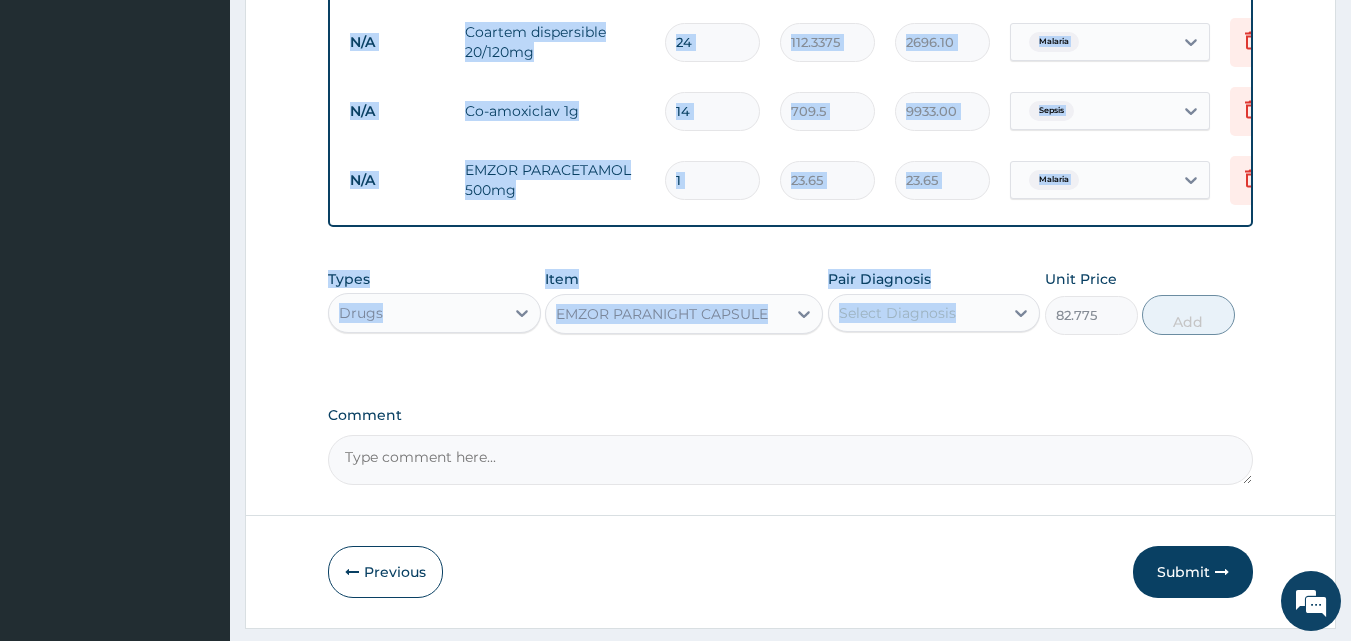 click on "PA Code / Prescription Code Enter Code(Secondary Care Only) Encounter Date 02-08-2025 Important Notice Please enter PA codes before entering items that are not attached to a PA code   All diagnoses entered must be linked to a claim item. Diagnosis & Claim Items that are visible but inactive cannot be edited because they were imported from an already approved PA code. Diagnosis Malaria Confirmed Sepsis Confirmed NB: All diagnosis must be linked to a claim item Claim Items Type Name Quantity Unit Price Total Price Pair Diagnosis Actions N/A General practitioner Consultation first outpatient consultation 1 3547.5 3547.50 Malaria  + 1 Delete N/A FBC CBC-Complete Blood Count (Haemogram) - [Blood] 1 4300 4300.00 Sepsis Delete N/A Malarial Parasite Thick and thin films - [Blood] 1 1612.5 1612.50 Malaria Delete N/A ARTEMETER Injection 1 946 946.00 Malaria Delete N/A Coartem dispersible 20/120mg 24 112.3375 2696.10 Malaria Delete N/A Co-amoxiclav 1g 14 709.5 9933.00 Sepsis Delete N/A EMZOR PARACETAMOL 500mg 1 23.65" at bounding box center (791, -206) 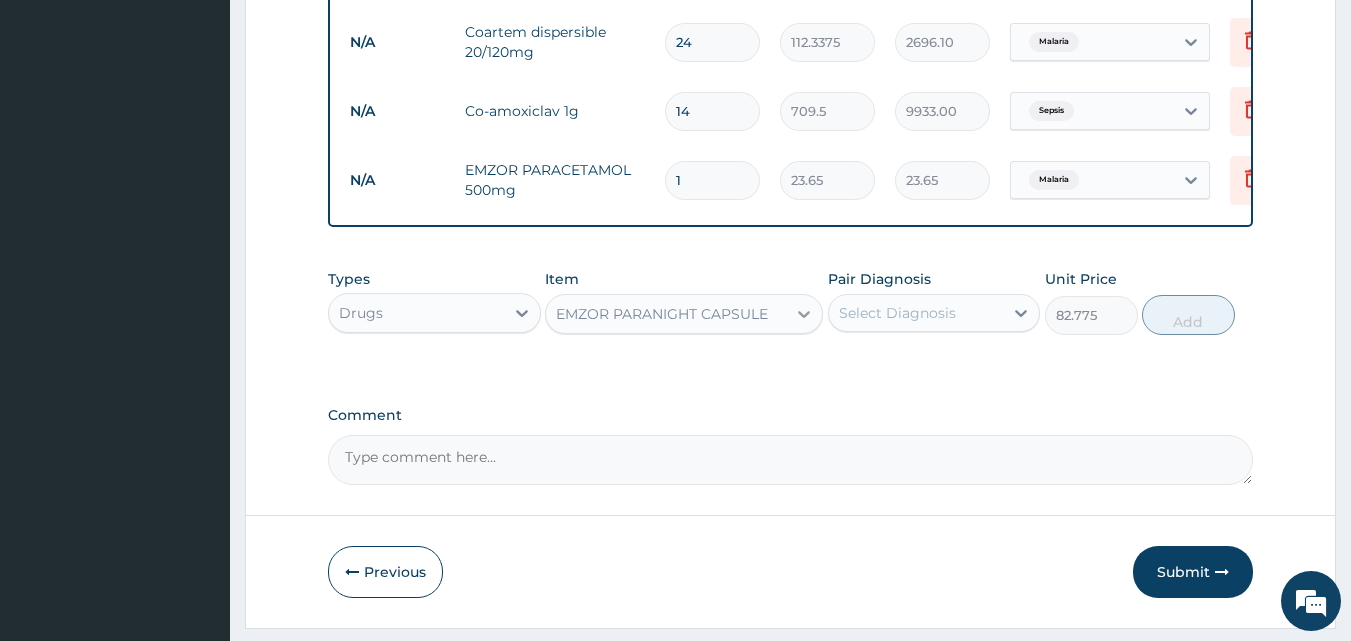 click 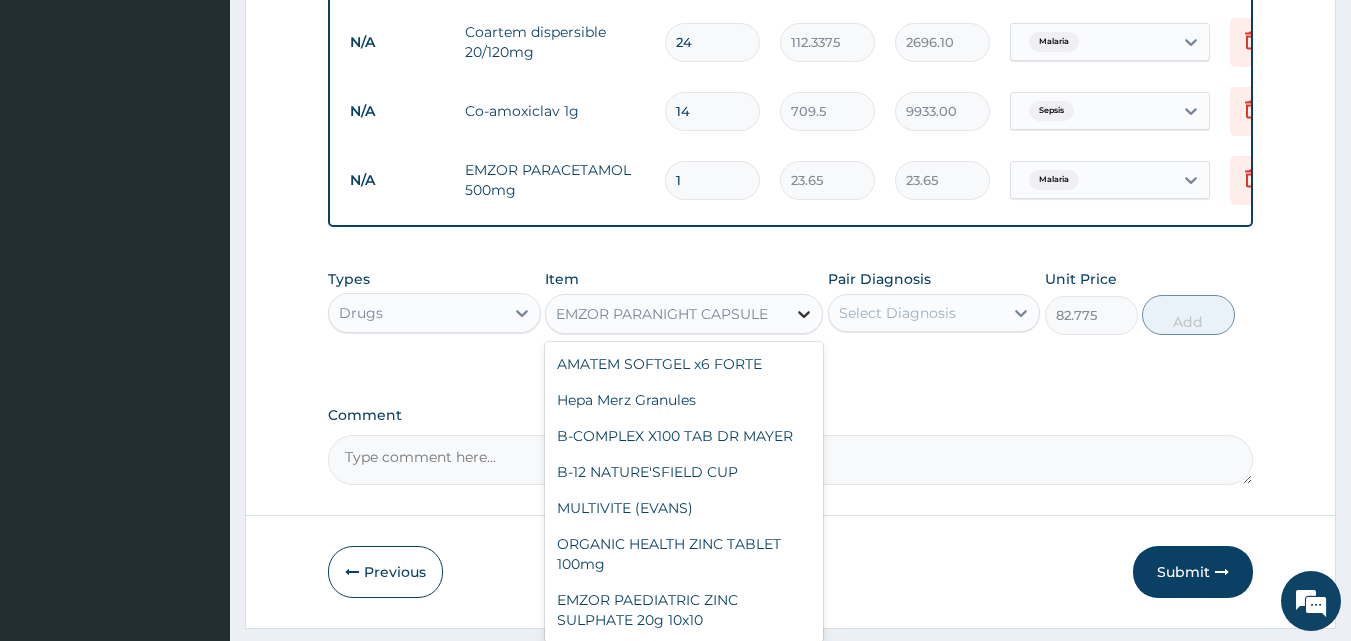 scroll, scrollTop: 29224, scrollLeft: 0, axis: vertical 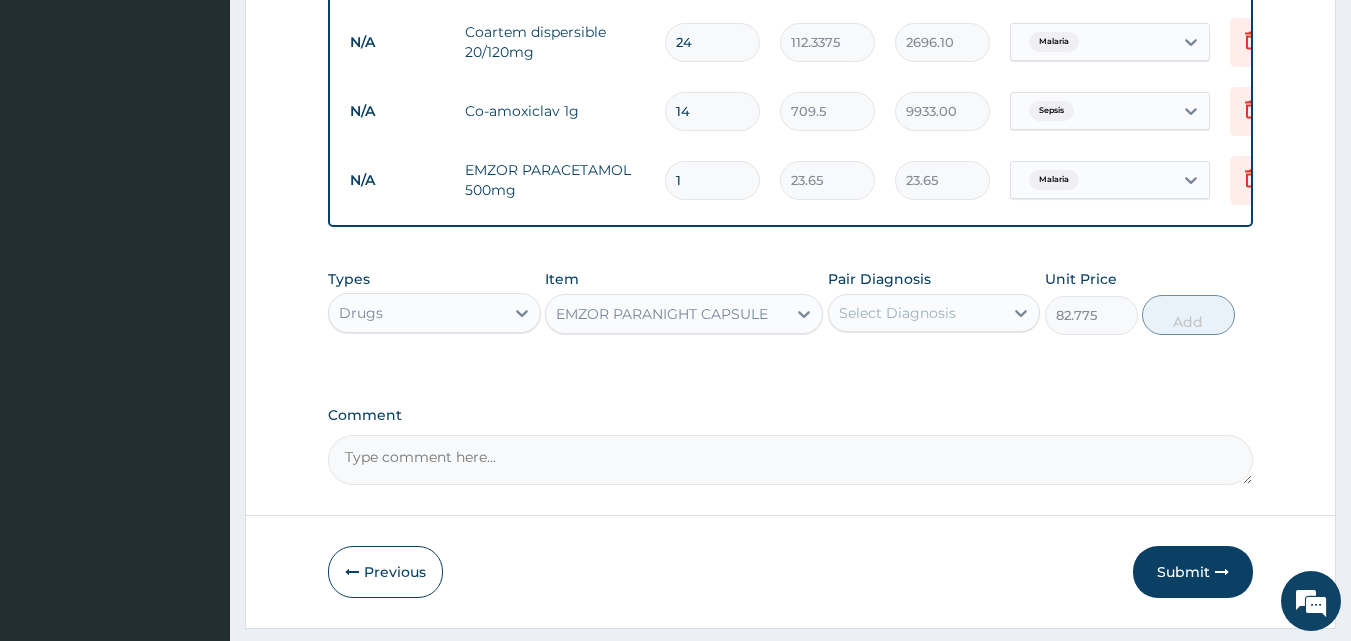 click on "EMZOR PARANIGHT CAPSULE" at bounding box center (666, 314) 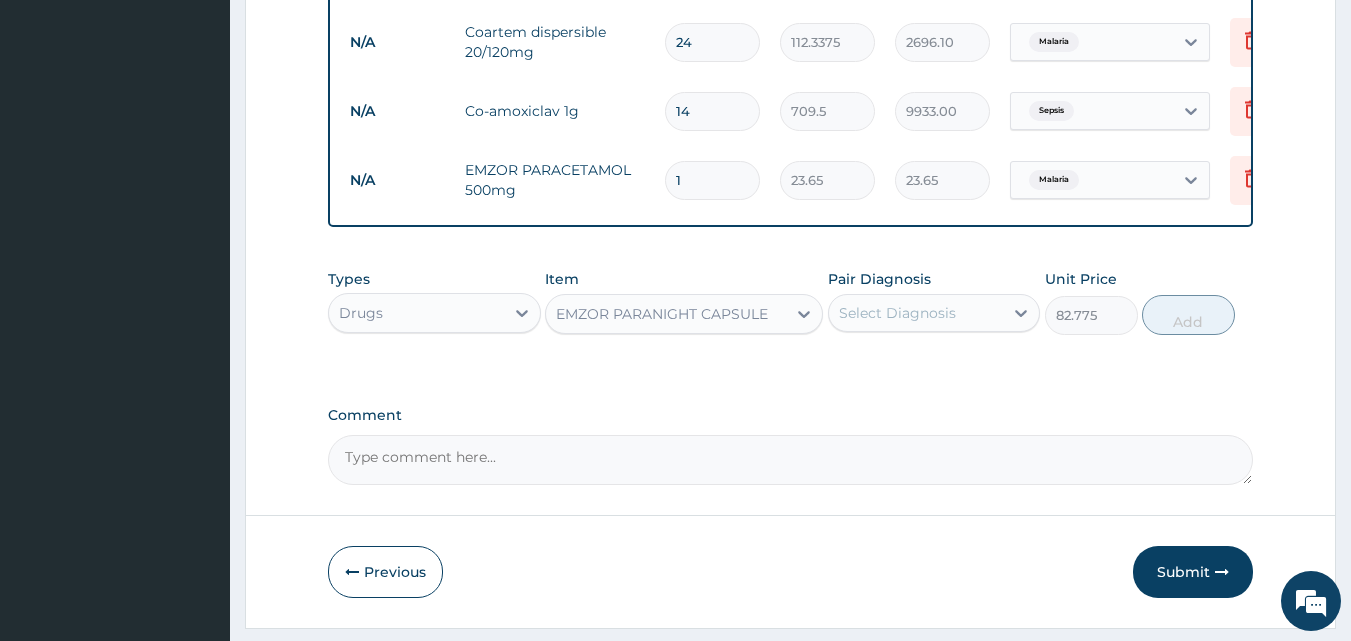 click on "EMZOR PARANIGHT CAPSULE" at bounding box center [666, 314] 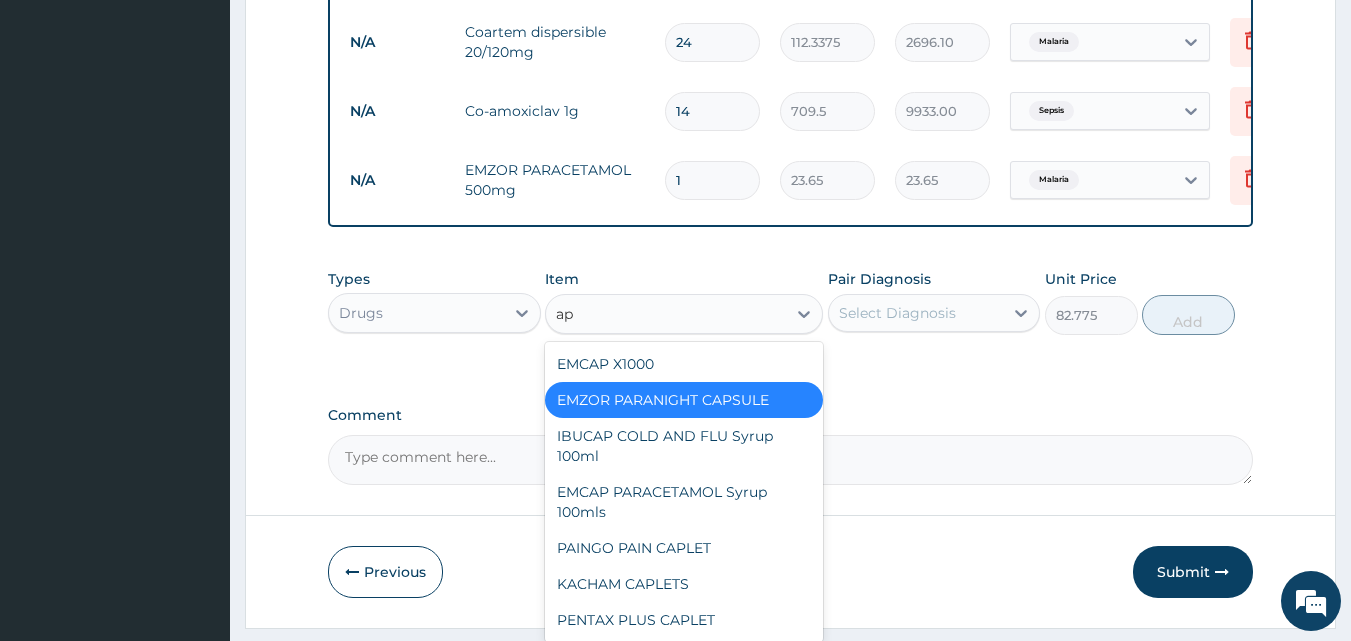 scroll, scrollTop: 1224, scrollLeft: 0, axis: vertical 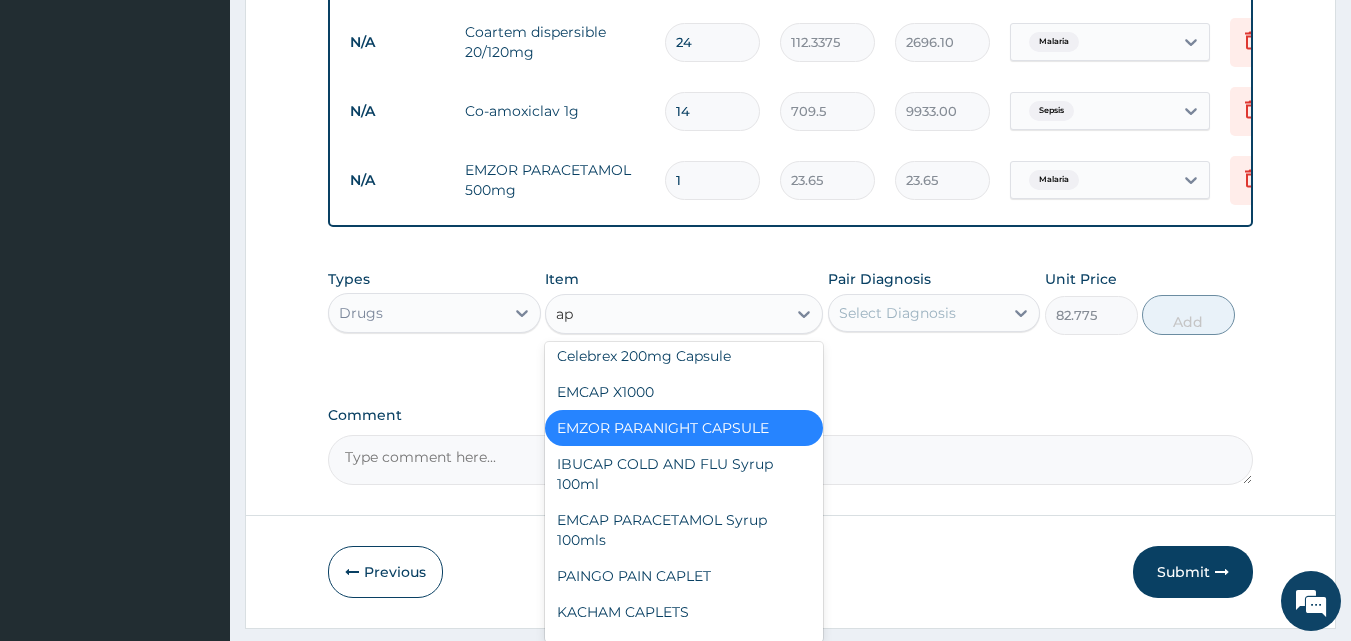 type on "a" 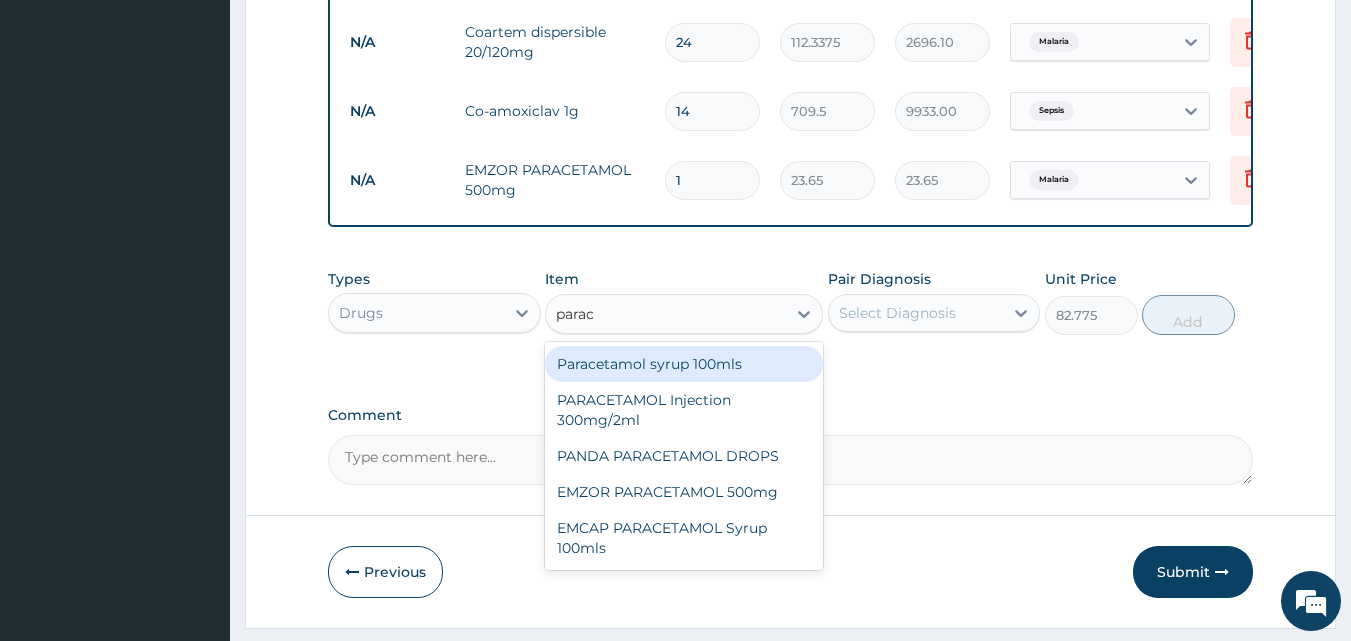 scroll, scrollTop: 0, scrollLeft: 0, axis: both 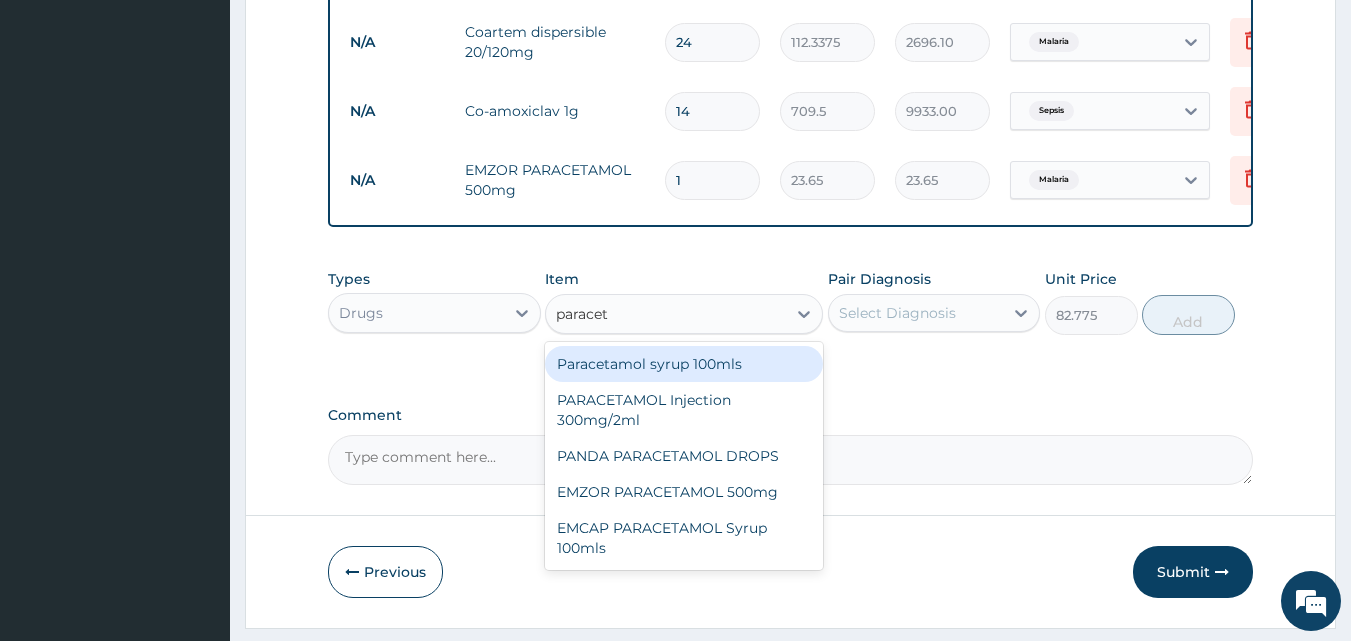 type on "paraceta" 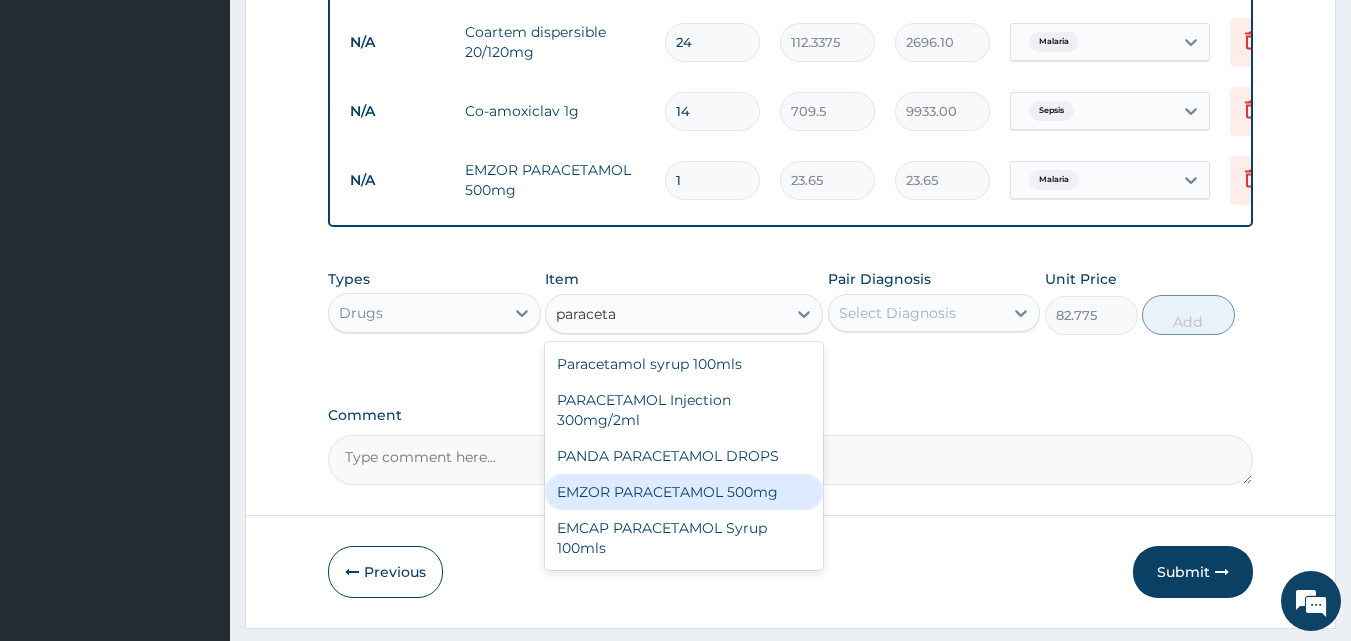 click on "EMZOR PARACETAMOL 500mg" at bounding box center (684, 492) 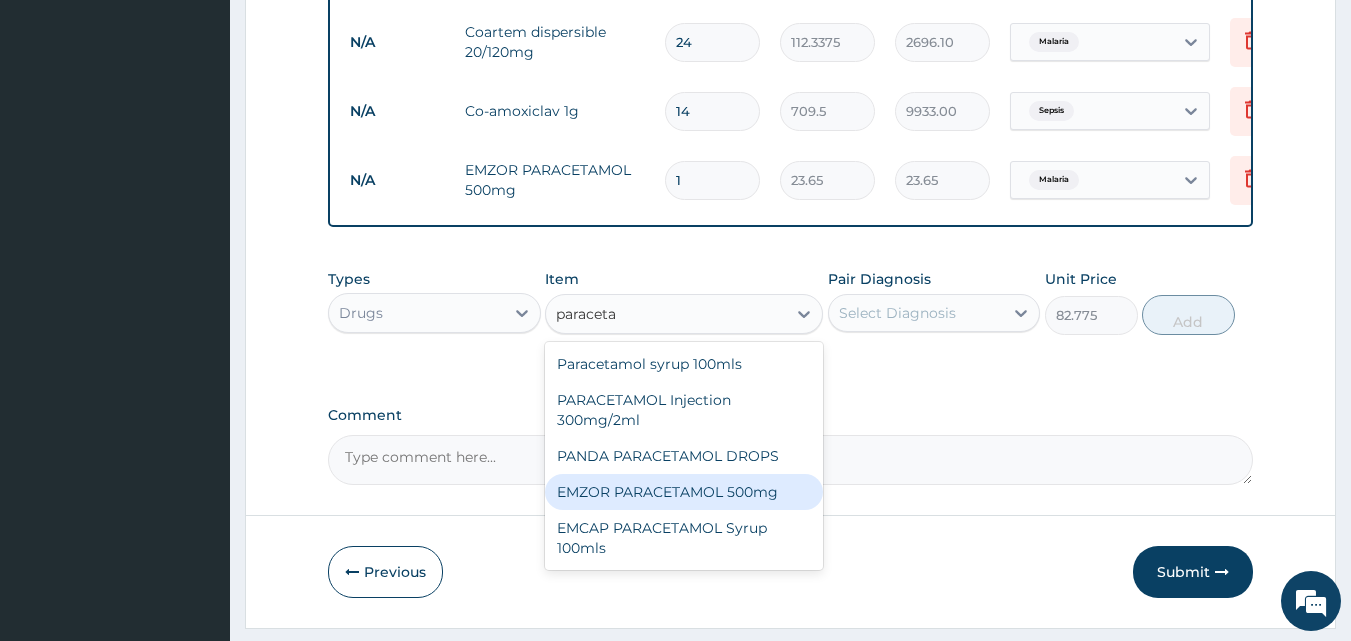 type 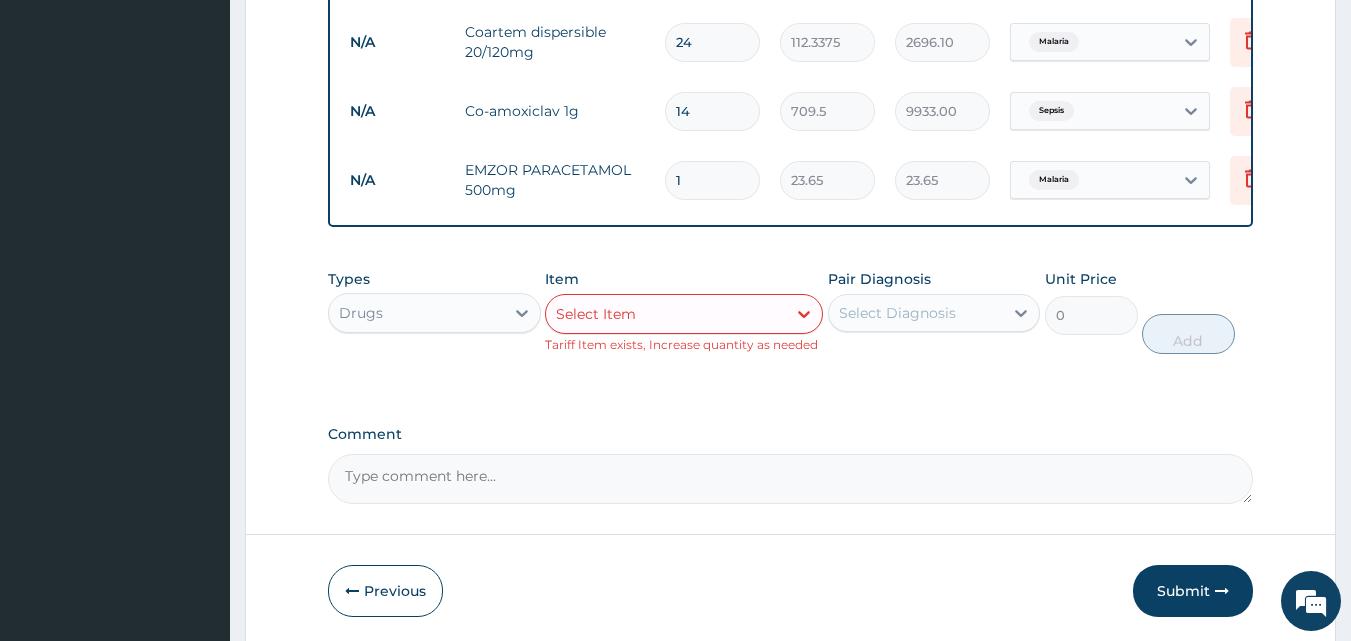 click on "1" at bounding box center (712, 180) 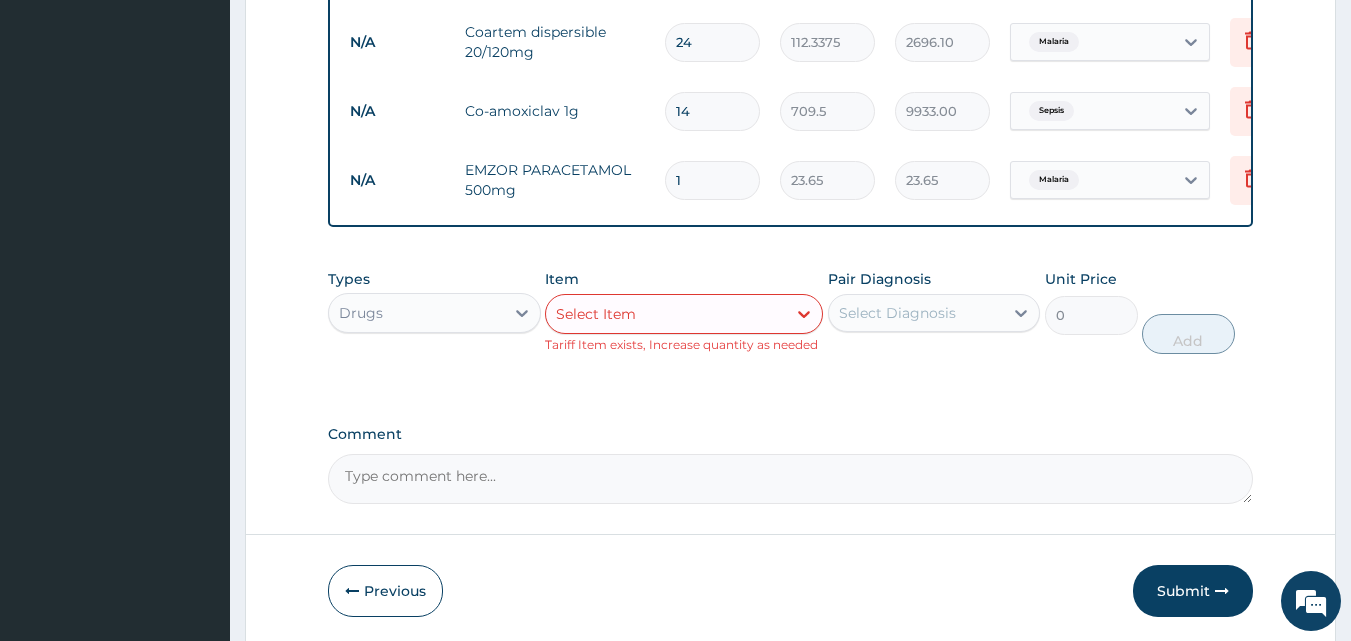 type on "18" 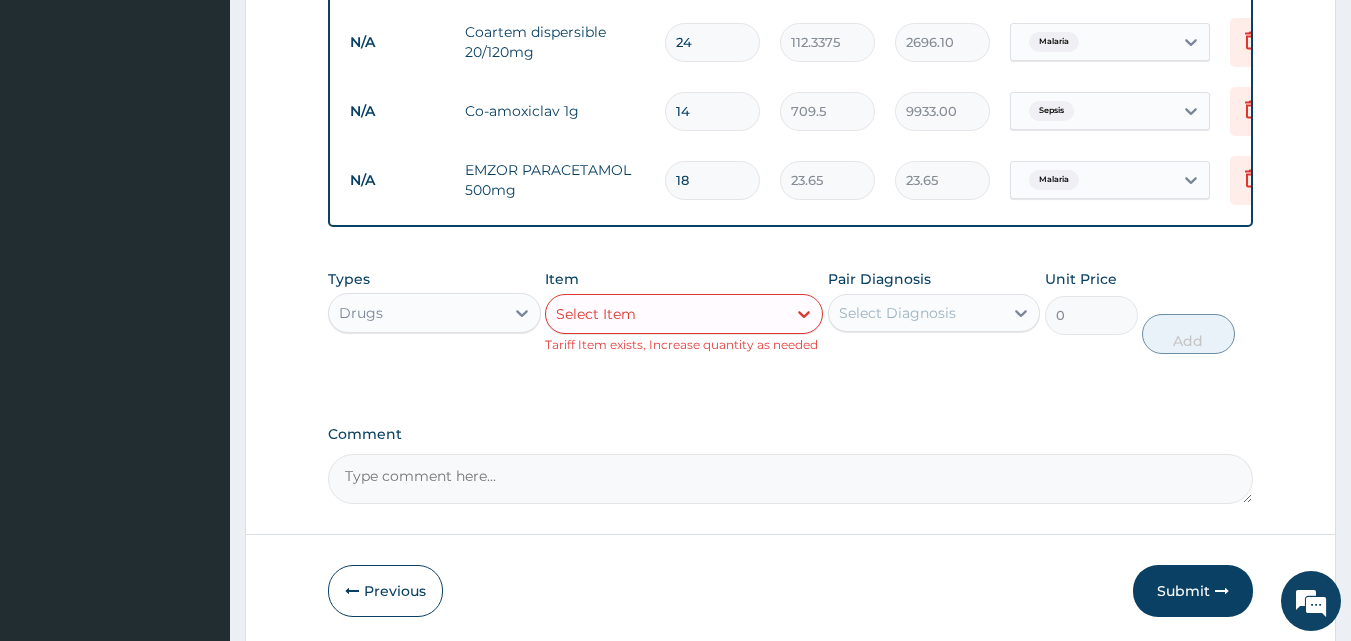 type on "425.70" 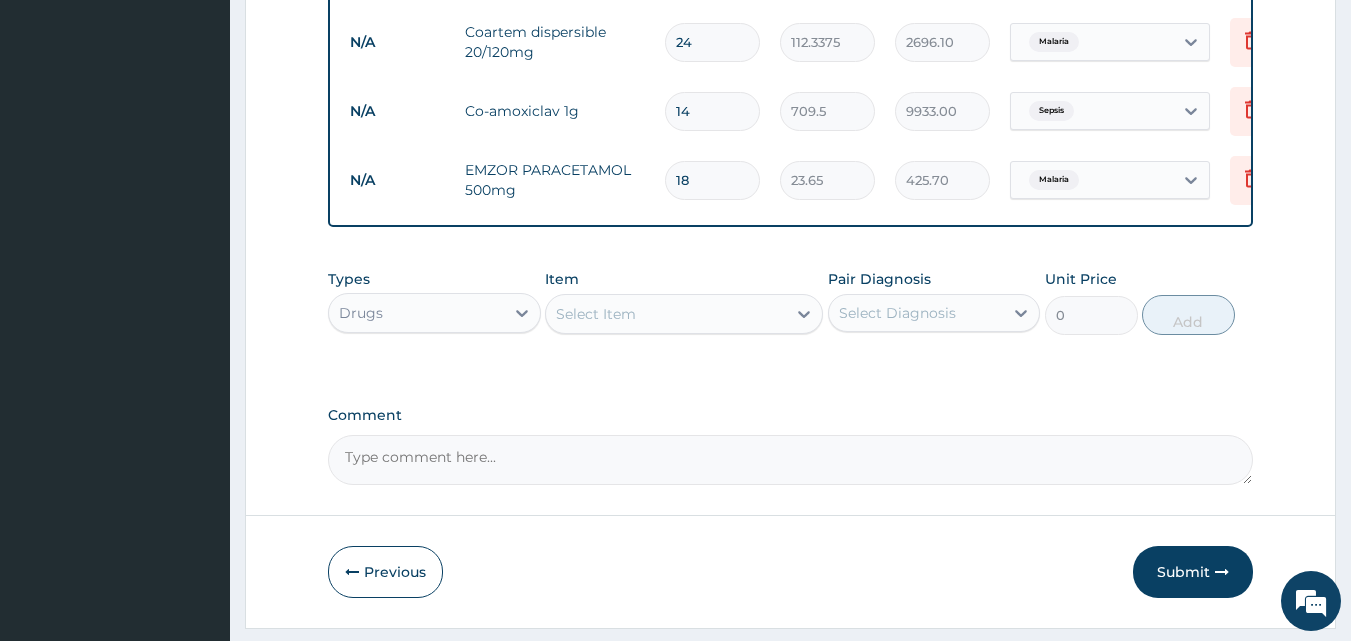 type on "18" 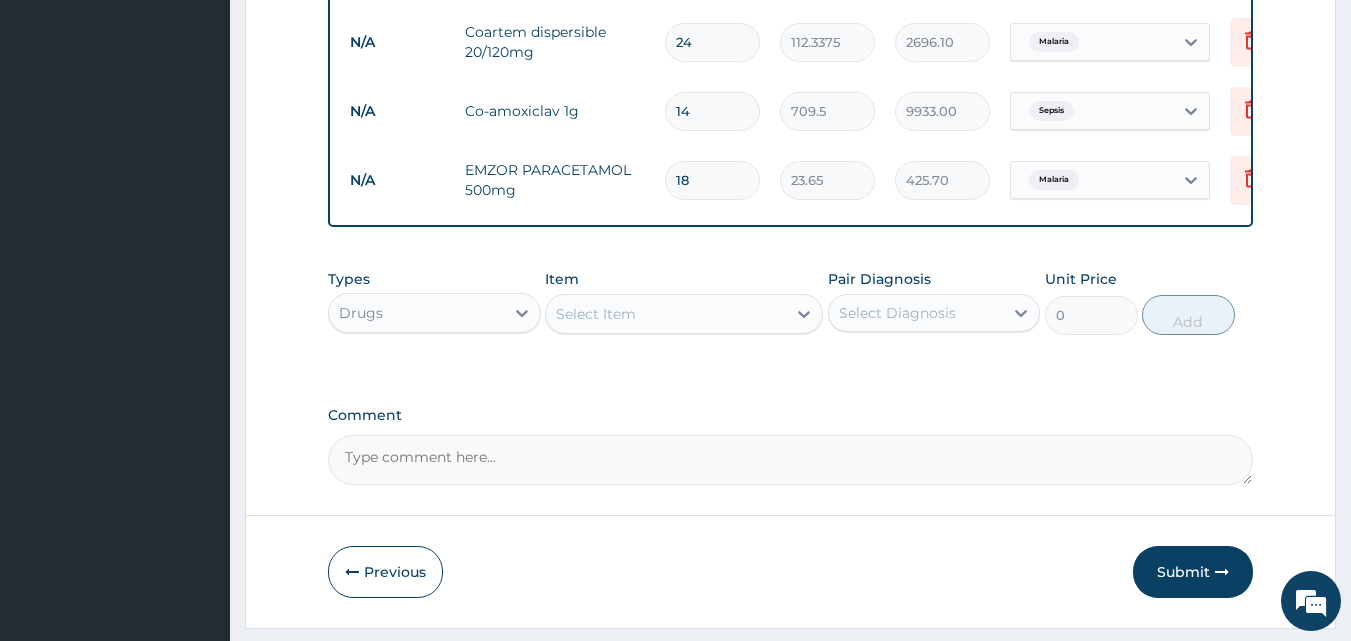 click on "Select Item" at bounding box center (596, 314) 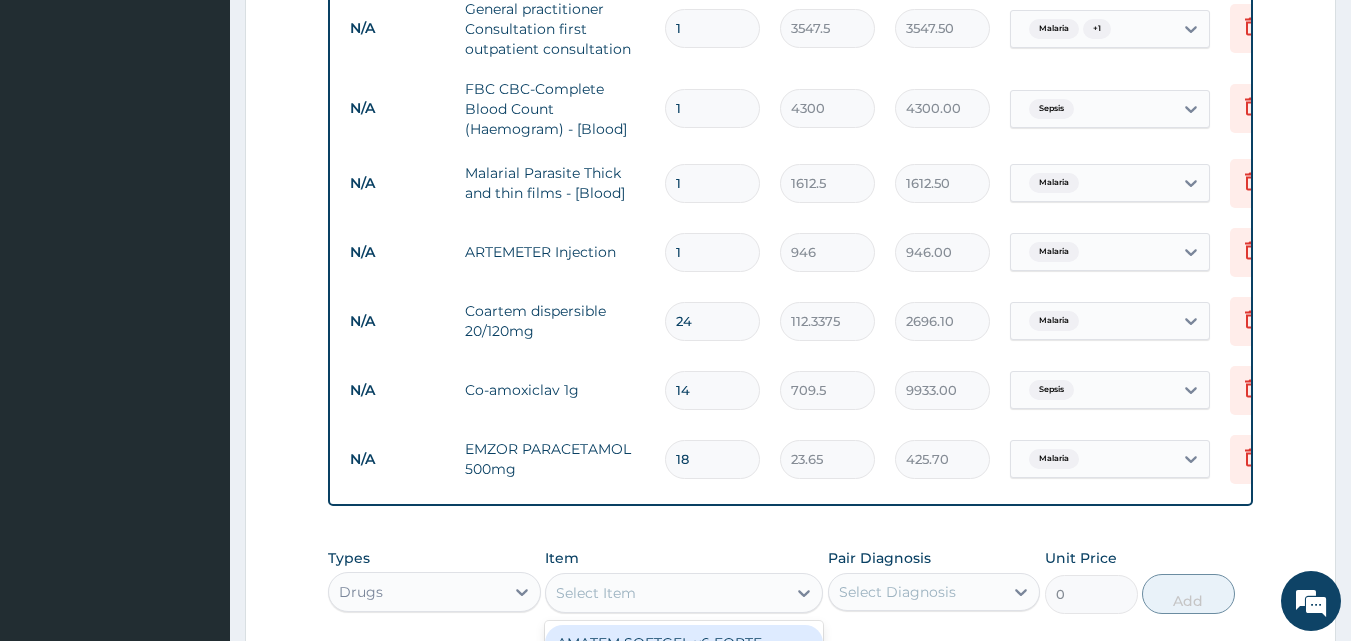 scroll, scrollTop: 808, scrollLeft: 0, axis: vertical 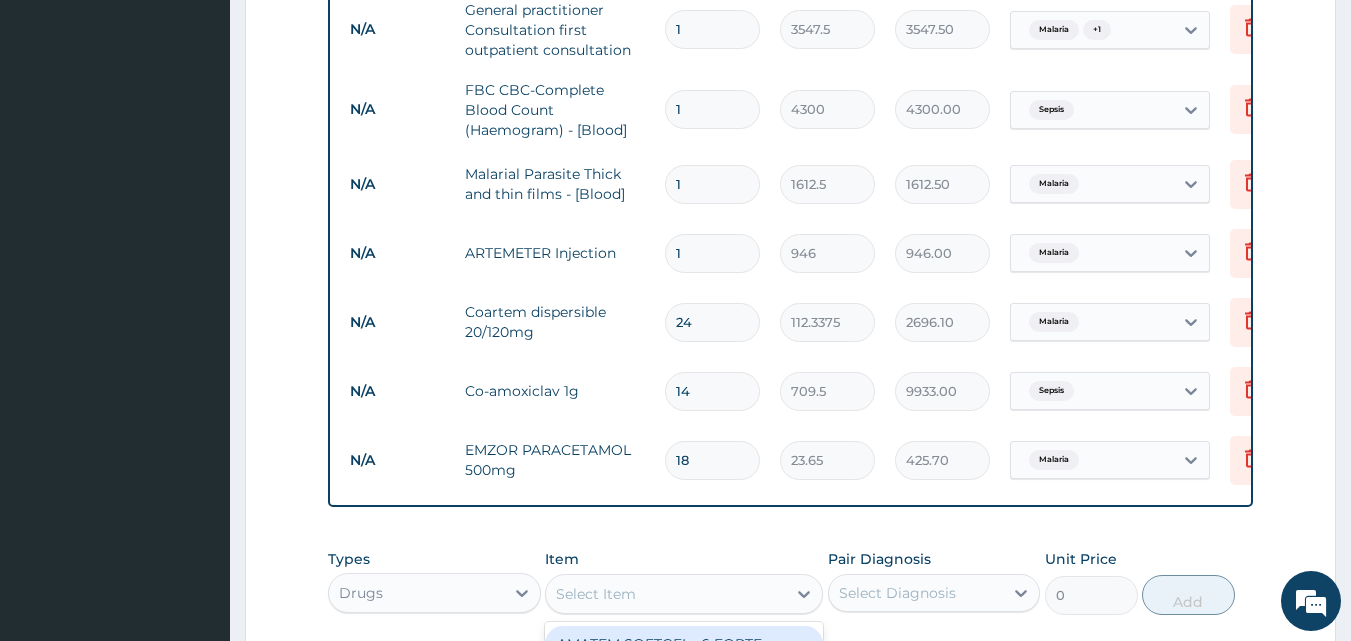 click on "Step  2  of 2 PA Code / Prescription Code Enter Code(Secondary Care Only) Encounter Date 02-08-2025 Important Notice Please enter PA codes before entering items that are not attached to a PA code   All diagnoses entered must be linked to a claim item. Diagnosis & Claim Items that are visible but inactive cannot be edited because they were imported from an already approved PA code. Diagnosis Malaria Confirmed Sepsis Confirmed NB: All diagnosis must be linked to a claim item Claim Items Type Name Quantity Unit Price Total Price Pair Diagnosis Actions N/A General practitioner Consultation first outpatient consultation 1 3547.5 3547.50 Malaria  + 1 Delete N/A FBC CBC-Complete Blood Count (Haemogram) - [Blood] 1 4300 4300.00 Sepsis Delete N/A Malarial Parasite Thick and thin films - [Blood] 1 1612.5 1612.50 Malaria Delete N/A ARTEMETER Injection 1 946 946.00 Malaria Delete N/A Coartem dispersible 20/120mg 24 112.3375 2696.10 Malaria Delete N/A Co-amoxiclav 1g 14 709.5 9933.00 Sepsis Delete N/A 18 23.65 425.70 Item" at bounding box center [790, 103] 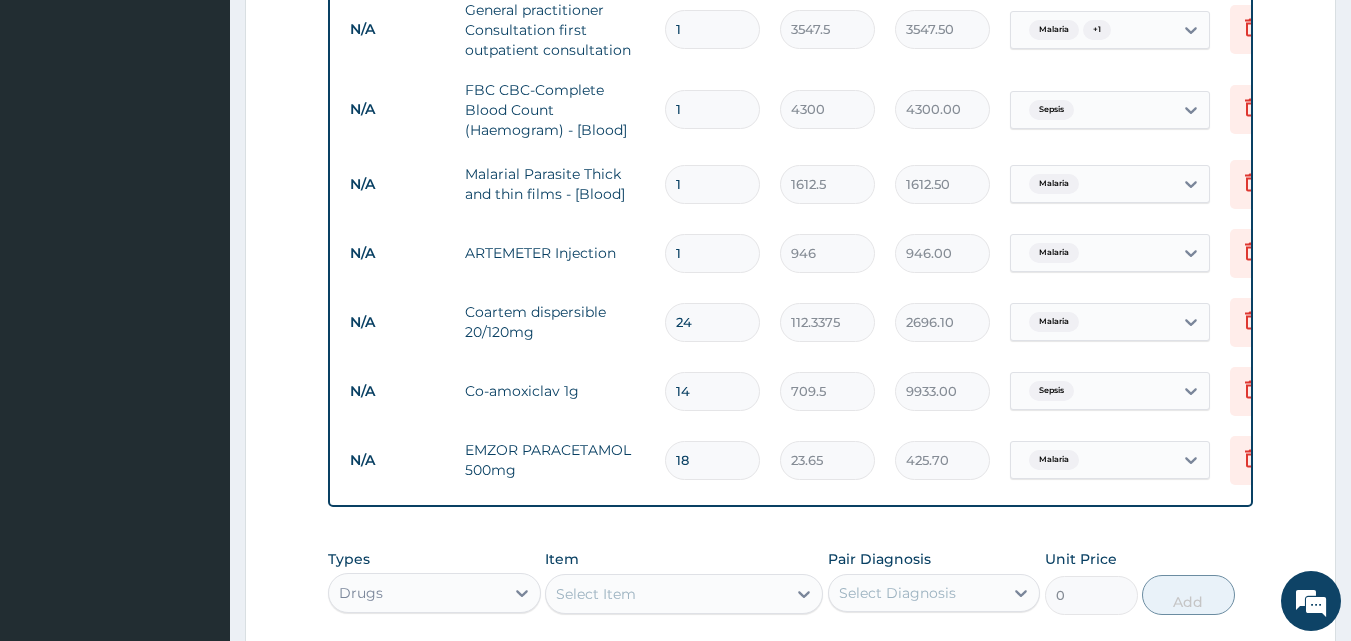 click on "Step  2  of 2 PA Code / Prescription Code Enter Code(Secondary Care Only) Encounter Date 02-08-2025 Important Notice Please enter PA codes before entering items that are not attached to a PA code   All diagnoses entered must be linked to a claim item. Diagnosis & Claim Items that are visible but inactive cannot be edited because they were imported from an already approved PA code. Diagnosis Malaria Confirmed Sepsis Confirmed NB: All diagnosis must be linked to a claim item Claim Items Type Name Quantity Unit Price Total Price Pair Diagnosis Actions N/A General practitioner Consultation first outpatient consultation 1 3547.5 3547.50 Malaria  + 1 Delete N/A FBC CBC-Complete Blood Count (Haemogram) - [Blood] 1 4300 4300.00 Sepsis Delete N/A Malarial Parasite Thick and thin films - [Blood] 1 1612.5 1612.50 Malaria Delete N/A ARTEMETER Injection 1 946 946.00 Malaria Delete N/A Coartem dispersible 20/120mg 24 112.3375 2696.10 Malaria Delete N/A Co-amoxiclav 1g 14 709.5 9933.00 Sepsis Delete N/A 18 23.65 425.70 Item" at bounding box center (790, 103) 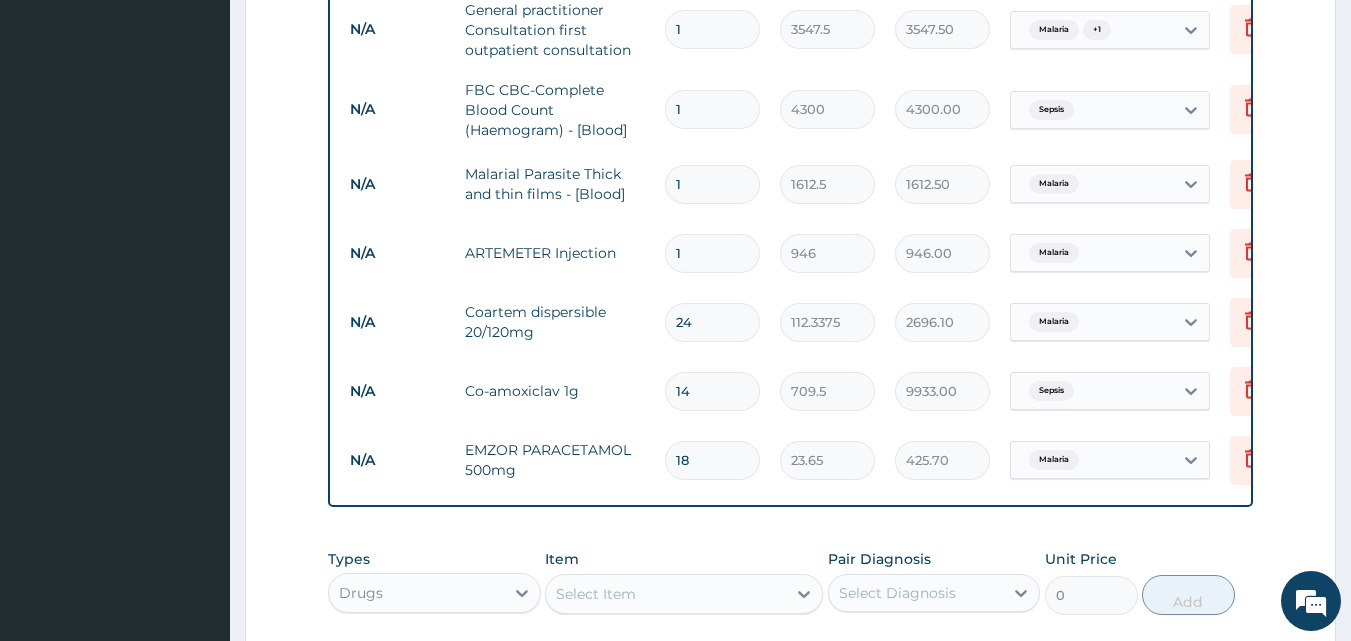 click on "Step  2  of 2 PA Code / Prescription Code Enter Code(Secondary Care Only) Encounter Date 02-08-2025 Important Notice Please enter PA codes before entering items that are not attached to a PA code   All diagnoses entered must be linked to a claim item. Diagnosis & Claim Items that are visible but inactive cannot be edited because they were imported from an already approved PA code. Diagnosis Malaria Confirmed Sepsis Confirmed NB: All diagnosis must be linked to a claim item Claim Items Type Name Quantity Unit Price Total Price Pair Diagnosis Actions N/A General practitioner Consultation first outpatient consultation 1 3547.5 3547.50 Malaria  + 1 Delete N/A FBC CBC-Complete Blood Count (Haemogram) - [Blood] 1 4300 4300.00 Sepsis Delete N/A Malarial Parasite Thick and thin films - [Blood] 1 1612.5 1612.50 Malaria Delete N/A ARTEMETER Injection 1 946 946.00 Malaria Delete N/A Coartem dispersible 20/120mg 24 112.3375 2696.10 Malaria Delete N/A Co-amoxiclav 1g 14 709.5 9933.00 Sepsis Delete N/A 18 23.65 425.70 Item" at bounding box center [790, 103] 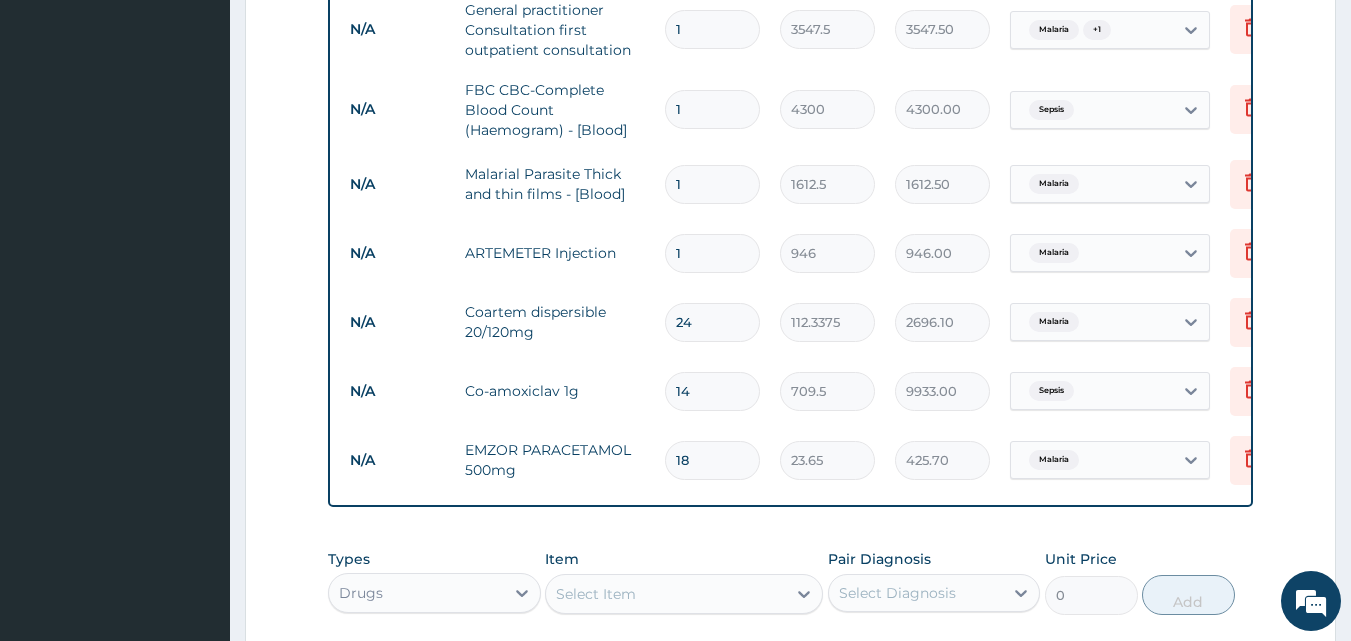 click on "Select Item" at bounding box center (666, 594) 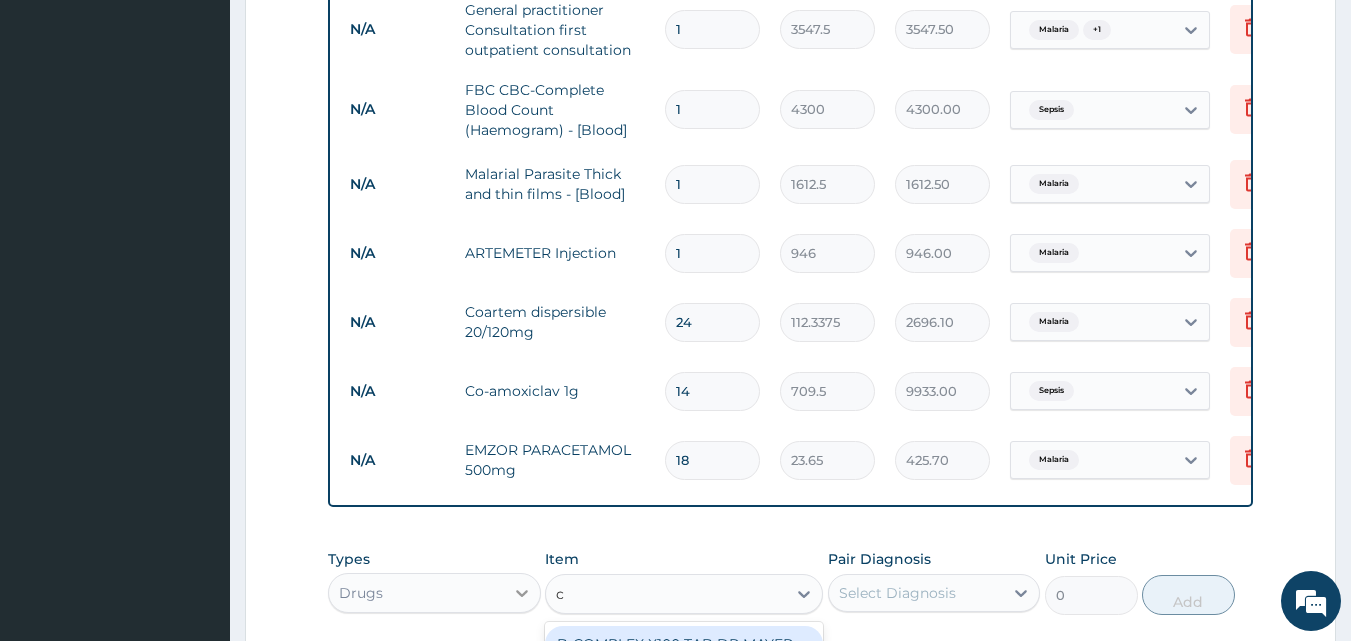 type on "c" 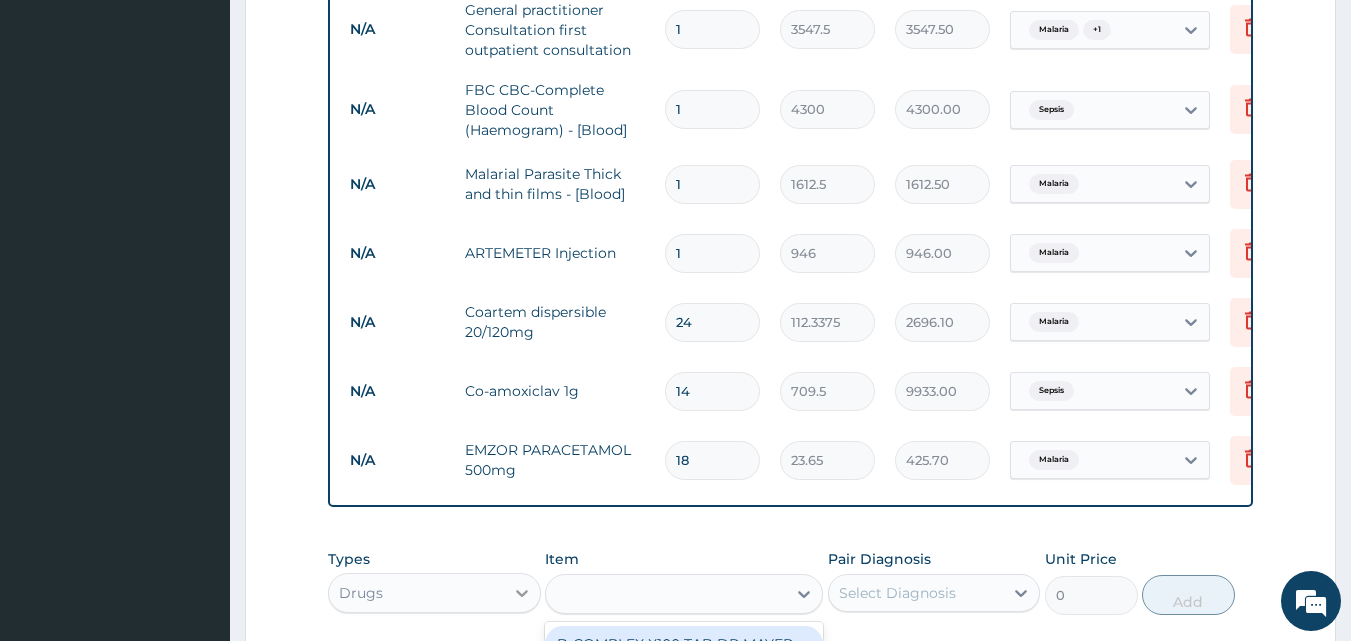click at bounding box center [522, 593] 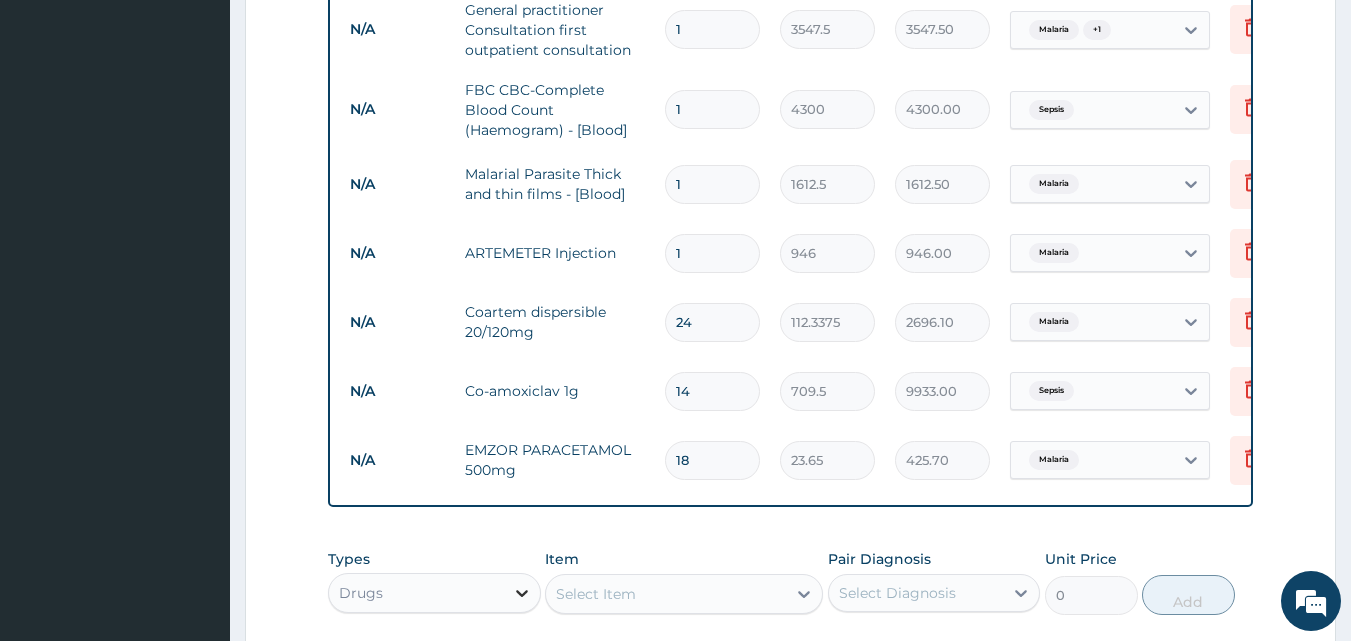 click 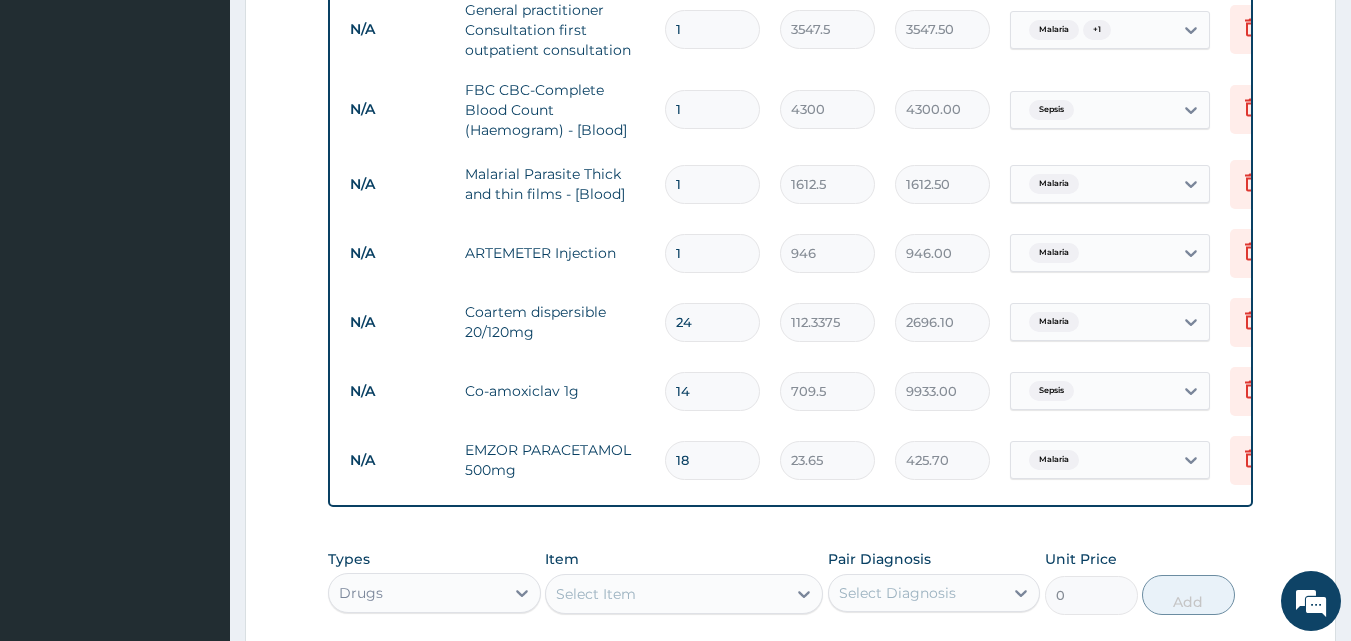 scroll, scrollTop: 1157, scrollLeft: 0, axis: vertical 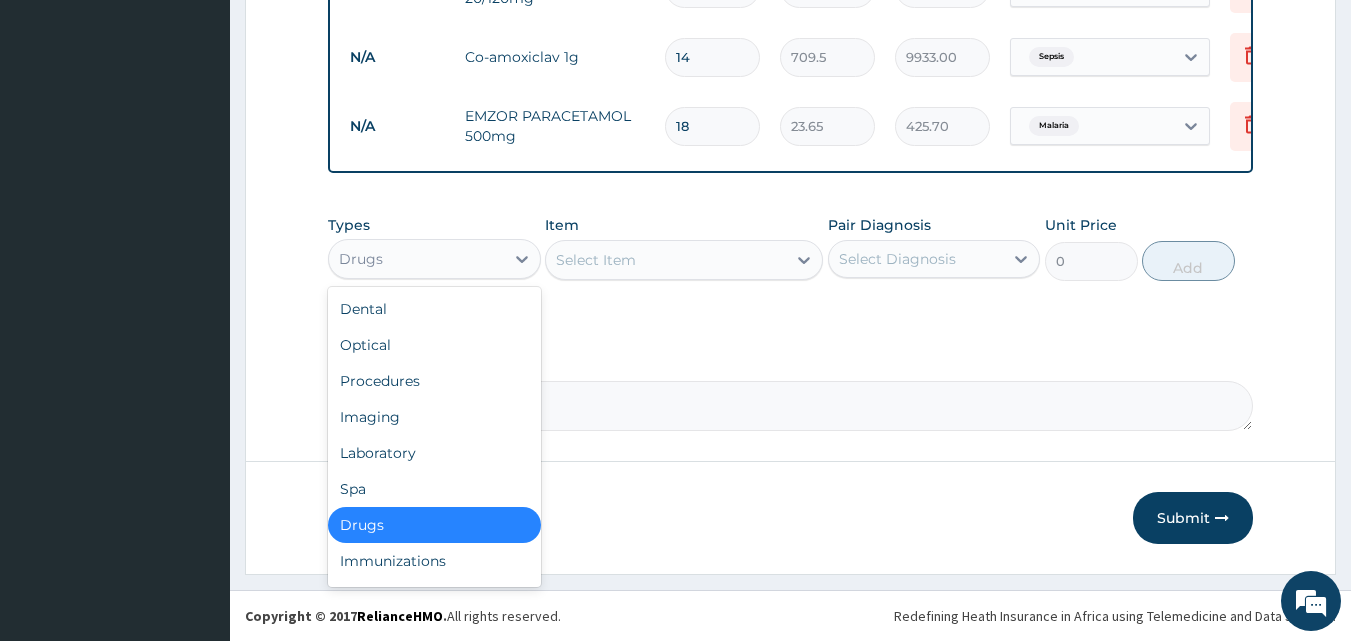 click on "Drugs" at bounding box center [416, 259] 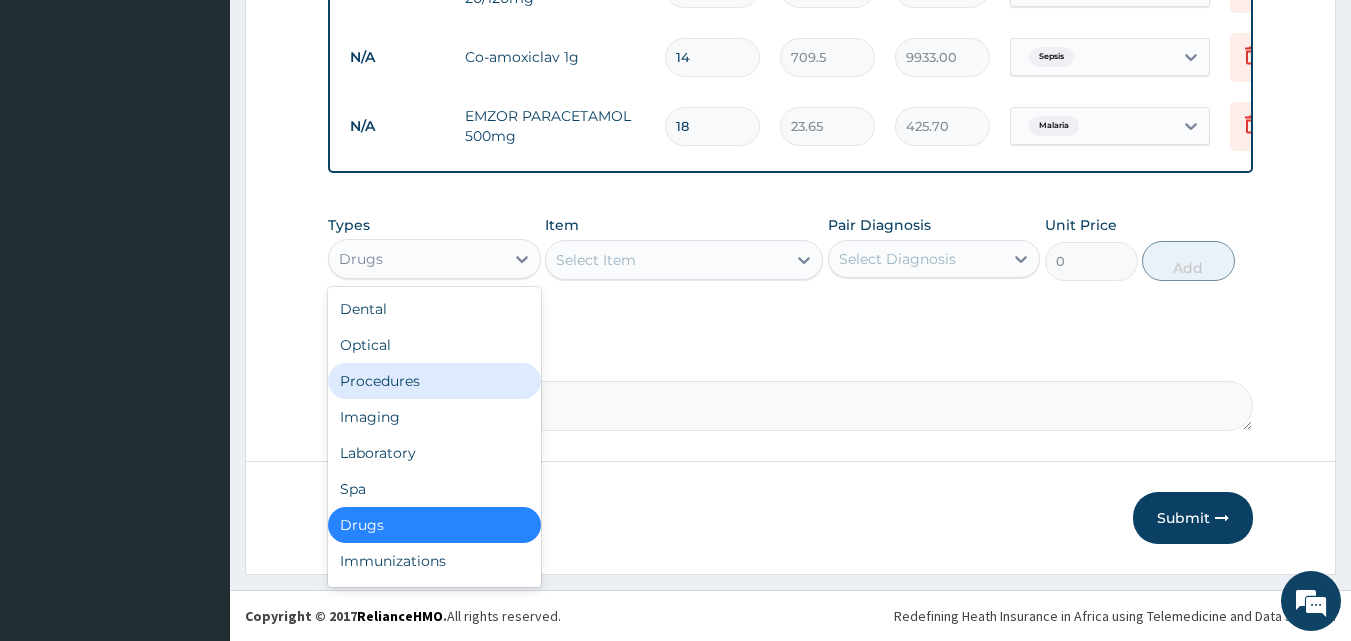 click on "Procedures" at bounding box center (434, 381) 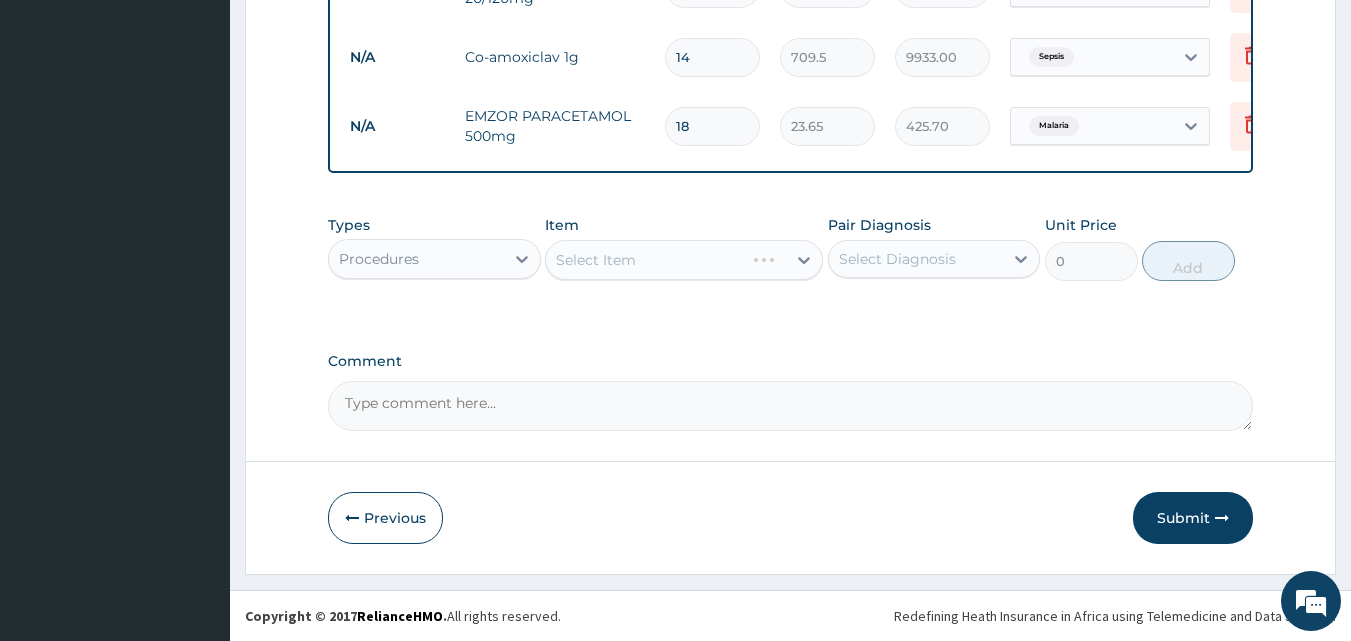 click on "Select Item" at bounding box center (684, 260) 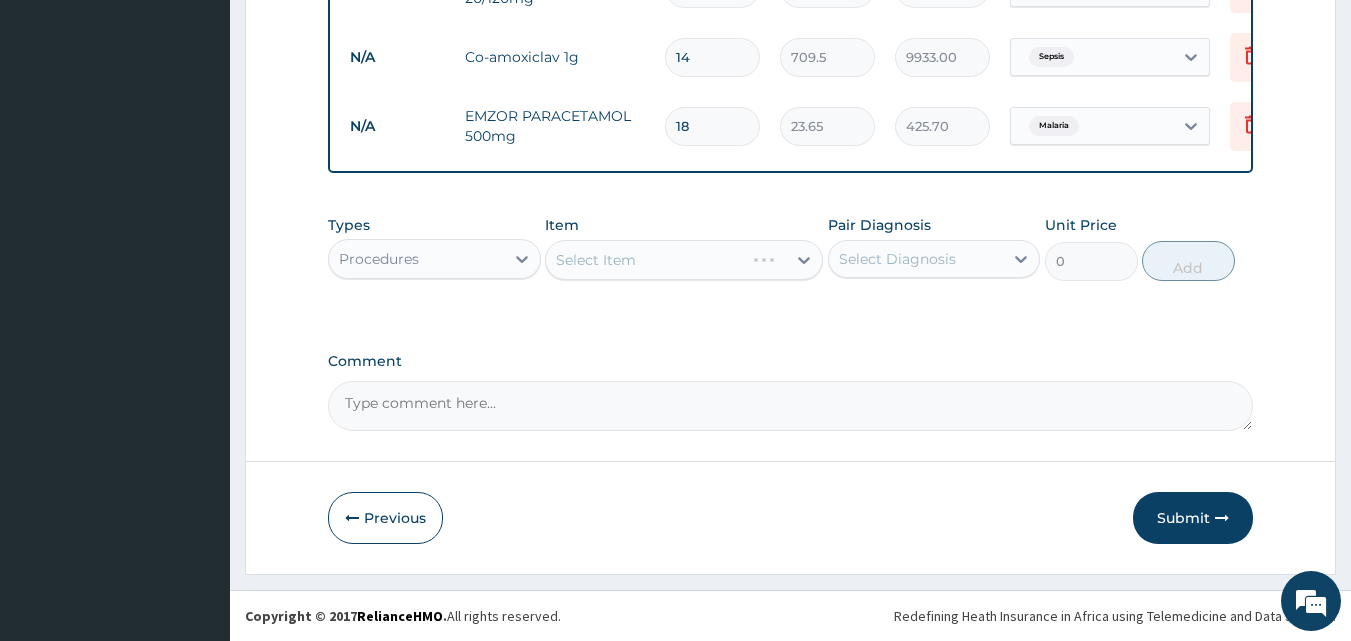 click on "Select Item" at bounding box center (684, 260) 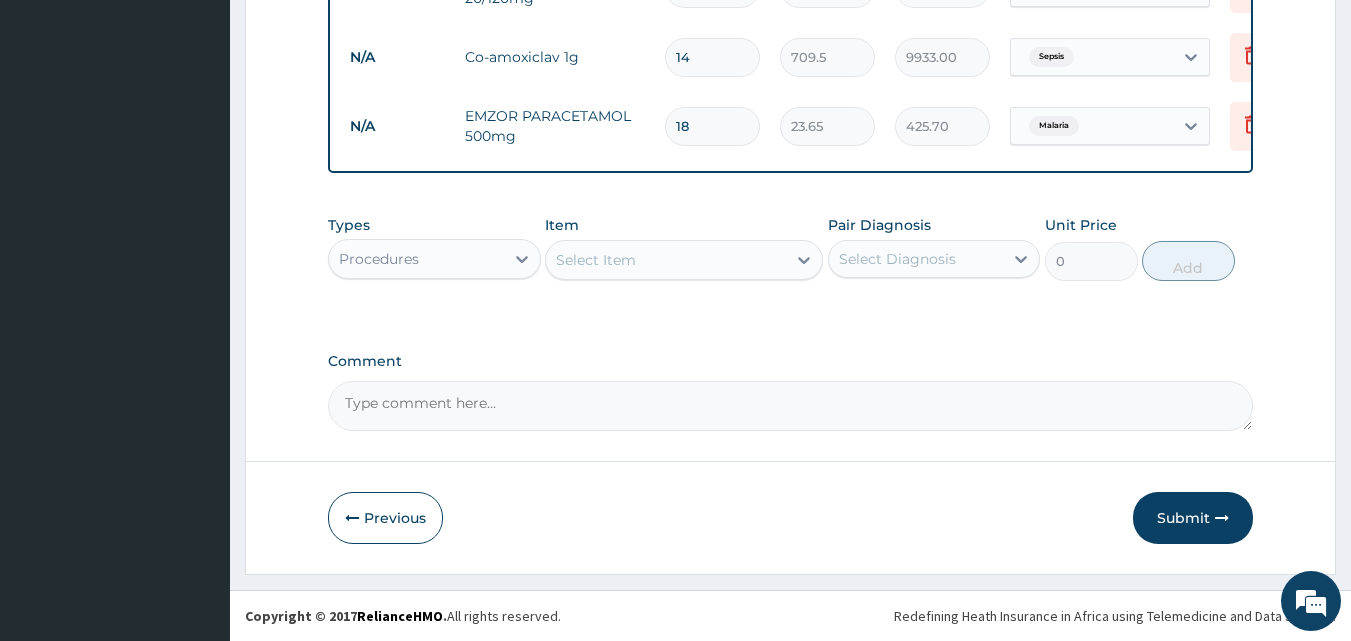 click on "Select Item" at bounding box center (596, 260) 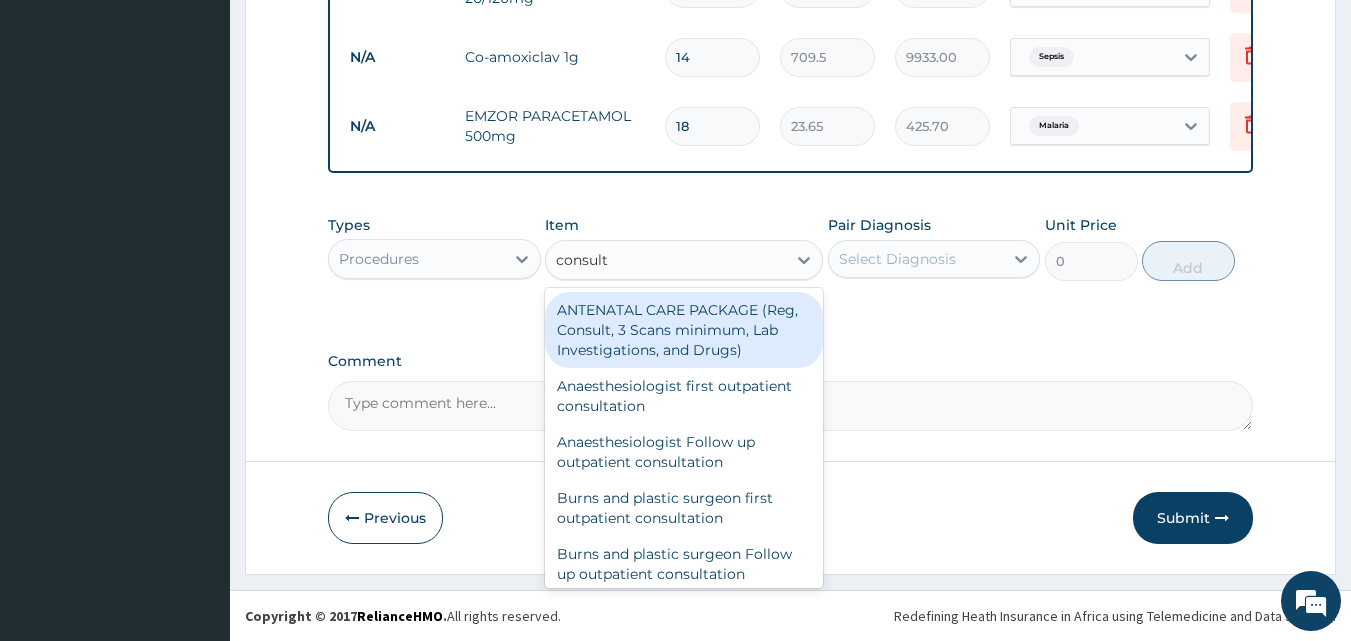 type on "consulta" 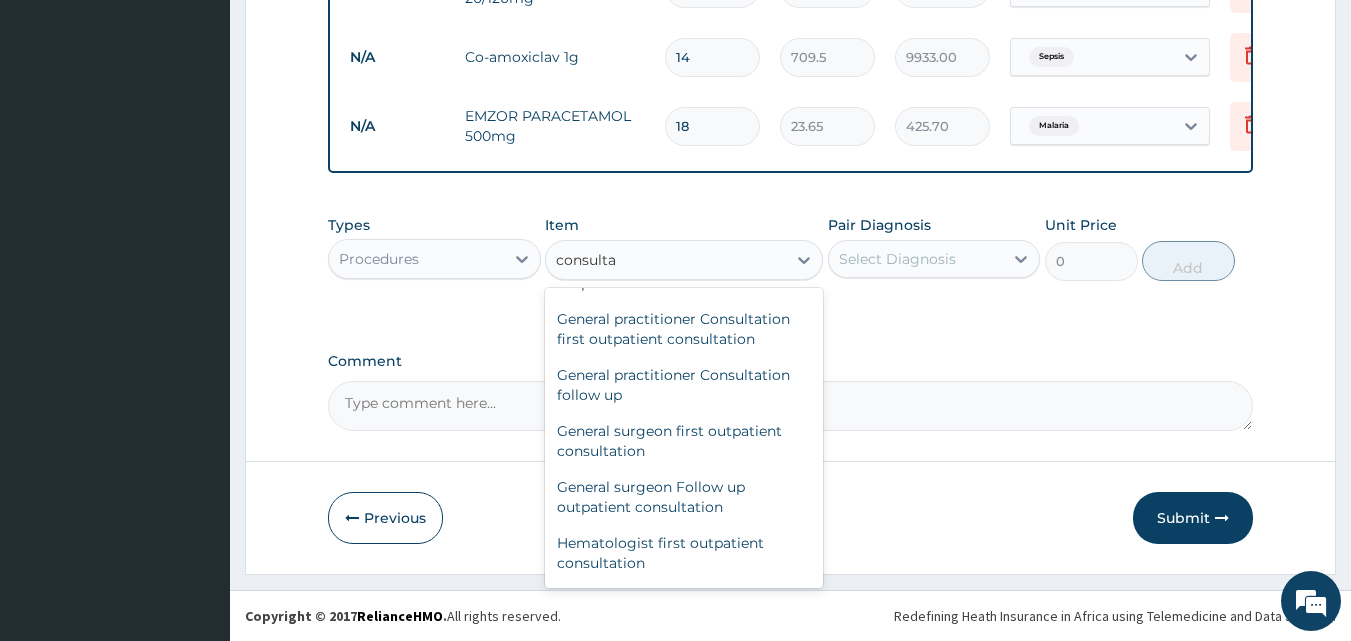 scroll, scrollTop: 1040, scrollLeft: 0, axis: vertical 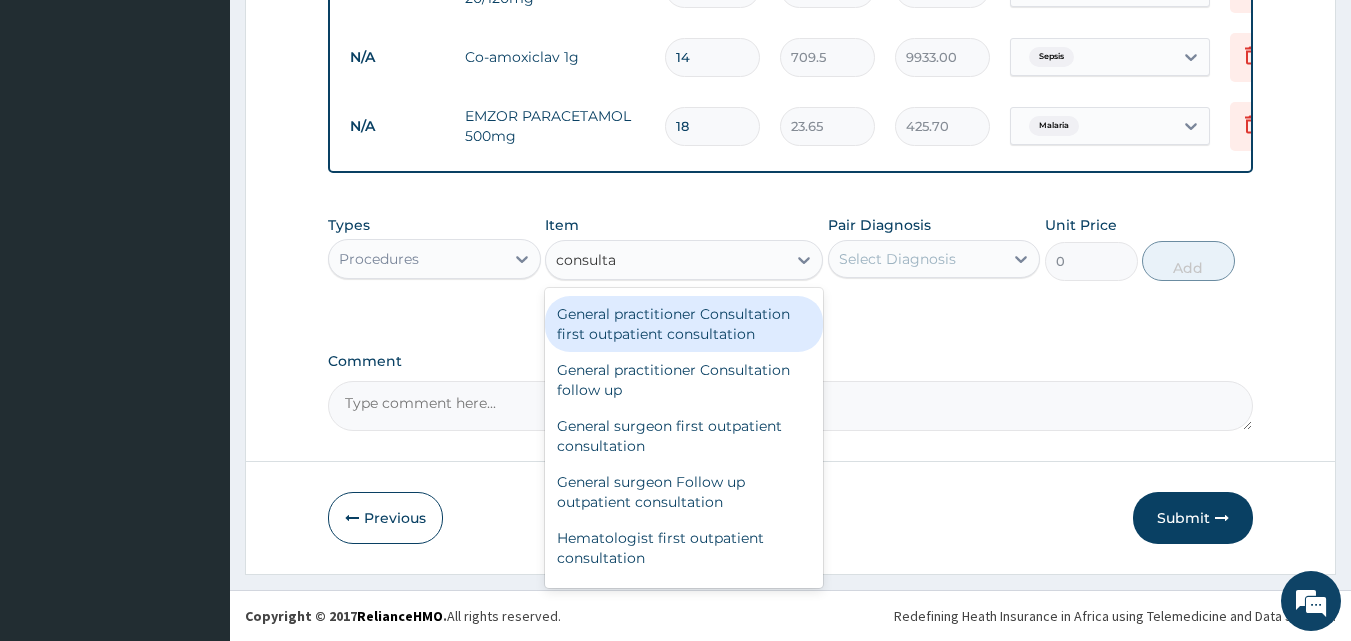 click on "General practitioner Consultation first outpatient consultation" at bounding box center [684, 324] 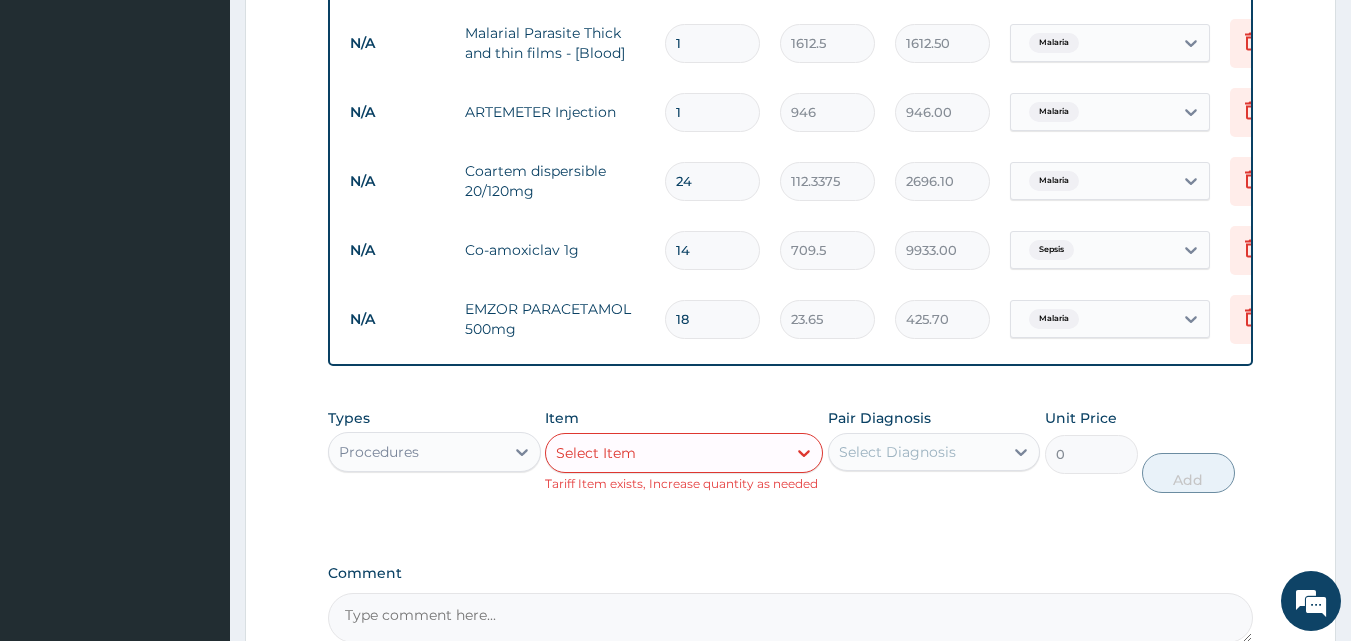 scroll, scrollTop: 936, scrollLeft: 0, axis: vertical 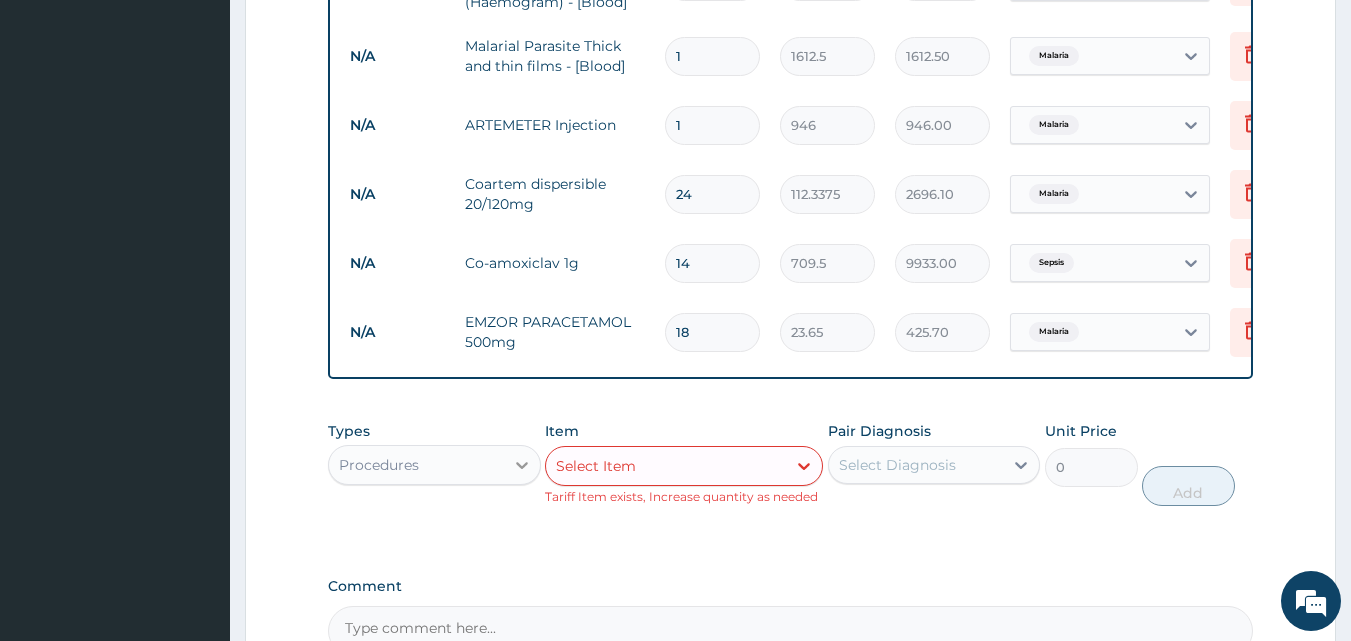 click 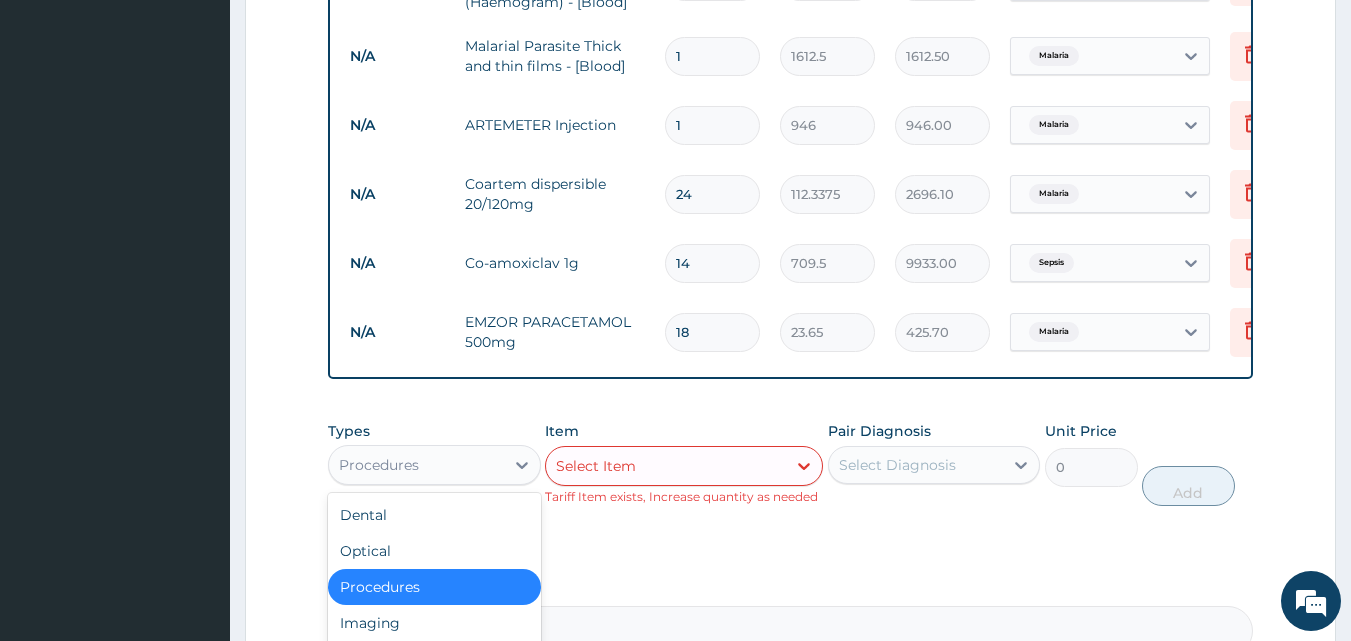scroll, scrollTop: 1176, scrollLeft: 0, axis: vertical 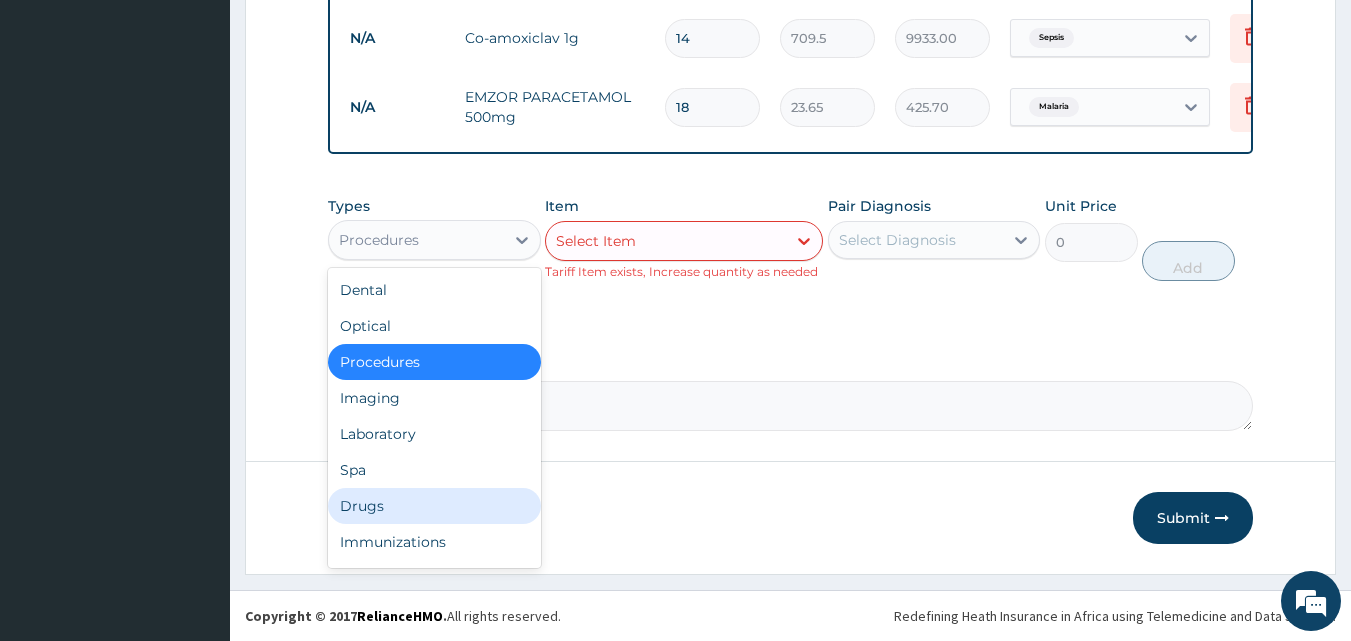 click on "Drugs" at bounding box center (434, 506) 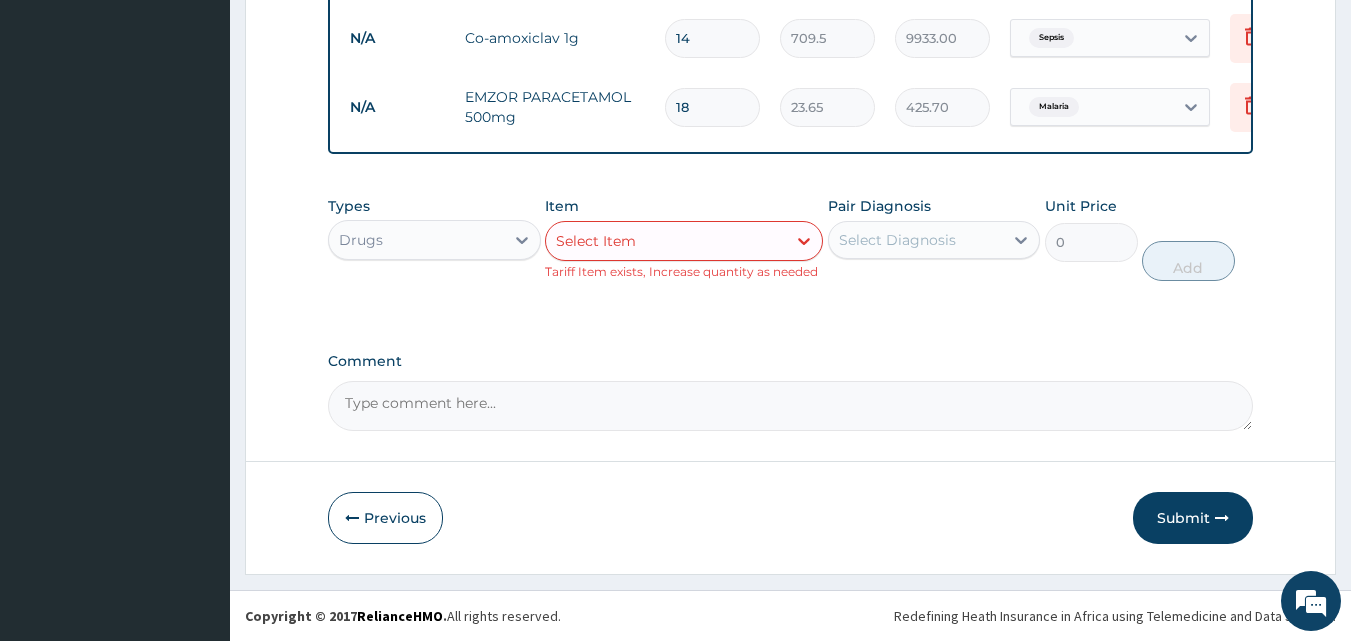 click on "Select Item" at bounding box center [666, 241] 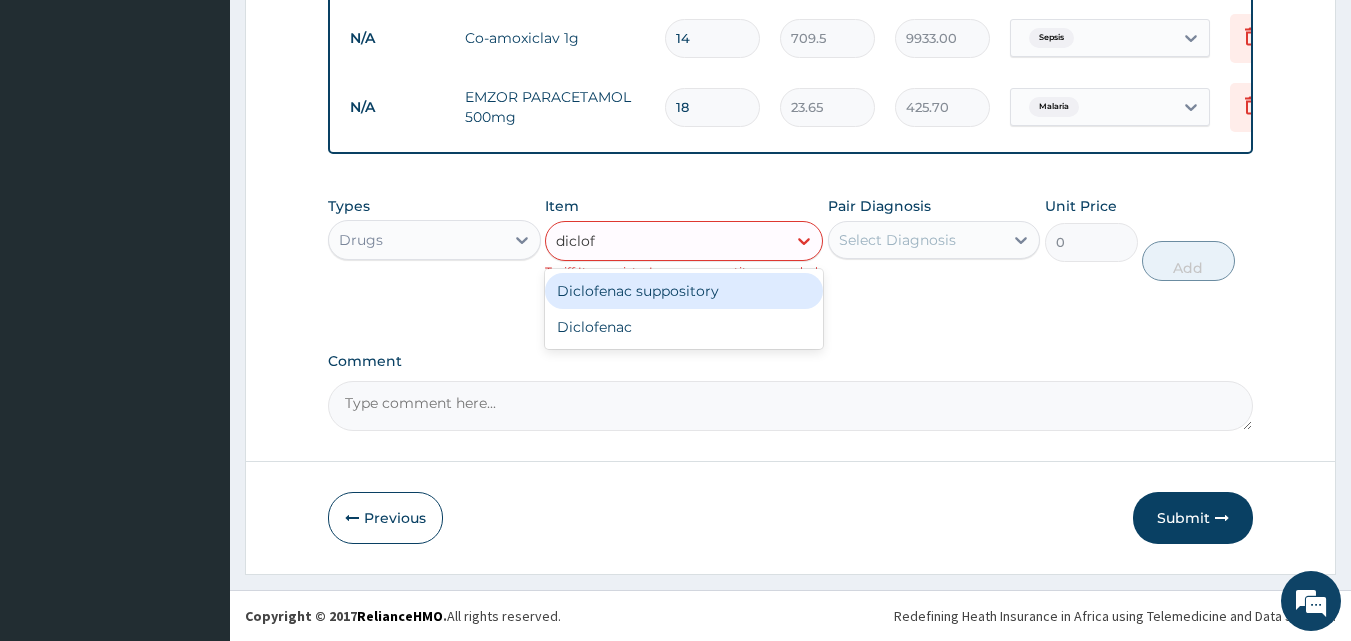 type on "diclofe" 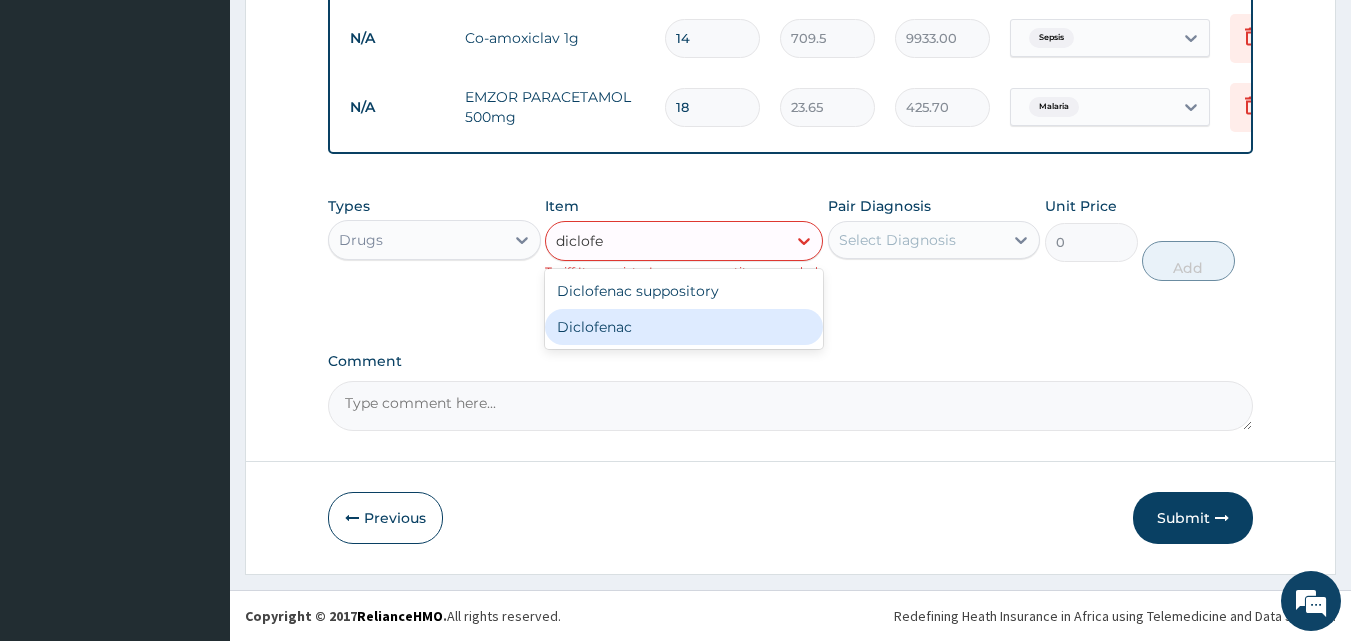 click on "Diclofenac" at bounding box center (684, 327) 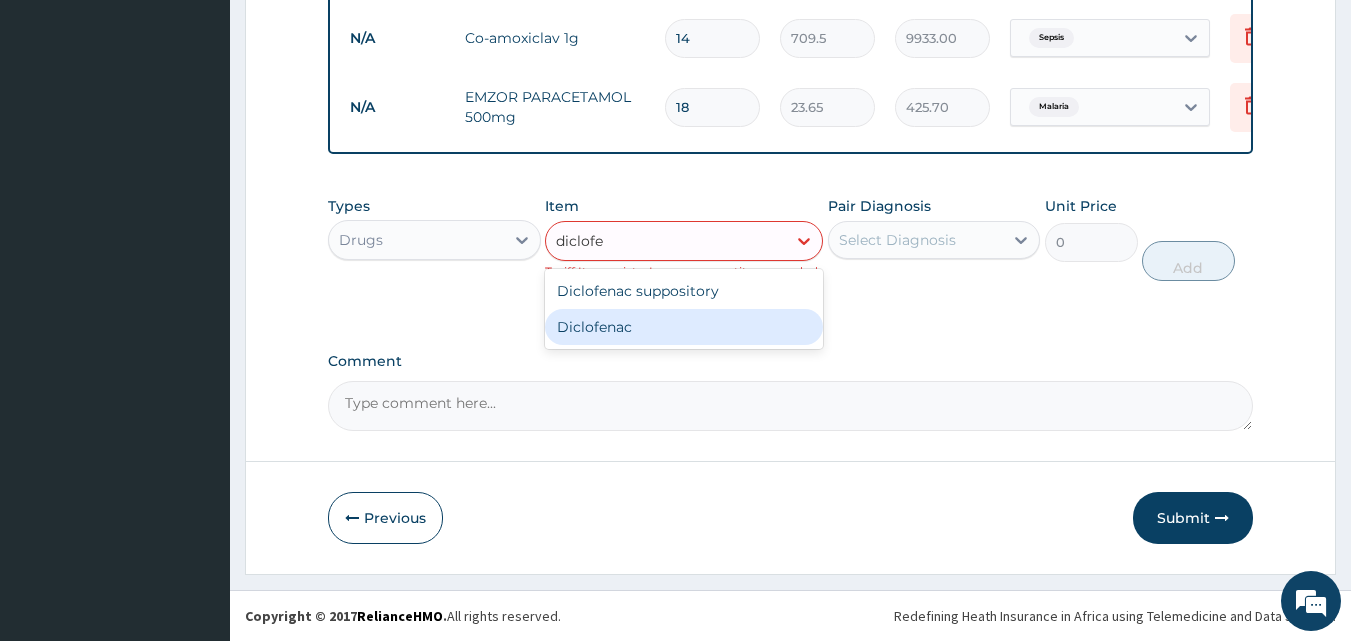 type 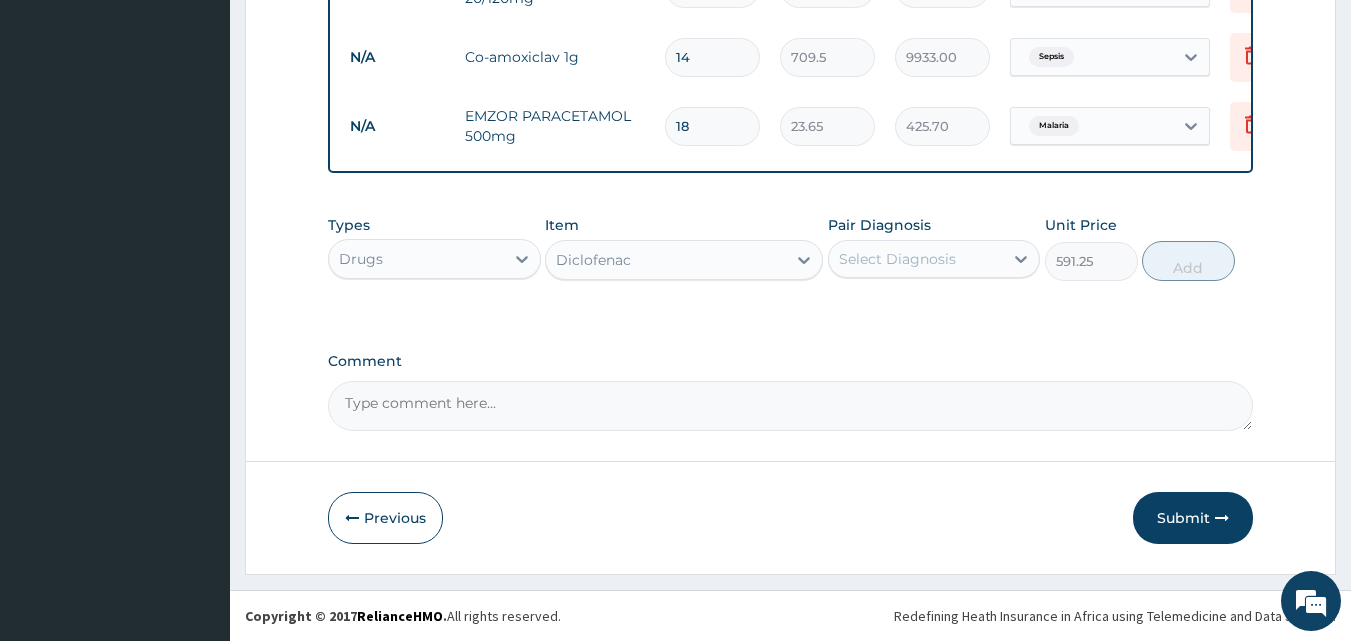 scroll, scrollTop: 1157, scrollLeft: 0, axis: vertical 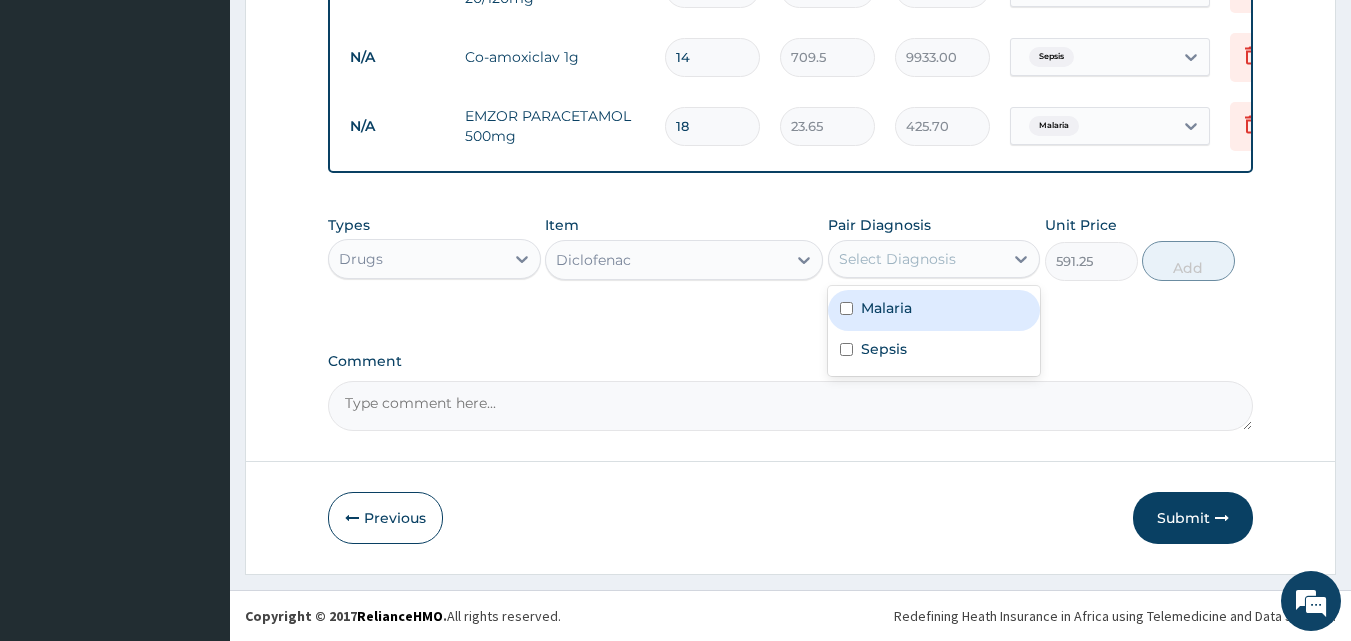 click on "Select Diagnosis" at bounding box center [916, 259] 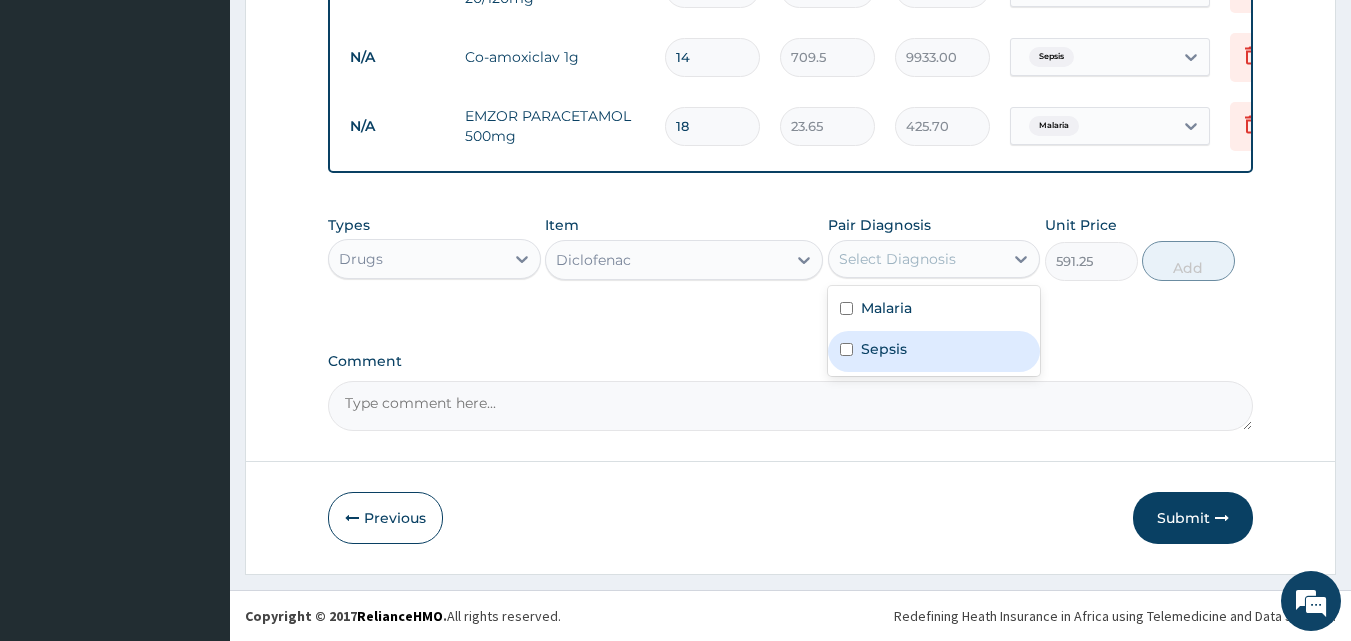 click on "Sepsis" at bounding box center [884, 349] 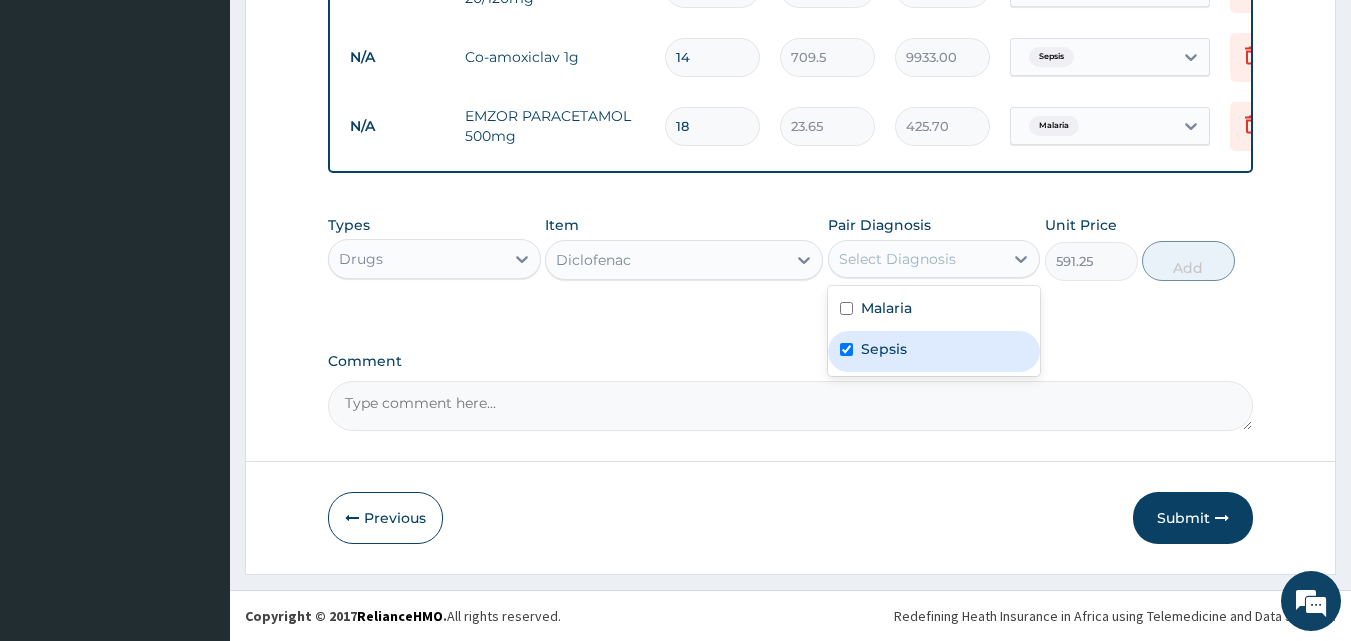 checkbox on "true" 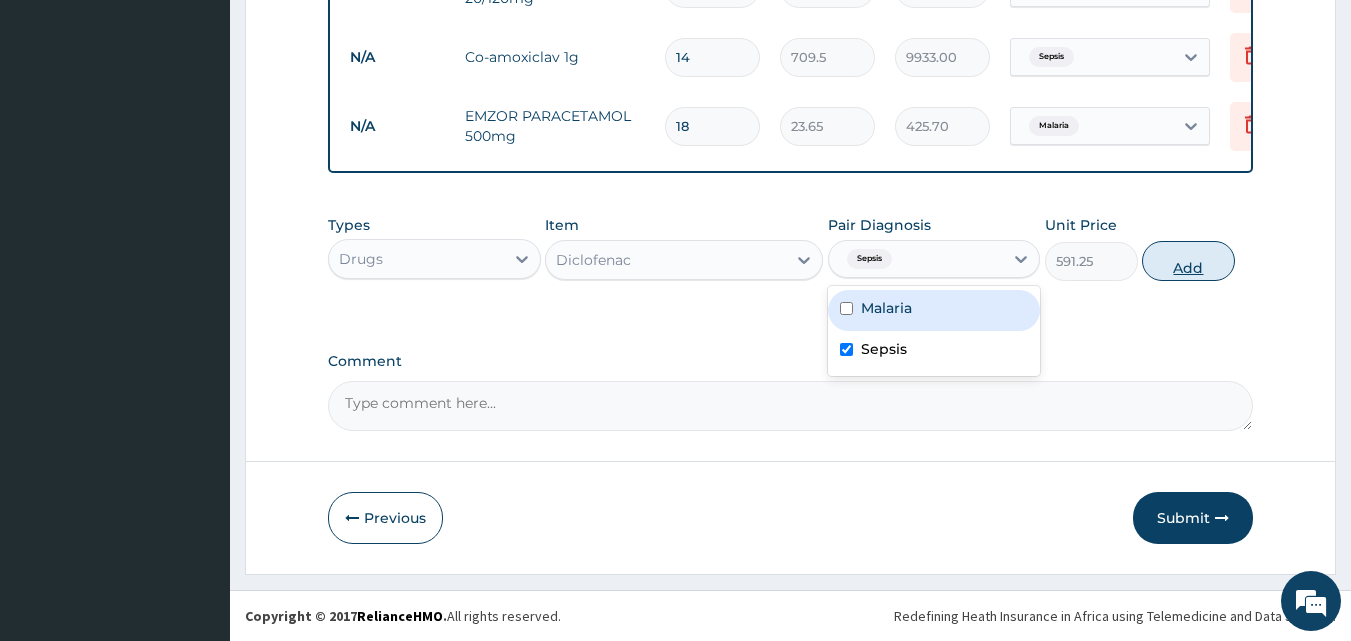 click on "Add" at bounding box center [1188, 261] 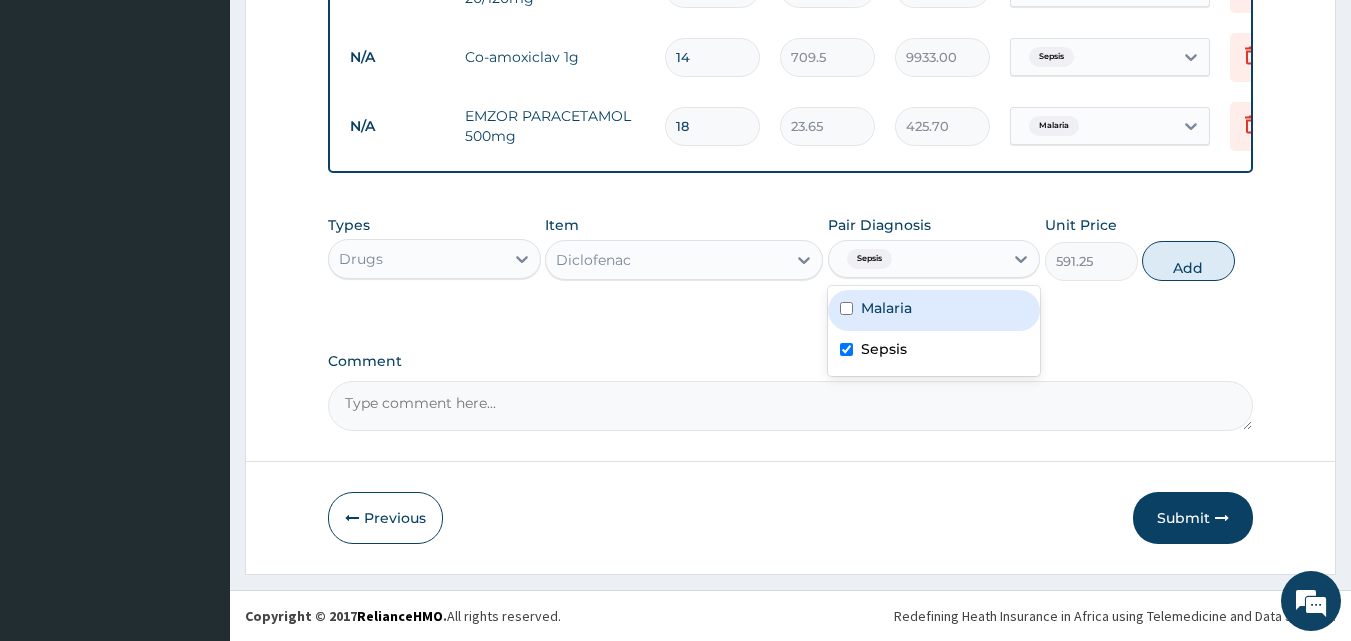 type on "0" 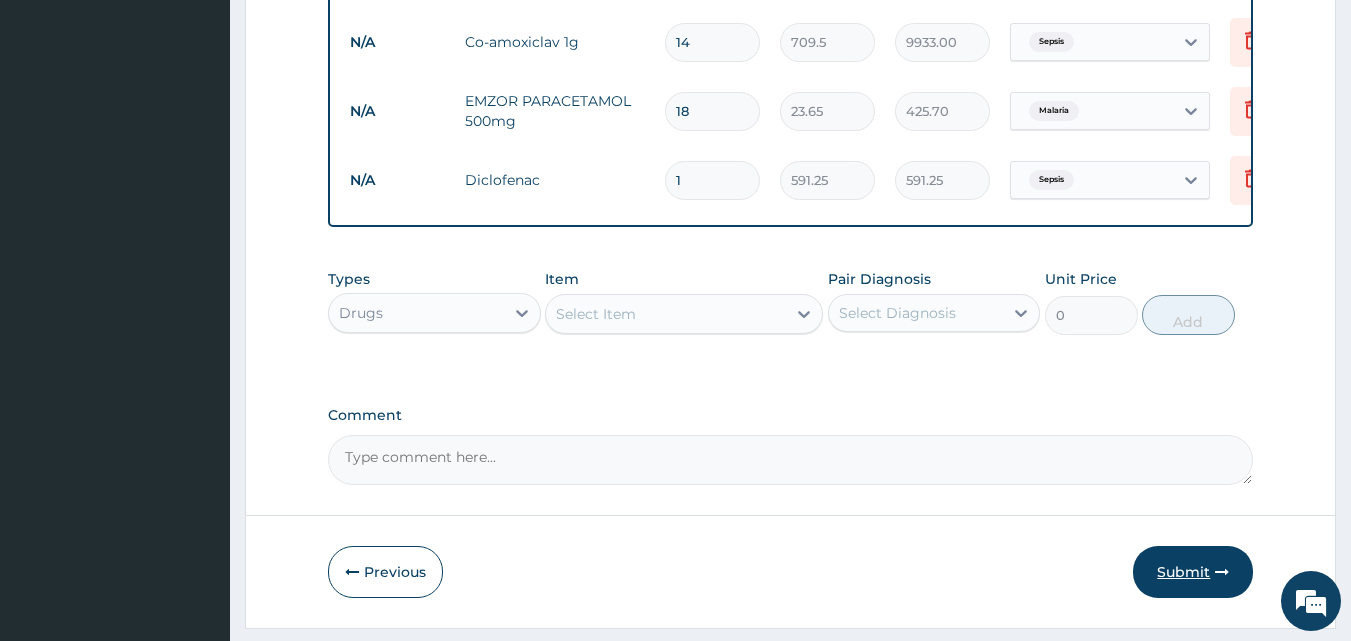 click on "Submit" at bounding box center (1193, 572) 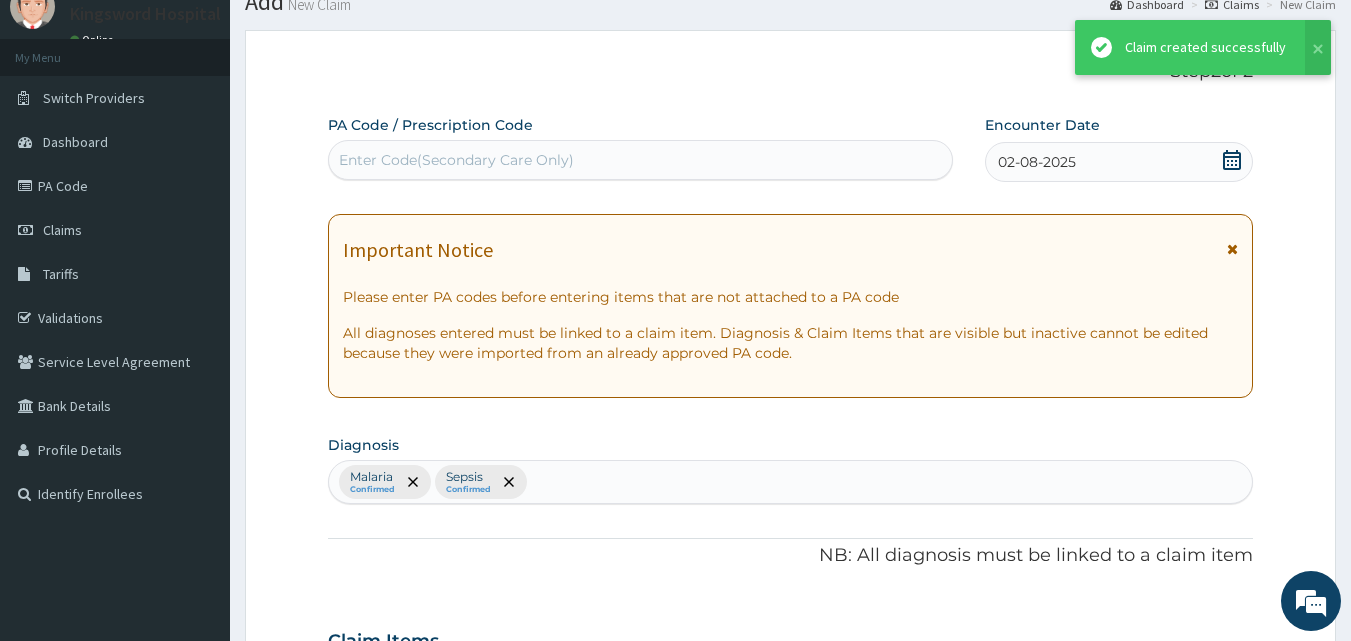 scroll, scrollTop: 1157, scrollLeft: 0, axis: vertical 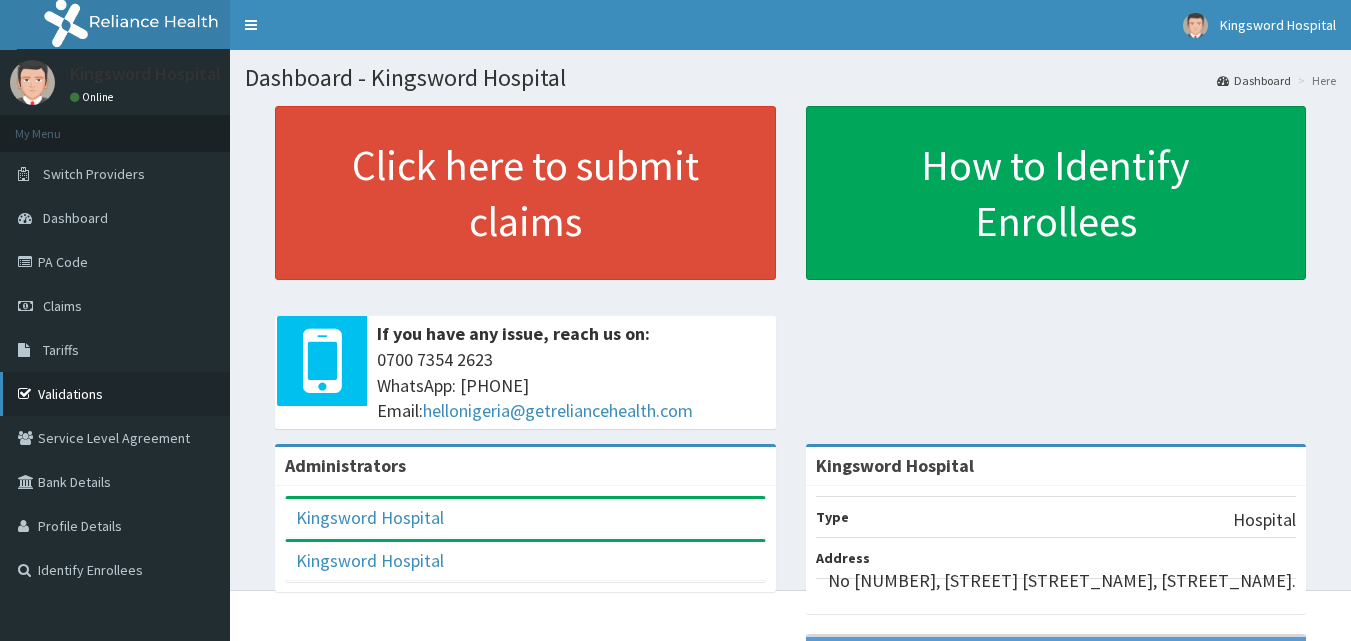 click on "Validations" at bounding box center [115, 394] 